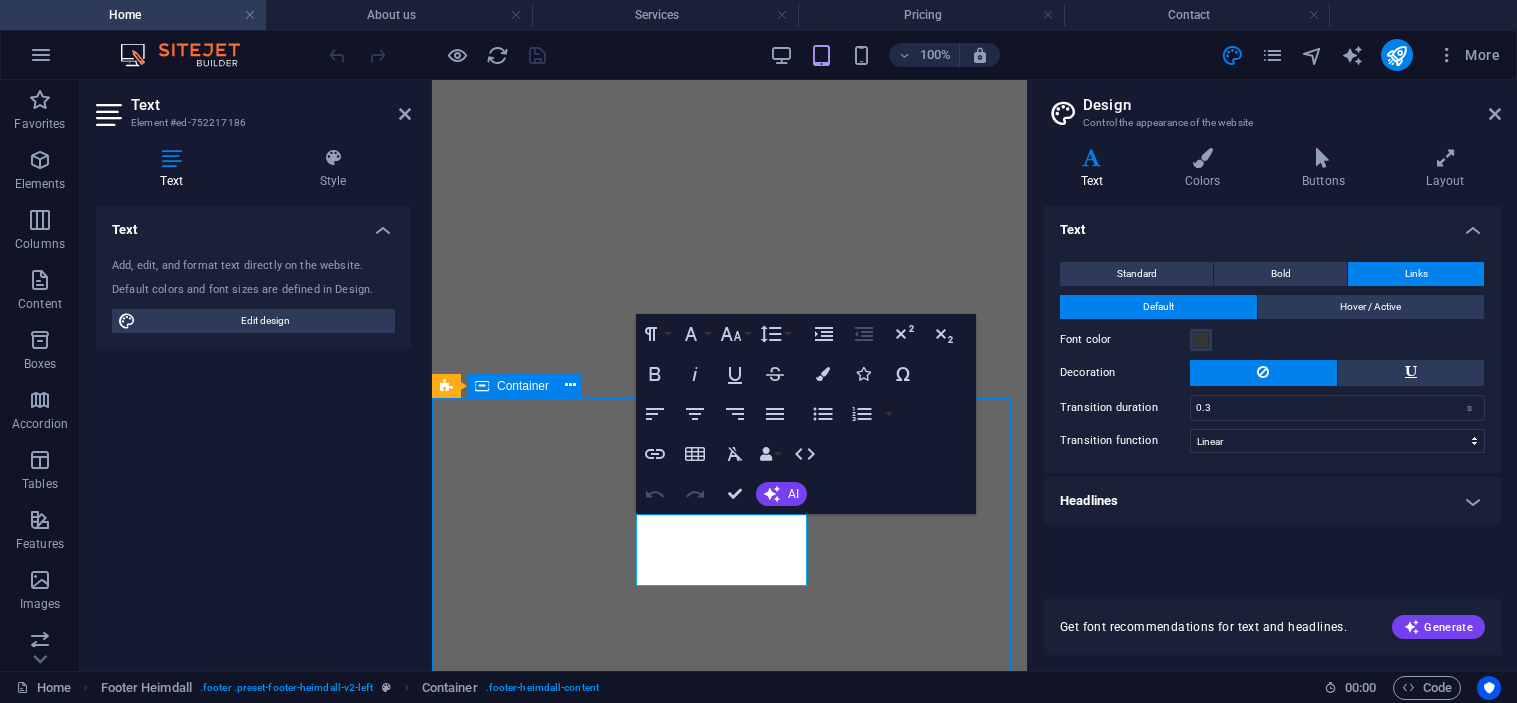 select on "linear" 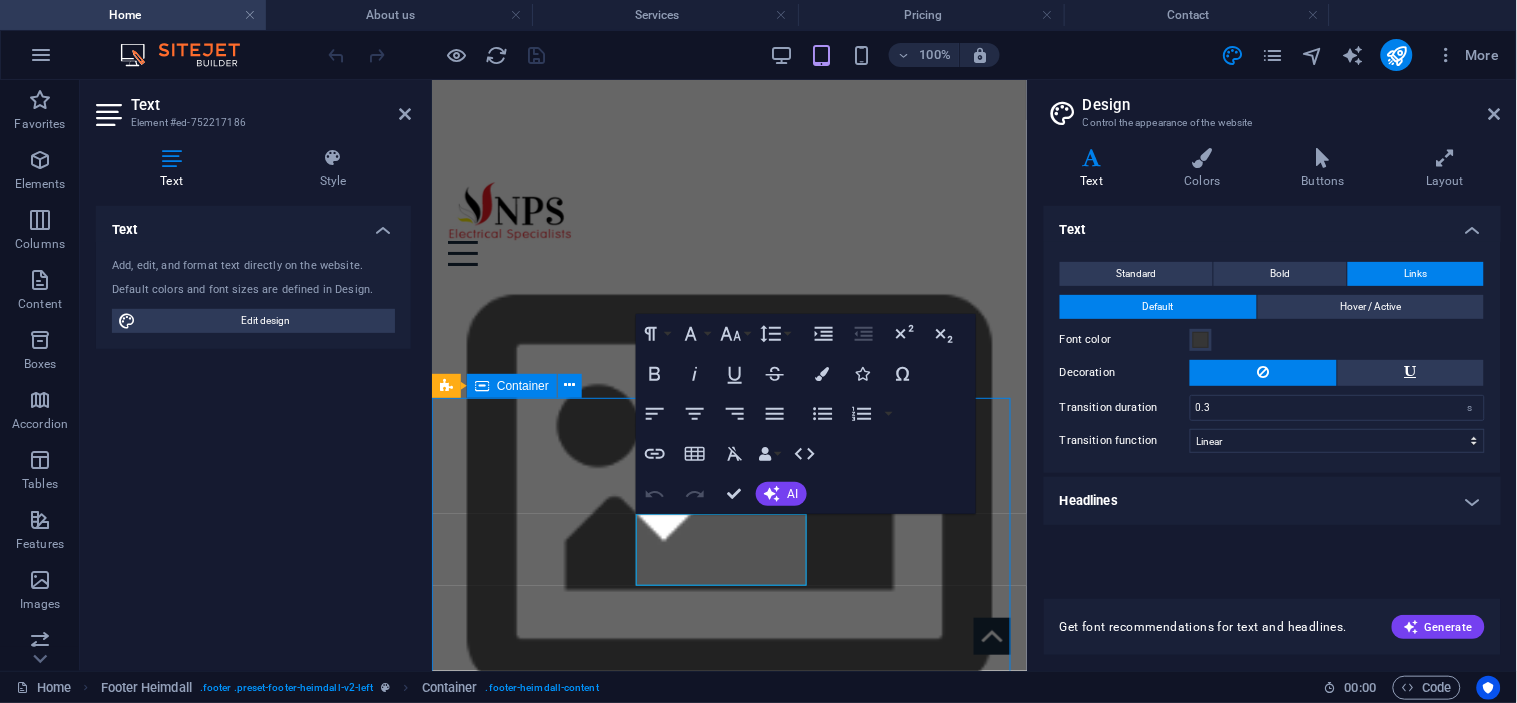 scroll, scrollTop: 1814, scrollLeft: 0, axis: vertical 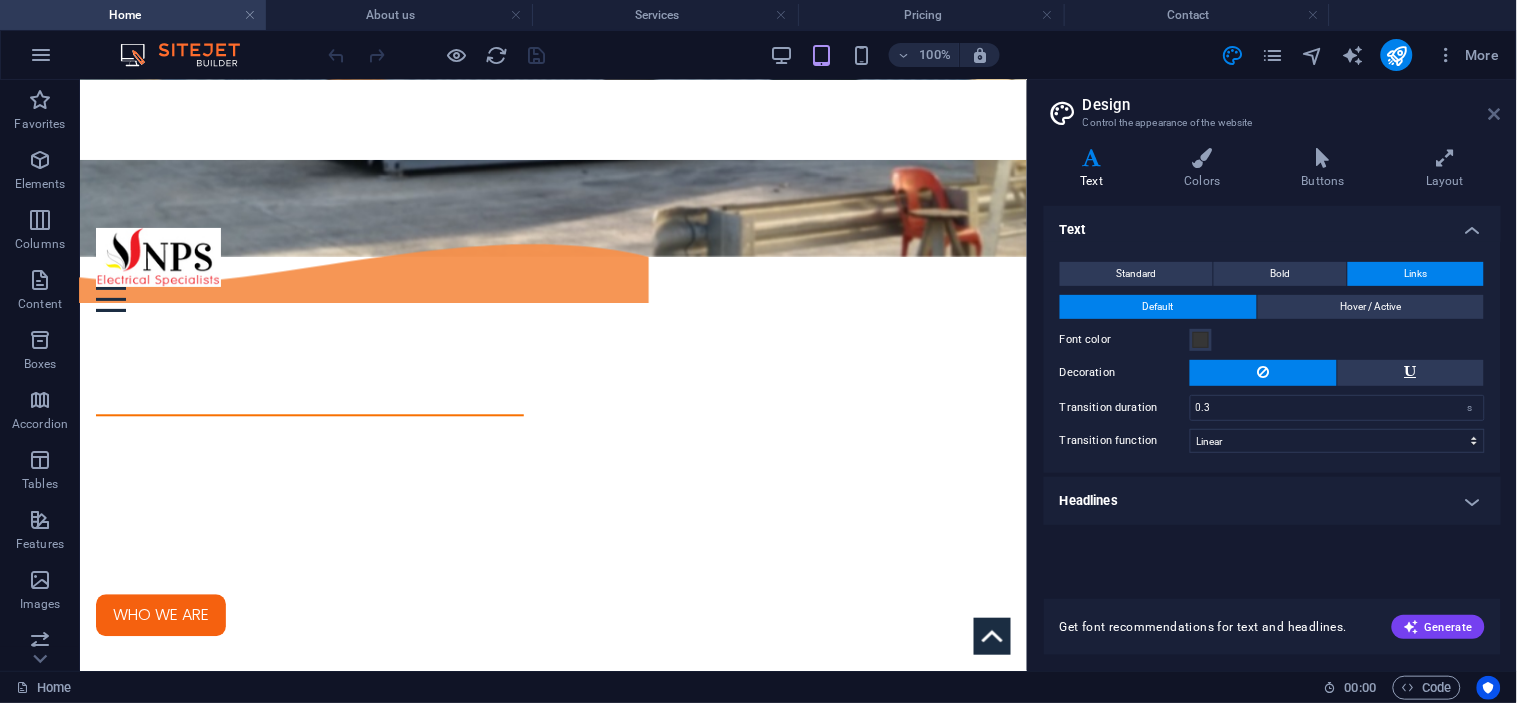 click at bounding box center (1495, 114) 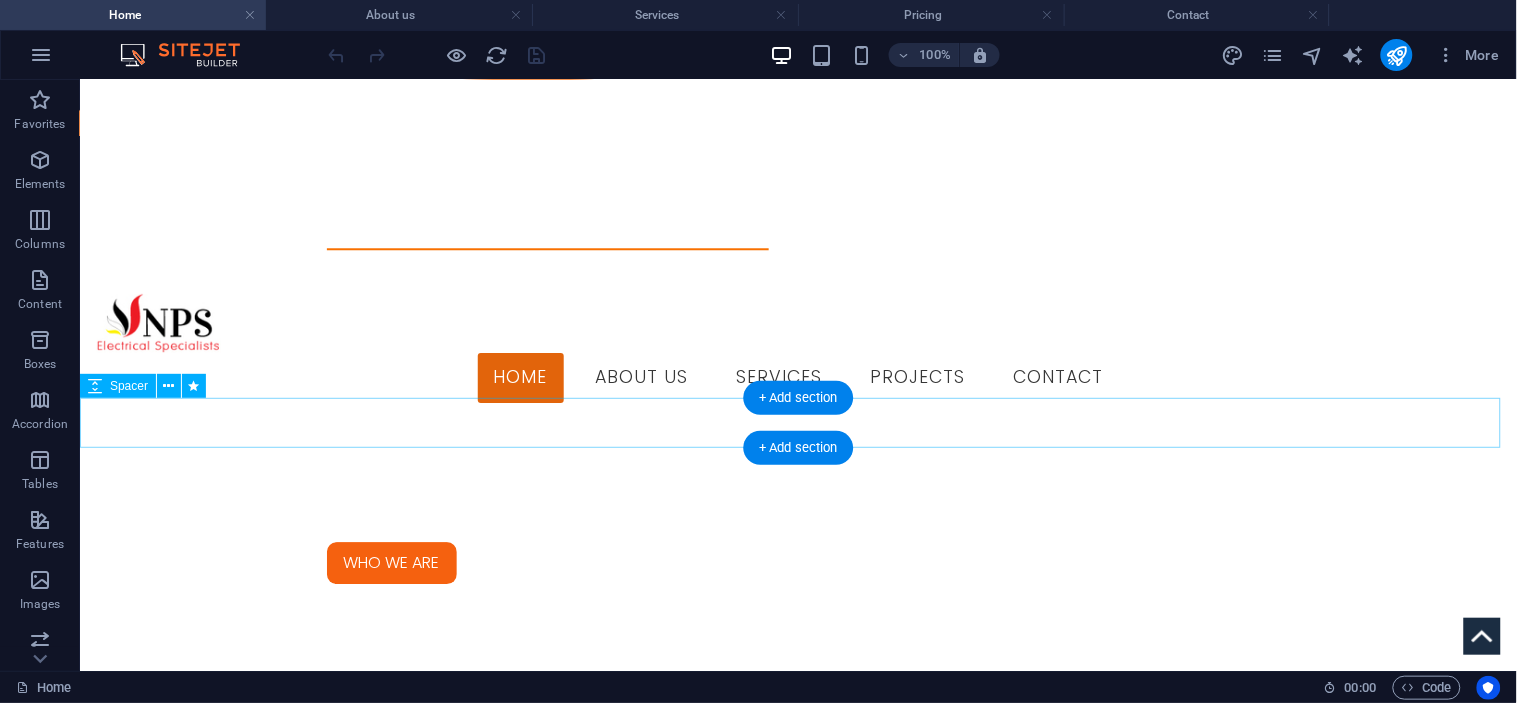 scroll, scrollTop: 1258, scrollLeft: 0, axis: vertical 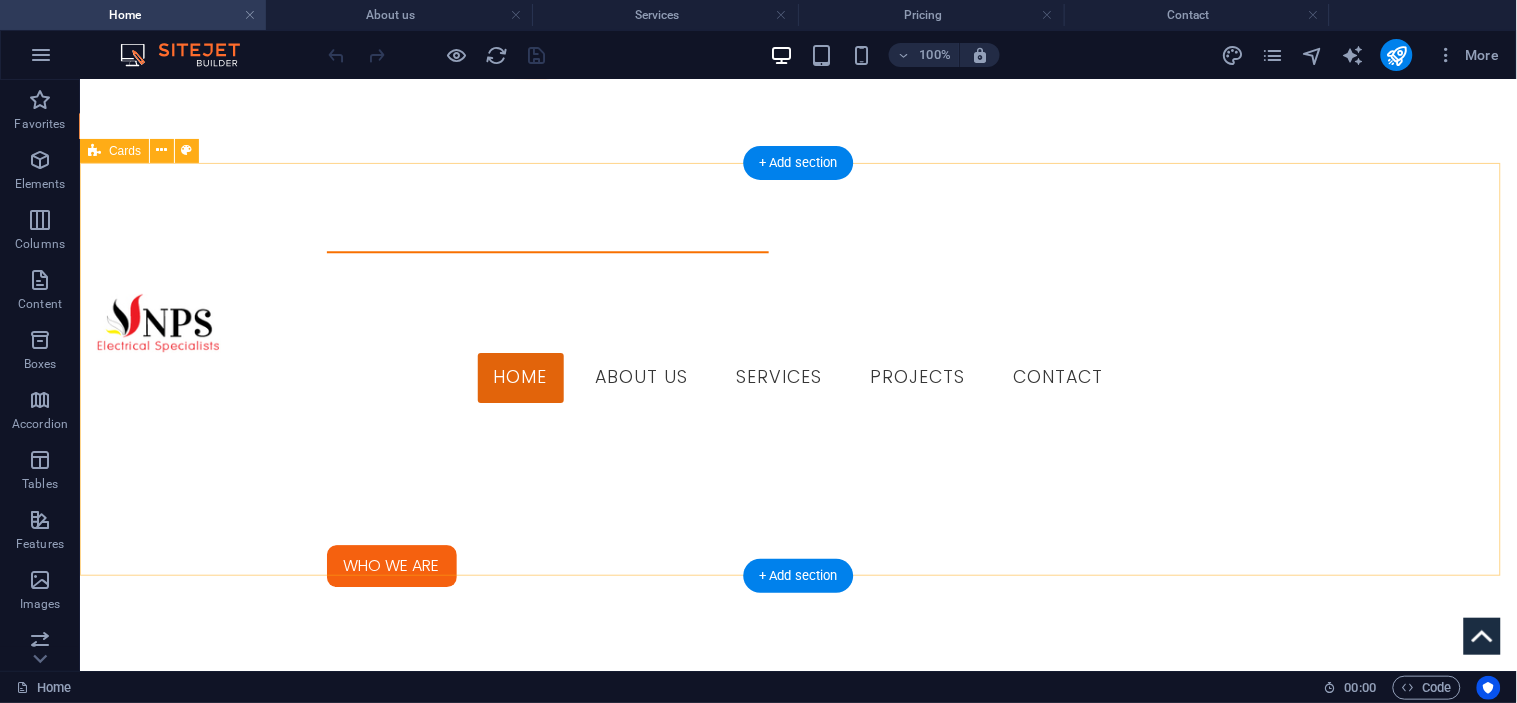 click on "INDUSTRIAL COMMERCIAL DOMESTIC" at bounding box center (797, 2463) 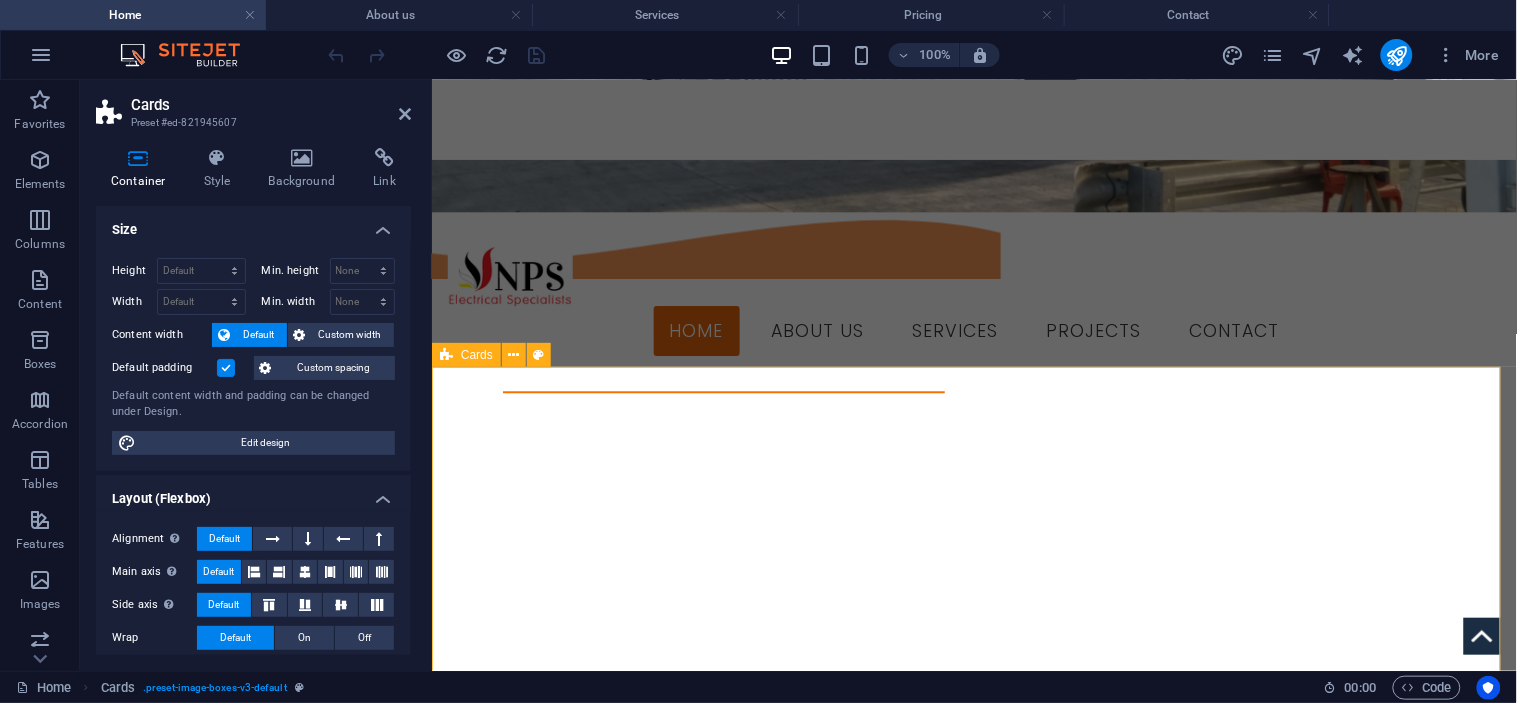 scroll, scrollTop: 1147, scrollLeft: 0, axis: vertical 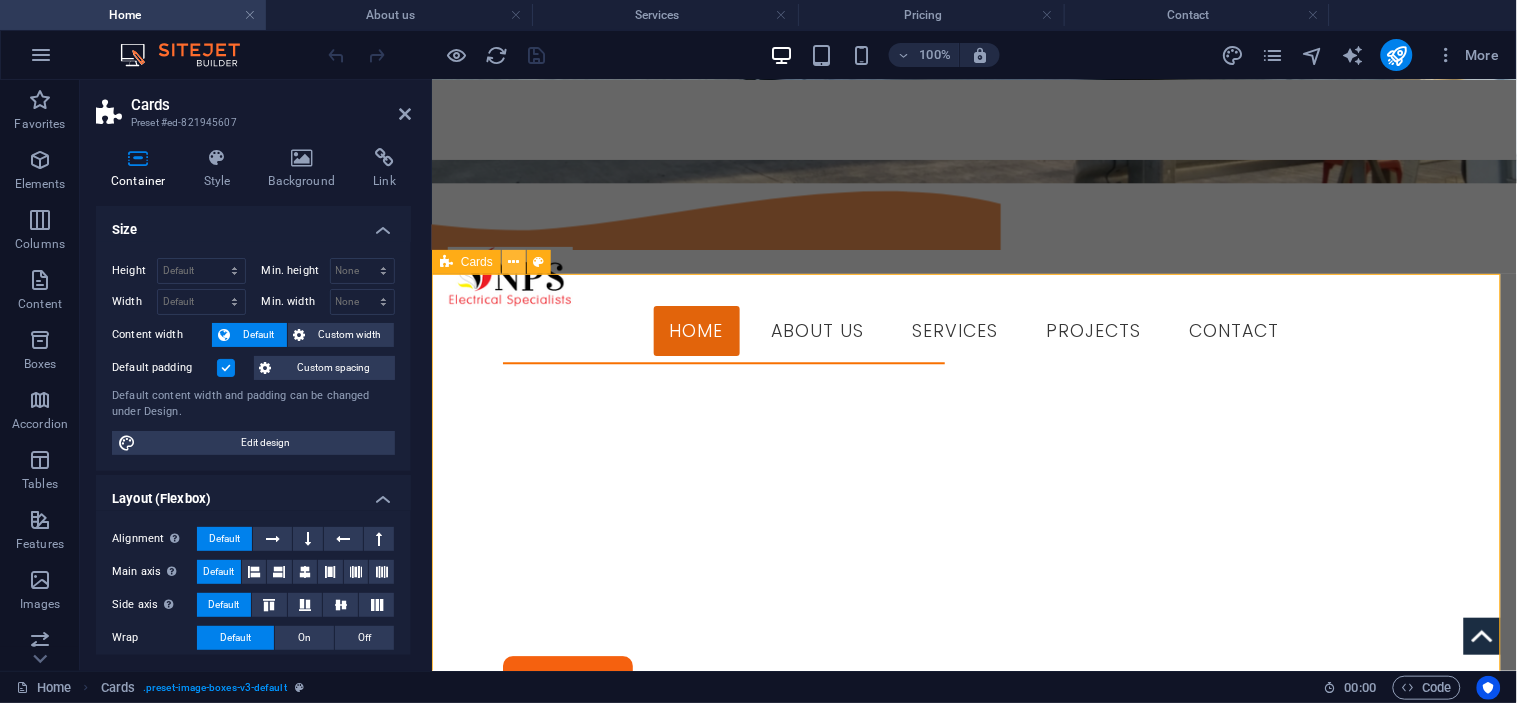 click at bounding box center (514, 262) 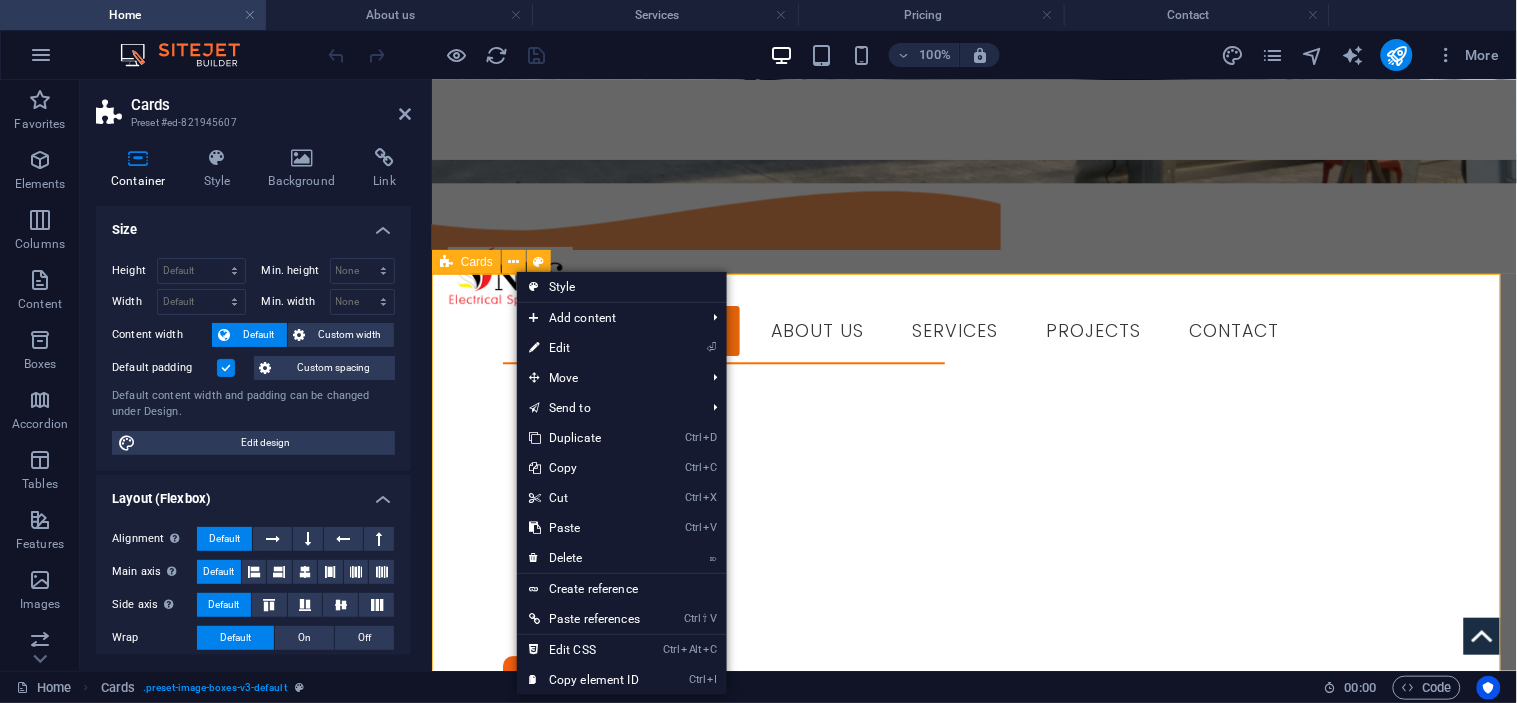 click on "INDUSTRIAL COMMERCIAL DOMESTIC" at bounding box center (973, 2552) 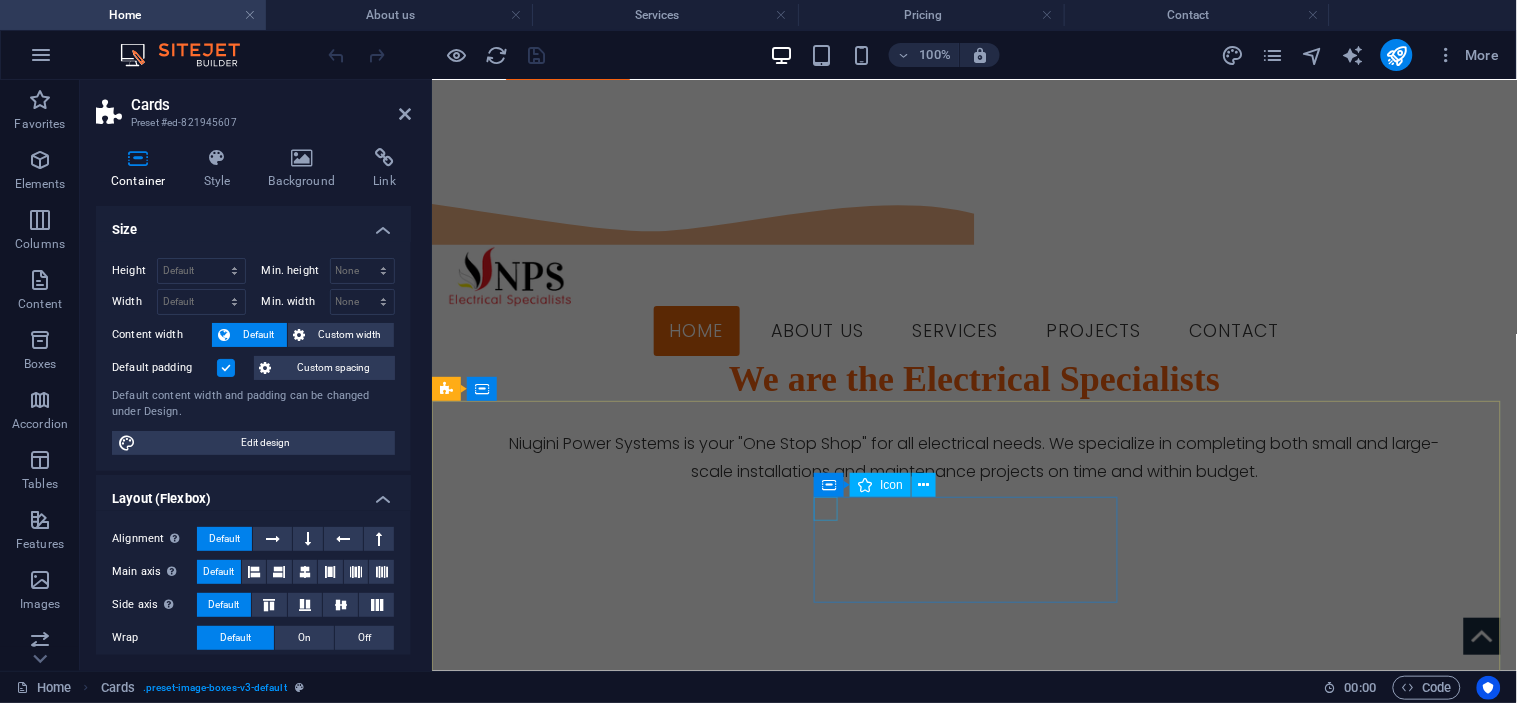scroll, scrollTop: 1893, scrollLeft: 0, axis: vertical 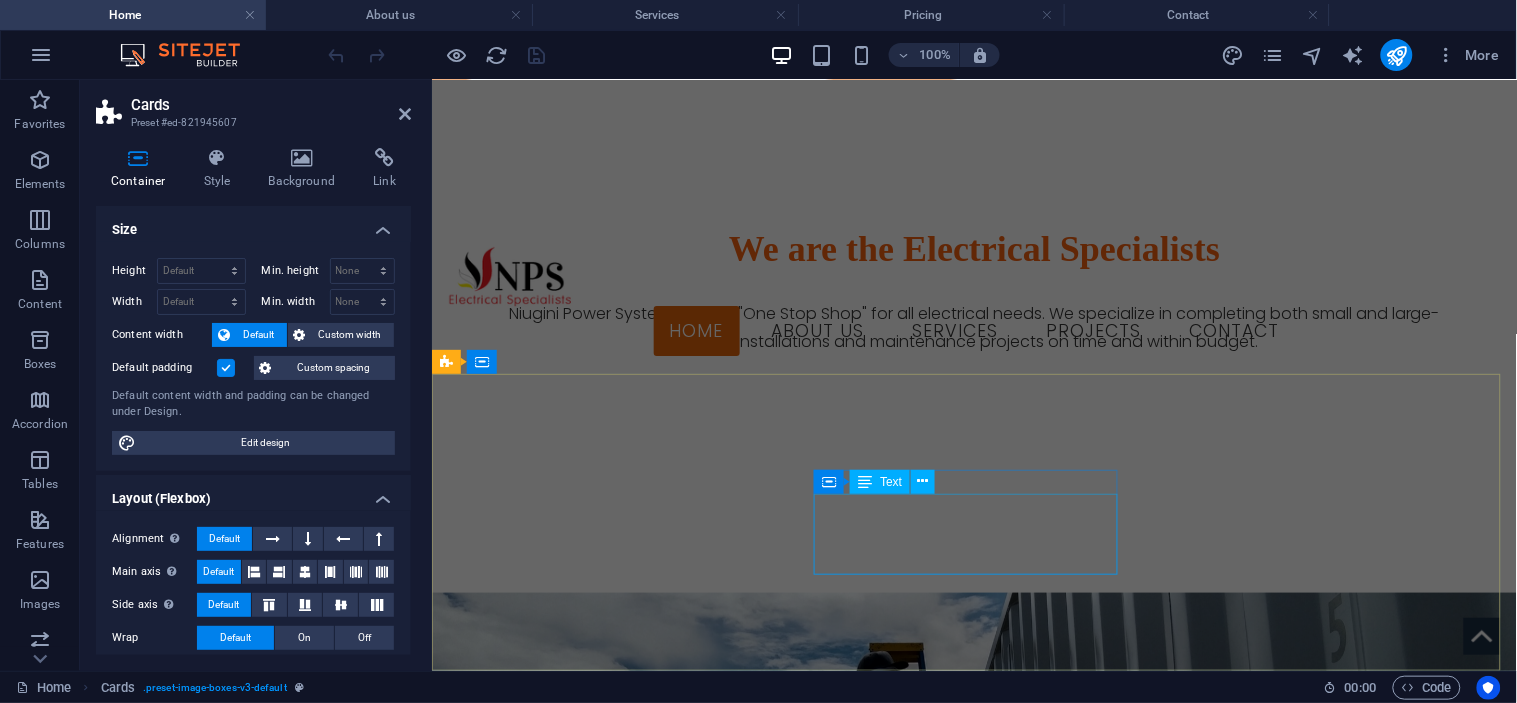 click on "npspng.com Montoro Street Lae   411" at bounding box center (599, 3421) 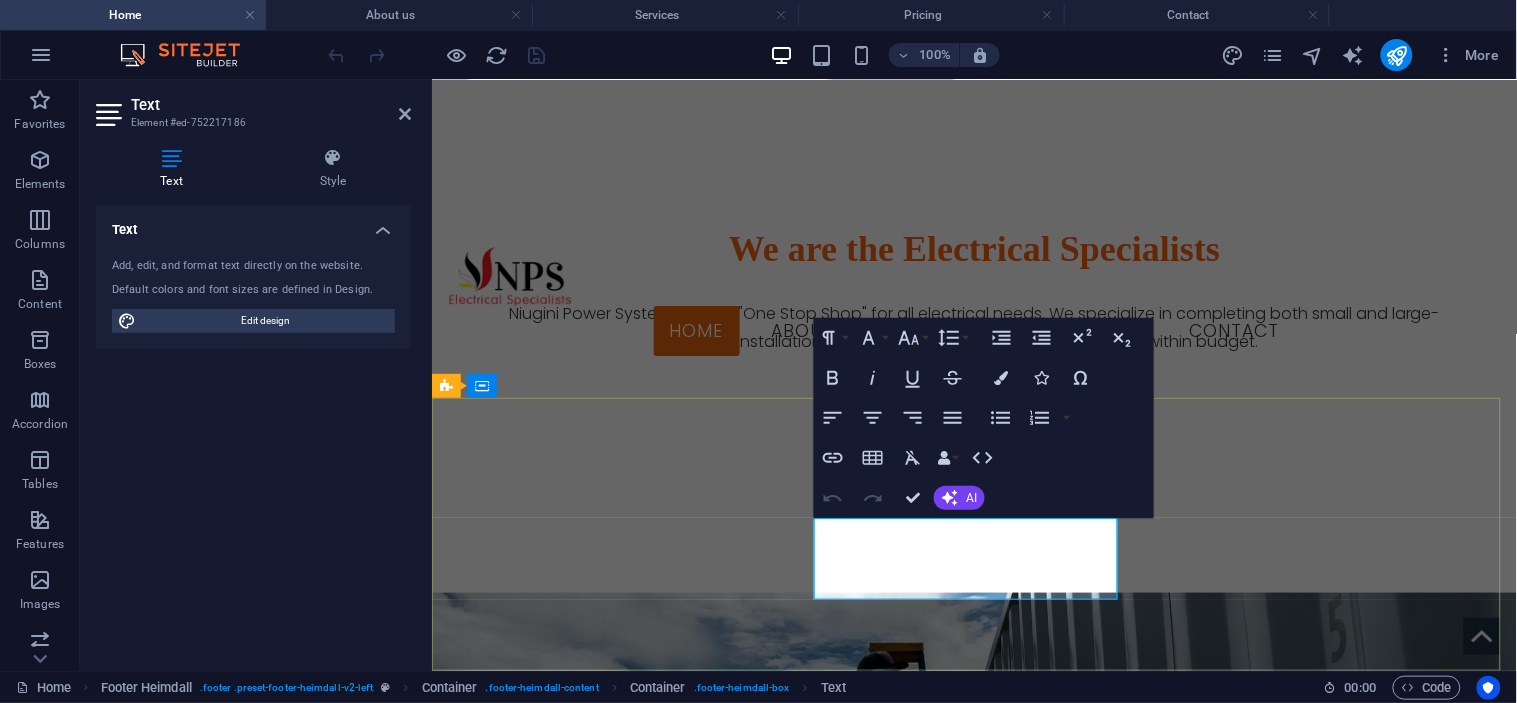 scroll, scrollTop: 1868, scrollLeft: 0, axis: vertical 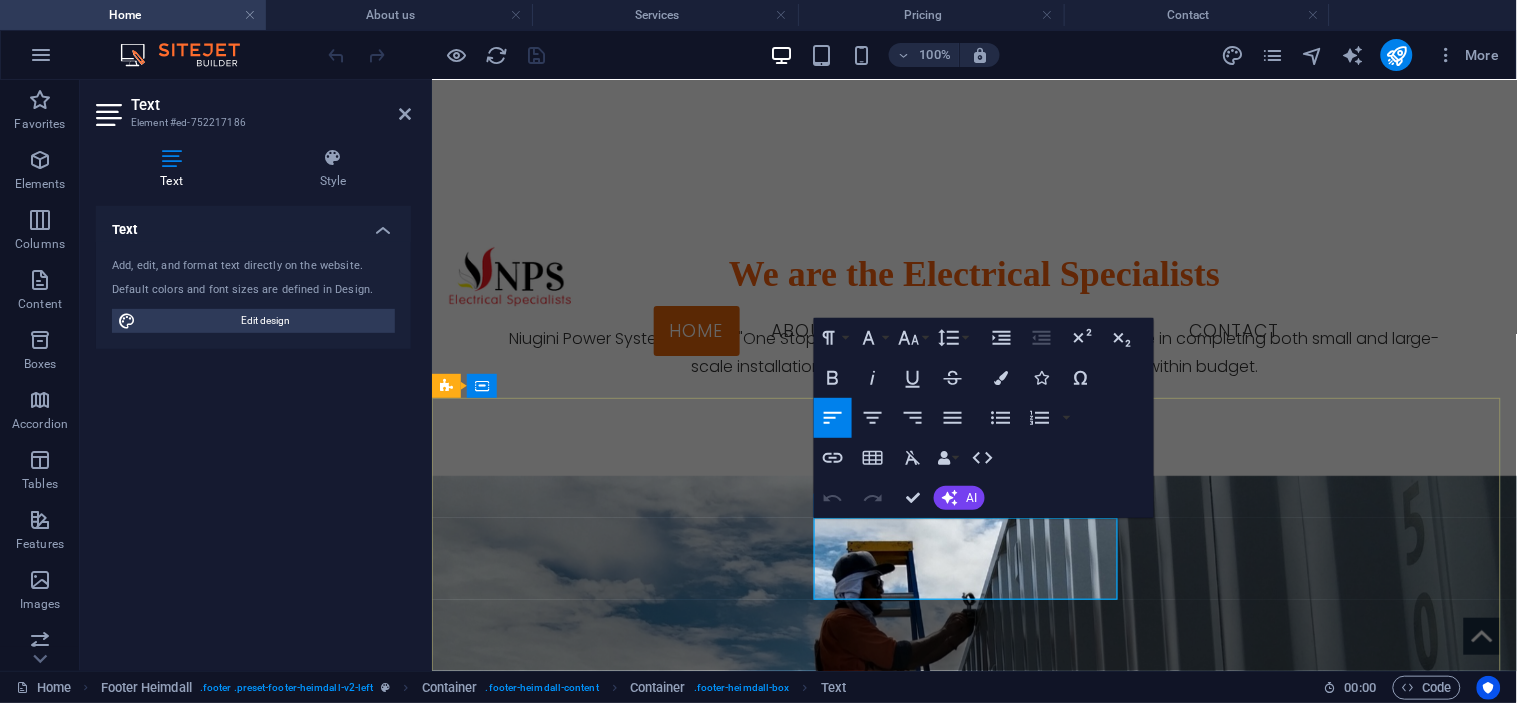 click on "Montoro Street" at bounding box center [599, 3445] 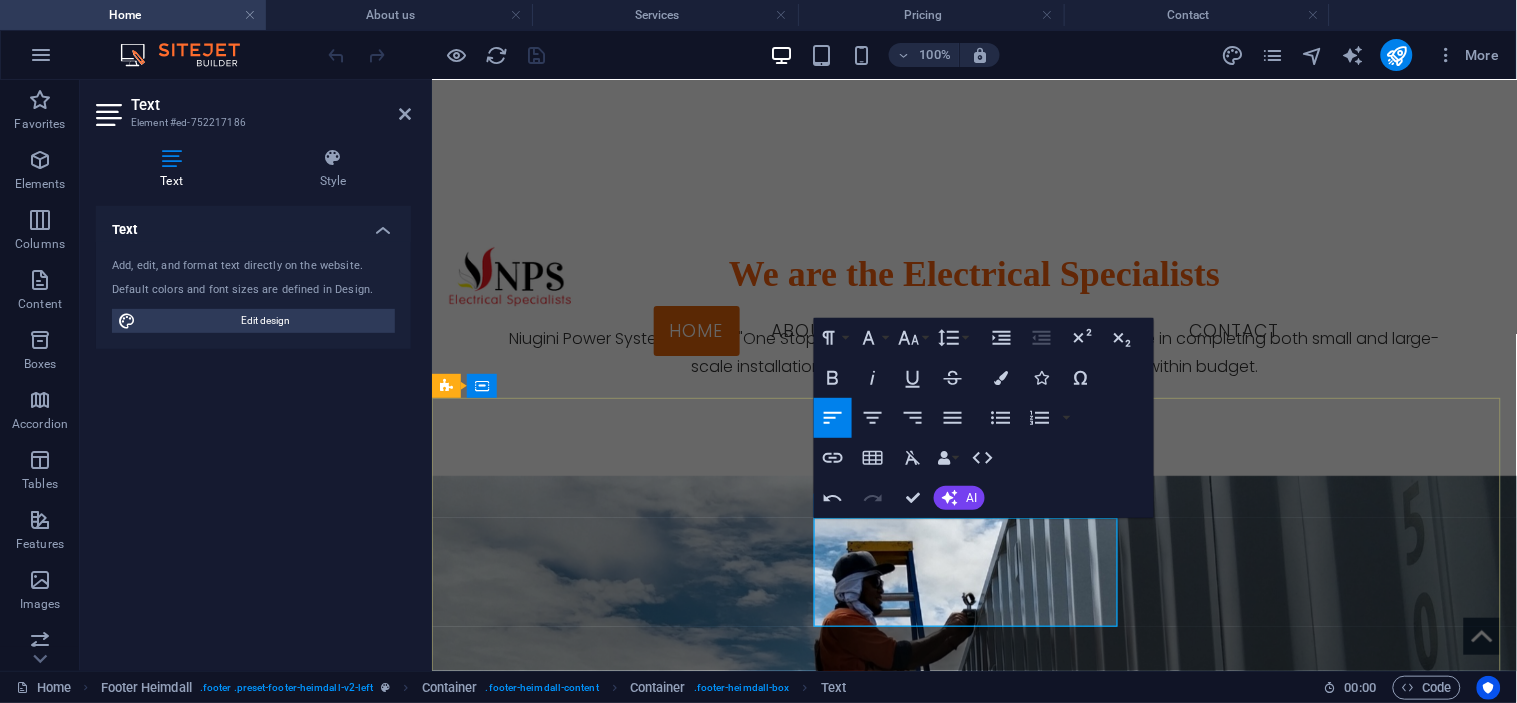 type 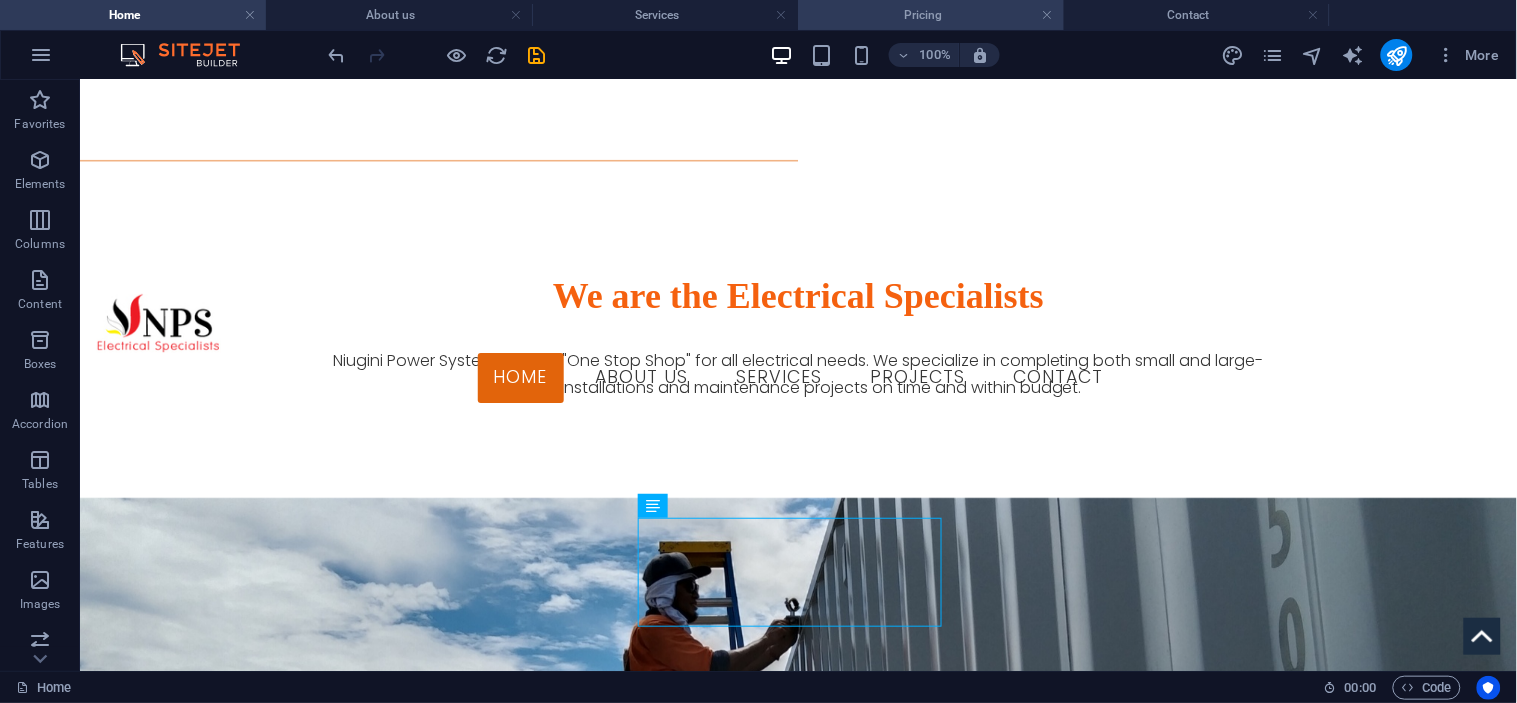 click on "Pricing" at bounding box center (931, 15) 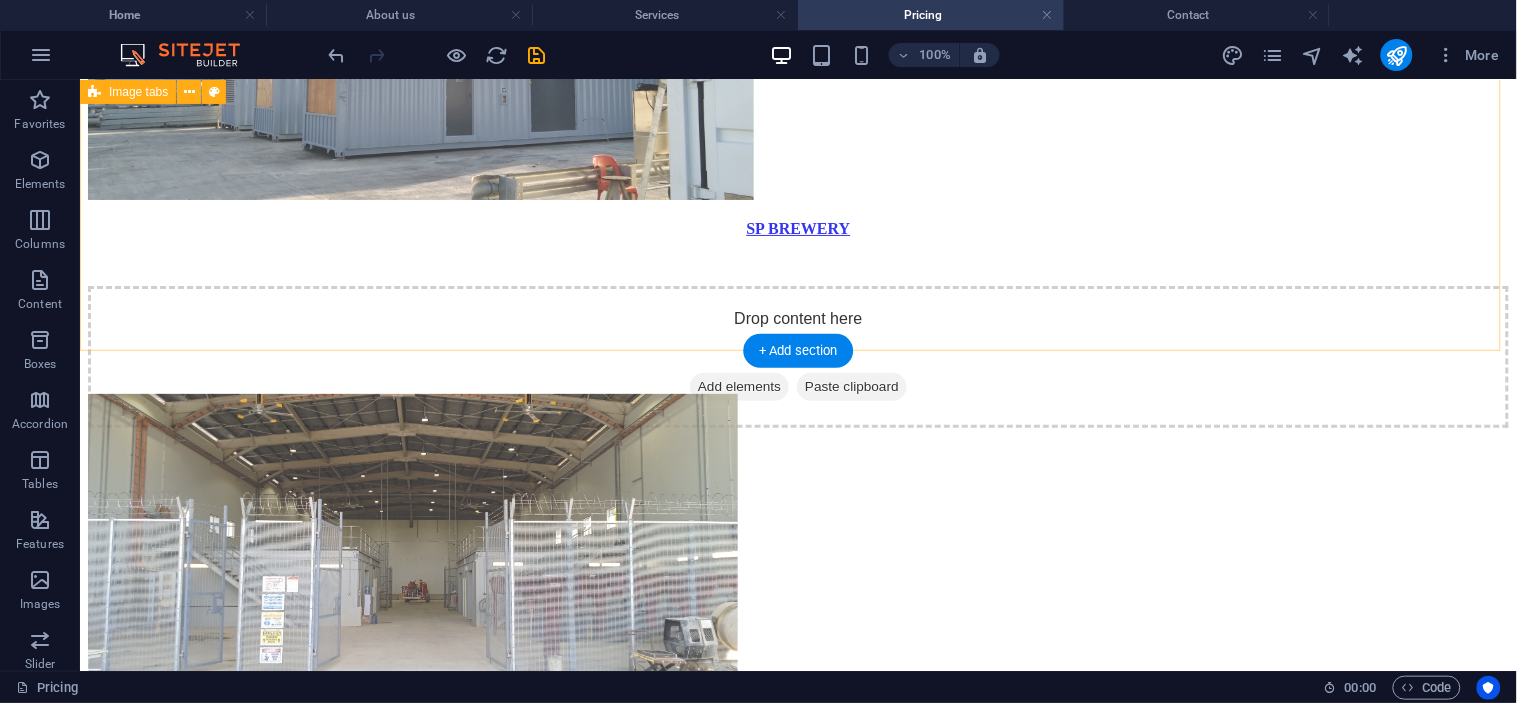 scroll, scrollTop: 3880, scrollLeft: 0, axis: vertical 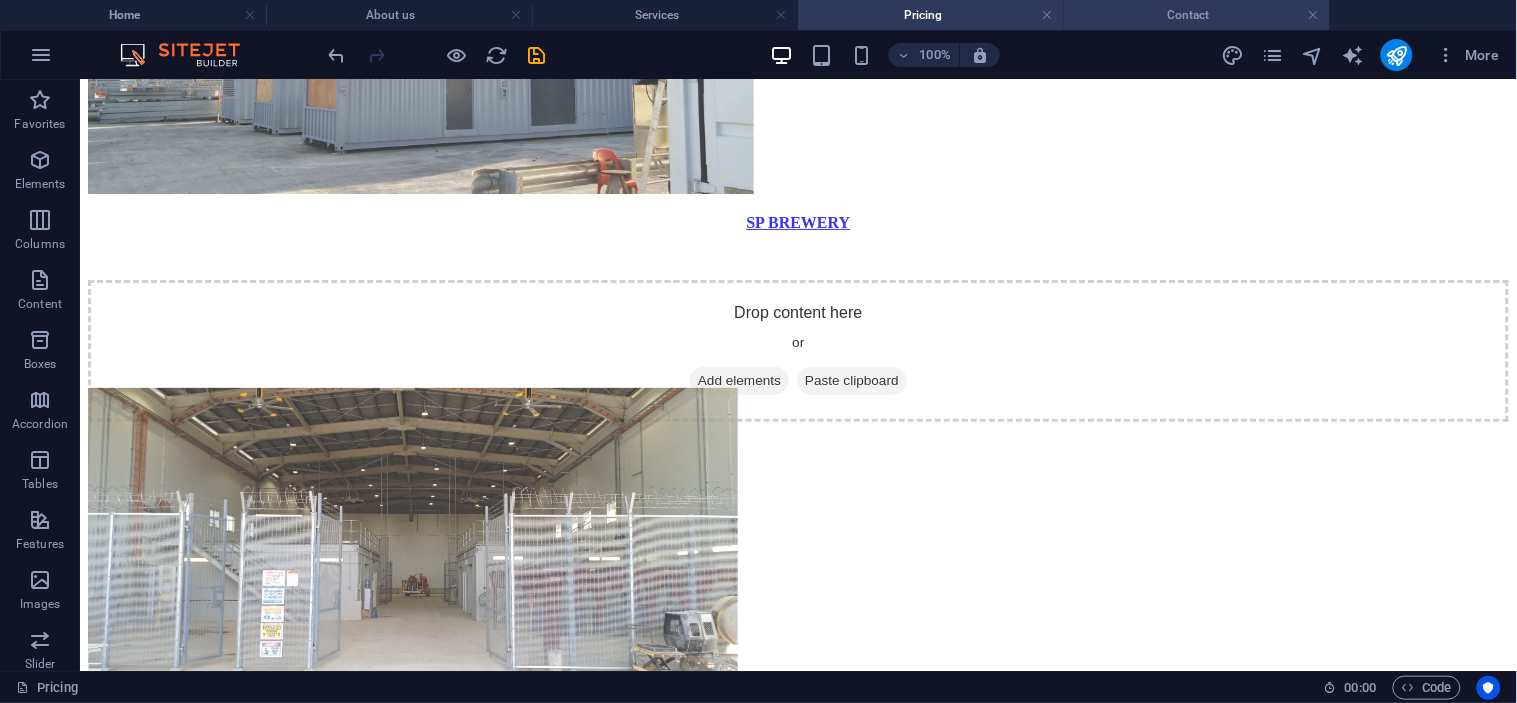 click on "Contact" at bounding box center [1197, 15] 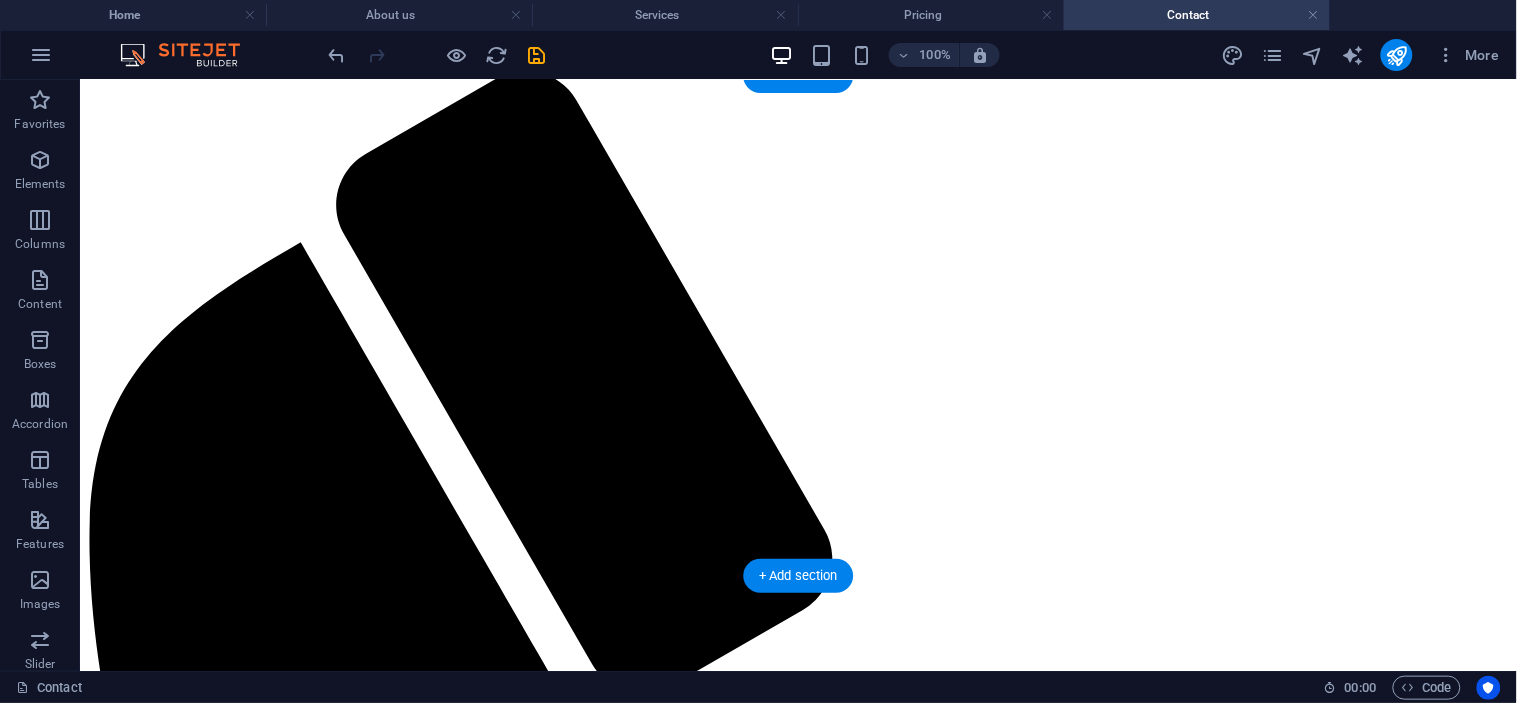 scroll, scrollTop: 0, scrollLeft: 0, axis: both 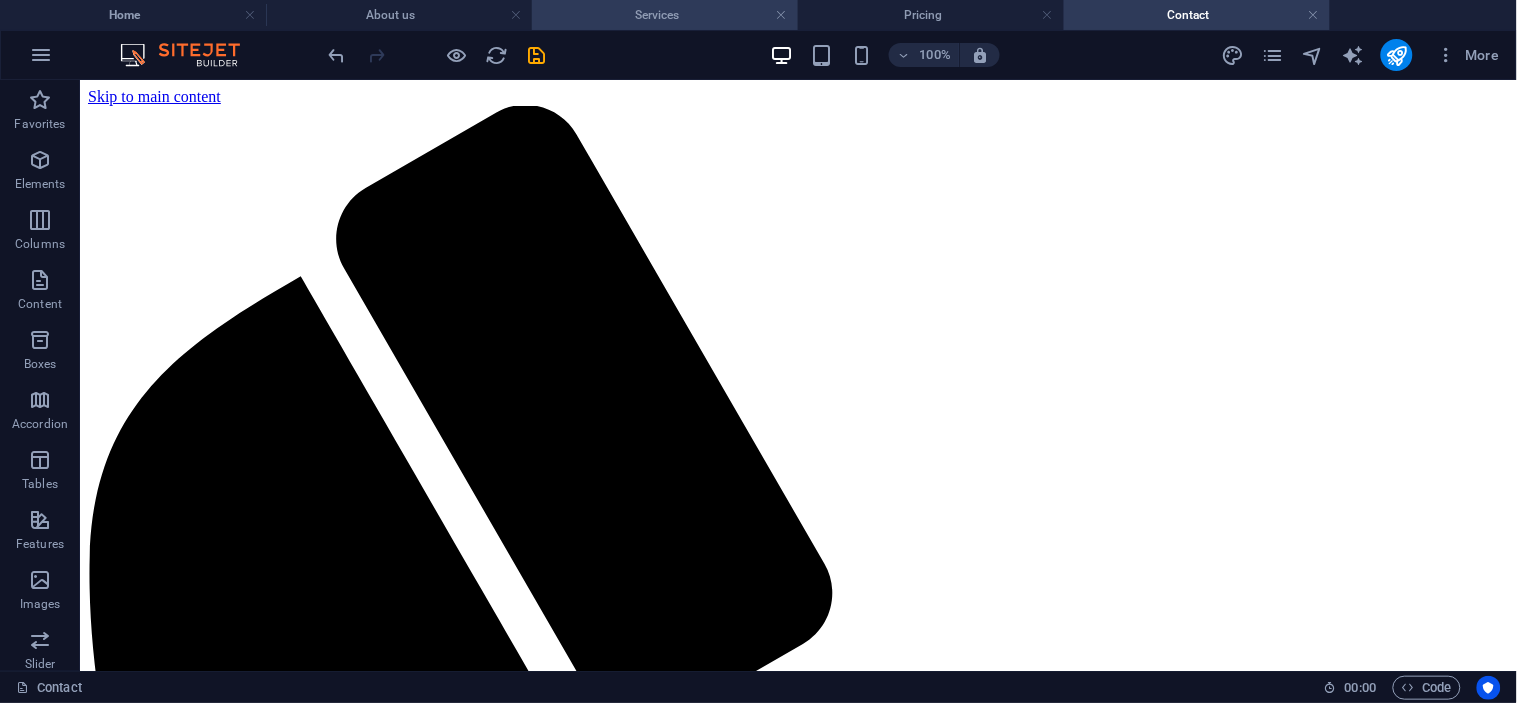 click on "Services" at bounding box center [665, 15] 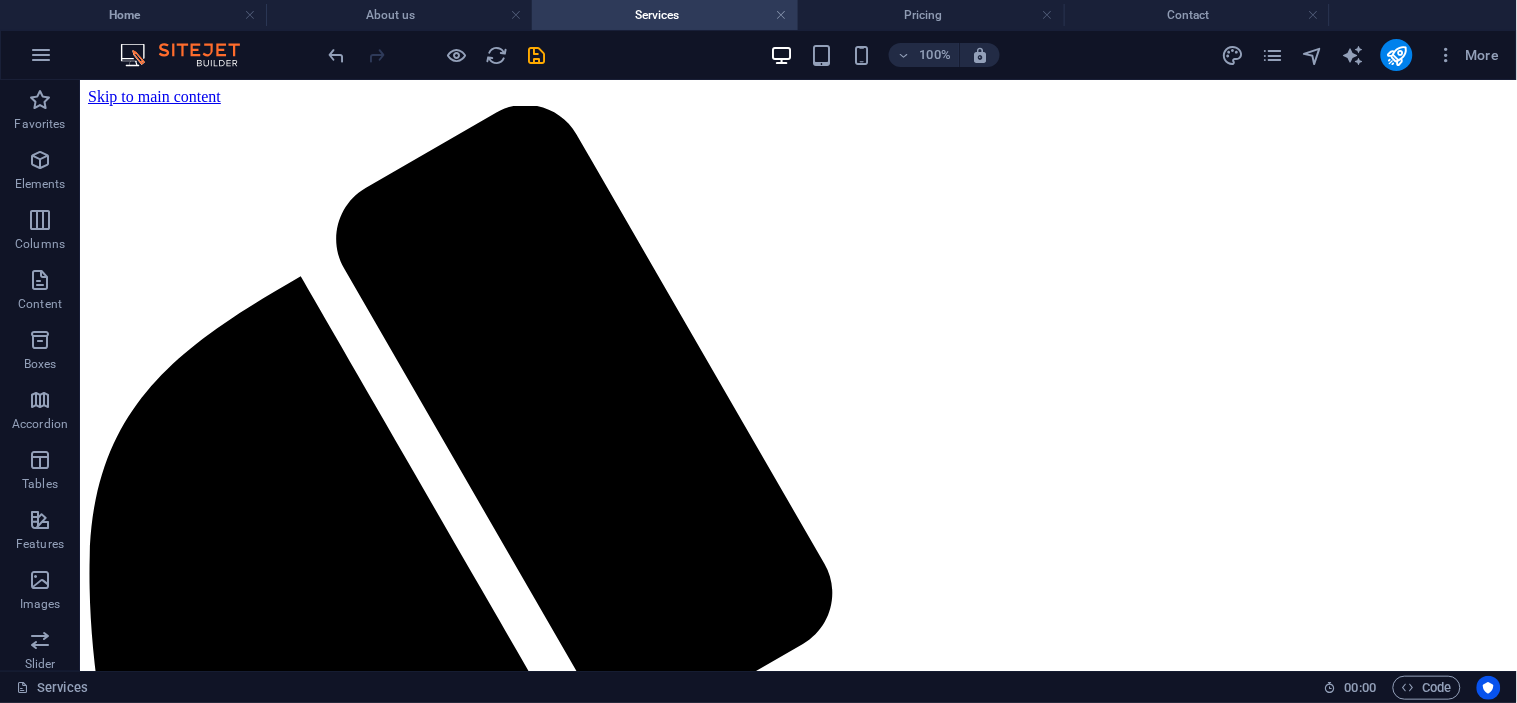 scroll, scrollTop: 290, scrollLeft: 0, axis: vertical 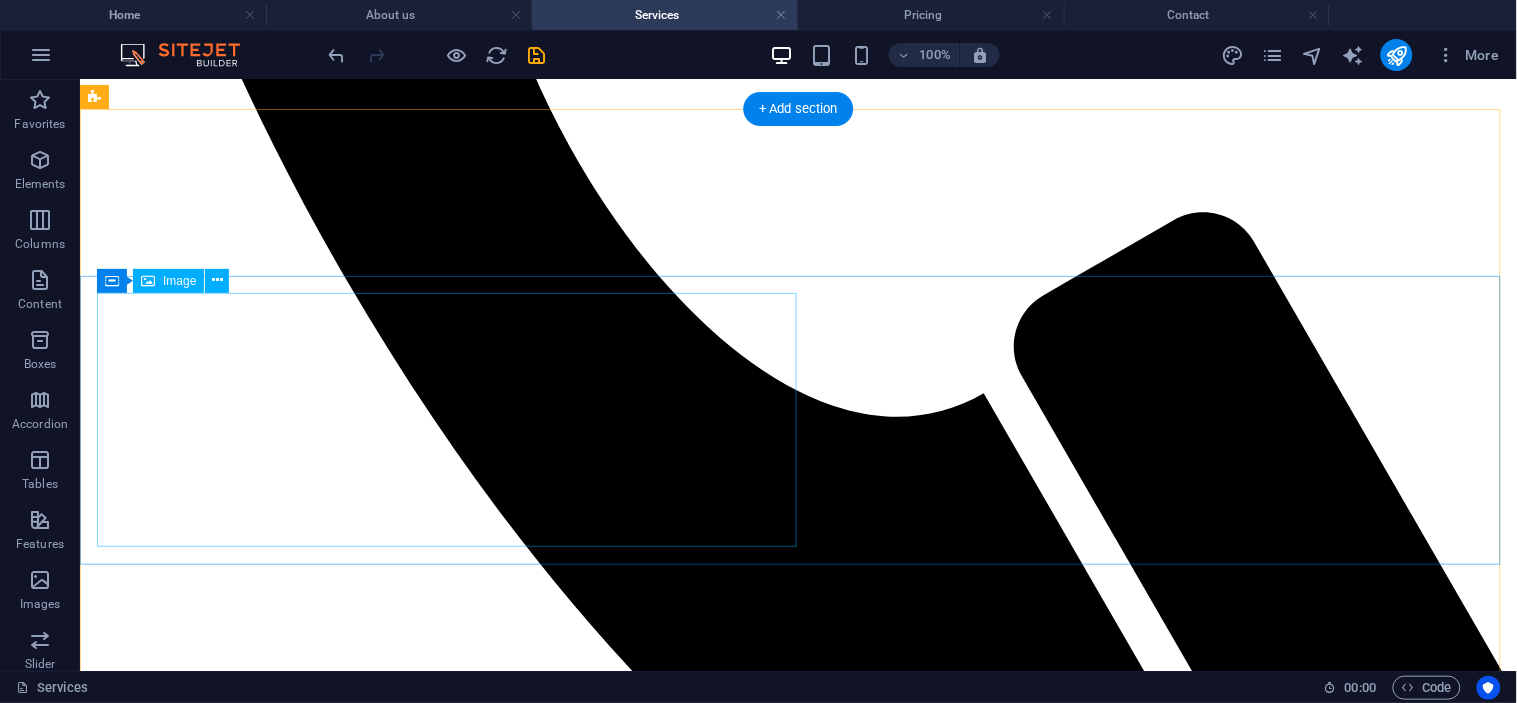 click at bounding box center (797, 2259) 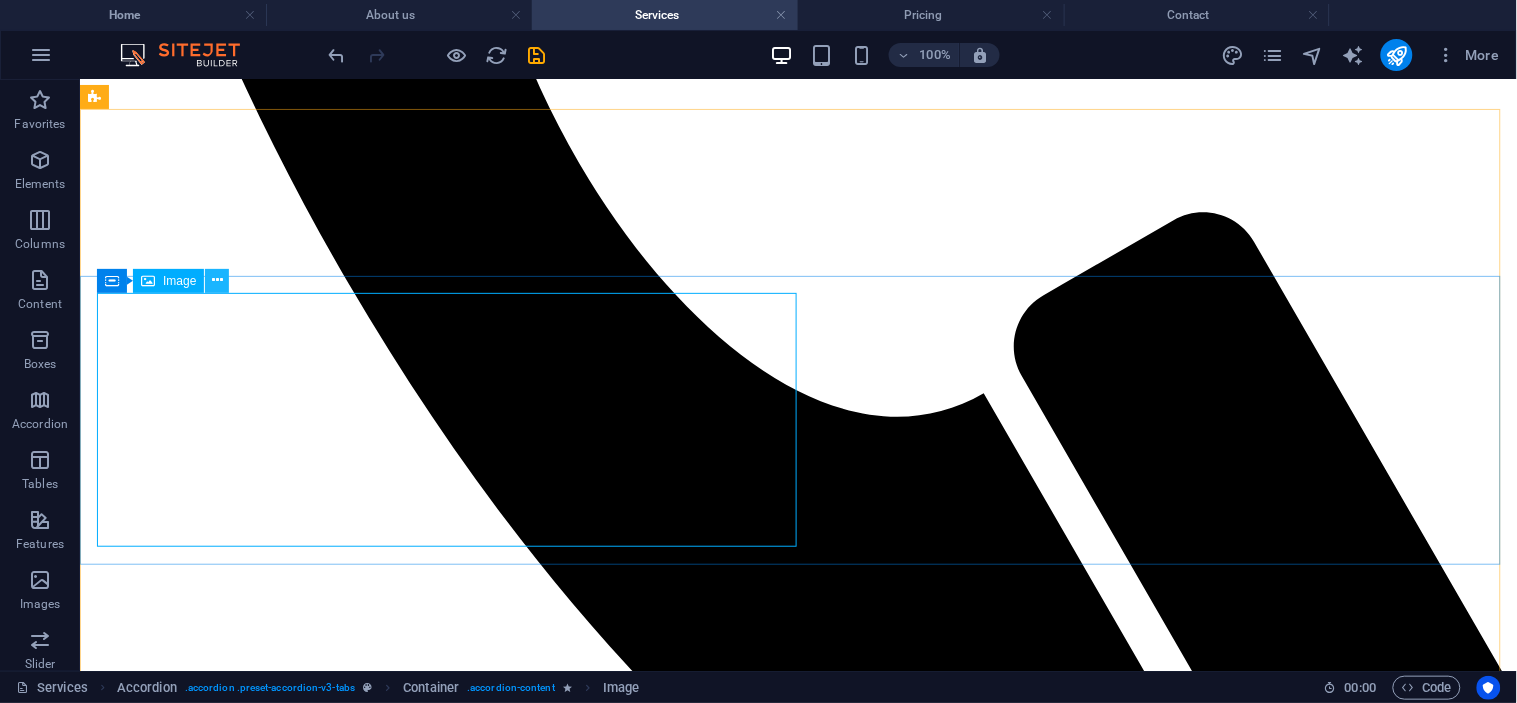 click at bounding box center (217, 280) 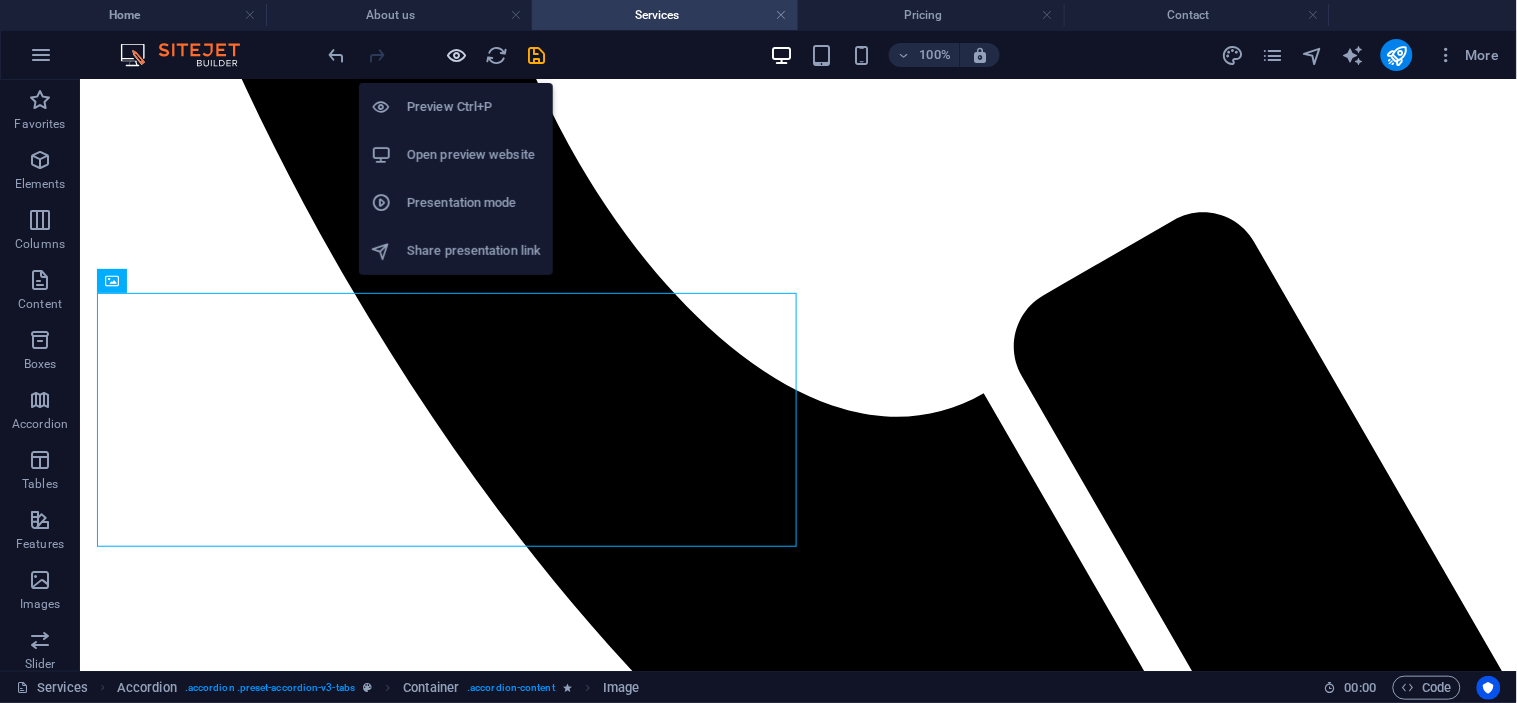 click at bounding box center (457, 55) 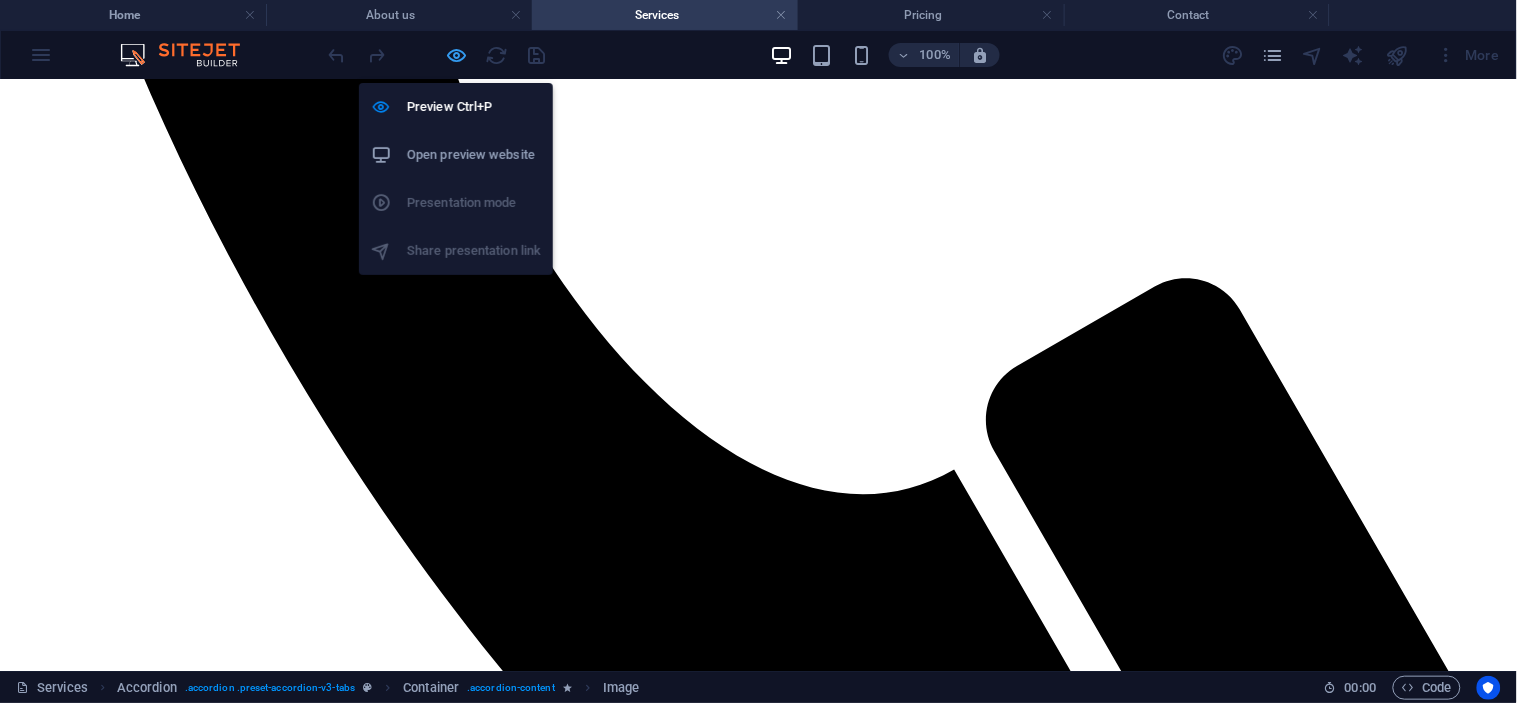 click at bounding box center (457, 55) 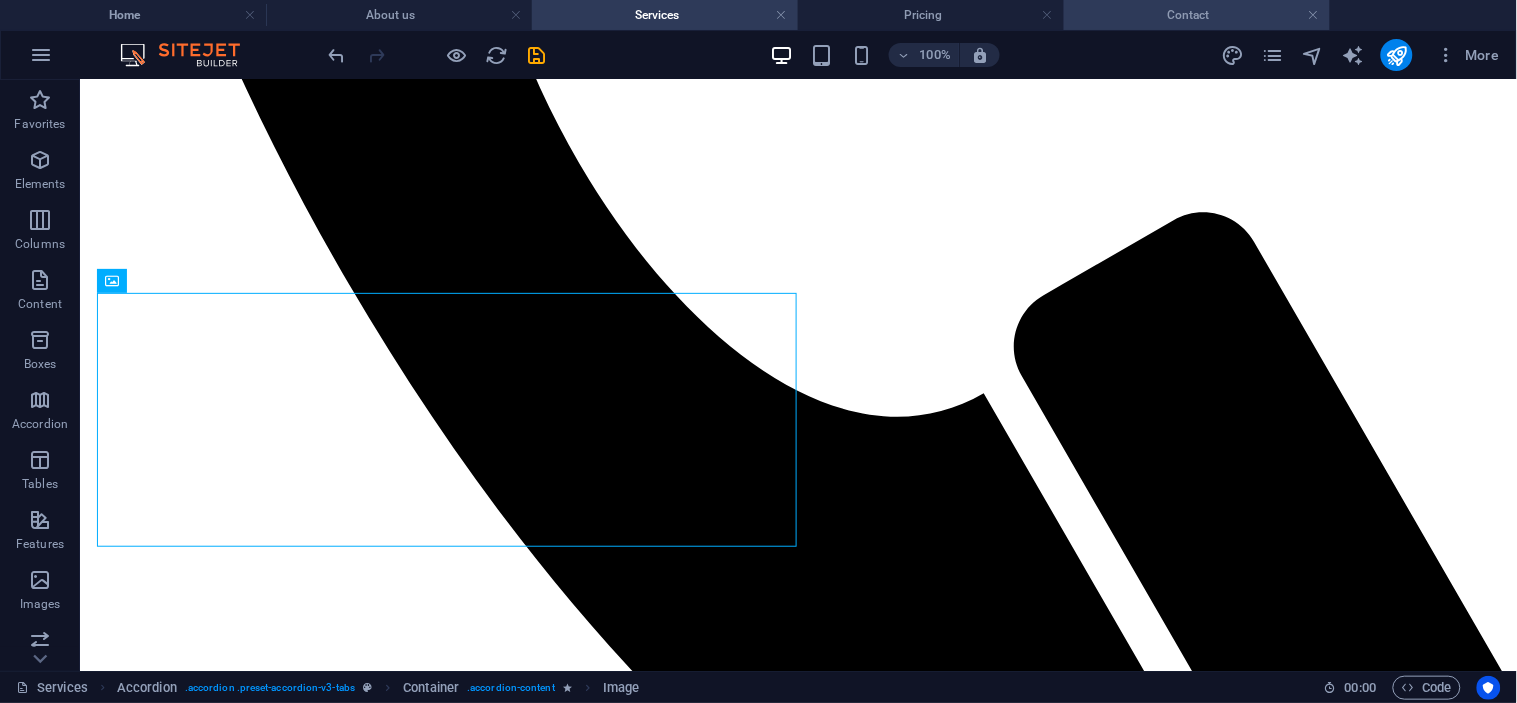 click on "Contact" at bounding box center [1197, 15] 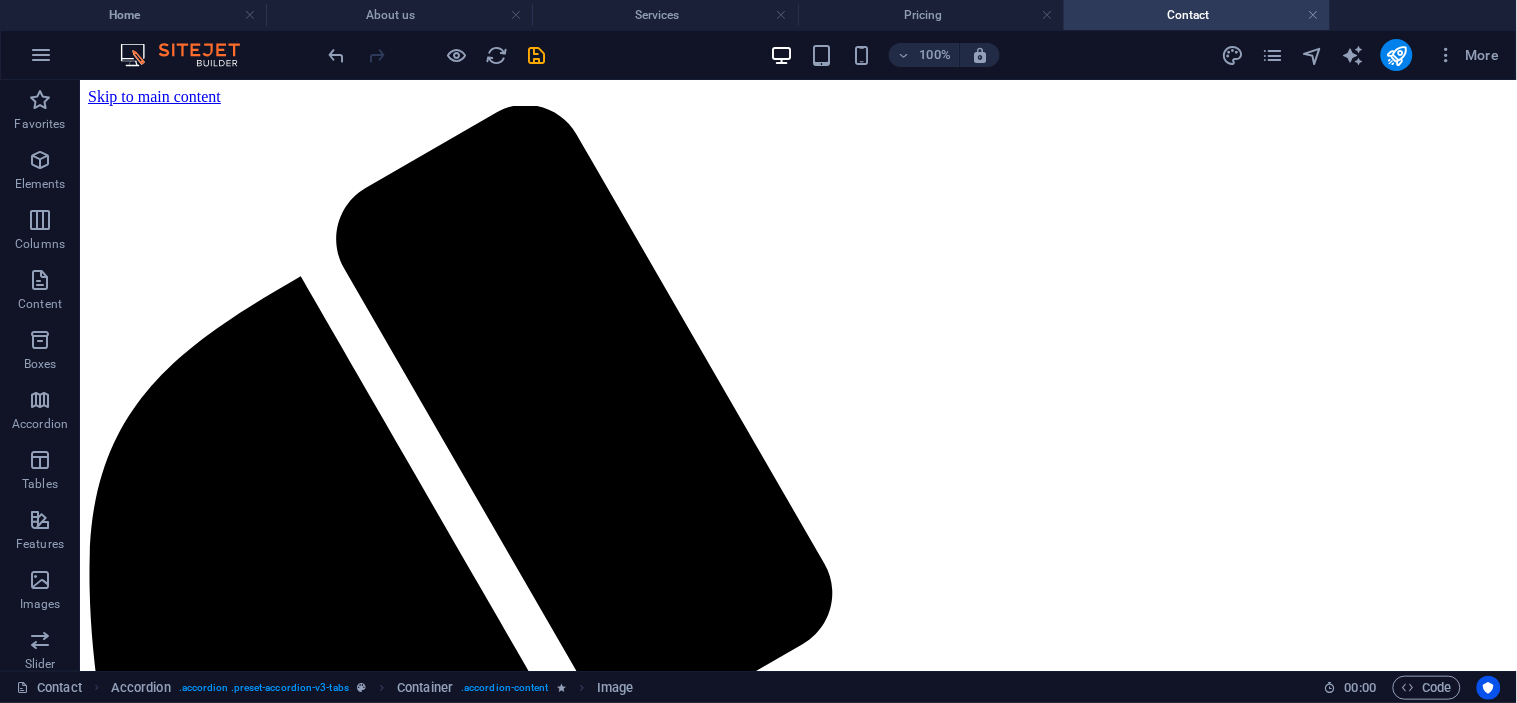 scroll, scrollTop: 0, scrollLeft: 0, axis: both 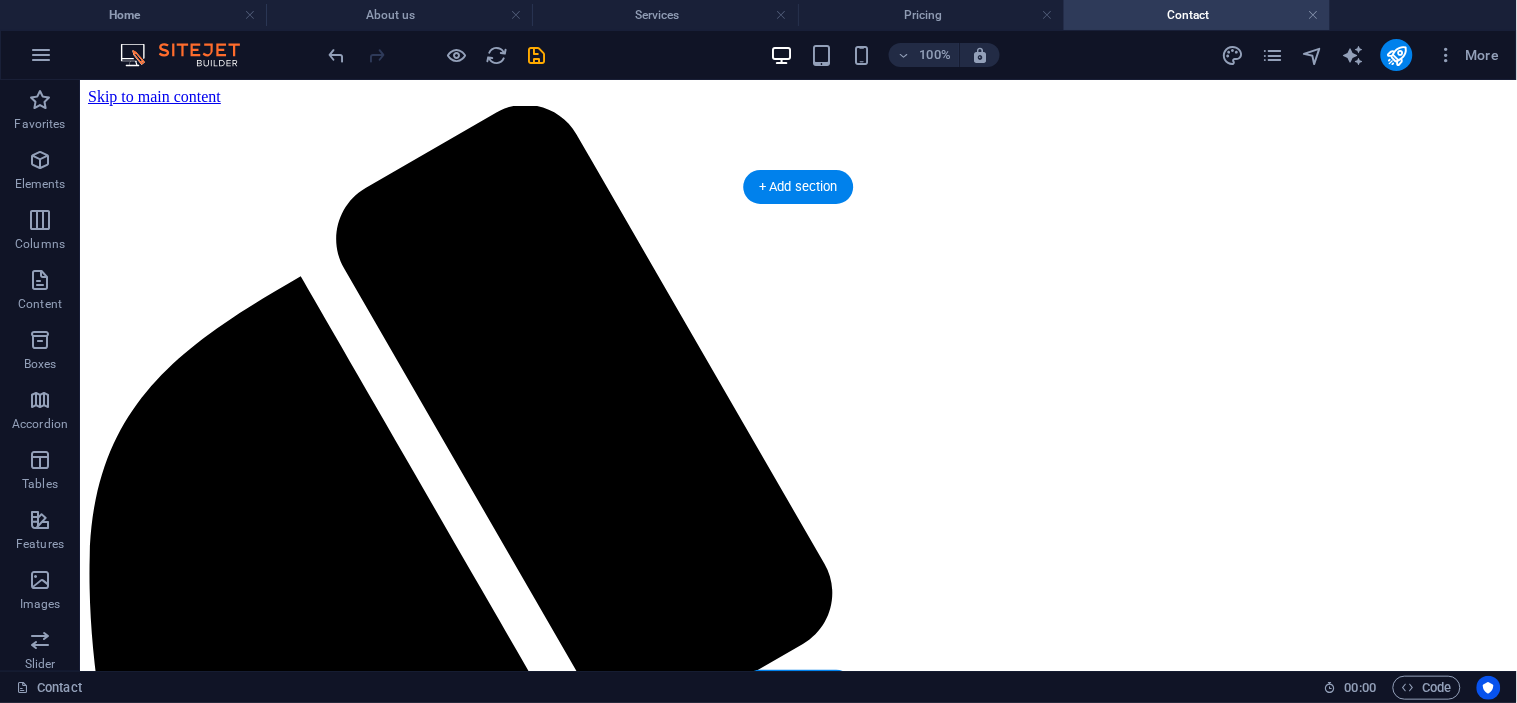 click at bounding box center [797, 2126] 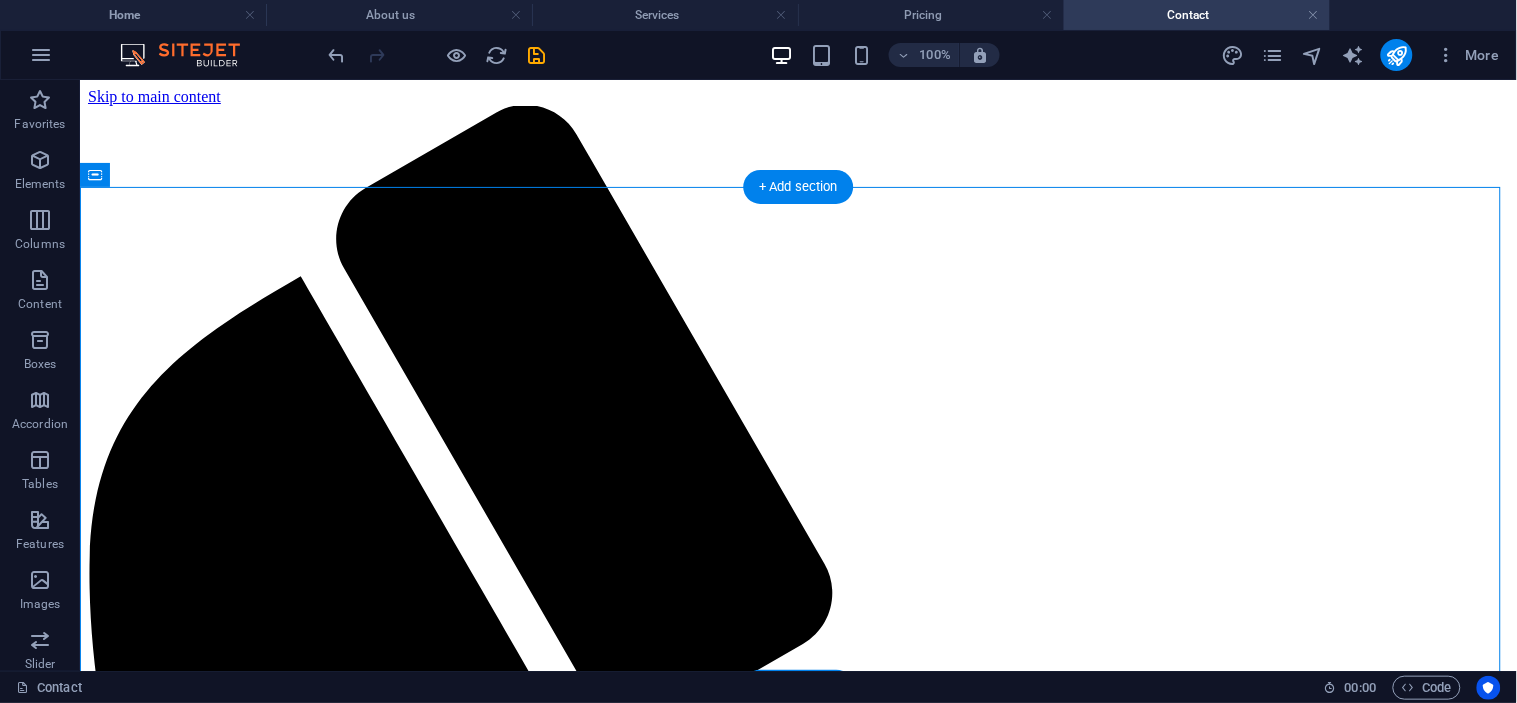 click at bounding box center (797, 2126) 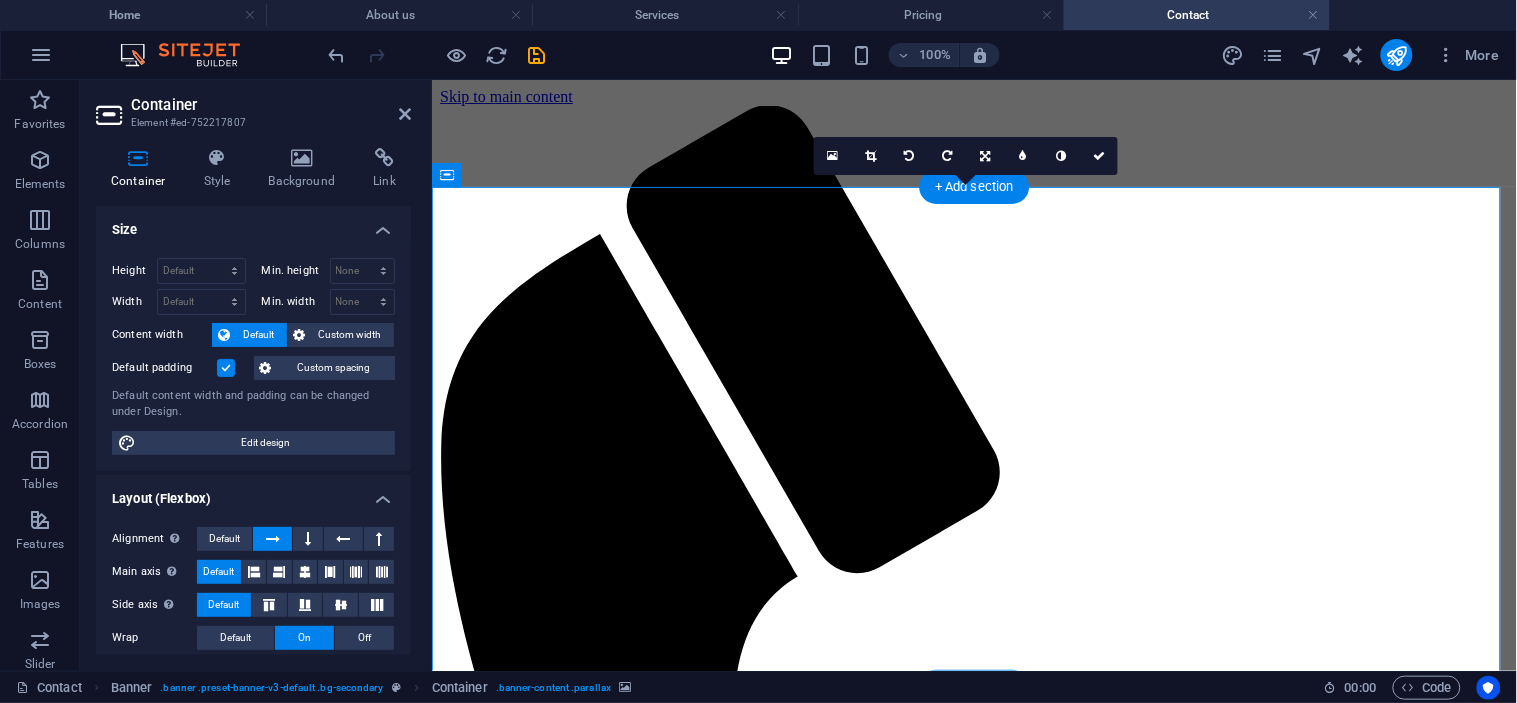 click at bounding box center (973, 1615) 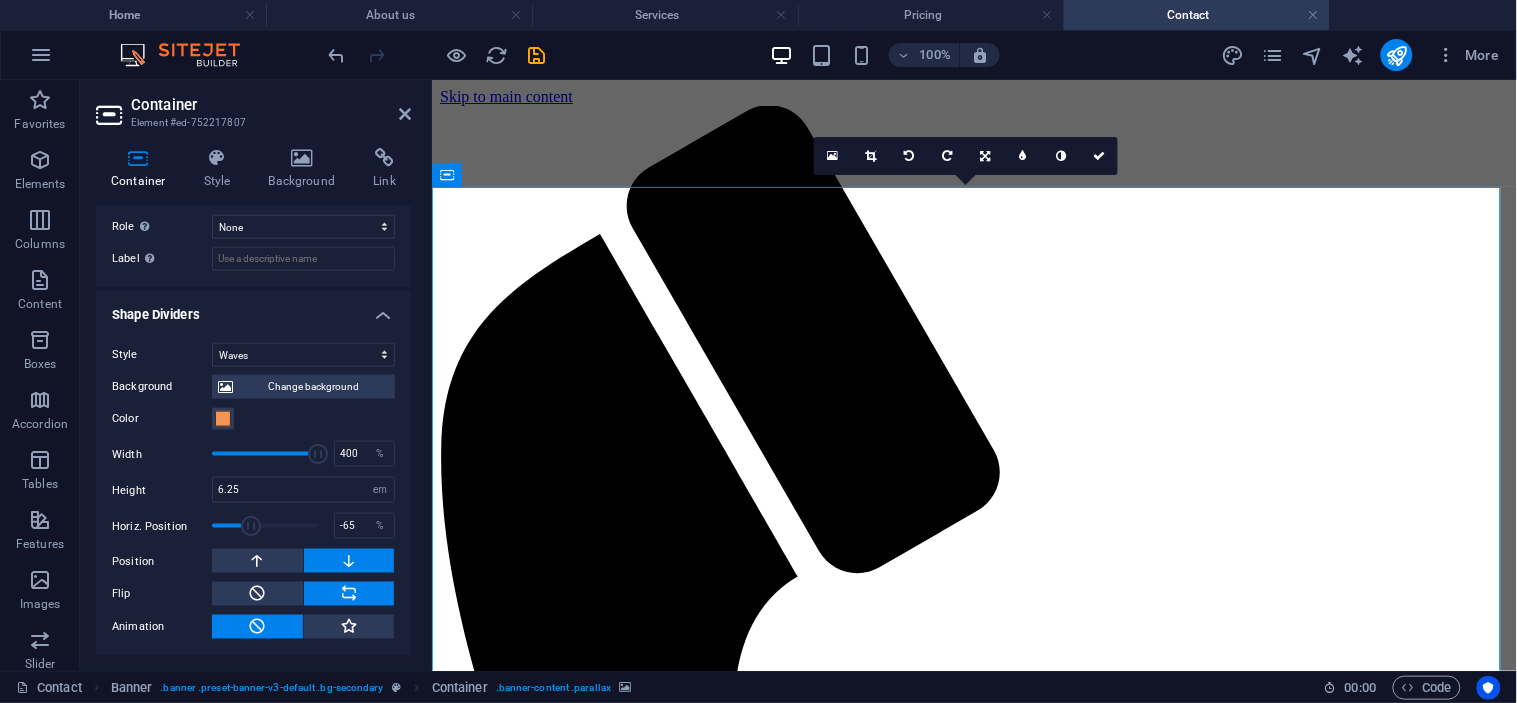 scroll, scrollTop: 265, scrollLeft: 0, axis: vertical 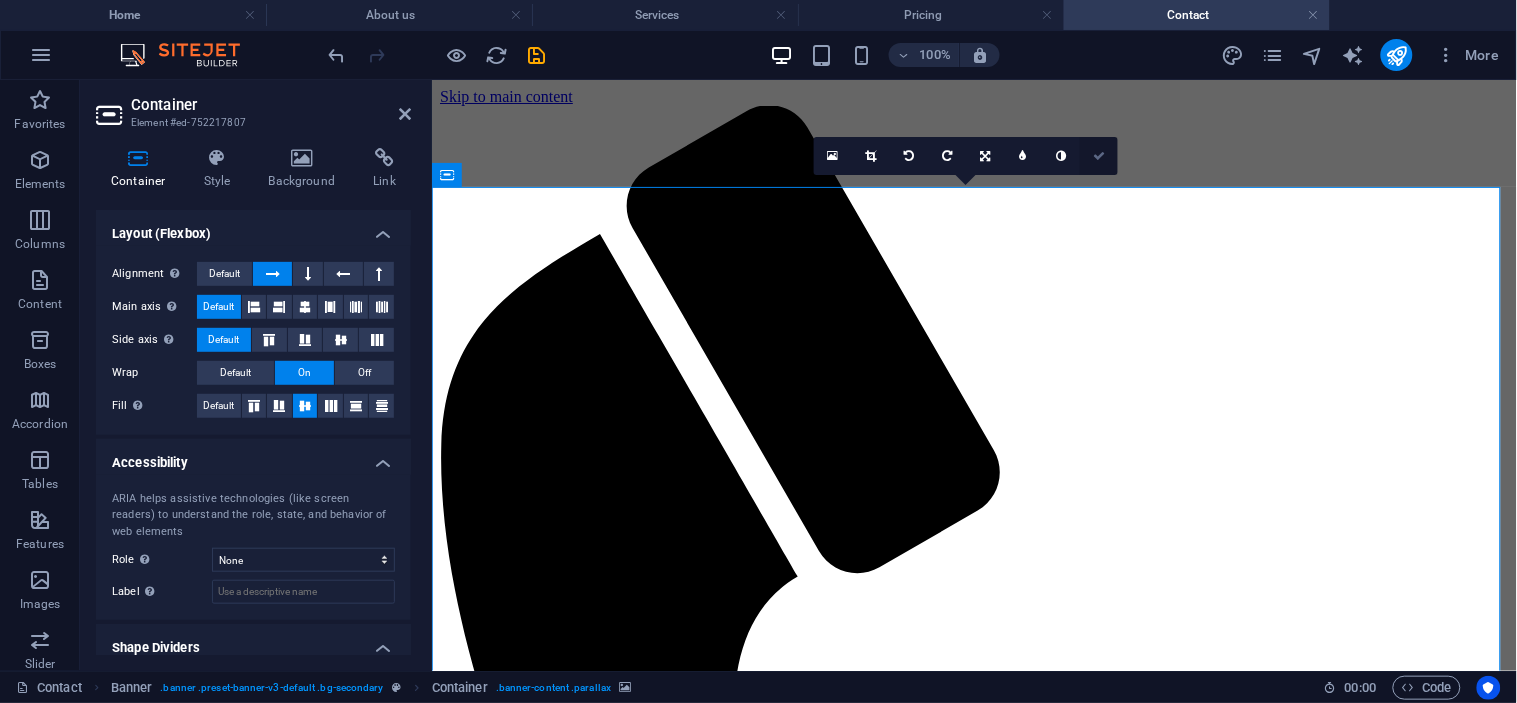 click at bounding box center [1099, 156] 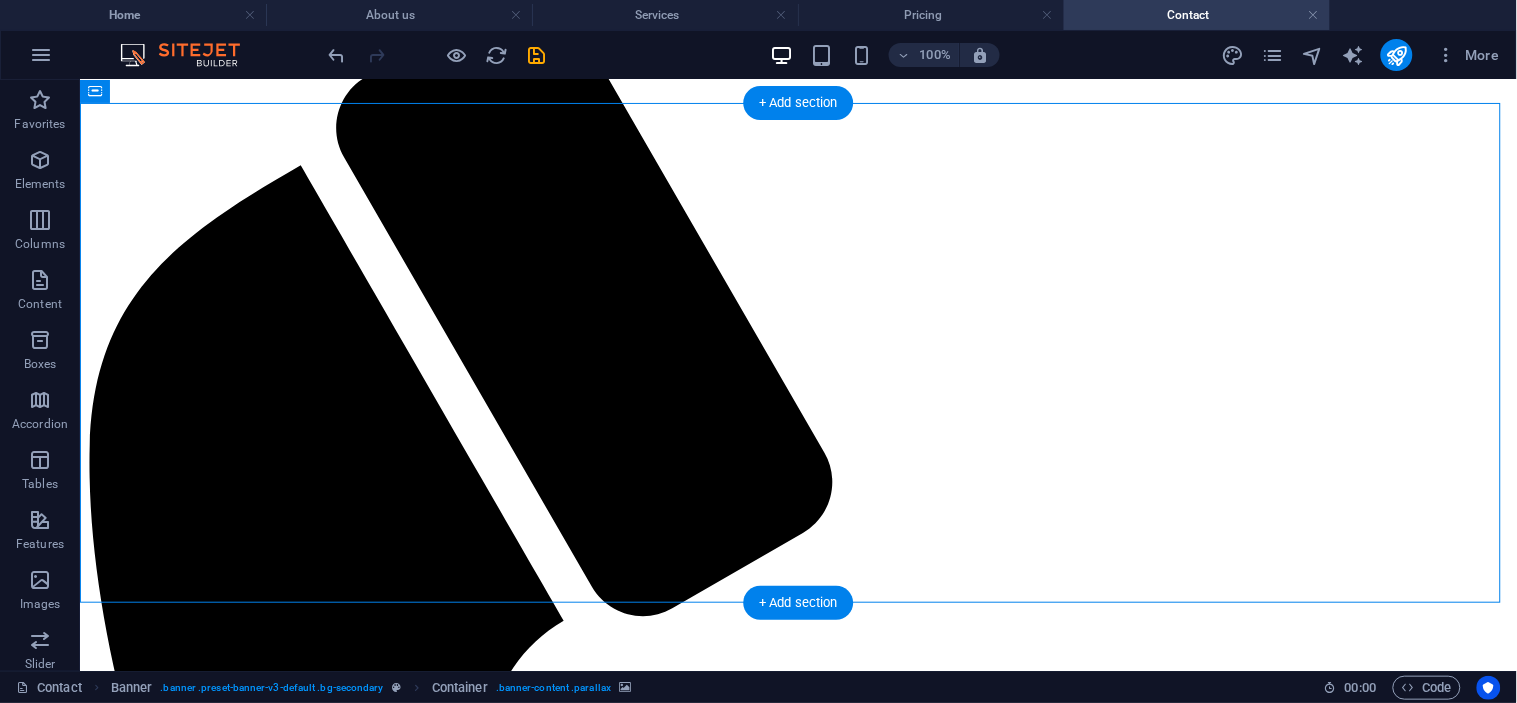 scroll, scrollTop: 0, scrollLeft: 0, axis: both 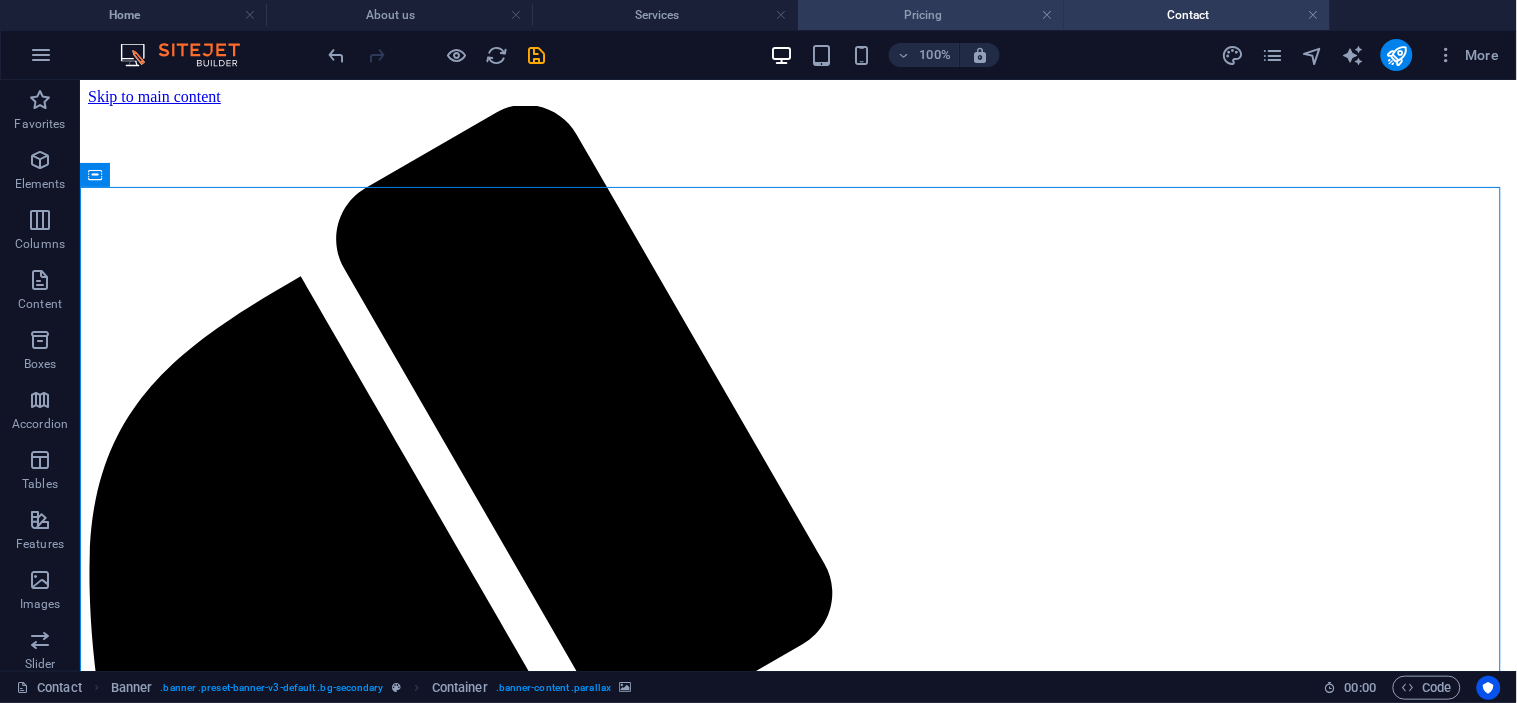 click on "Pricing" at bounding box center (931, 15) 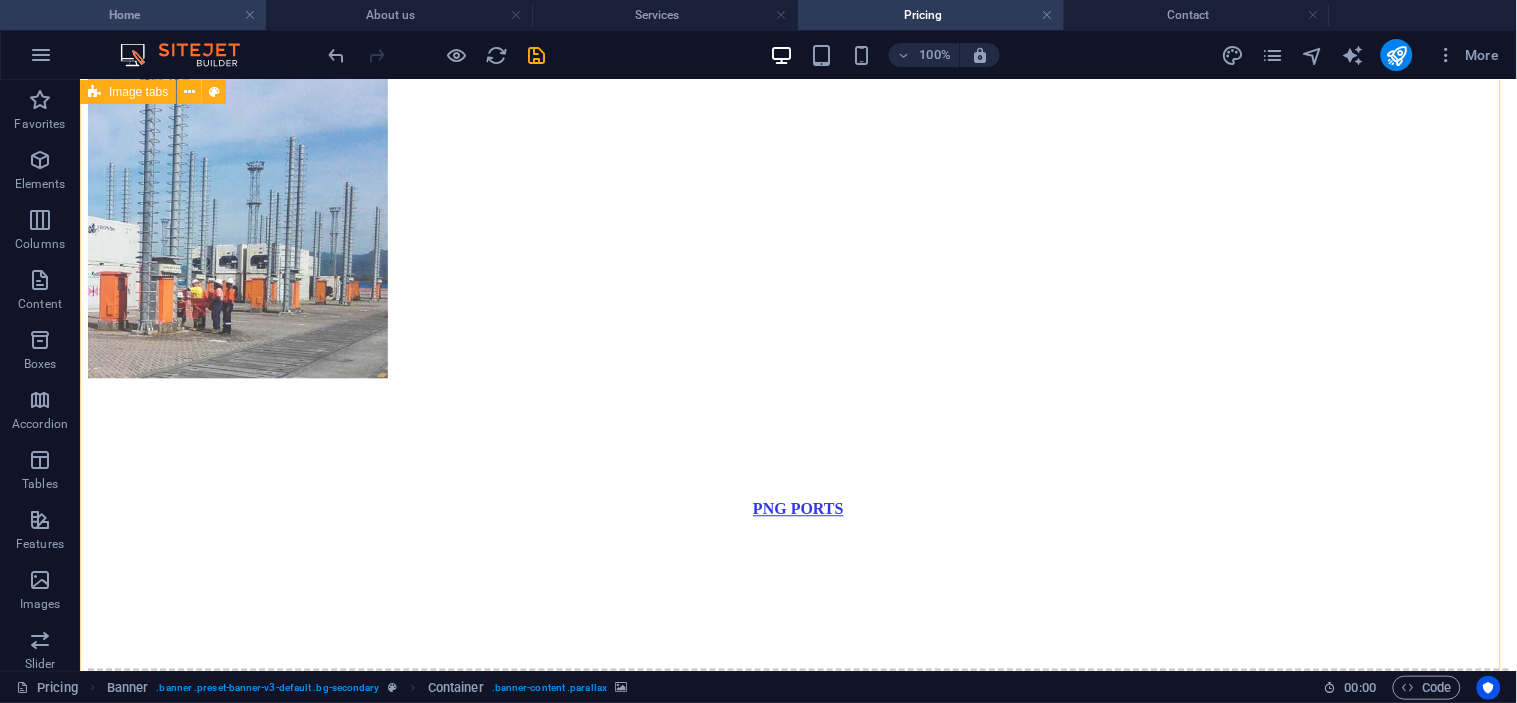 scroll, scrollTop: 2991, scrollLeft: 0, axis: vertical 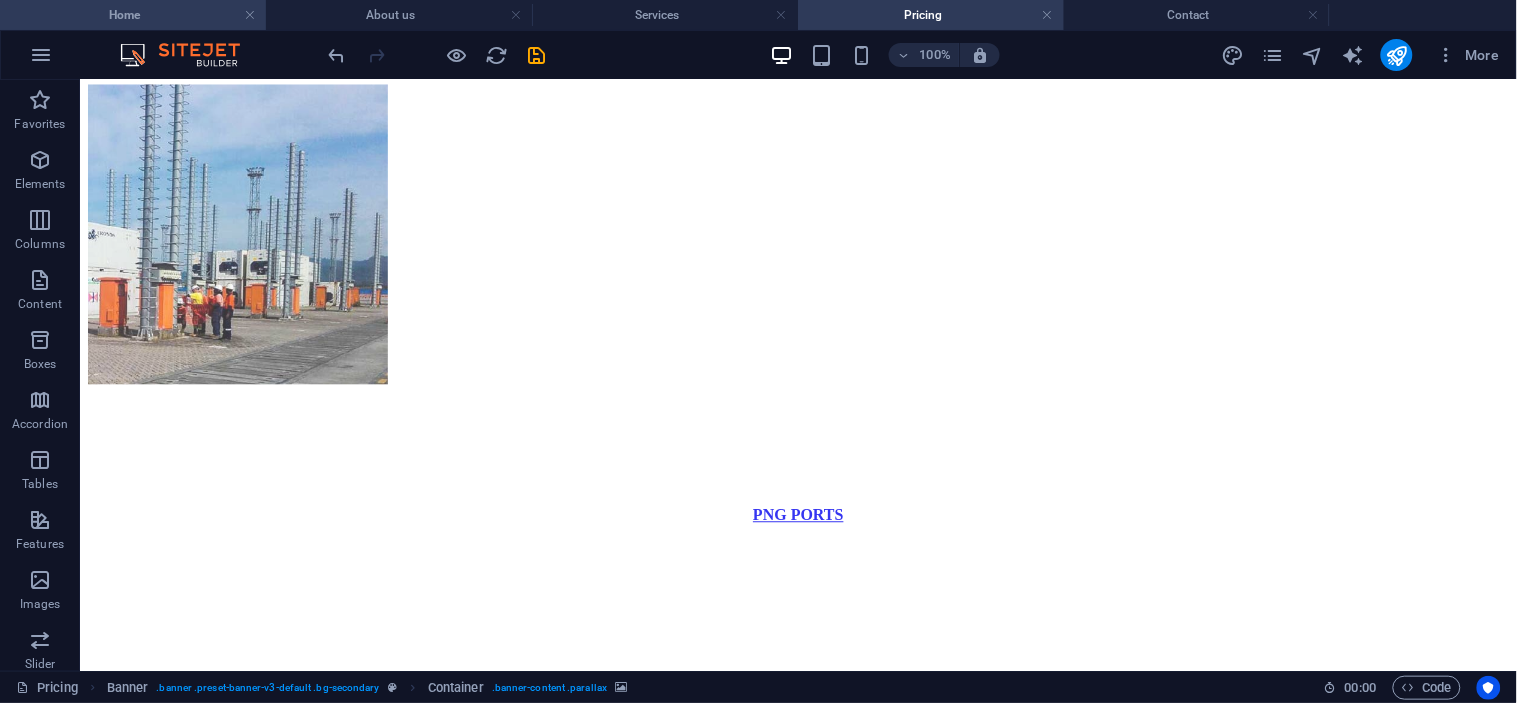 click on "Home" at bounding box center [133, 15] 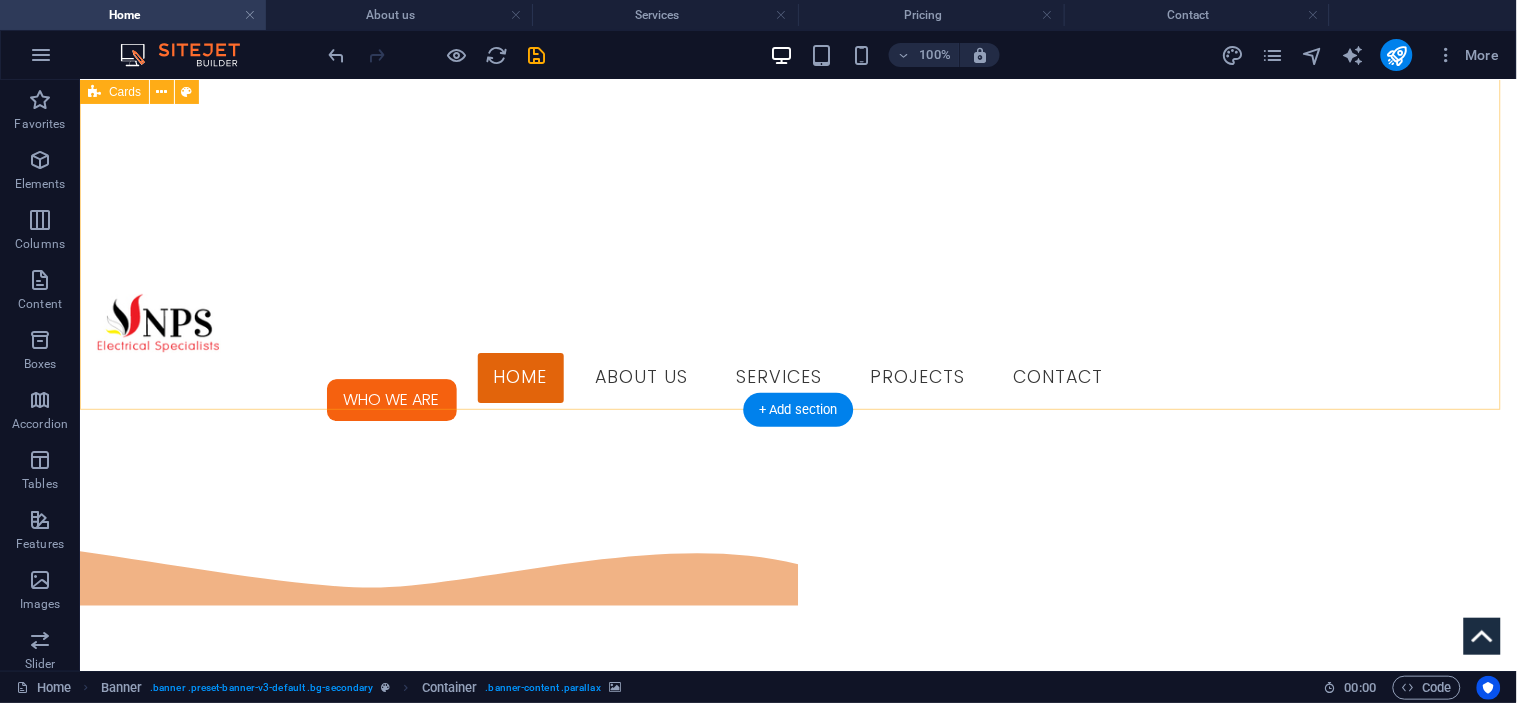 scroll, scrollTop: 1091, scrollLeft: 0, axis: vertical 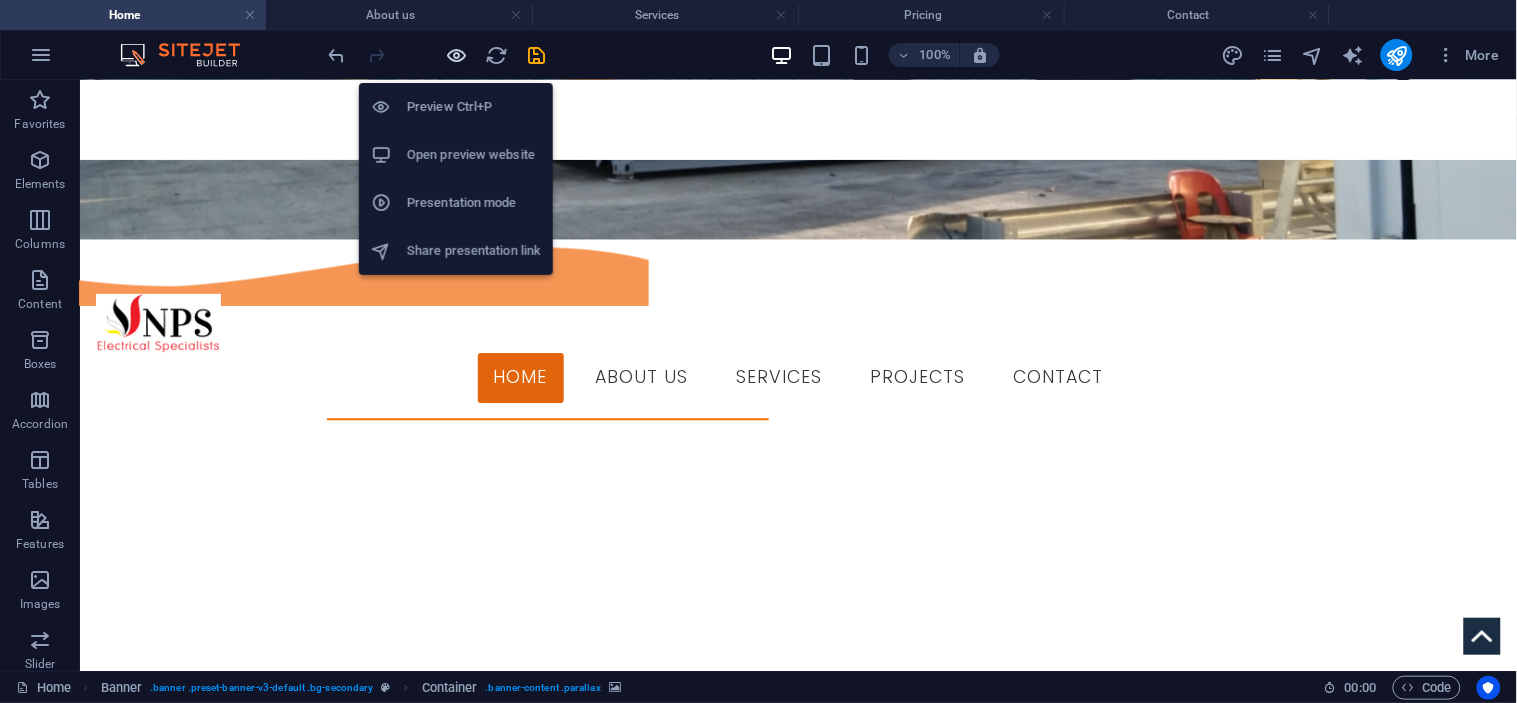 click at bounding box center [457, 55] 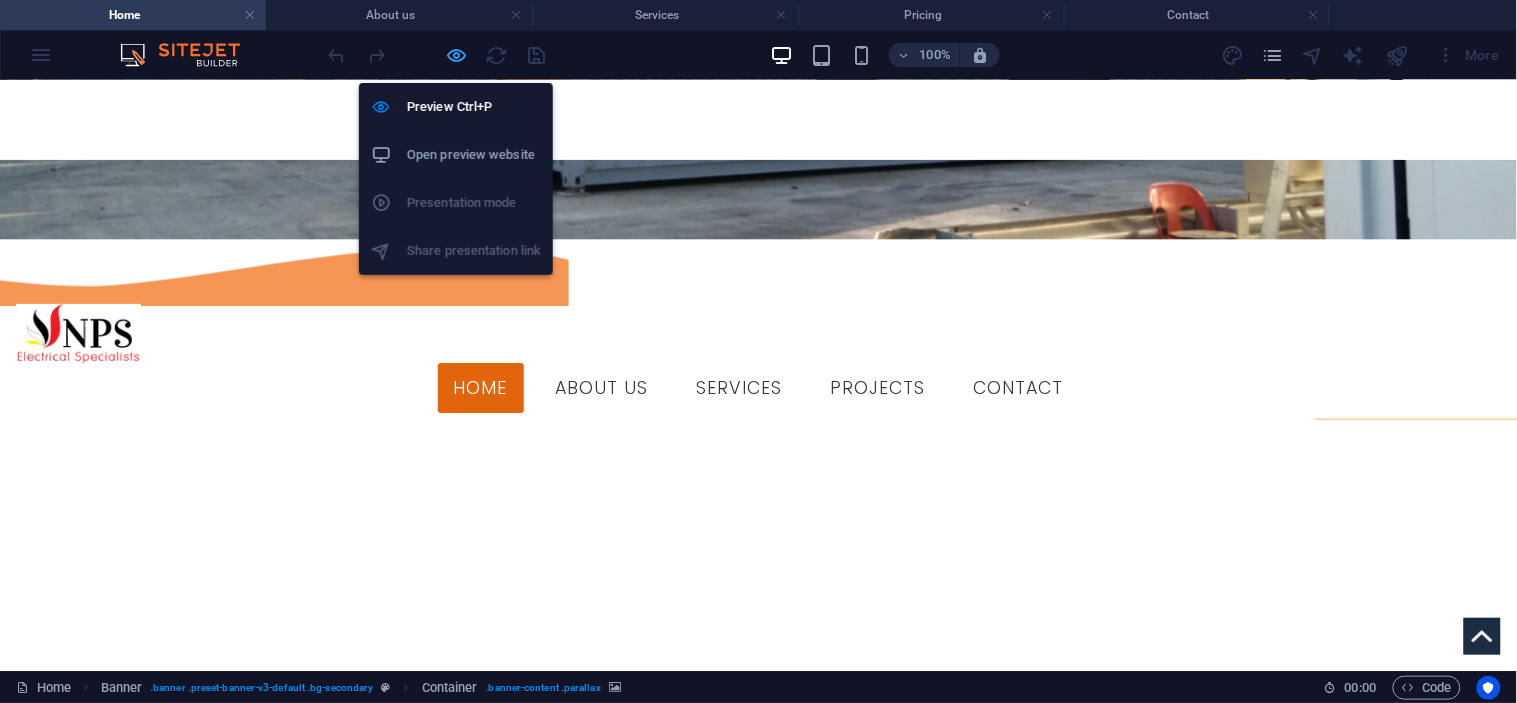 click at bounding box center [457, 55] 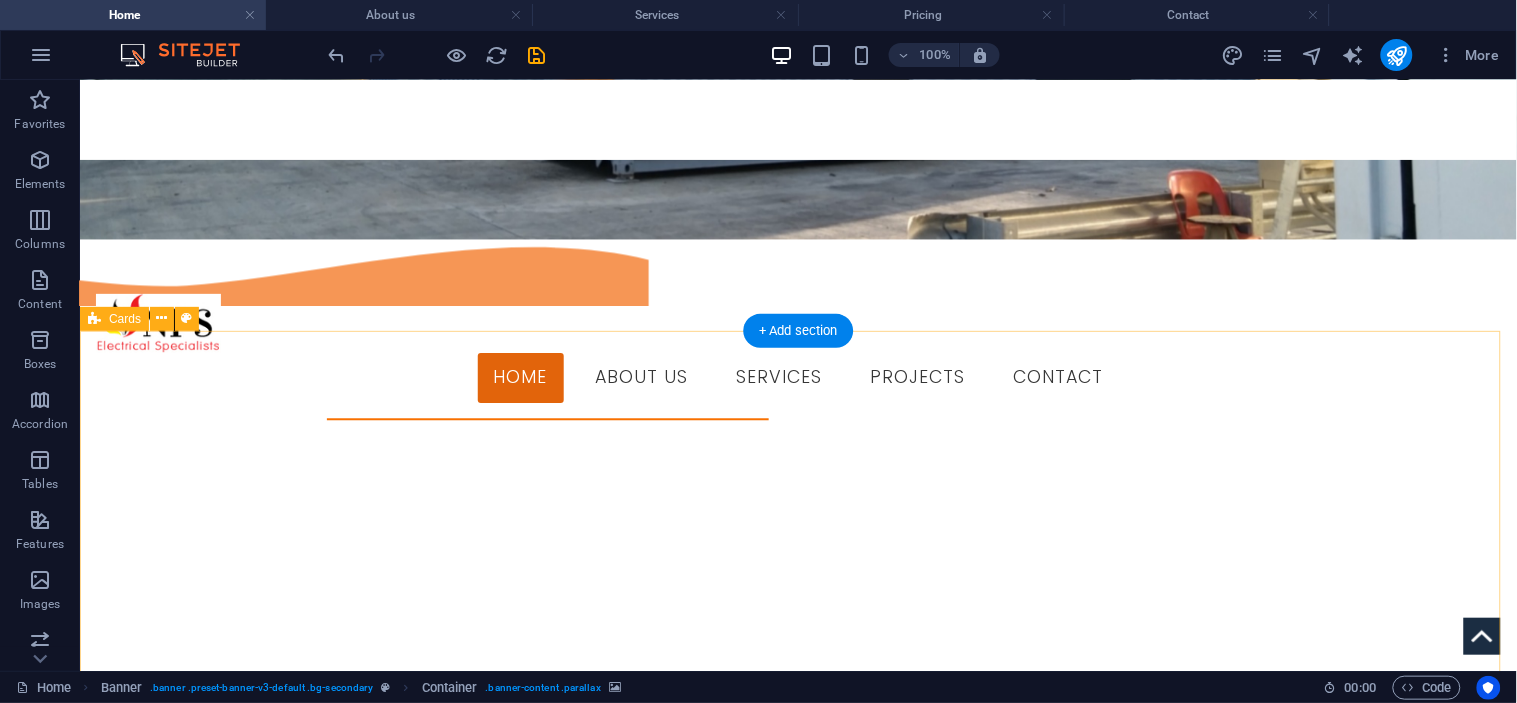 click on "INDUSTRIAL COMMERCIAL DOMESTIC" at bounding box center [797, 2630] 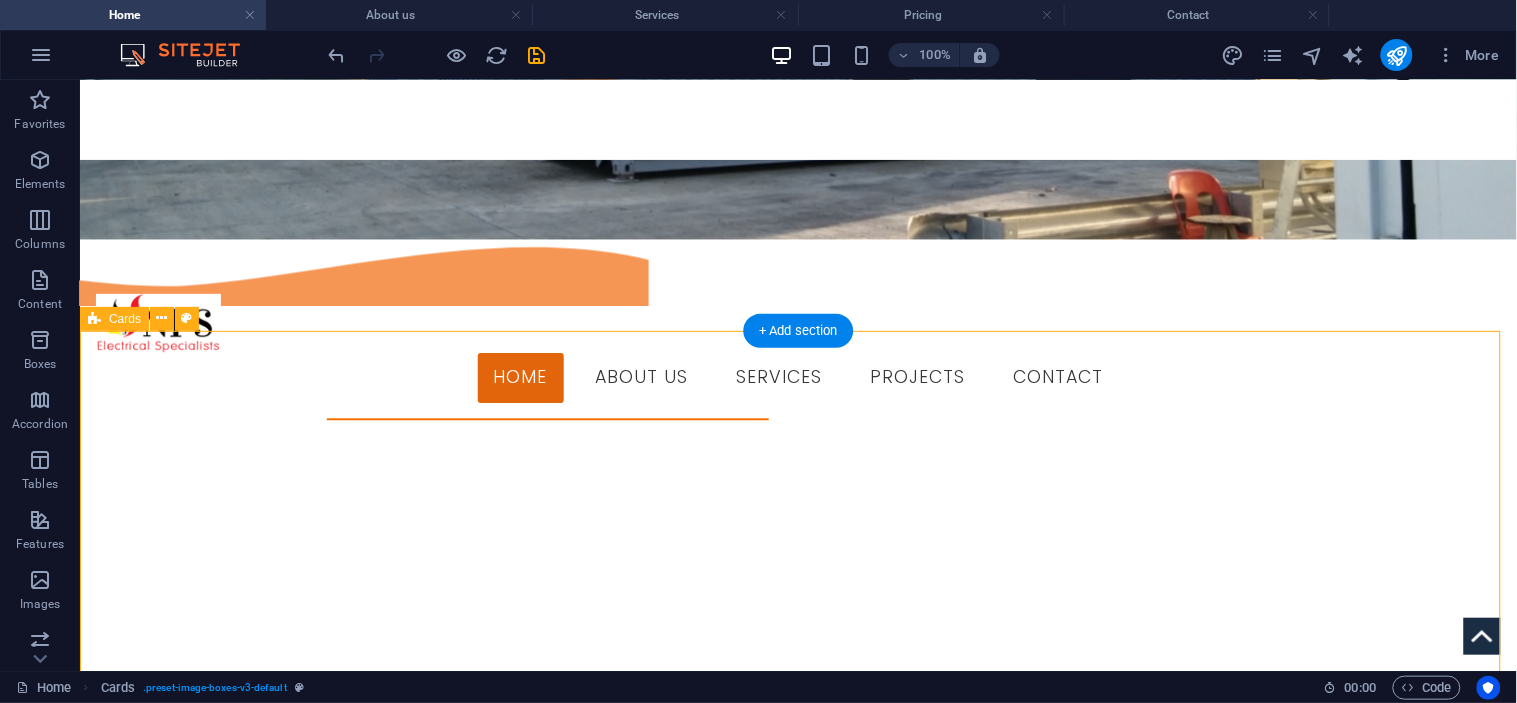 click on "INDUSTRIAL COMMERCIAL DOMESTIC" at bounding box center (797, 2630) 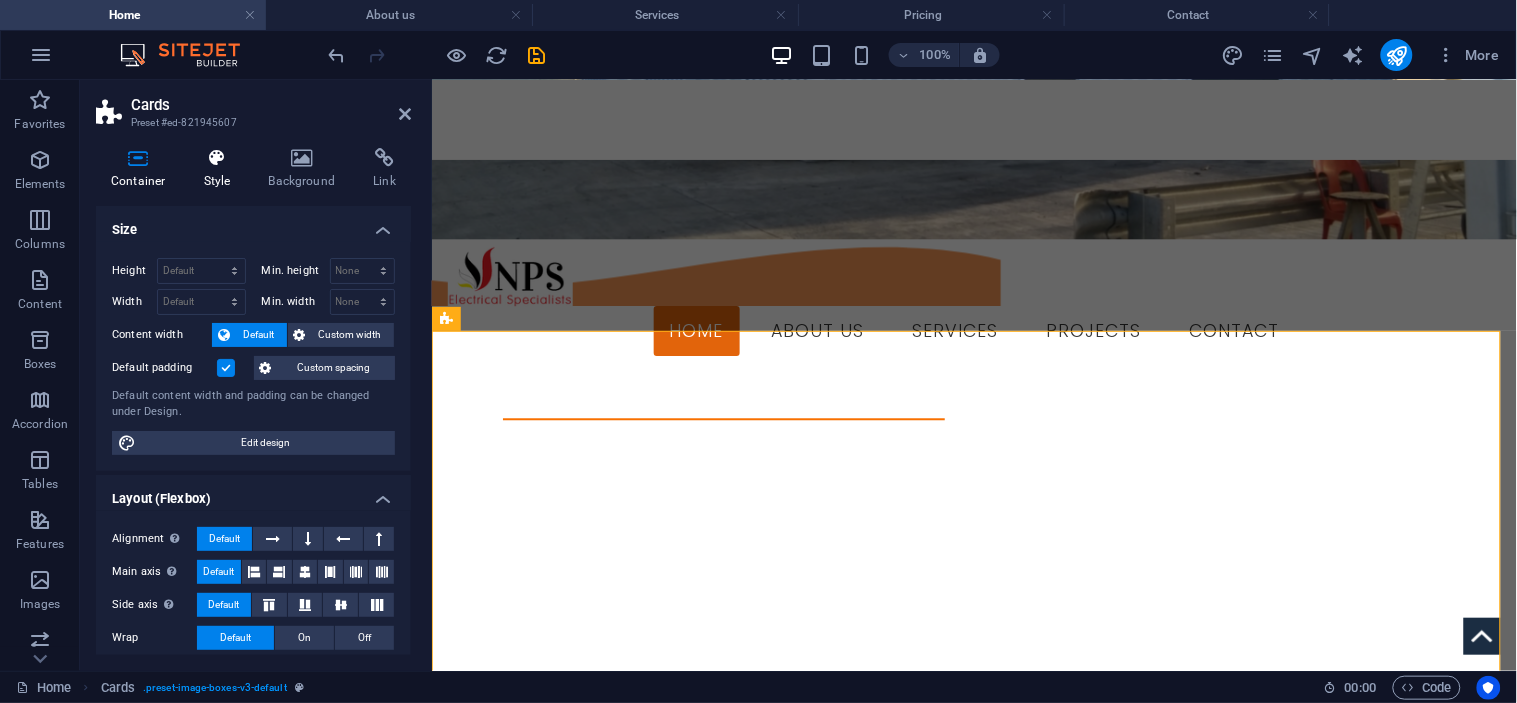 click on "Style" at bounding box center [221, 169] 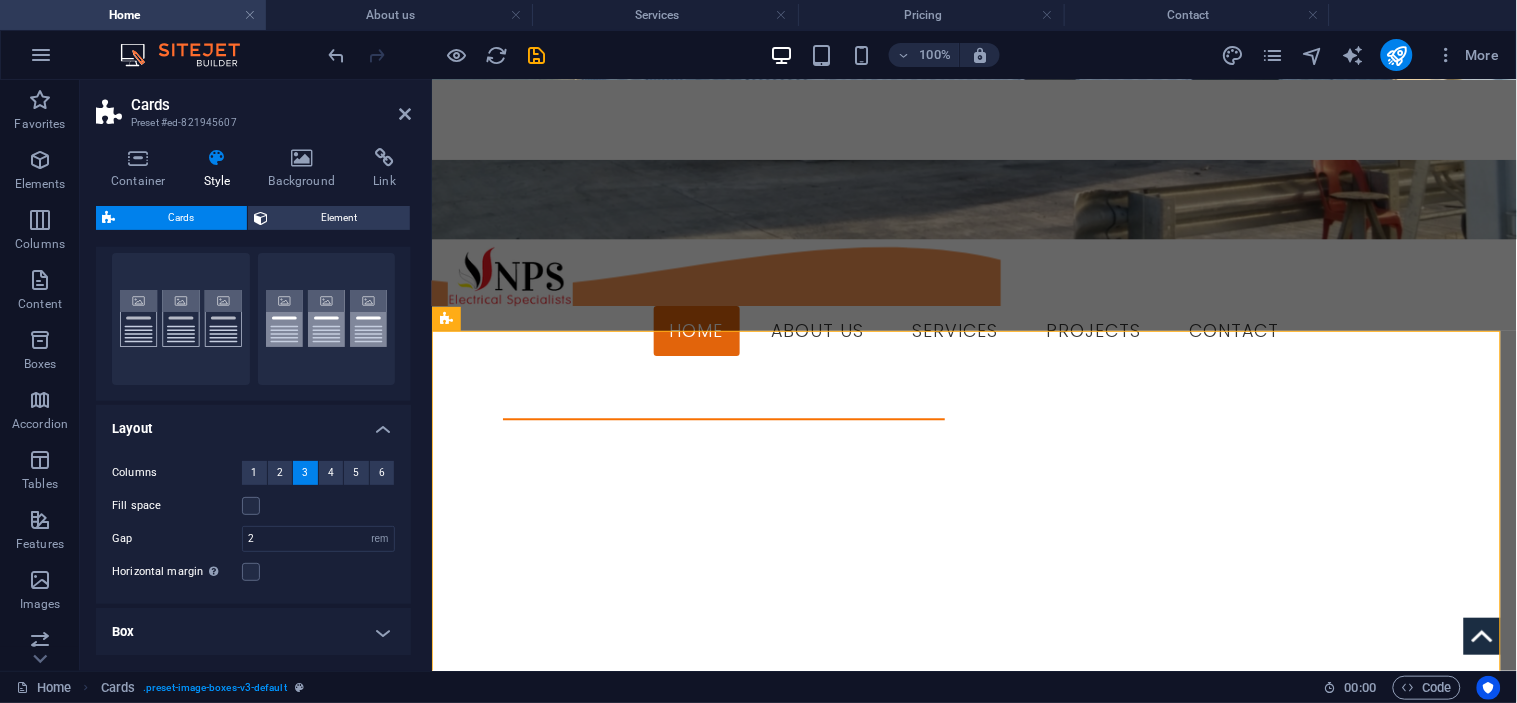 scroll, scrollTop: 125, scrollLeft: 0, axis: vertical 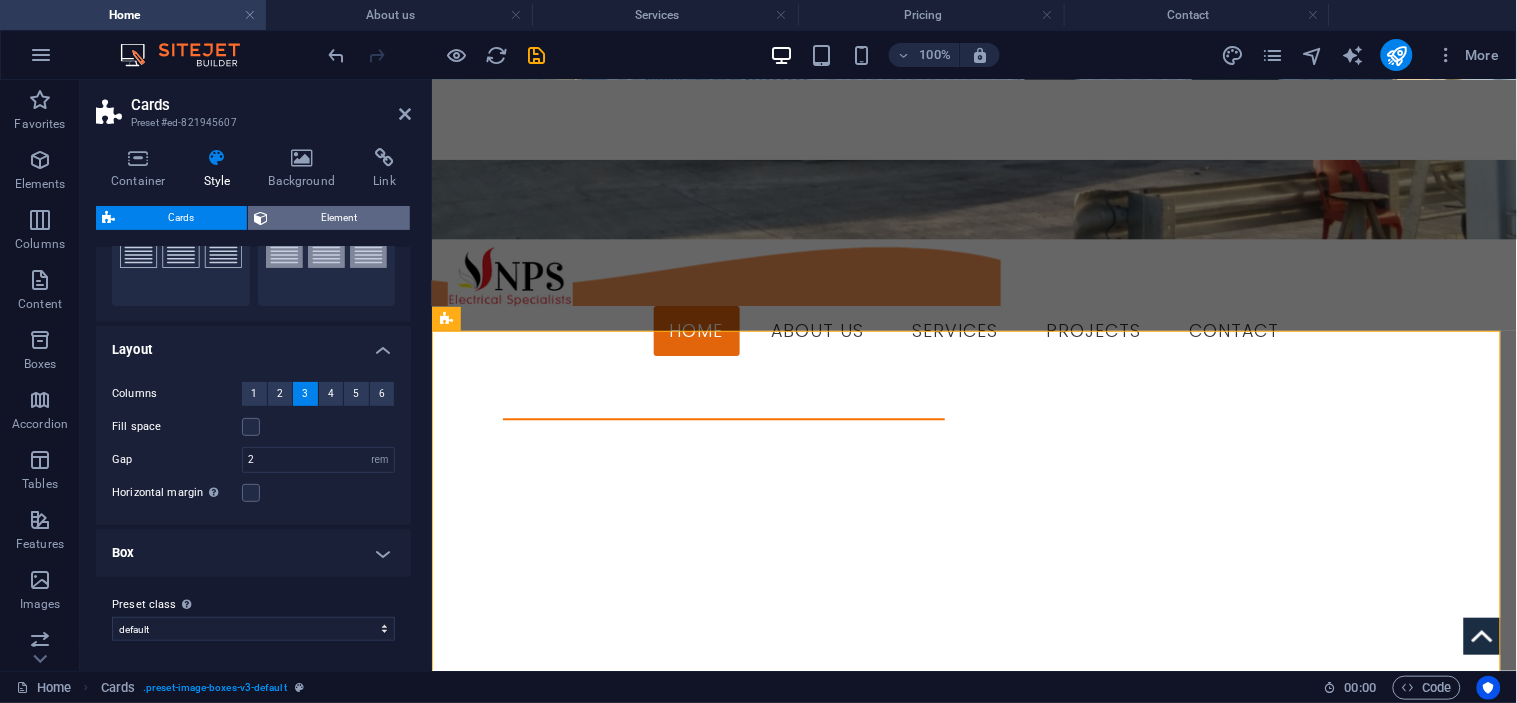 click on "Element" at bounding box center [339, 218] 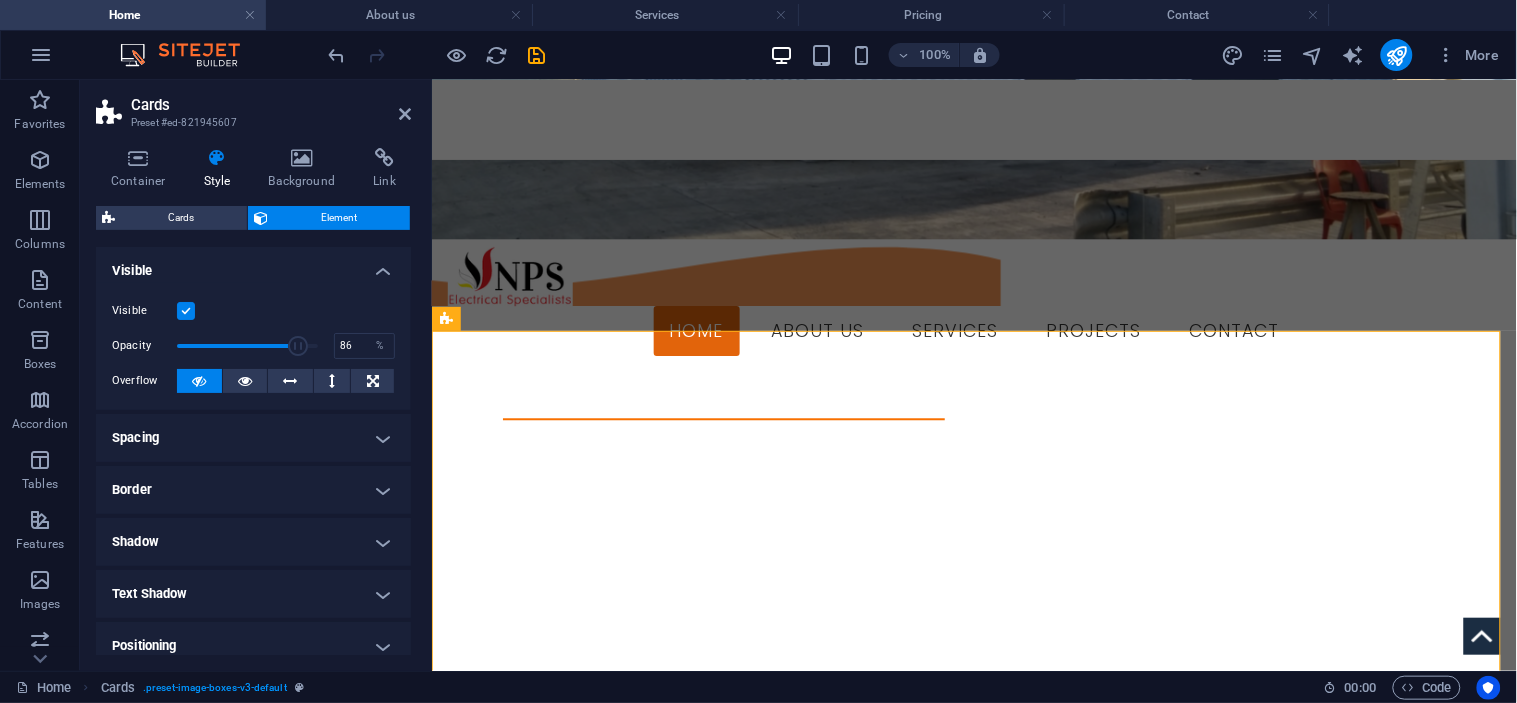 click at bounding box center (247, 346) 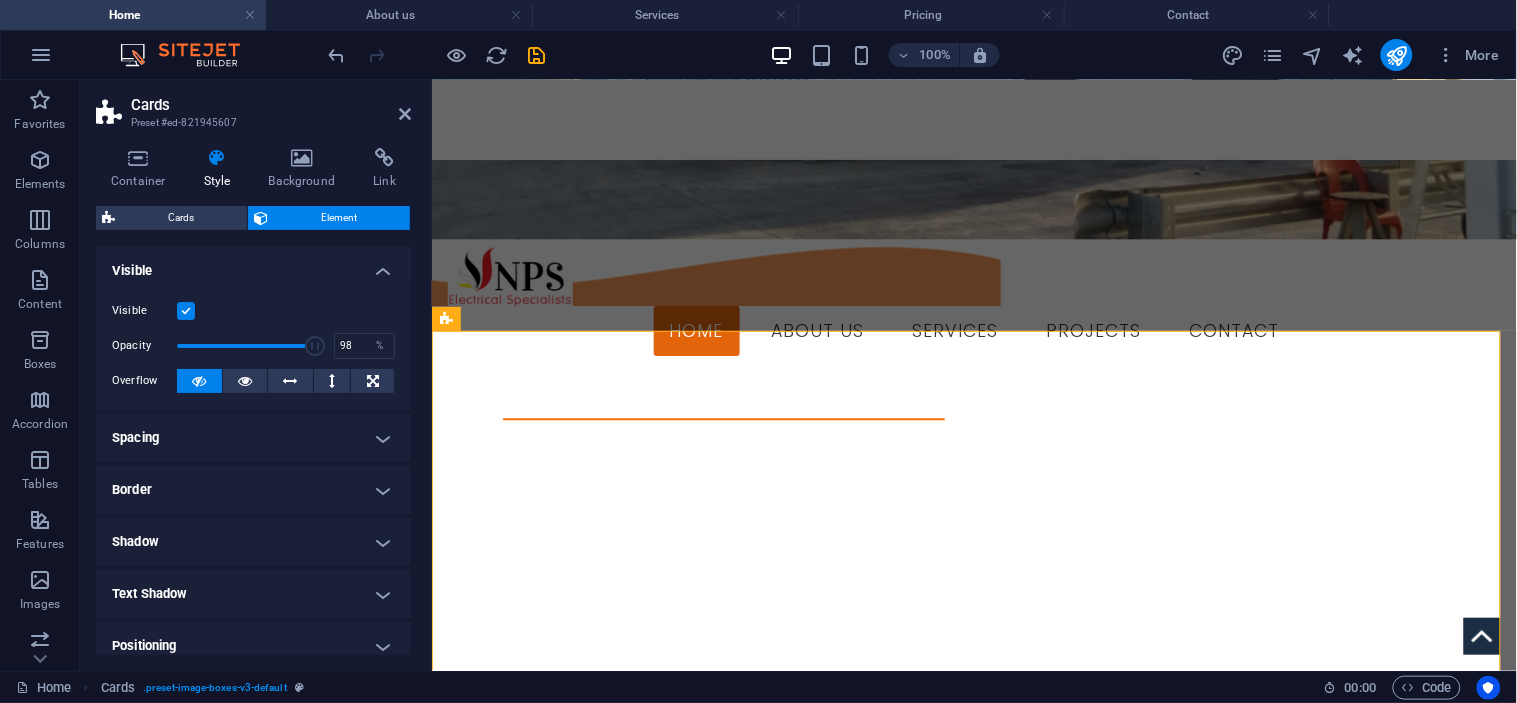 drag, startPoint x: 295, startPoint y: 344, endPoint x: 312, endPoint y: 351, distance: 18.384777 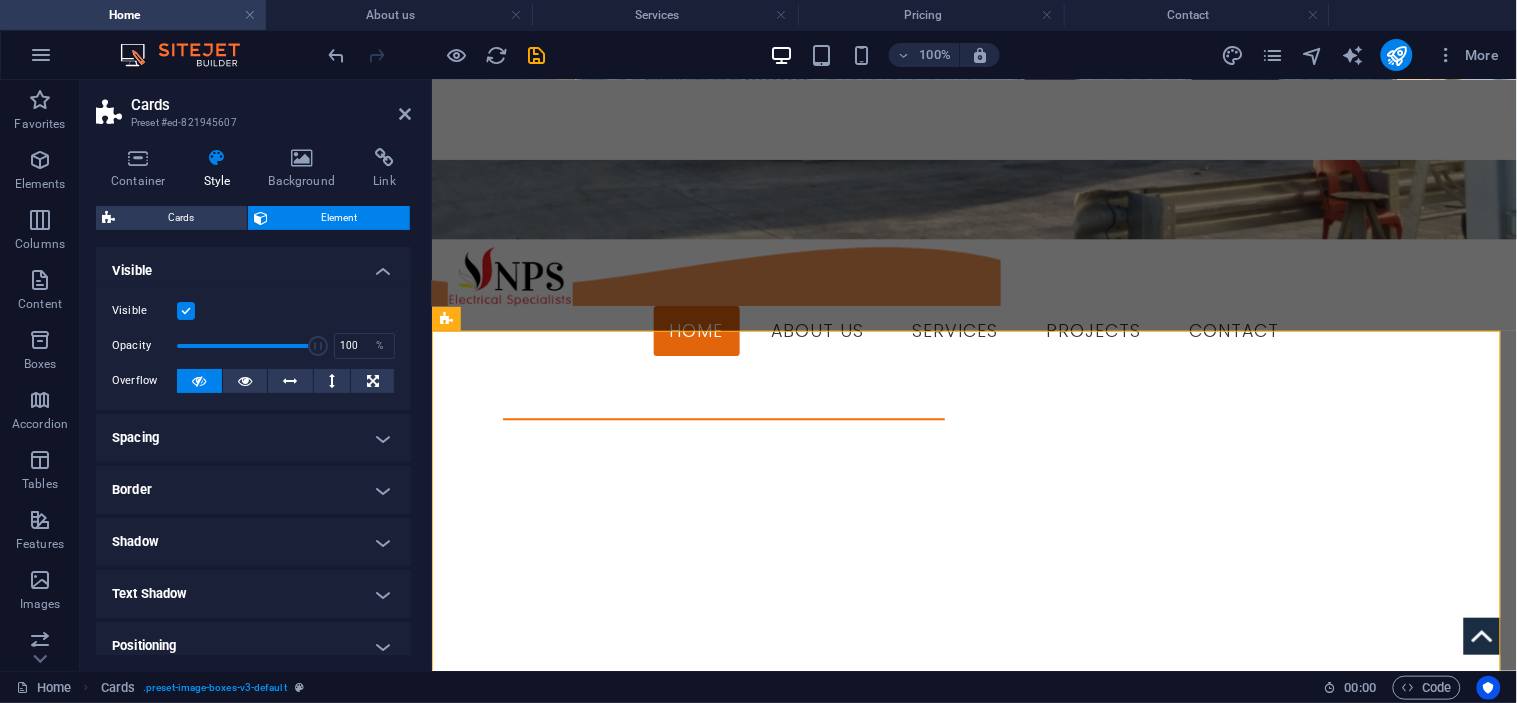 drag, startPoint x: 312, startPoint y: 351, endPoint x: 355, endPoint y: 363, distance: 44.64303 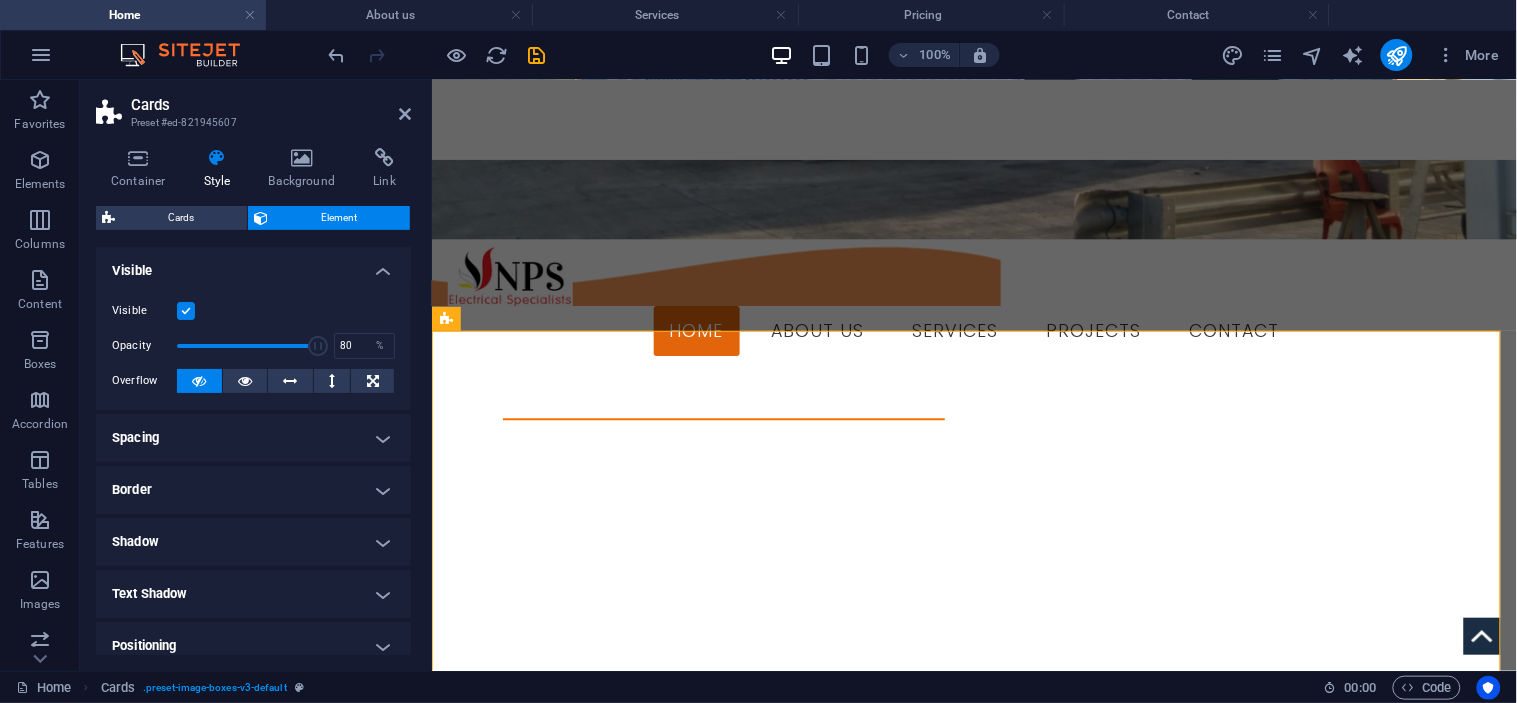 click at bounding box center [247, 346] 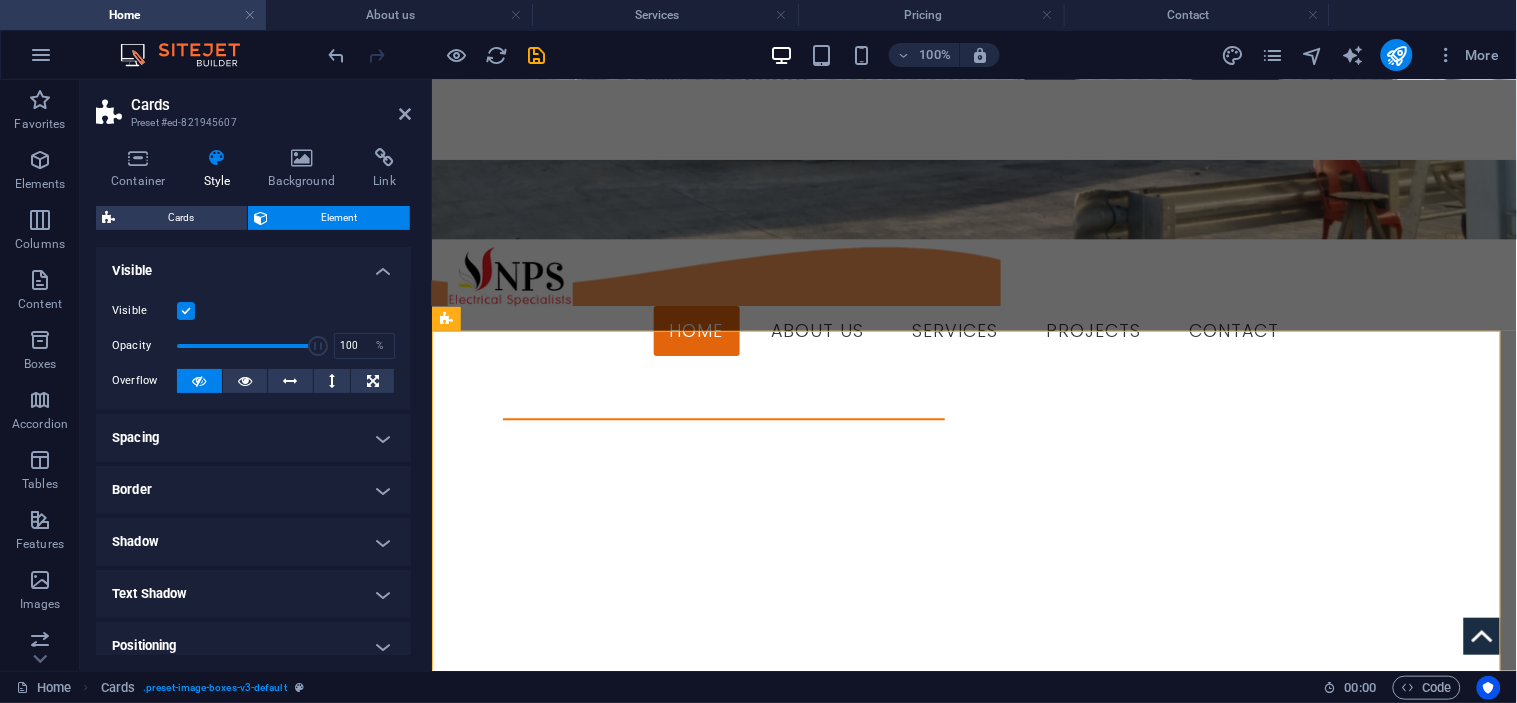 drag, startPoint x: 301, startPoint y: 348, endPoint x: 345, endPoint y: 363, distance: 46.486557 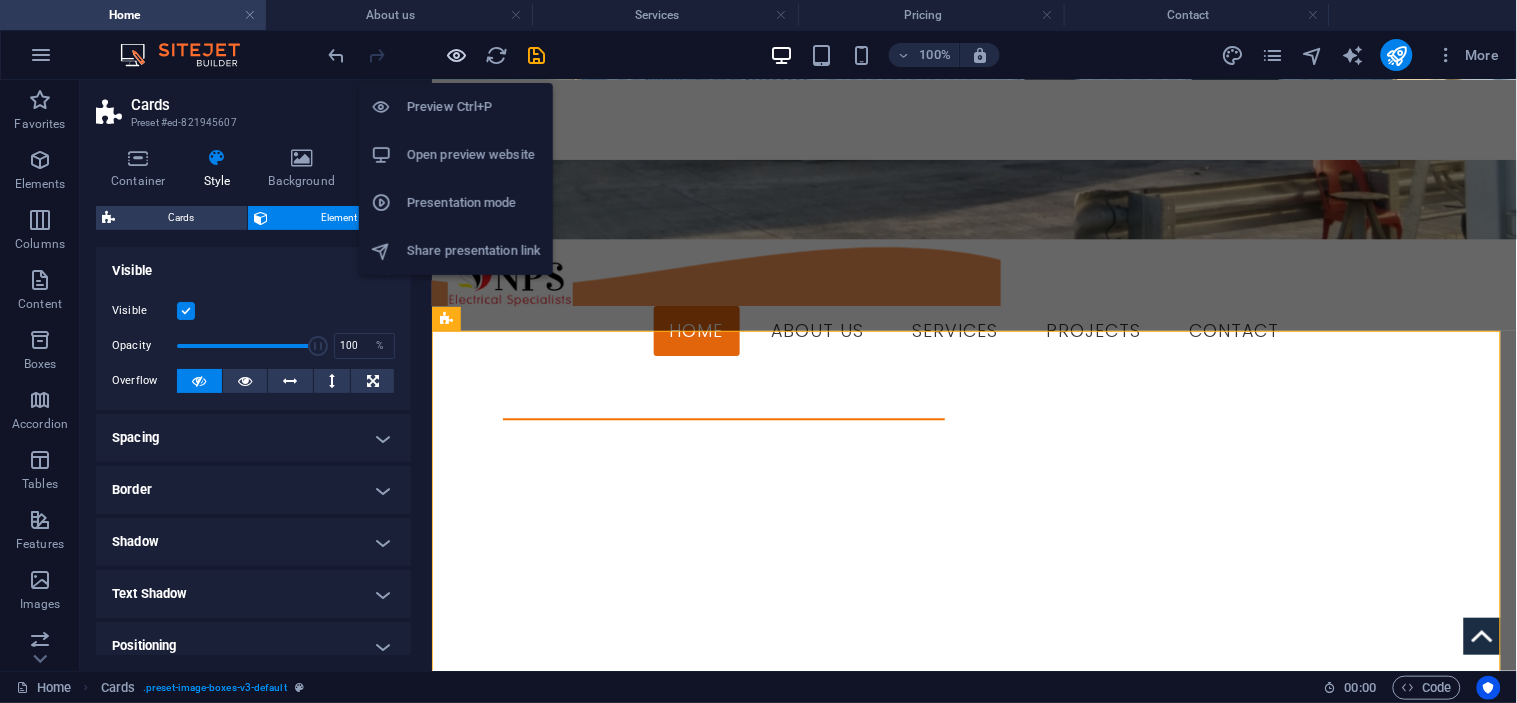 click at bounding box center (457, 55) 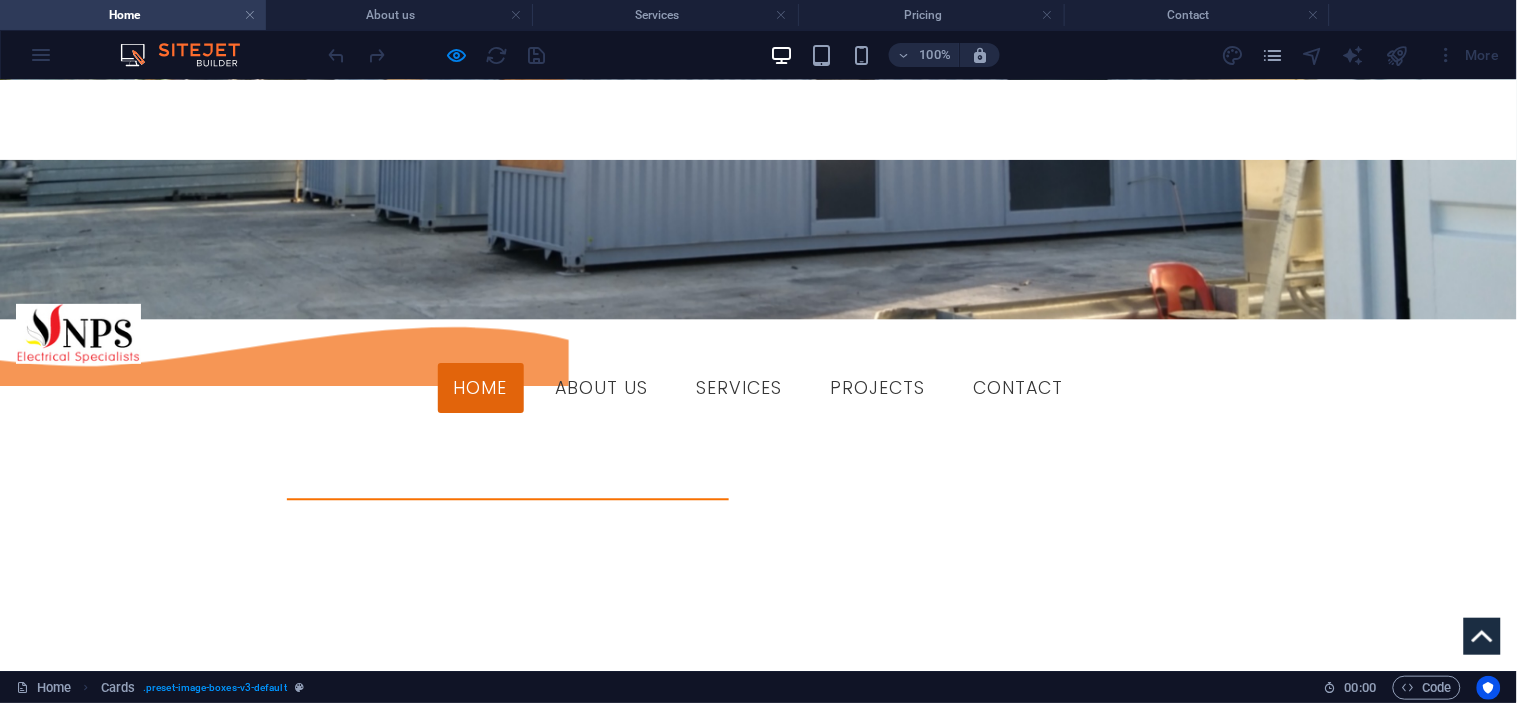 scroll, scrollTop: 980, scrollLeft: 0, axis: vertical 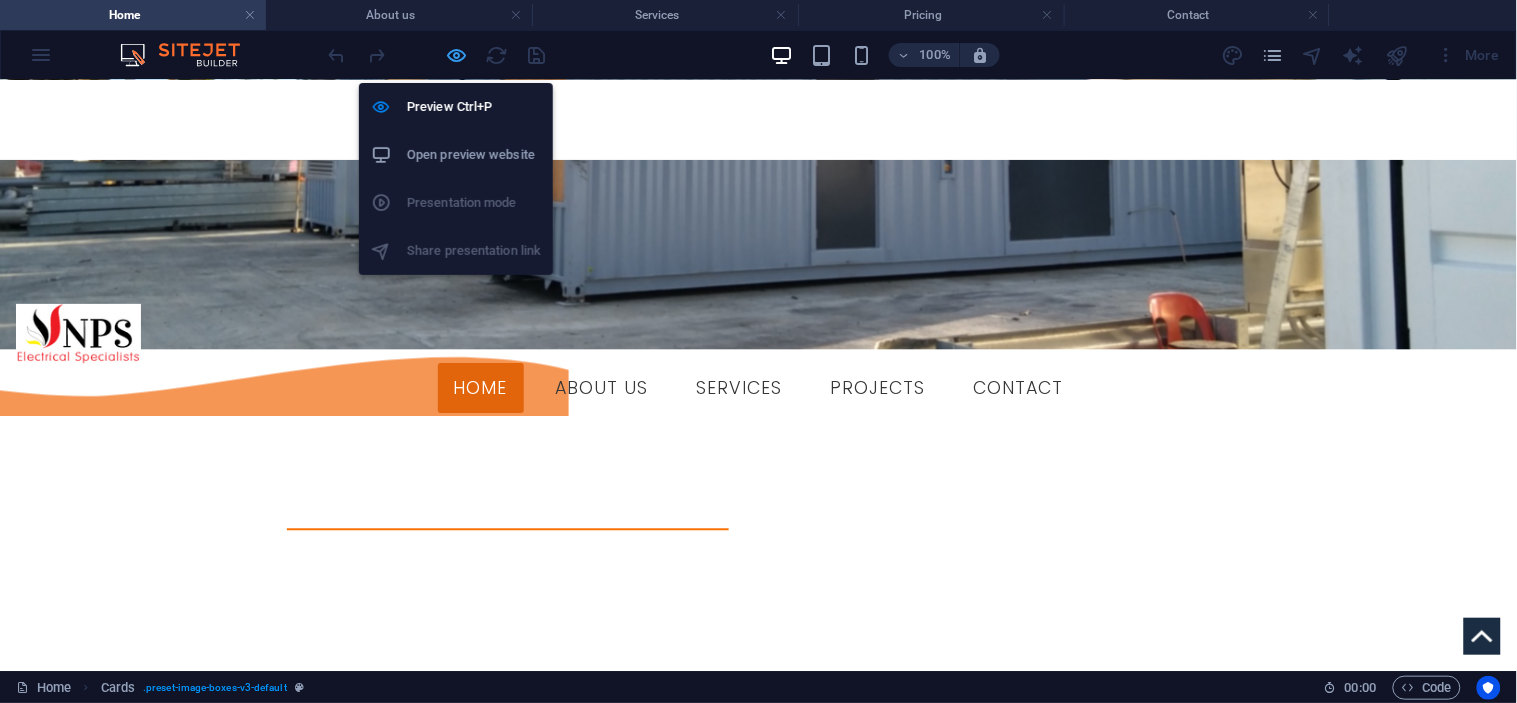 click at bounding box center [457, 55] 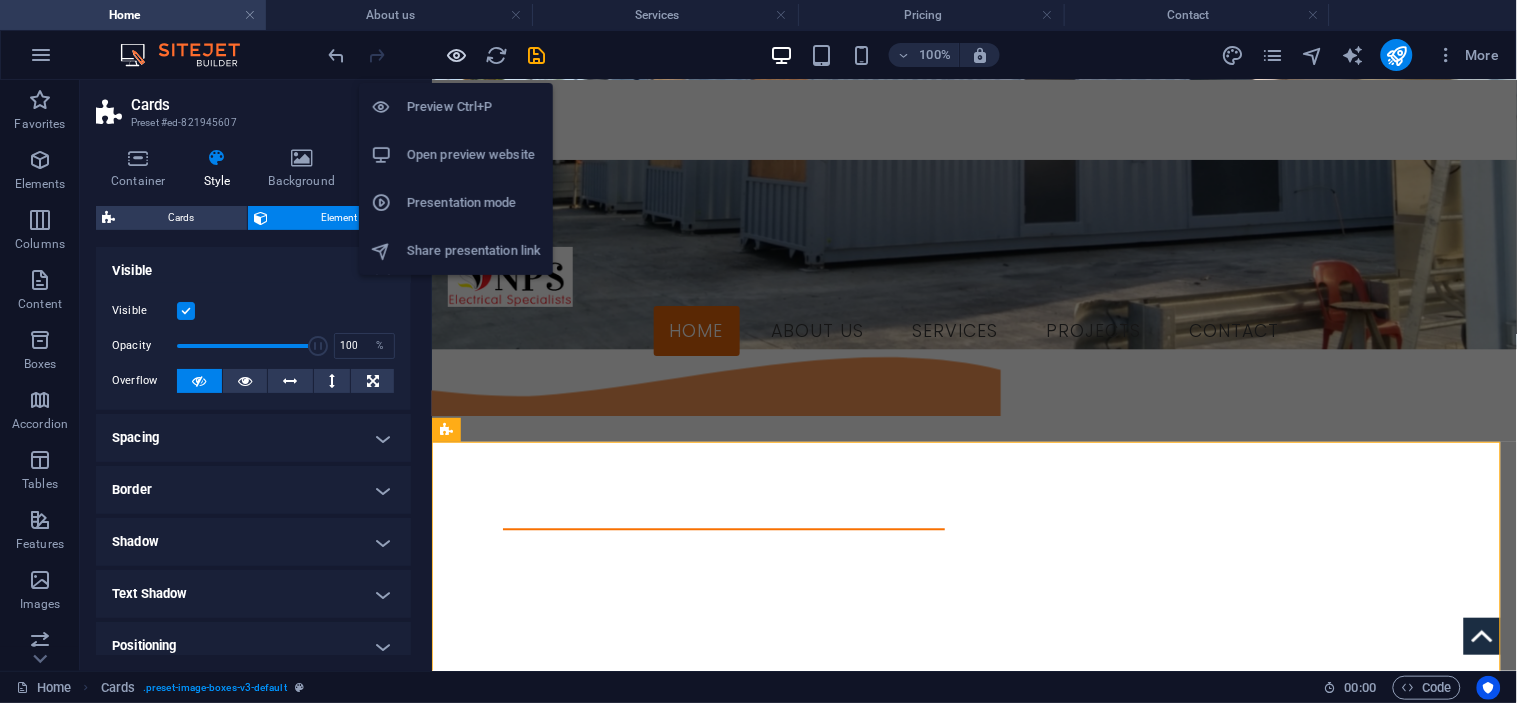 click at bounding box center (457, 55) 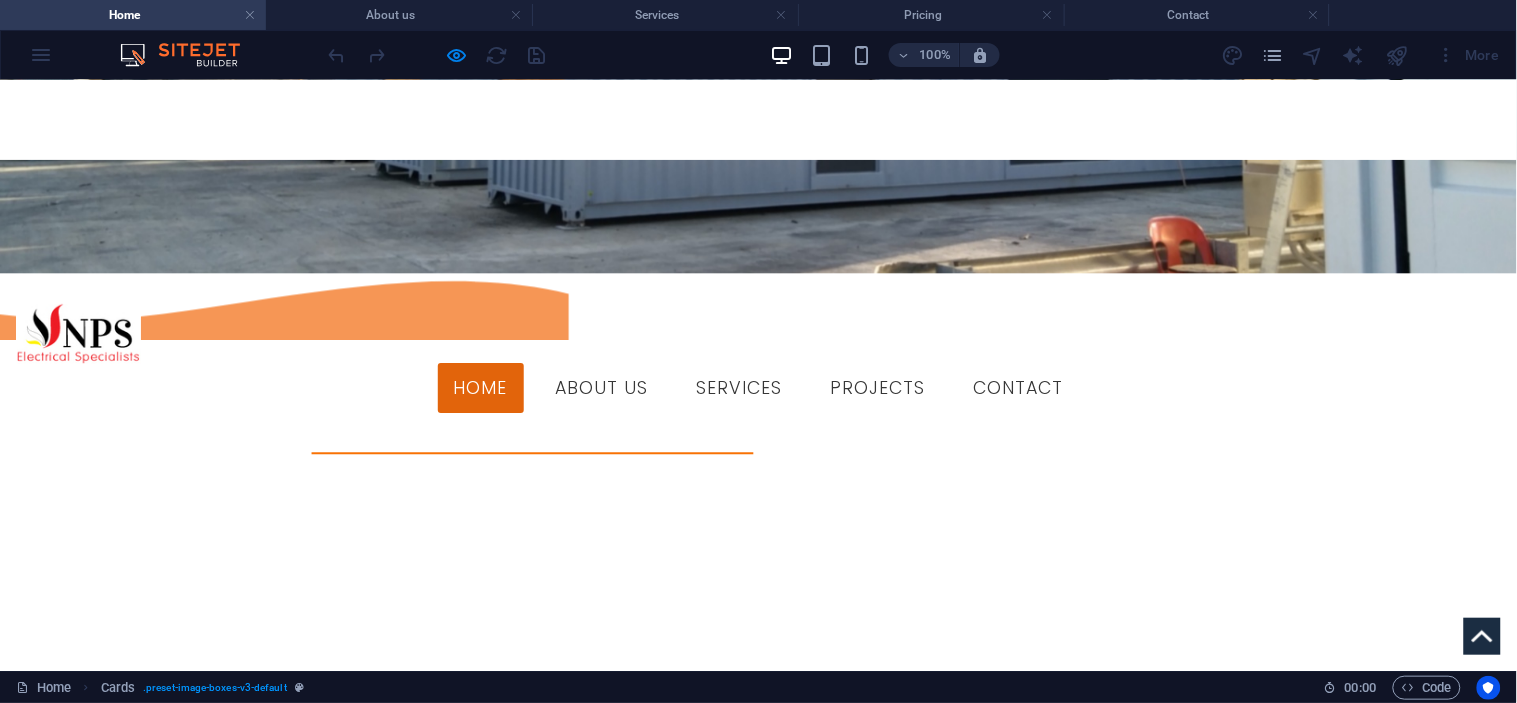 scroll, scrollTop: 1202, scrollLeft: 0, axis: vertical 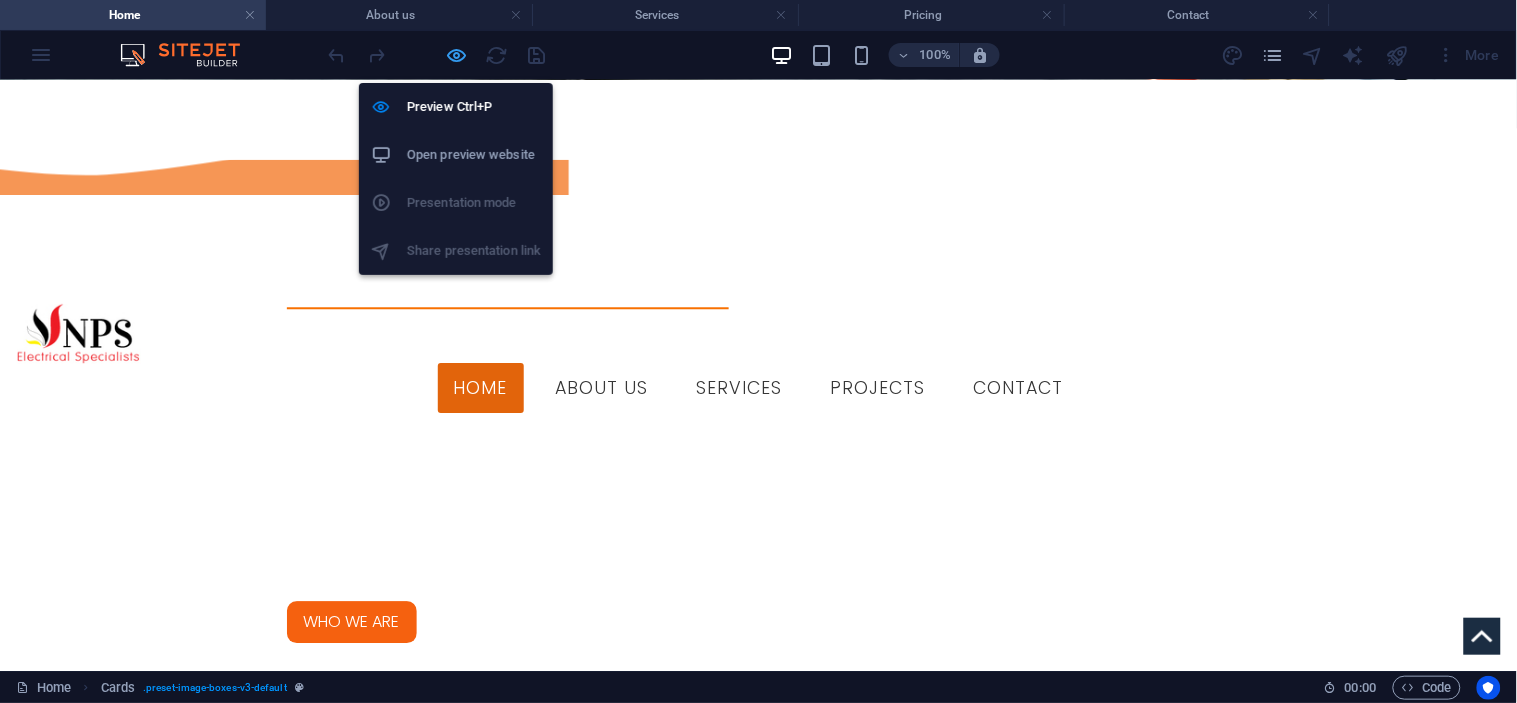 click at bounding box center [457, 55] 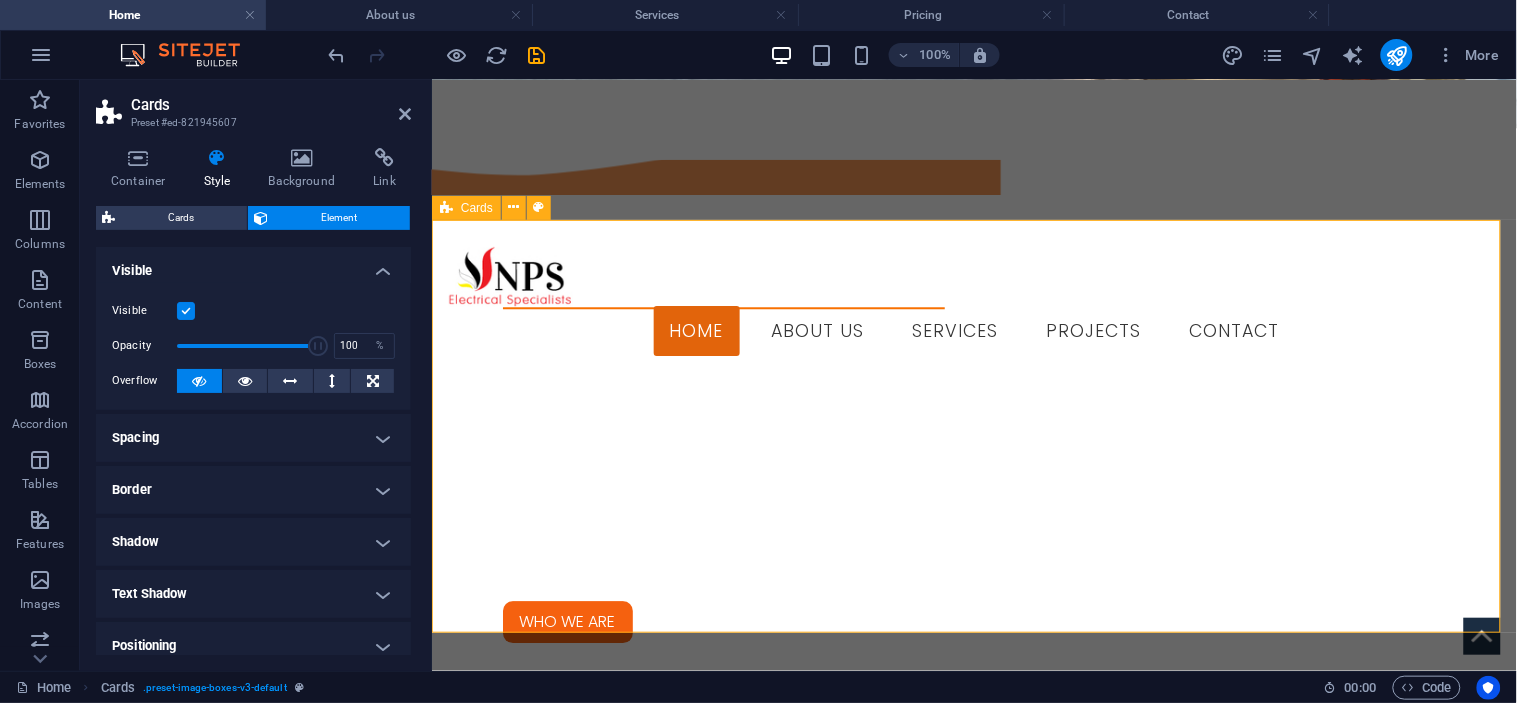 click on "INDUSTRIAL COMMERCIAL DOMESTIC" at bounding box center (973, 2497) 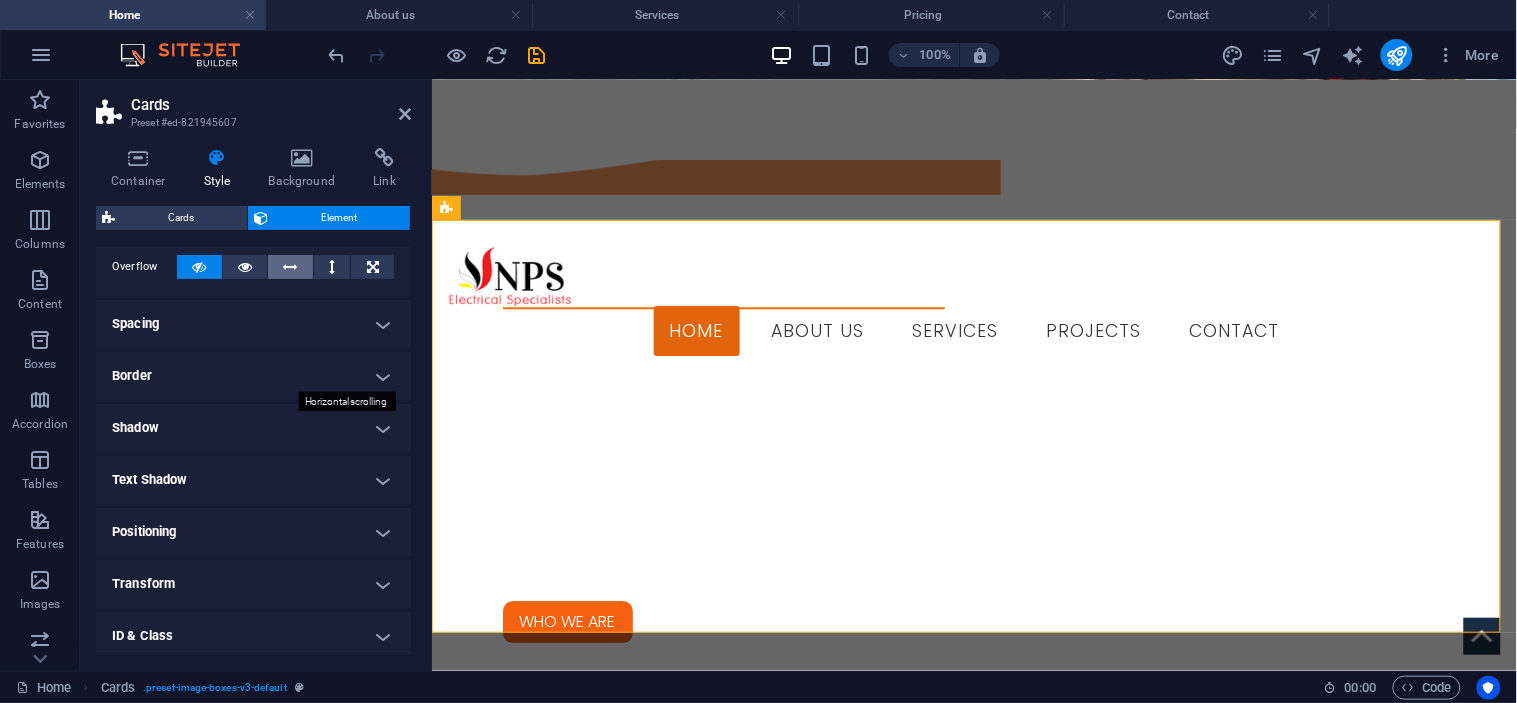 scroll, scrollTop: 221, scrollLeft: 0, axis: vertical 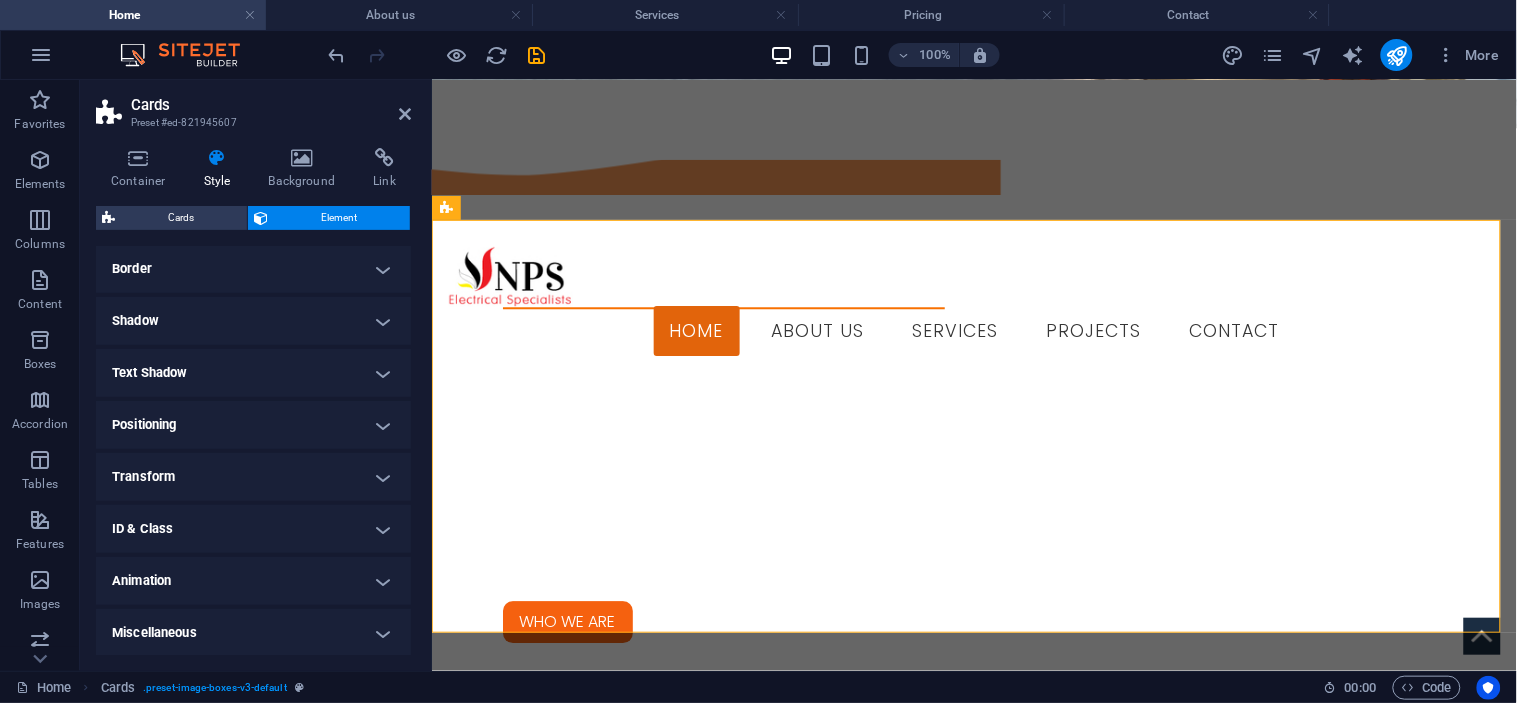 click on "ID & Class" at bounding box center (253, 529) 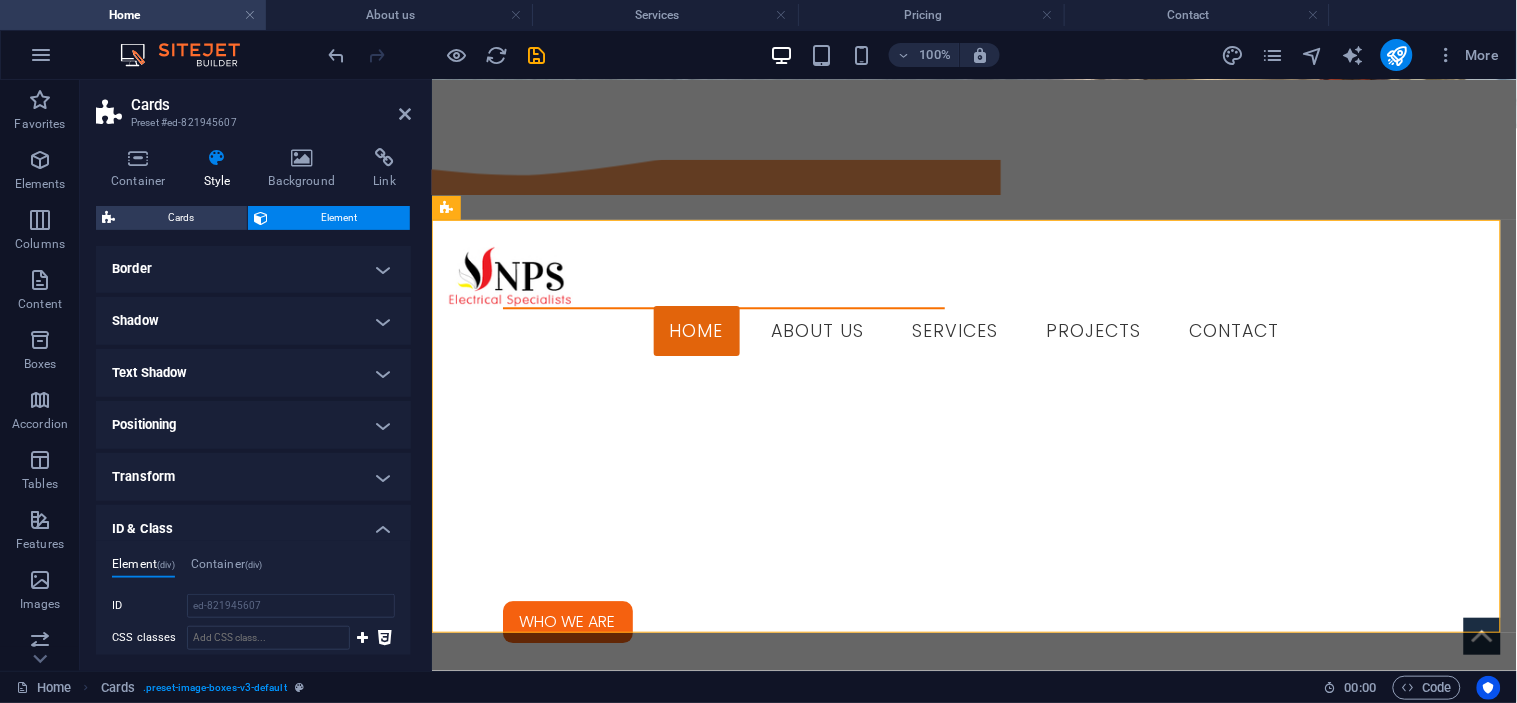 click on "Transform" at bounding box center [253, 477] 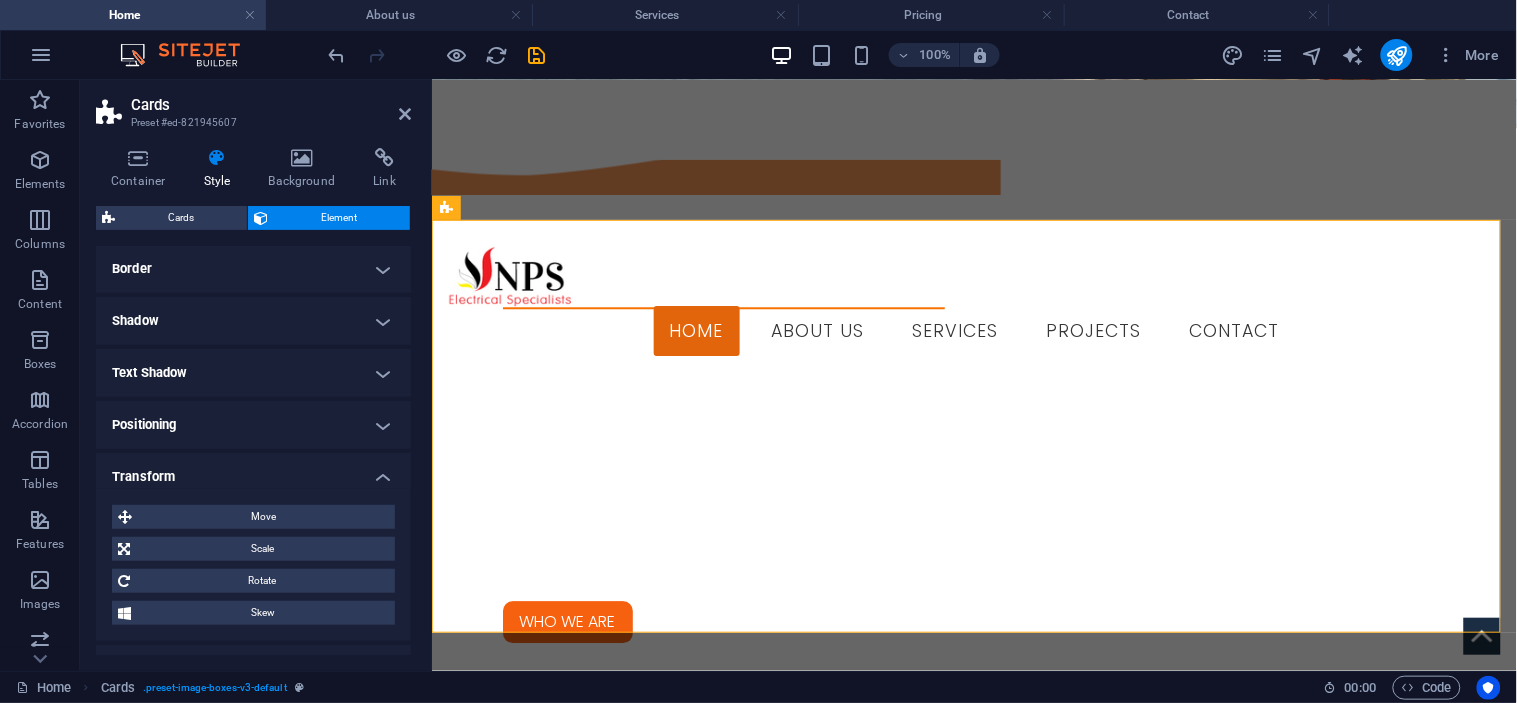 click on "Transform" at bounding box center (253, 471) 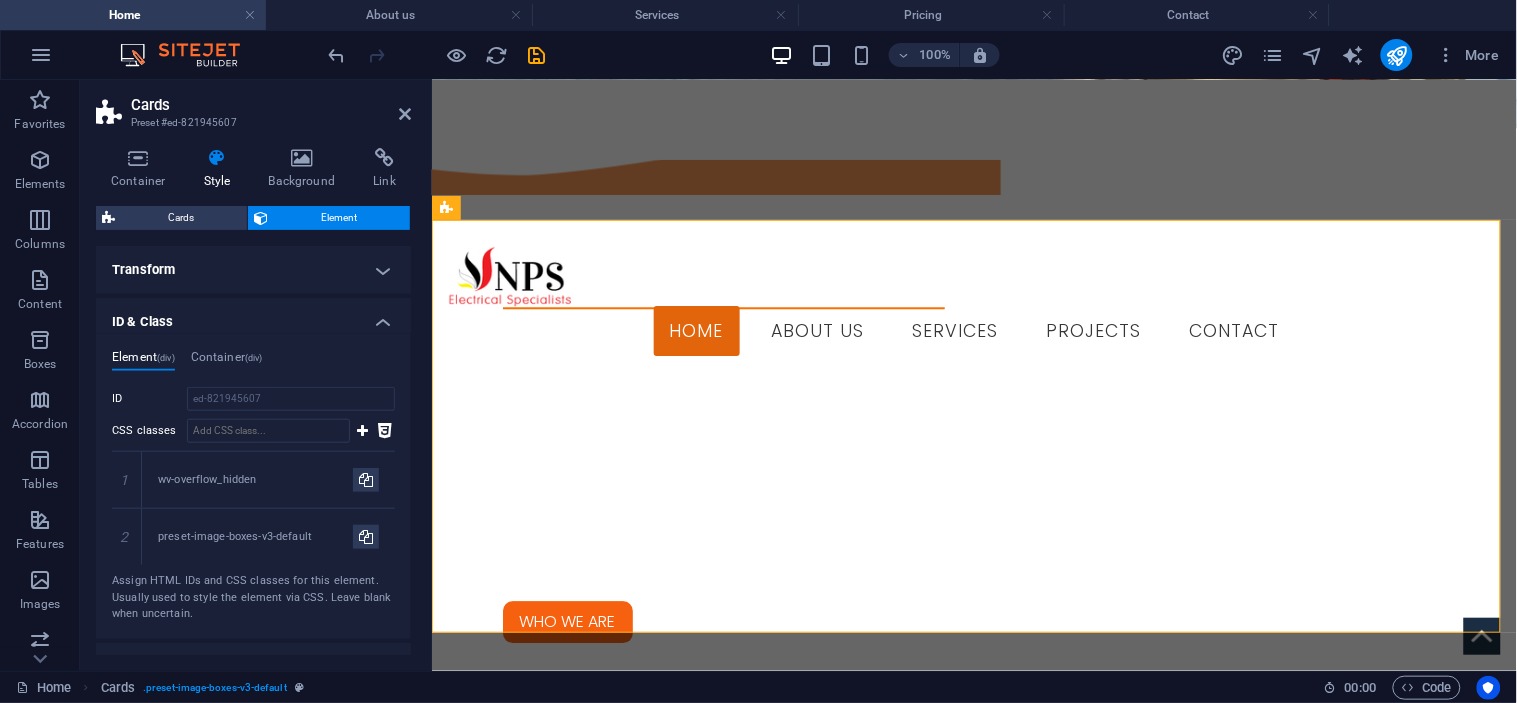 scroll, scrollTop: 443, scrollLeft: 0, axis: vertical 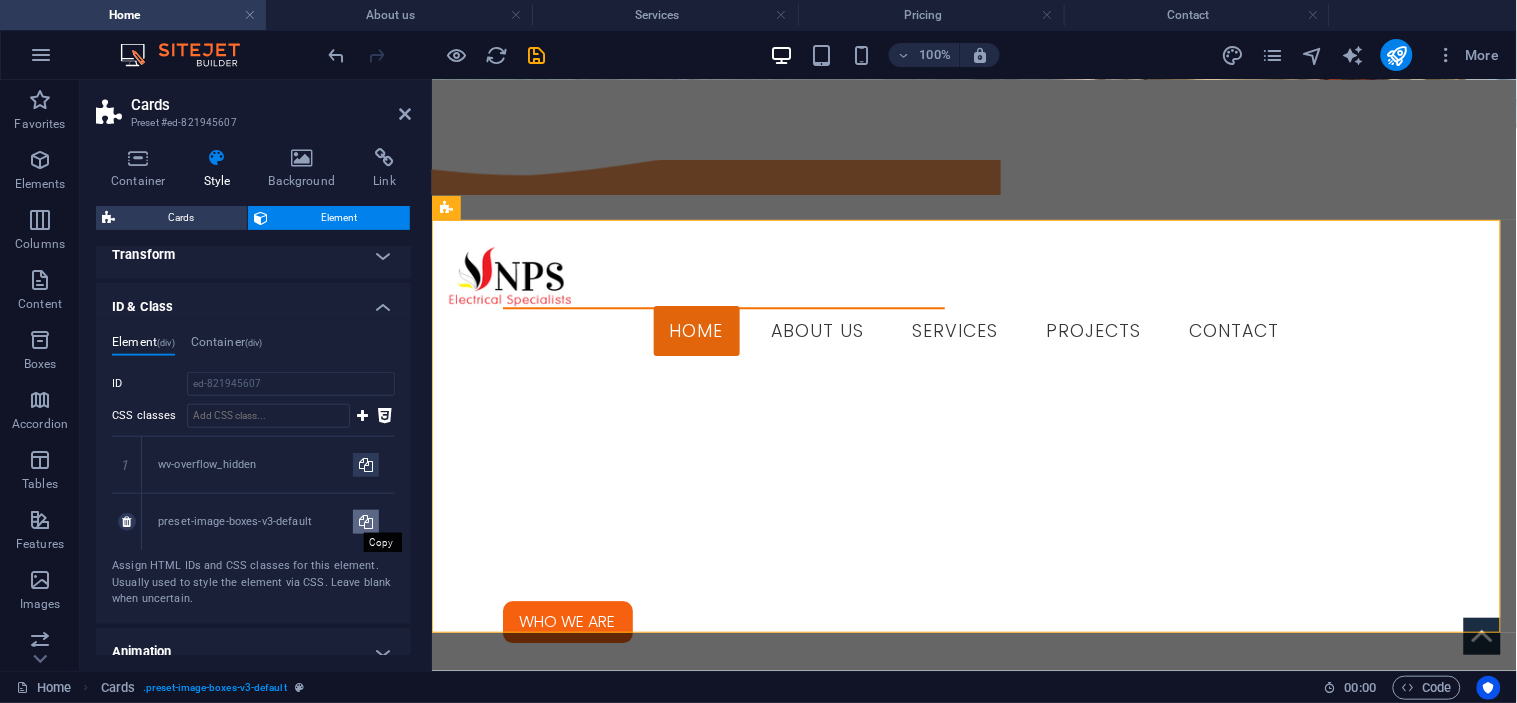 click at bounding box center [366, 522] 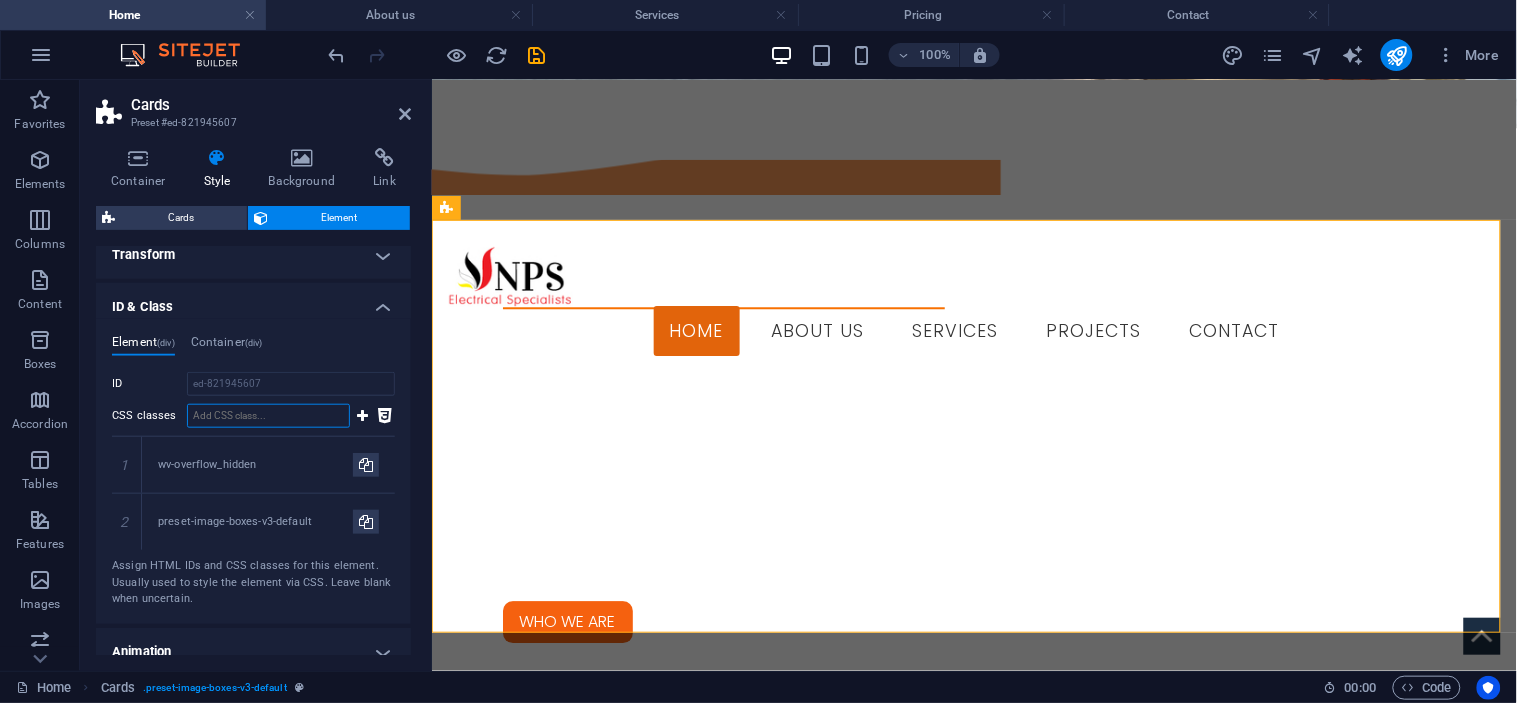 click on "CSS classes" at bounding box center [268, 416] 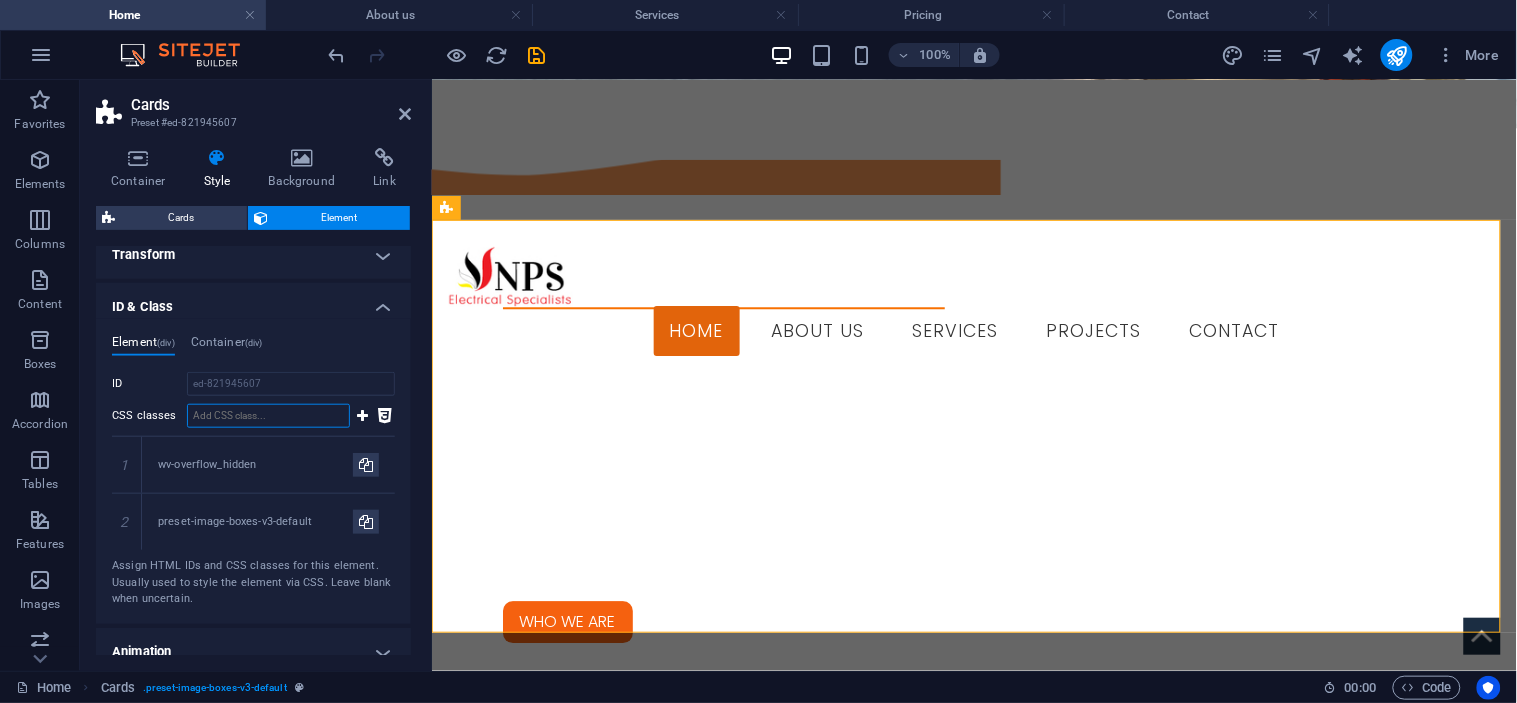 paste on "preset-image-boxes-v3-default" 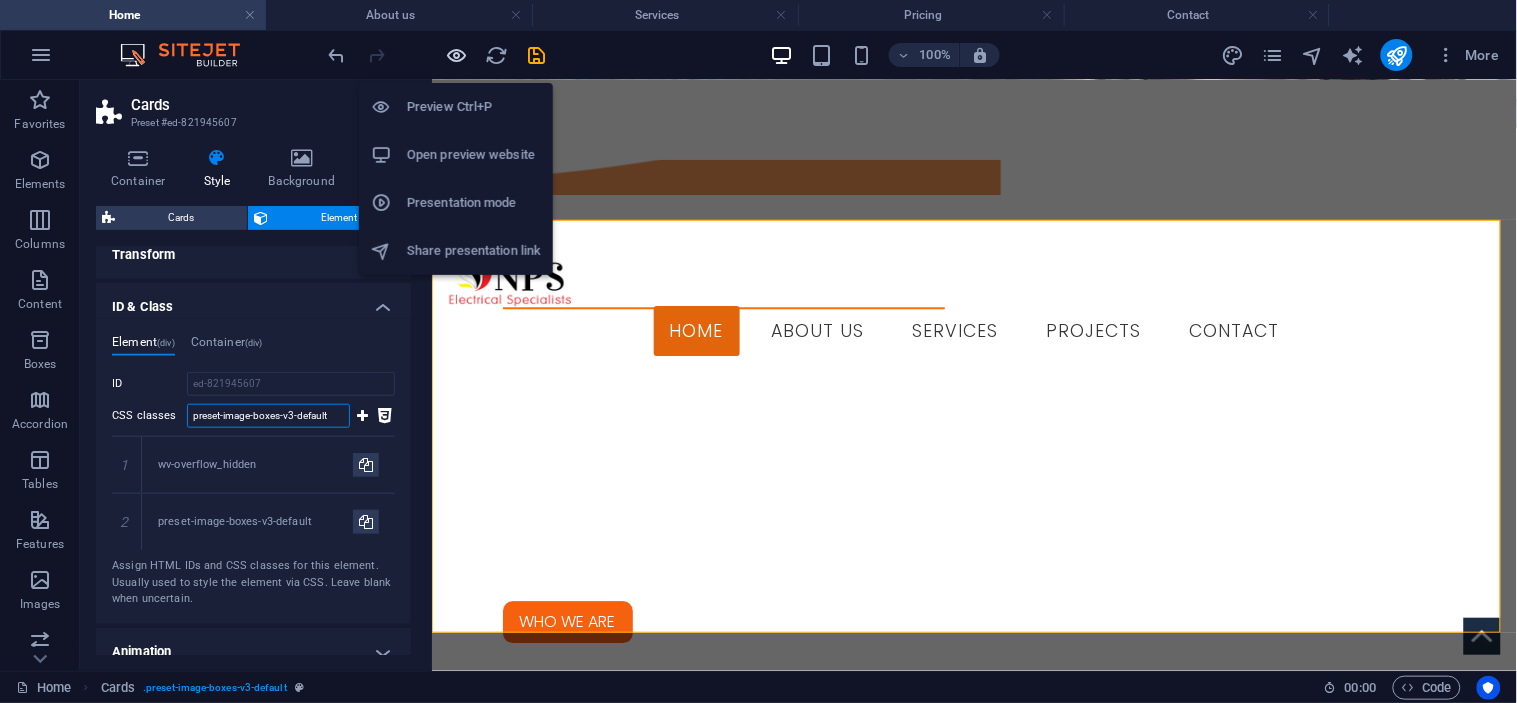 type on "preset-image-boxes-v3-default" 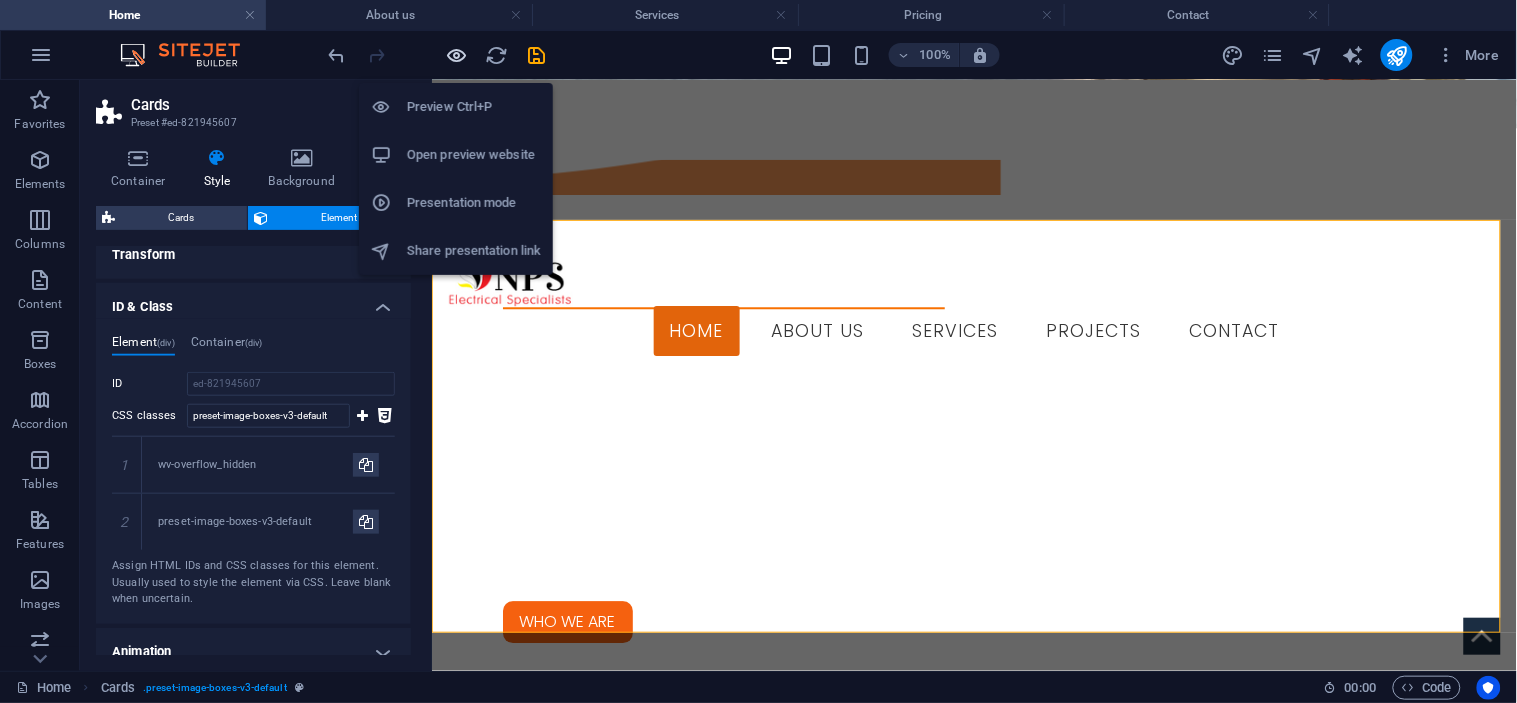 click at bounding box center [457, 55] 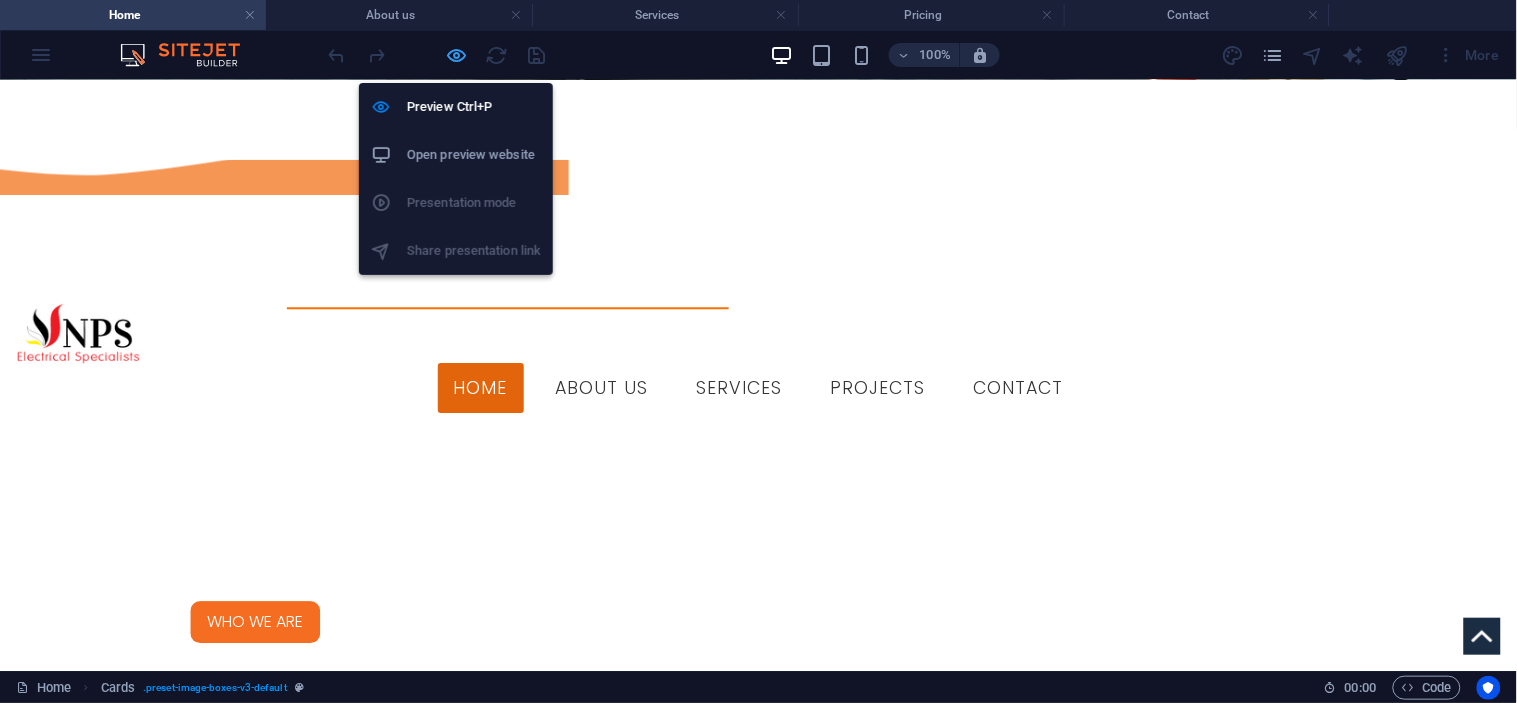 click at bounding box center (457, 55) 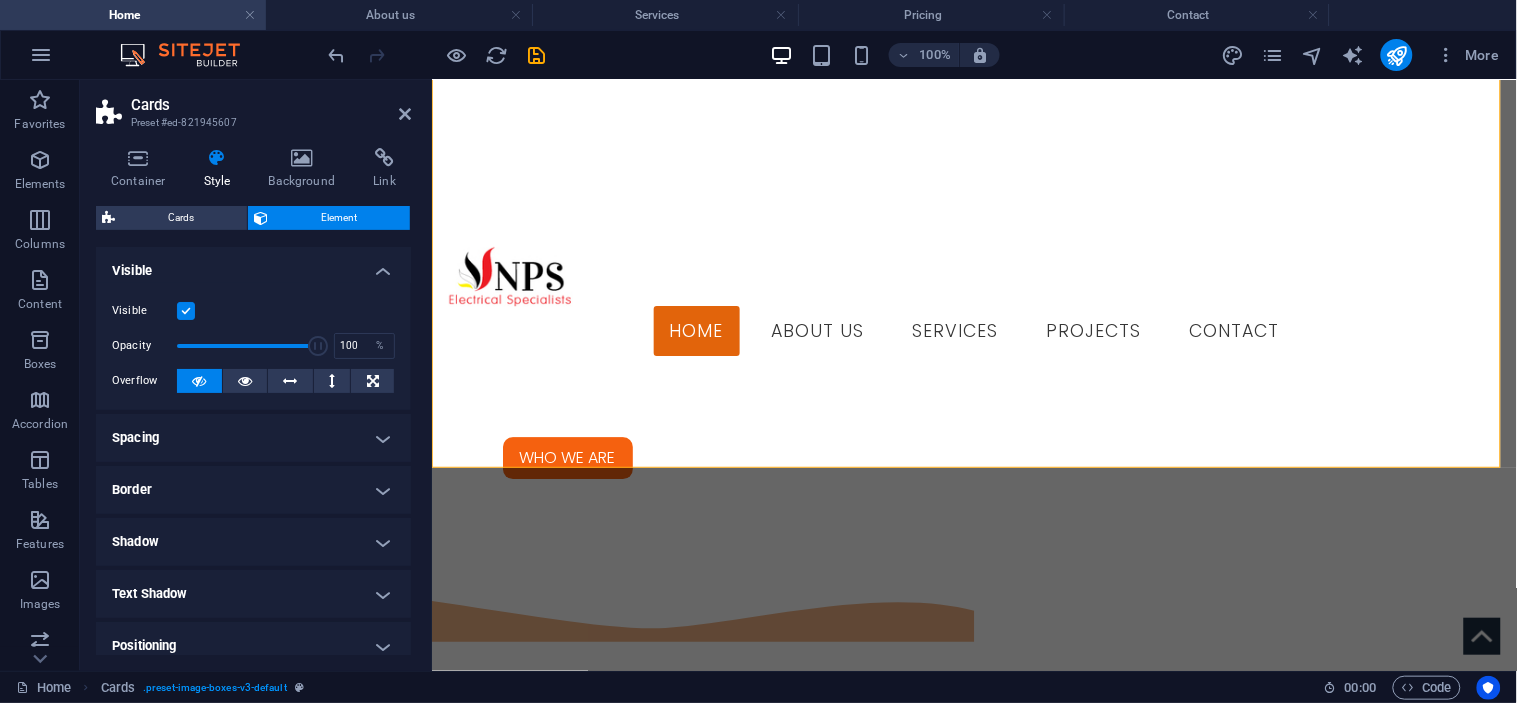 scroll, scrollTop: 1424, scrollLeft: 0, axis: vertical 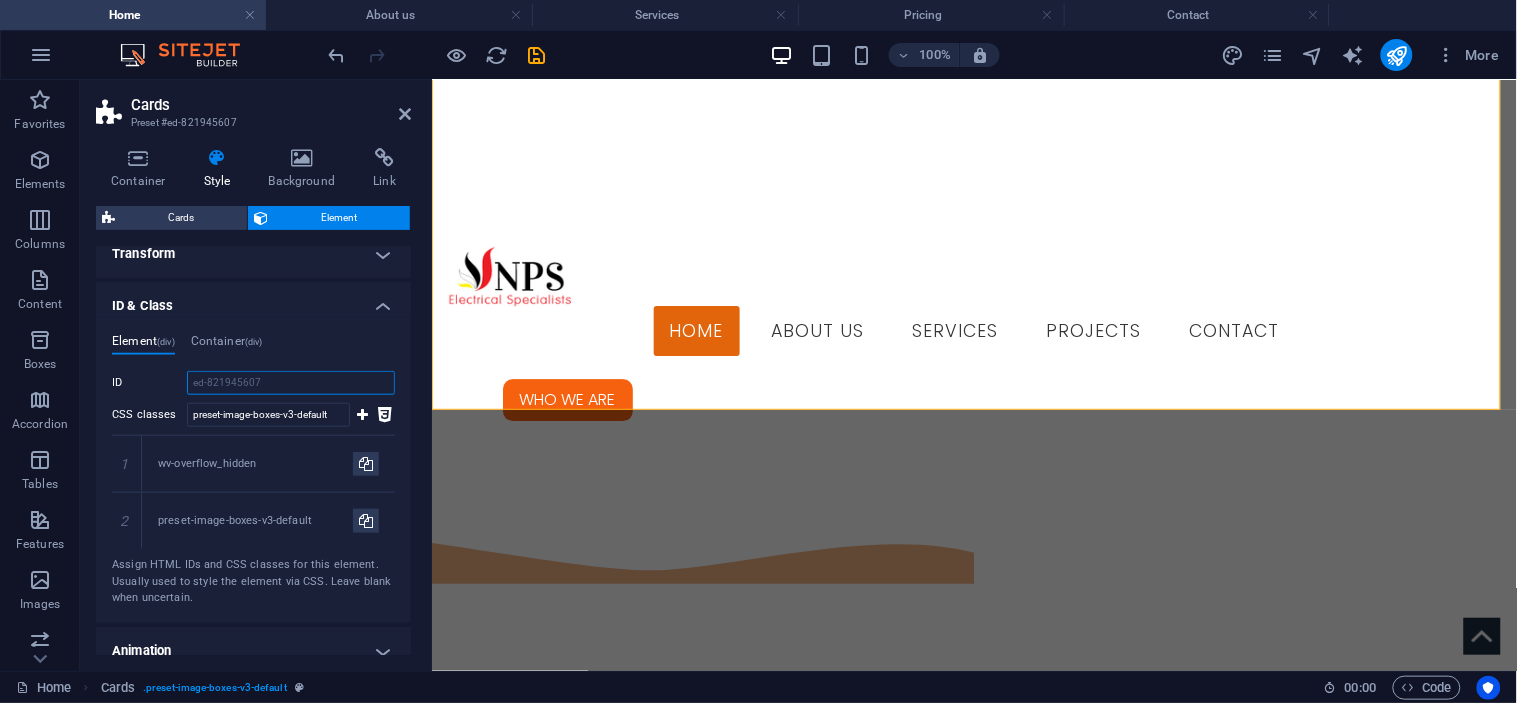 click on "ed-821945607" at bounding box center [291, 383] 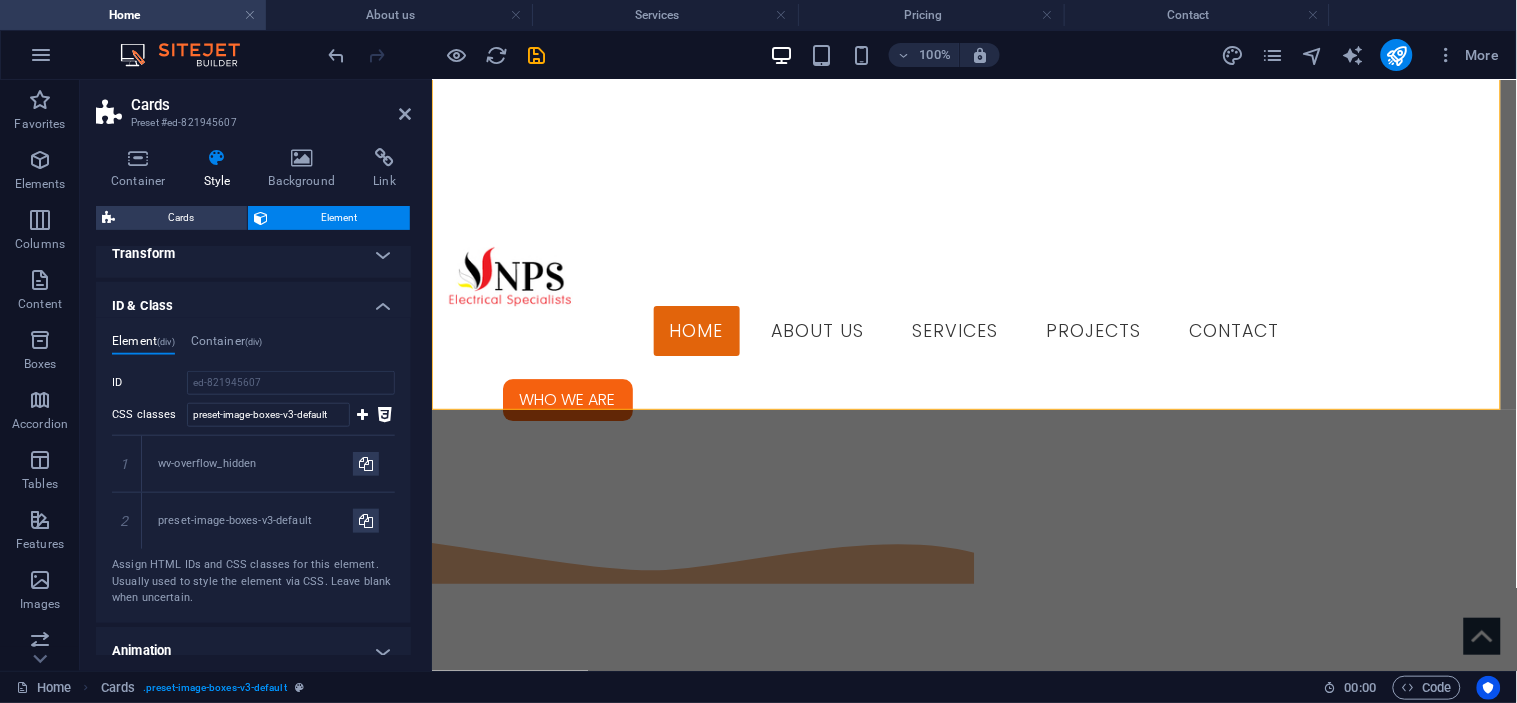 click on "Element  (div) Container  (div) ID ed-821945607 CSS classes preset-image-boxes-v3-default 1 wv-overflow_hidden 2 preset-image-boxes-v3-default Assign HTML IDs and CSS classes for this element. Usually used to style the element via CSS. Leave blank when uncertain. ID Space and special character (except "-" or "_") are not accepted CSS classes Assign HTML IDs and CSS classes for this element. Usually used to style the element via CSS. Leave blank when uncertain." at bounding box center [253, 470] 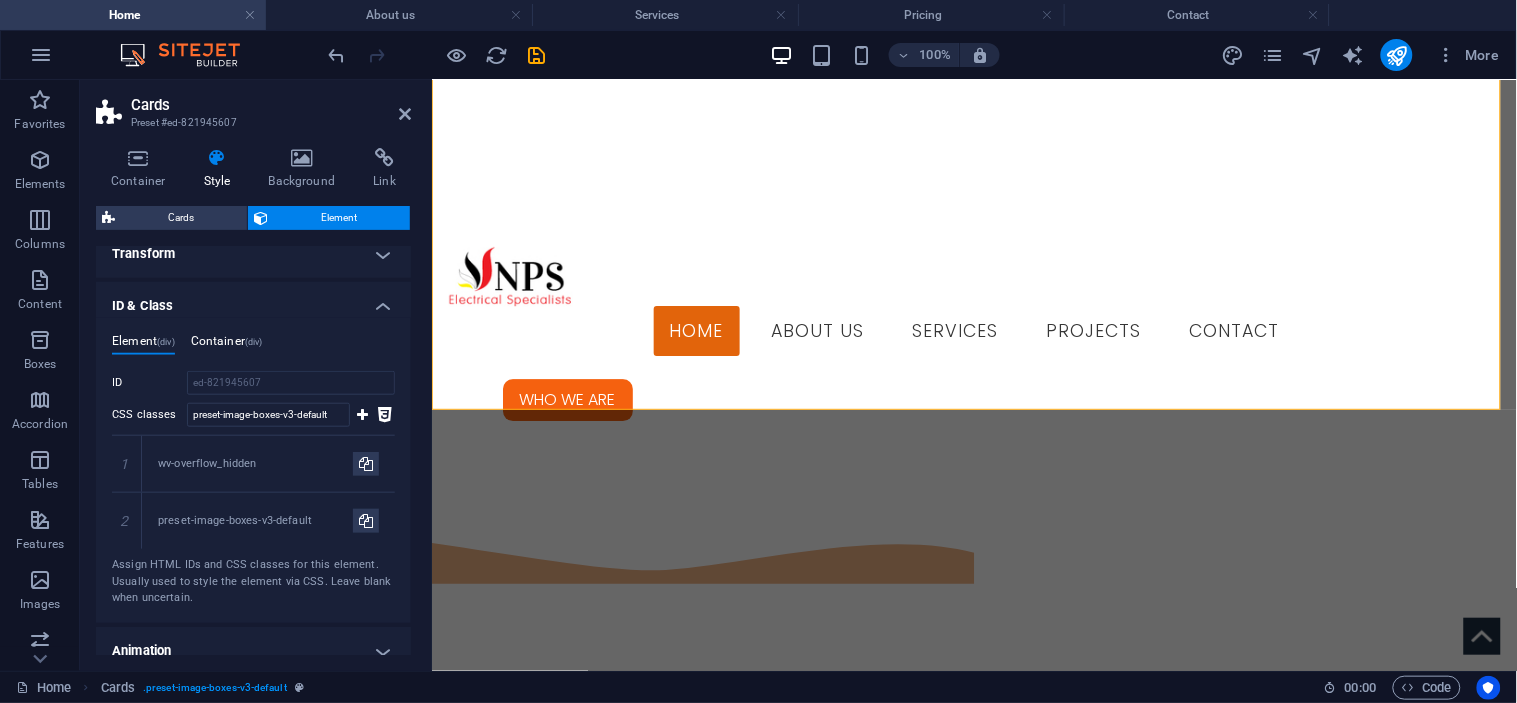 click on "Container  (div)" at bounding box center [227, 345] 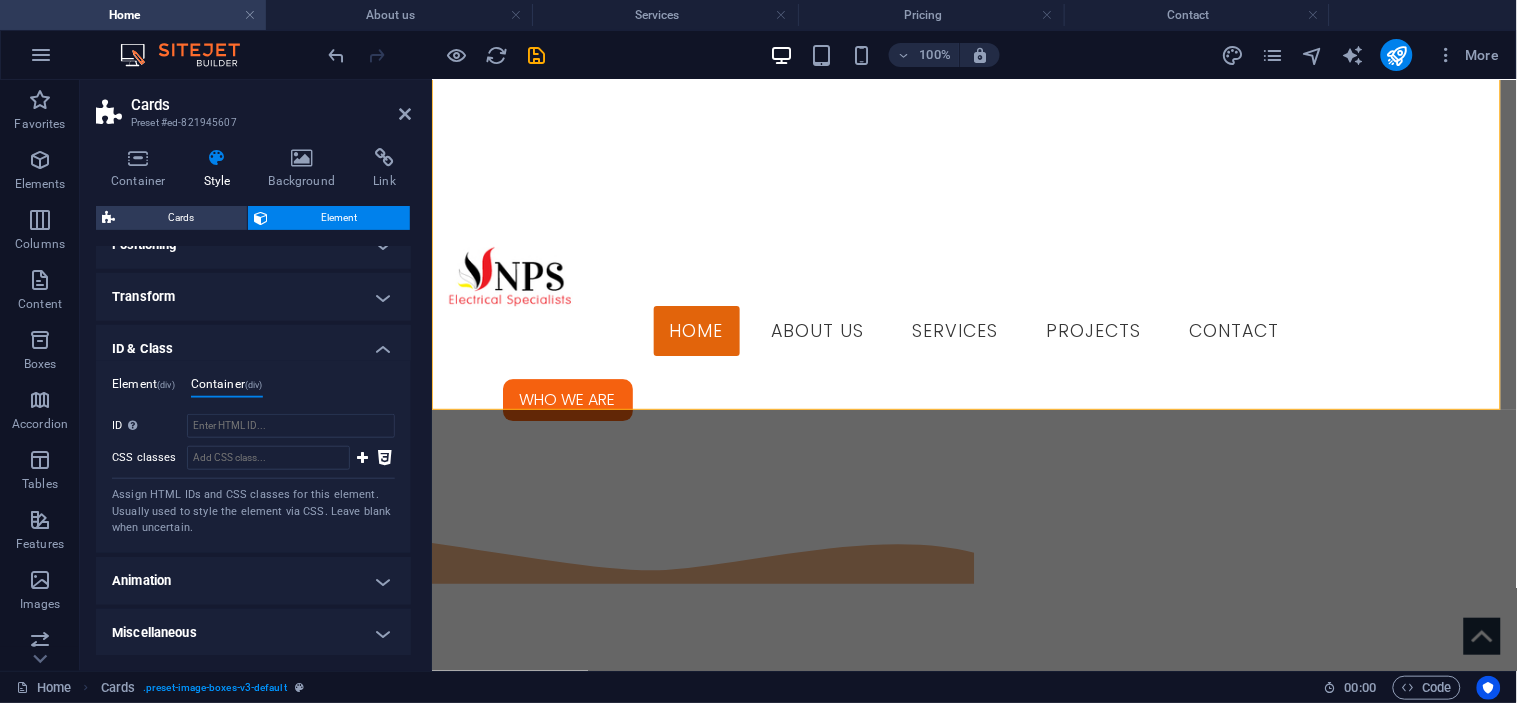 click on "Element  (div)" at bounding box center (143, 388) 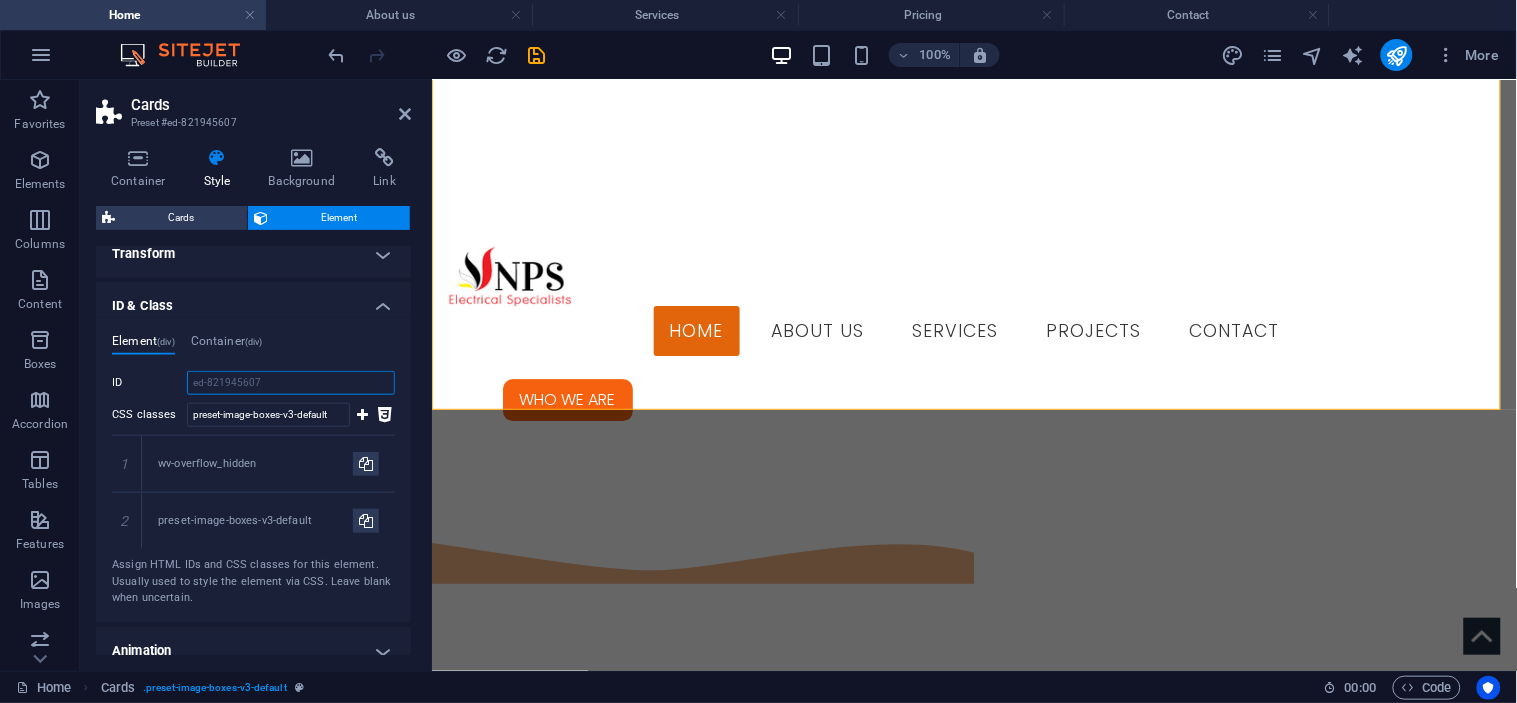click on "ed-821945607" at bounding box center [291, 383] 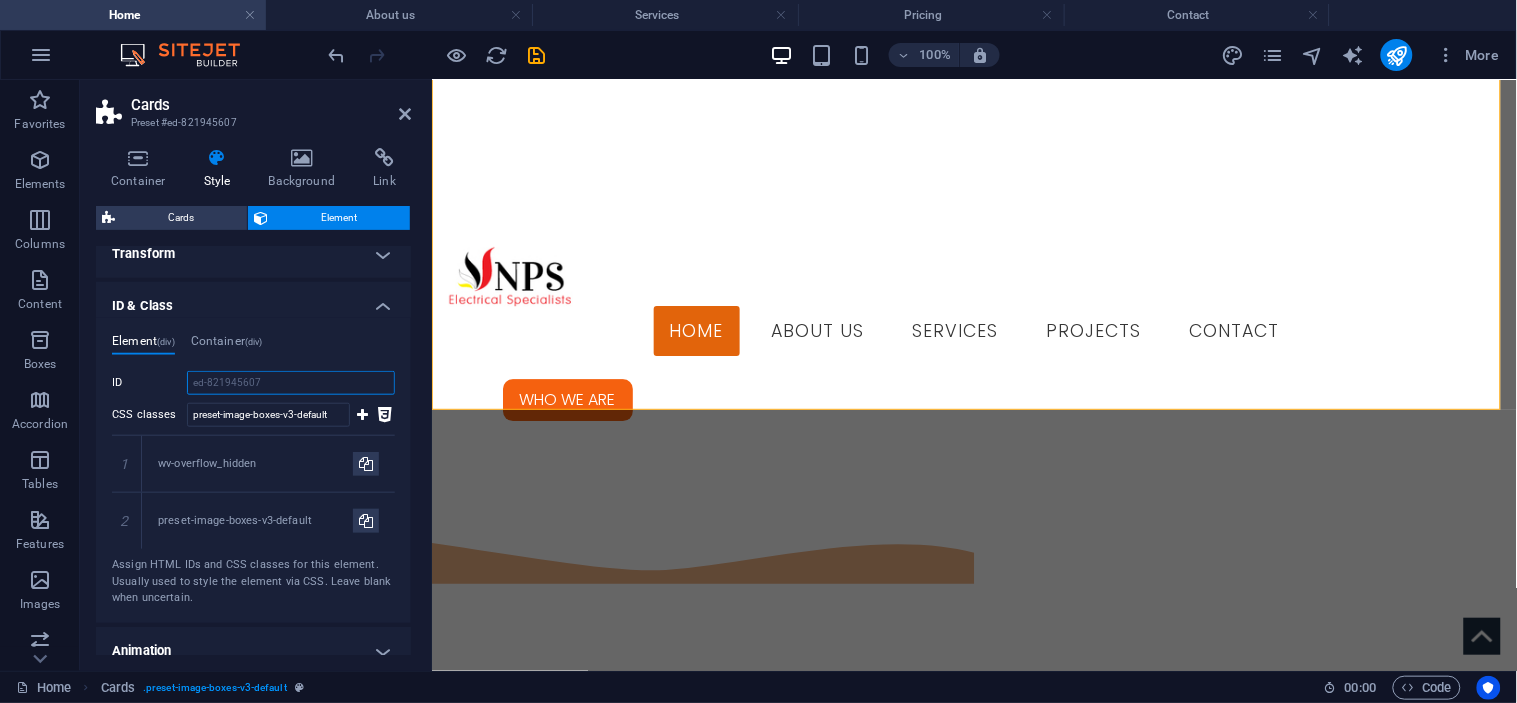 scroll, scrollTop: 514, scrollLeft: 0, axis: vertical 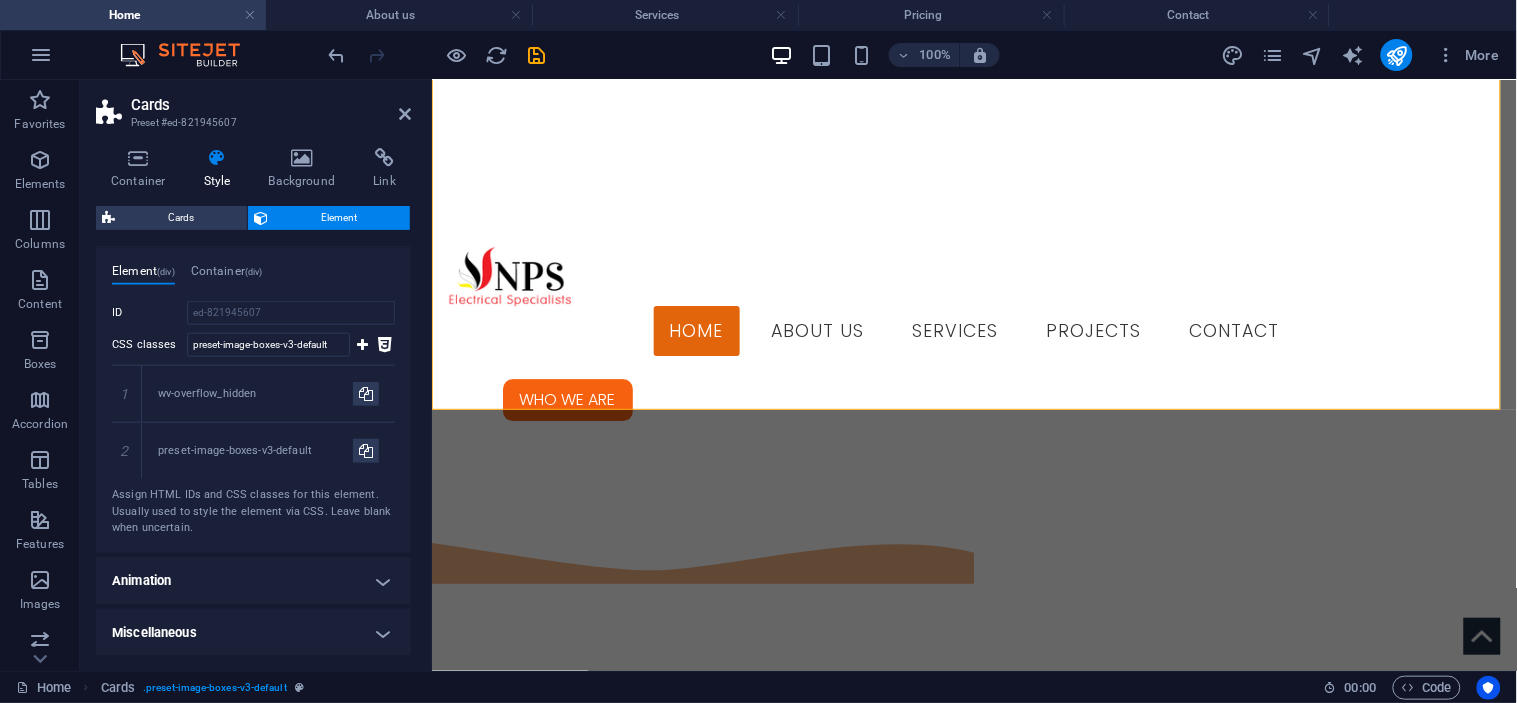 click on "Animation" at bounding box center [253, 581] 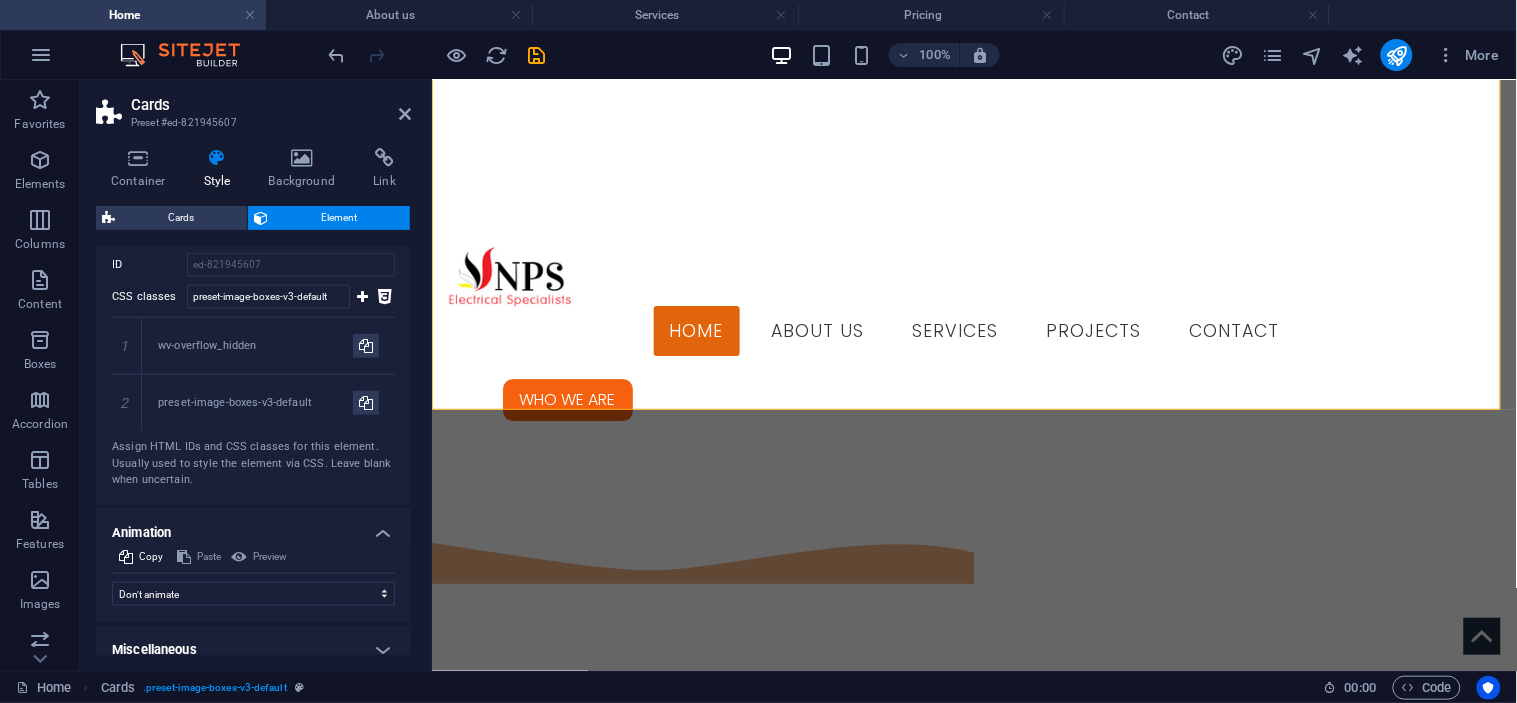scroll, scrollTop: 578, scrollLeft: 0, axis: vertical 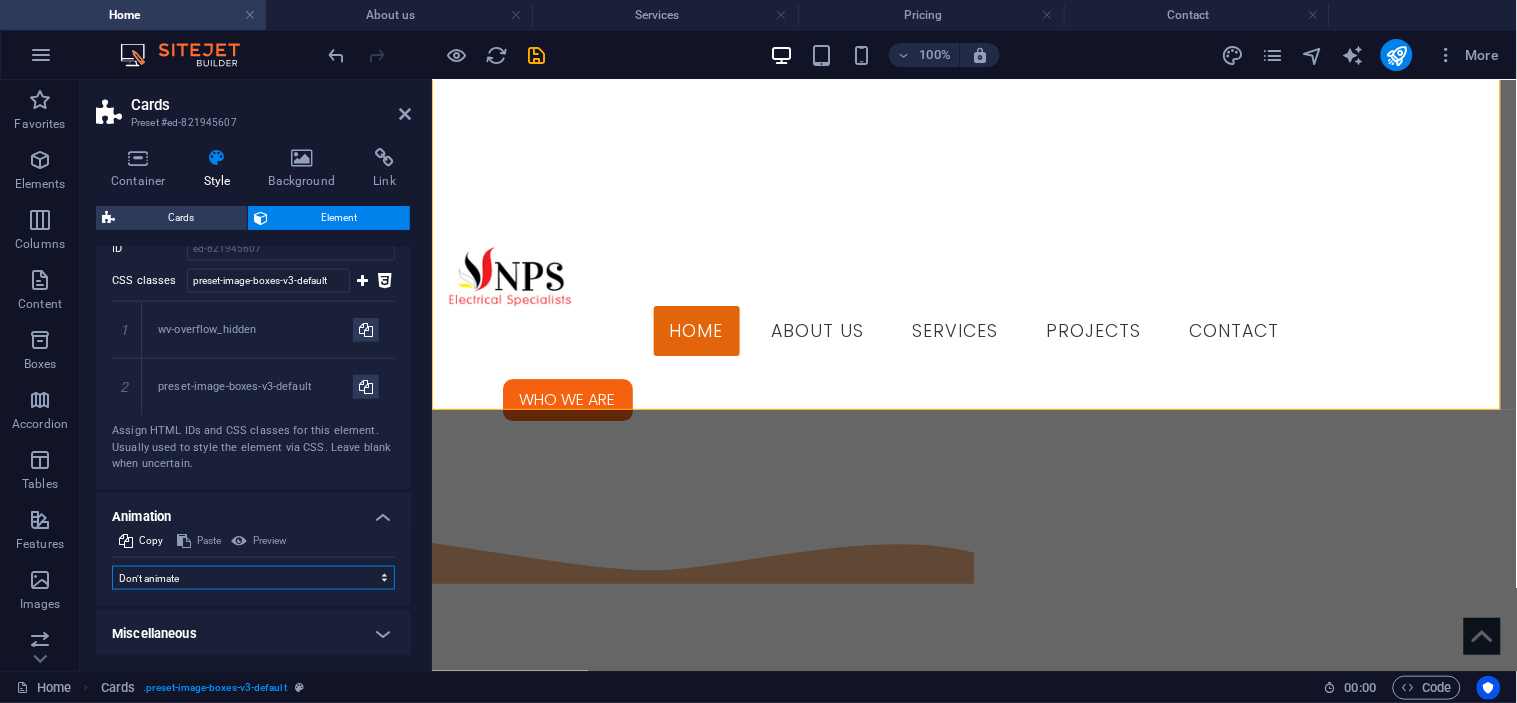 click on "Don't animate Show / Hide Slide up/down Zoom in/out Slide left to right Slide right to left Slide top to bottom Slide bottom to top Pulse Blink Open as overlay" at bounding box center [253, 578] 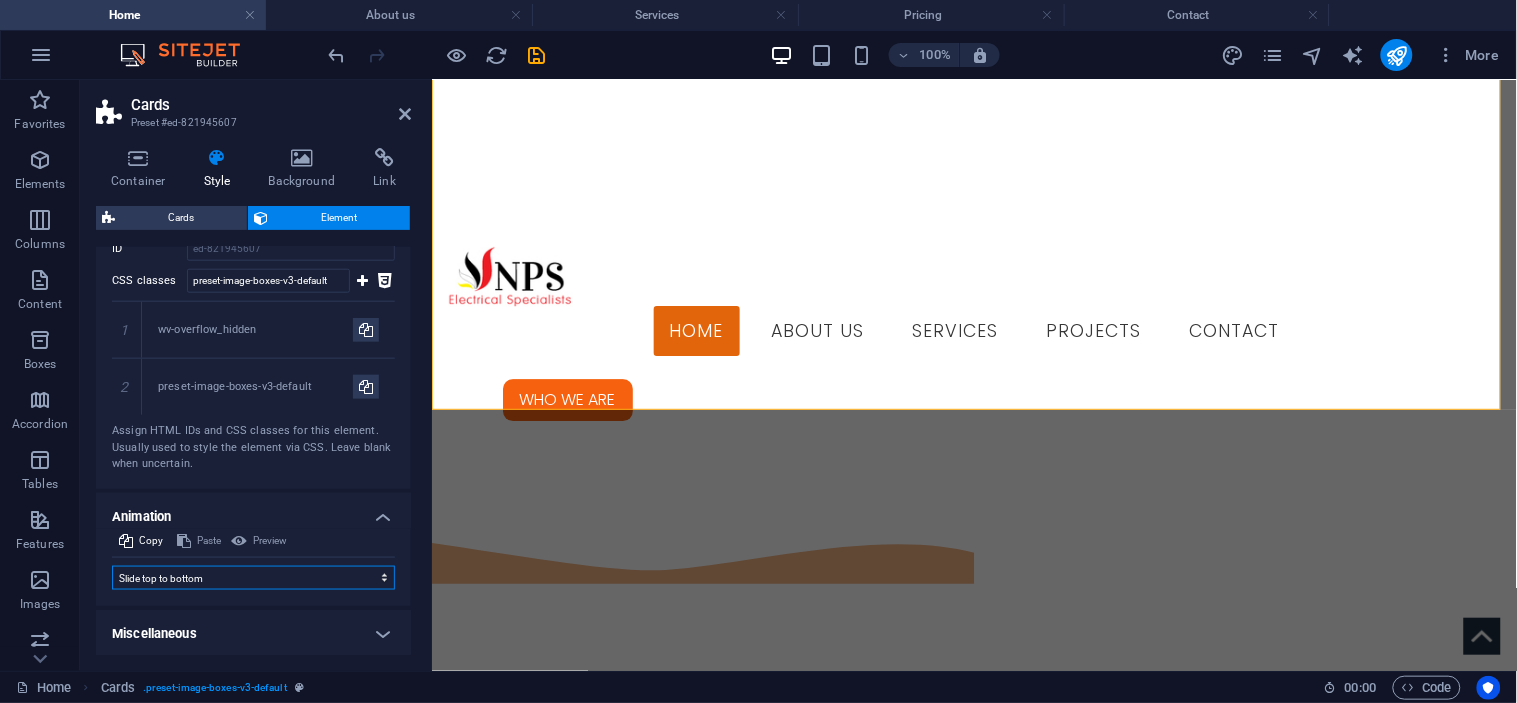 click on "Don't animate Show / Hide Slide up/down Zoom in/out Slide left to right Slide right to left Slide top to bottom Slide bottom to top Pulse Blink Open as overlay" at bounding box center [253, 578] 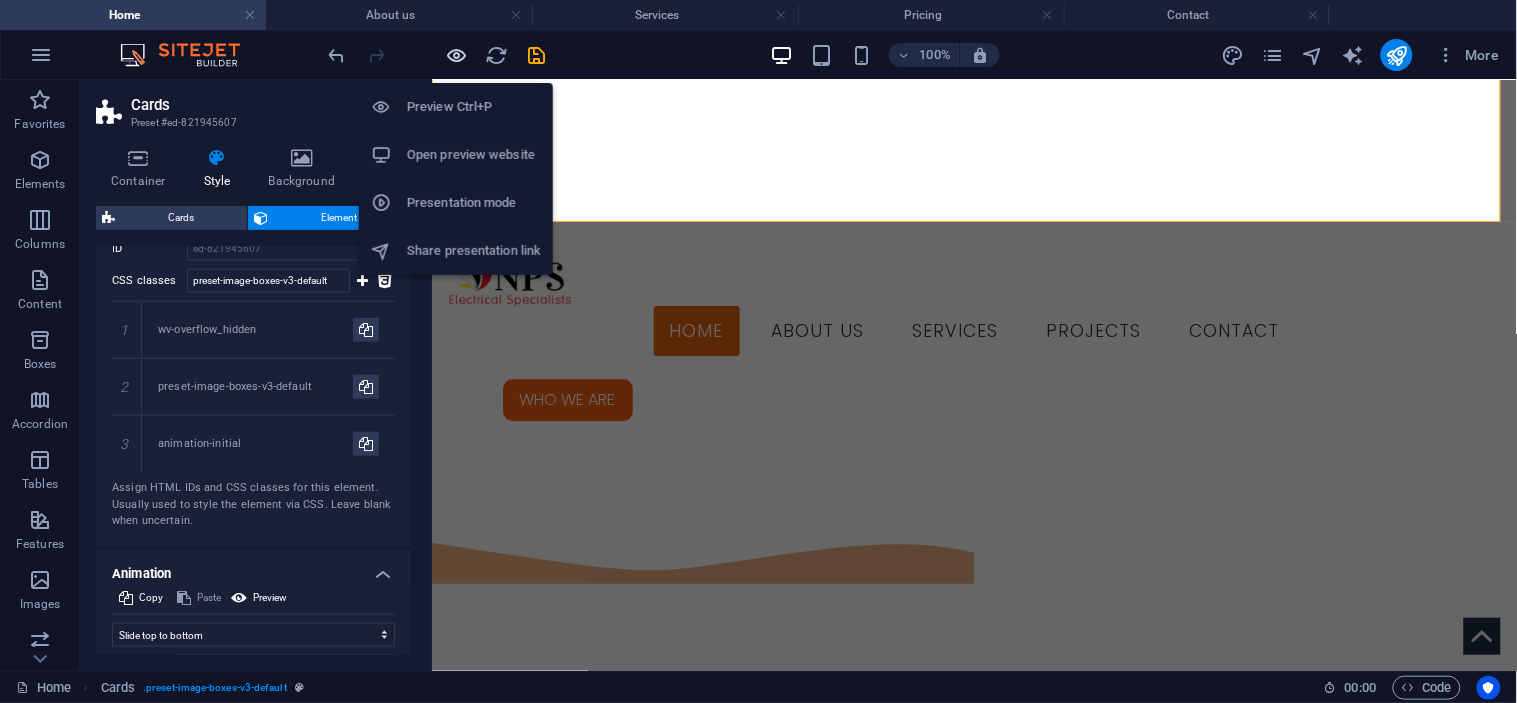 click at bounding box center (457, 55) 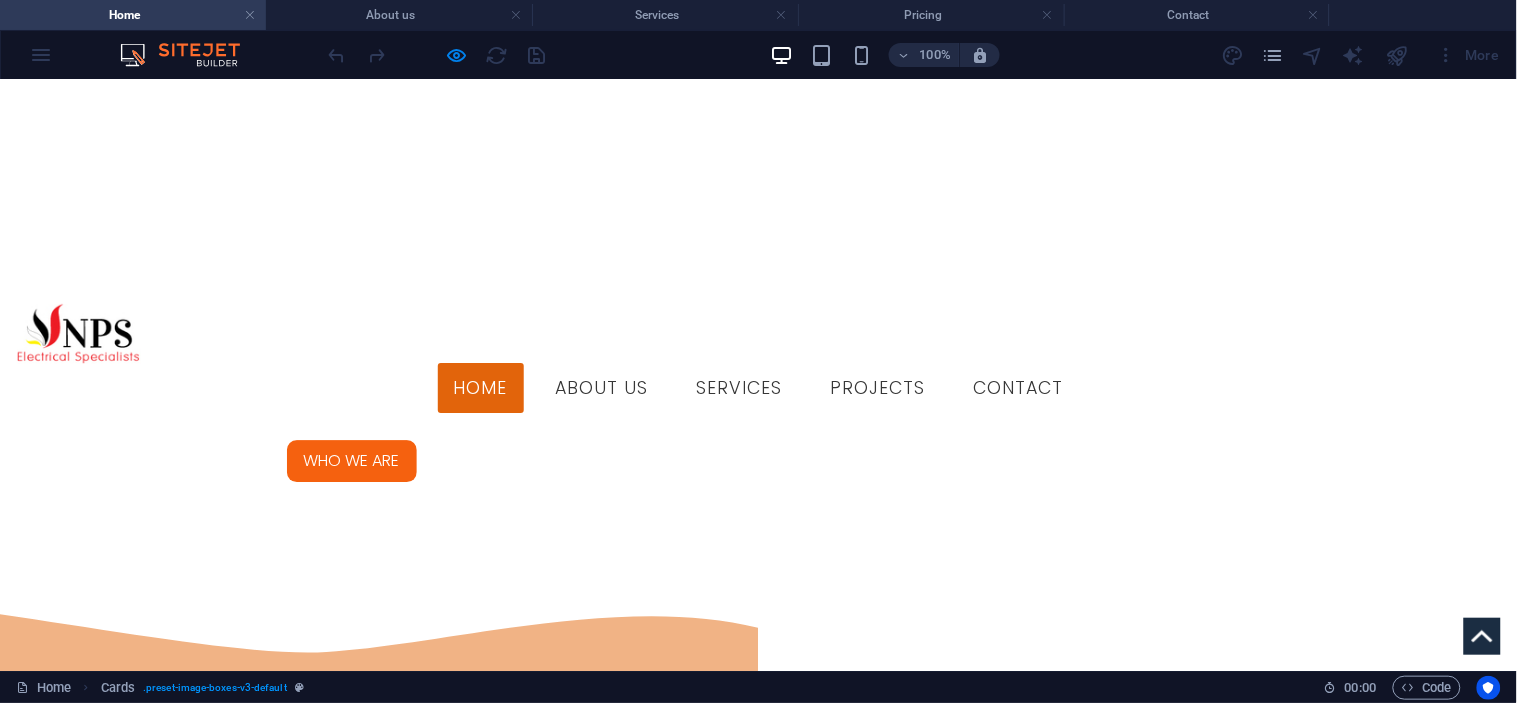 scroll, scrollTop: 1313, scrollLeft: 0, axis: vertical 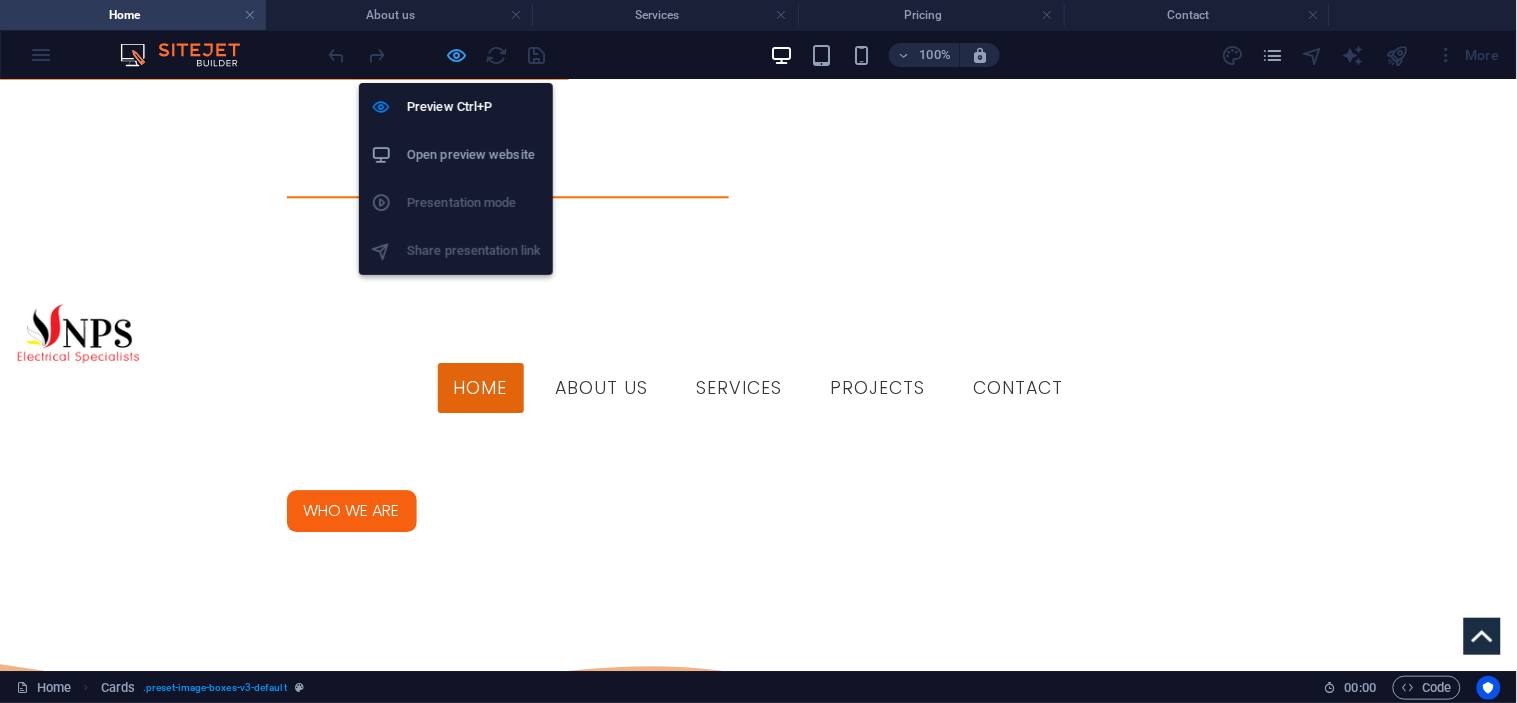 click at bounding box center (457, 55) 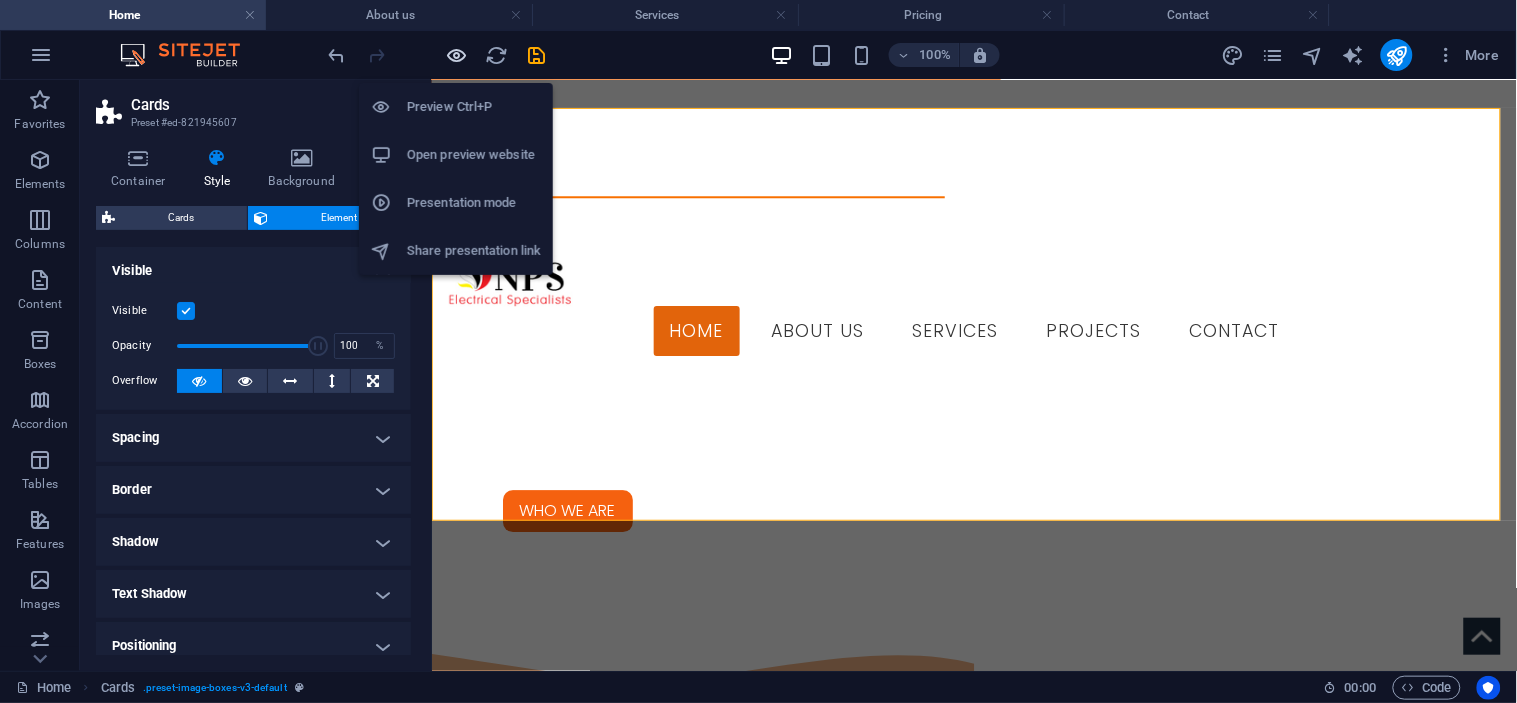 click at bounding box center (457, 55) 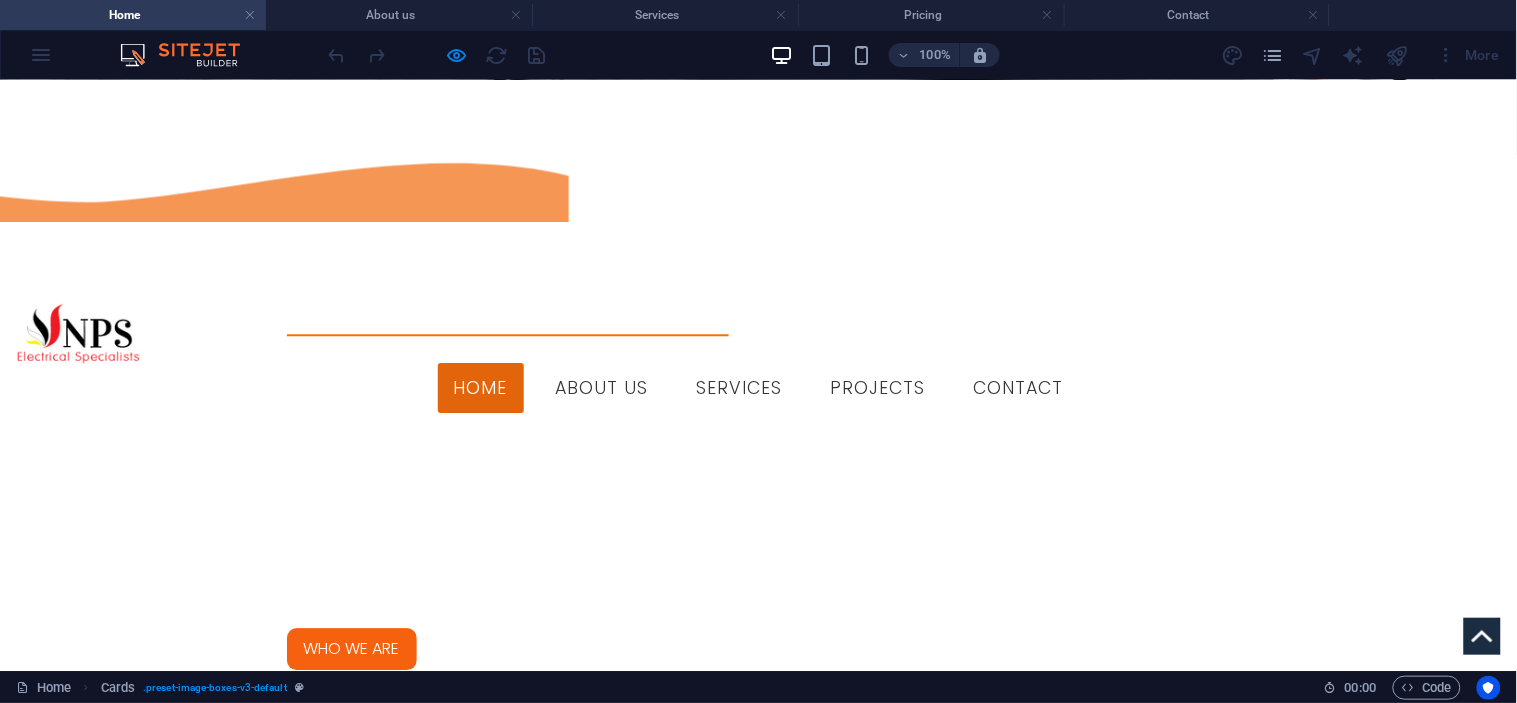 scroll, scrollTop: 980, scrollLeft: 0, axis: vertical 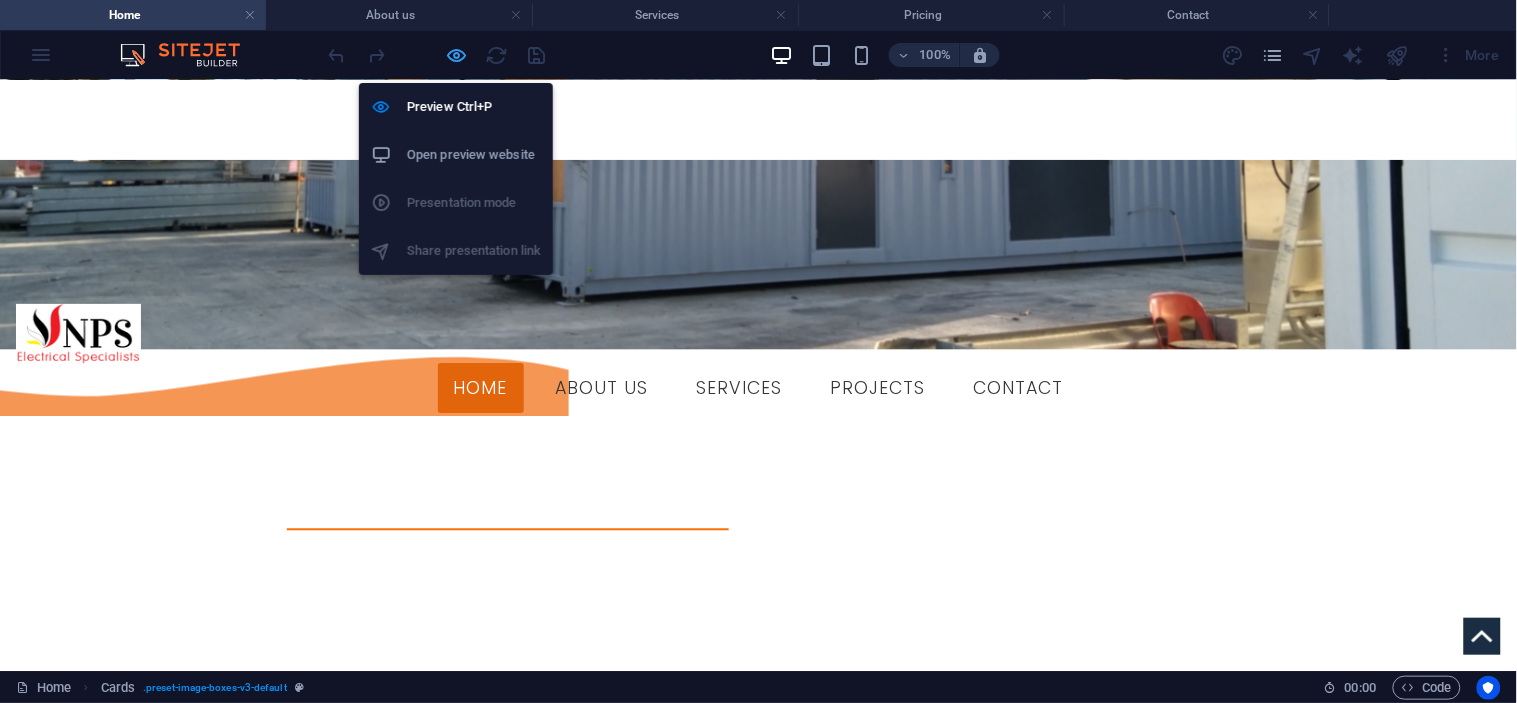 click at bounding box center (457, 55) 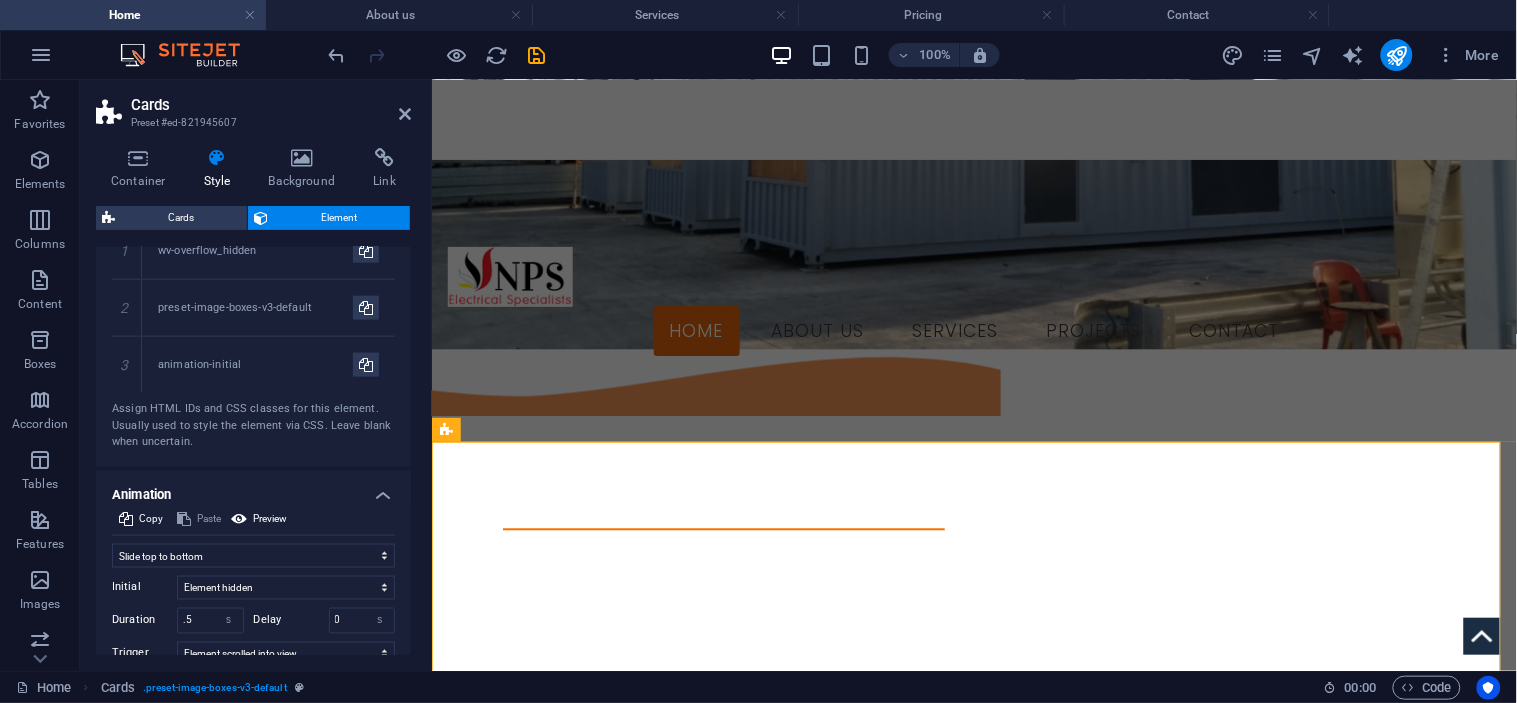 scroll, scrollTop: 777, scrollLeft: 0, axis: vertical 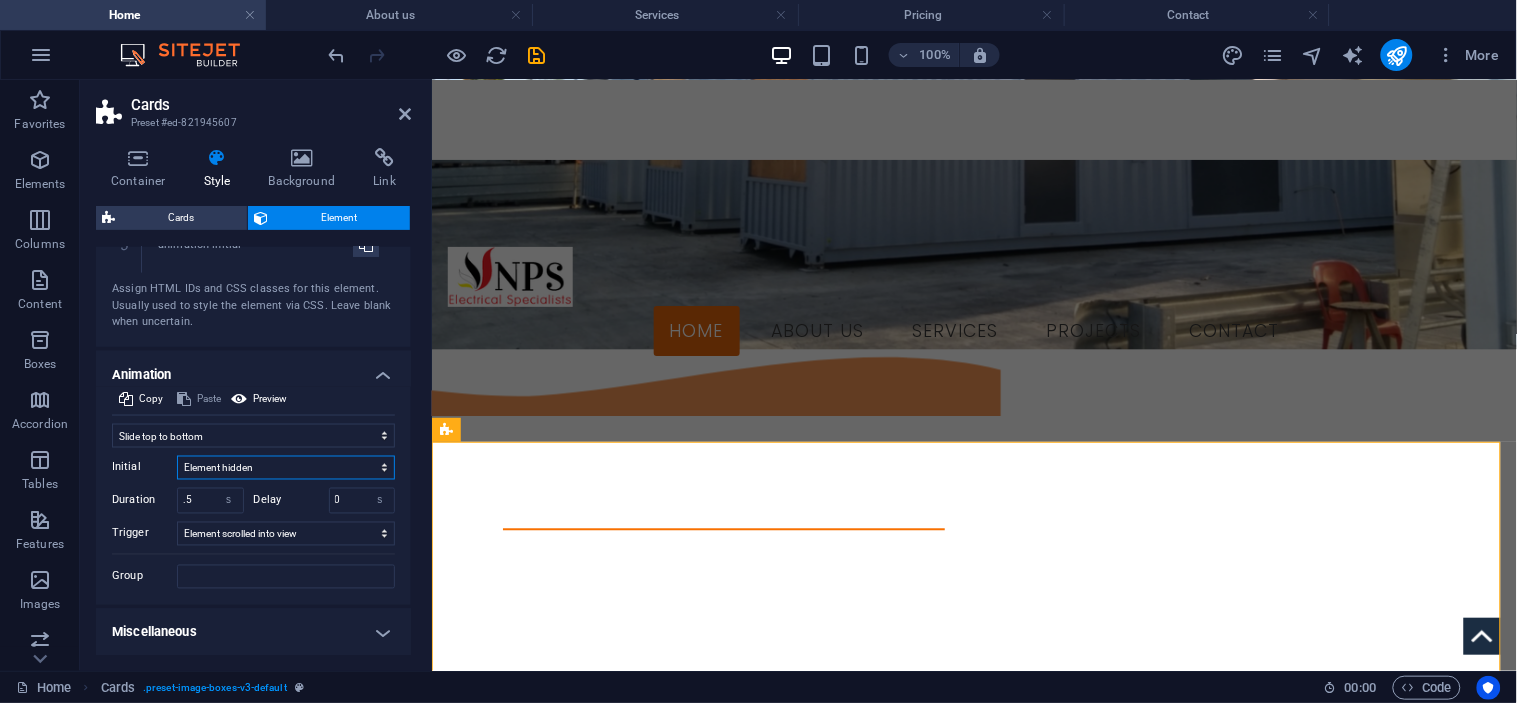 click on "Element hidden Element shown" at bounding box center (286, 468) 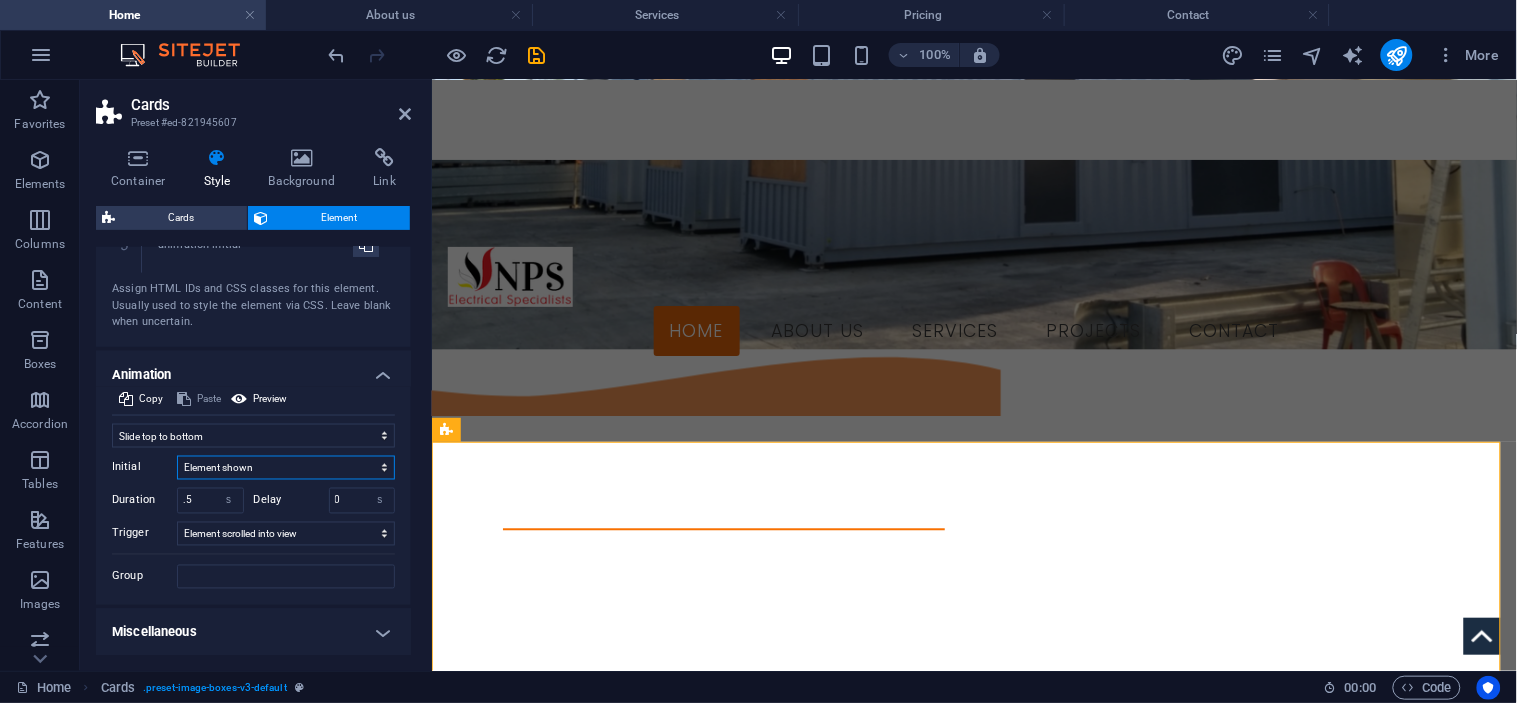 click on "Element hidden Element shown" at bounding box center (286, 468) 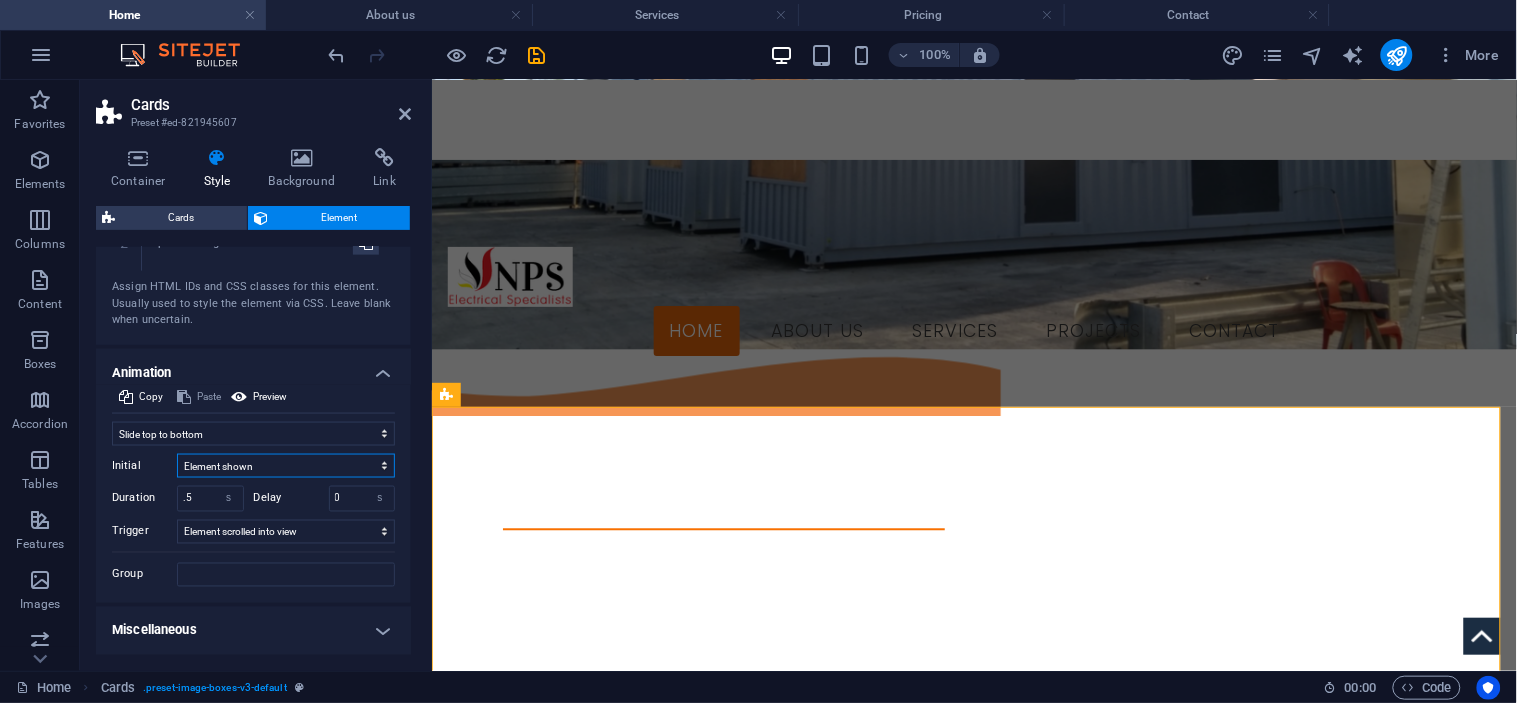 scroll, scrollTop: 720, scrollLeft: 0, axis: vertical 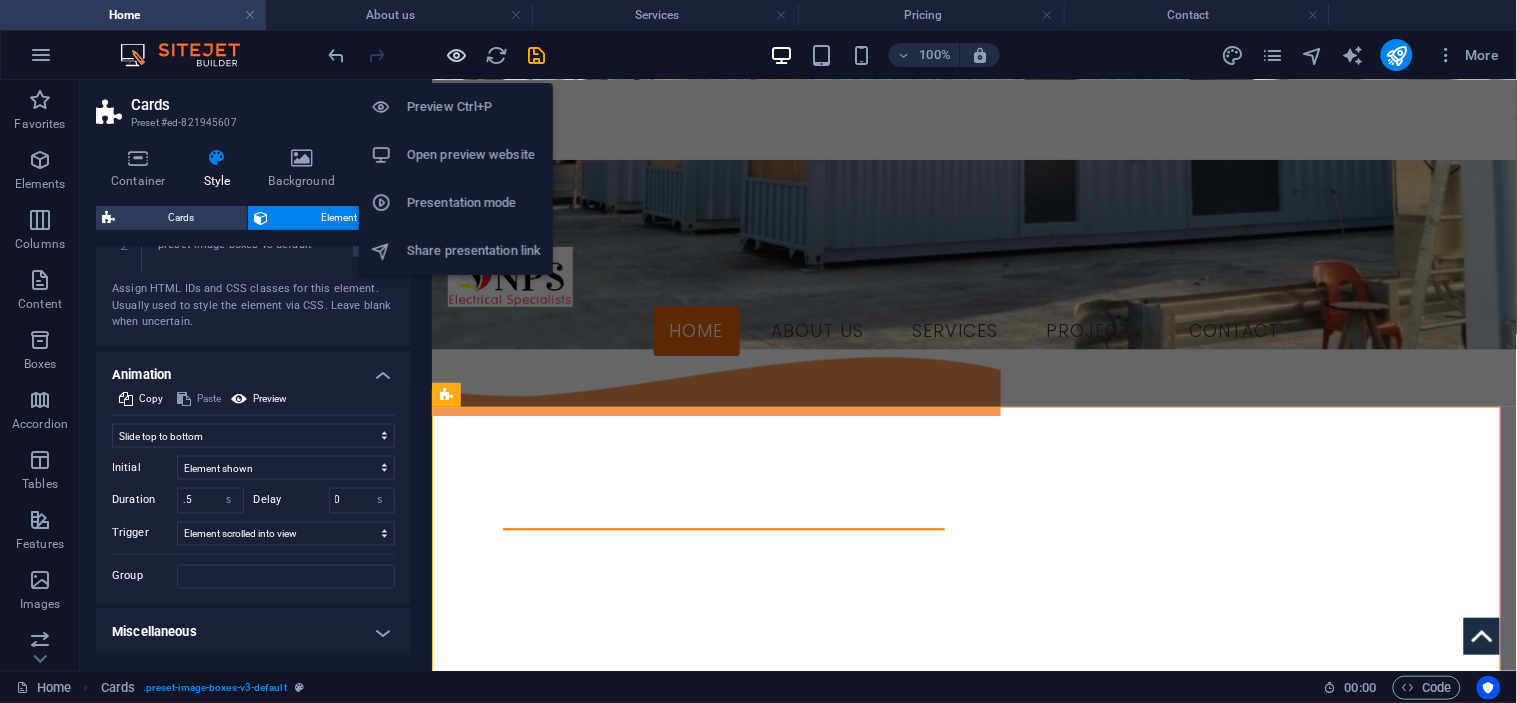 click at bounding box center [457, 55] 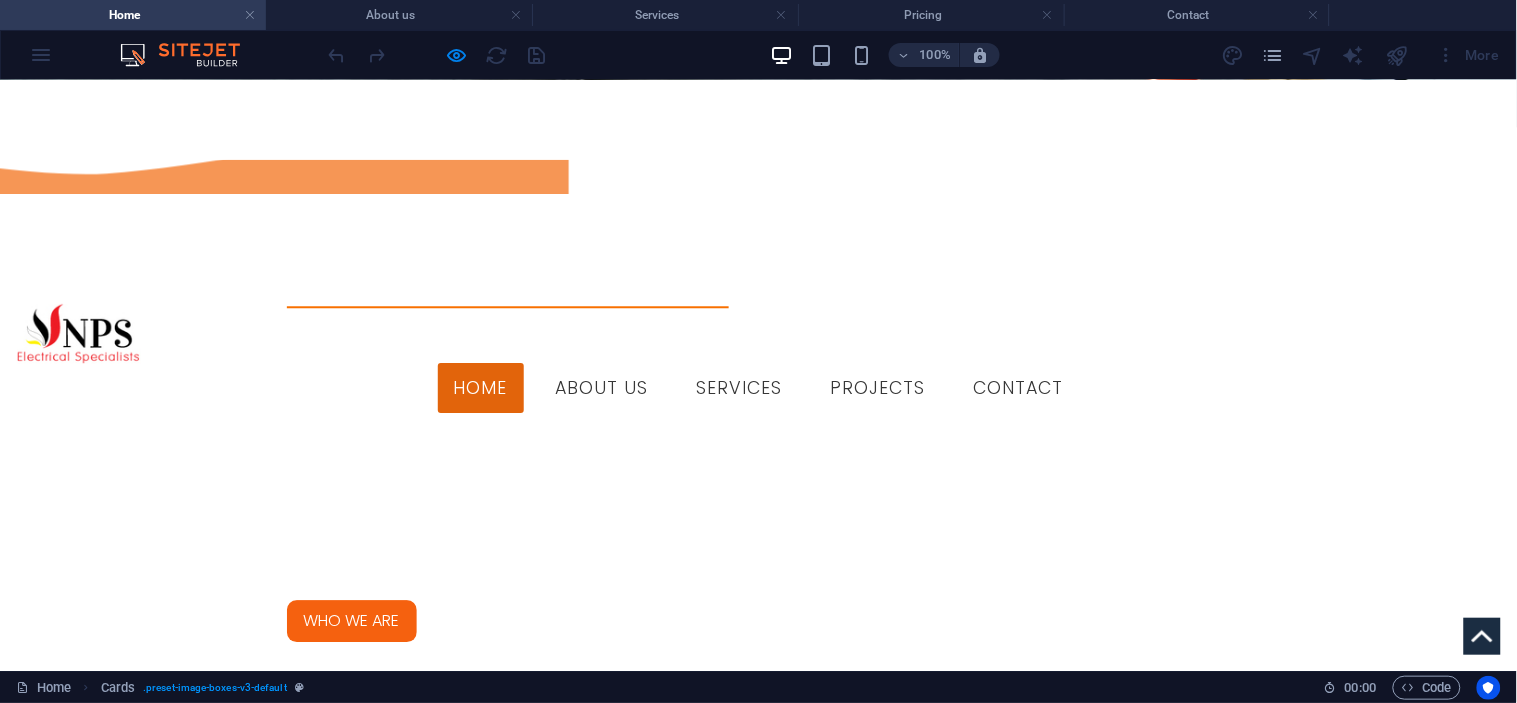 scroll, scrollTop: 1202, scrollLeft: 0, axis: vertical 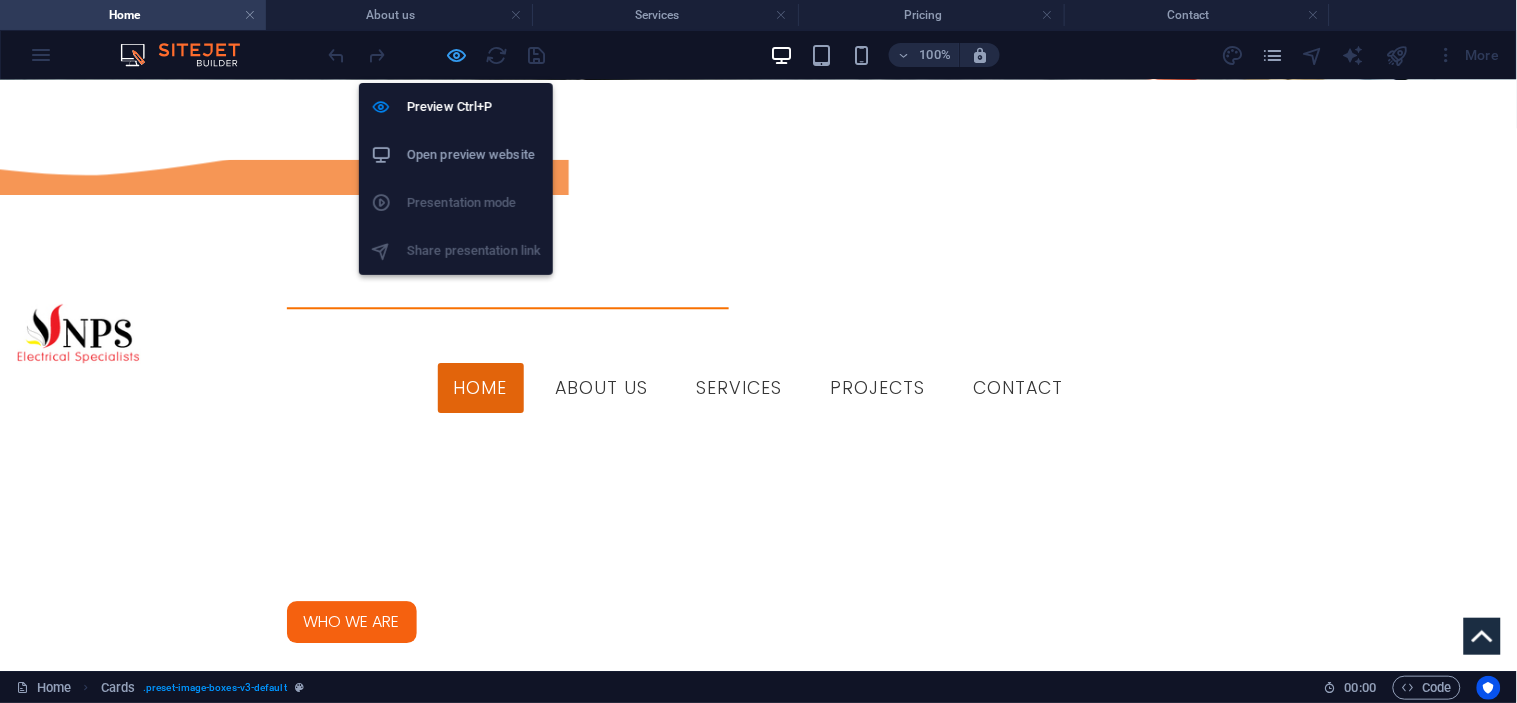 click at bounding box center (457, 55) 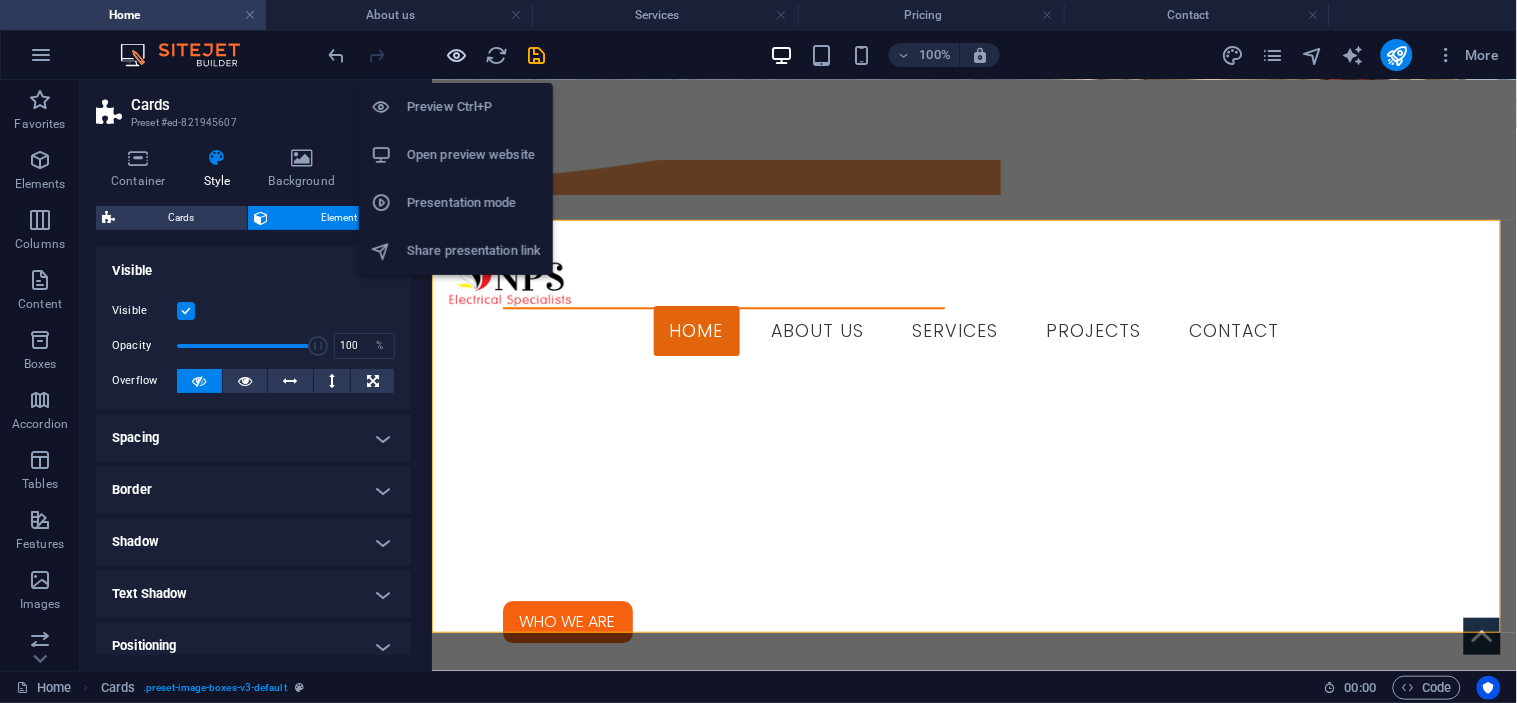click at bounding box center (457, 55) 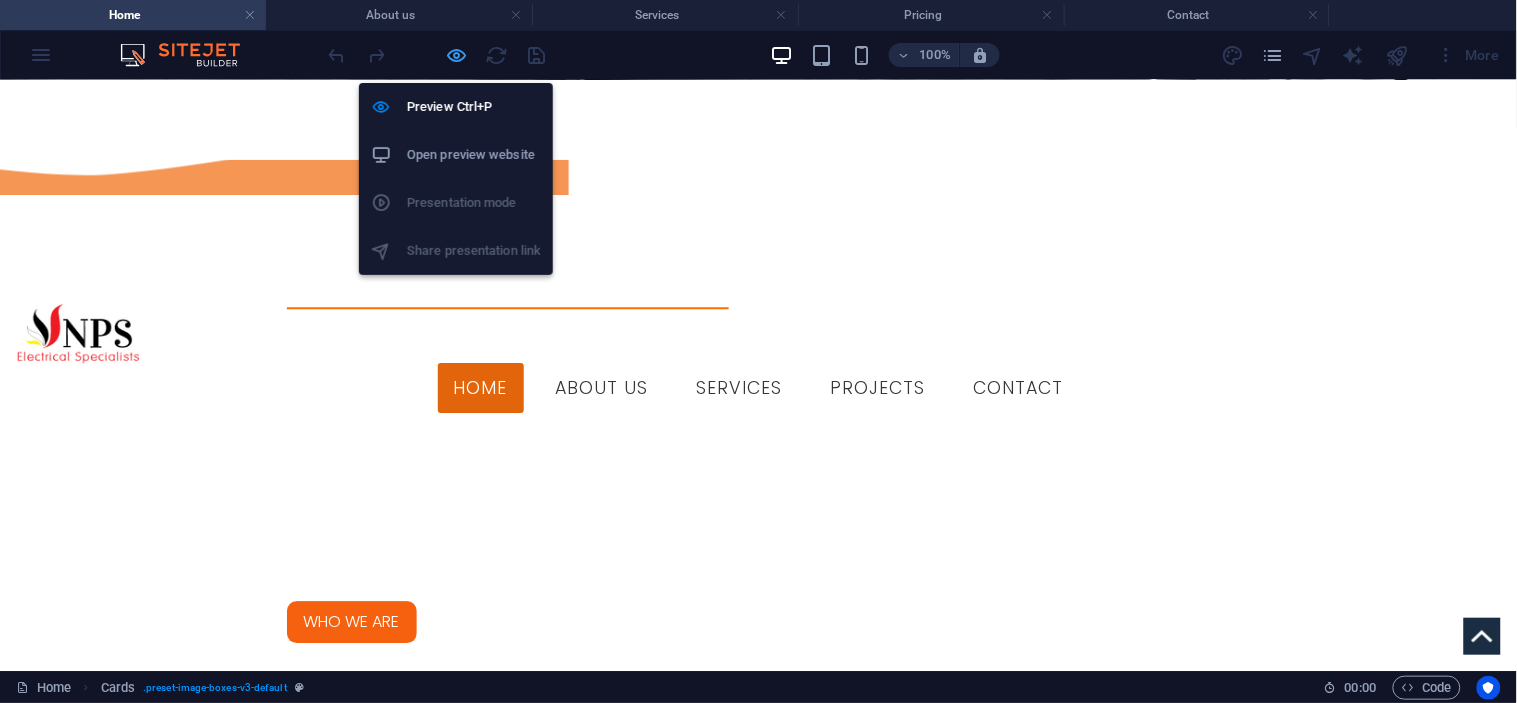 click at bounding box center [457, 55] 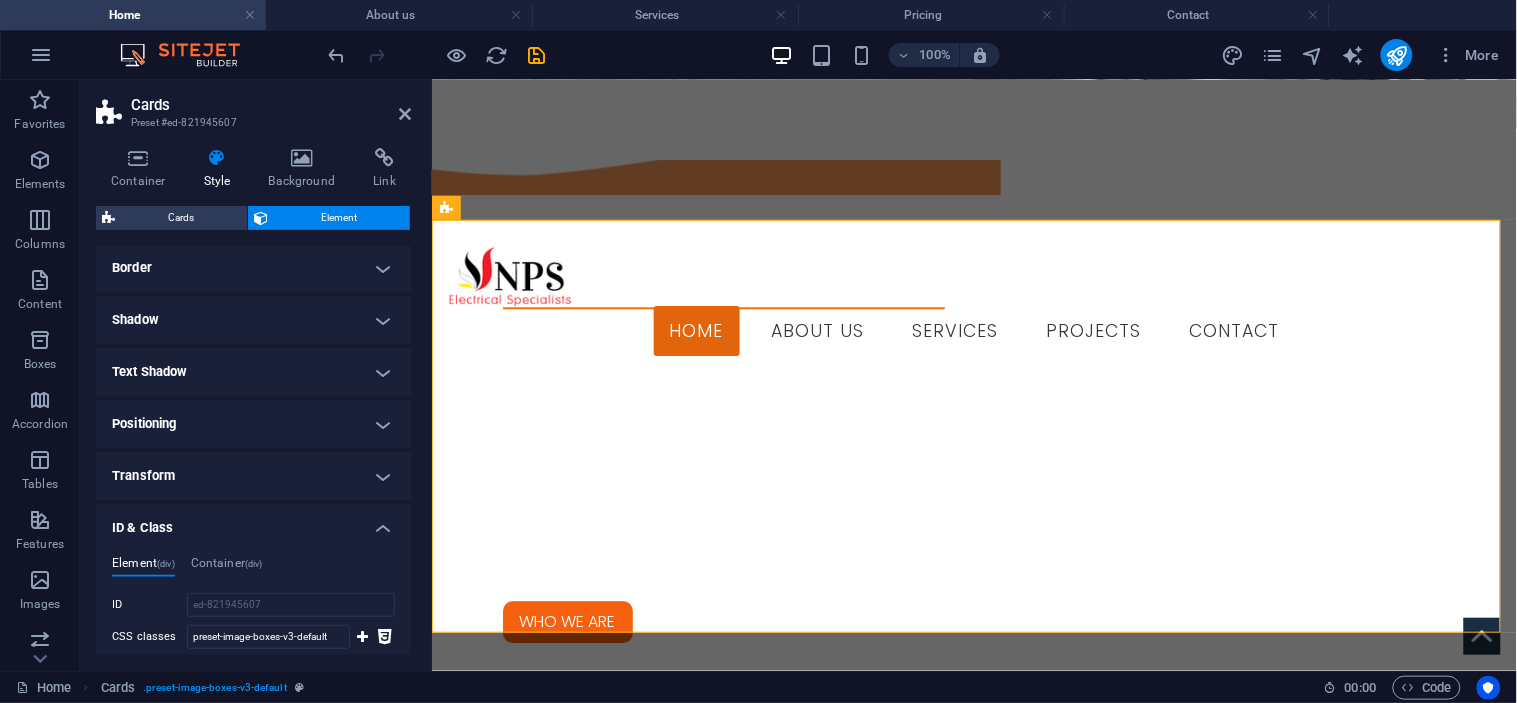 scroll, scrollTop: 666, scrollLeft: 0, axis: vertical 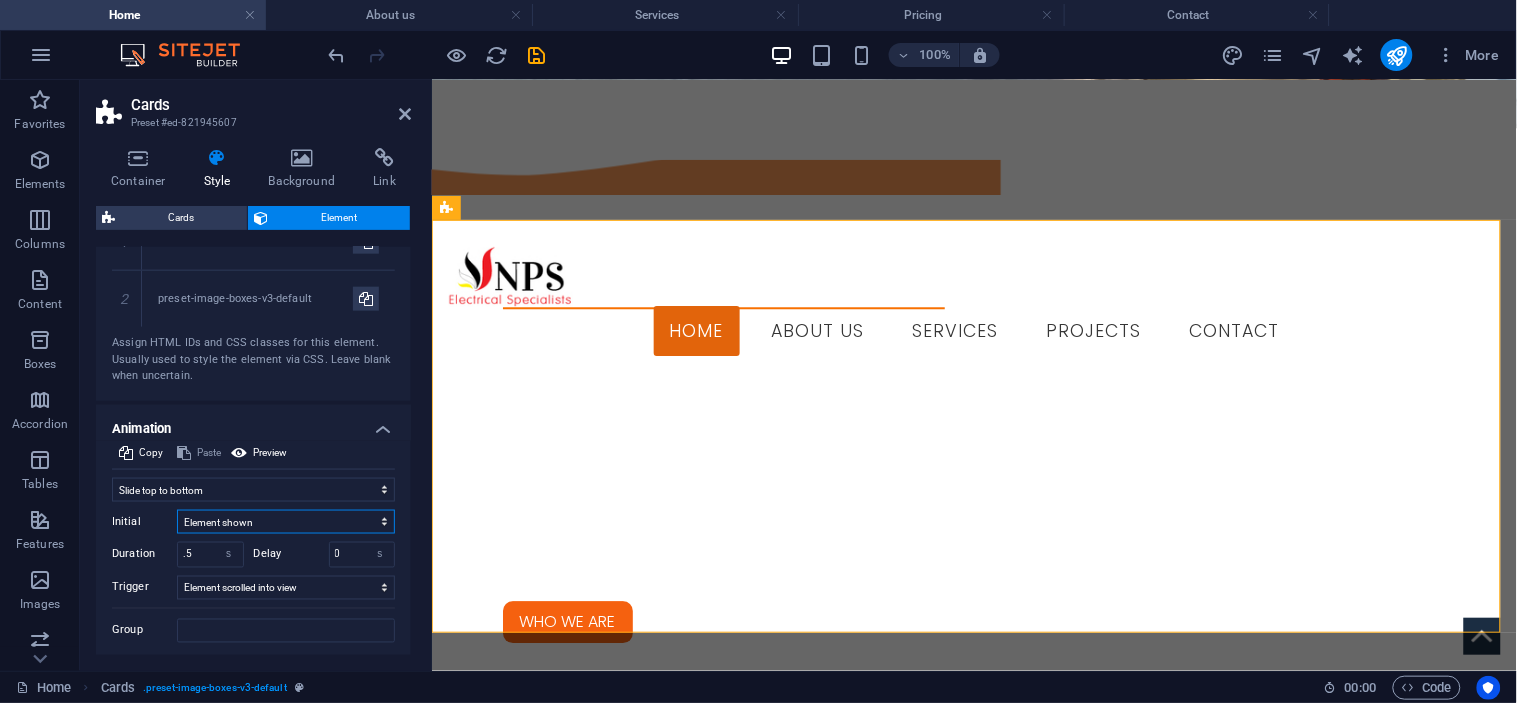 click on "Element hidden Element shown" at bounding box center [286, 522] 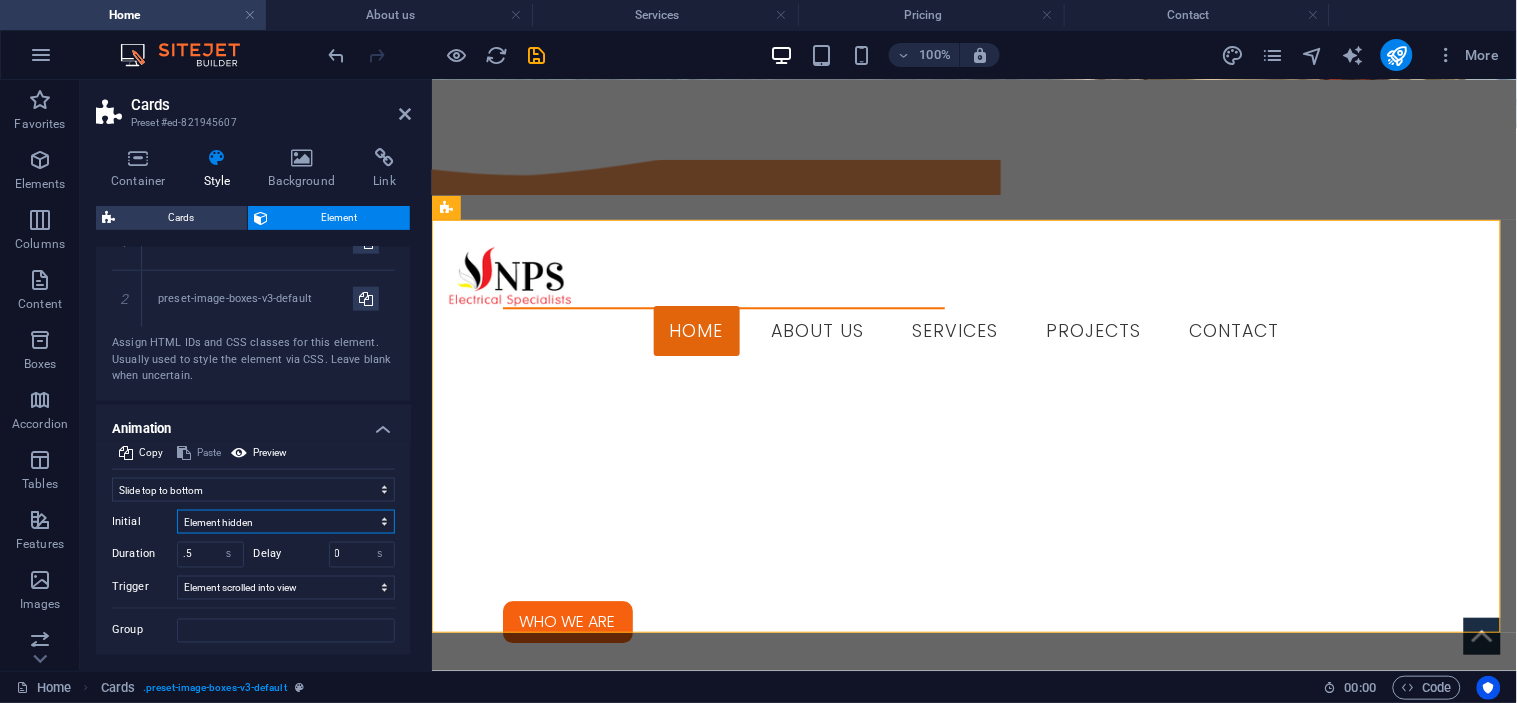 click on "Element hidden Element shown" at bounding box center [286, 522] 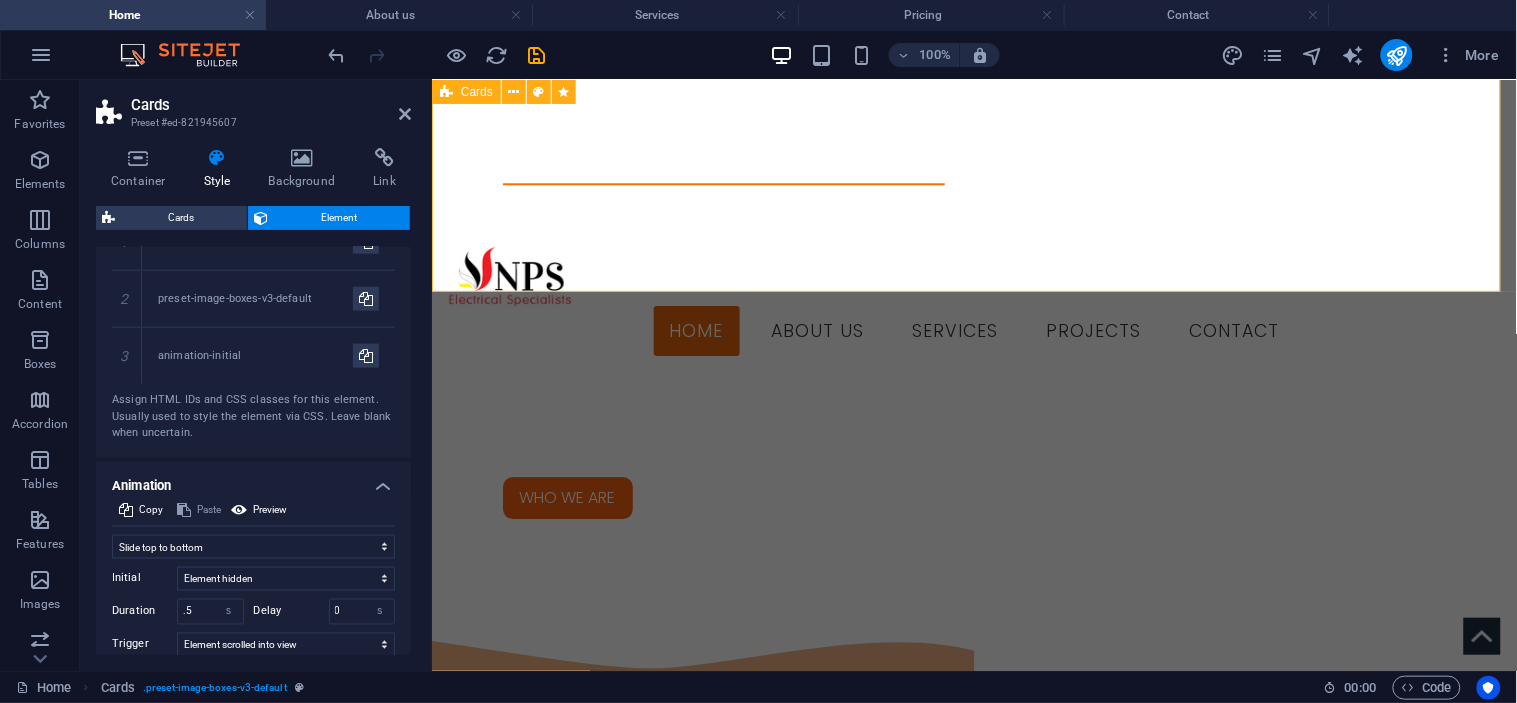 scroll, scrollTop: 1313, scrollLeft: 0, axis: vertical 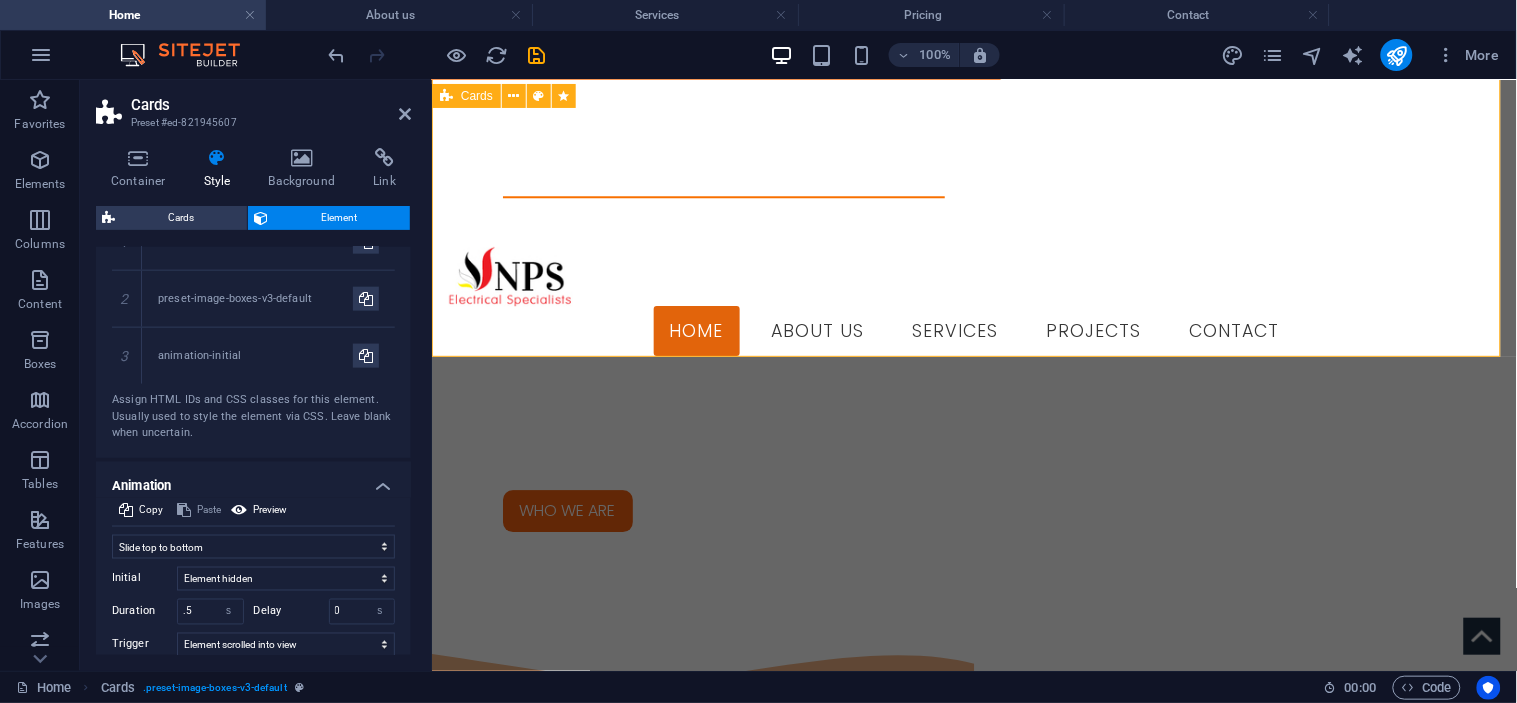 click on "INDUSTRIAL COMMERCIAL DOMESTIC" at bounding box center (973, 2386) 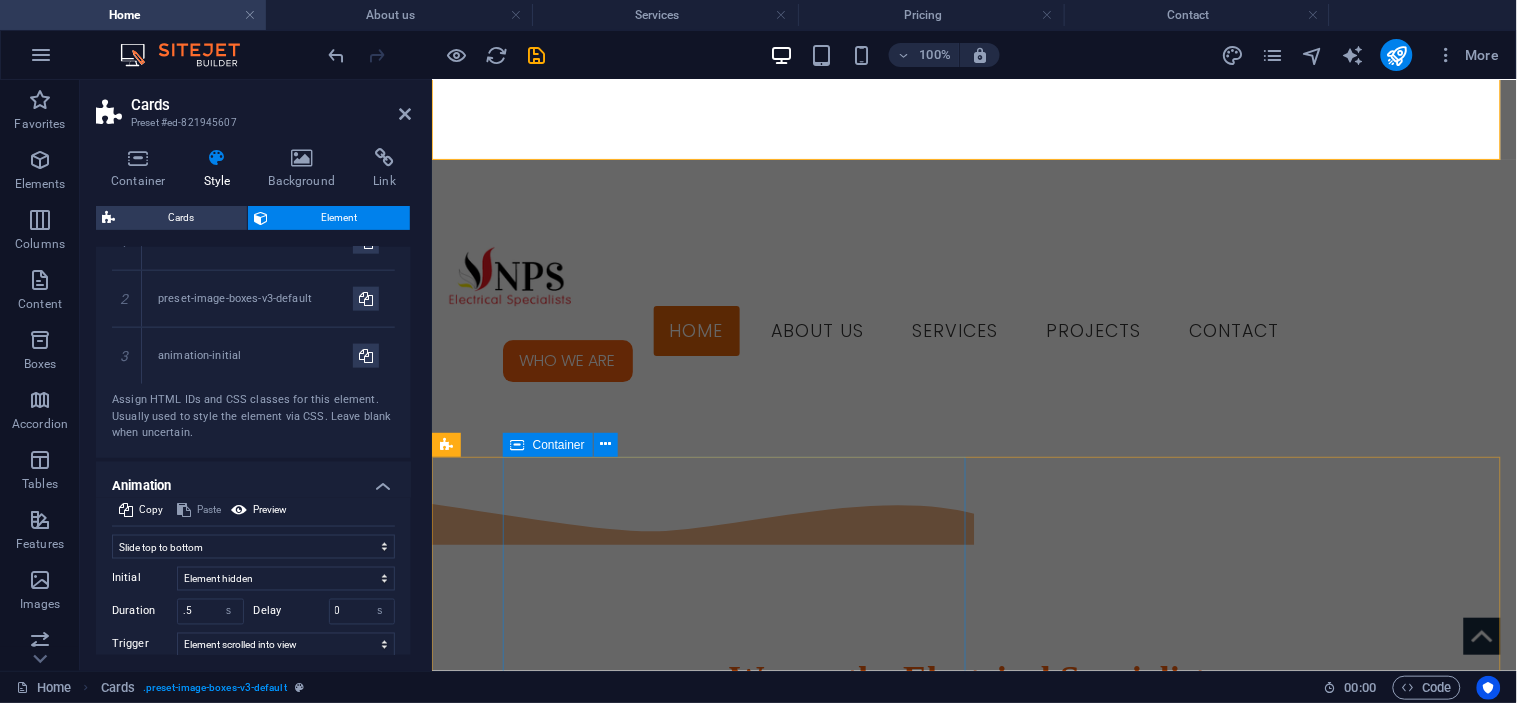 scroll, scrollTop: 1424, scrollLeft: 0, axis: vertical 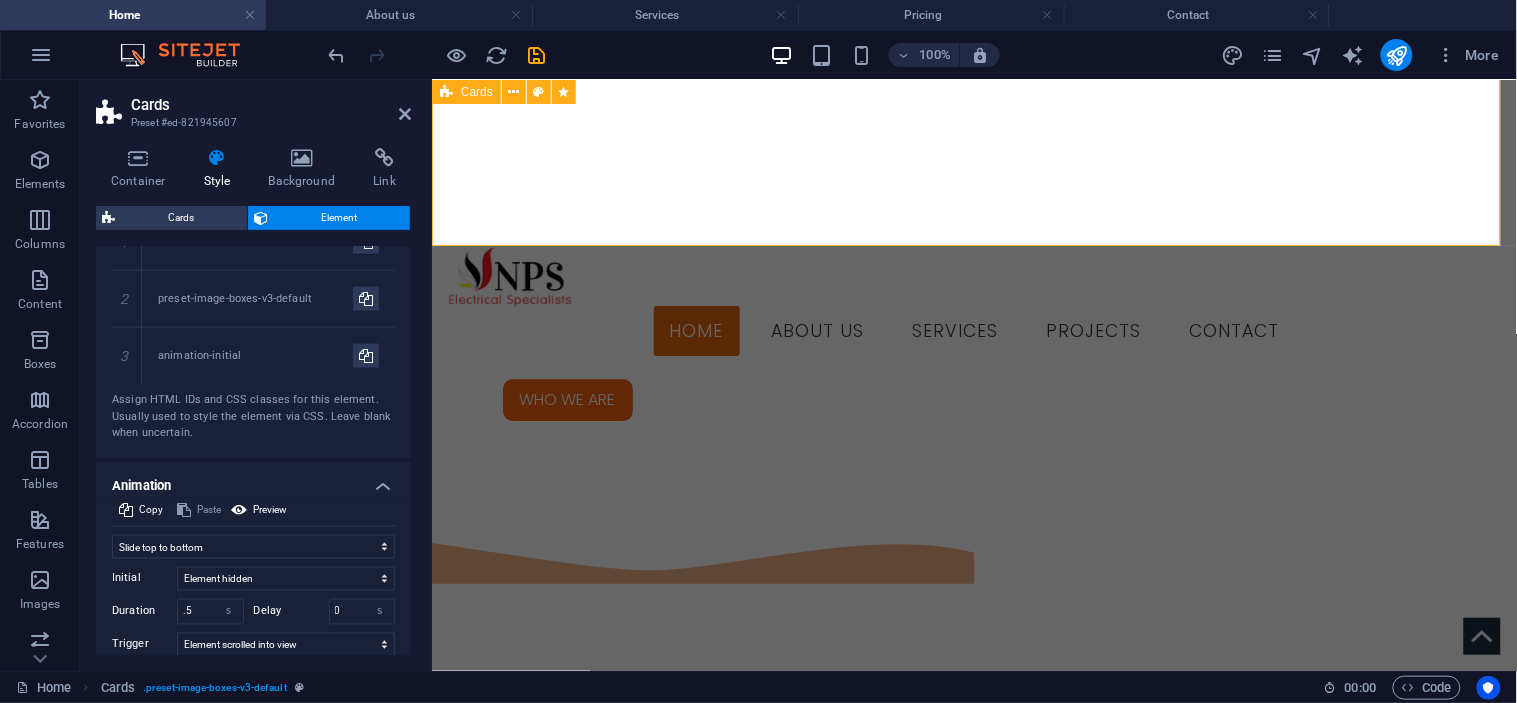 click on "INDUSTRIAL COMMERCIAL DOMESTIC" at bounding box center [973, 2275] 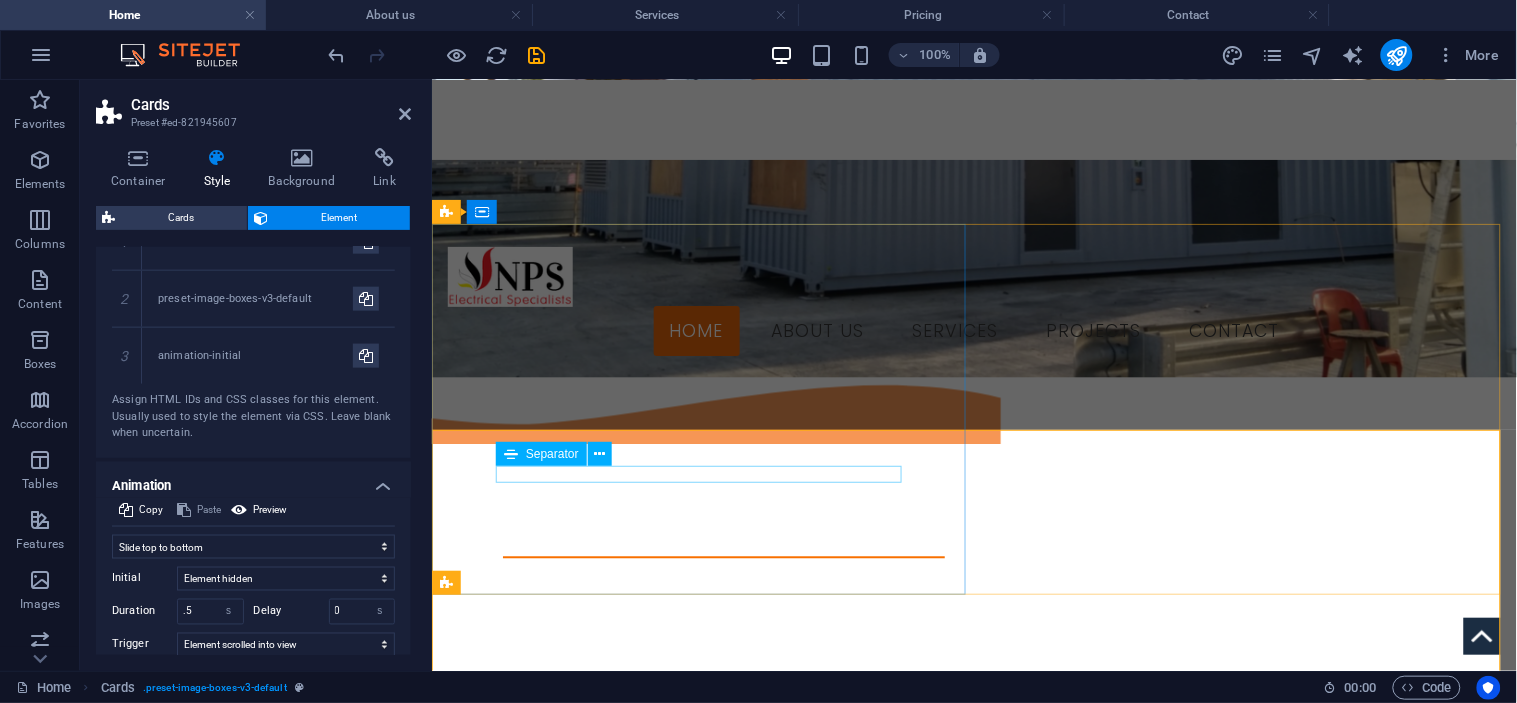 scroll, scrollTop: 646, scrollLeft: 0, axis: vertical 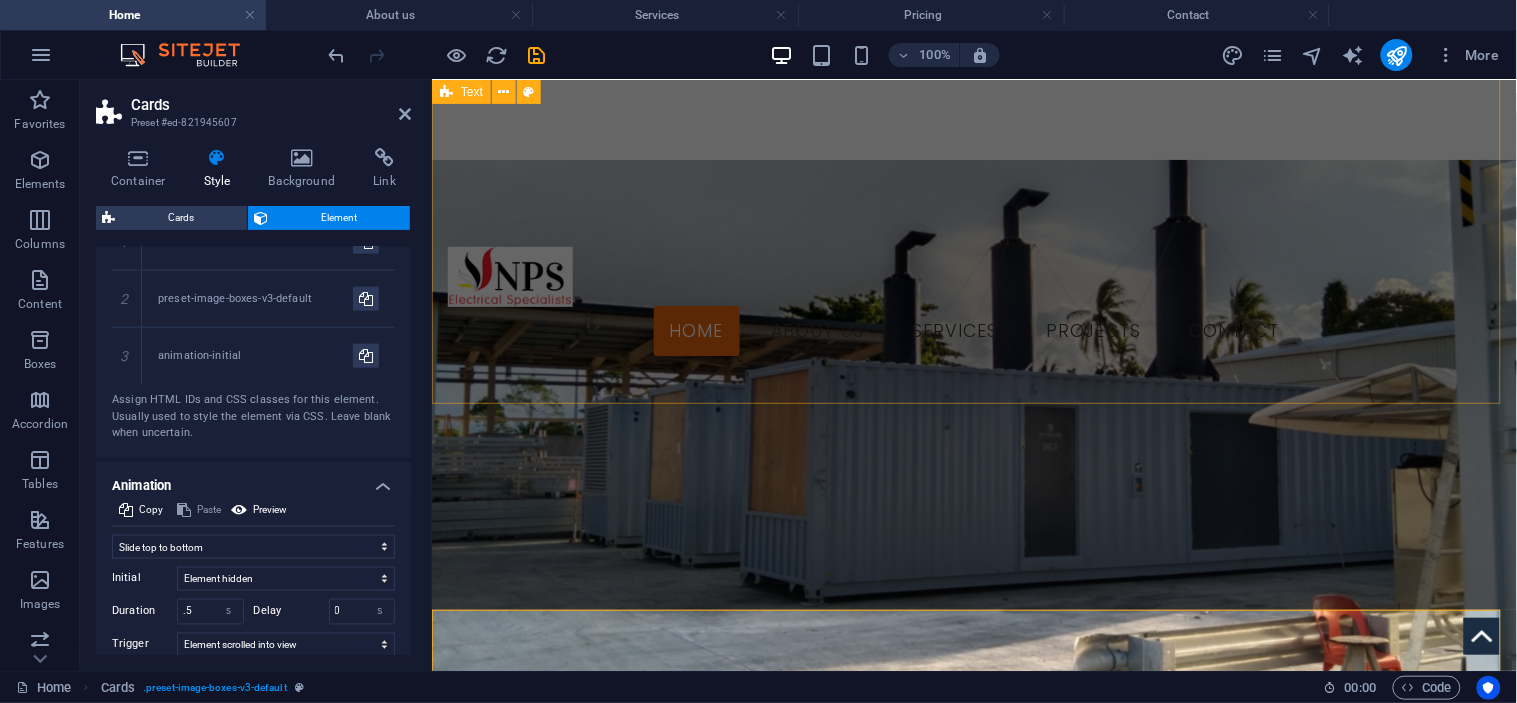 click on "We are the Electrical Specialists Niugini Power Systems is your "One Stop Shop" for all electrical needs. We specialize in completing both small and large-scale installations and maintenance projects on time and within budget." at bounding box center (973, 1495) 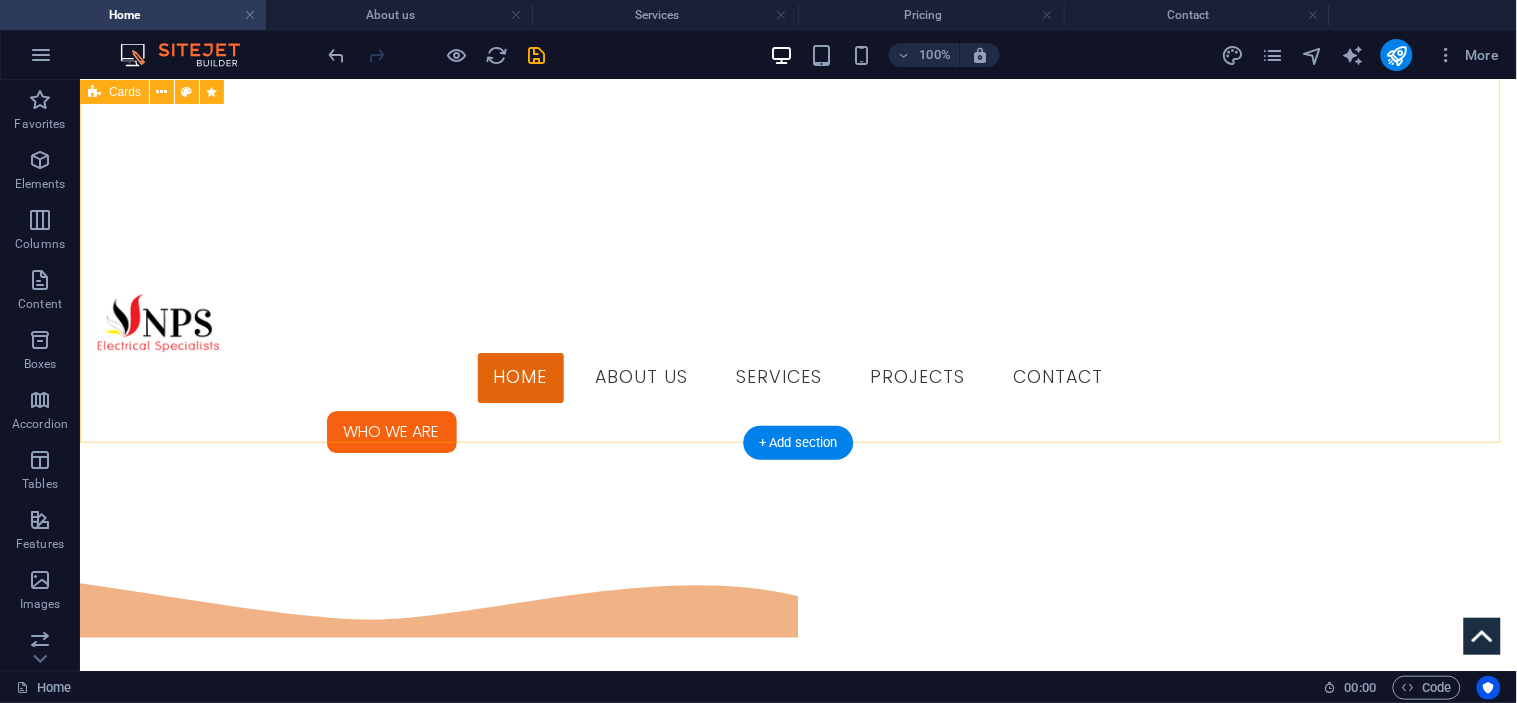 scroll, scrollTop: 1424, scrollLeft: 0, axis: vertical 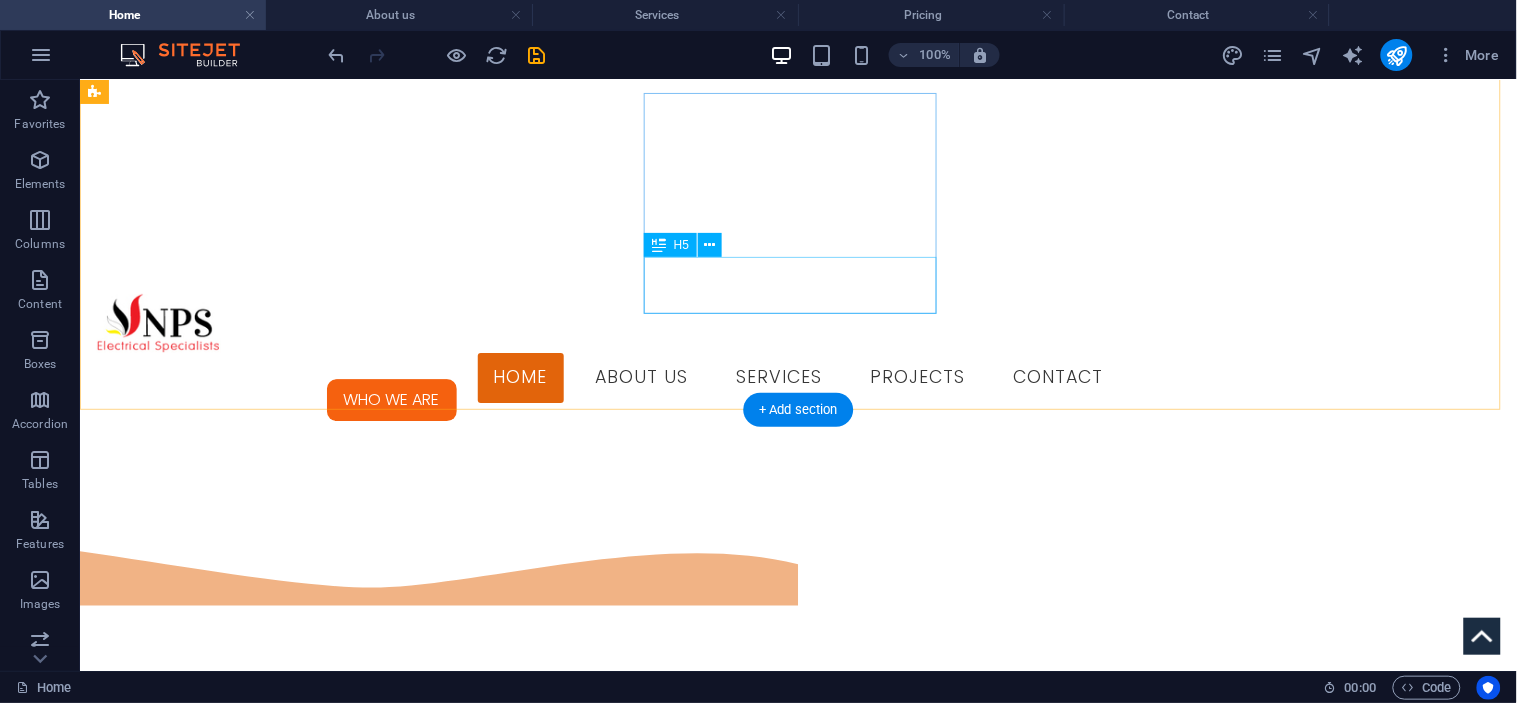 click on "COMMERCIAL" at bounding box center (241, 2440) 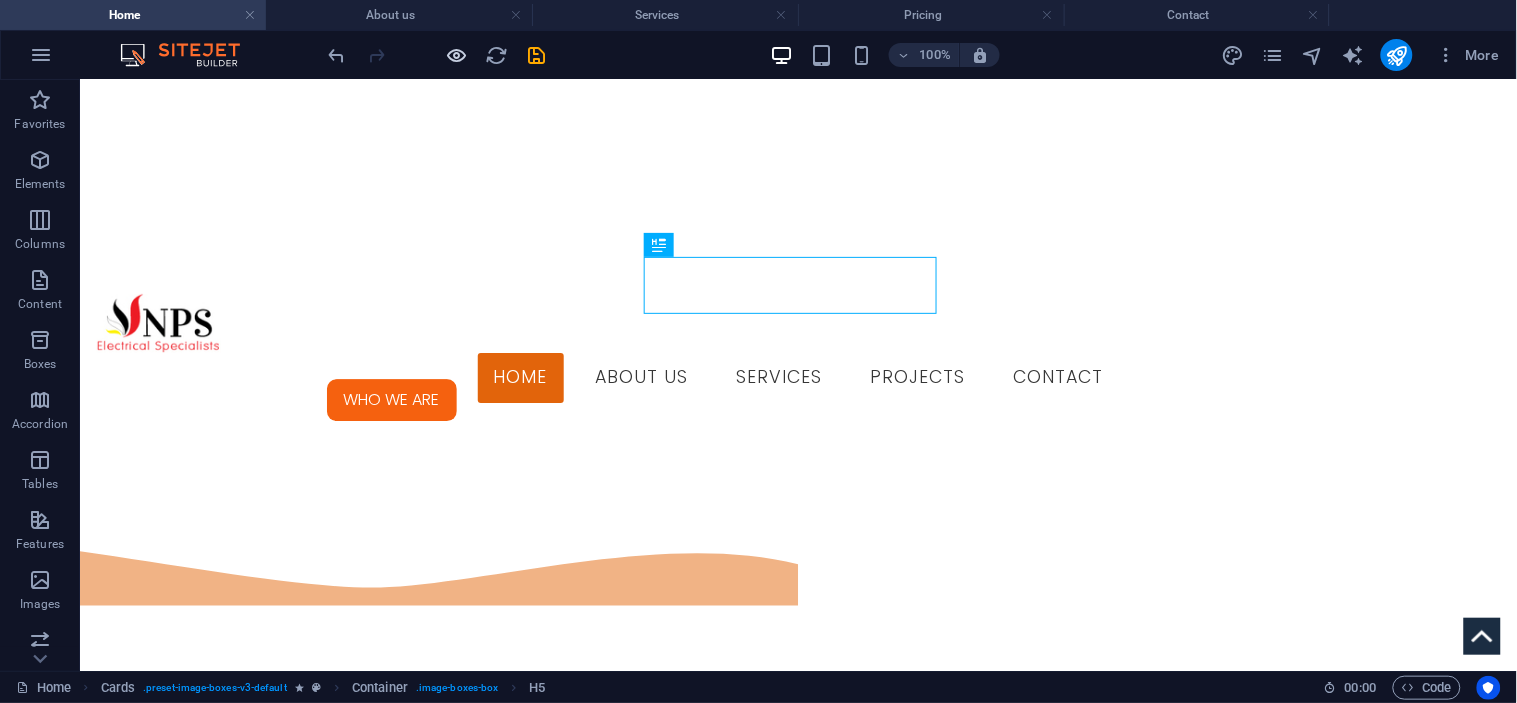 click at bounding box center (457, 55) 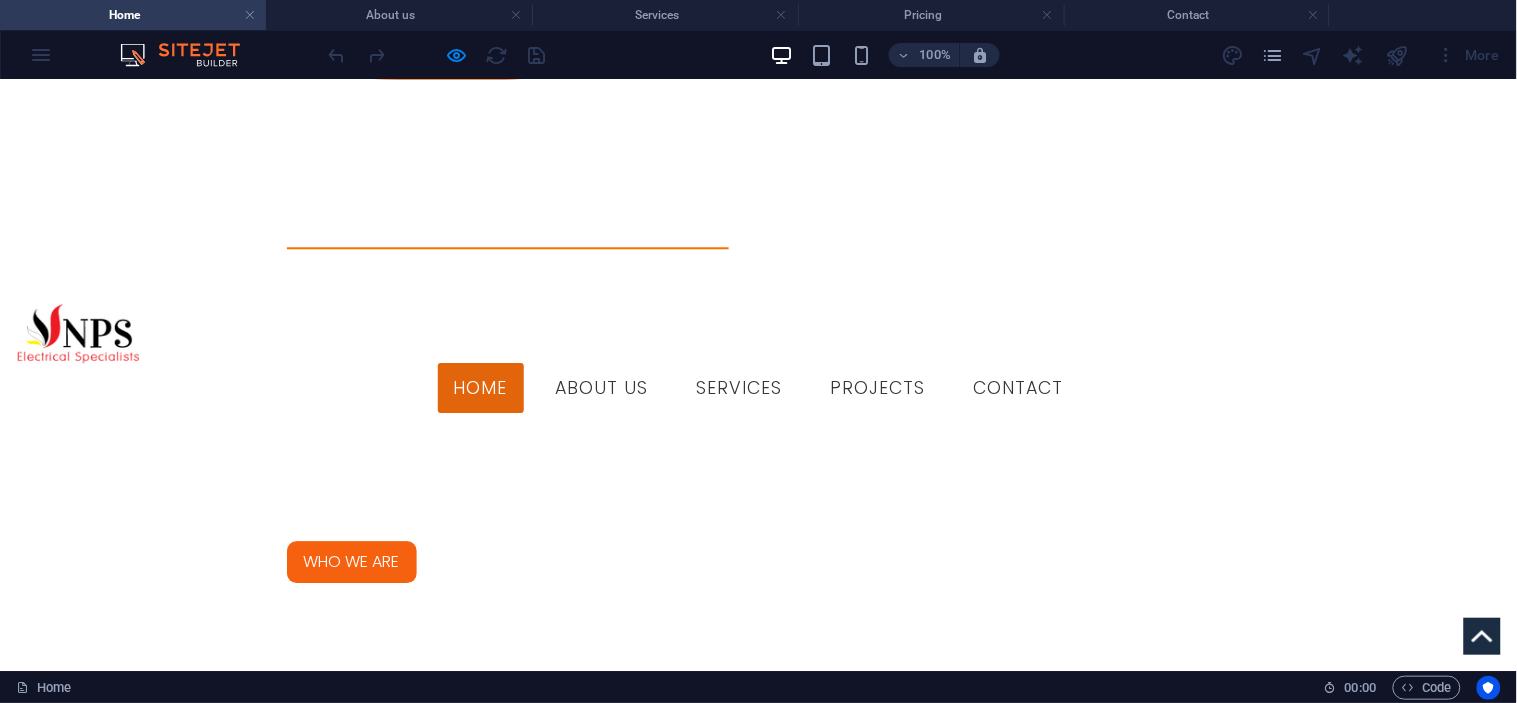scroll, scrollTop: 1313, scrollLeft: 0, axis: vertical 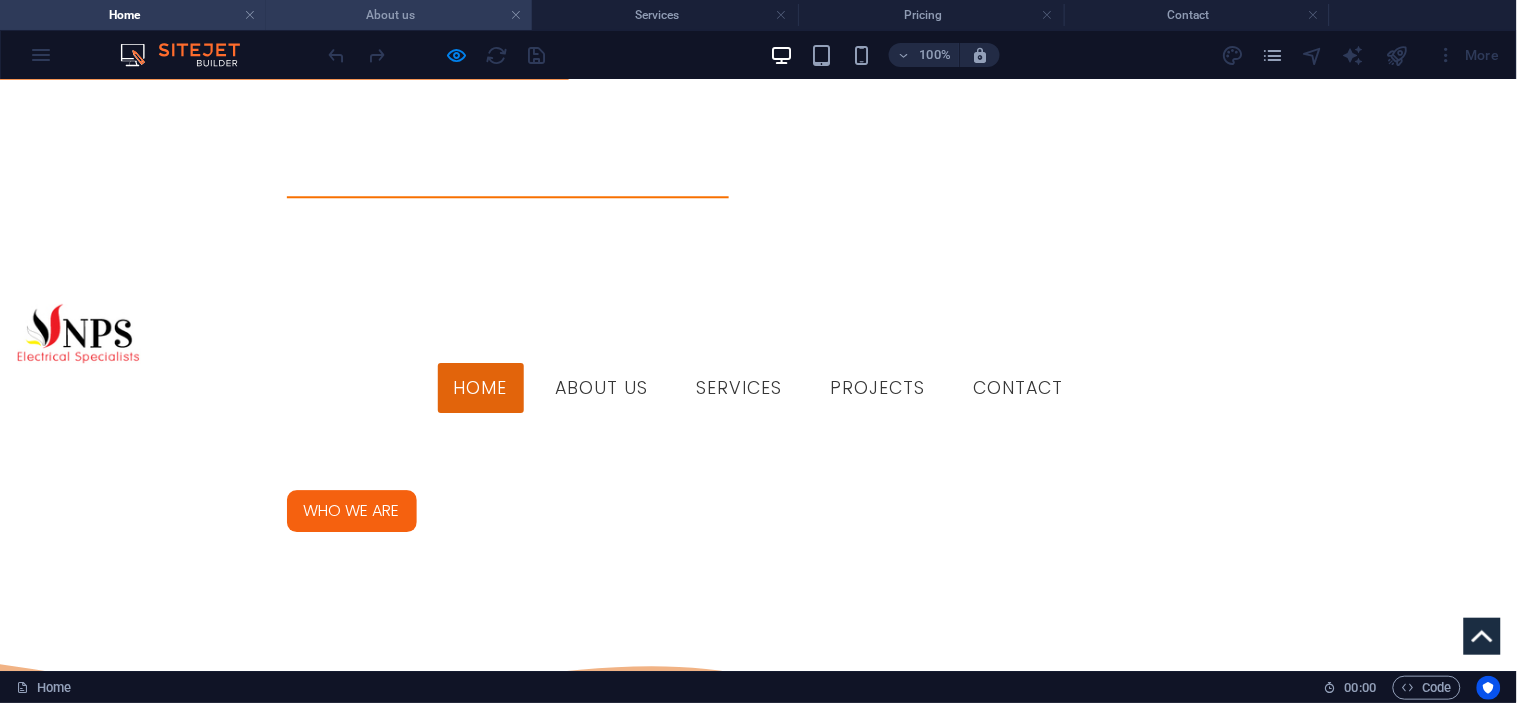 click on "About us" at bounding box center (399, 15) 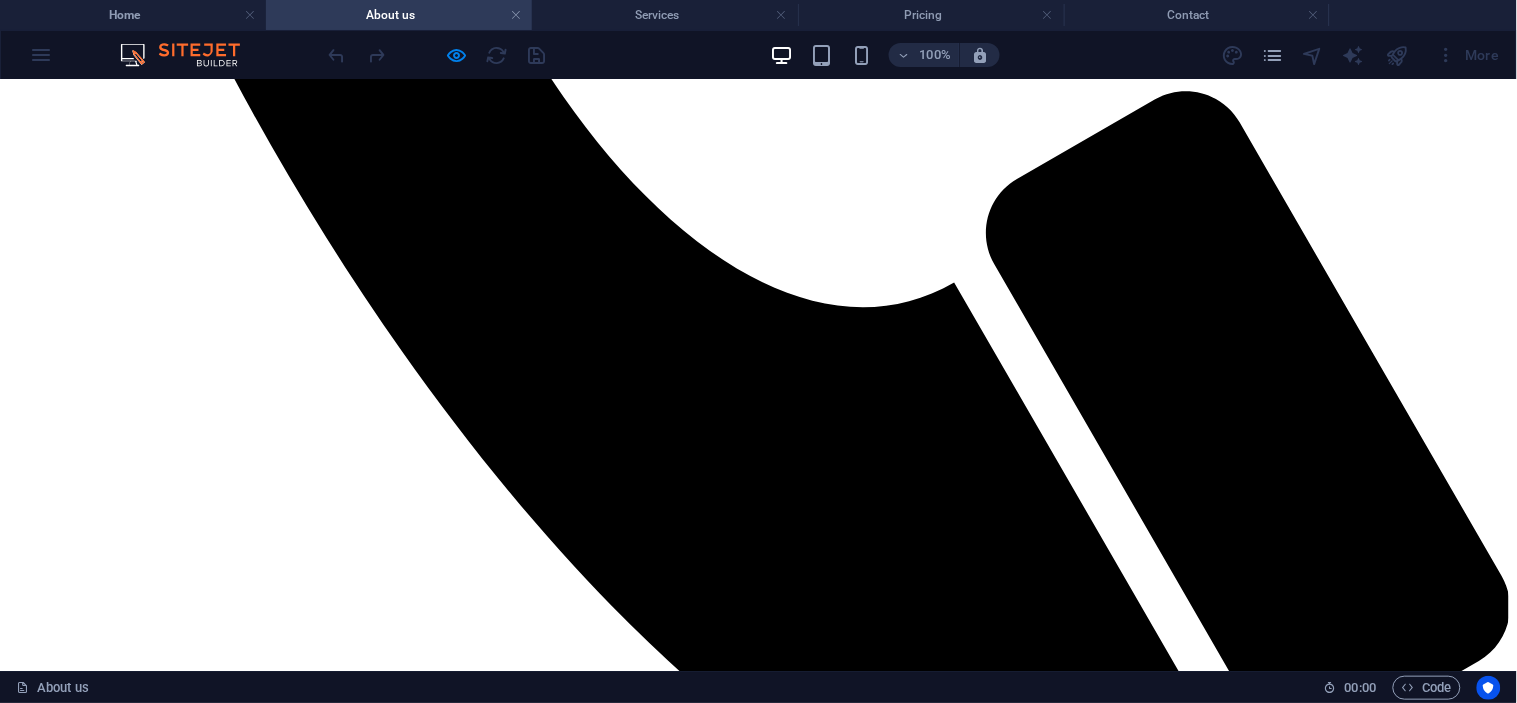scroll, scrollTop: 1215, scrollLeft: 0, axis: vertical 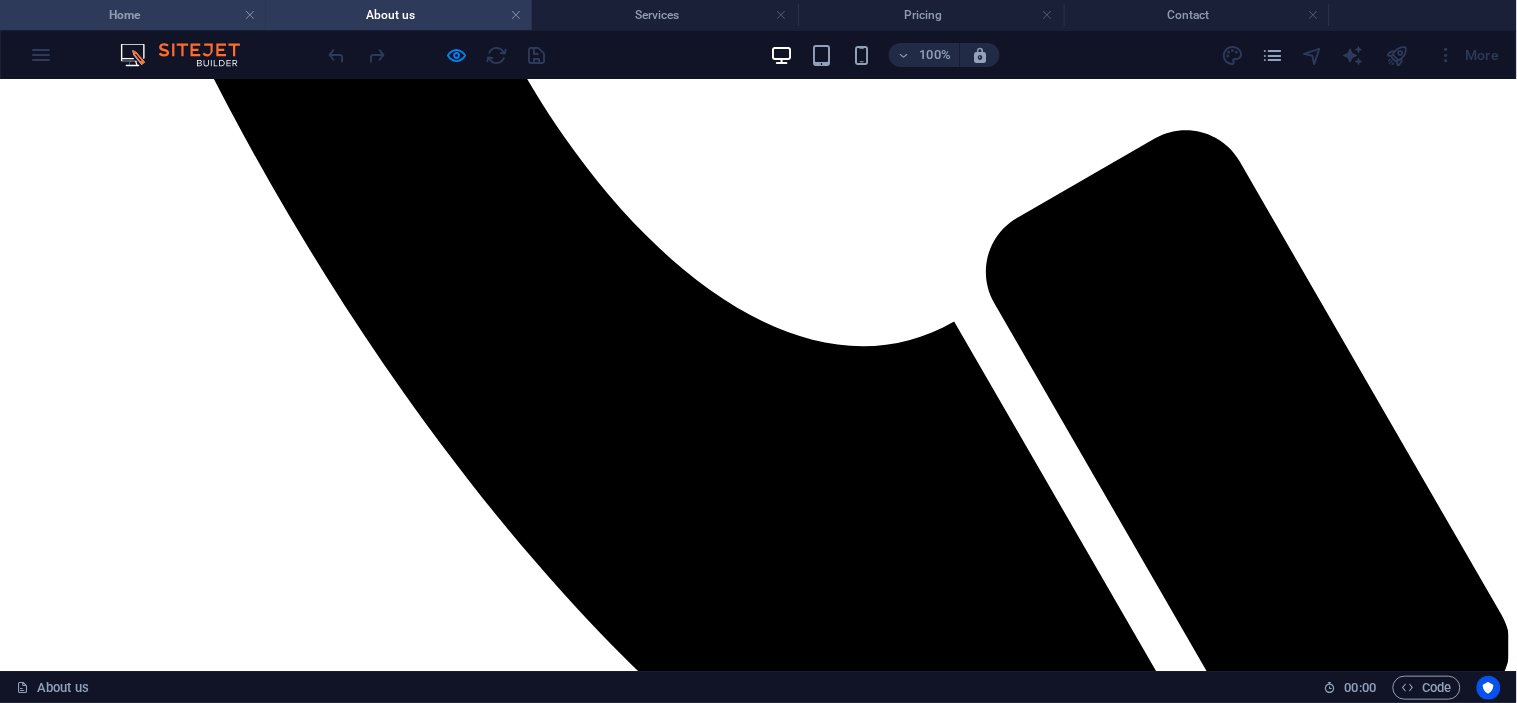 click on "Home" at bounding box center [133, 15] 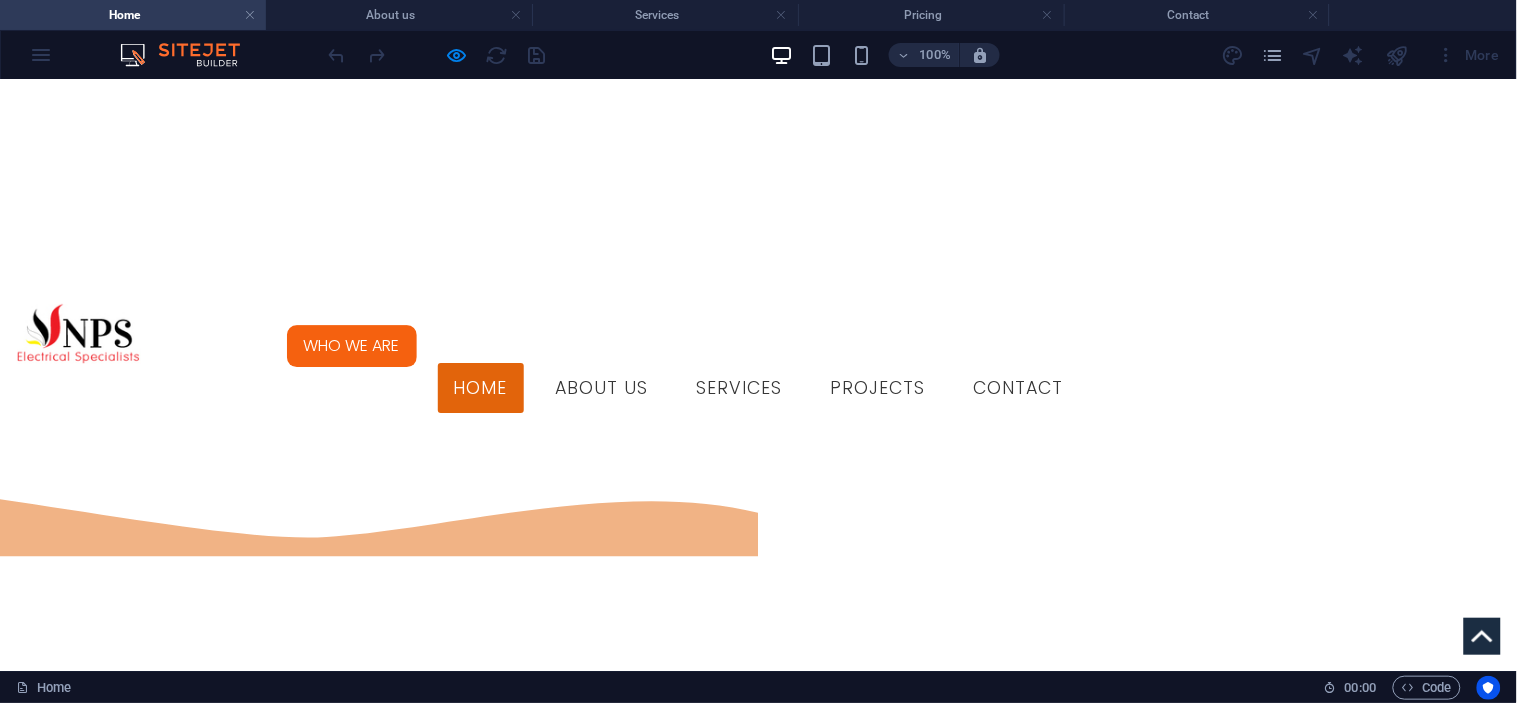 scroll, scrollTop: 1444, scrollLeft: 0, axis: vertical 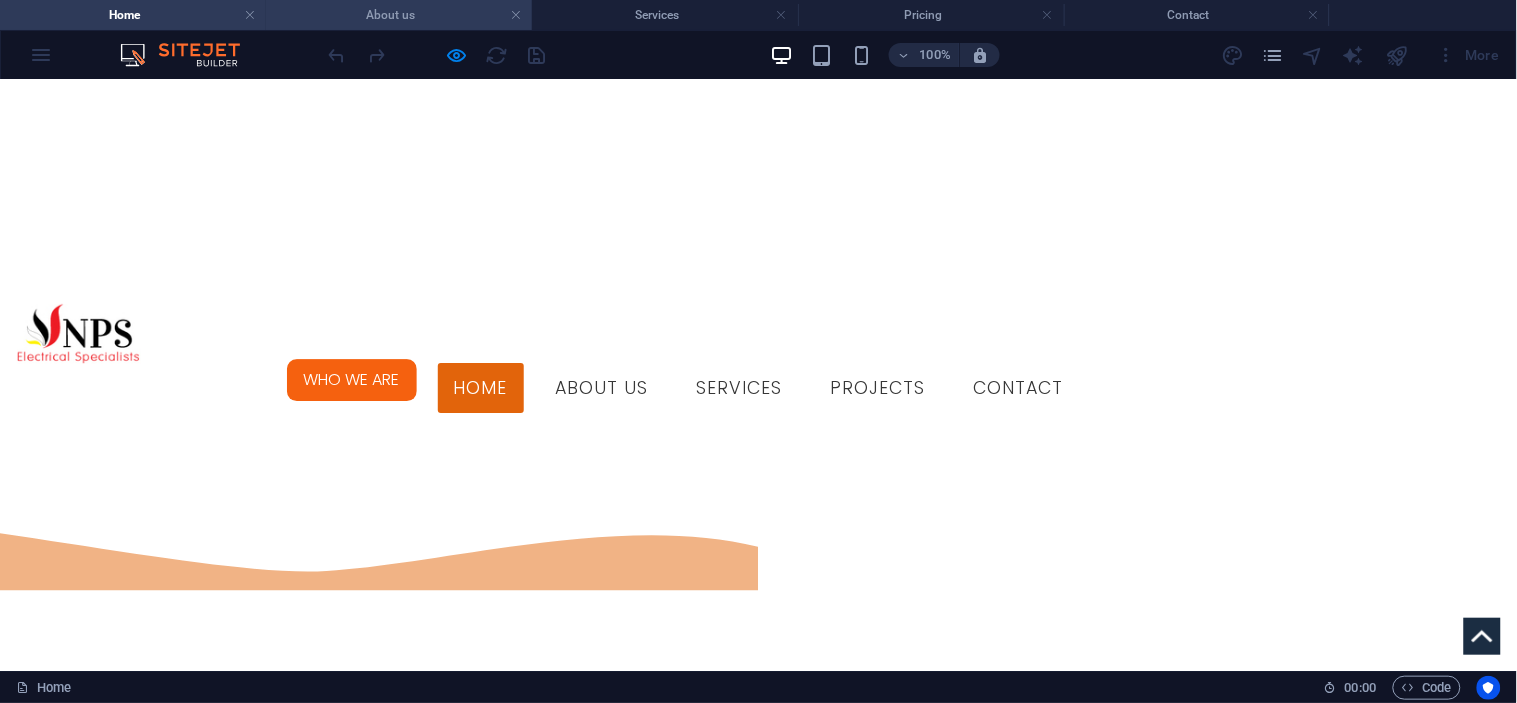 click on "About us" at bounding box center [399, 15] 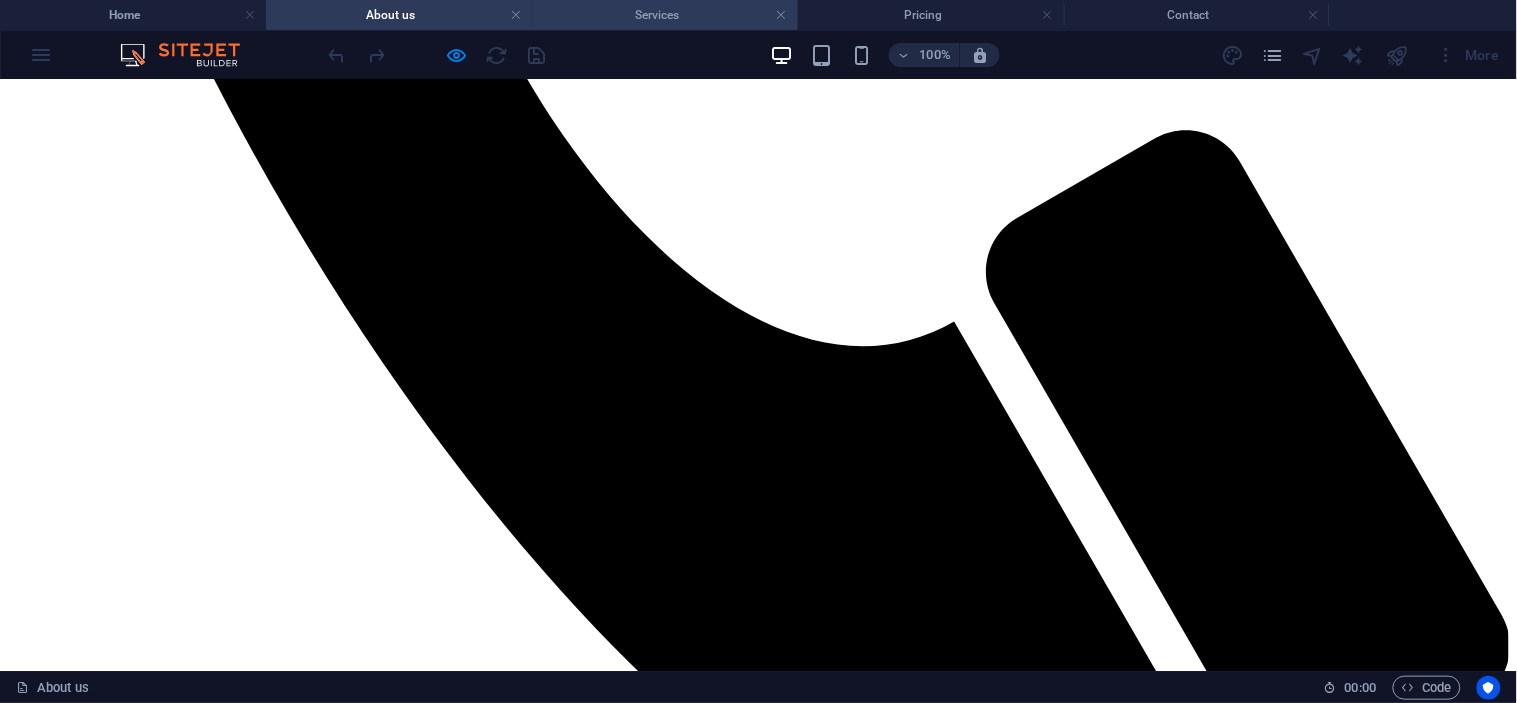 scroll, scrollTop: 0, scrollLeft: 0, axis: both 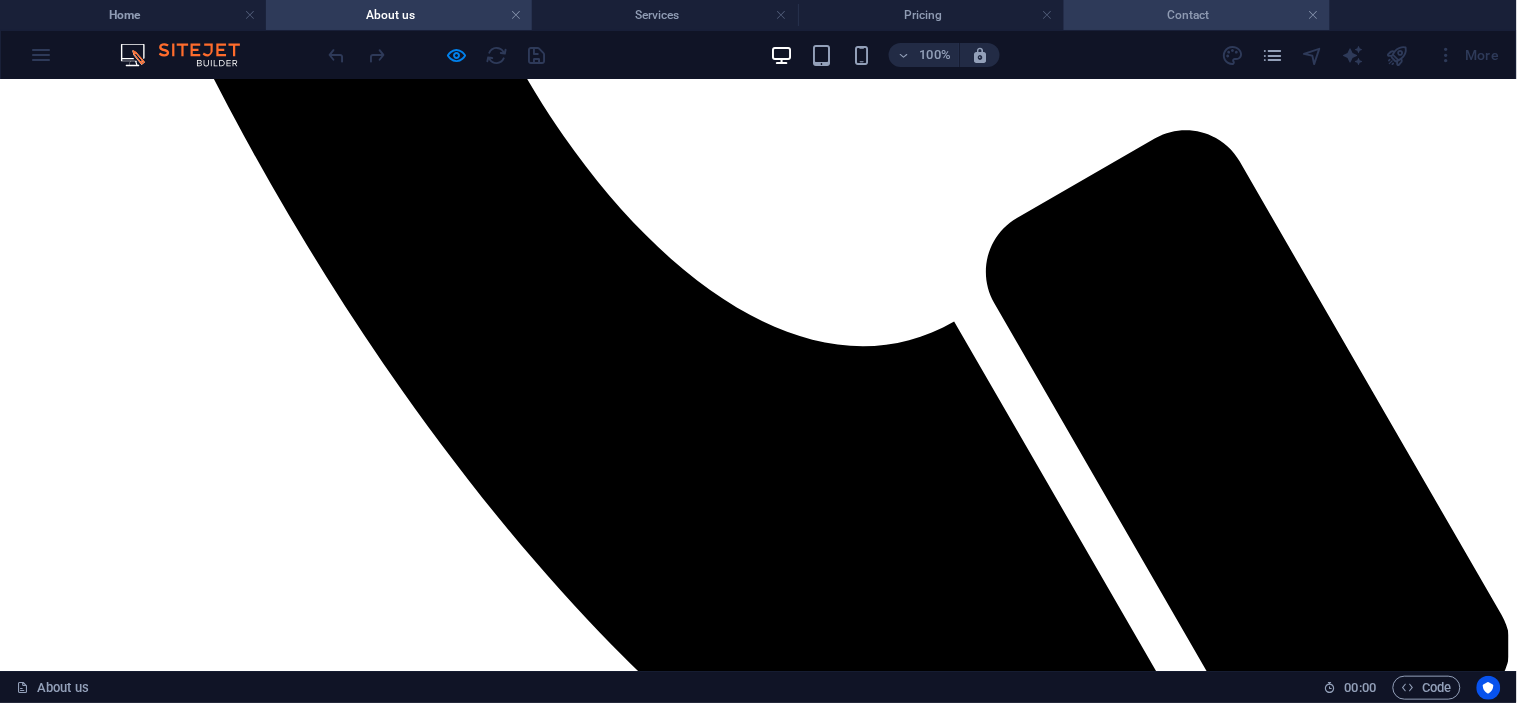 click on "Contact" at bounding box center [1197, 15] 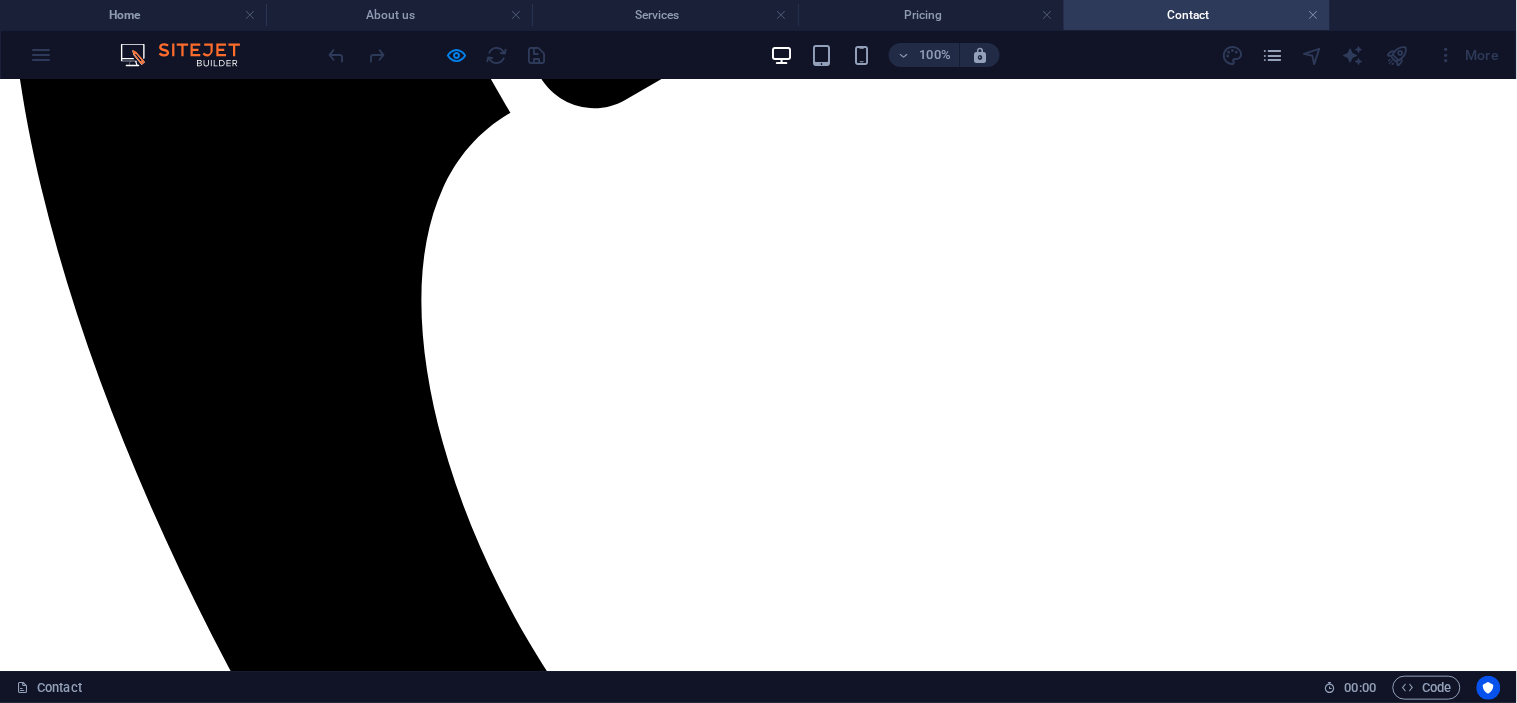 scroll, scrollTop: 555, scrollLeft: 0, axis: vertical 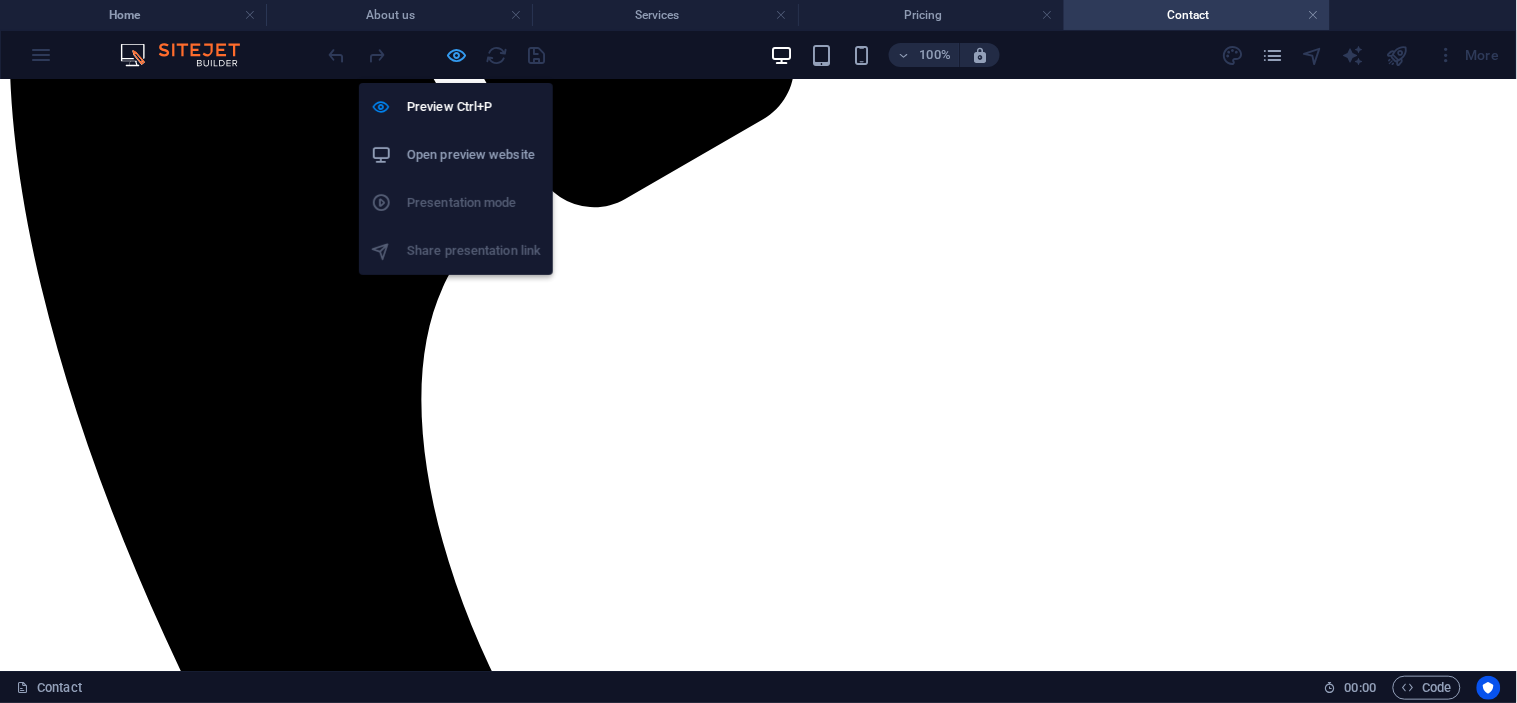 click at bounding box center [457, 55] 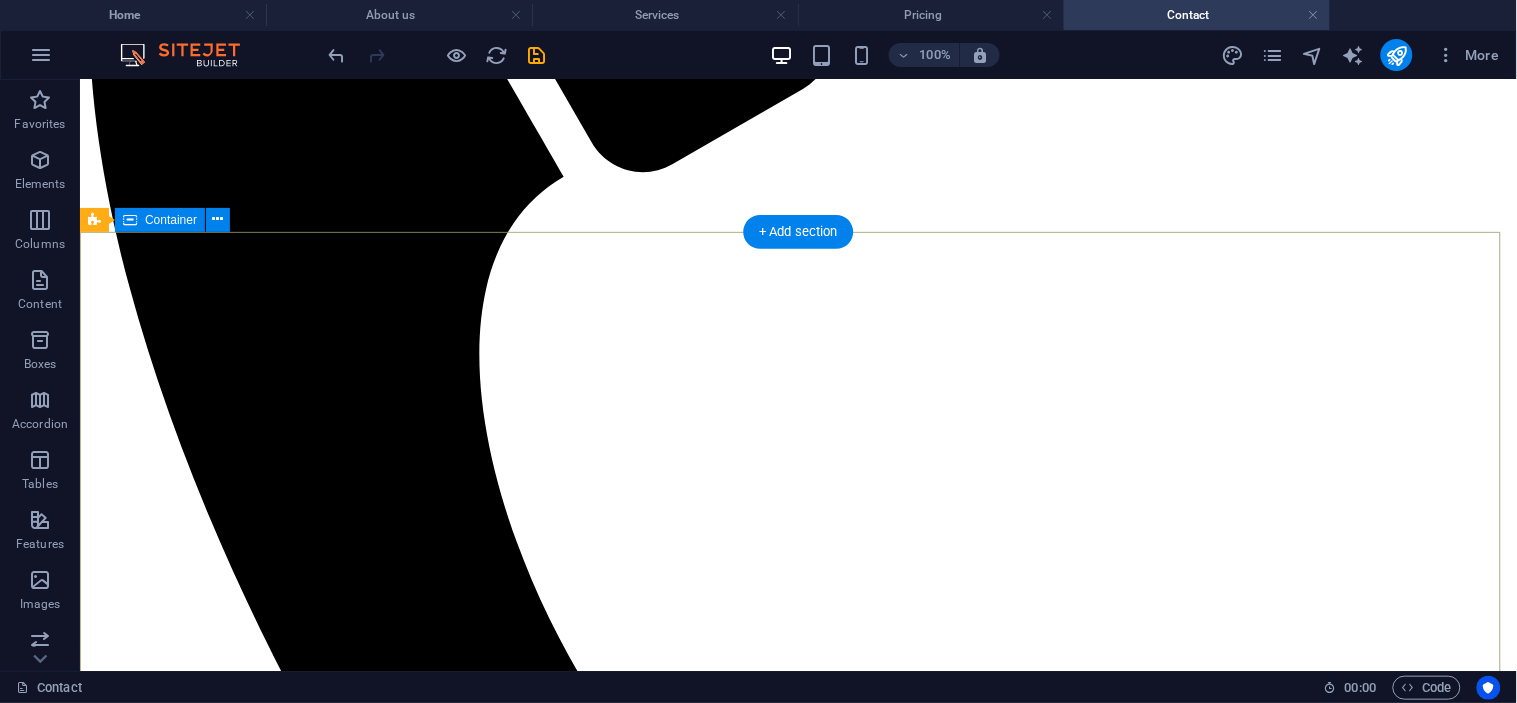 click on "Contact us Today npspng.com Montoro Street , Pagini Shed Lot B, 411   Lae +675 472 8339 admin@npspng.com   {{ 'content.forms.privacy'|trans }} Unreadable? Load new Submit" at bounding box center [797, 5526] 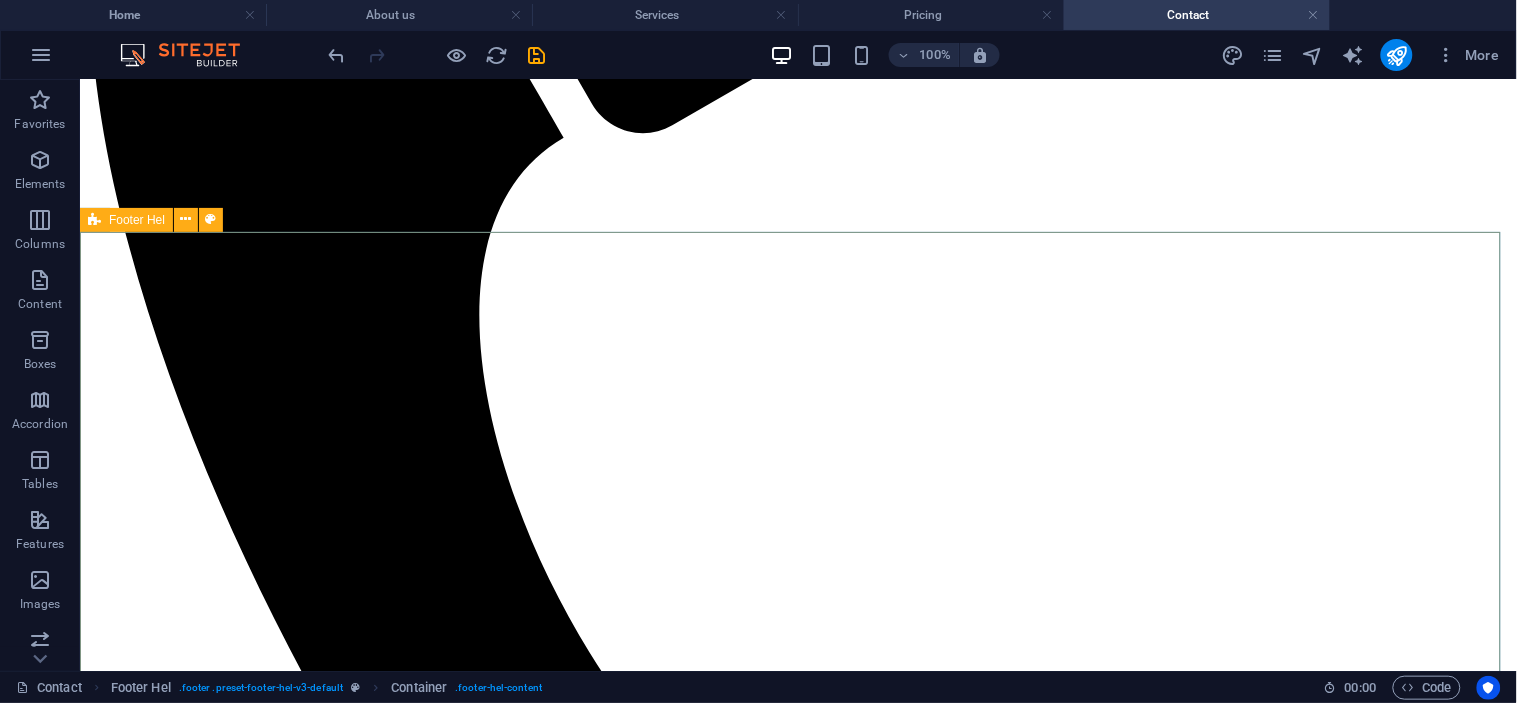 scroll, scrollTop: 555, scrollLeft: 0, axis: vertical 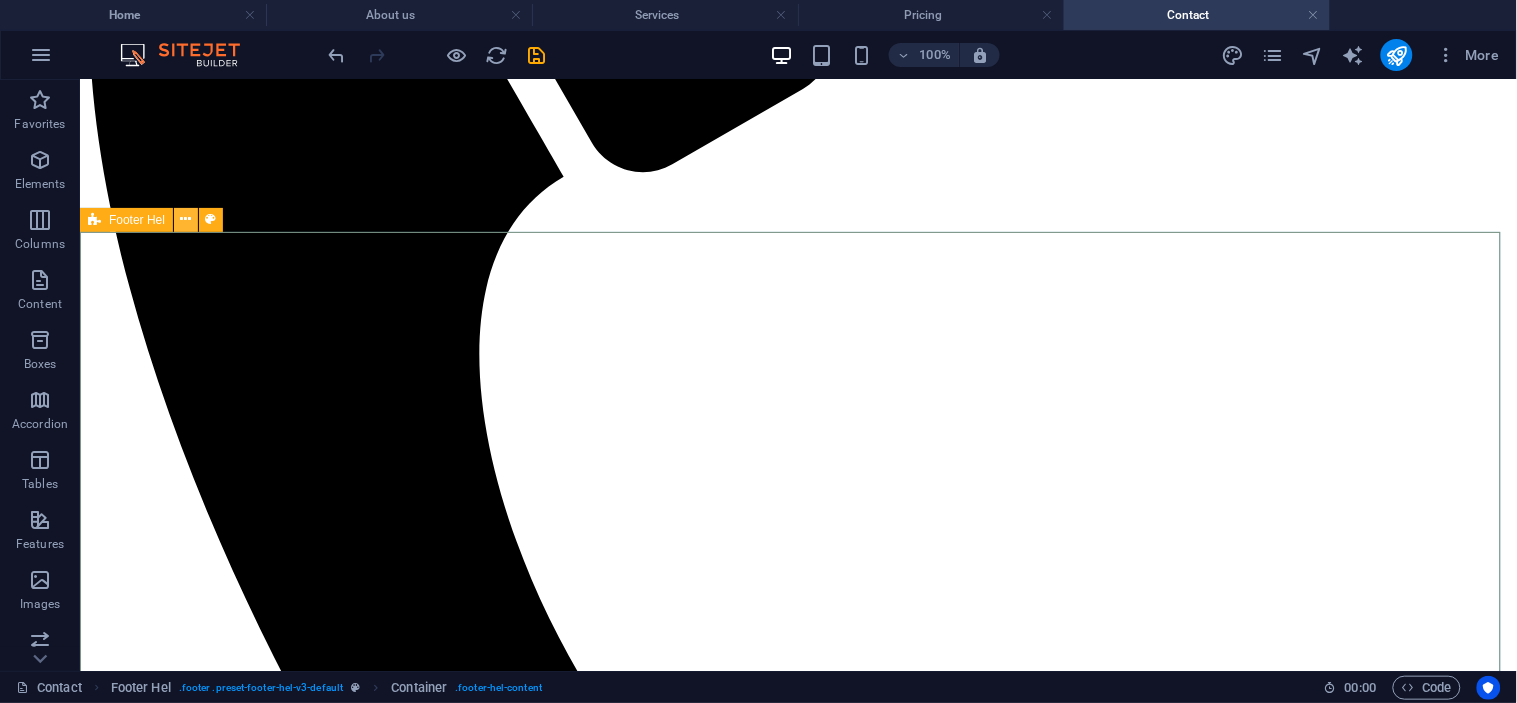 click at bounding box center [186, 219] 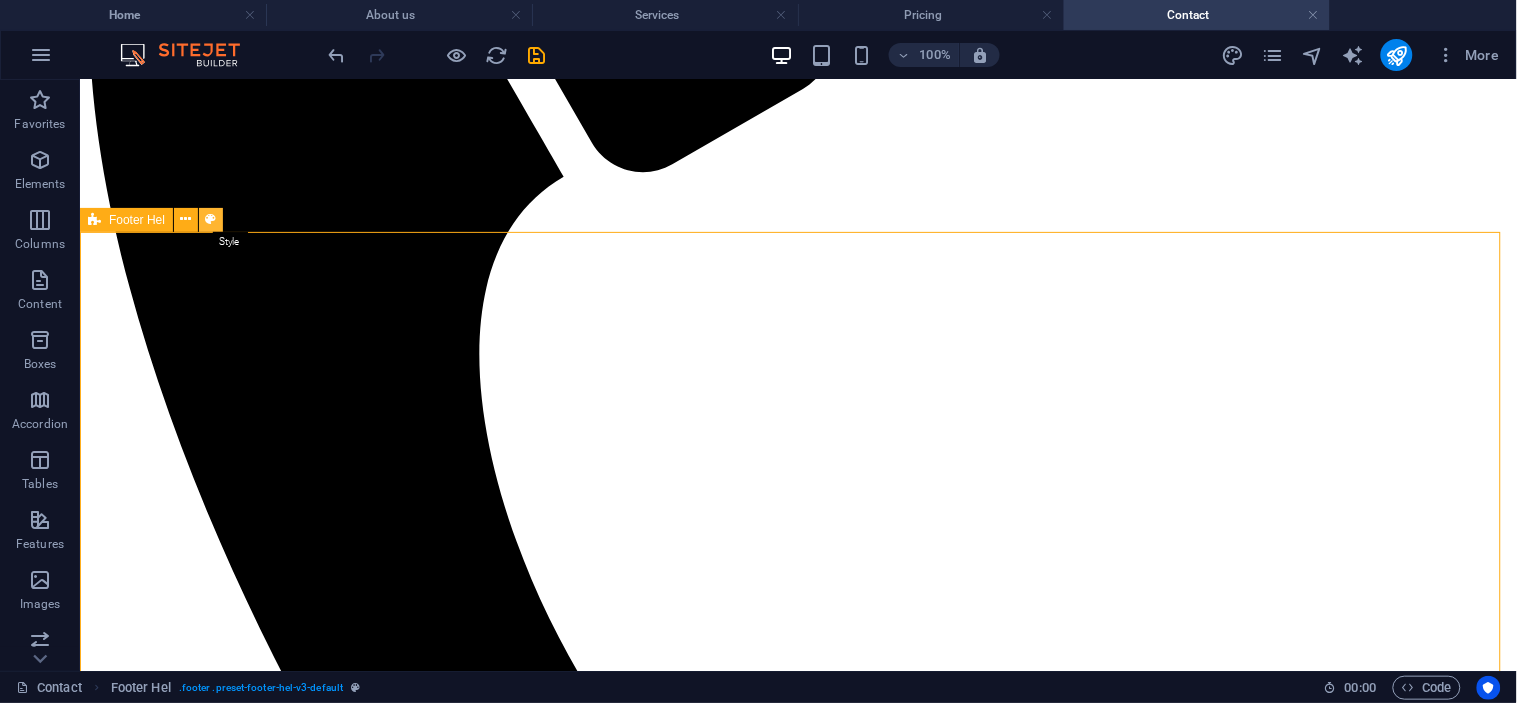 click at bounding box center (211, 219) 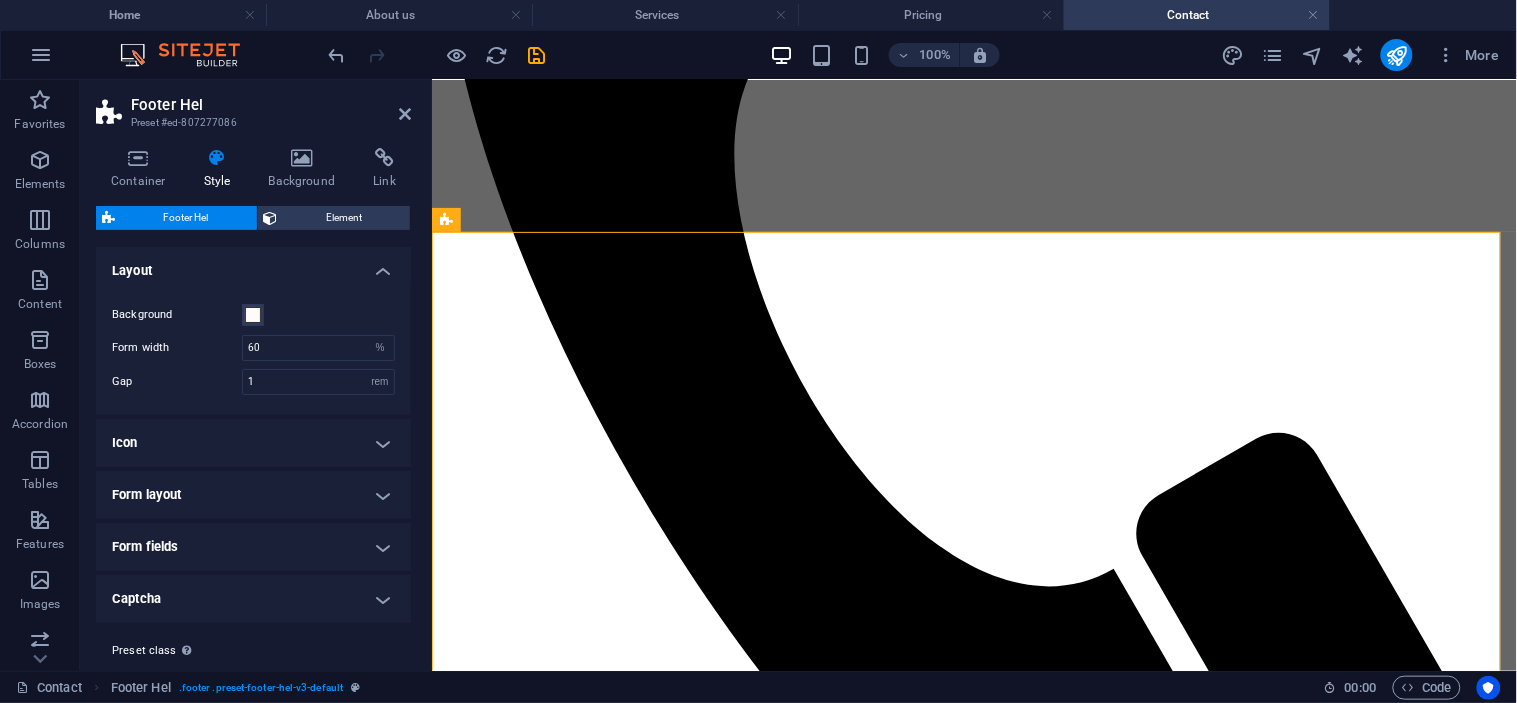 click on "Container Style Background Link Size Height Default px rem % vh vw Min. height None px rem % vh vw Width Default px rem % em vh vw Min. width None px rem % vh vw Content width Default Custom width Width Default px rem % em vh vw Min. width None px rem % vh vw Default padding Custom spacing Default content width and padding can be changed under Design. Edit design Layout (Flexbox) Alignment Determines the flex direction. Default Main axis Determine how elements should behave along the main axis inside this container (justify content). Default Side axis Control the vertical direction of the element inside of the container (align items). Default Wrap Default On Off Fill Controls the distances and direction of elements on the y-axis across several lines (align content). Default Accessibility ARIA helps assistive technologies (like screen readers) to understand the role, state, and behavior of web elements Role The ARIA role defines the purpose of an element.  None Alert Article Banner Comment Fan" at bounding box center (253, 401) 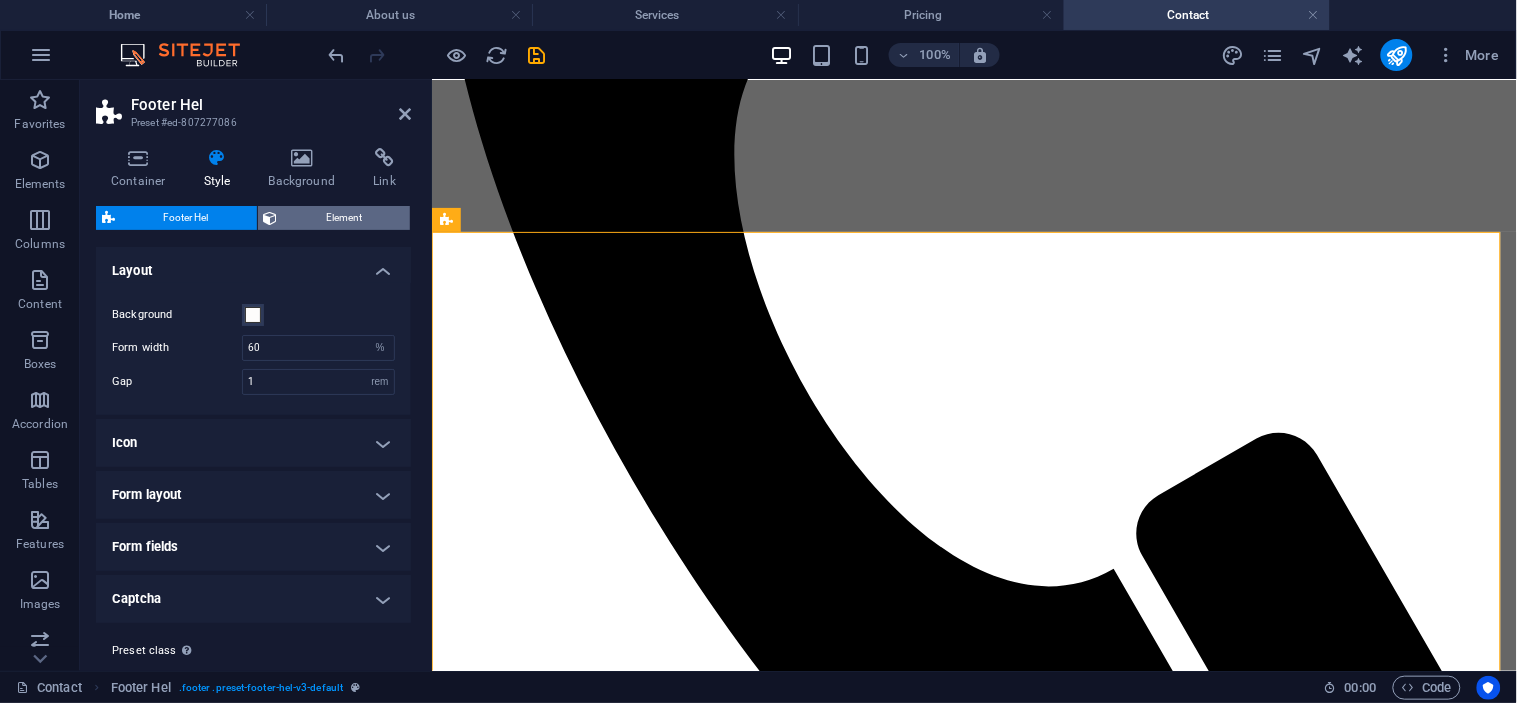 click on "Element" at bounding box center (344, 218) 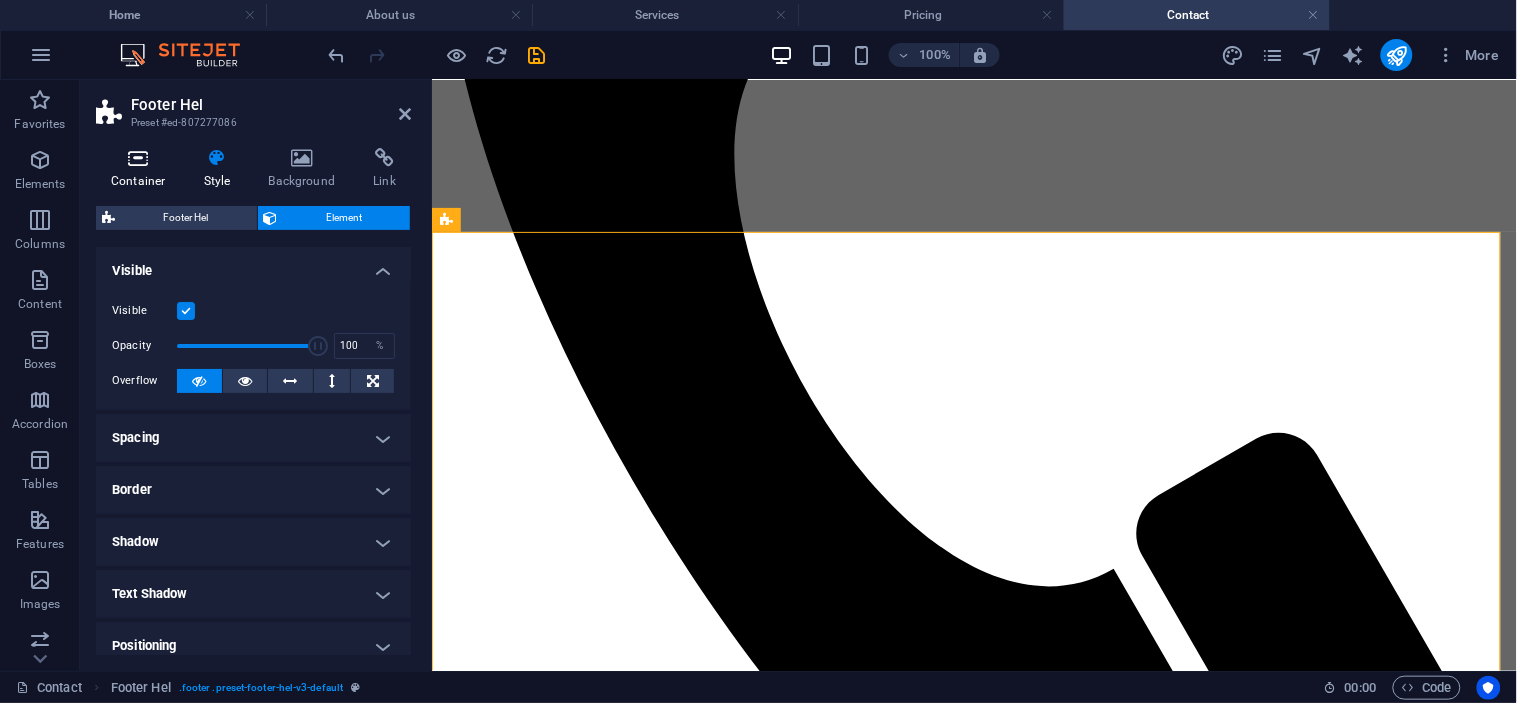 click at bounding box center [138, 158] 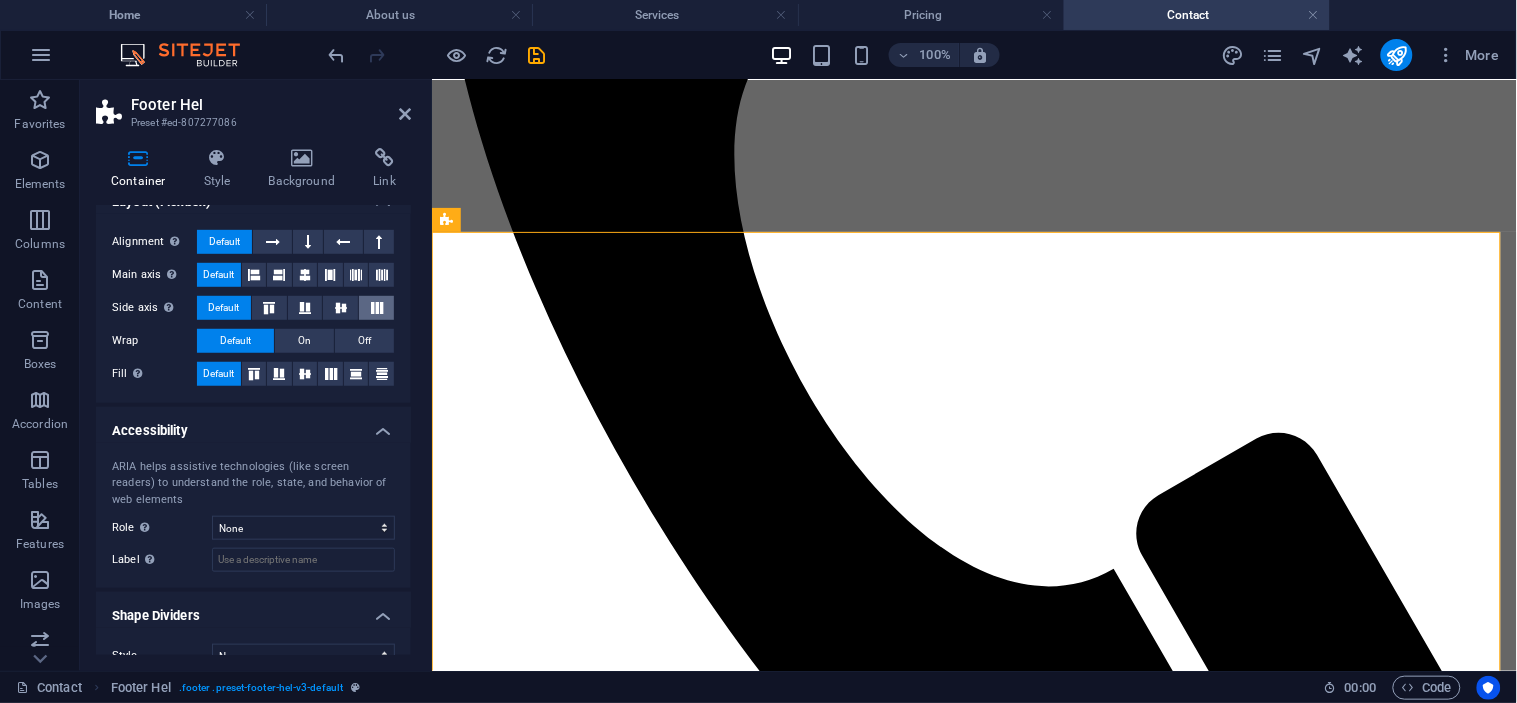 scroll, scrollTop: 333, scrollLeft: 0, axis: vertical 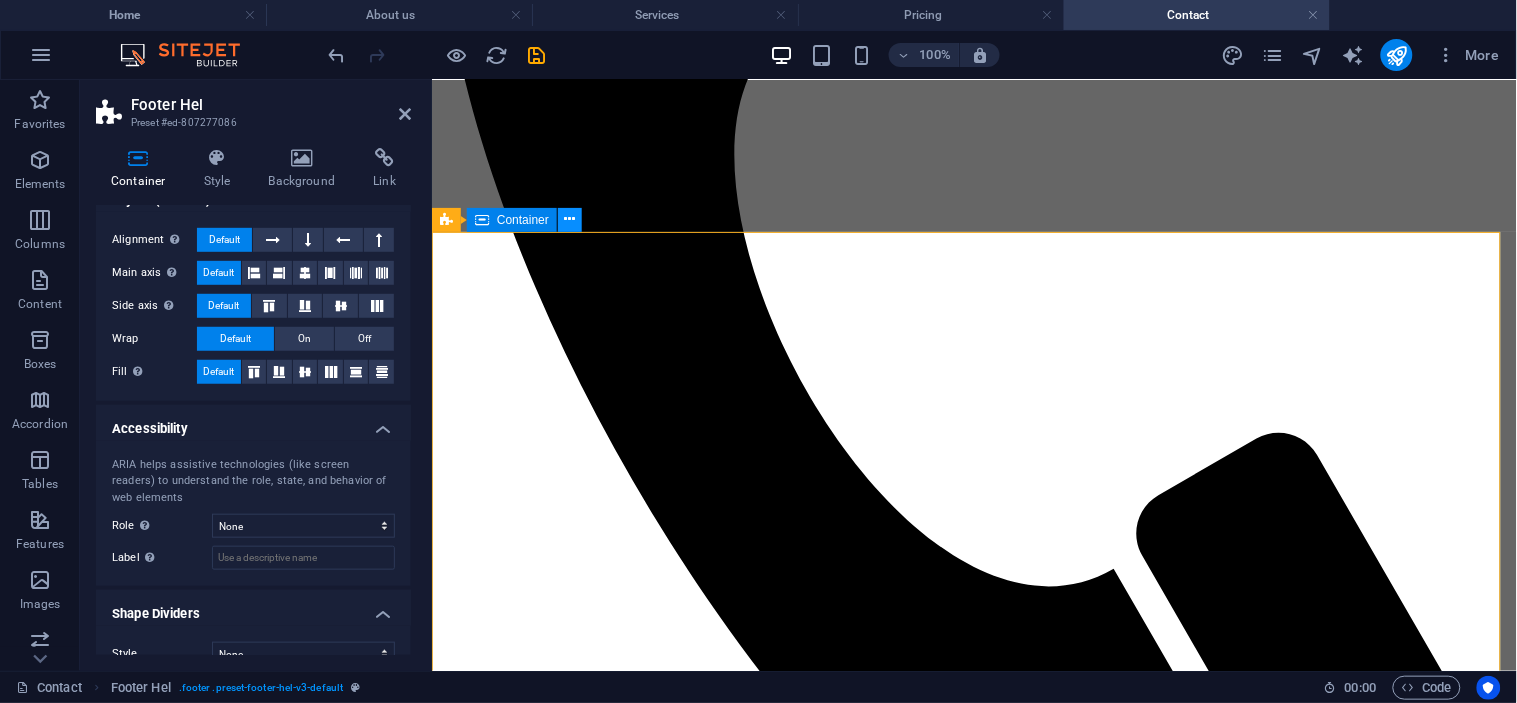 click at bounding box center [570, 219] 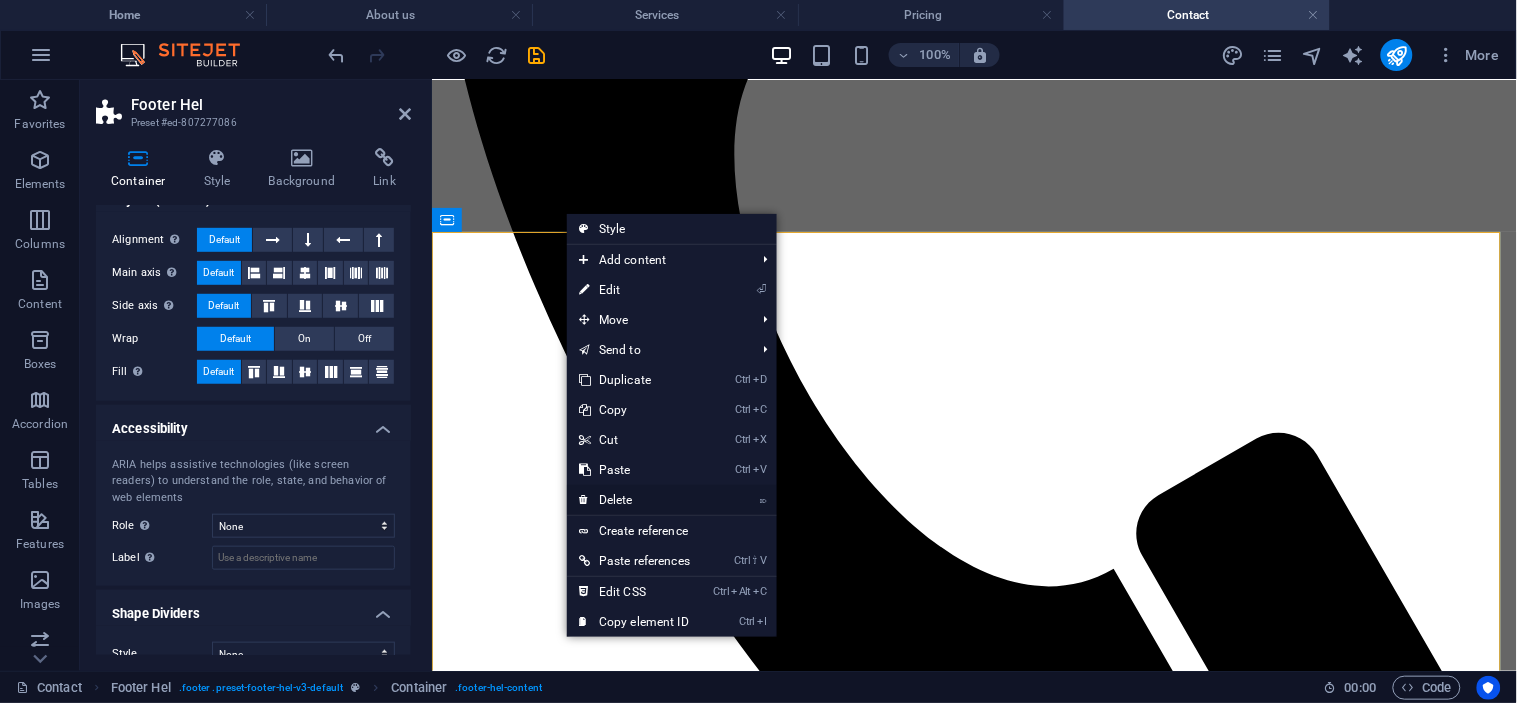 click on "⌦  Delete" at bounding box center (634, 500) 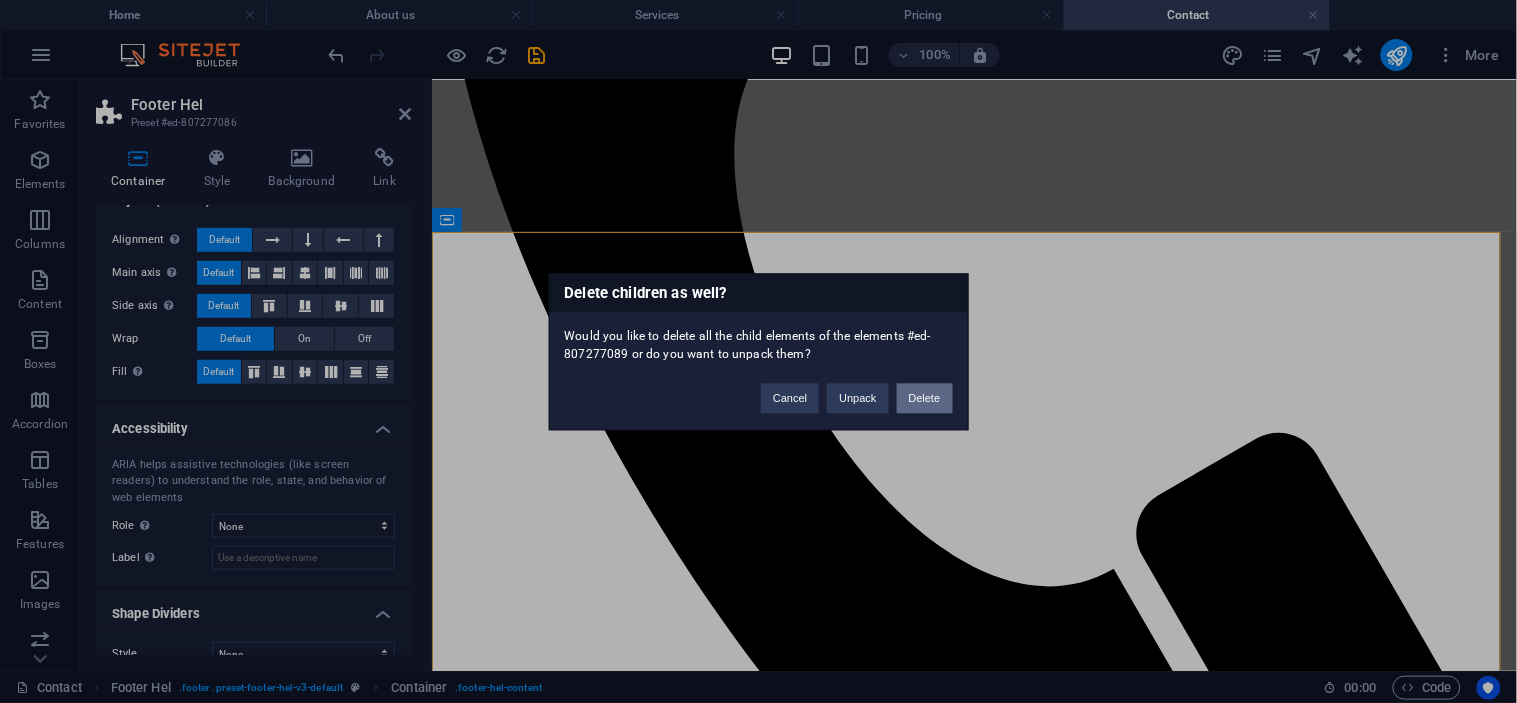 click on "Delete" at bounding box center (925, 398) 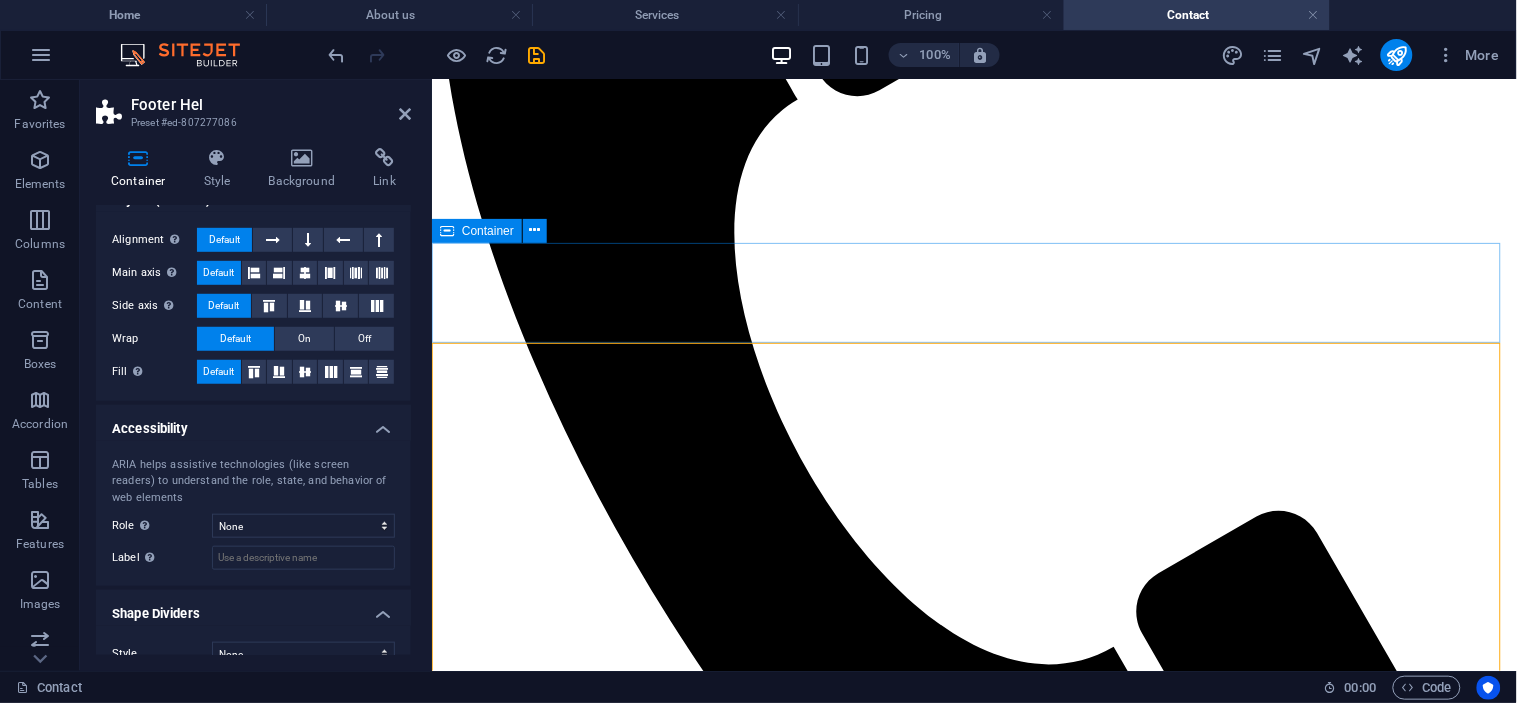 scroll, scrollTop: 444, scrollLeft: 0, axis: vertical 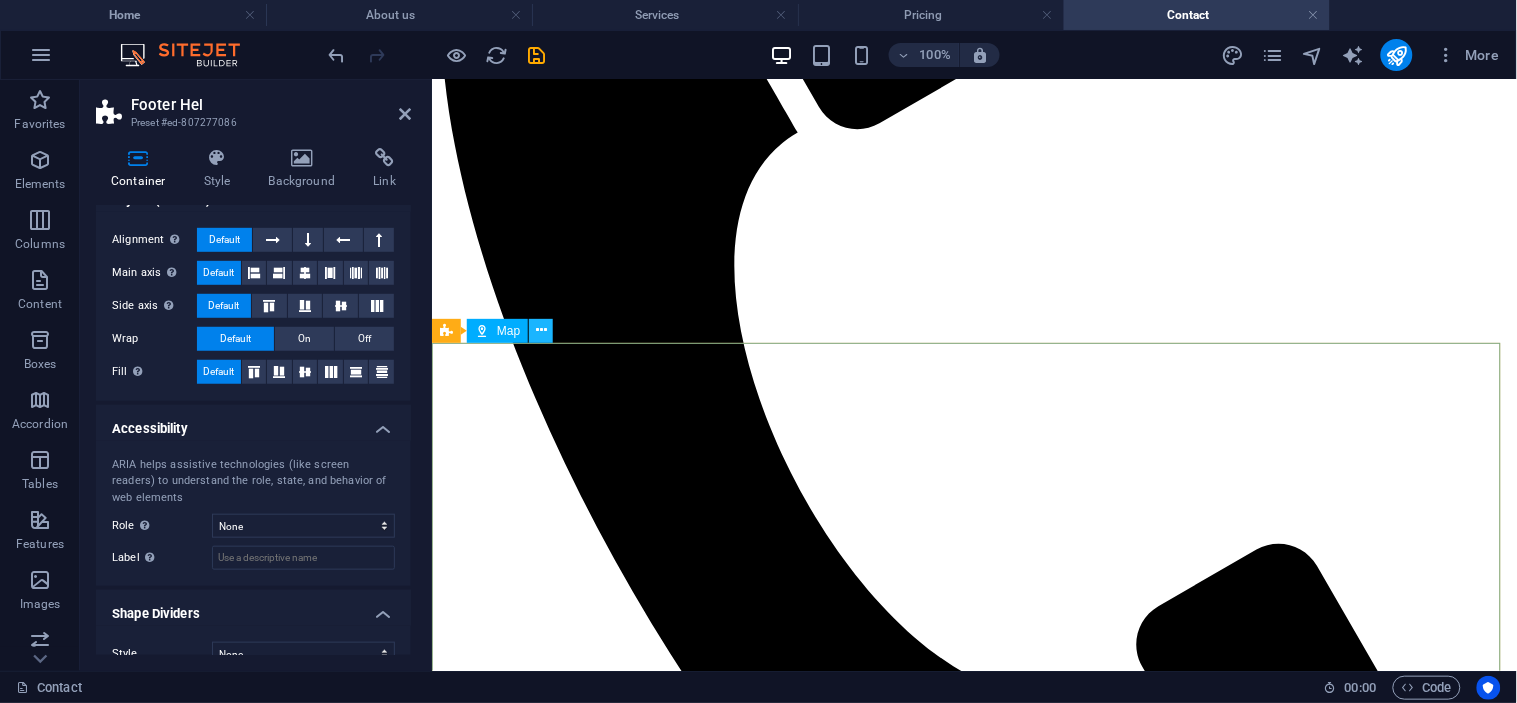 click at bounding box center (541, 330) 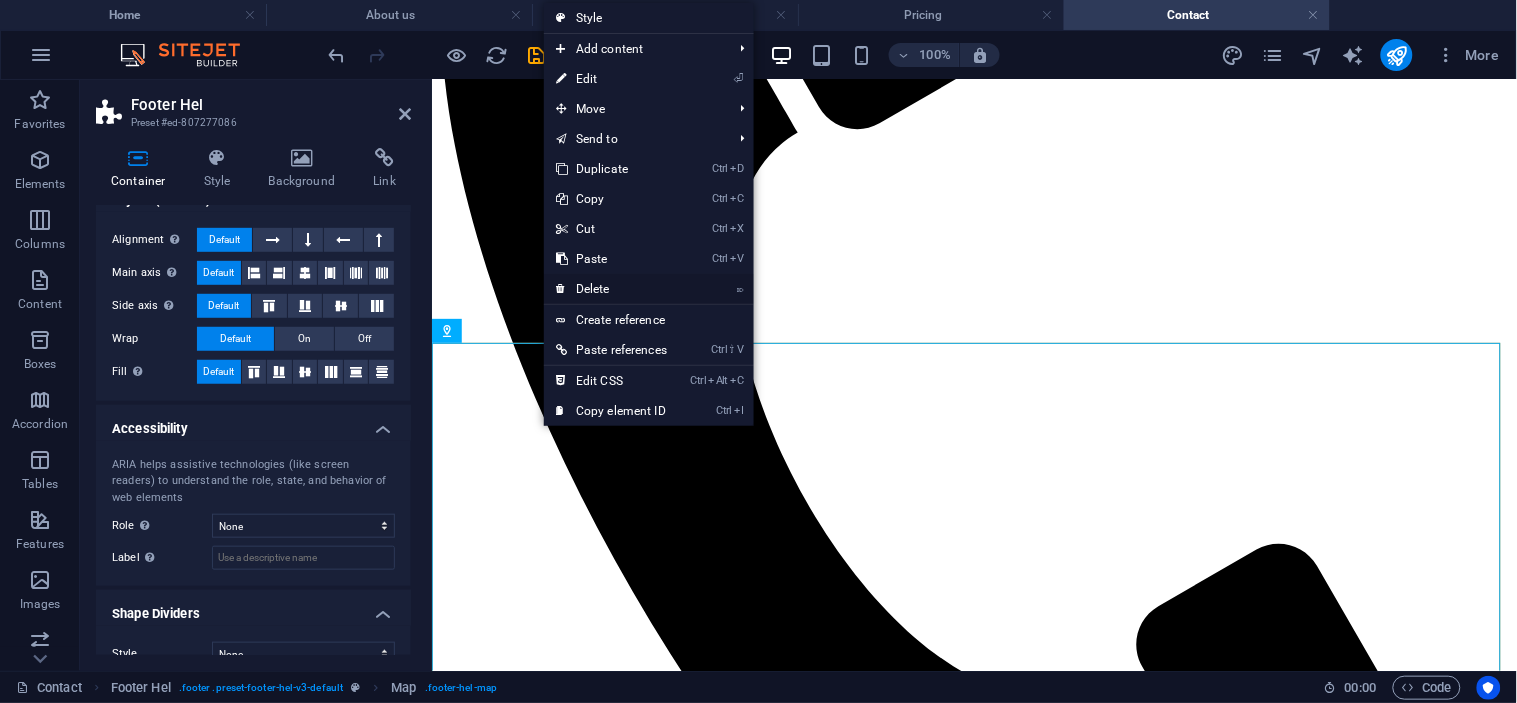 click on "⌦  Delete" at bounding box center (611, 289) 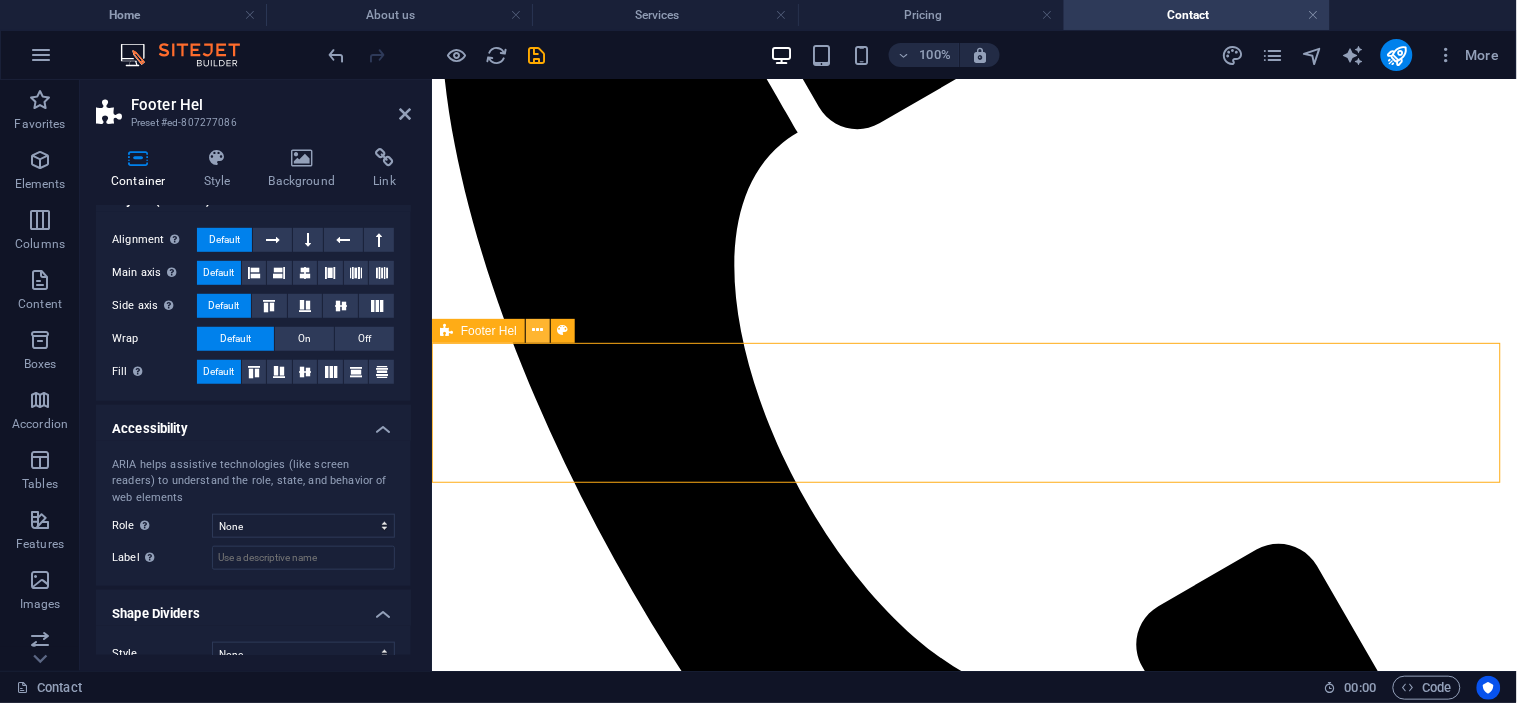 click at bounding box center [538, 330] 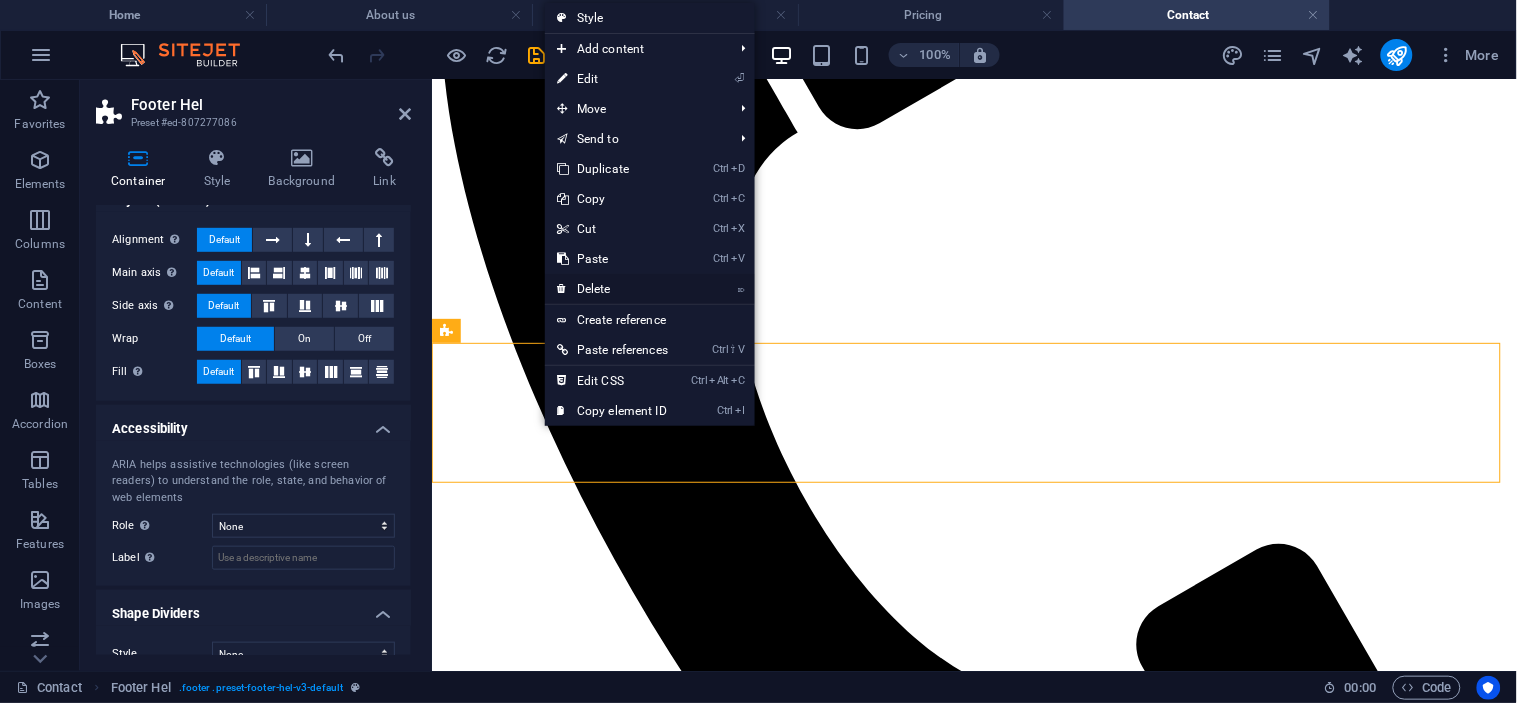 click on "⌦  Delete" at bounding box center [612, 289] 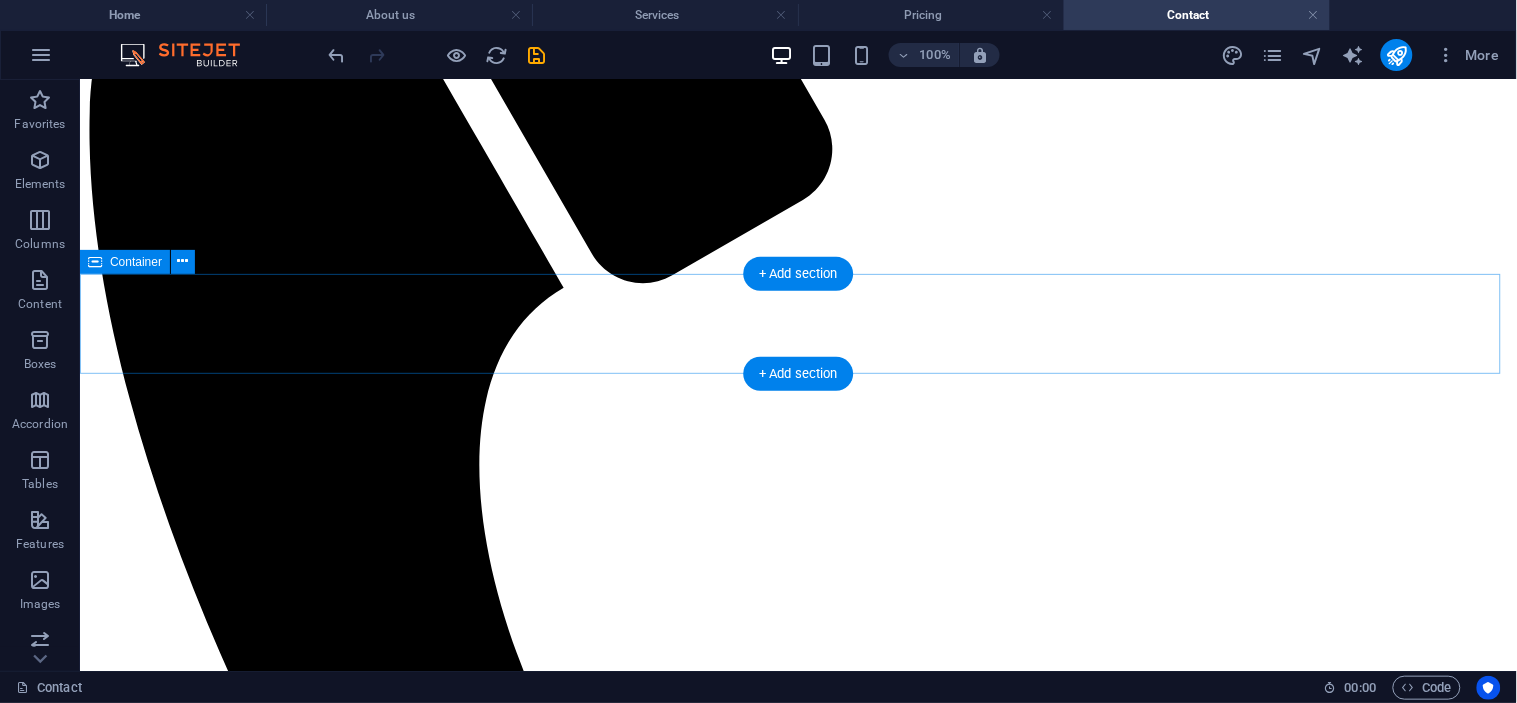 scroll, scrollTop: 413, scrollLeft: 0, axis: vertical 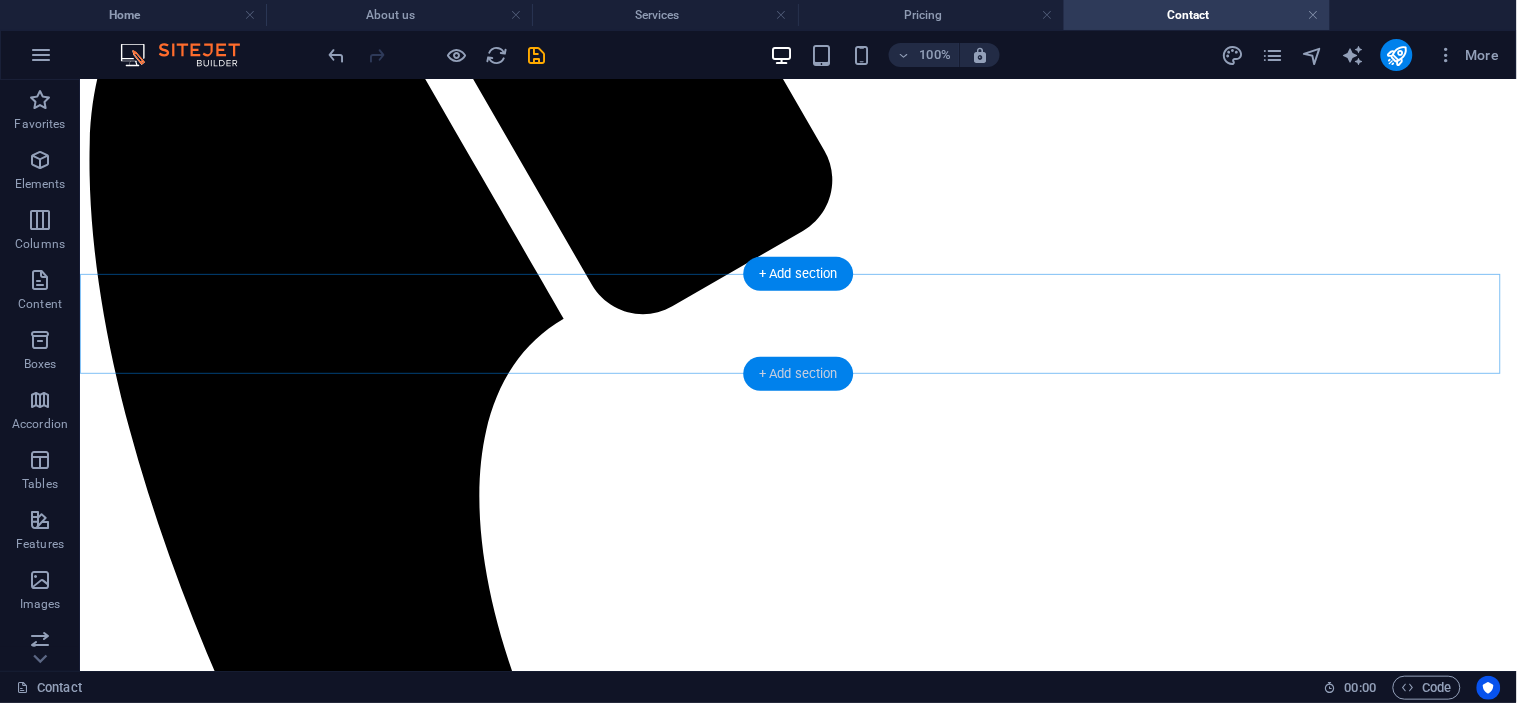 drag, startPoint x: 806, startPoint y: 372, endPoint x: 381, endPoint y: 296, distance: 431.74182 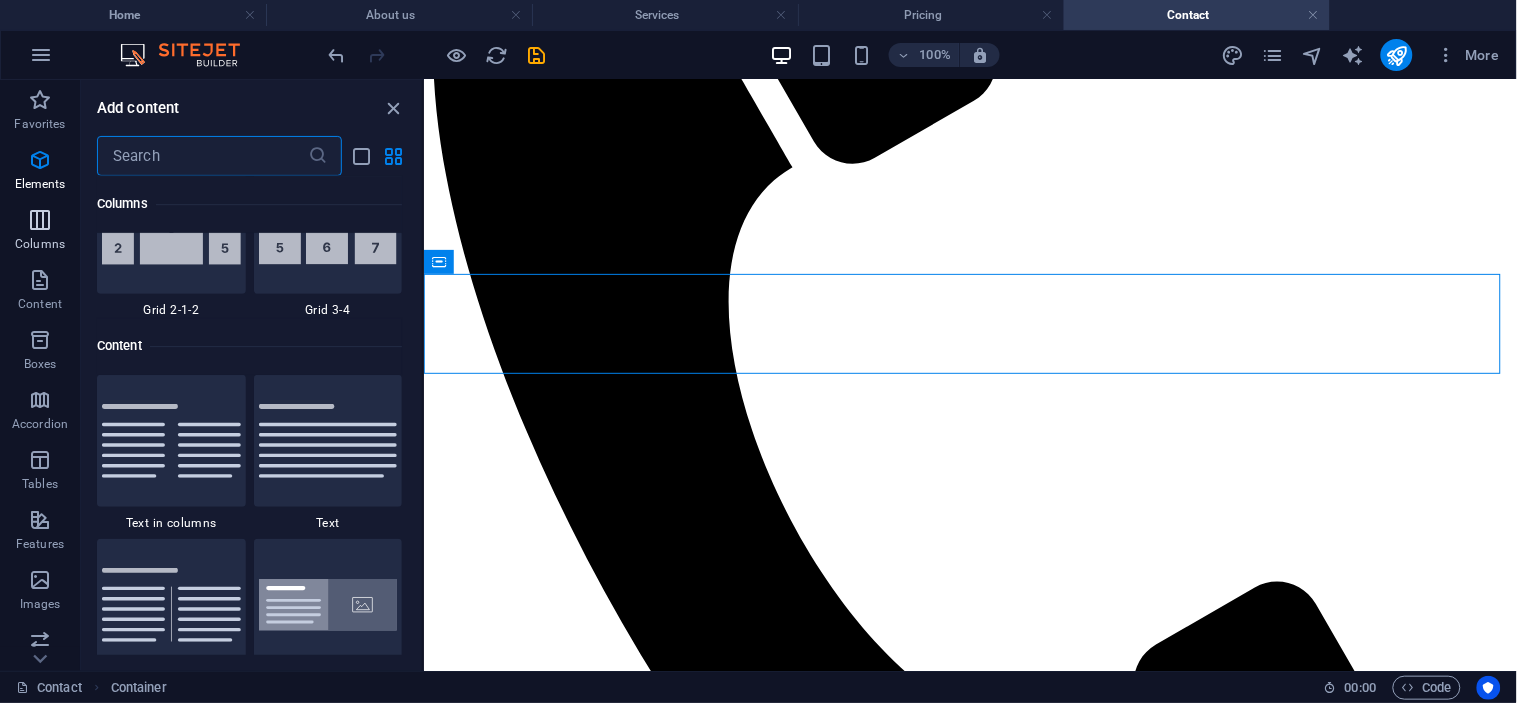 scroll, scrollTop: 3662, scrollLeft: 0, axis: vertical 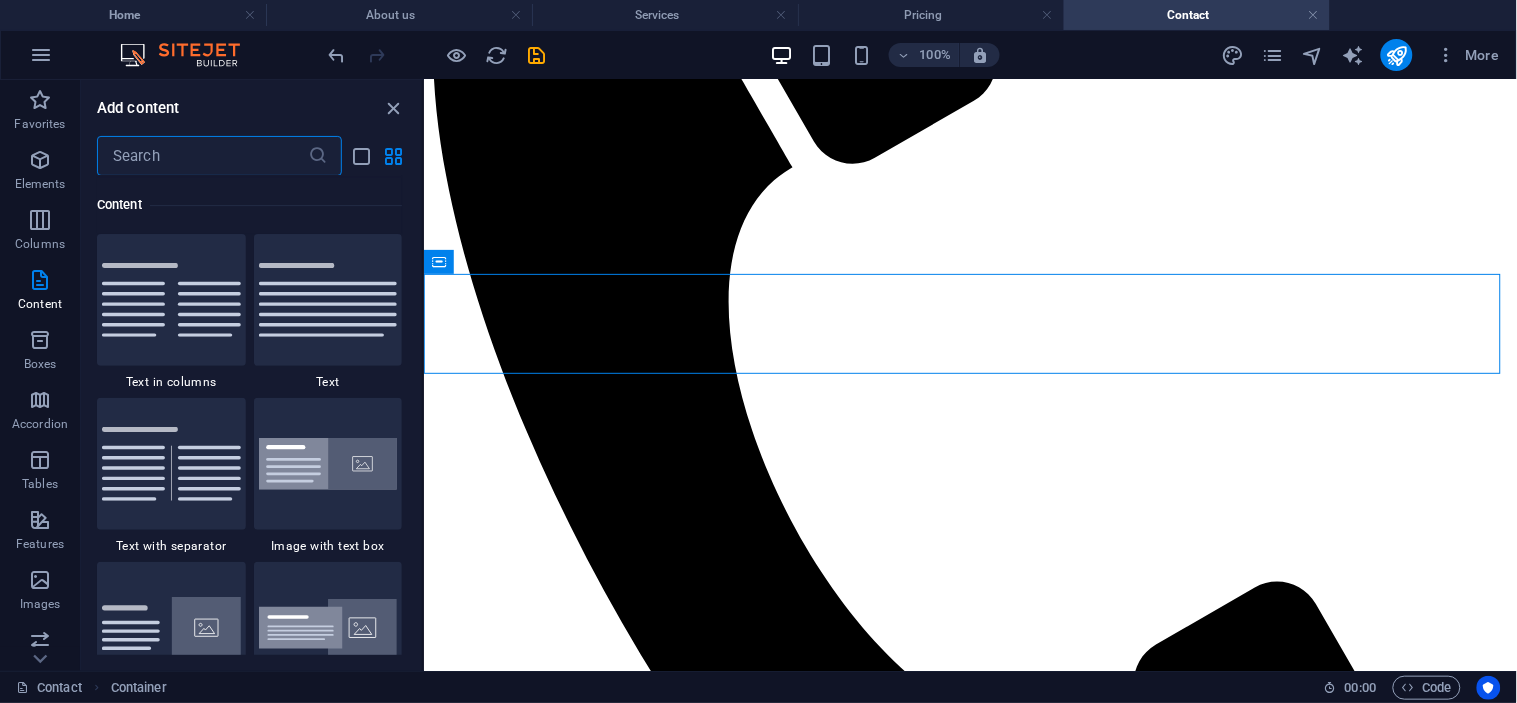 click at bounding box center [202, 156] 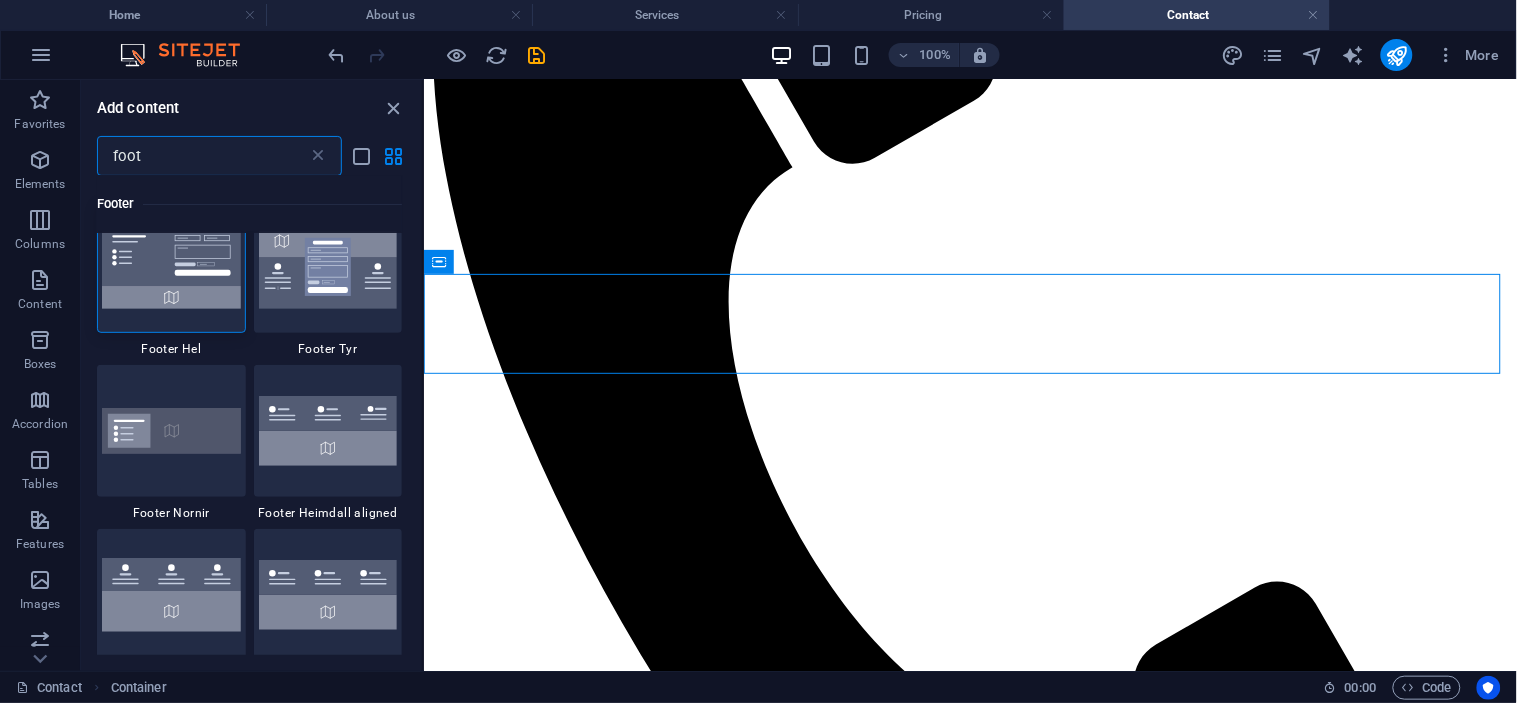 scroll, scrollTop: 0, scrollLeft: 0, axis: both 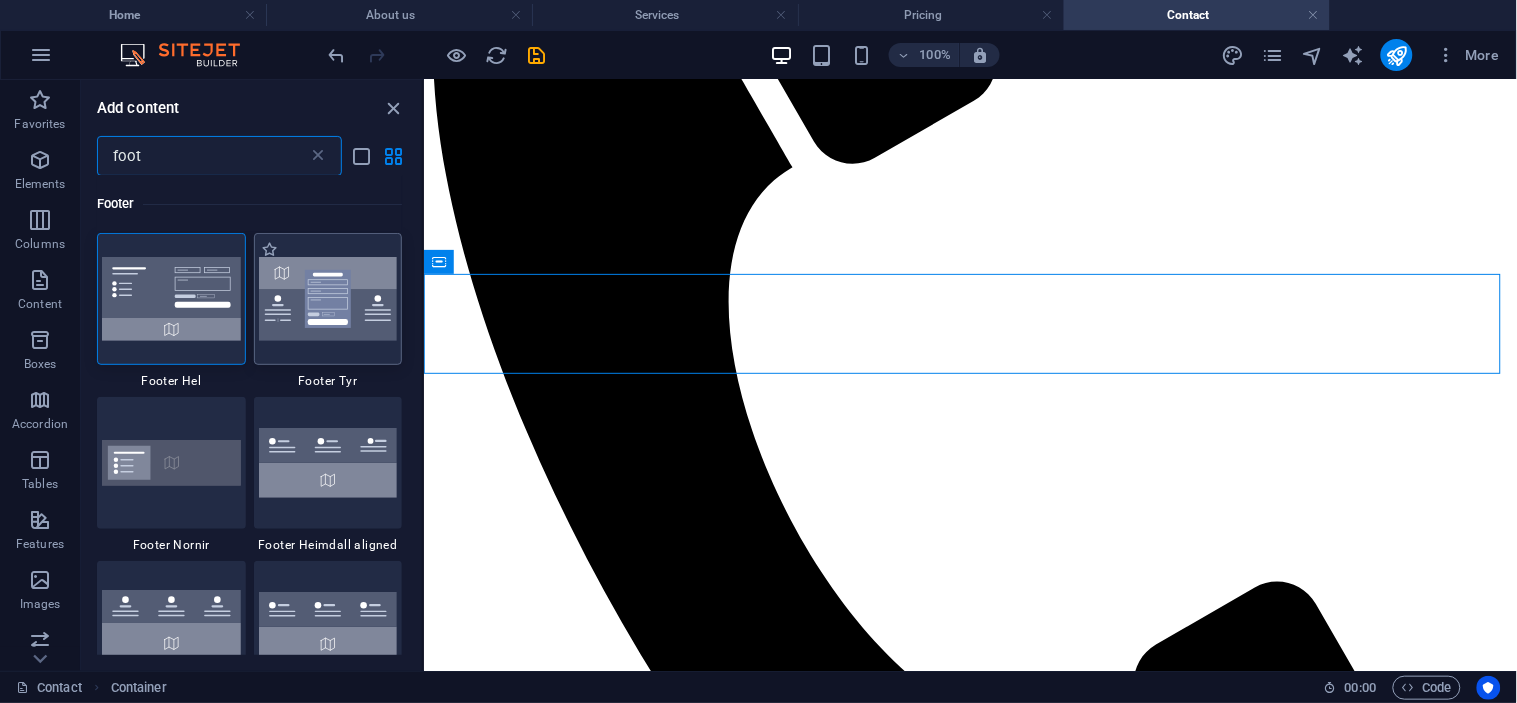 type on "foot" 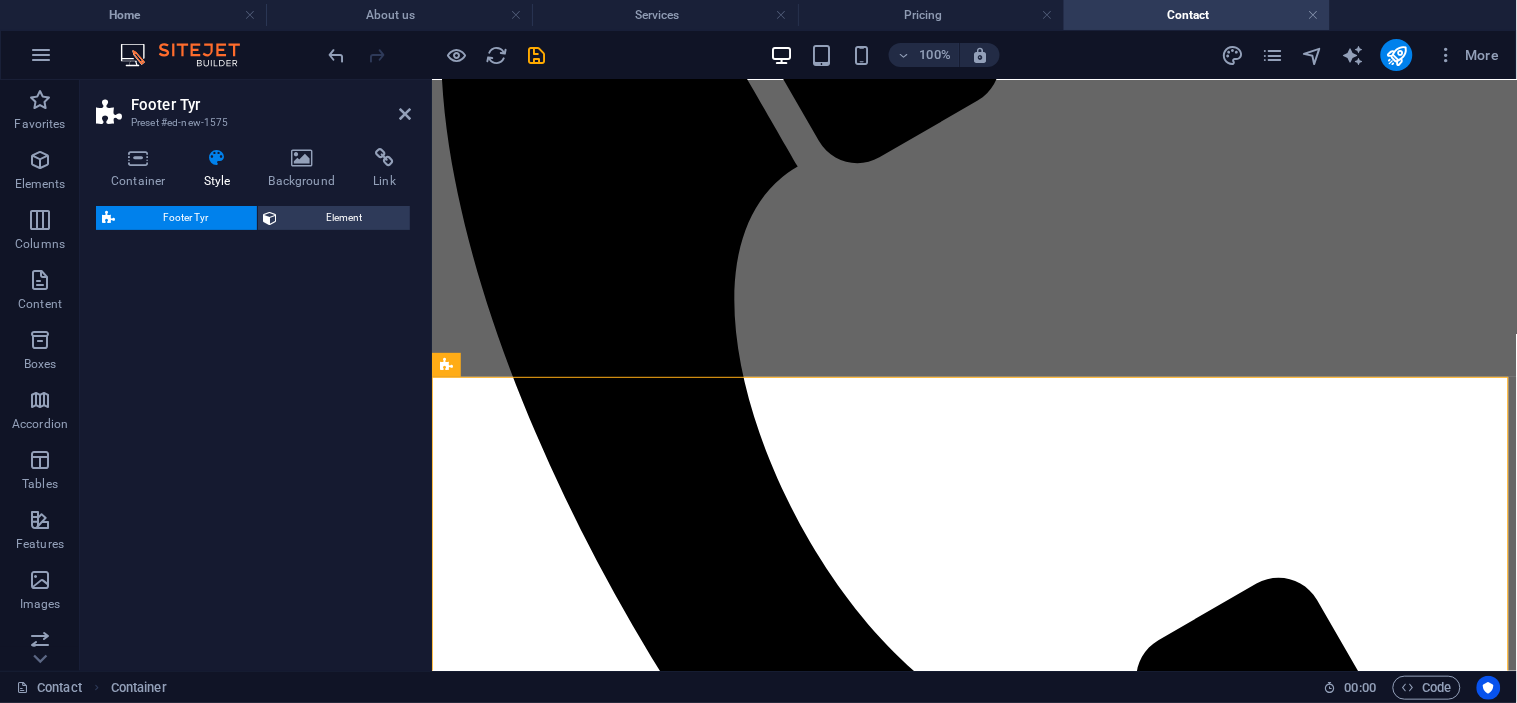 select on "rem" 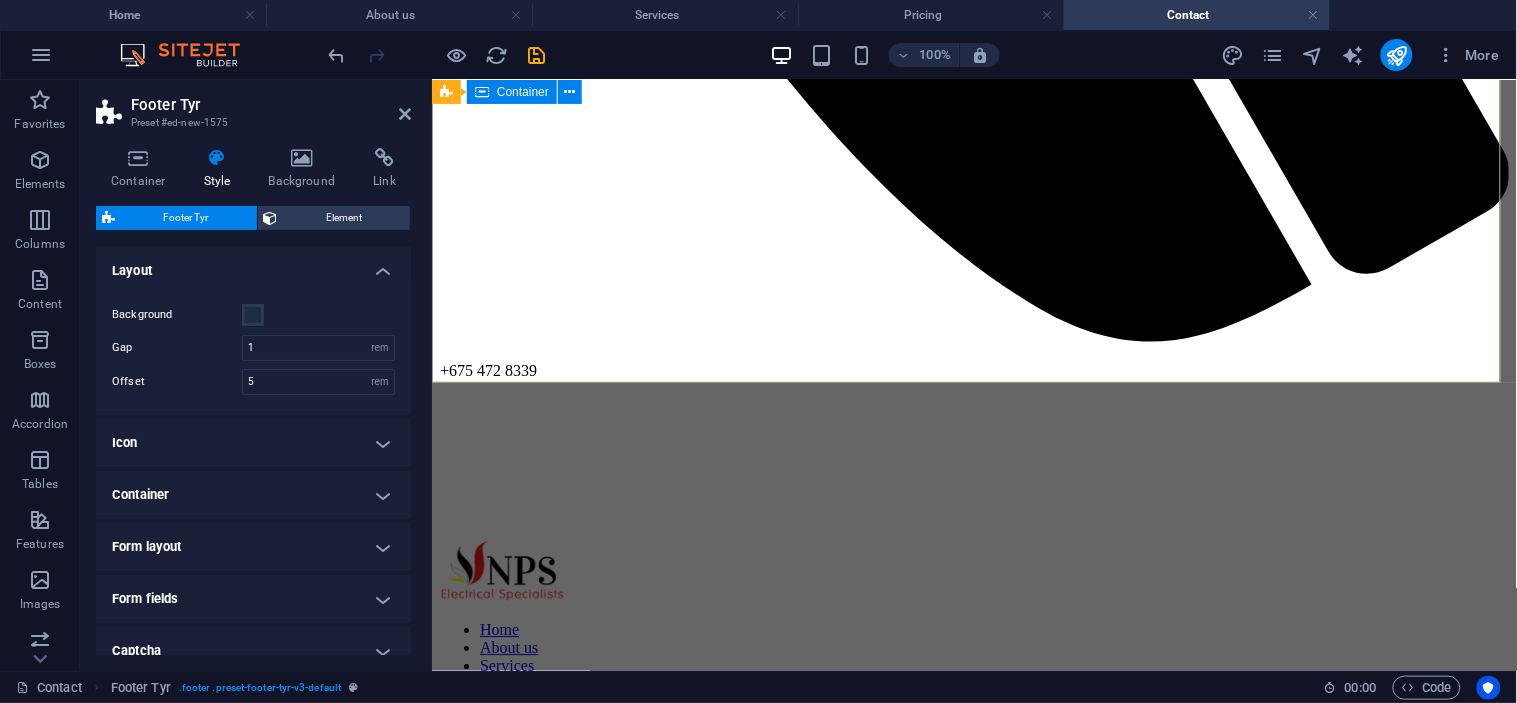 scroll, scrollTop: 854, scrollLeft: 0, axis: vertical 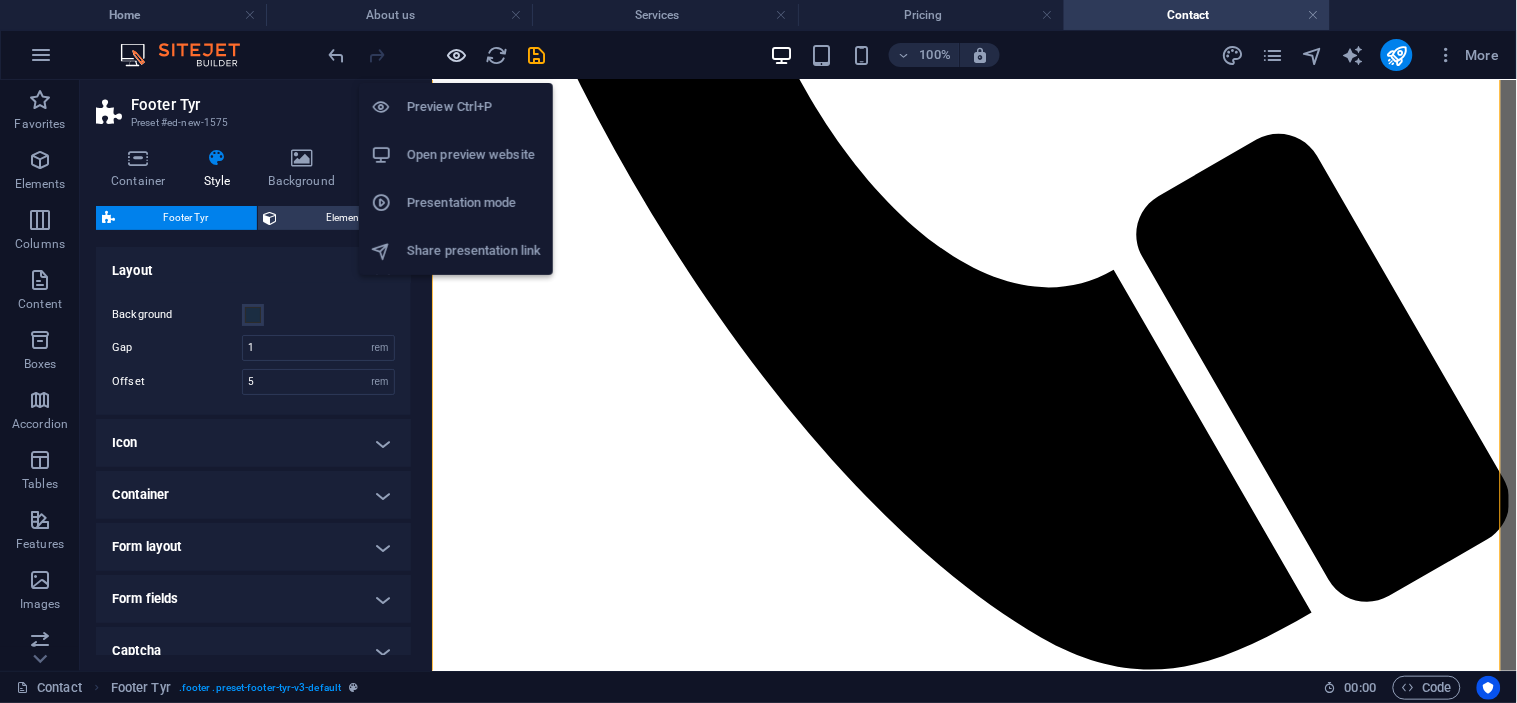 click at bounding box center (457, 55) 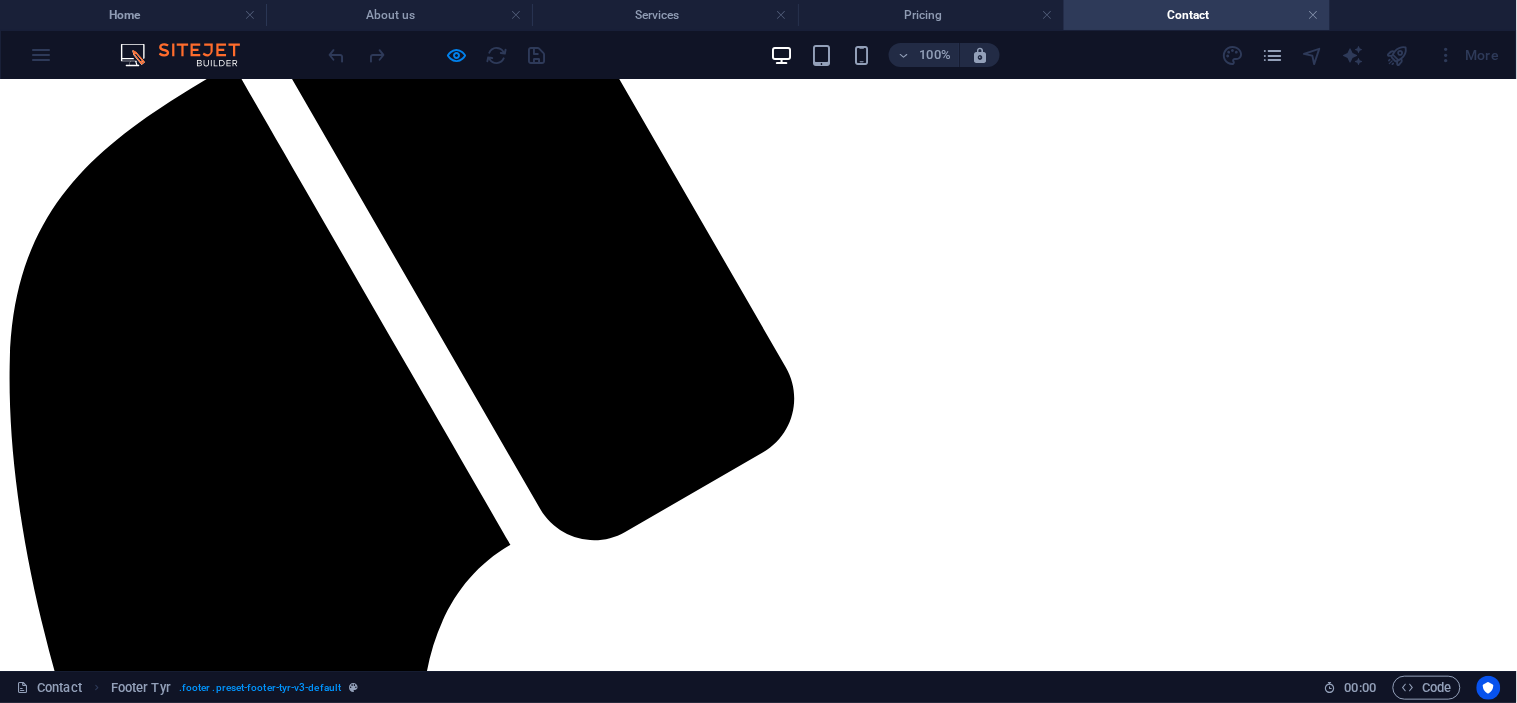 scroll, scrollTop: 196, scrollLeft: 0, axis: vertical 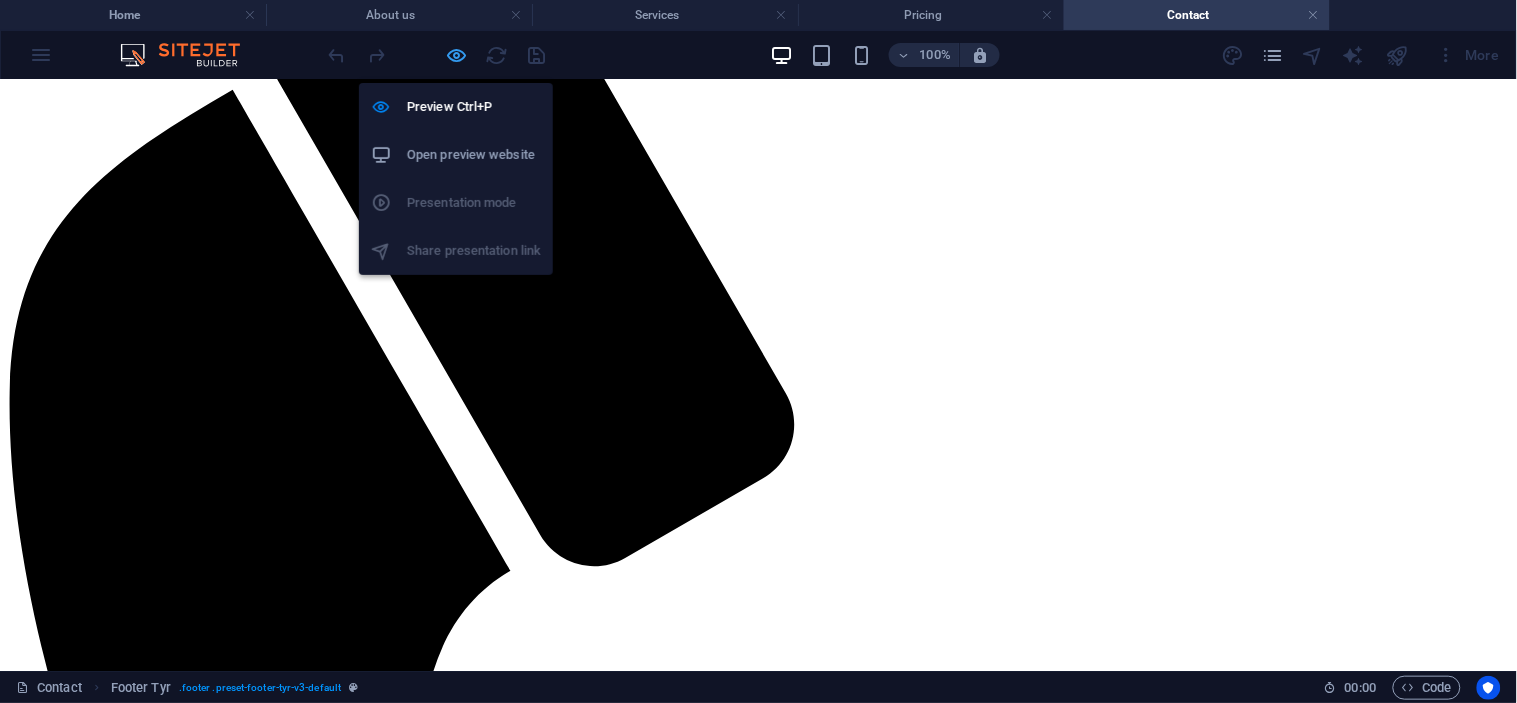 click at bounding box center (457, 55) 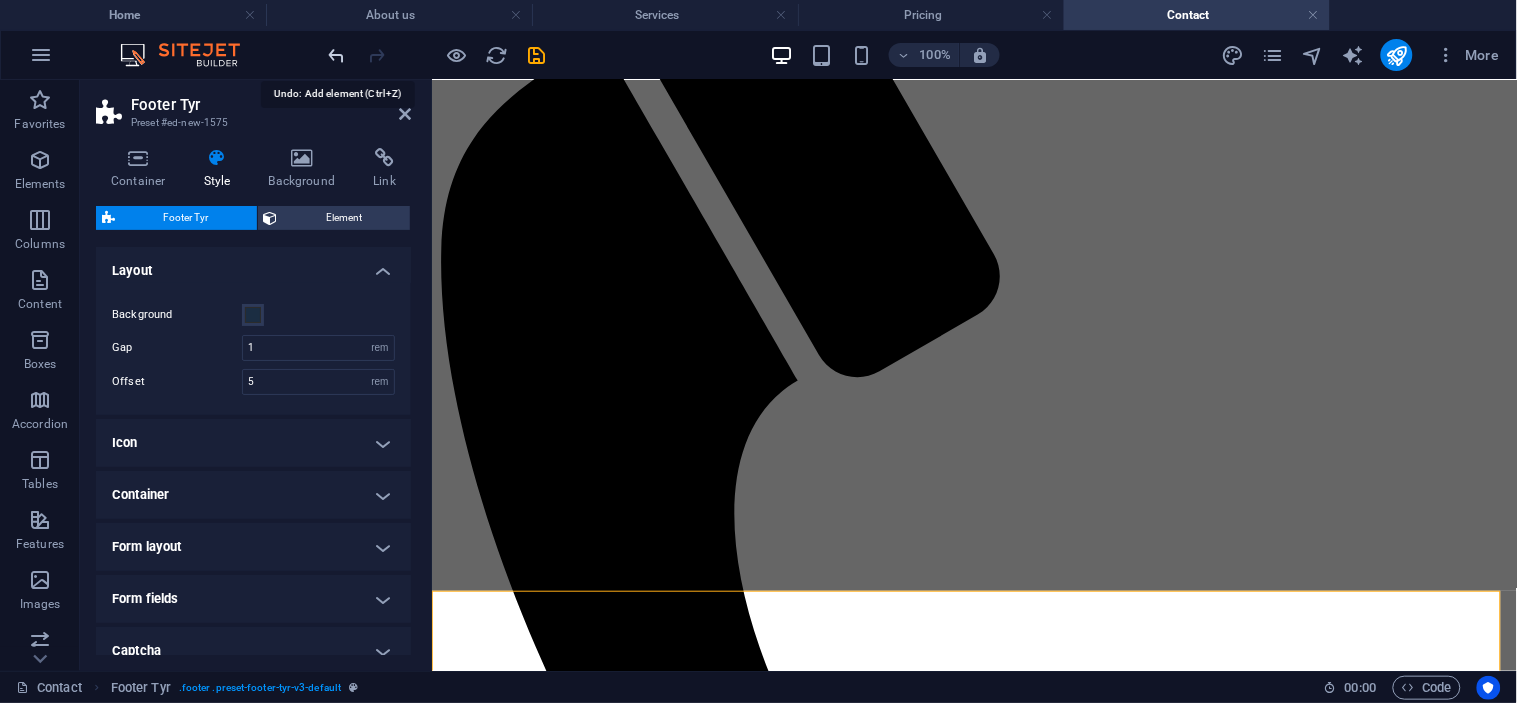 click at bounding box center (337, 55) 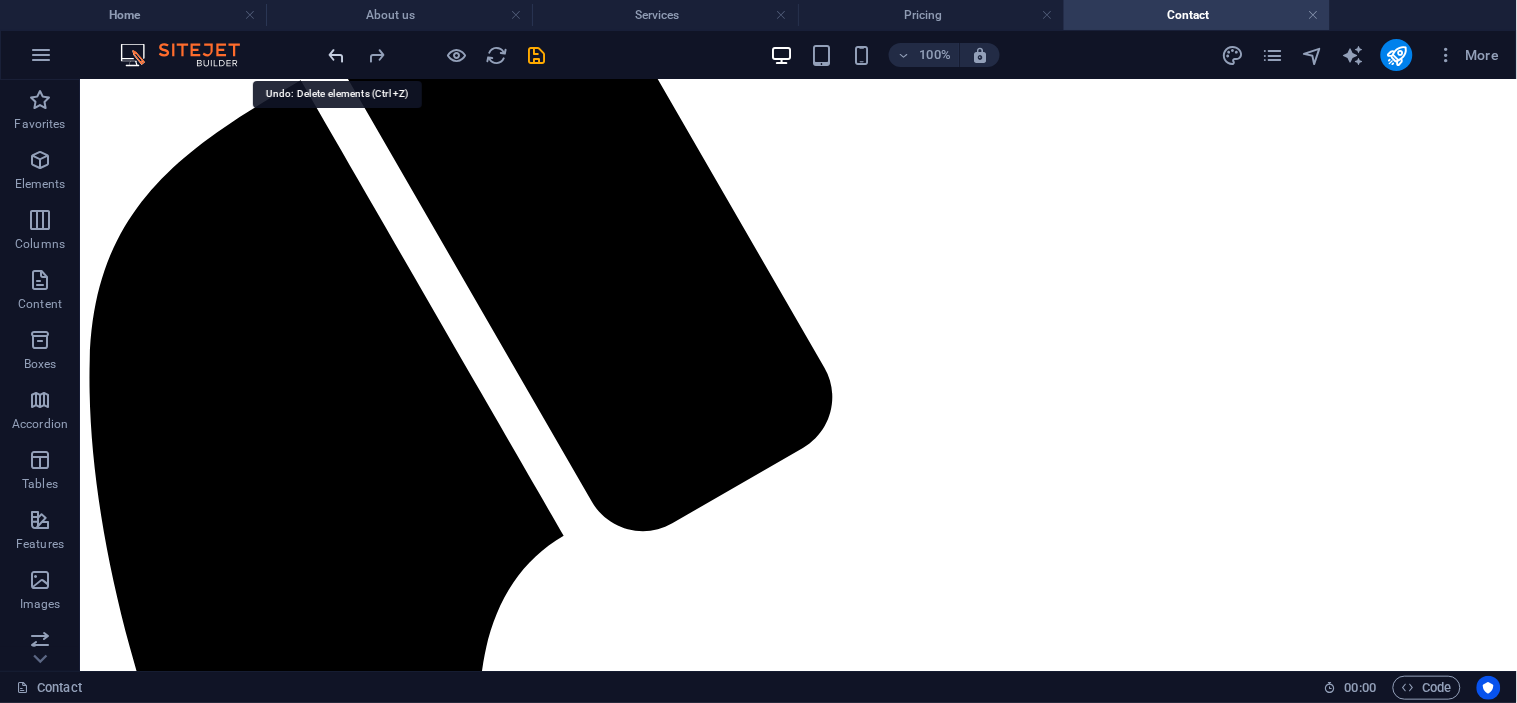 click at bounding box center [337, 55] 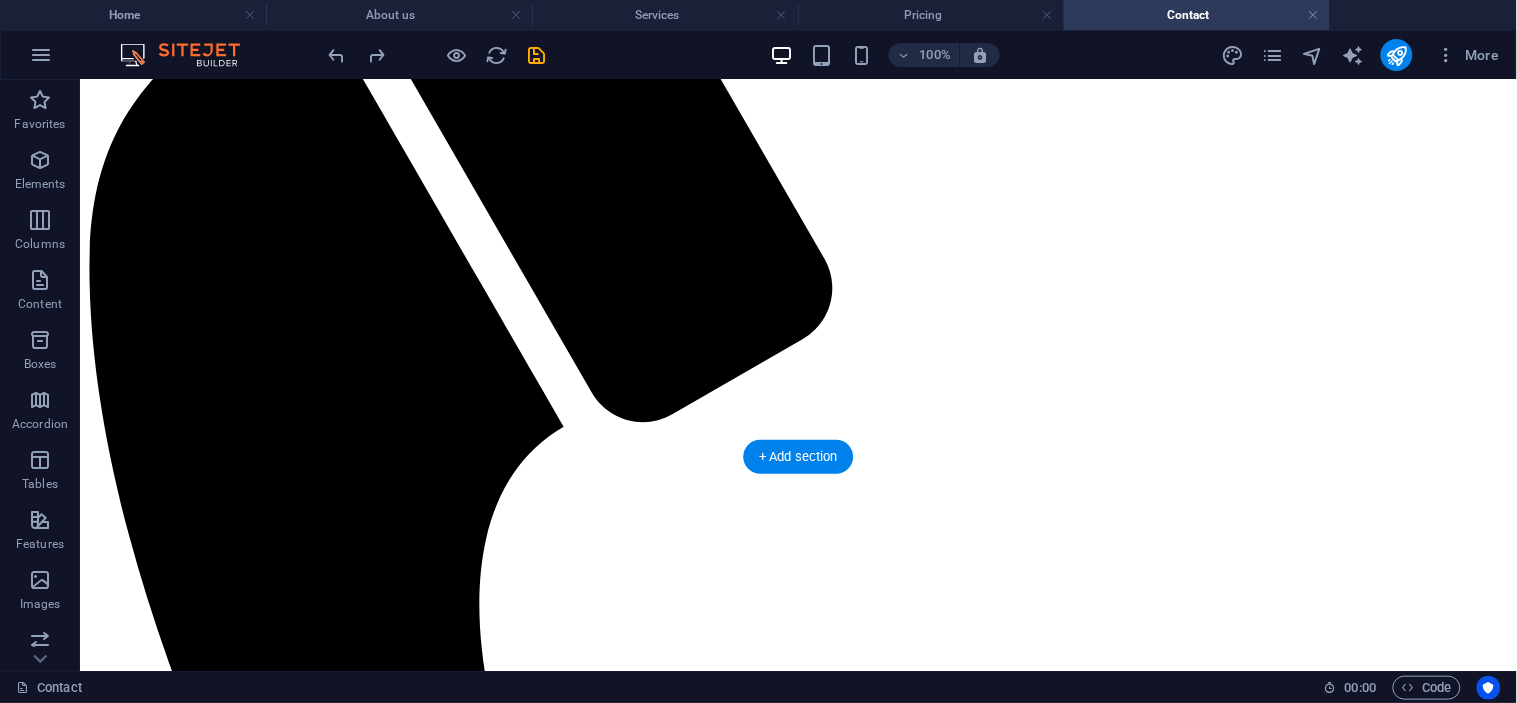 scroll, scrollTop: 418, scrollLeft: 0, axis: vertical 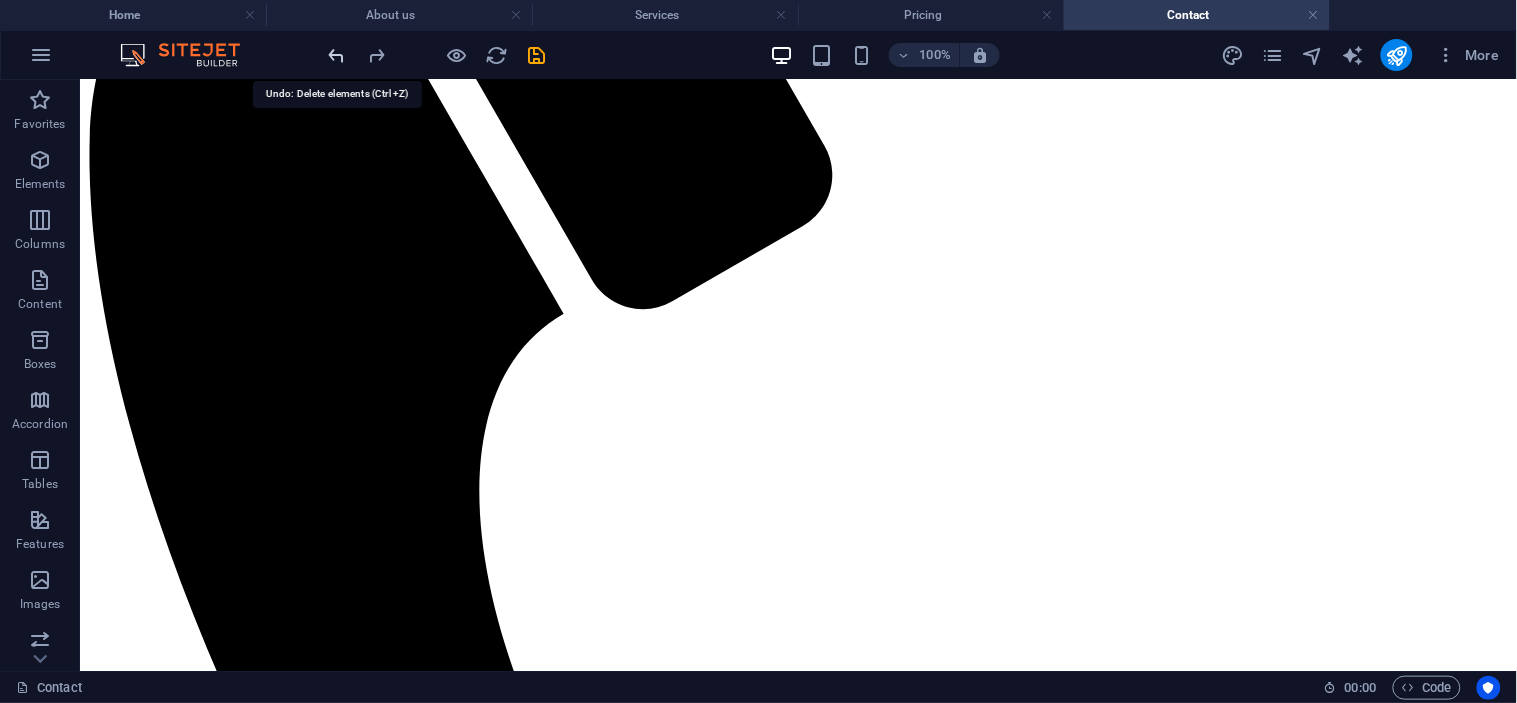 click at bounding box center [337, 55] 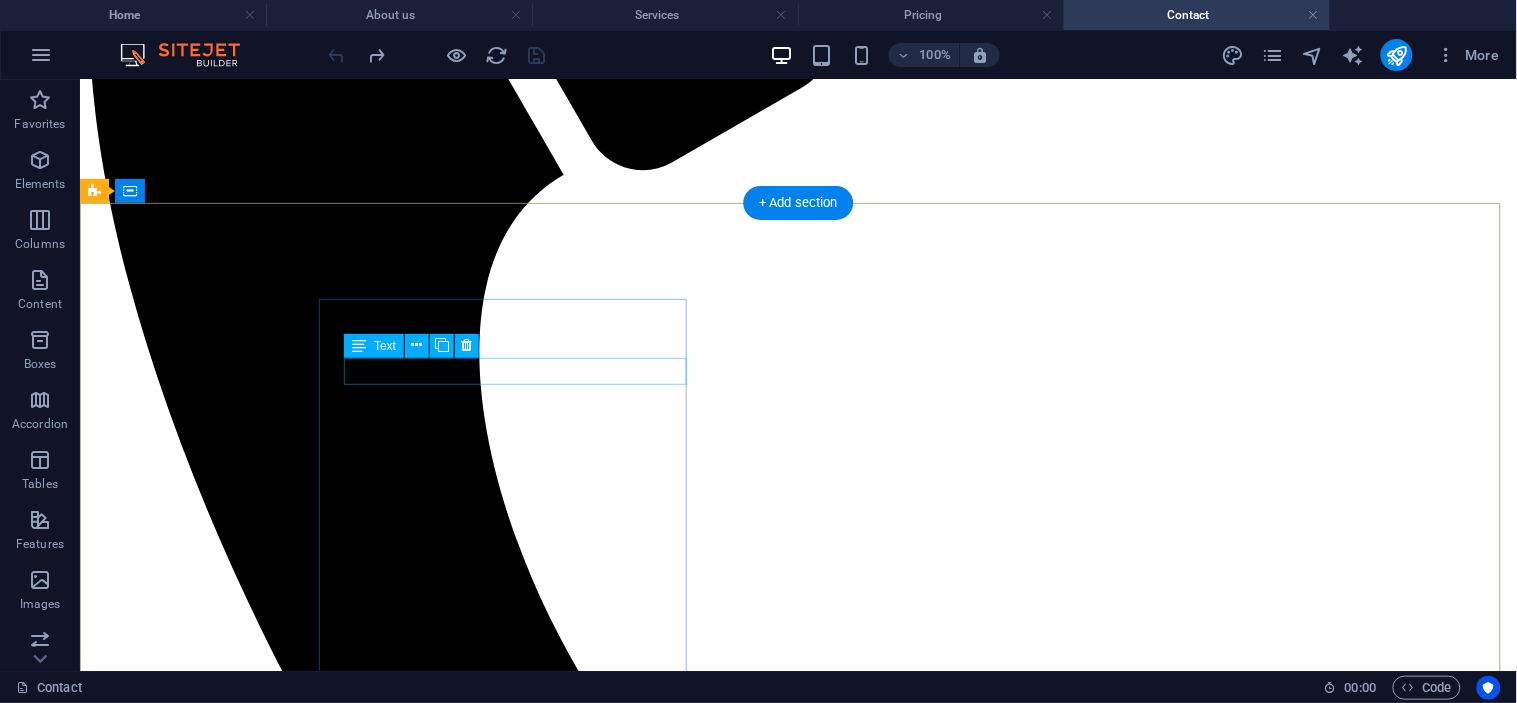 scroll, scrollTop: 752, scrollLeft: 0, axis: vertical 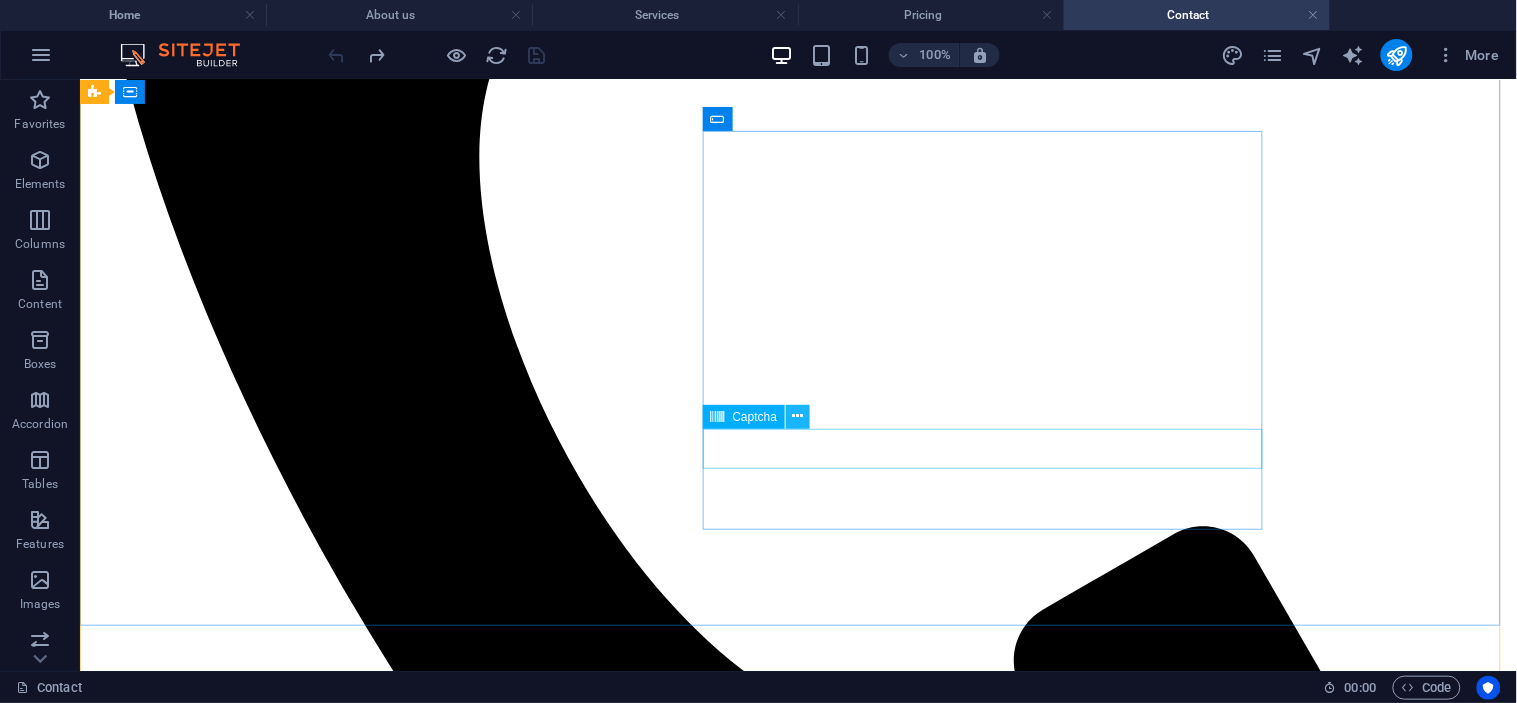 click at bounding box center (798, 416) 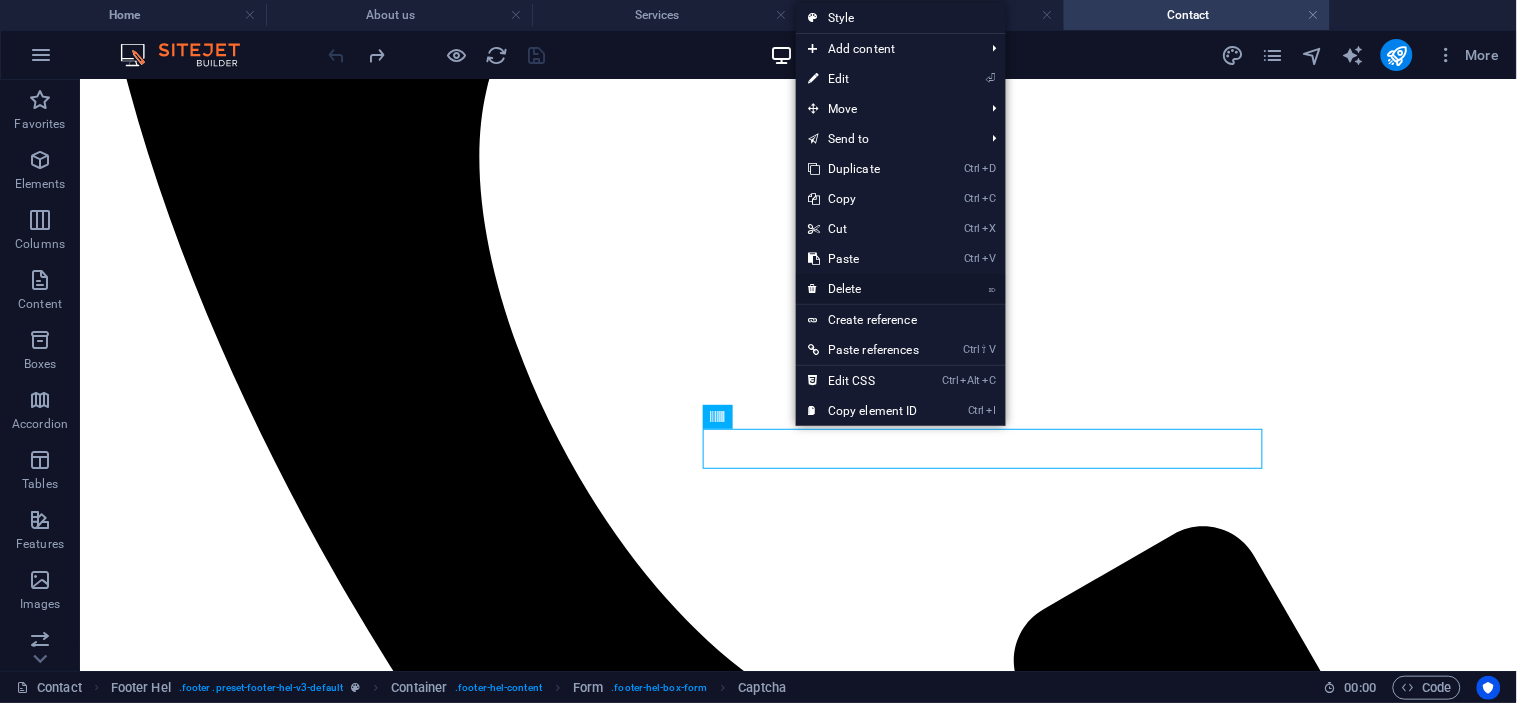 click on "⌦  Delete" at bounding box center (863, 289) 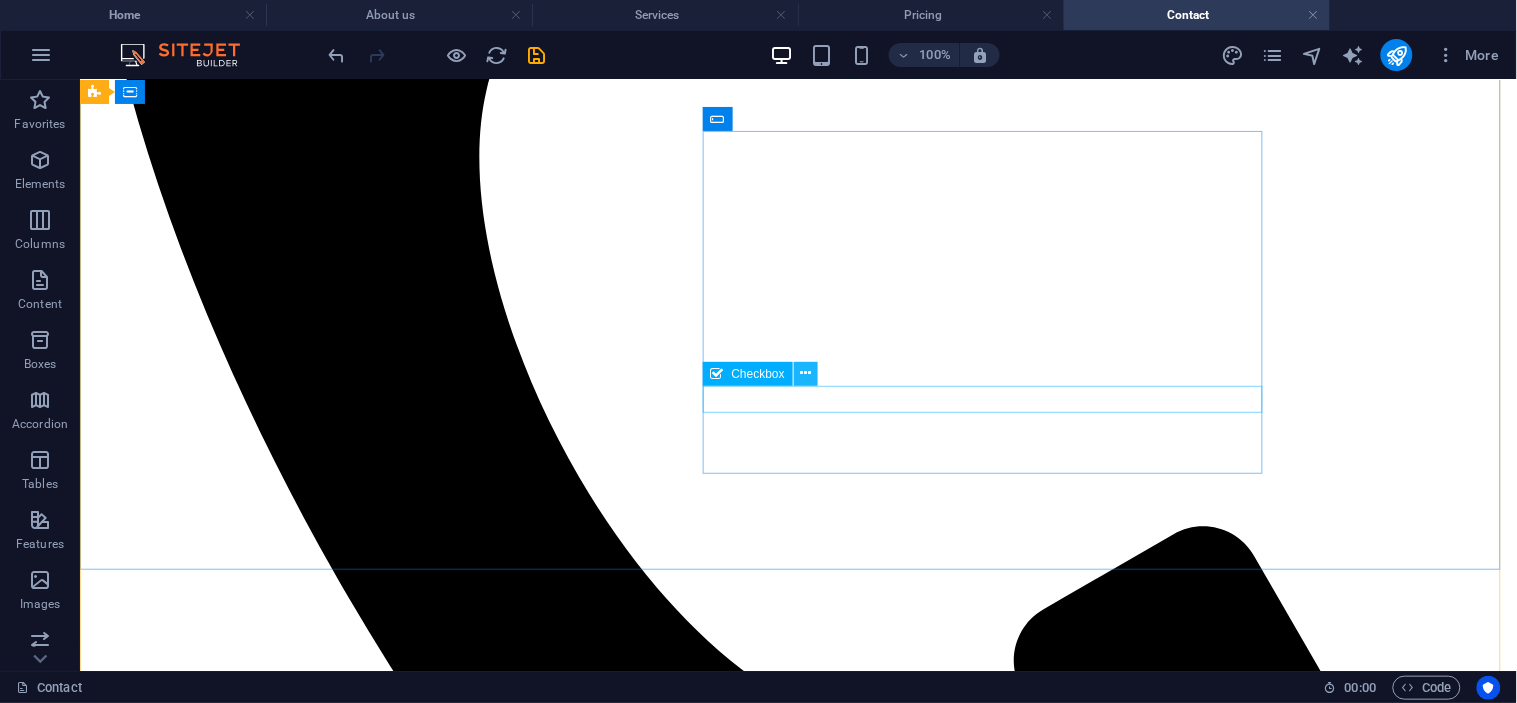click at bounding box center [805, 373] 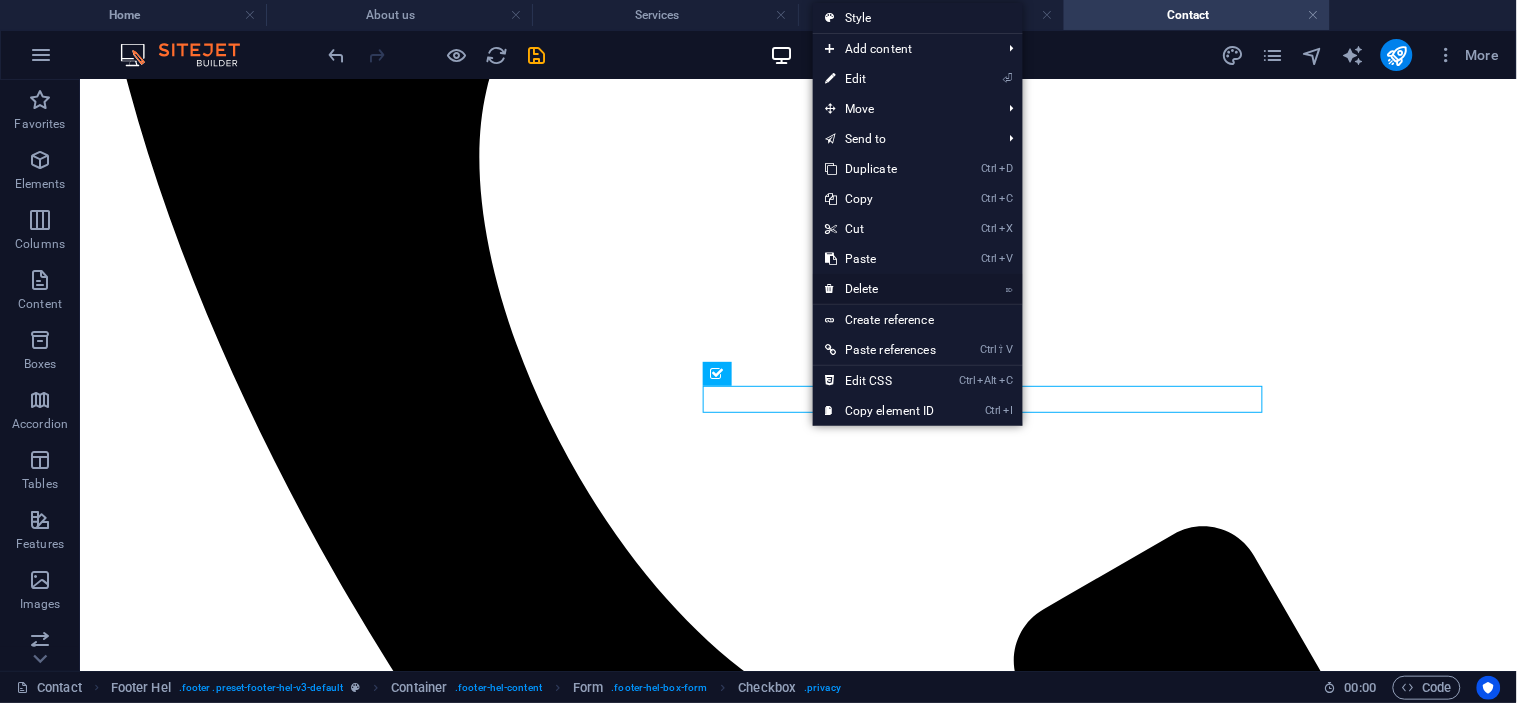 click on "⌦  Delete" at bounding box center [880, 289] 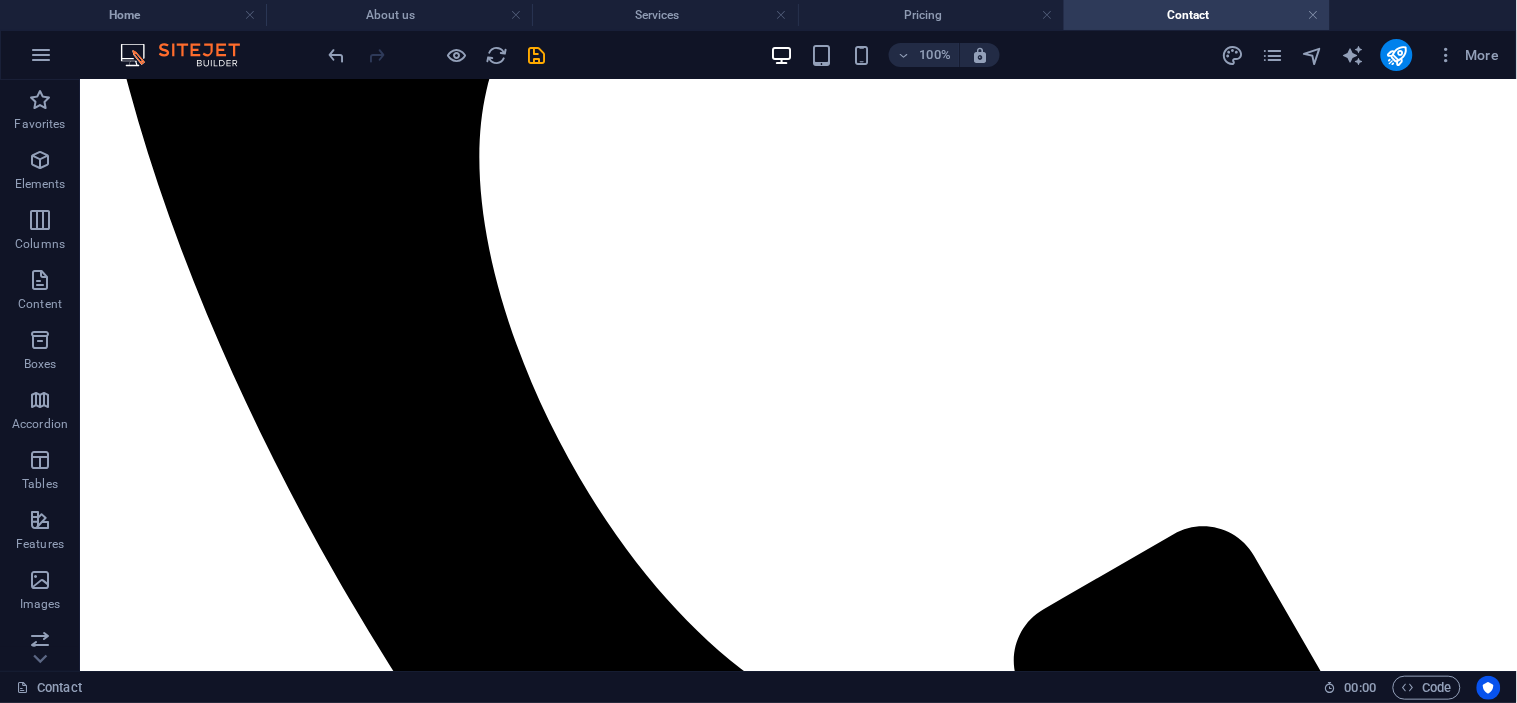 click at bounding box center [437, 55] 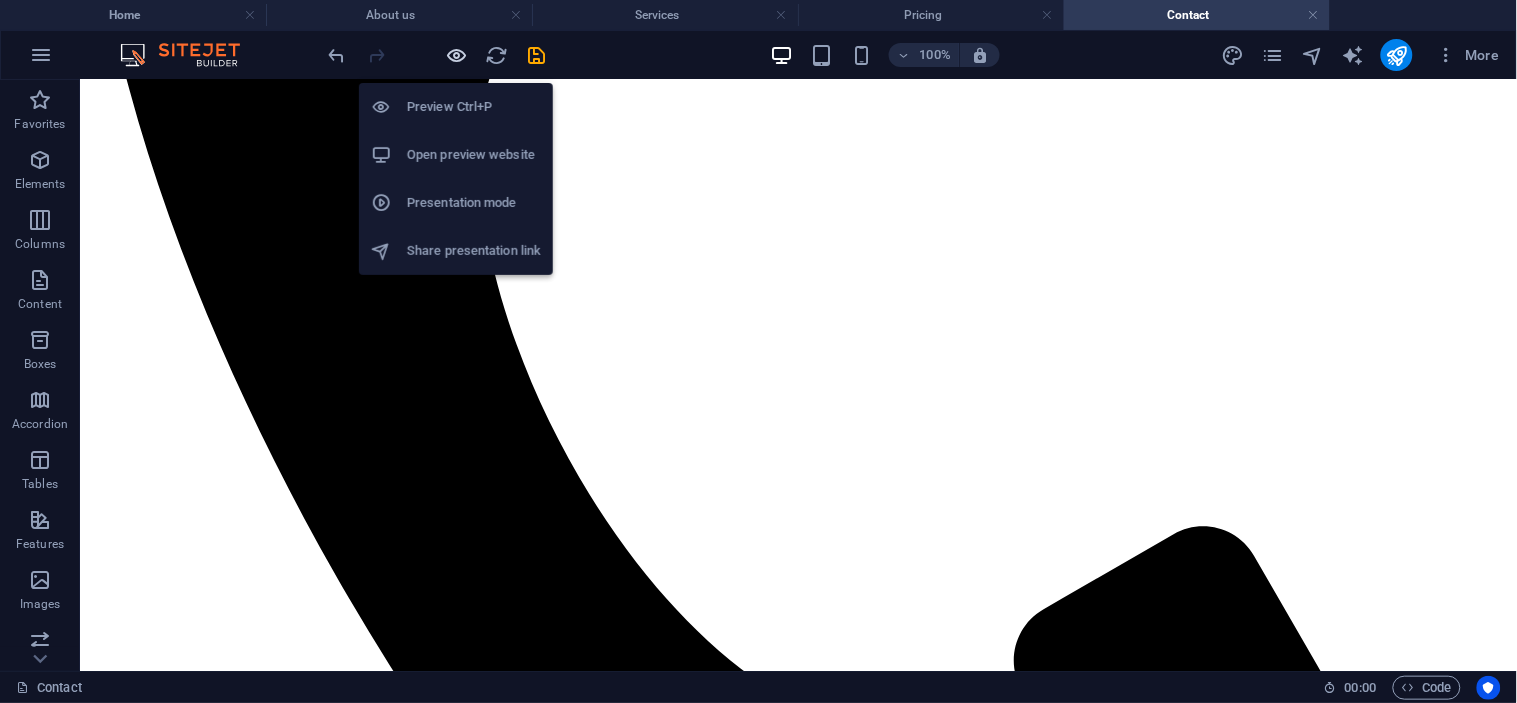 click at bounding box center (457, 55) 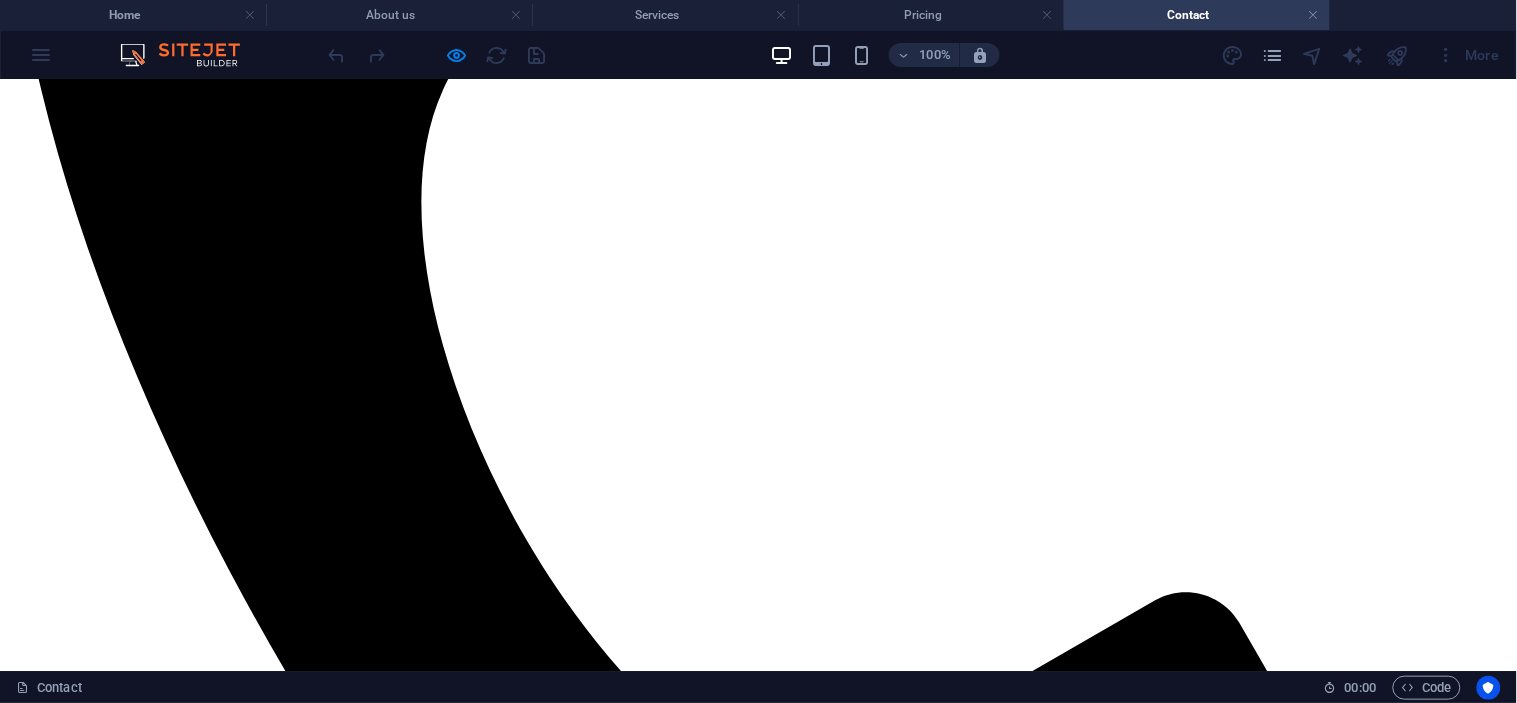 click on "Submit" at bounding box center [36, 8705] 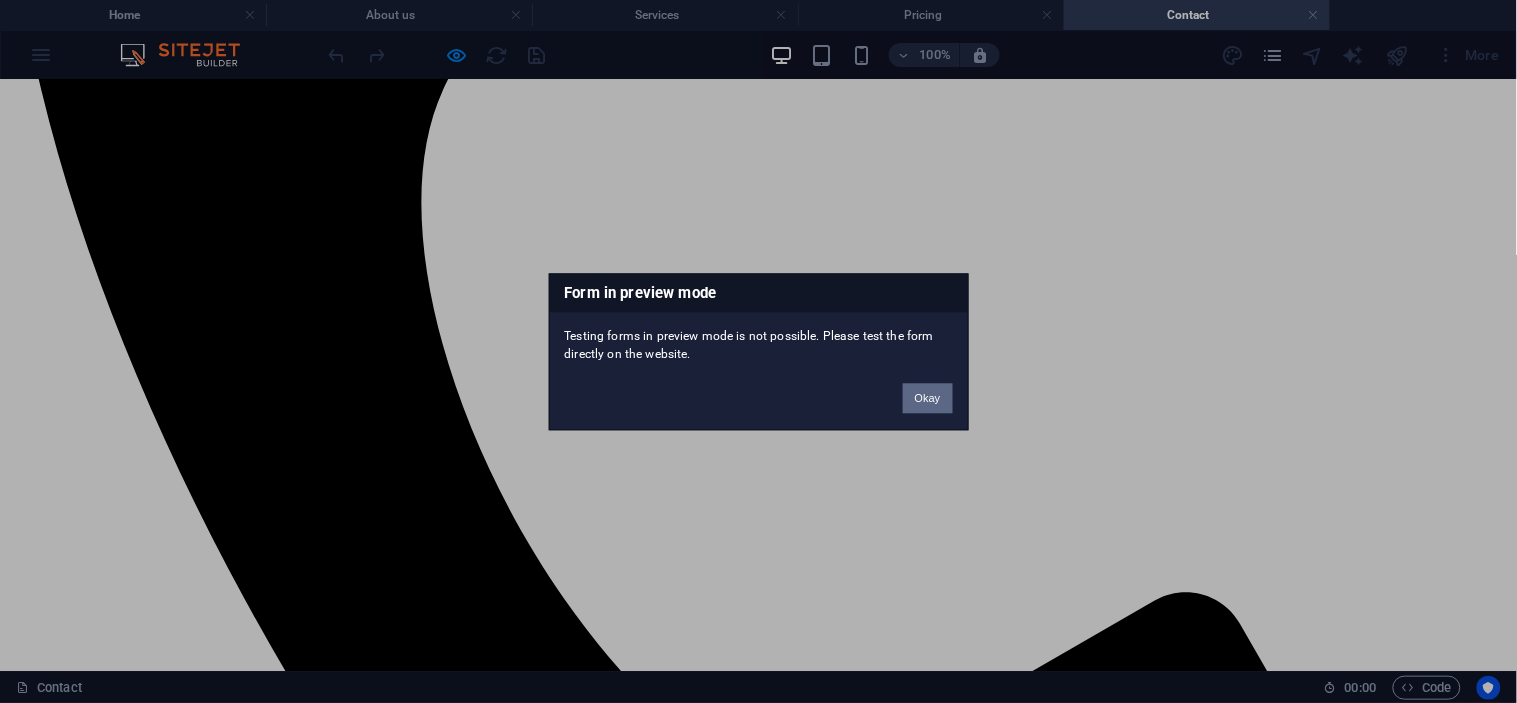 click on "Okay" at bounding box center (928, 398) 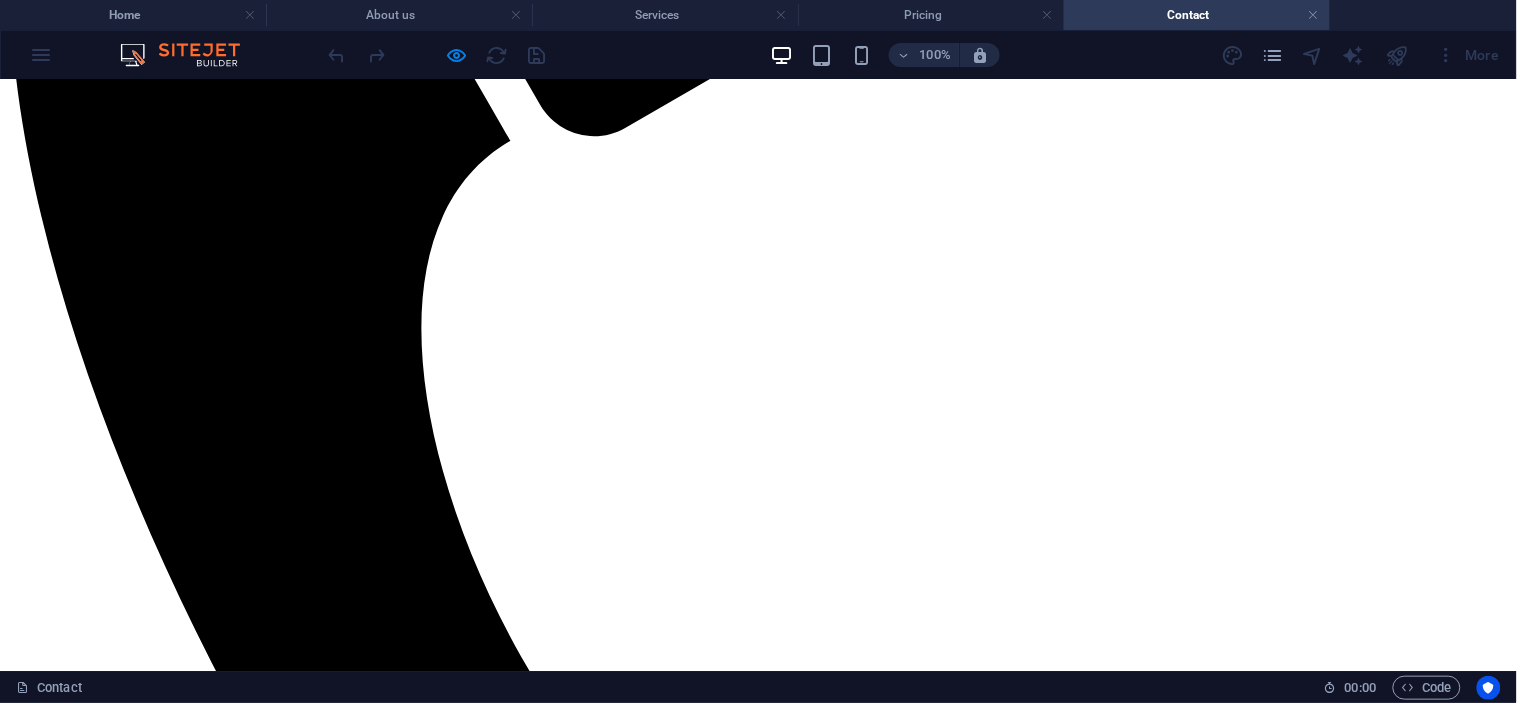 scroll, scrollTop: 530, scrollLeft: 0, axis: vertical 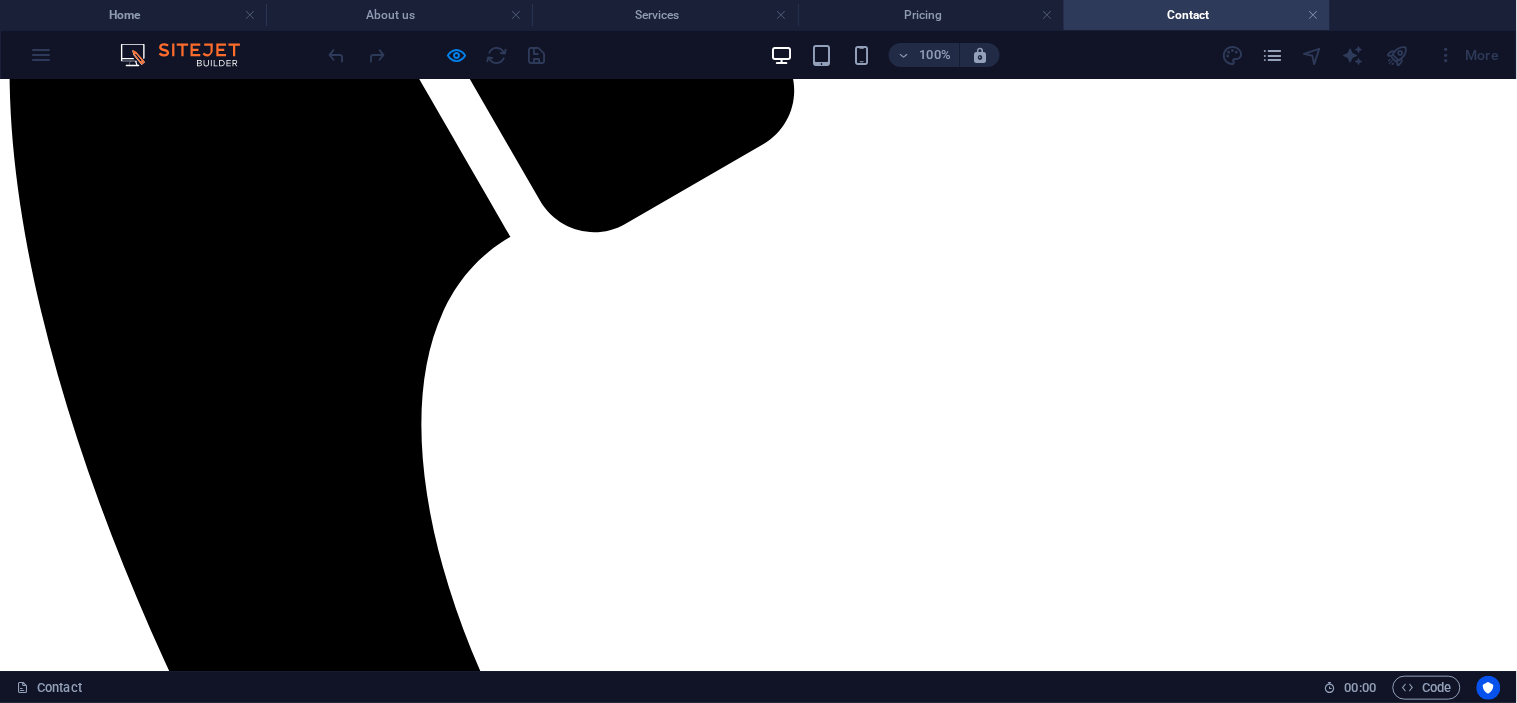 click at bounding box center (123, 8874) 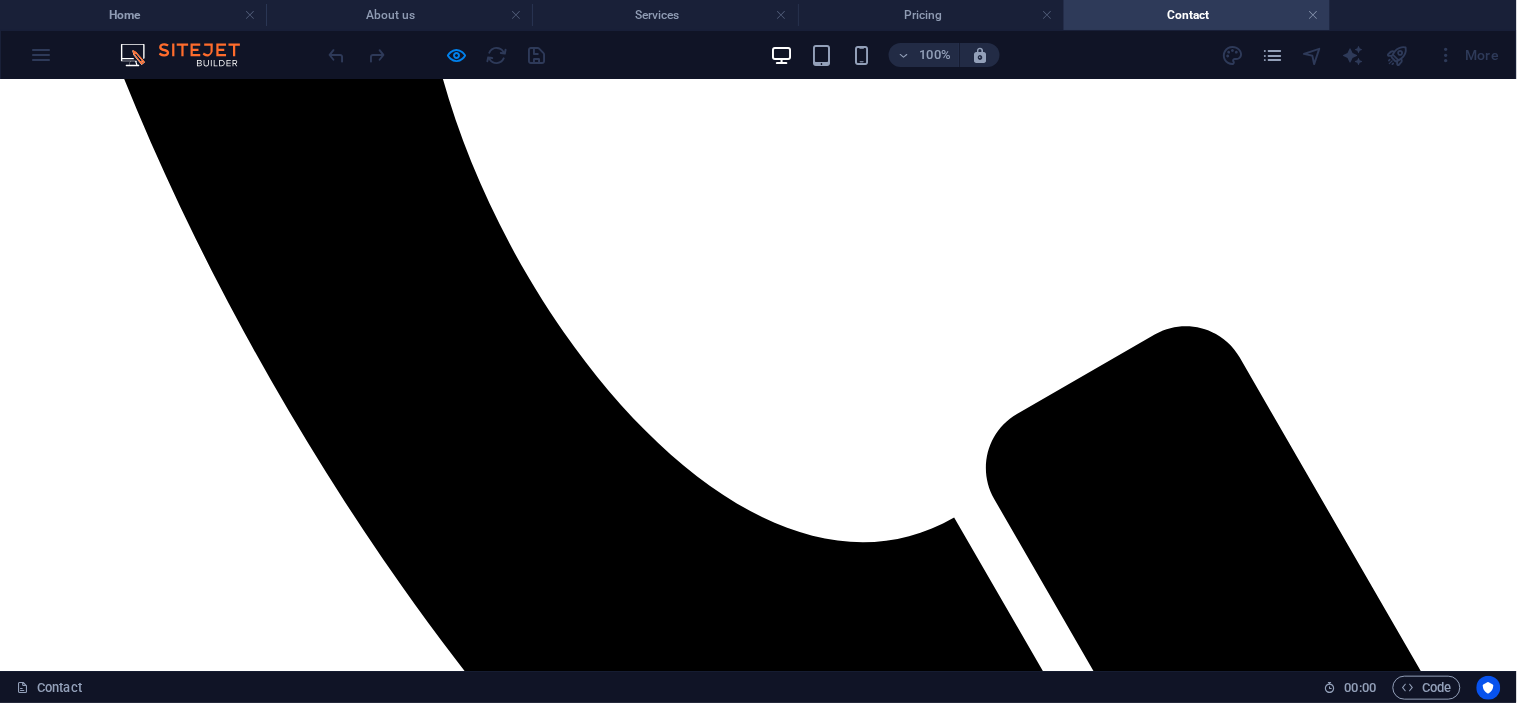 scroll, scrollTop: 710, scrollLeft: 0, axis: vertical 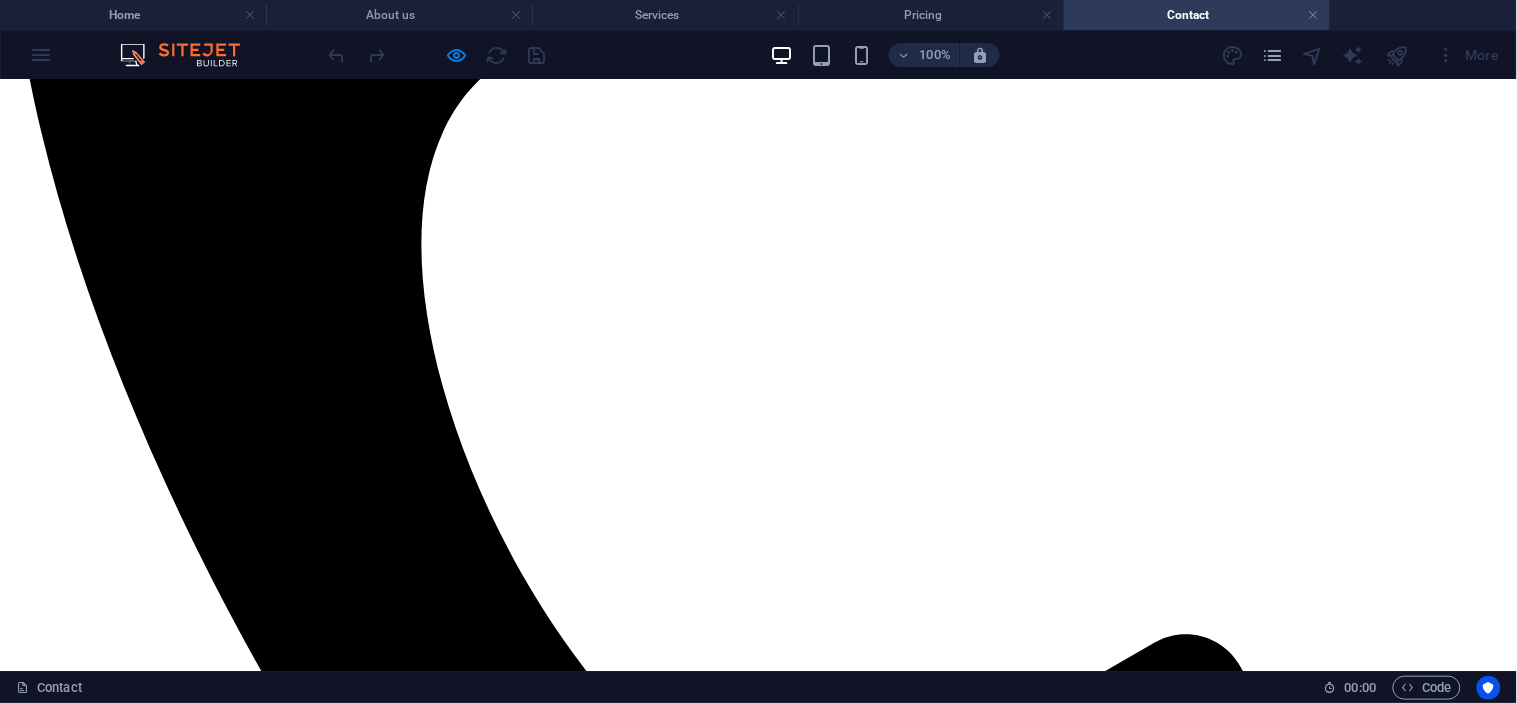click at bounding box center [437, 55] 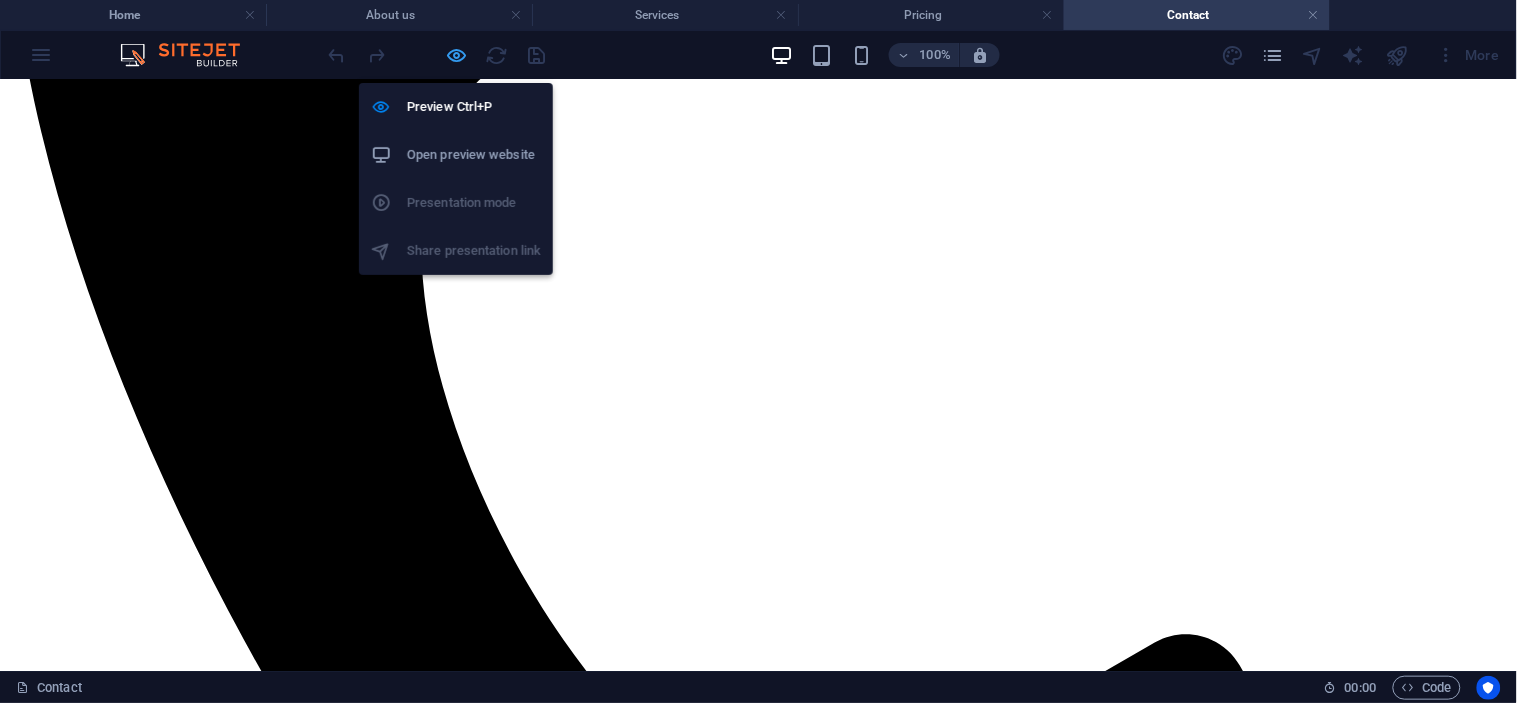 click at bounding box center (457, 55) 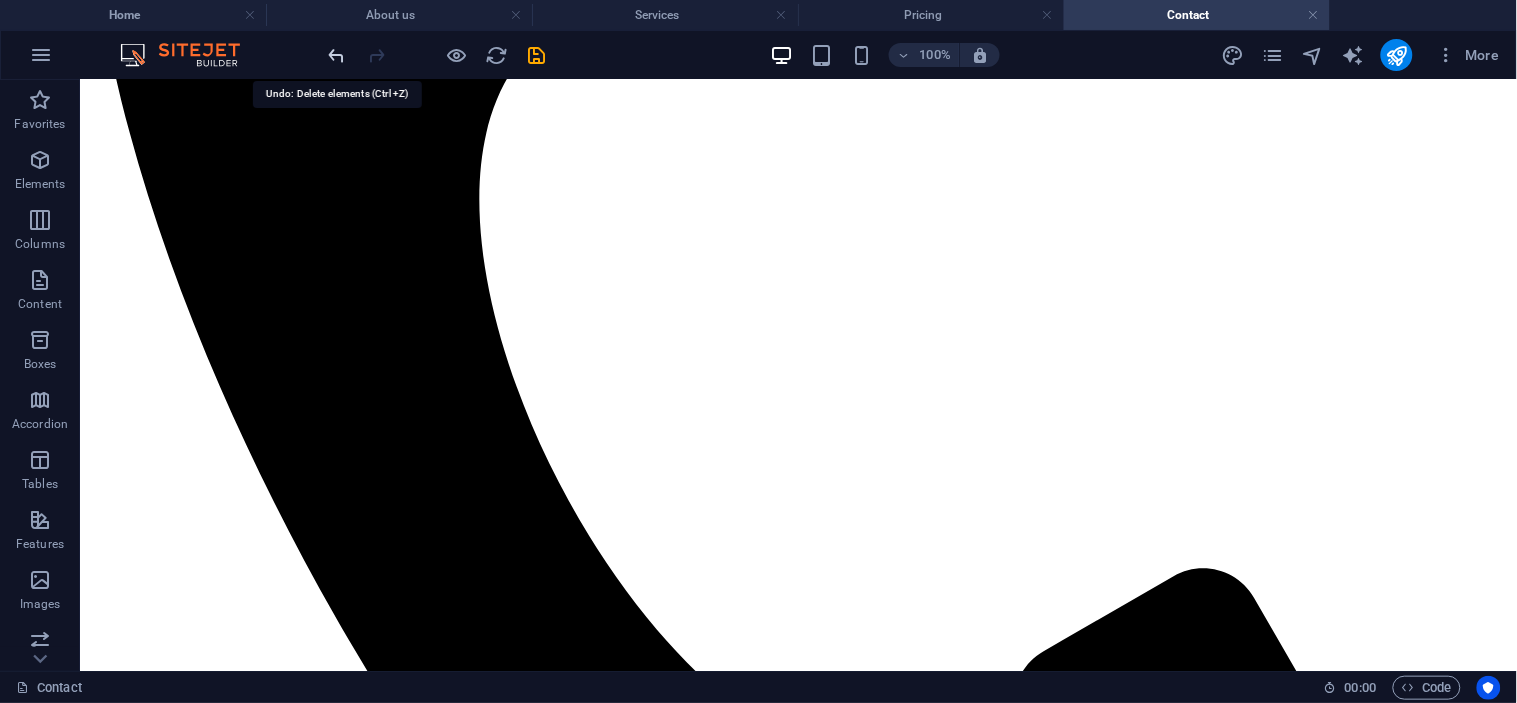 click at bounding box center (337, 55) 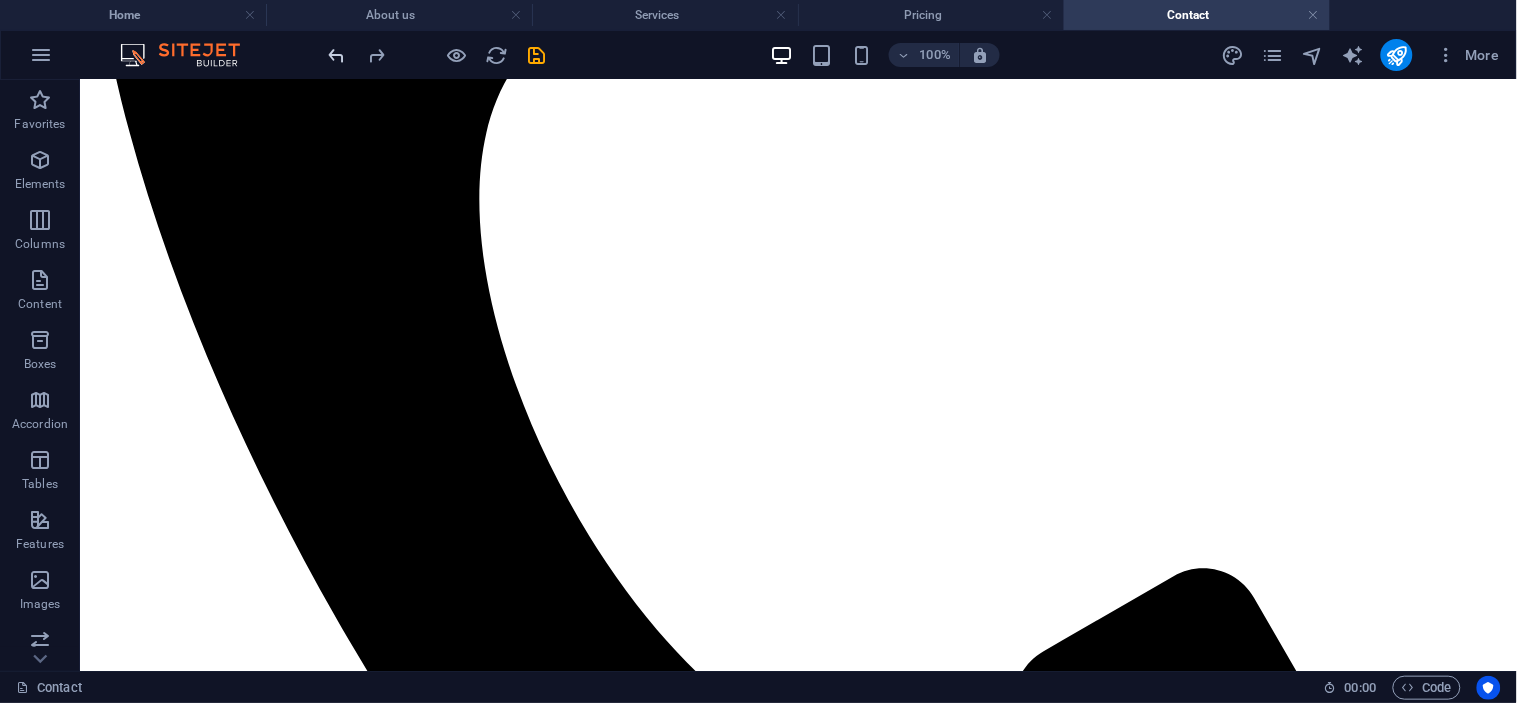 click at bounding box center [337, 55] 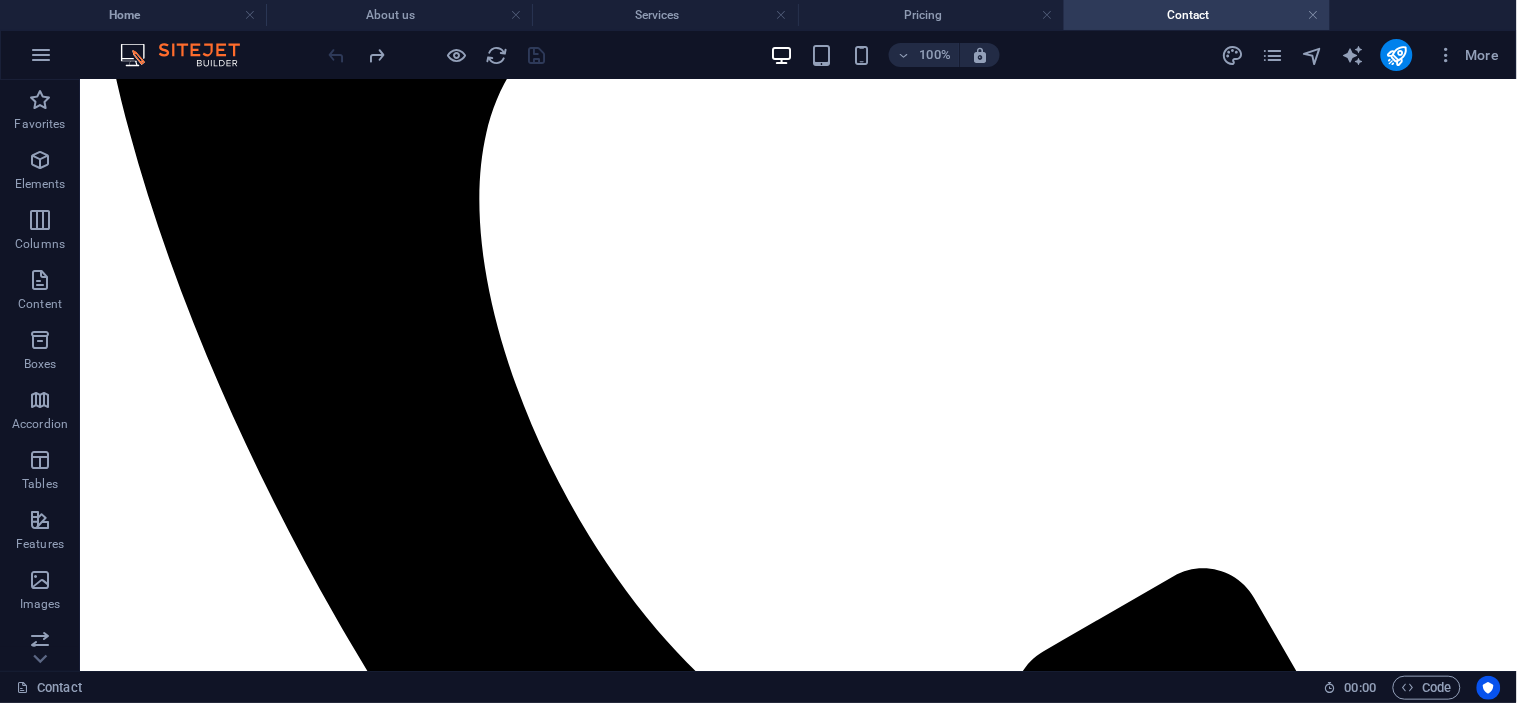 click at bounding box center (437, 55) 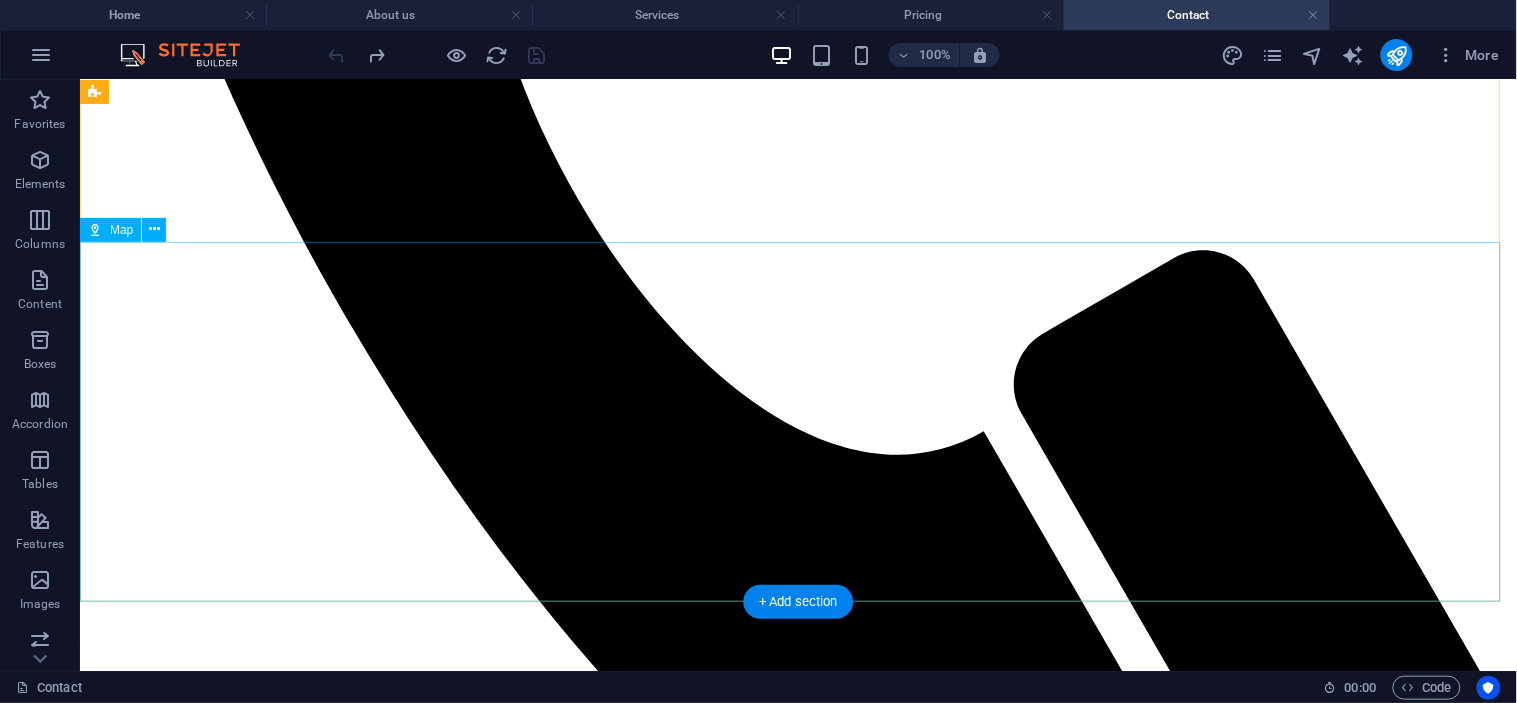 scroll, scrollTop: 810, scrollLeft: 0, axis: vertical 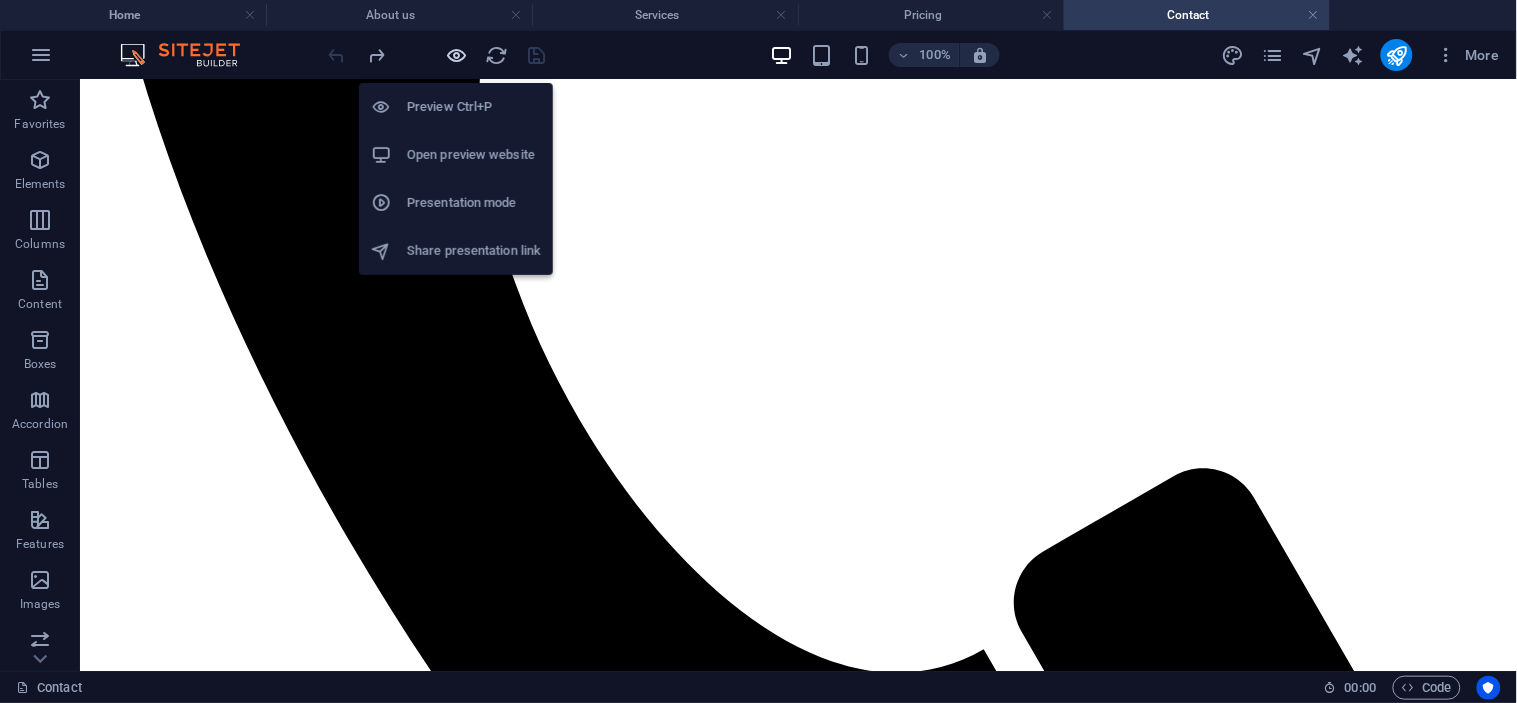 click at bounding box center (457, 55) 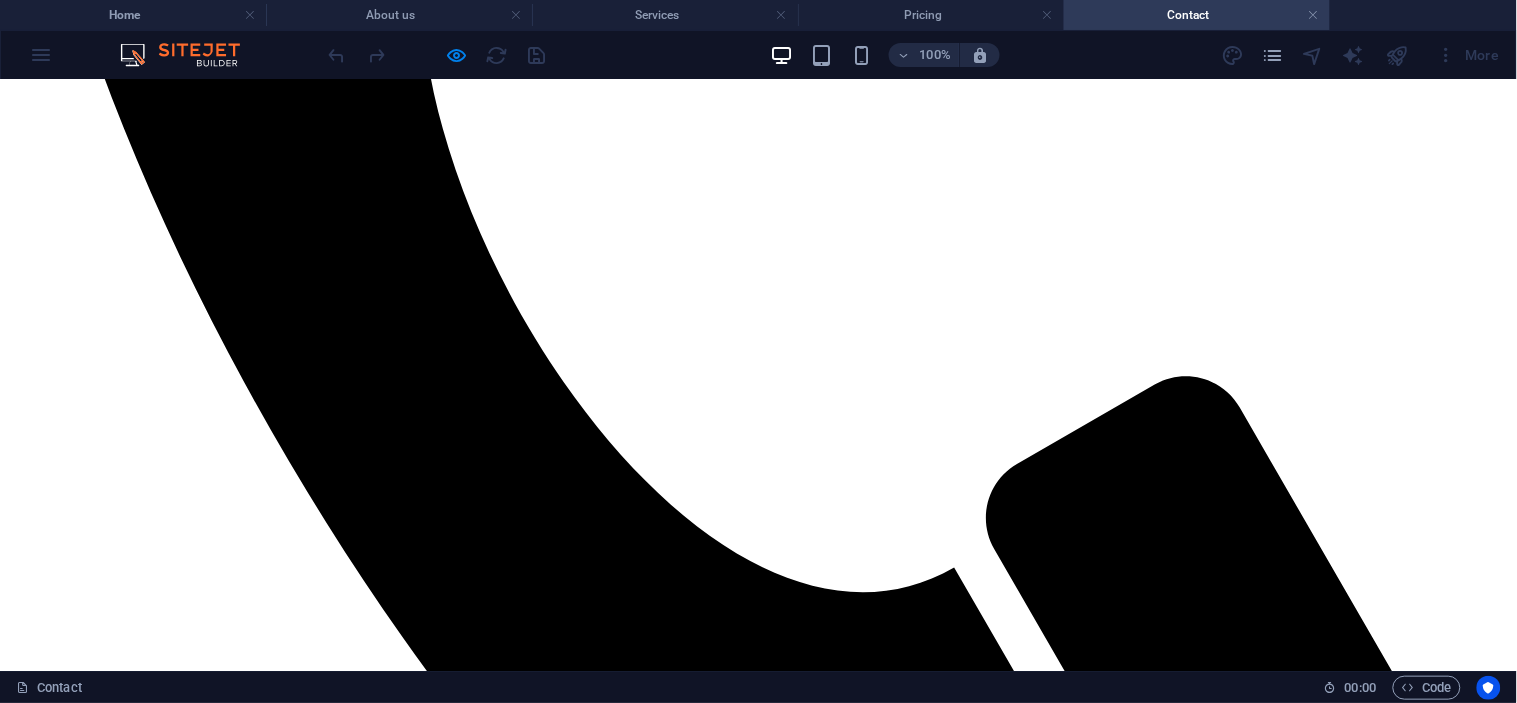 scroll, scrollTop: 921, scrollLeft: 0, axis: vertical 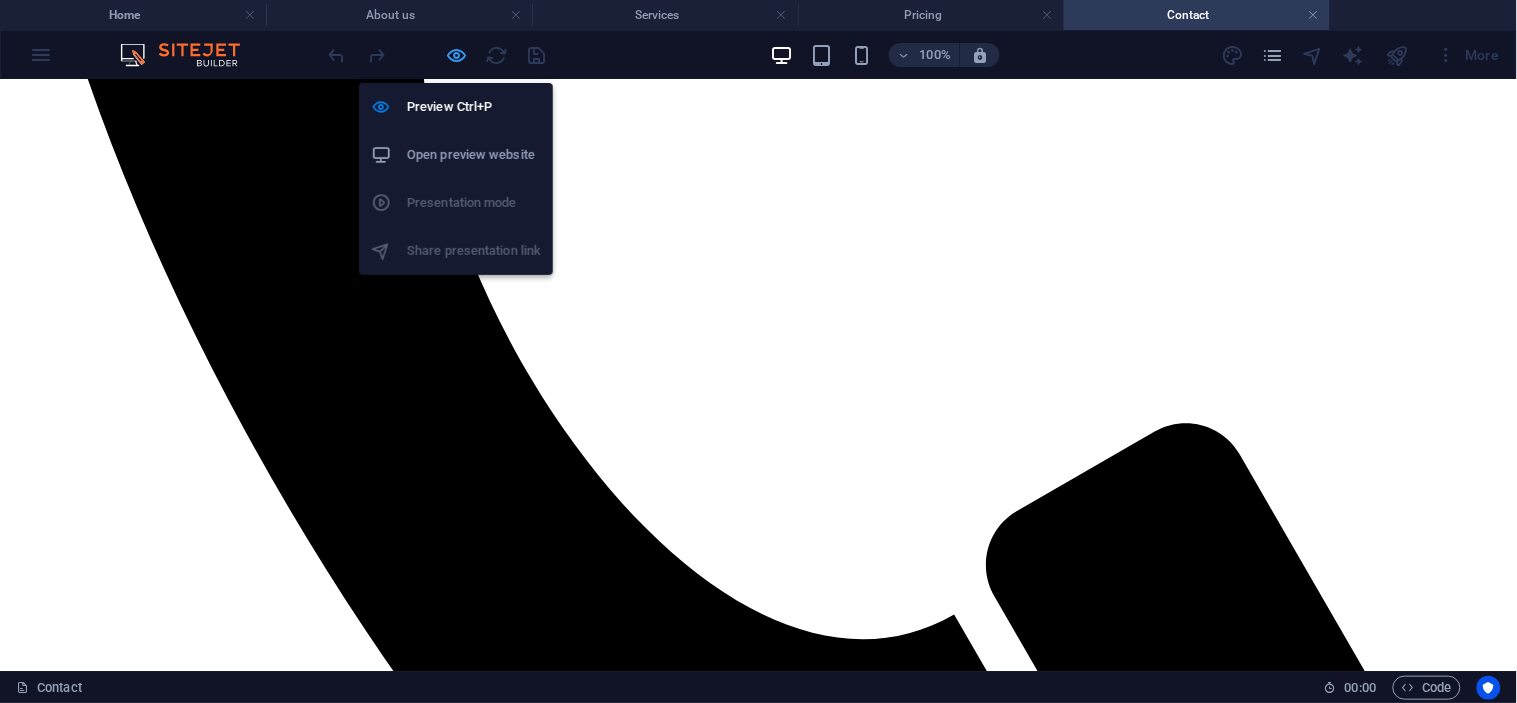 click at bounding box center [457, 55] 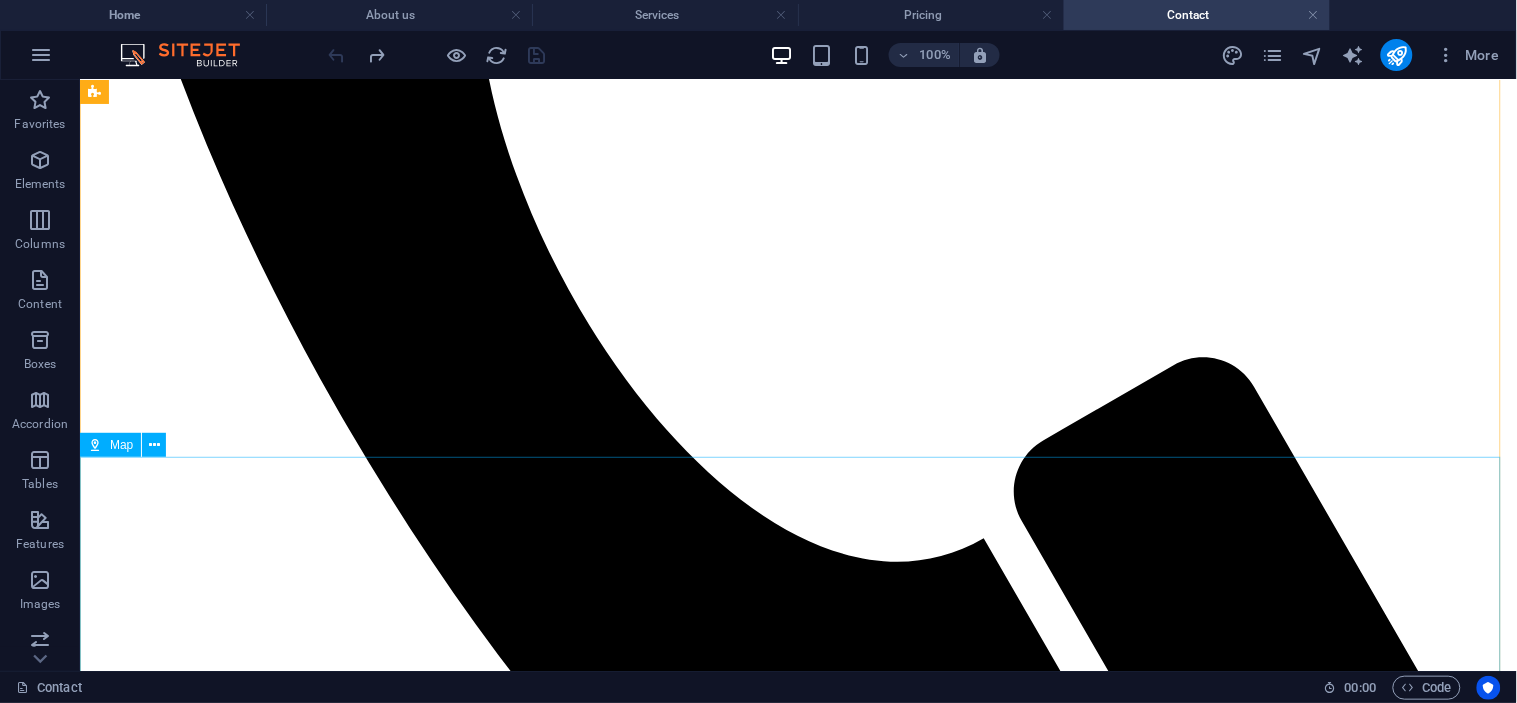 click at bounding box center (797, 8474) 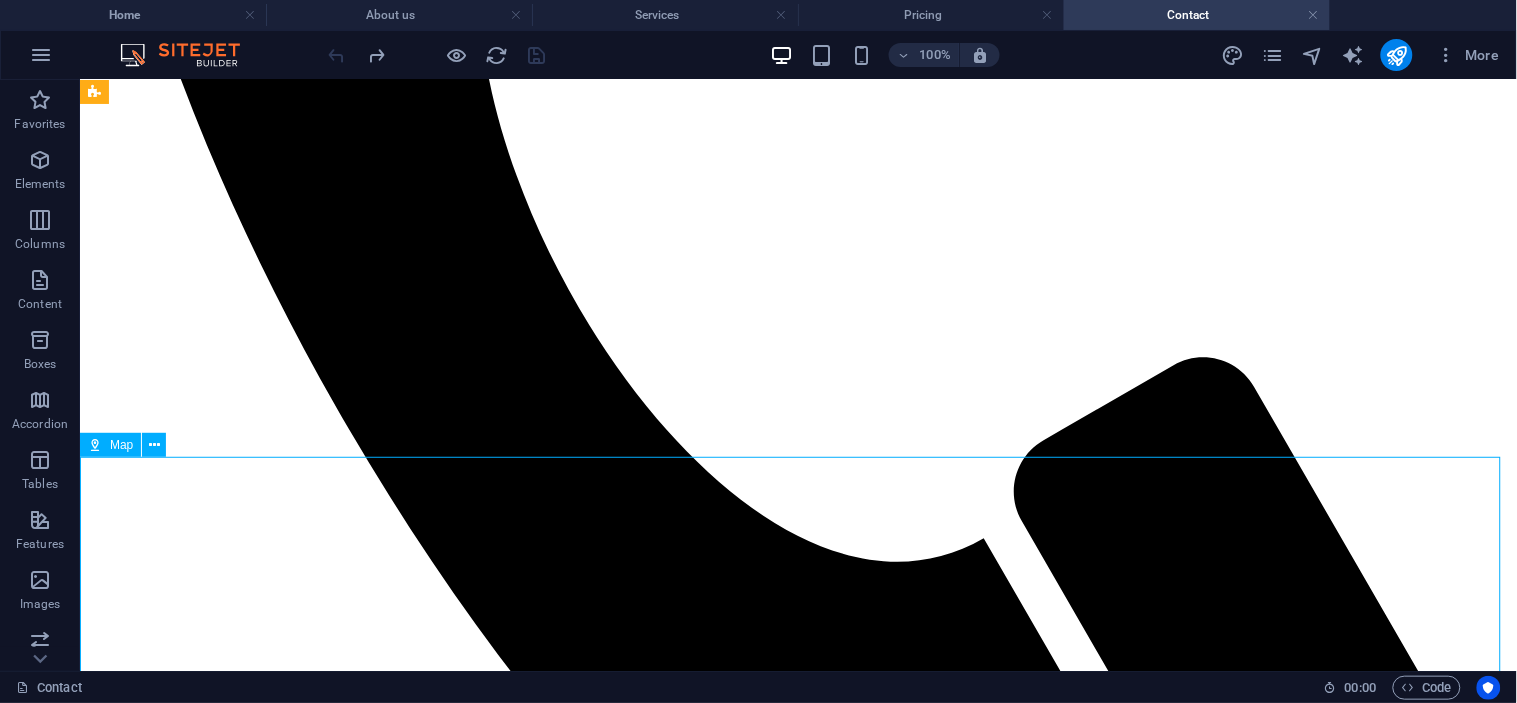 click at bounding box center [797, 8474] 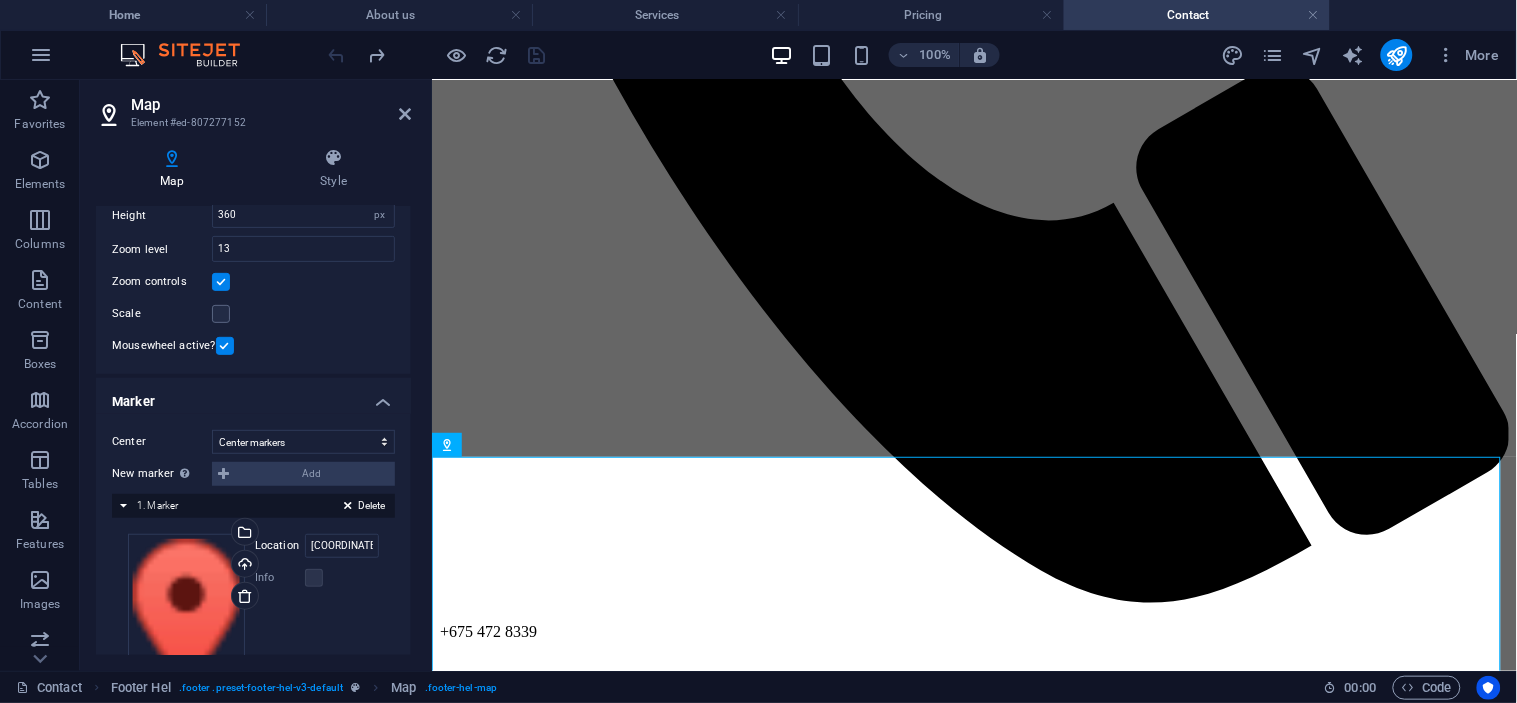 scroll, scrollTop: 0, scrollLeft: 0, axis: both 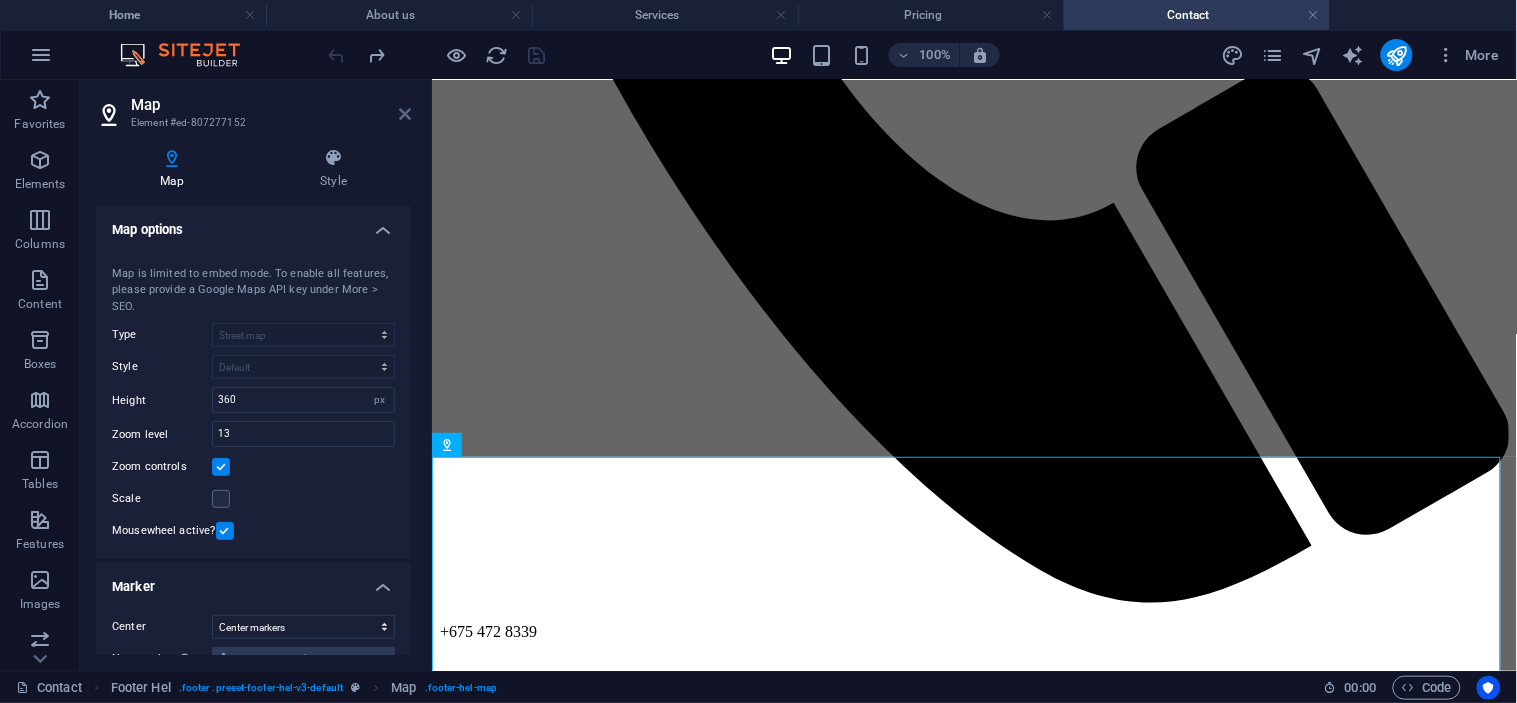 drag, startPoint x: 402, startPoint y: 112, endPoint x: 311, endPoint y: 24, distance: 126.58989 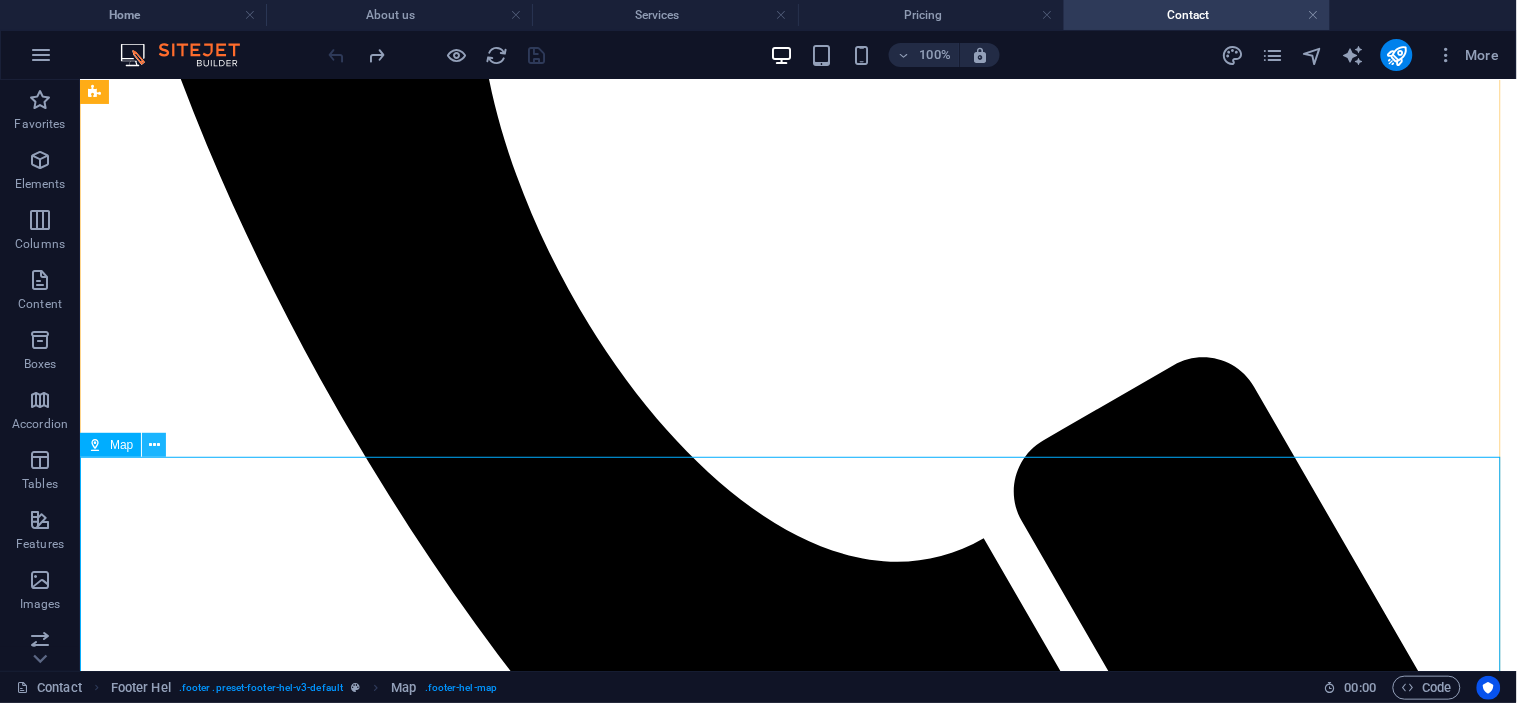 click at bounding box center [154, 445] 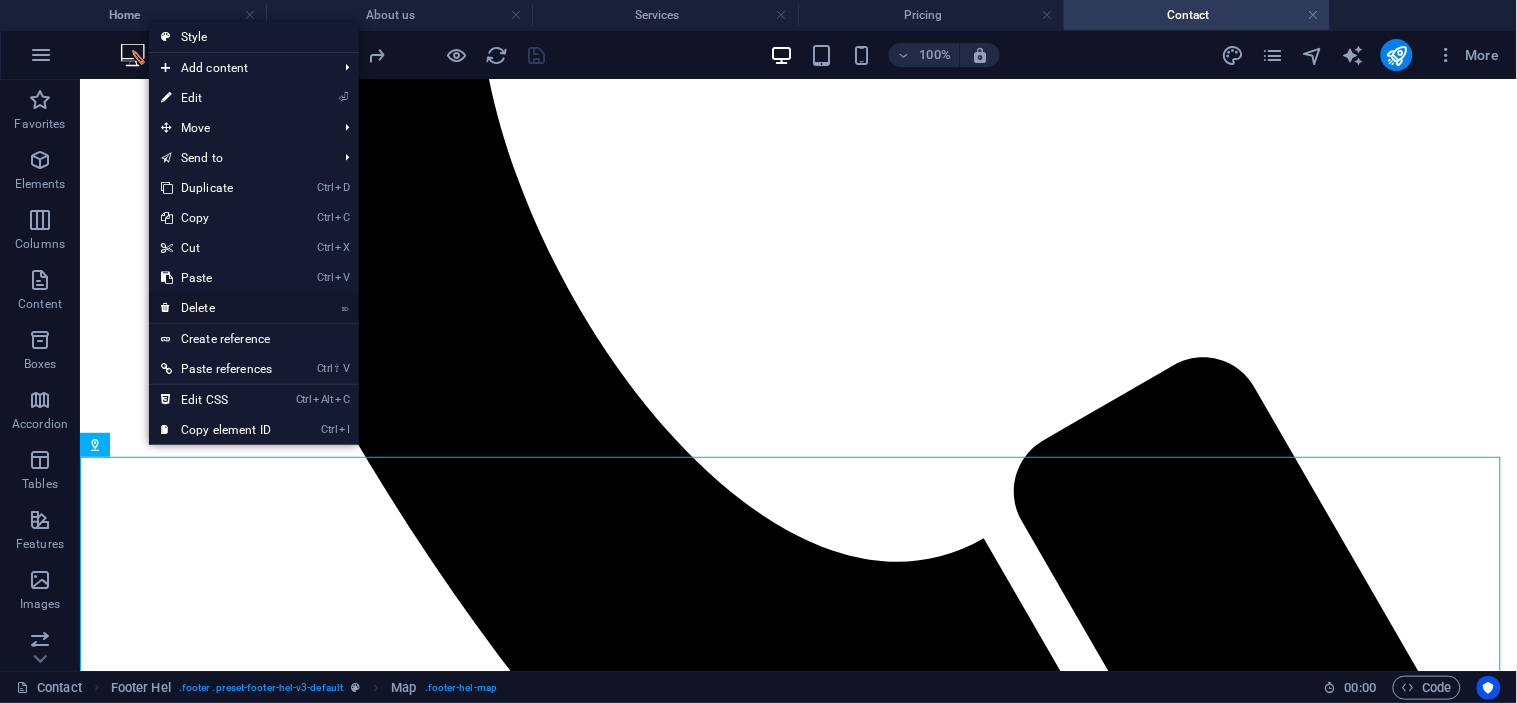 click on "⌦  Delete" at bounding box center (216, 308) 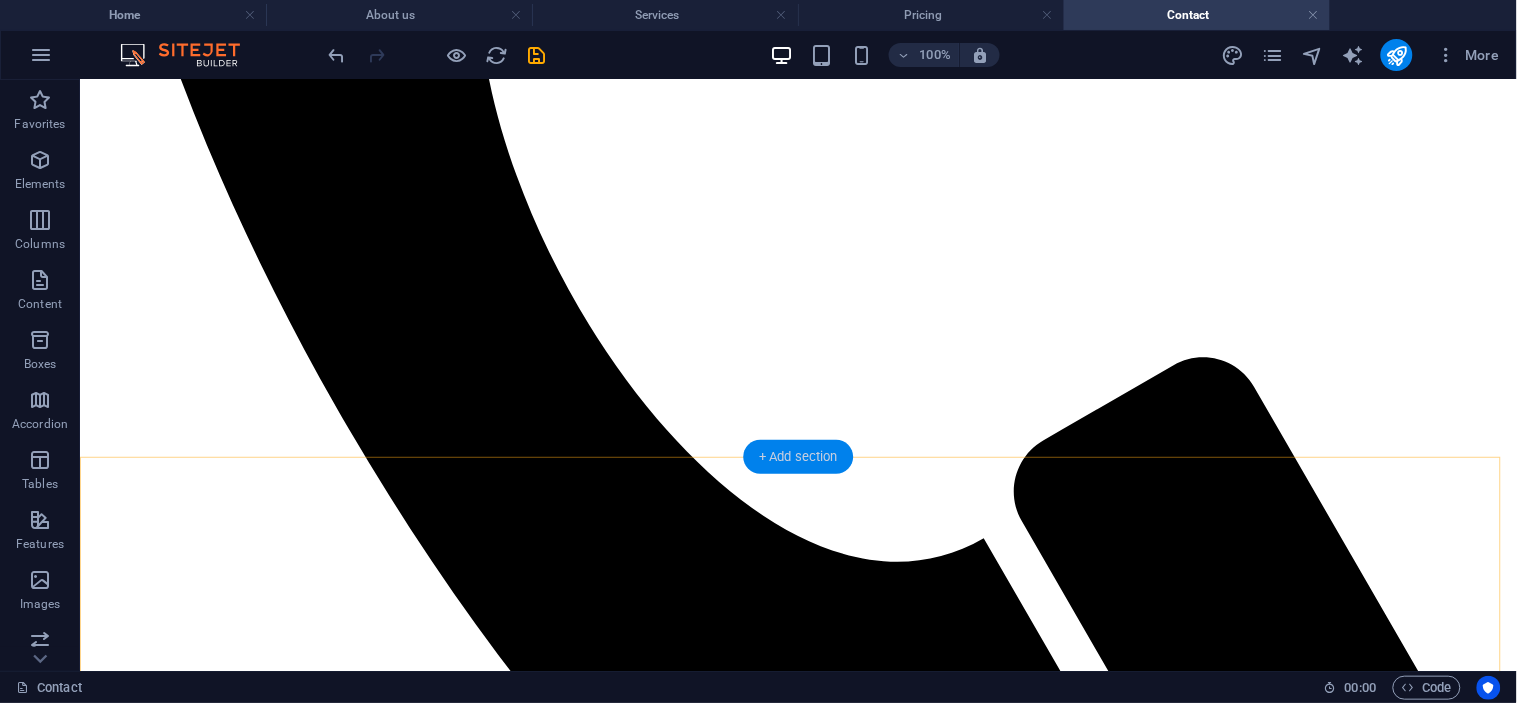 click on "+ Add section" at bounding box center [798, 457] 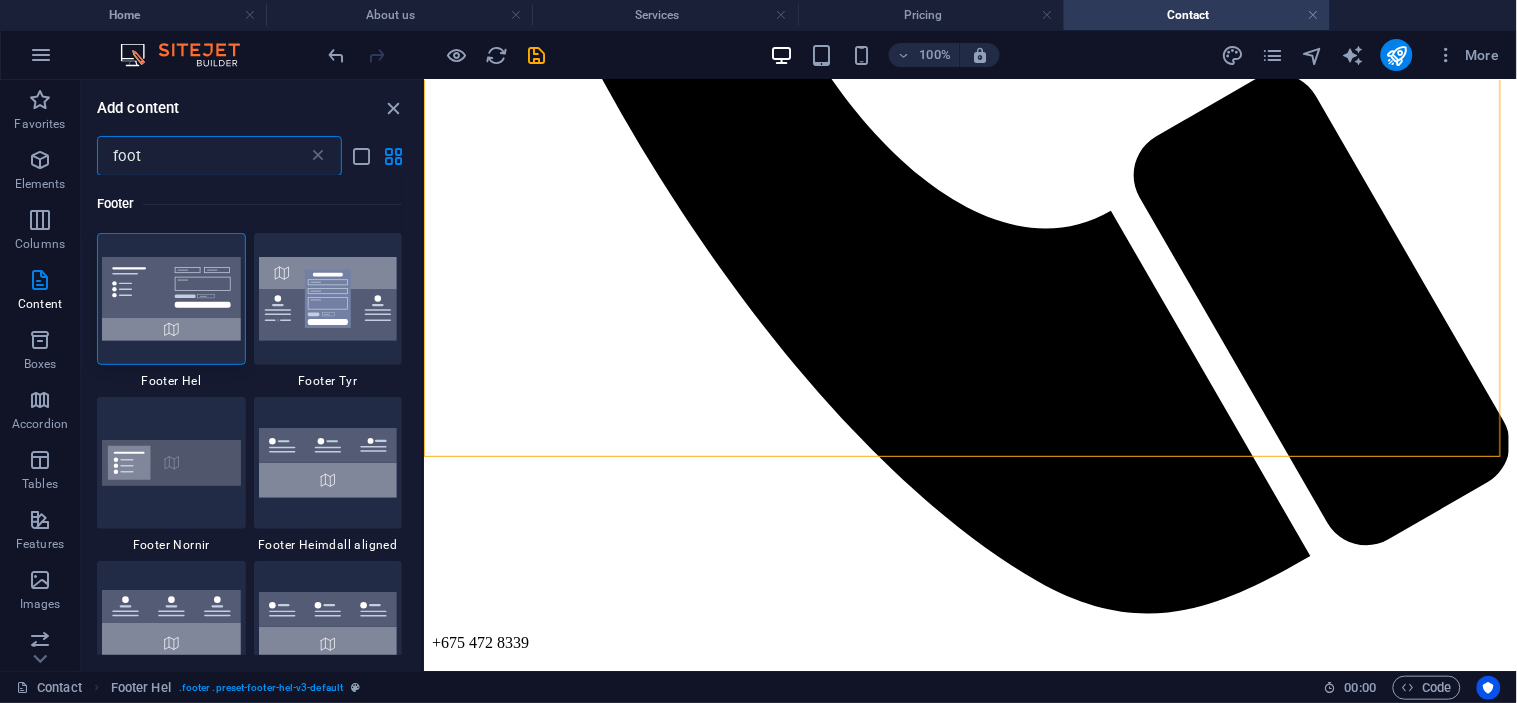 click on "foot" at bounding box center [202, 156] 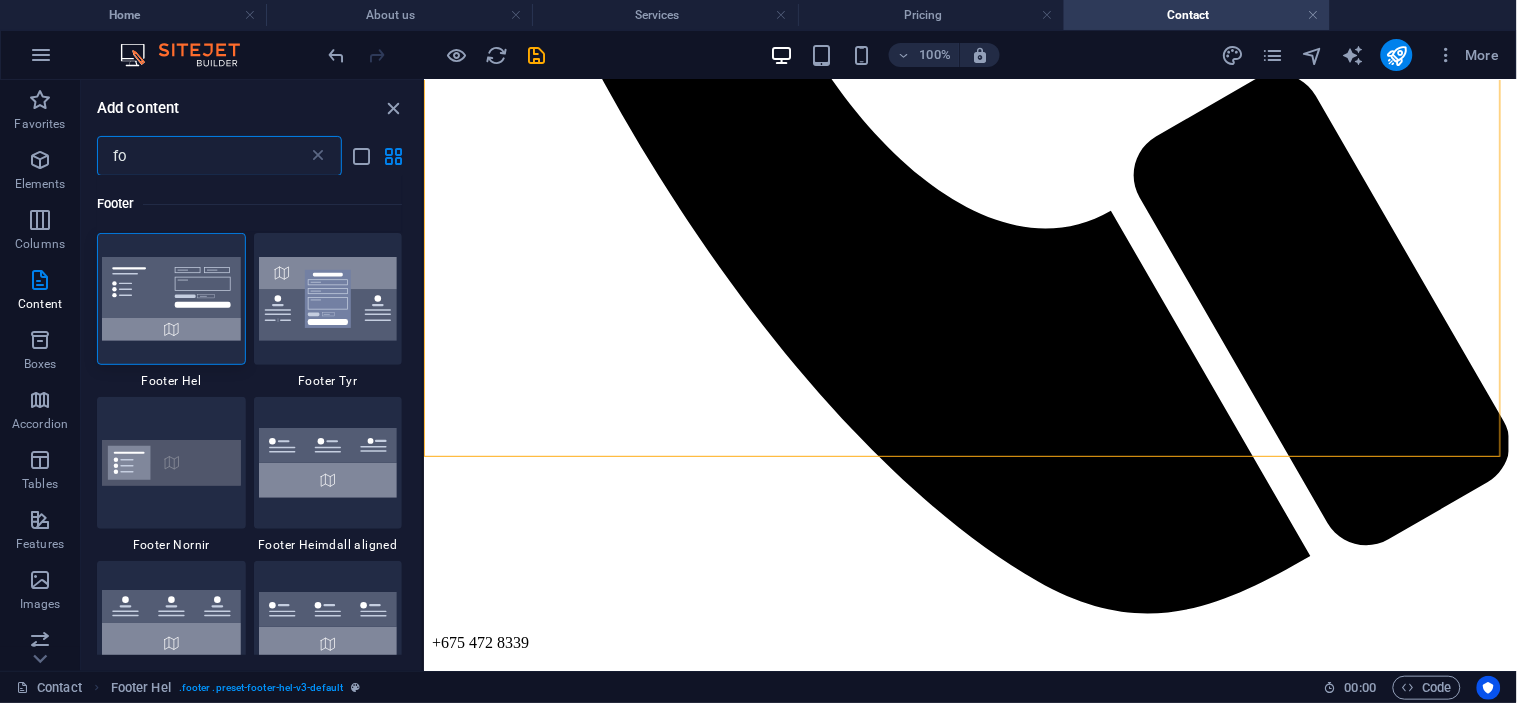 type on "f" 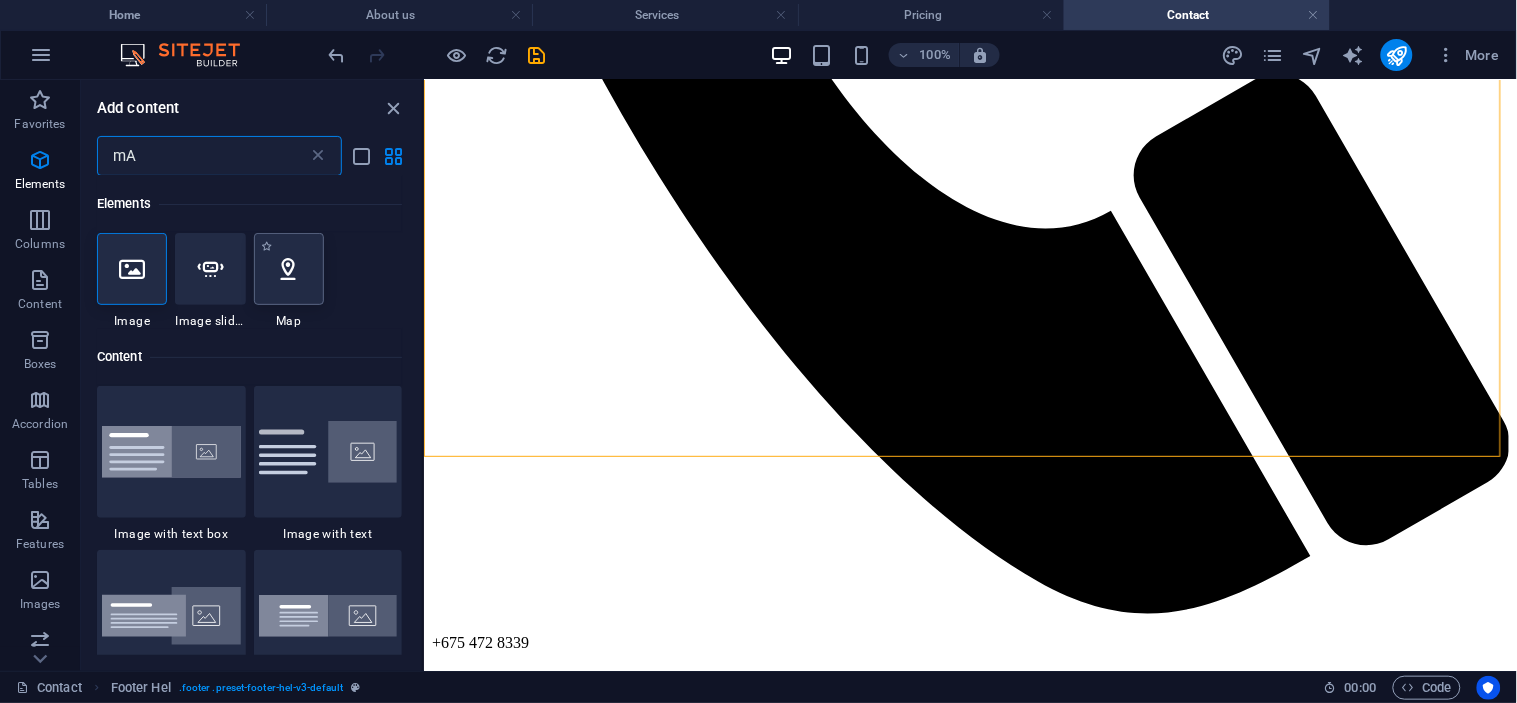 type on "mA" 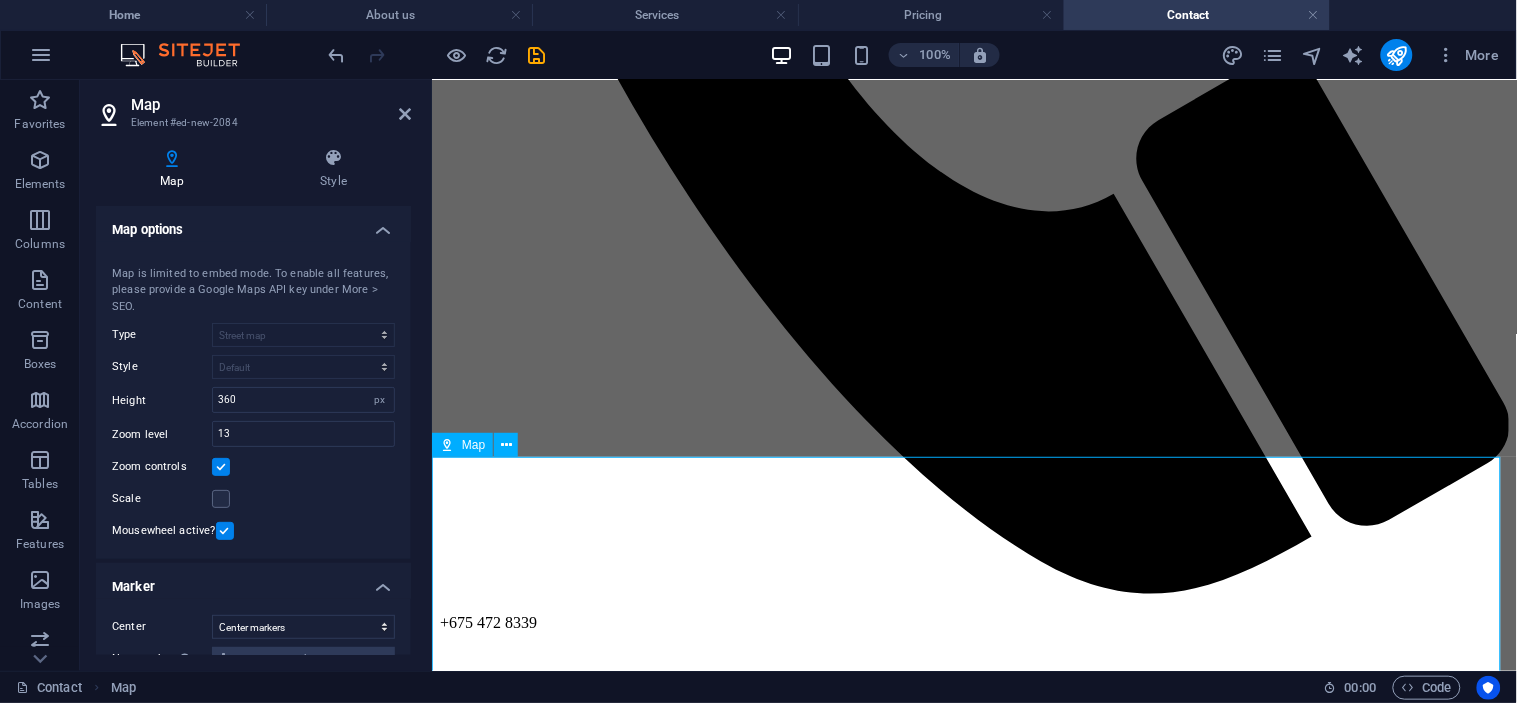scroll, scrollTop: 921, scrollLeft: 0, axis: vertical 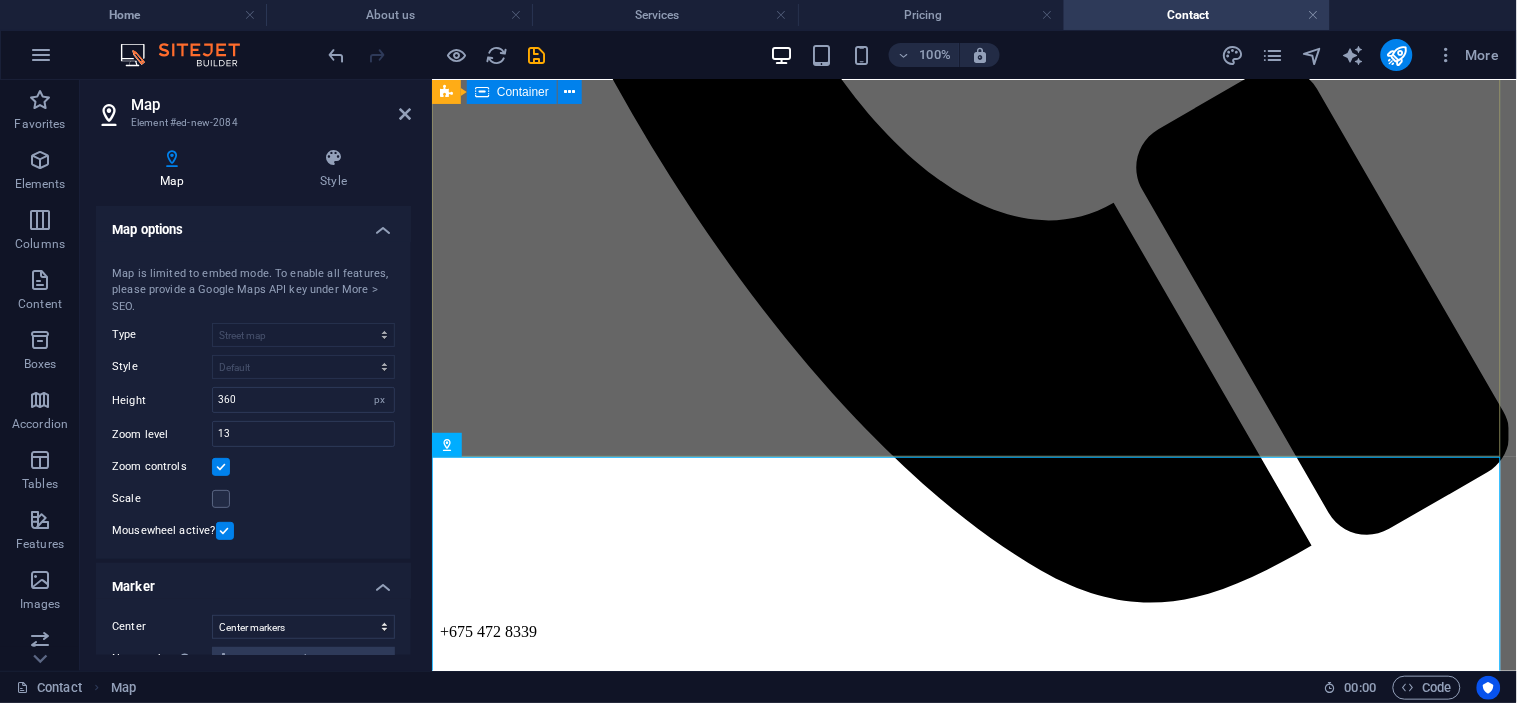 click on "Contact us Today npspng.com Montoro Street , Pagini Shed Lot B, 411   Lae +675 472 8339 admin@npspng.com   {{ 'content.forms.privacy'|trans }} Unreadable? Load new Submit" at bounding box center [973, 3996] 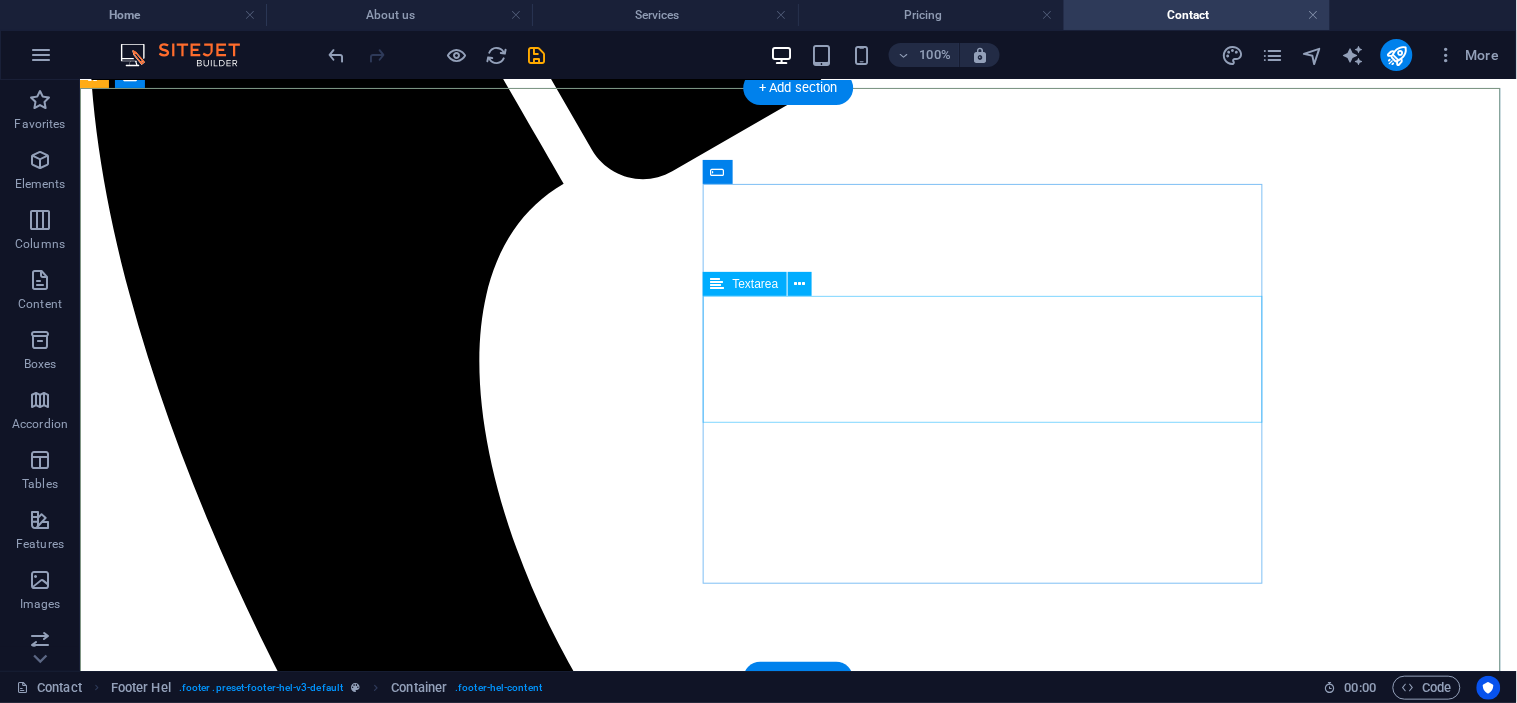scroll, scrollTop: 698, scrollLeft: 0, axis: vertical 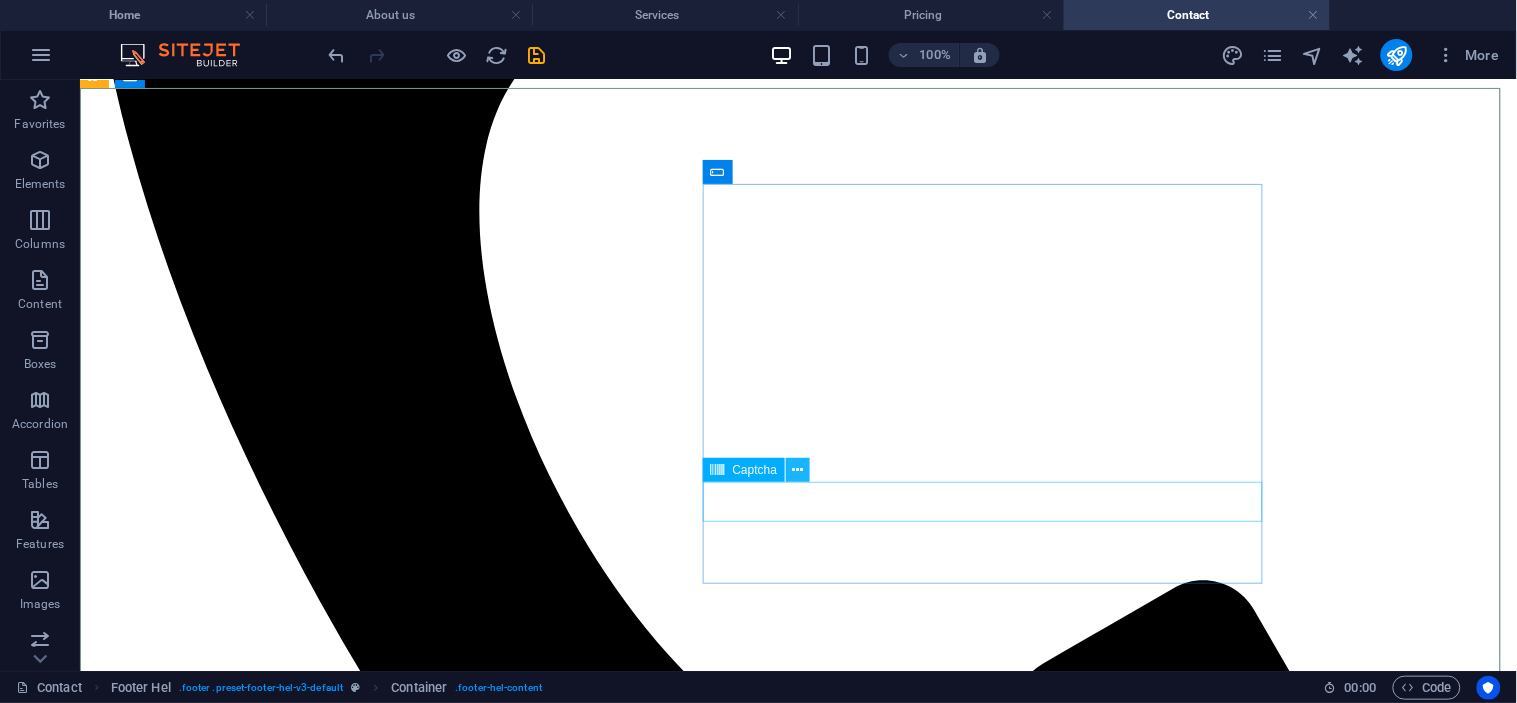 click at bounding box center [798, 470] 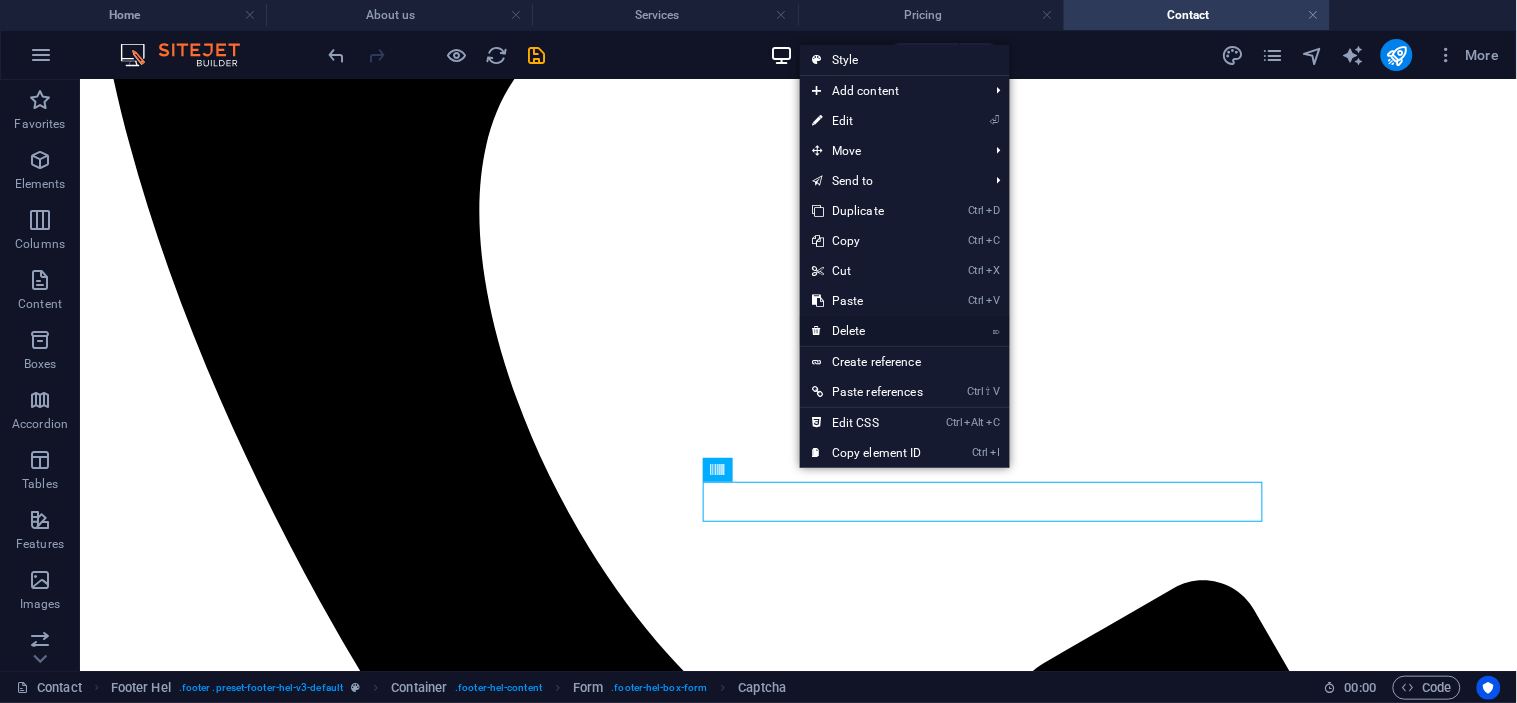 click on "⌦  Delete" at bounding box center [867, 331] 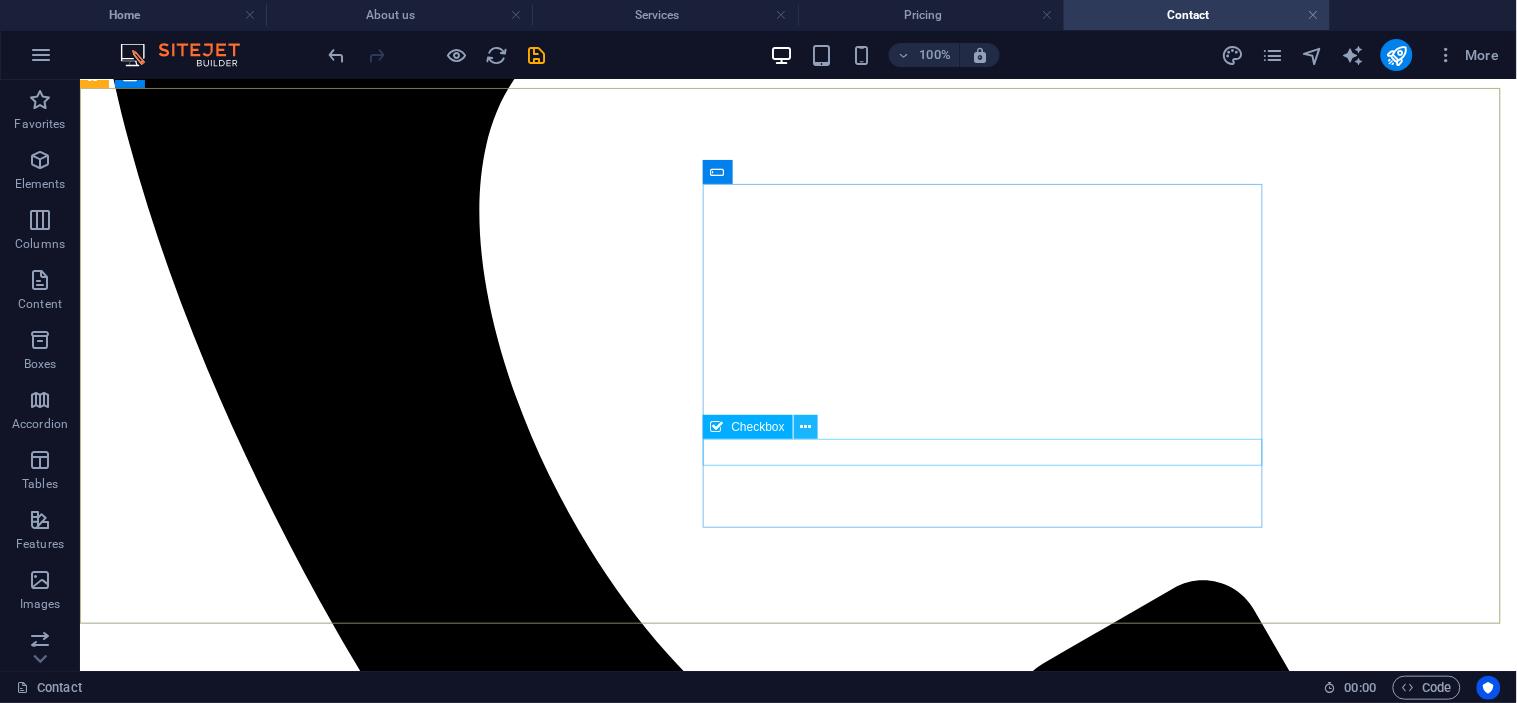 click at bounding box center [805, 427] 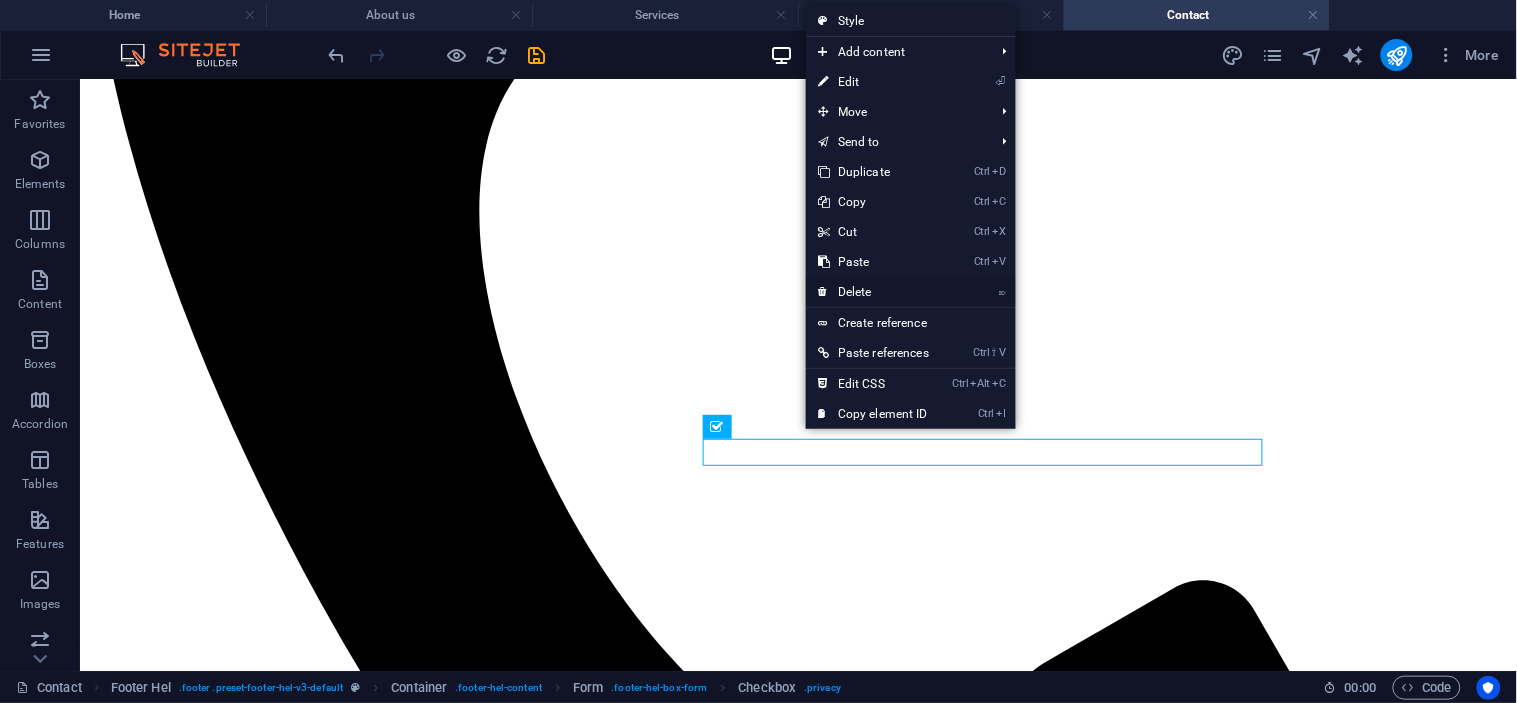click on "⌦  Delete" at bounding box center [873, 292] 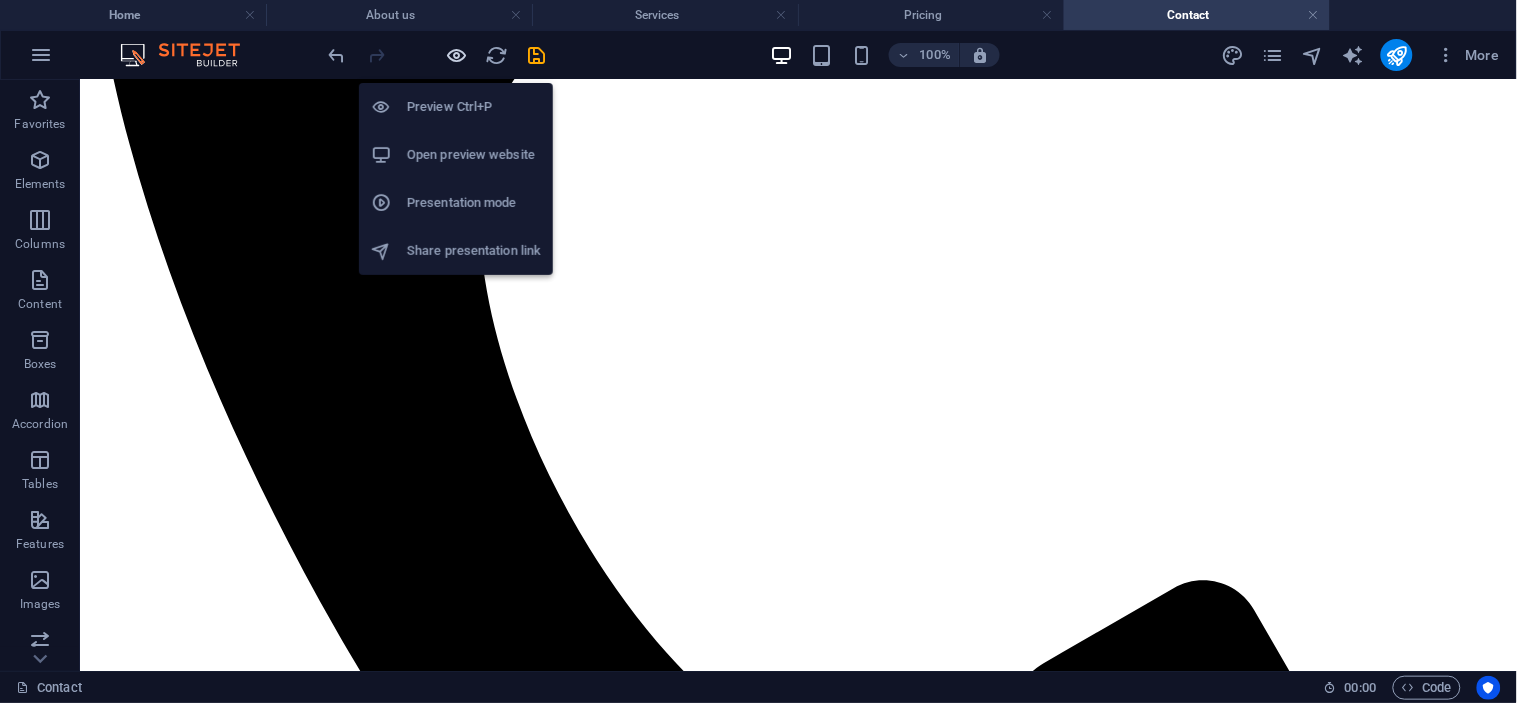 click at bounding box center [457, 55] 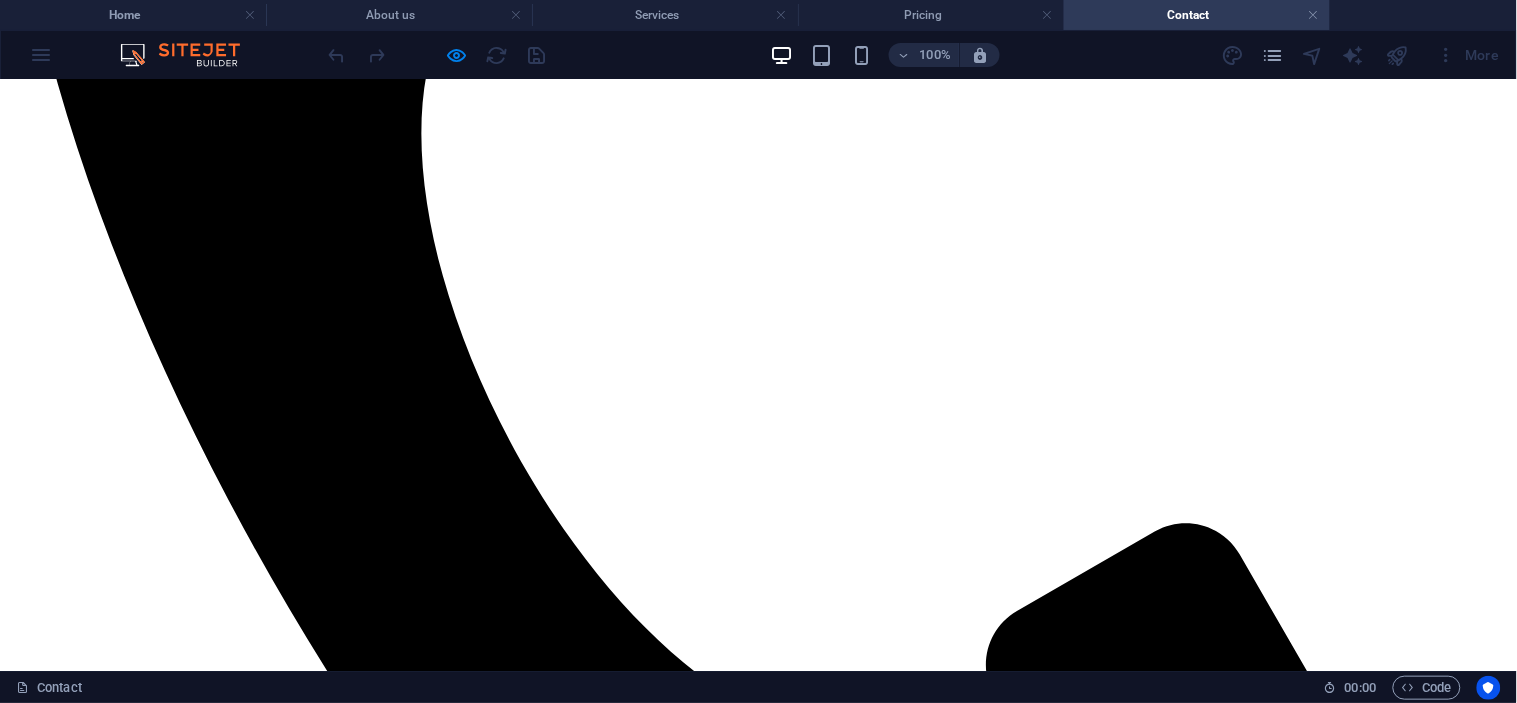 scroll, scrollTop: 932, scrollLeft: 0, axis: vertical 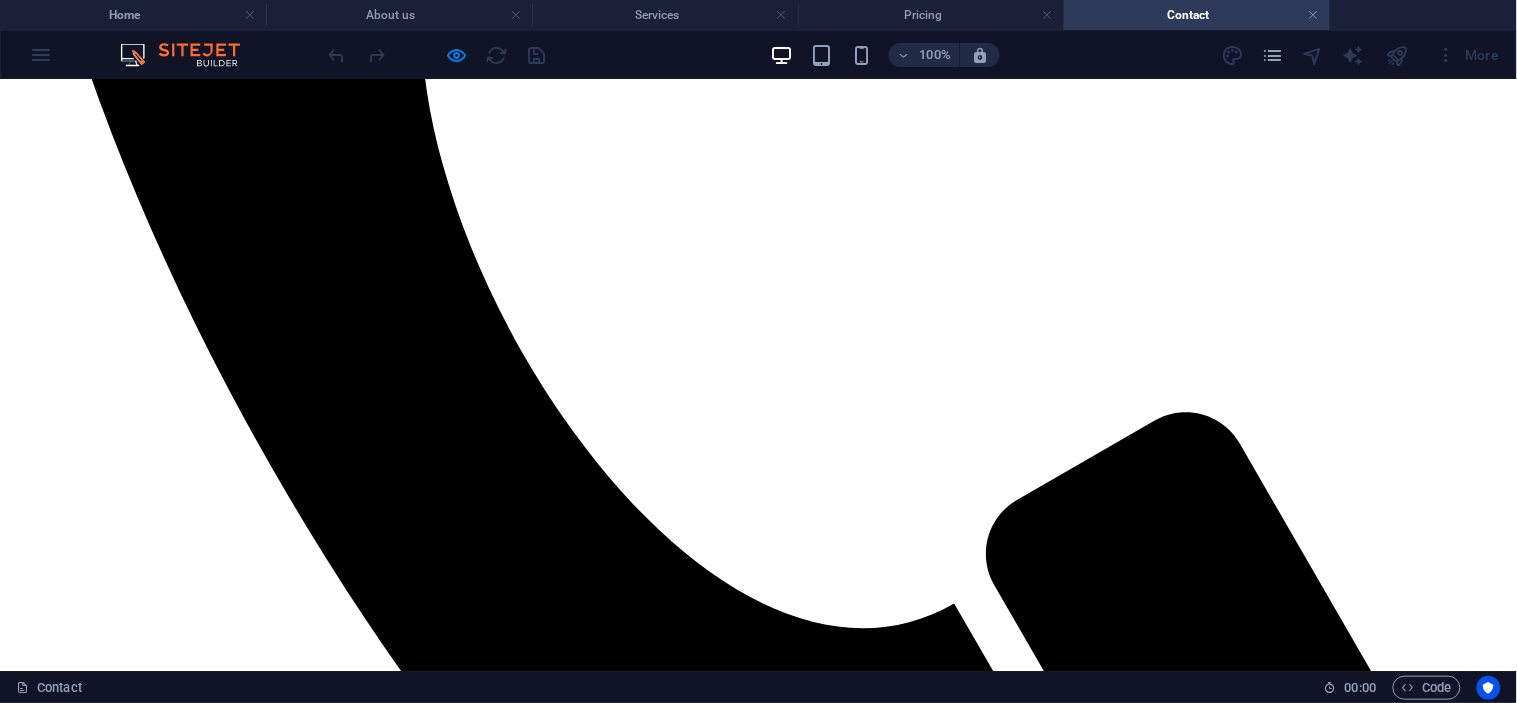 drag, startPoint x: 662, startPoint y: 515, endPoint x: 561, endPoint y: 236, distance: 296.71872 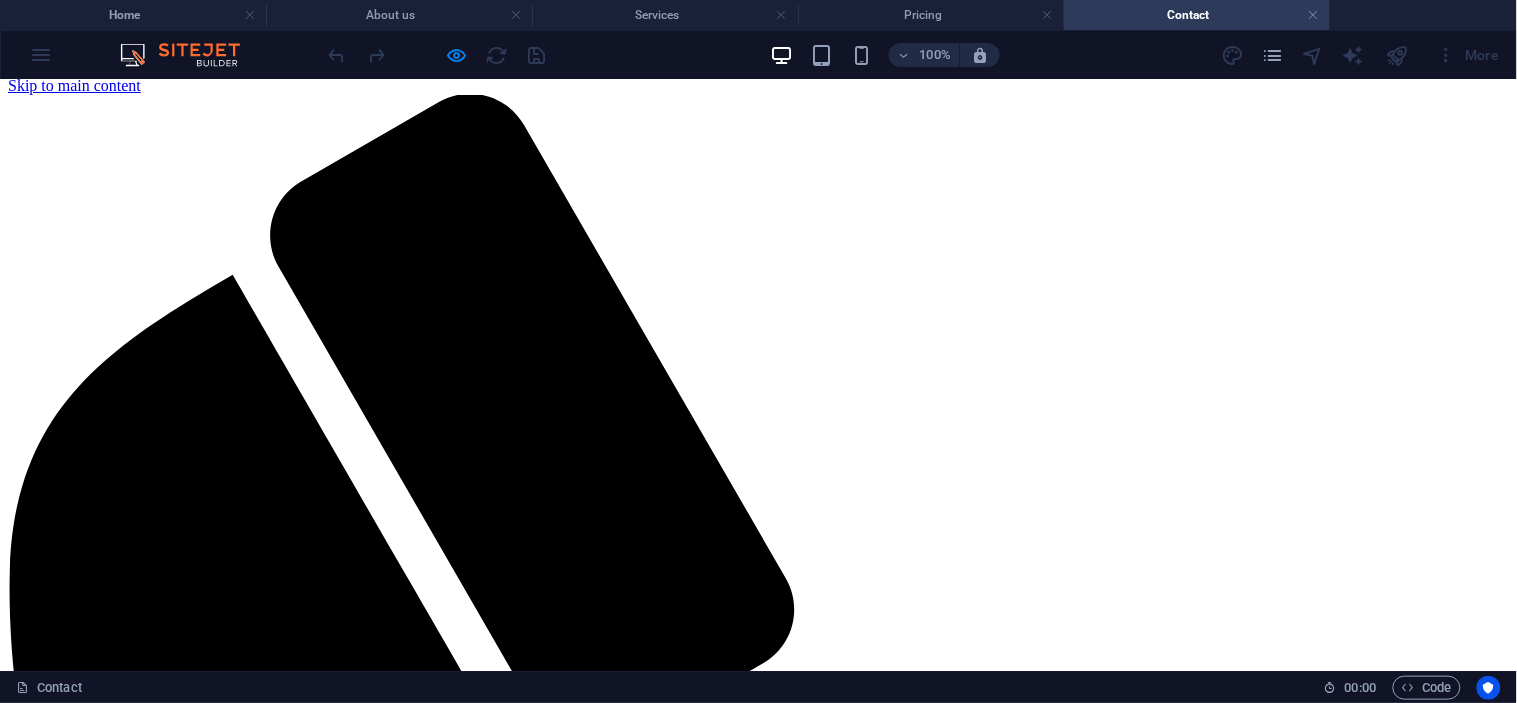 scroll, scrollTop: 0, scrollLeft: 0, axis: both 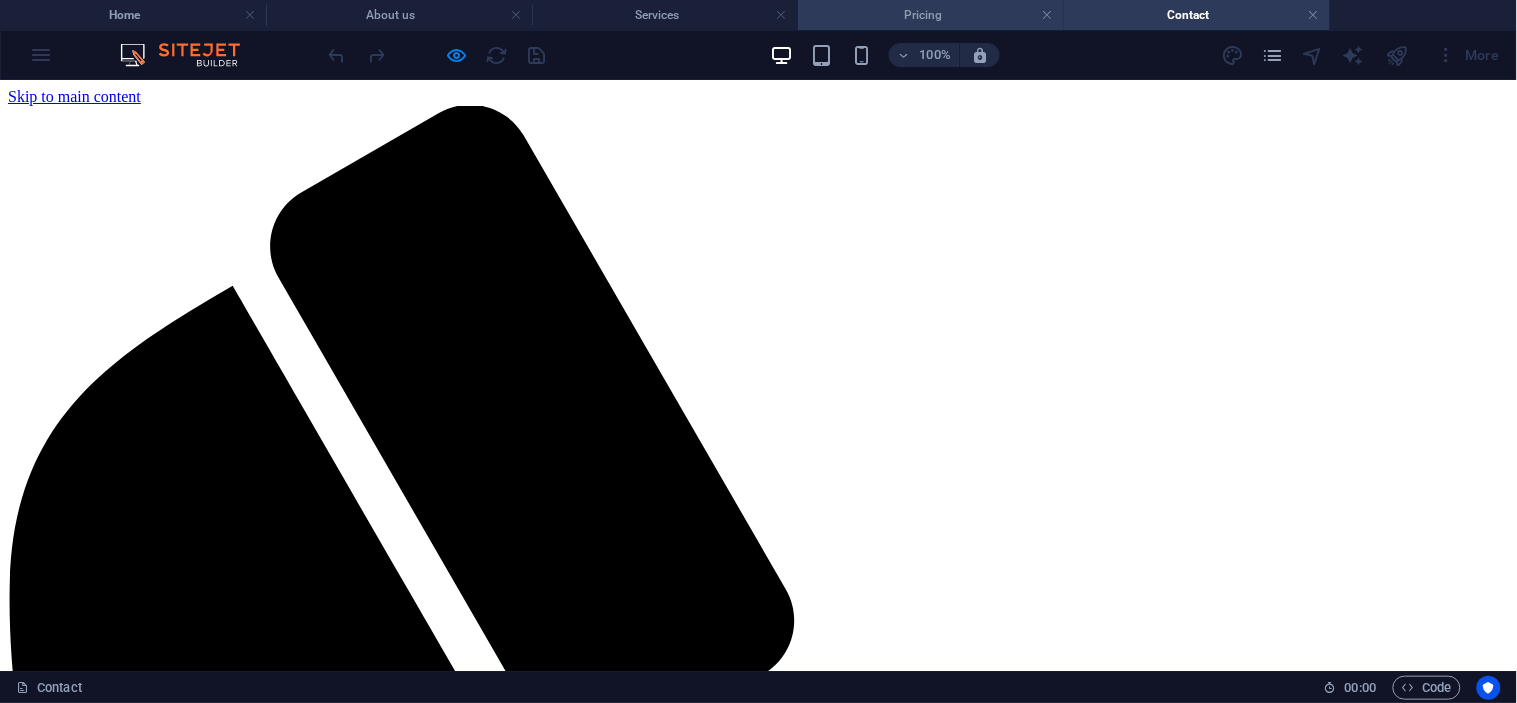 click on "Pricing" at bounding box center (931, 15) 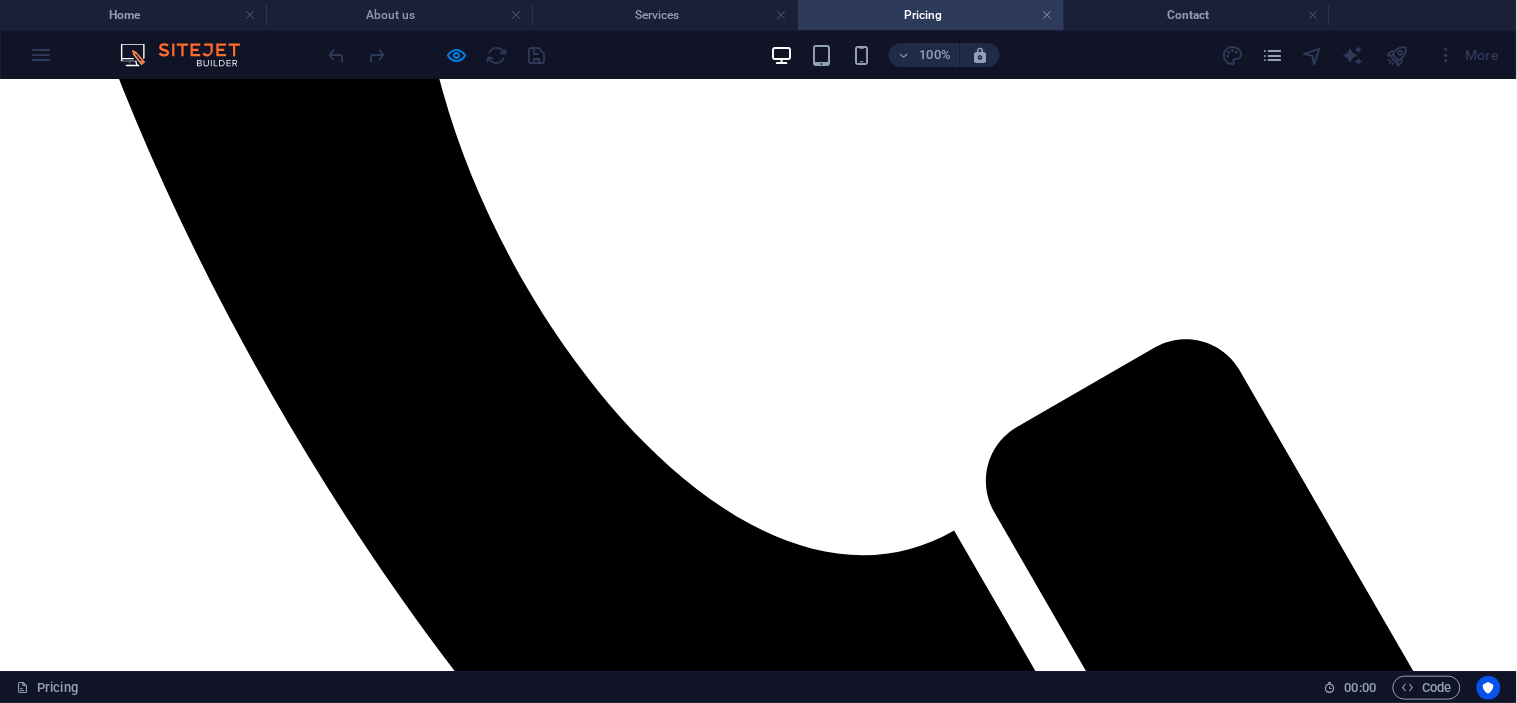 scroll, scrollTop: 946, scrollLeft: 0, axis: vertical 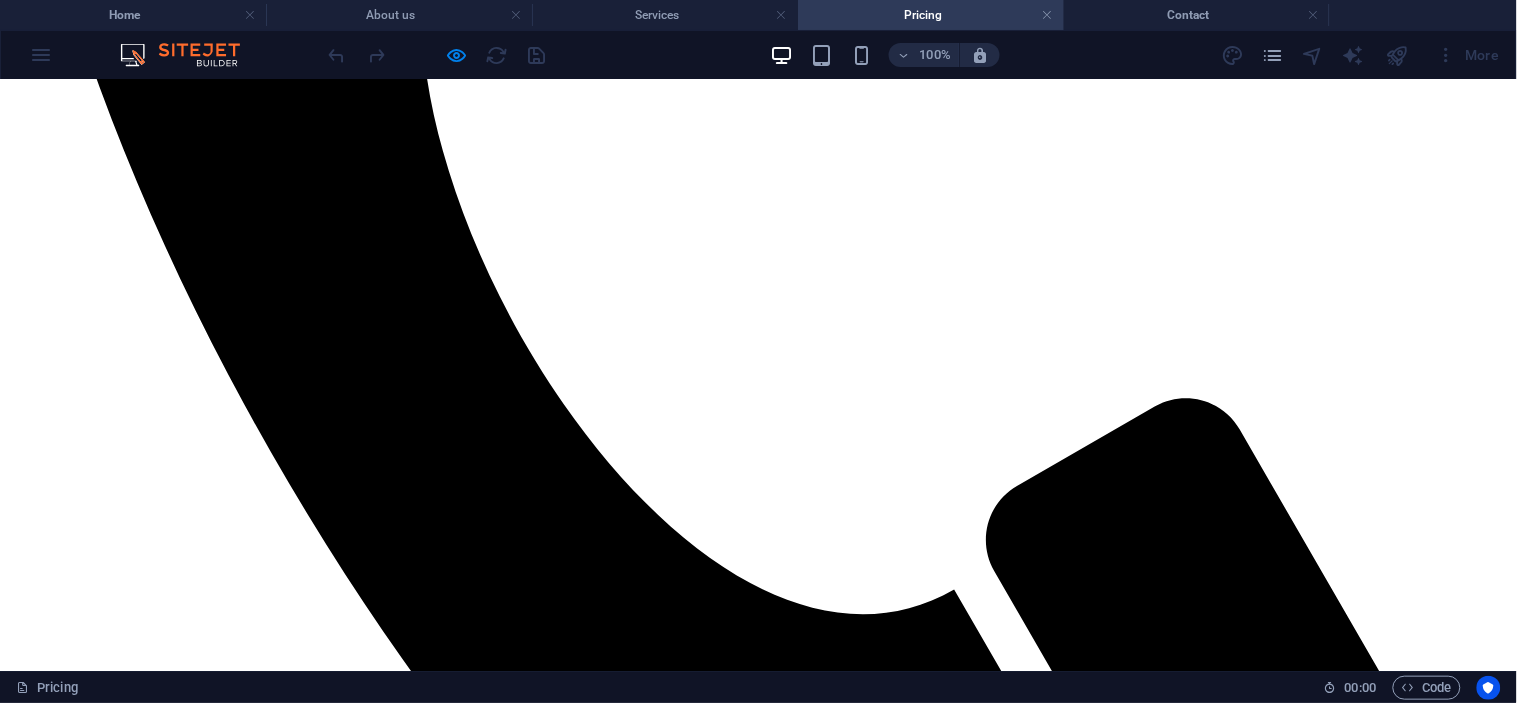 click on "[CITY], [PROVINCE]" at bounding box center [758, 3481] 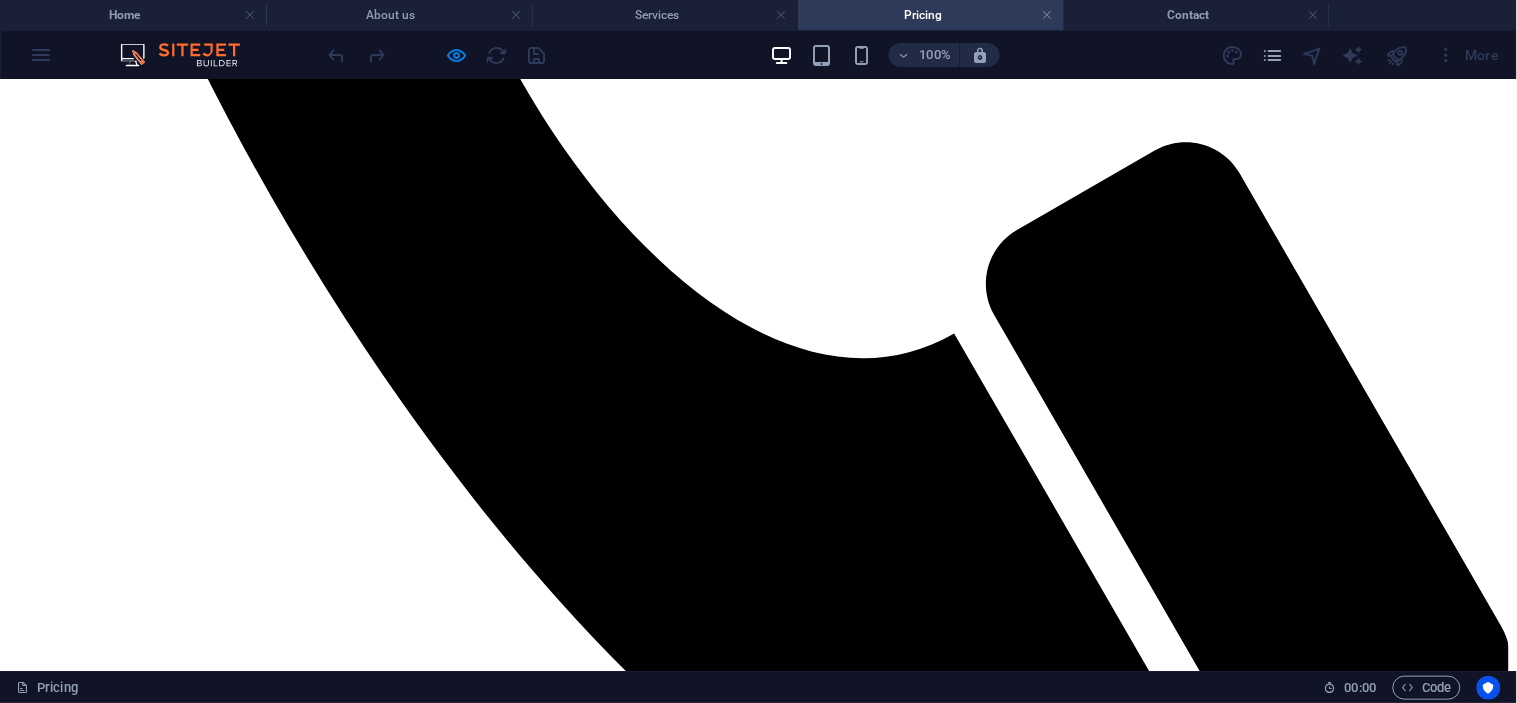scroll, scrollTop: 1280, scrollLeft: 0, axis: vertical 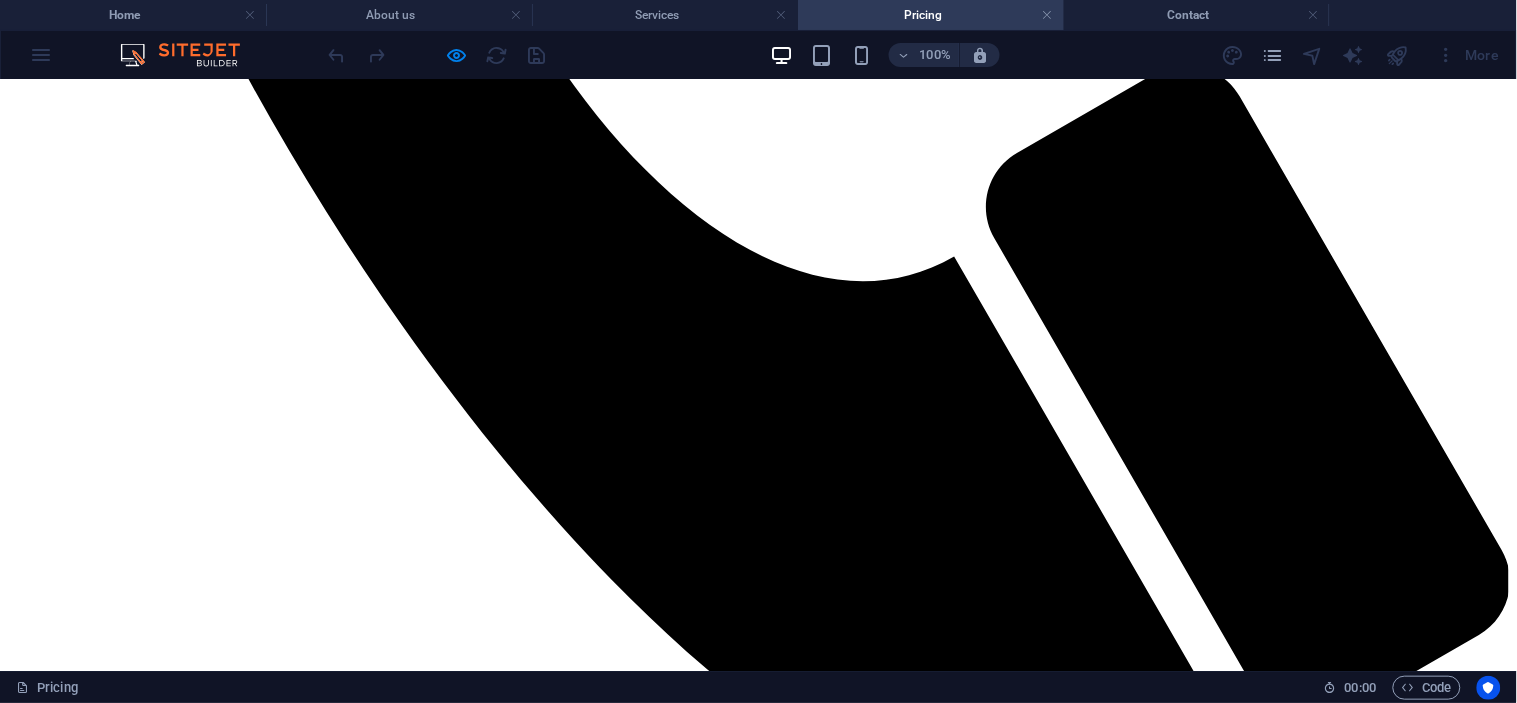 click on "EAST WEST TRANSPORT" at bounding box center [758, 3995] 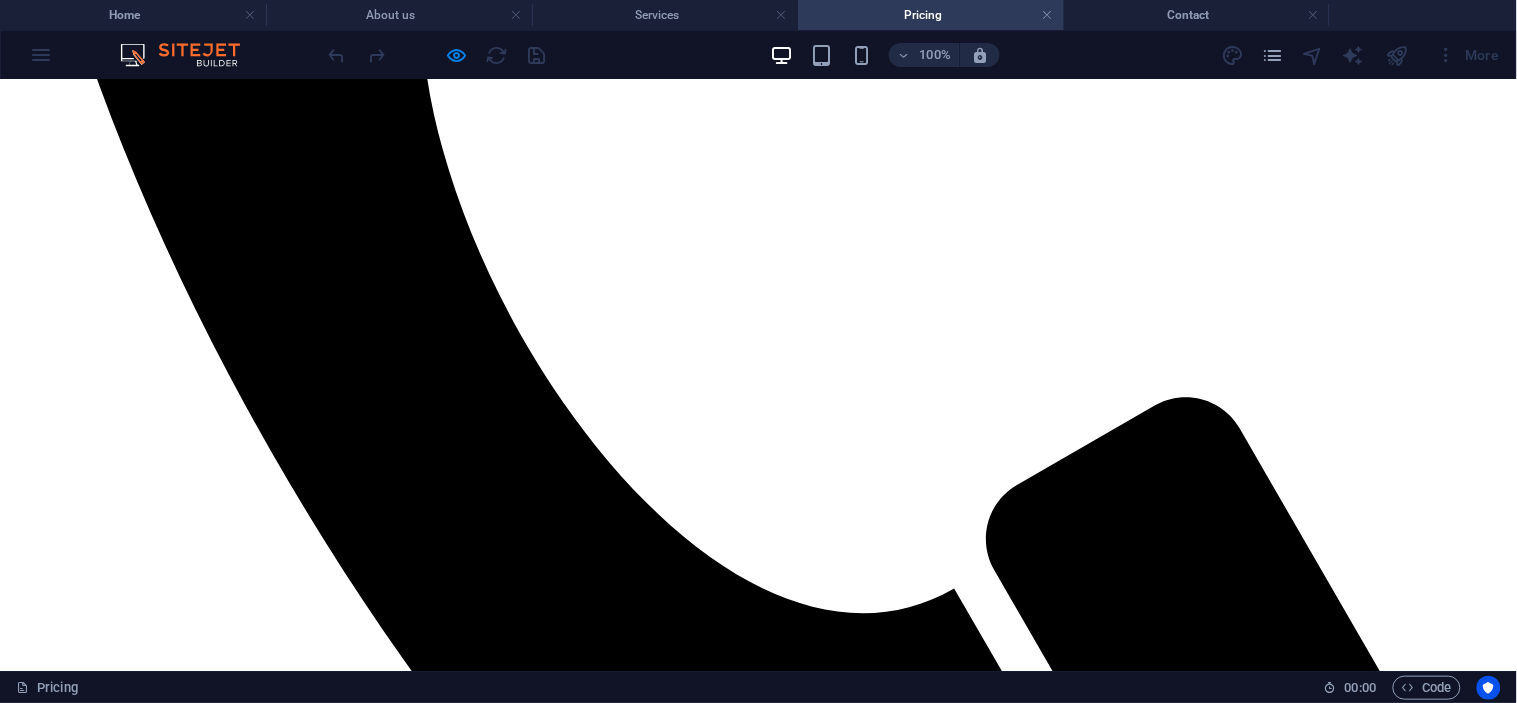 scroll, scrollTop: 946, scrollLeft: 0, axis: vertical 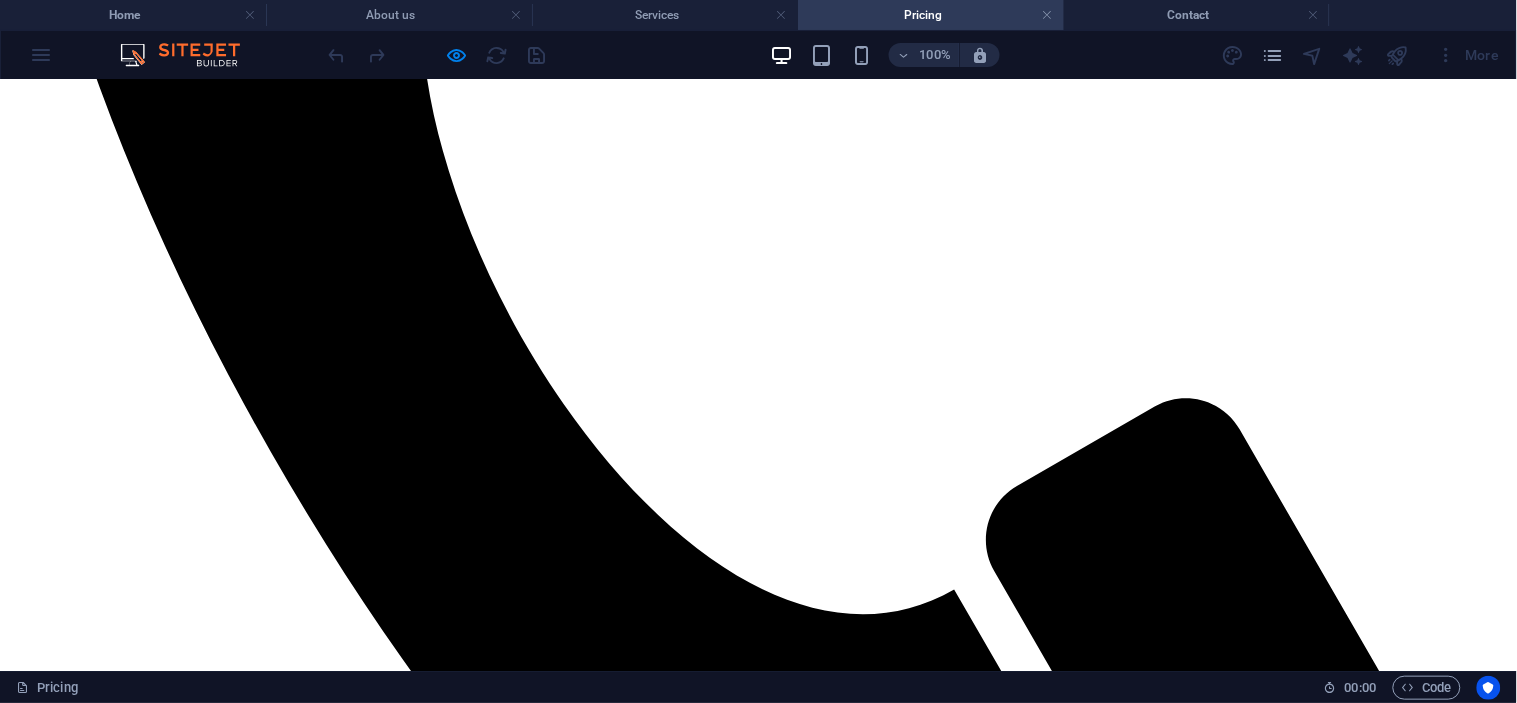 click on "PNG PORTS" at bounding box center [758, 2671] 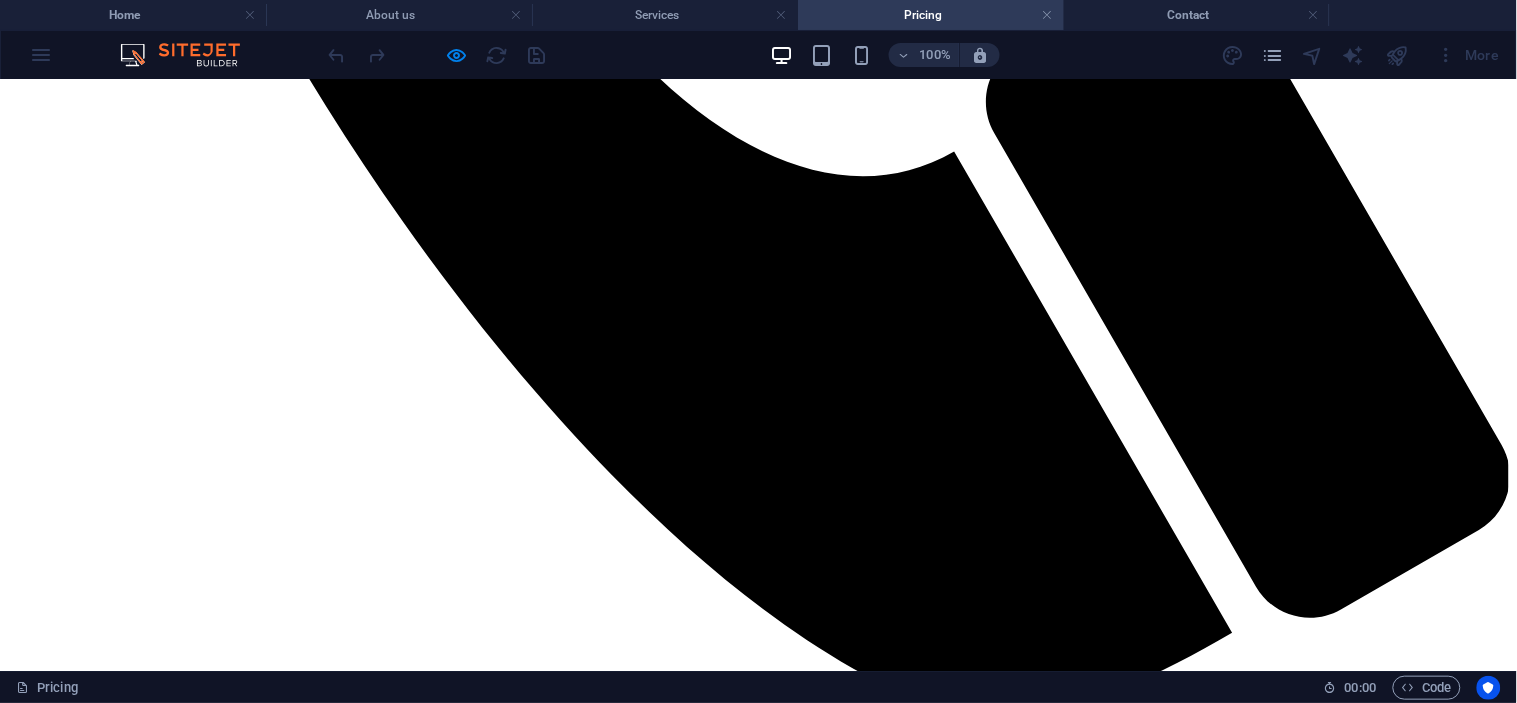 scroll, scrollTop: 1391, scrollLeft: 0, axis: vertical 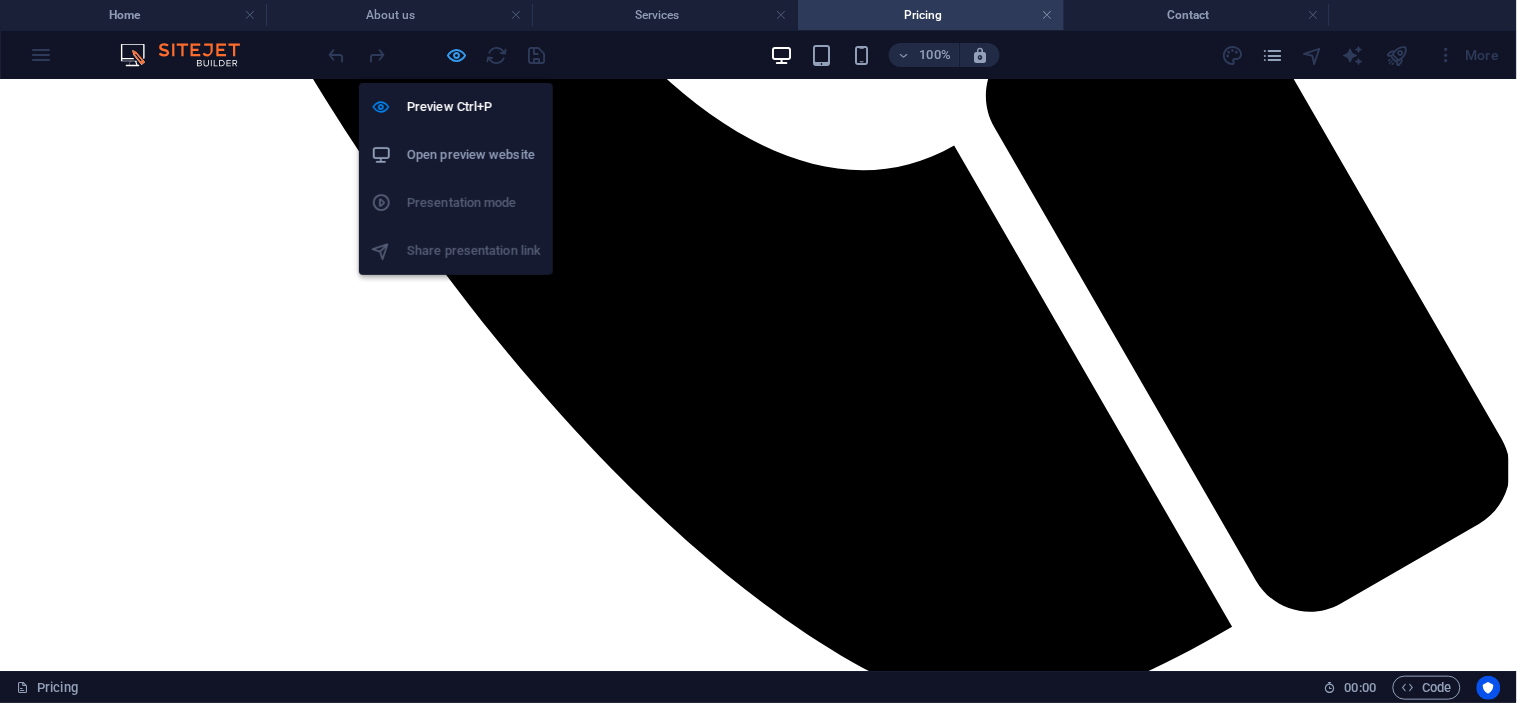 click at bounding box center (457, 55) 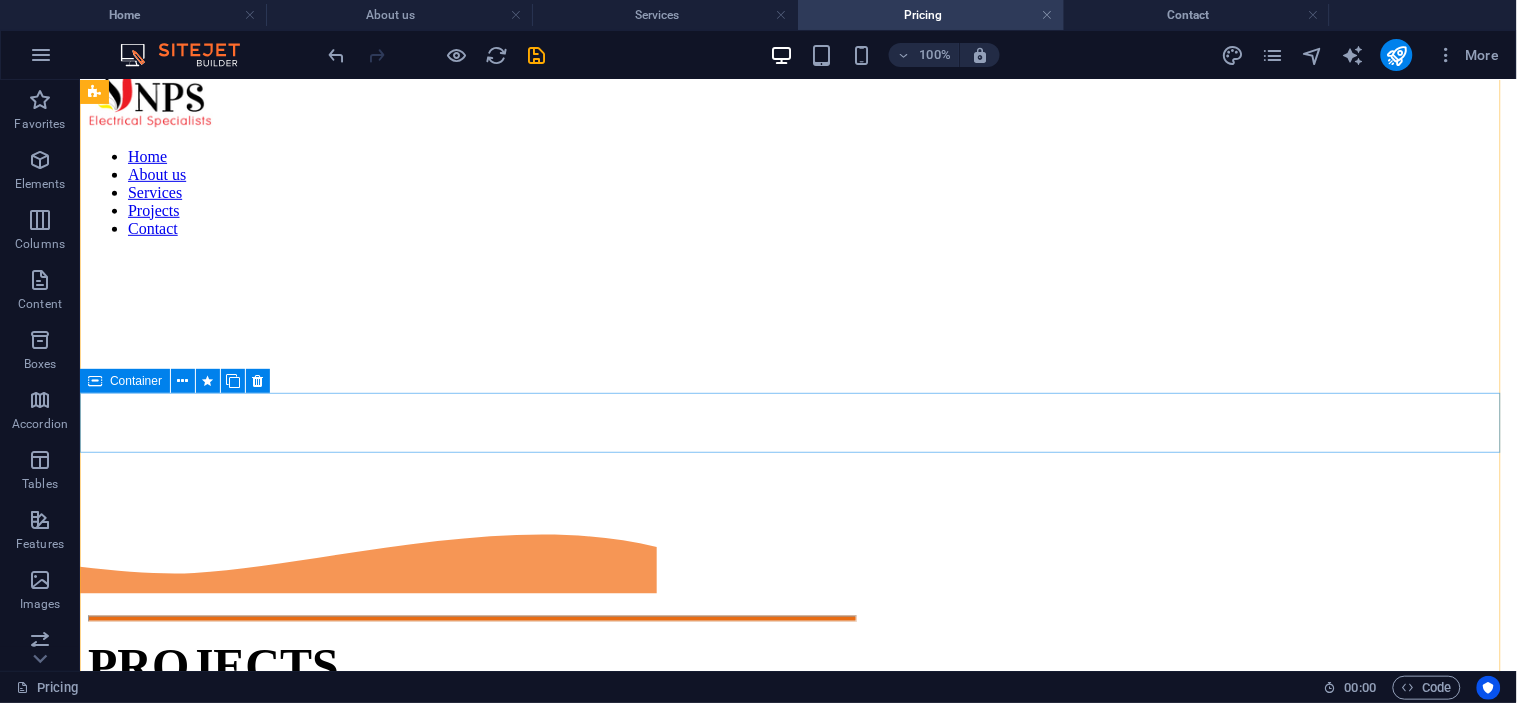 scroll, scrollTop: 1947, scrollLeft: 0, axis: vertical 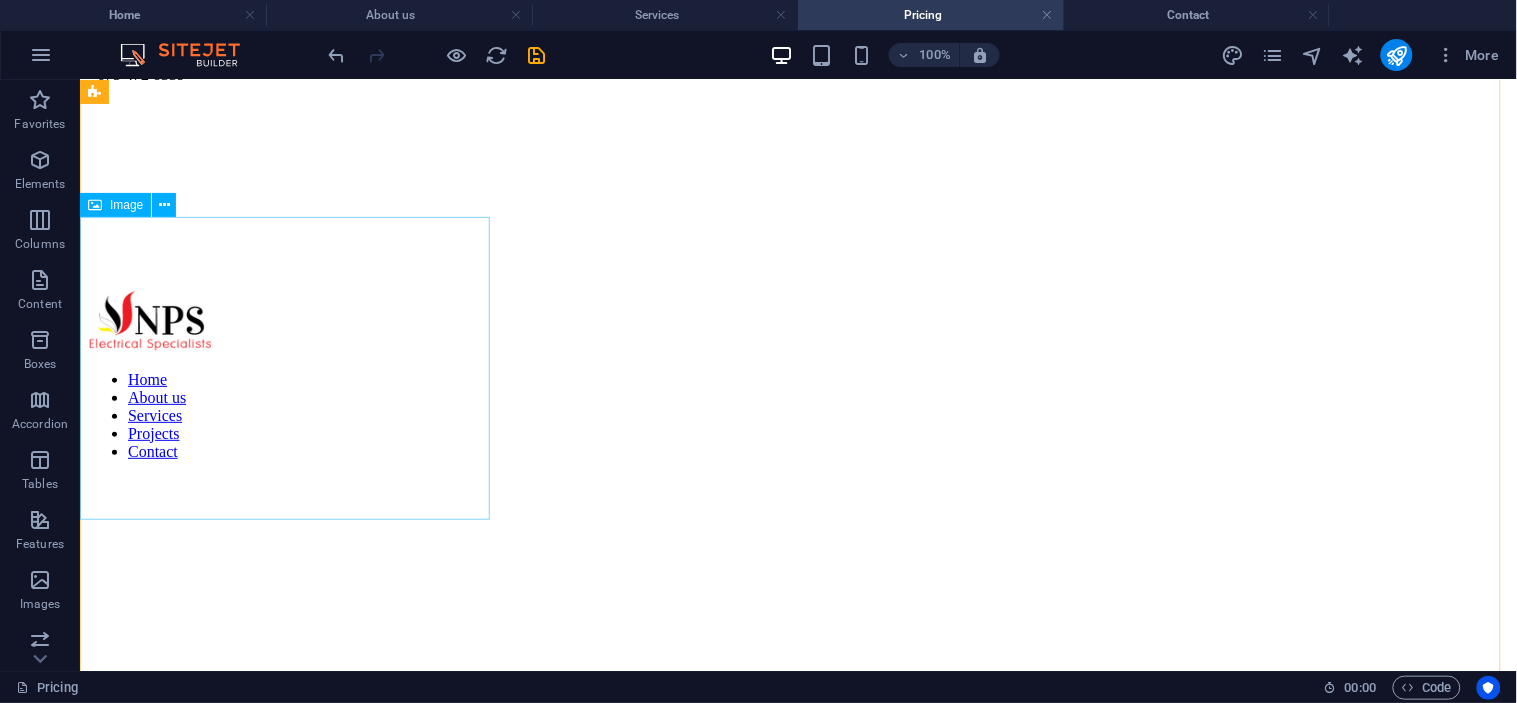 click on "[CITY], [PROVINCE]" at bounding box center [797, 2489] 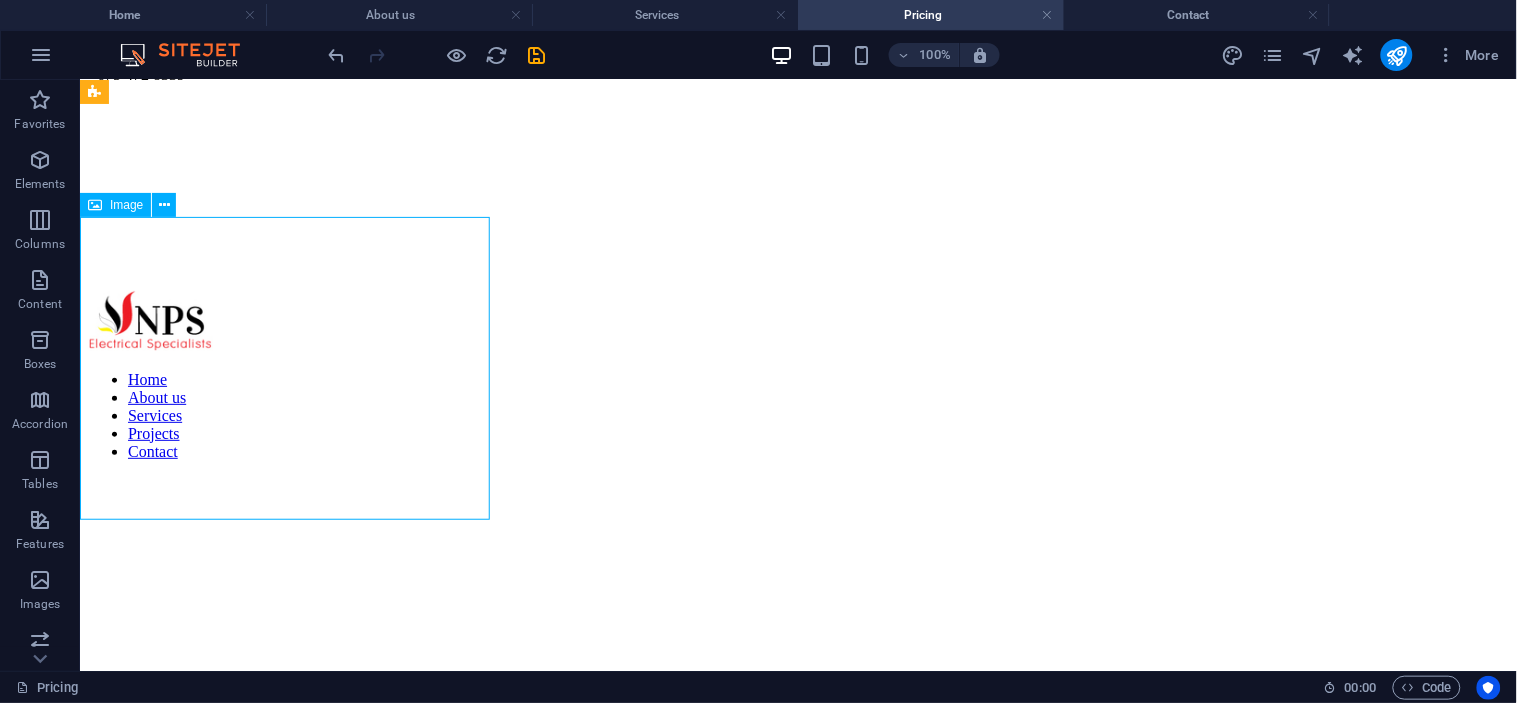 click on "[CITY], [PROVINCE]" at bounding box center (797, 2489) 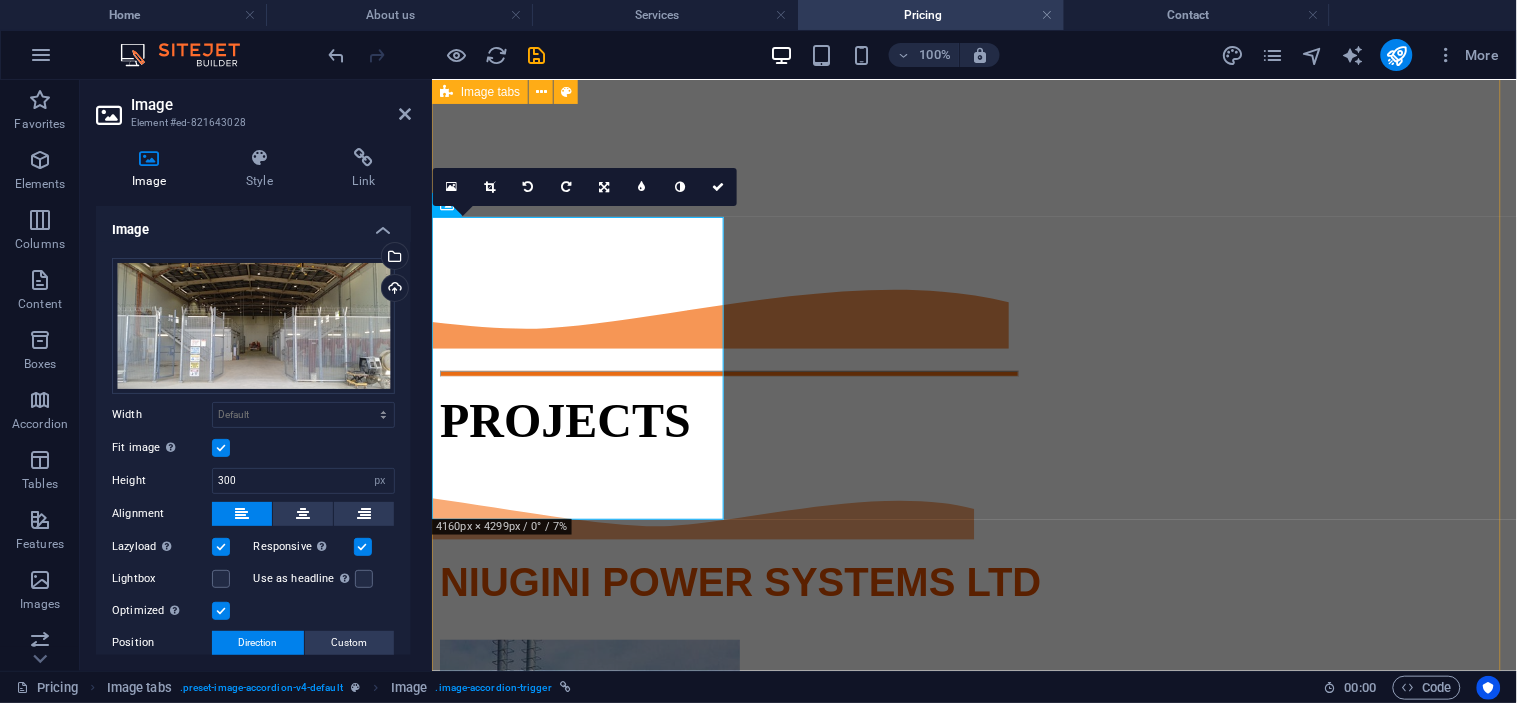 click on "PNG PORTS Drop content here or  Add elements  Paste clipboard SP BREWERY Drop content here or  Add elements  Paste clipboard NKW, MANUS Drop content here or  Add elements  Paste clipboard ZENAG Drop content here or  Add elements  Paste clipboard EAST WEST TRANSPORT Drop content here or  Add elements  Paste clipboard KAINANTU Drop content here or  Add elements  Paste clipboard" at bounding box center (973, 2145) 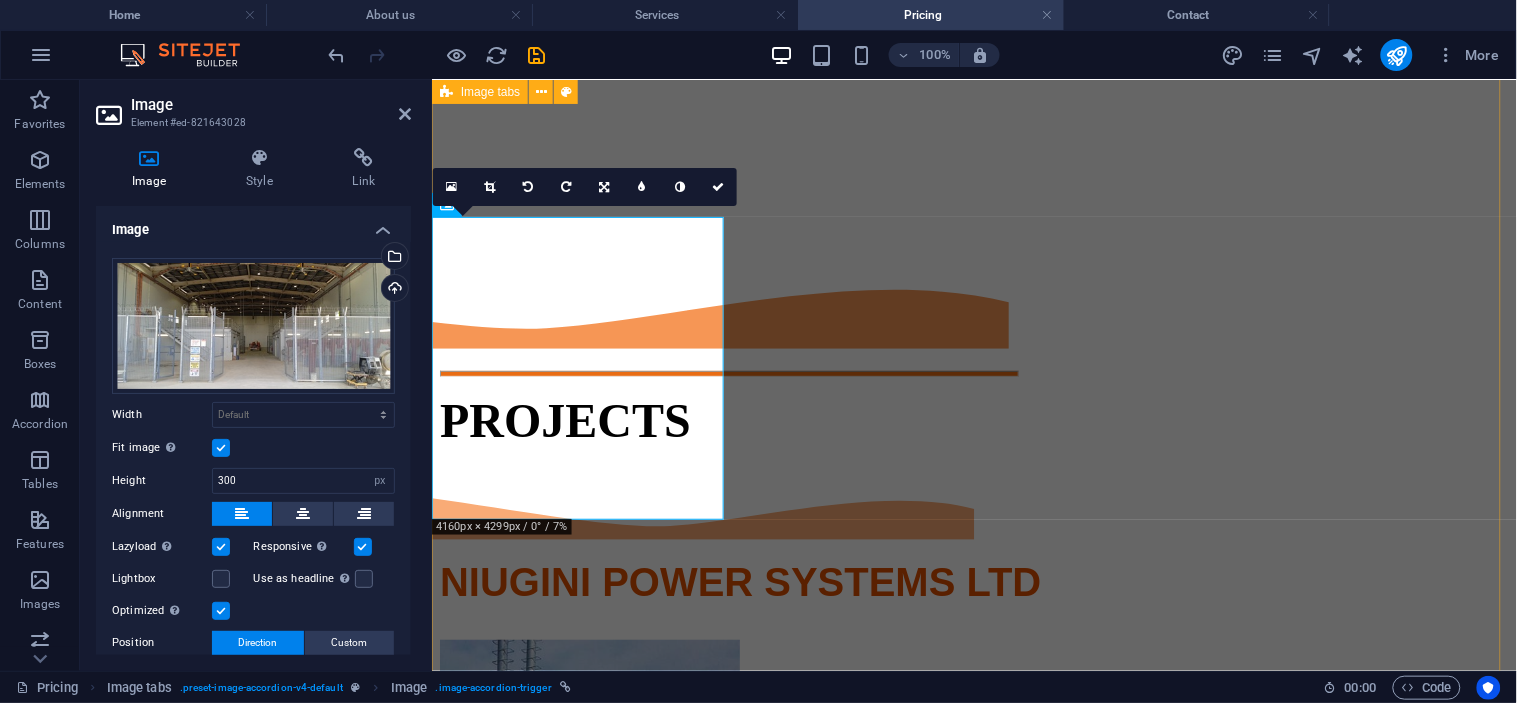 click on "PNG PORTS Drop content here or  Add elements  Paste clipboard SP BREWERY Drop content here or  Add elements  Paste clipboard NKW, MANUS Drop content here or  Add elements  Paste clipboard ZENAG Drop content here or  Add elements  Paste clipboard EAST WEST TRANSPORT Drop content here or  Add elements  Paste clipboard KAINANTU Drop content here or  Add elements  Paste clipboard" at bounding box center (973, 2145) 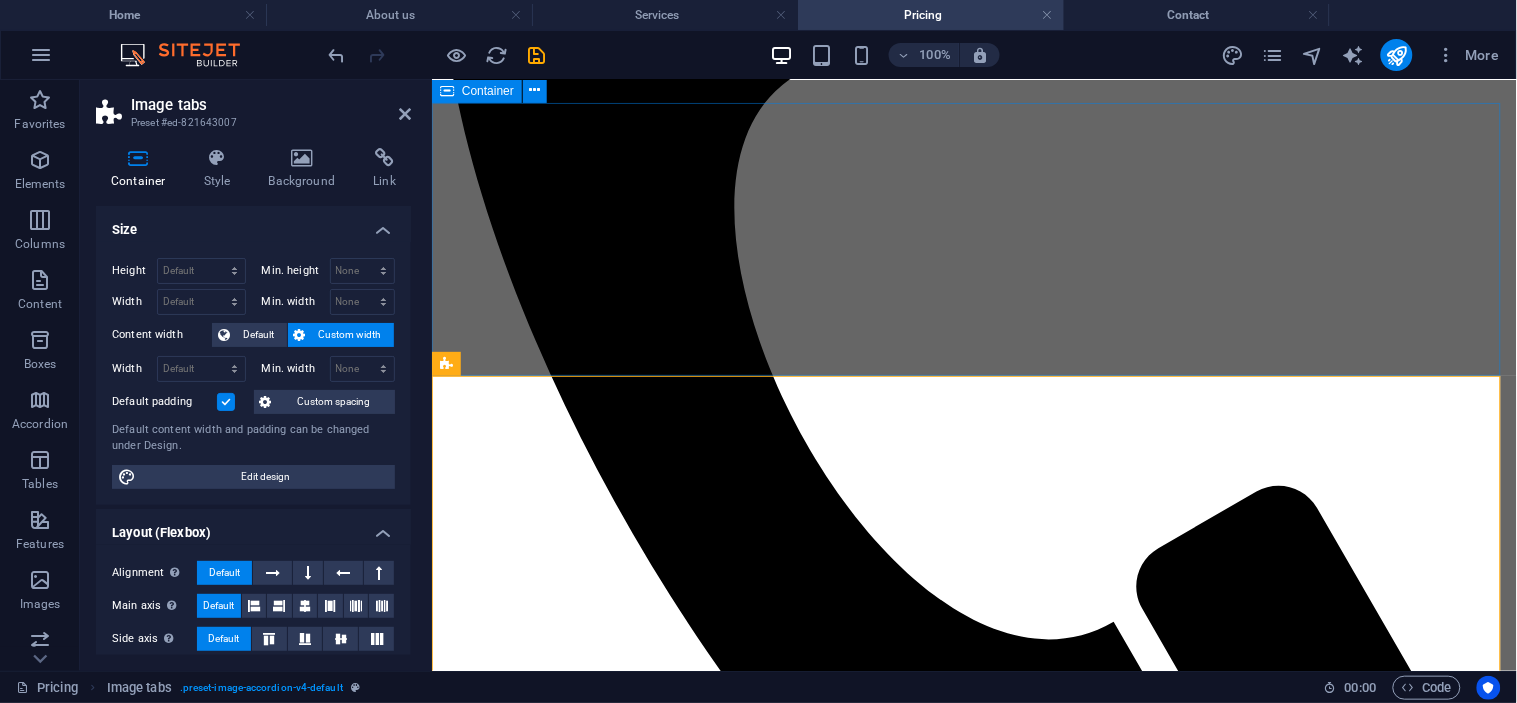 scroll, scrollTop: 614, scrollLeft: 0, axis: vertical 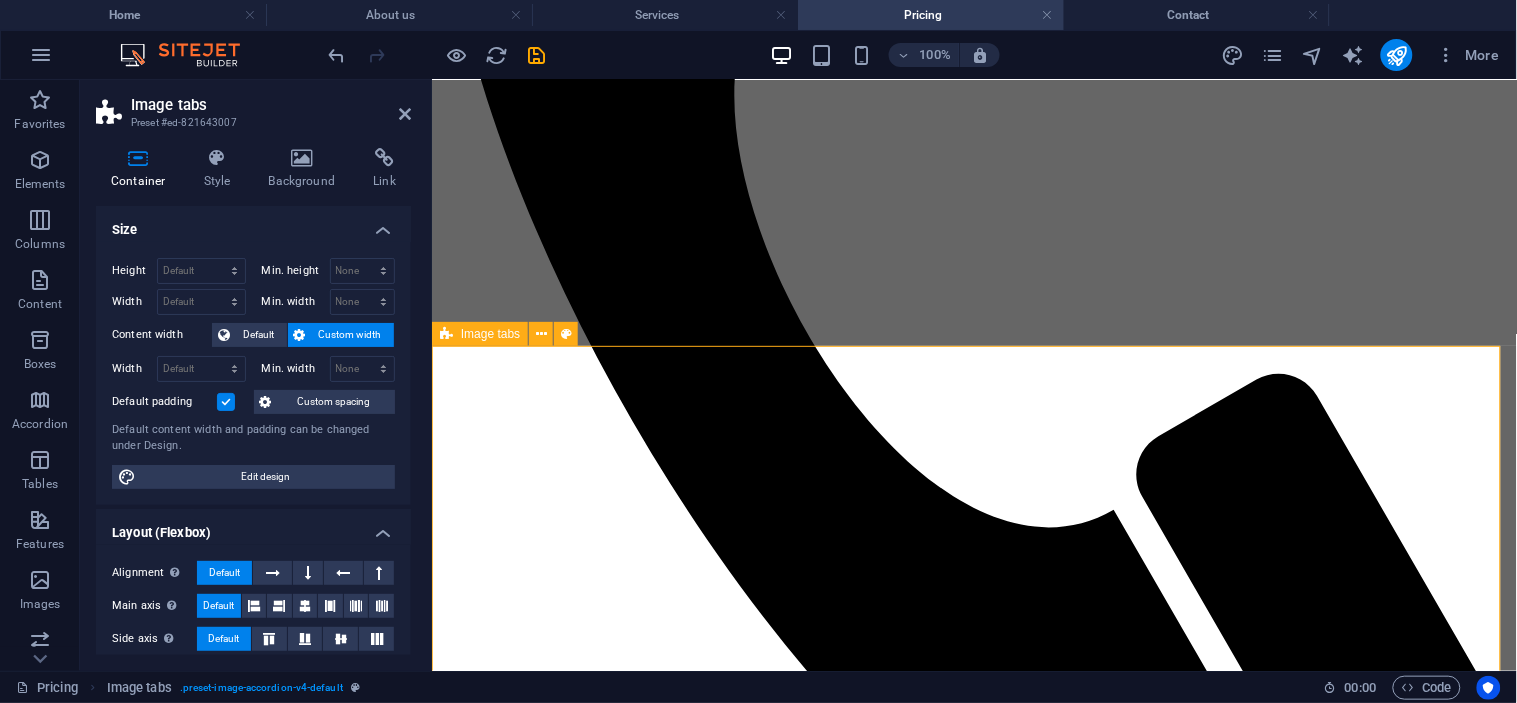 click on "PNG PORTS Drop content here or  Add elements  Paste clipboard SP BREWERY Drop content here or  Add elements  Paste clipboard NKW, MANUS Drop content here or  Add elements  Paste clipboard ZENAG Drop content here or  Add elements  Paste clipboard EAST WEST TRANSPORT Drop content here or  Add elements  Paste clipboard KAINANTU Drop content here or  Add elements  Paste clipboard" at bounding box center (973, 3478) 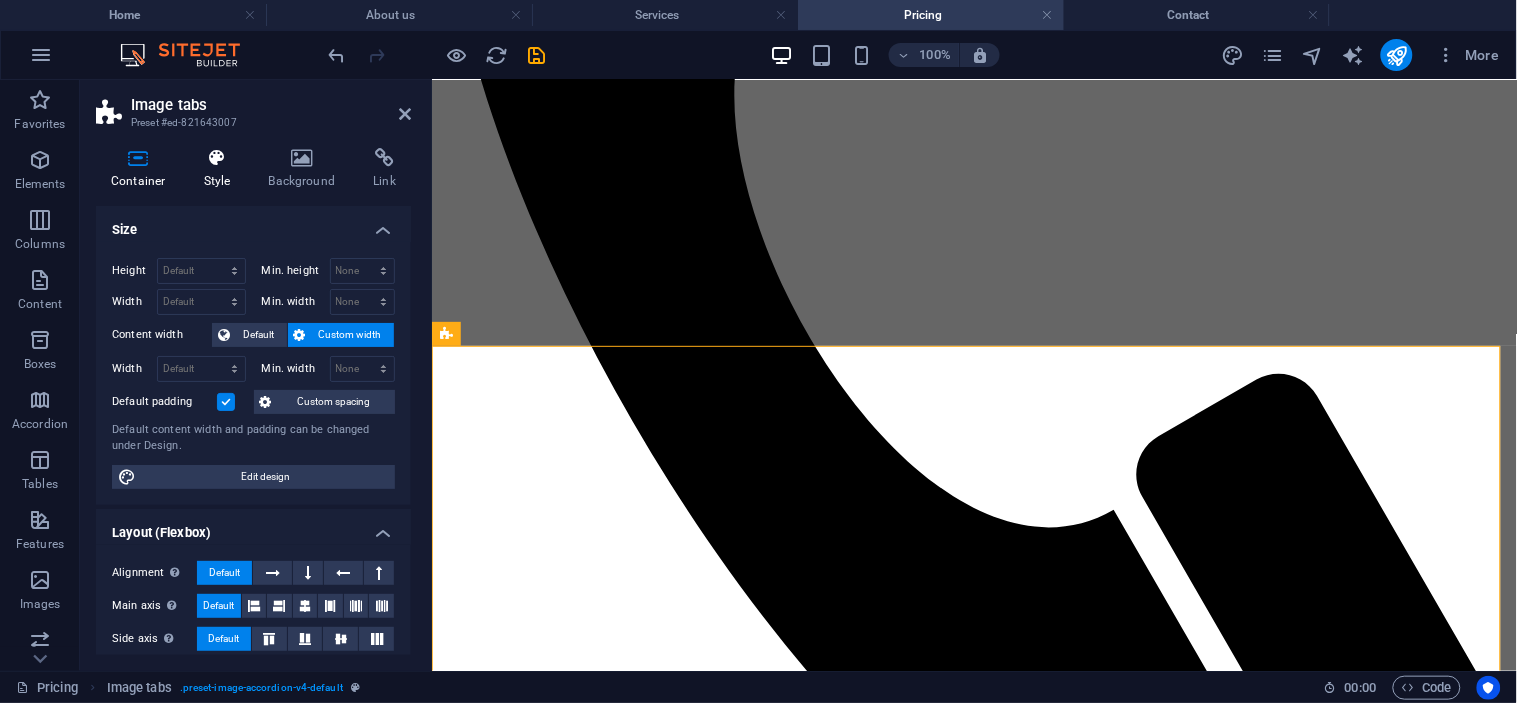 click at bounding box center (217, 158) 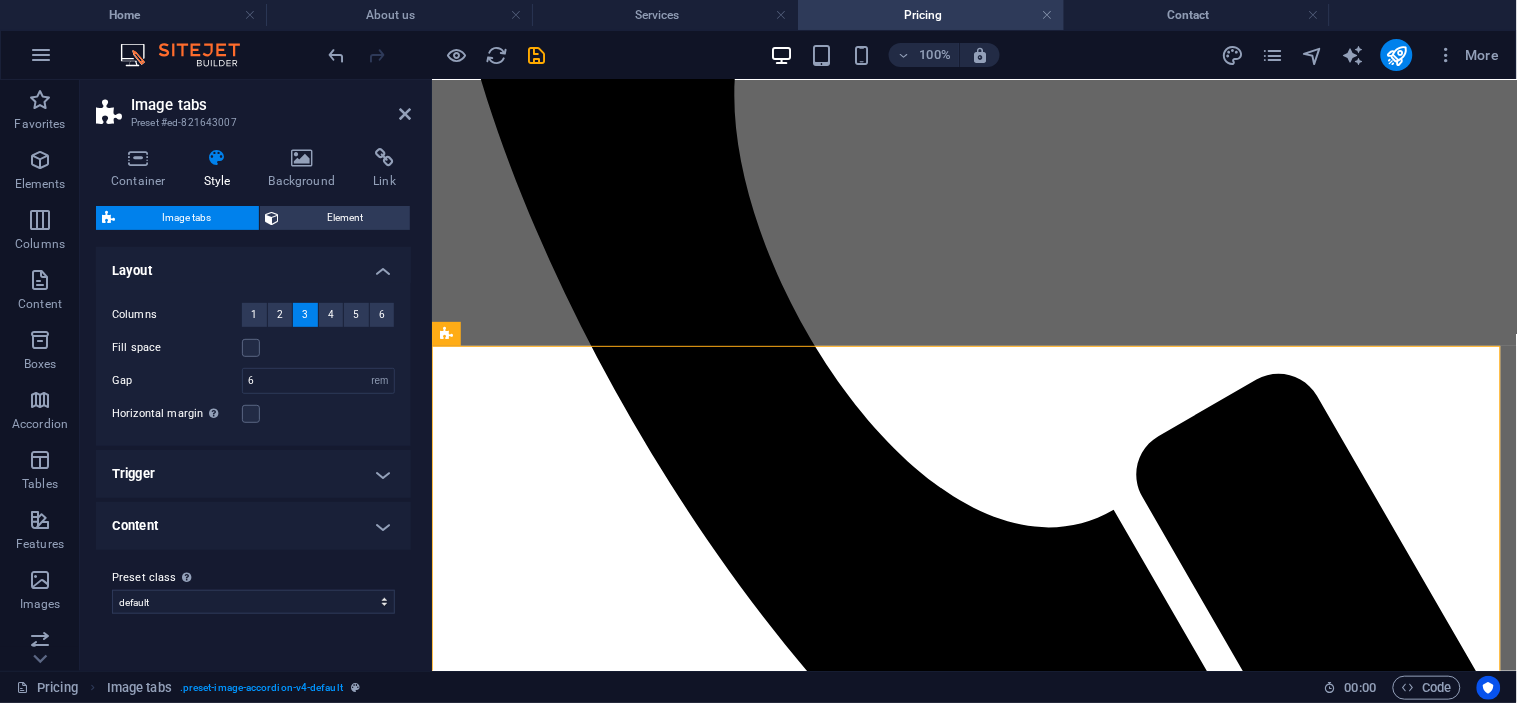 click on "Trigger" at bounding box center [253, 474] 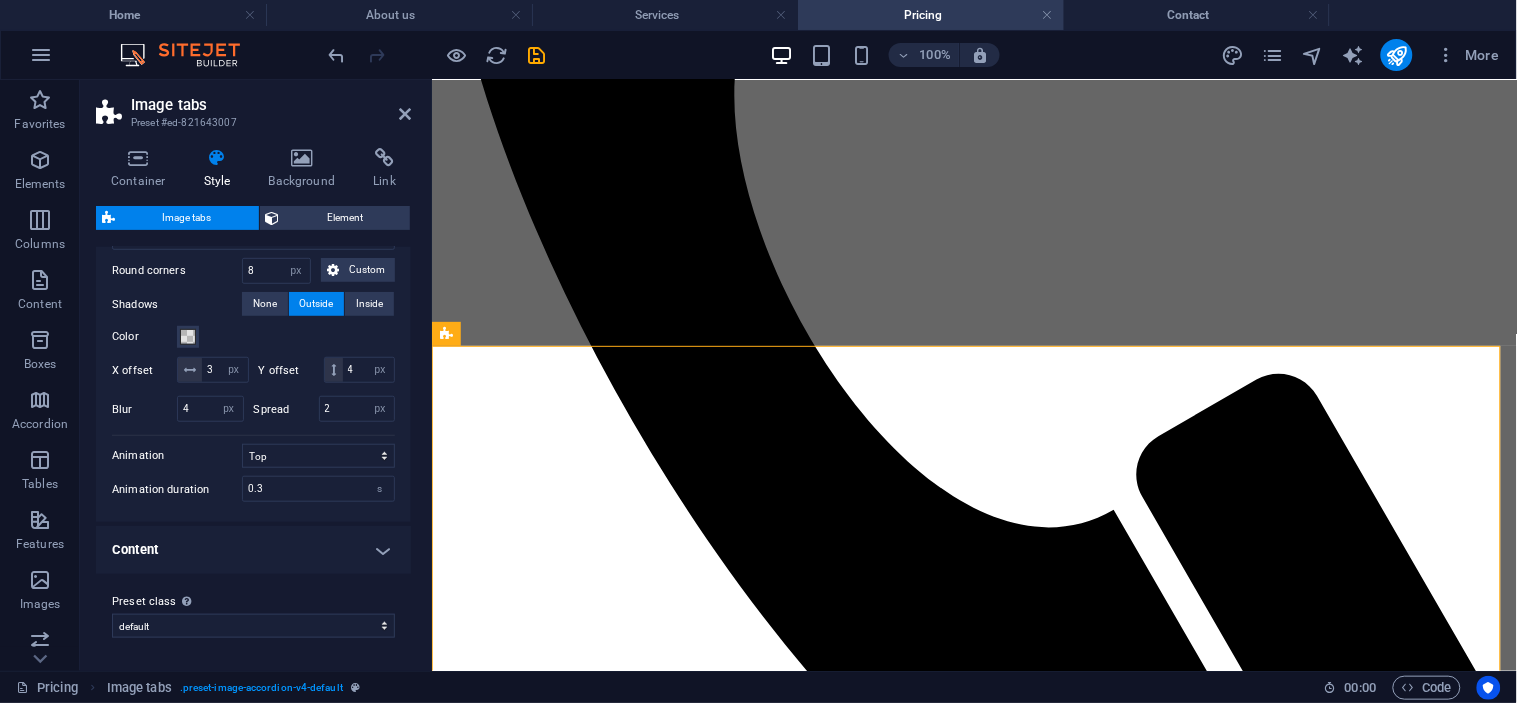scroll, scrollTop: 397, scrollLeft: 0, axis: vertical 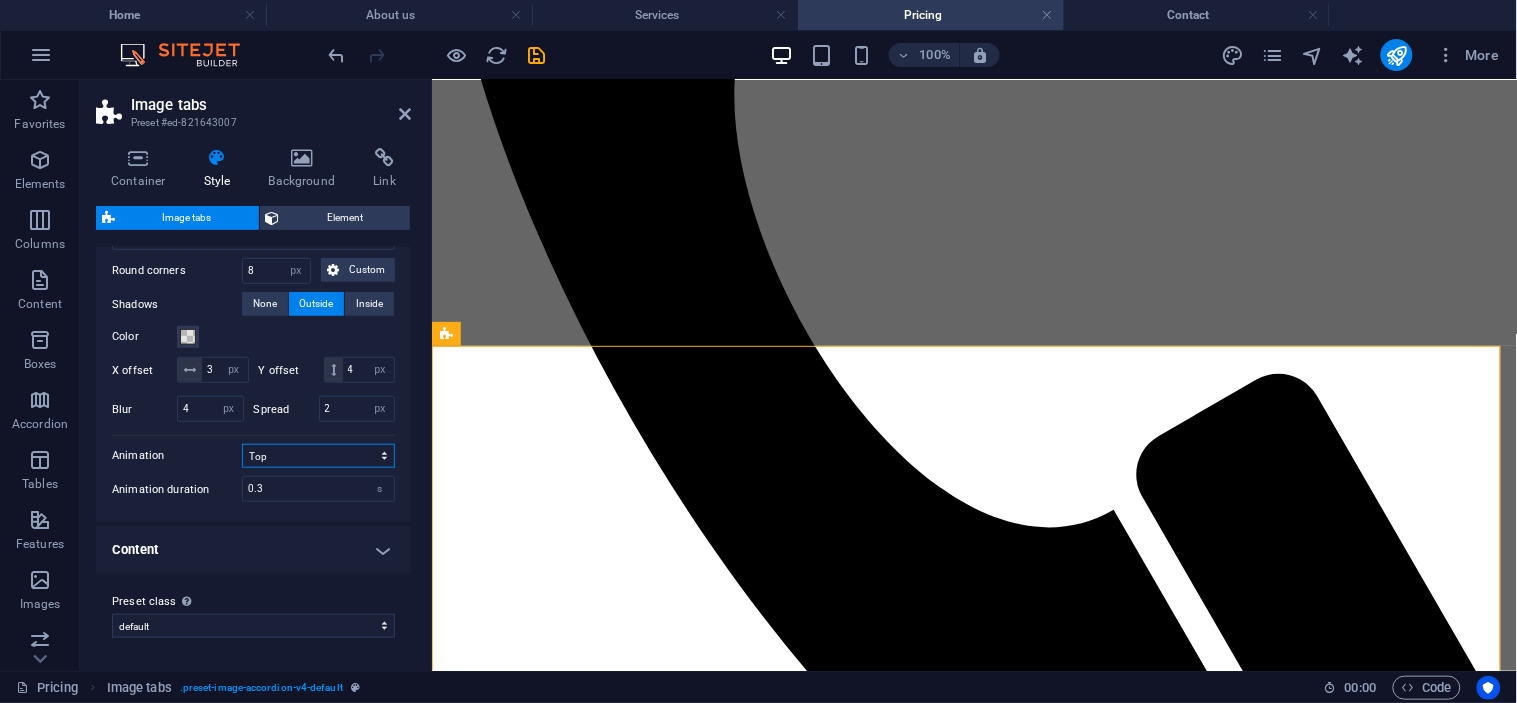 click on "Bottom Top Right Left Zoom in Zoom out Background Black and white Blur Shadow" at bounding box center [318, 456] 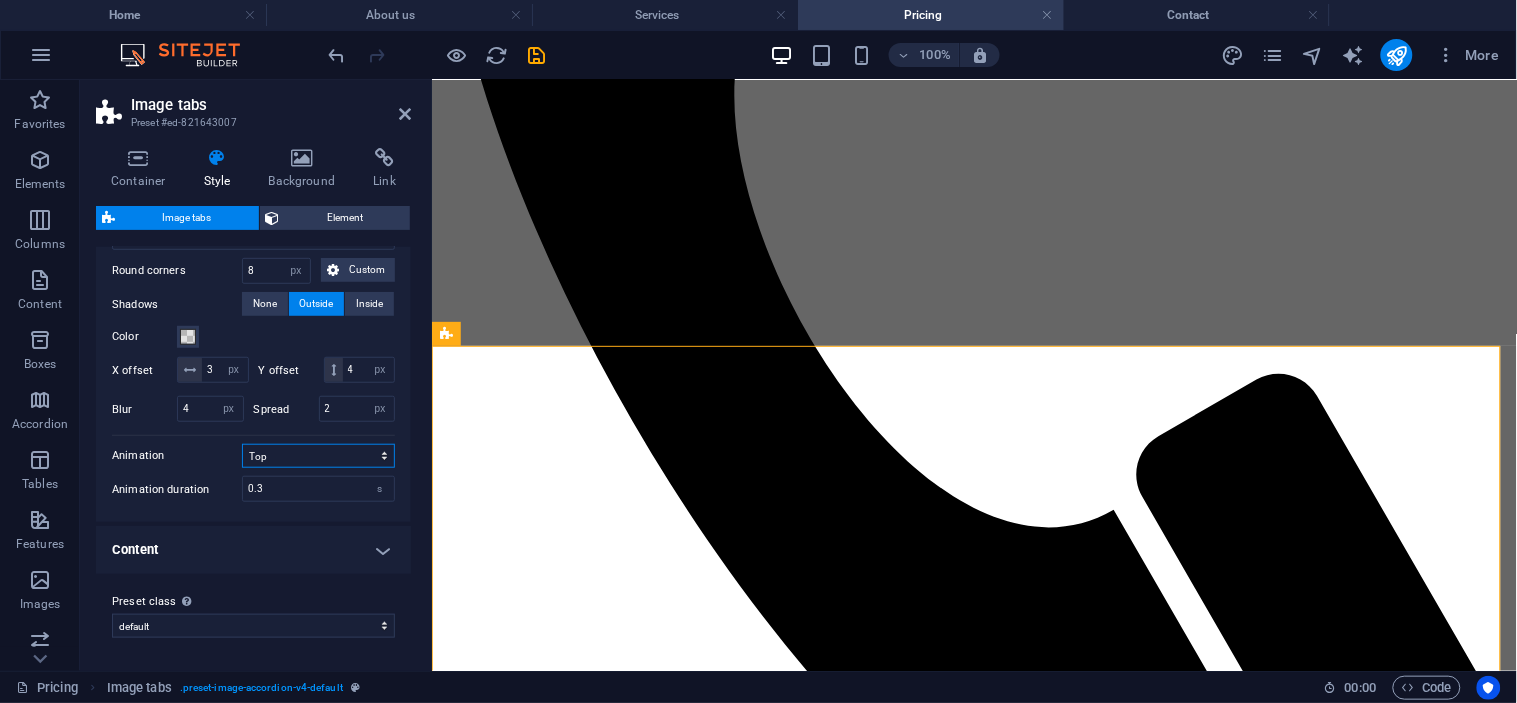 select on "background" 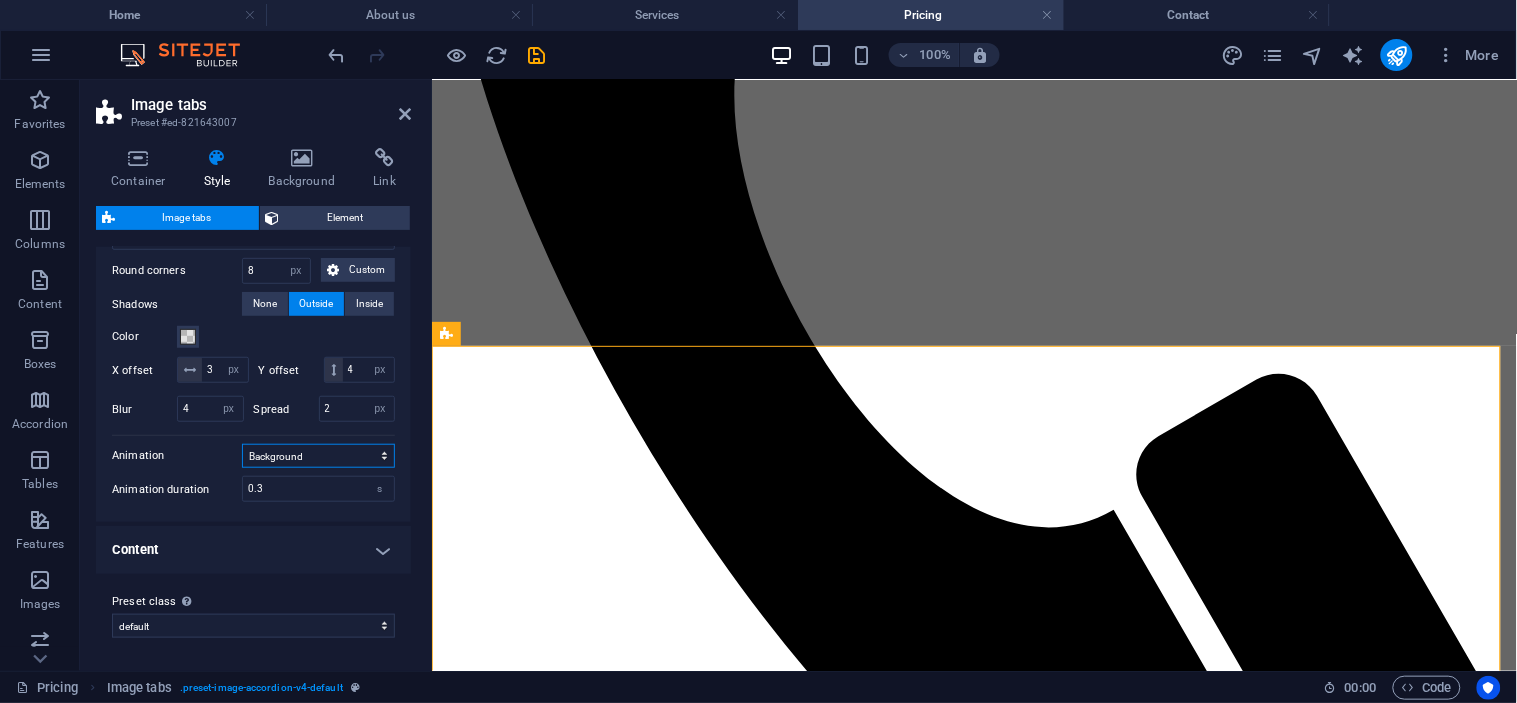 click on "Bottom Top Right Left Zoom in Zoom out Background Black and white Blur Shadow" at bounding box center (318, 456) 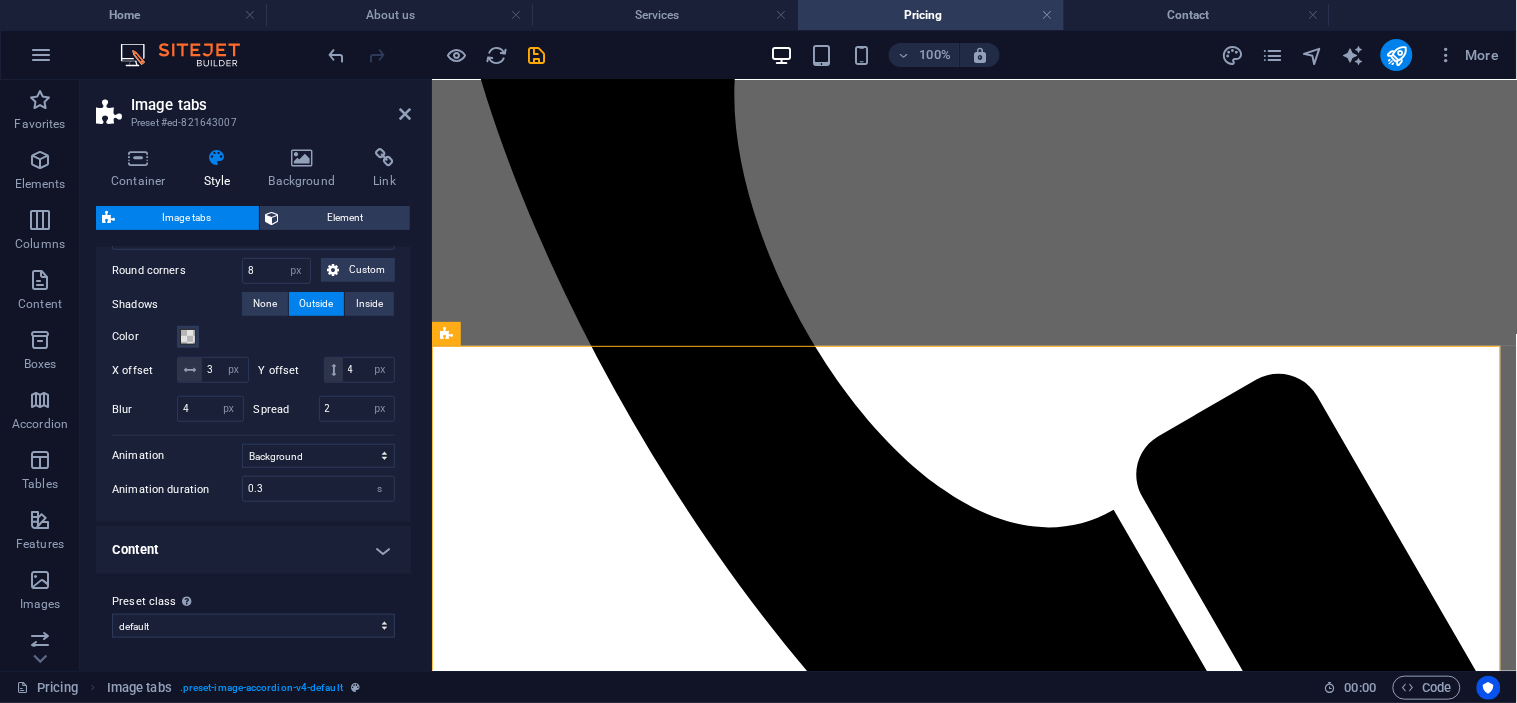 click on "100% More" at bounding box center [758, 55] 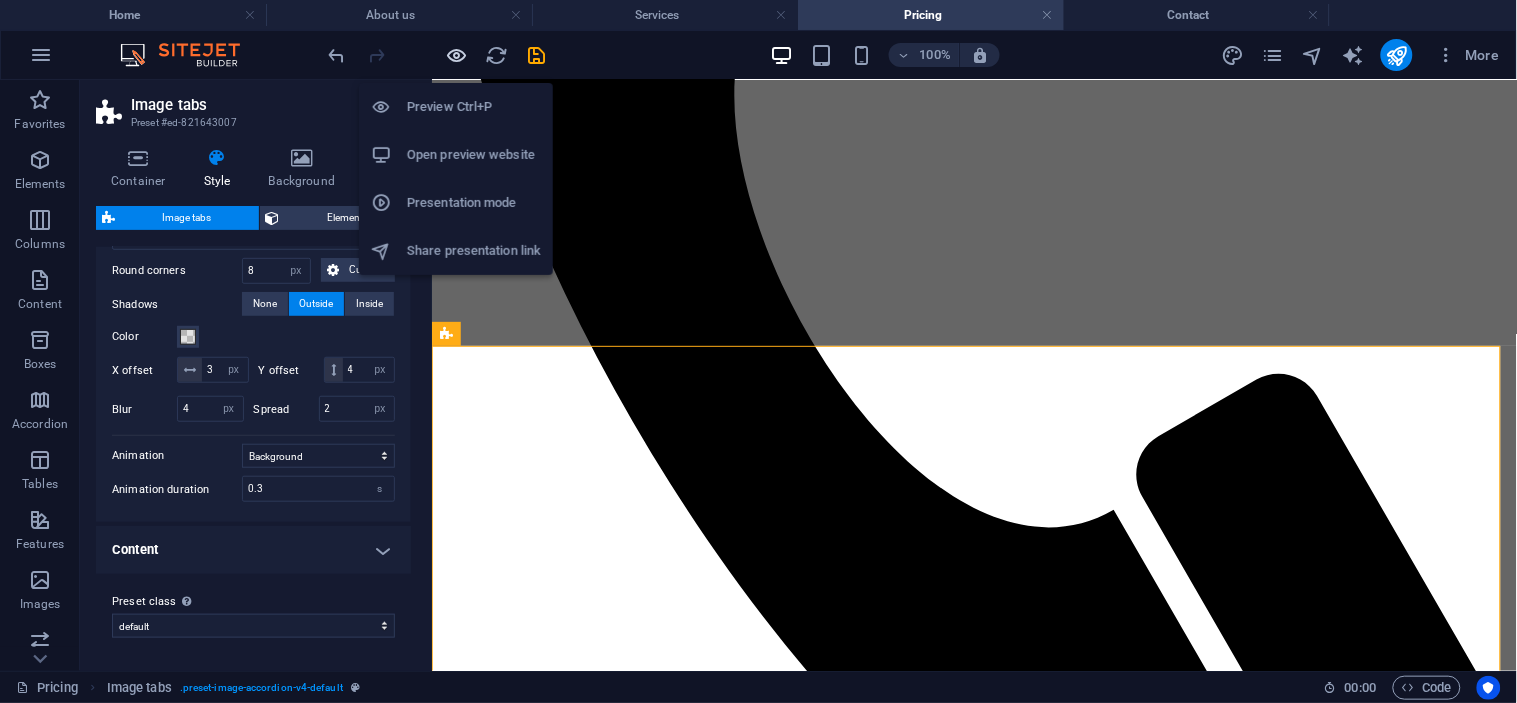 click at bounding box center (457, 55) 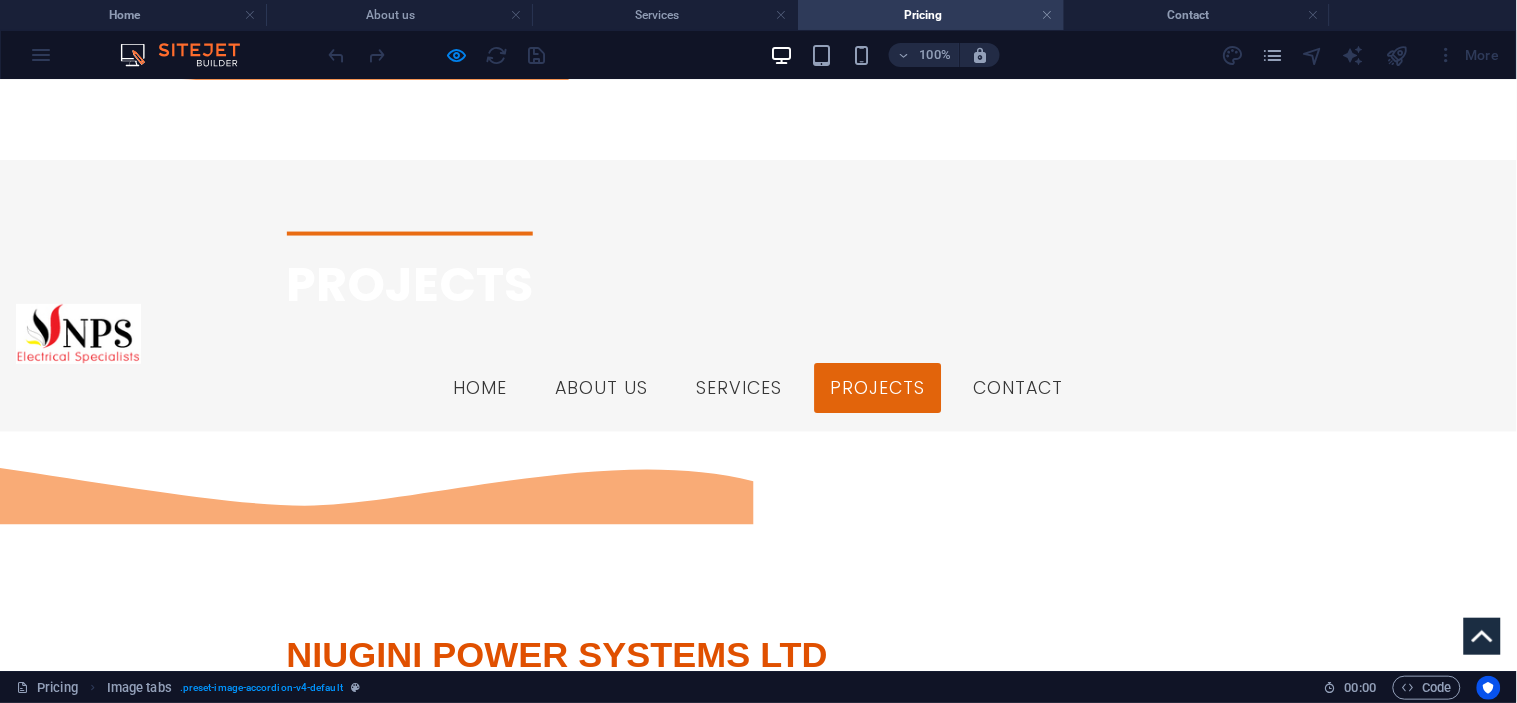 scroll, scrollTop: 836, scrollLeft: 0, axis: vertical 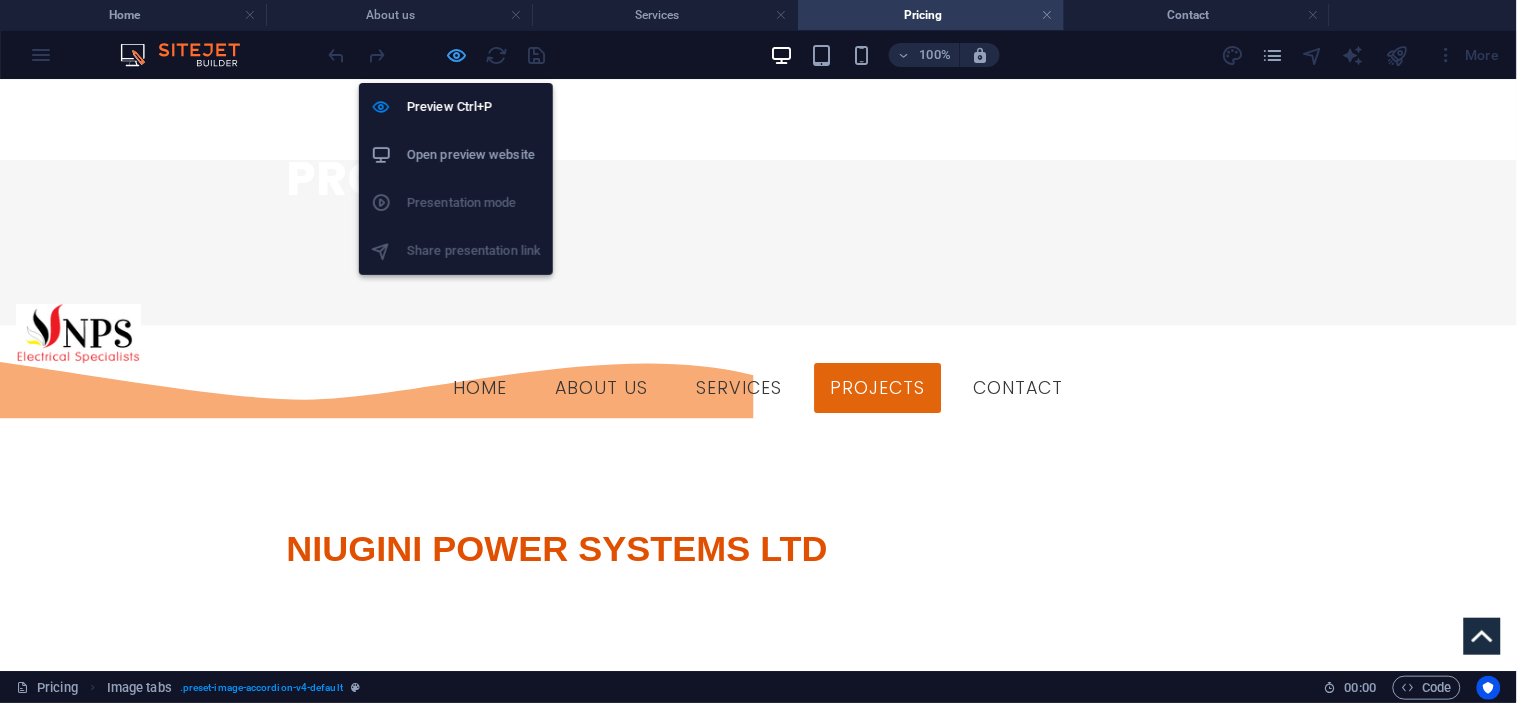 click at bounding box center (457, 55) 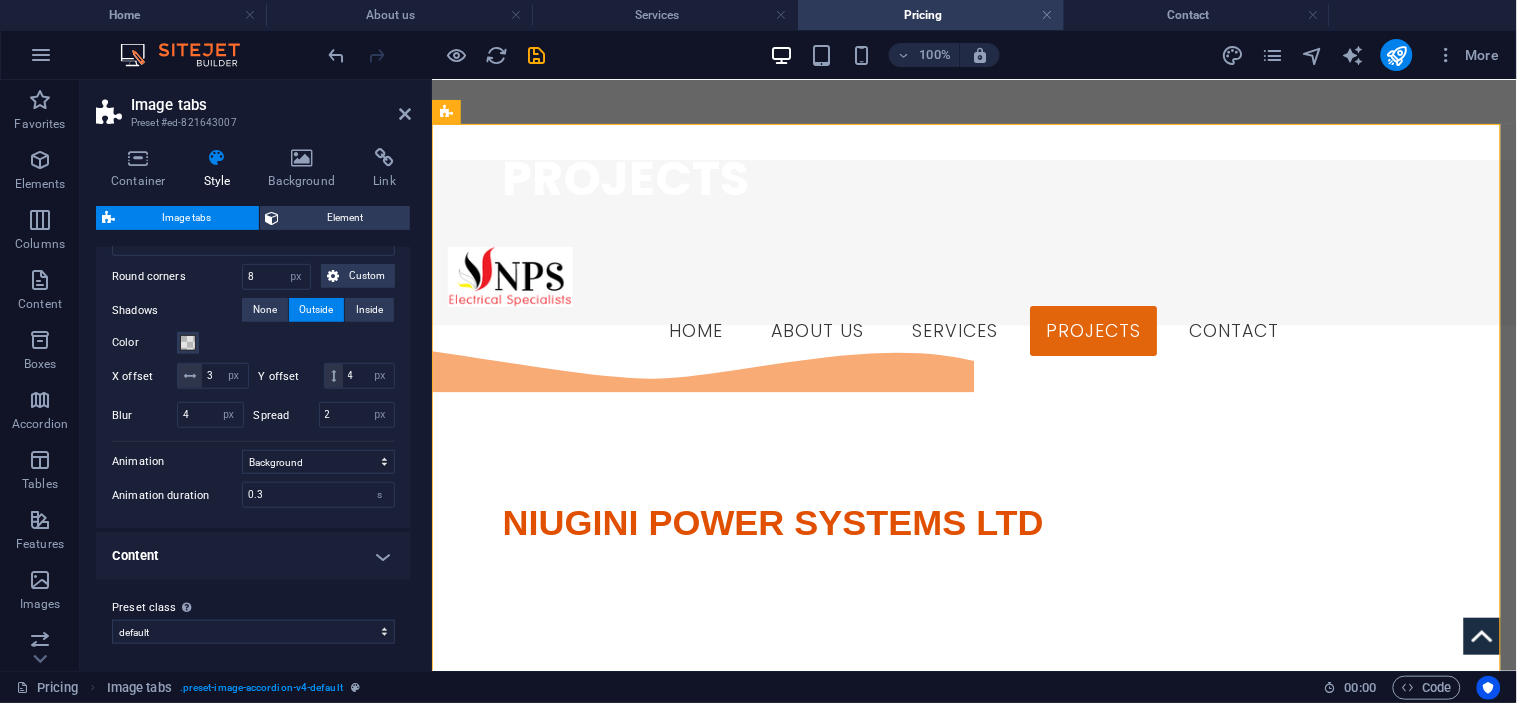 scroll, scrollTop: 397, scrollLeft: 0, axis: vertical 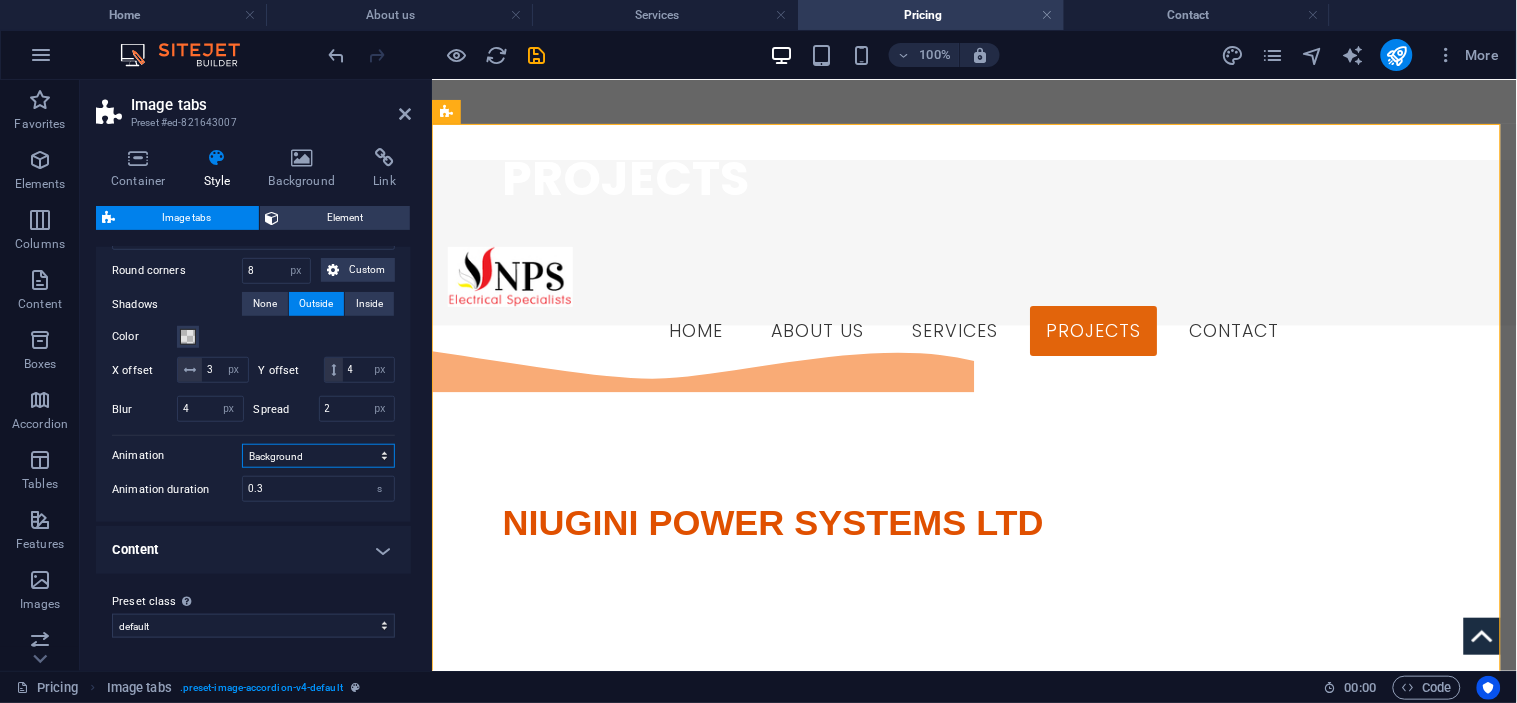 click on "Bottom Top Right Left Zoom in Zoom out Background Black and white Blur Shadow" at bounding box center (318, 456) 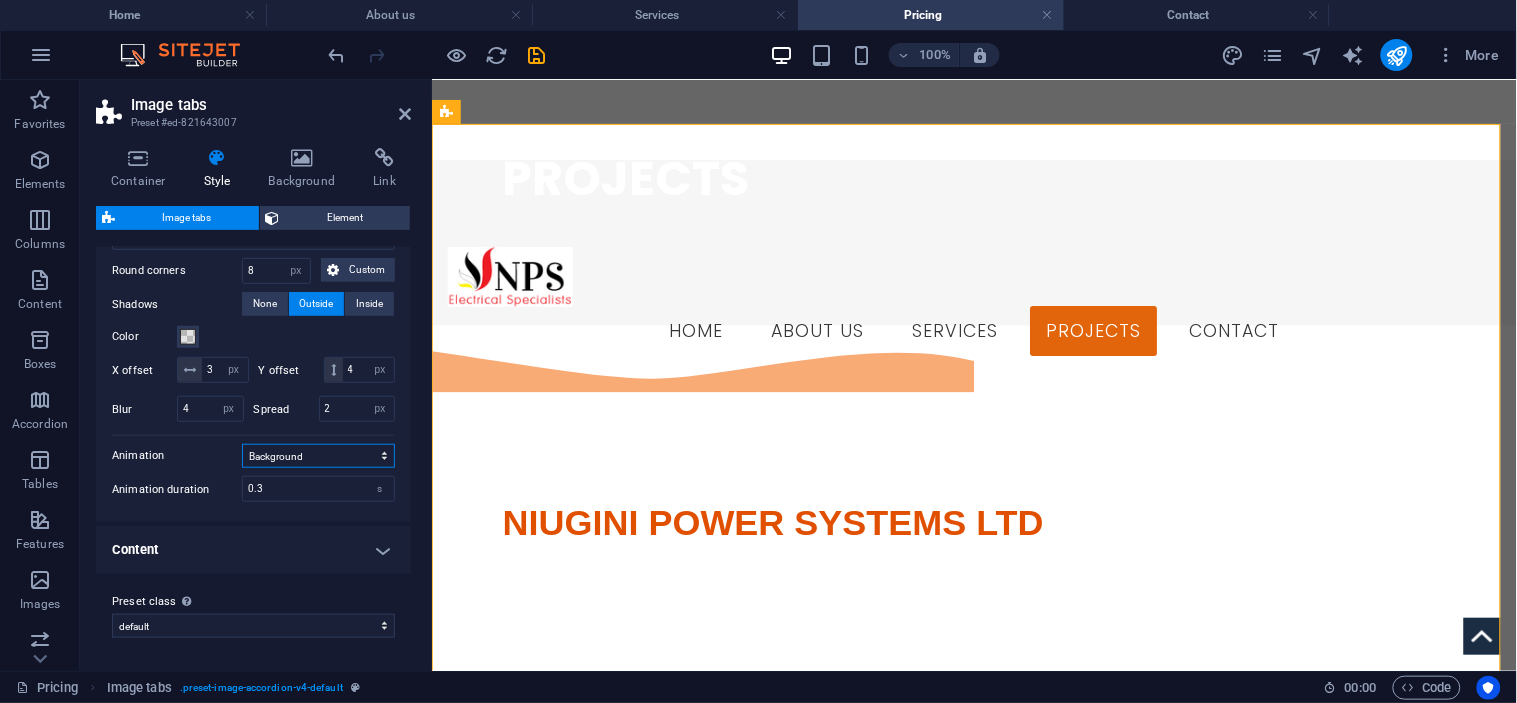 select on "zoomIn" 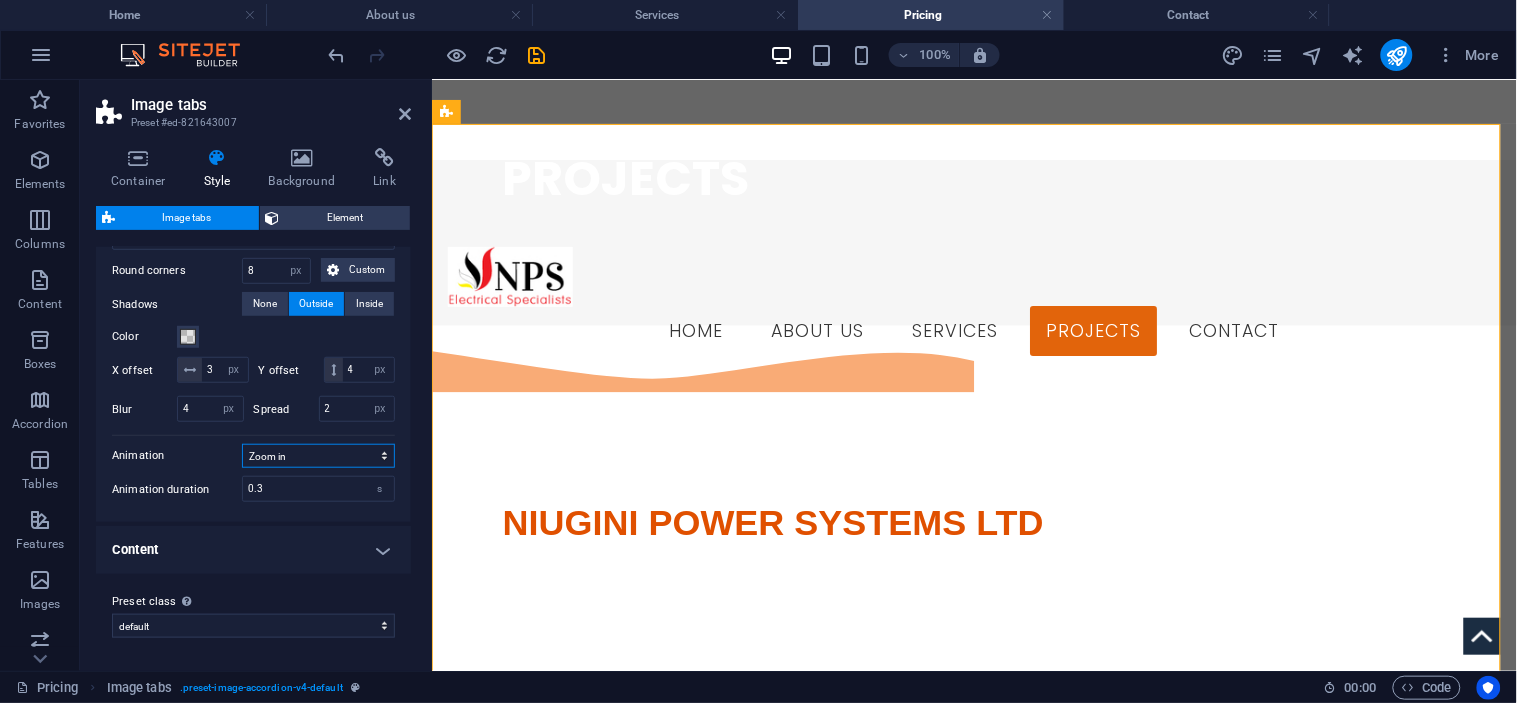 click on "Bottom Top Right Left Zoom in Zoom out Background Black and white Blur Shadow" at bounding box center [318, 456] 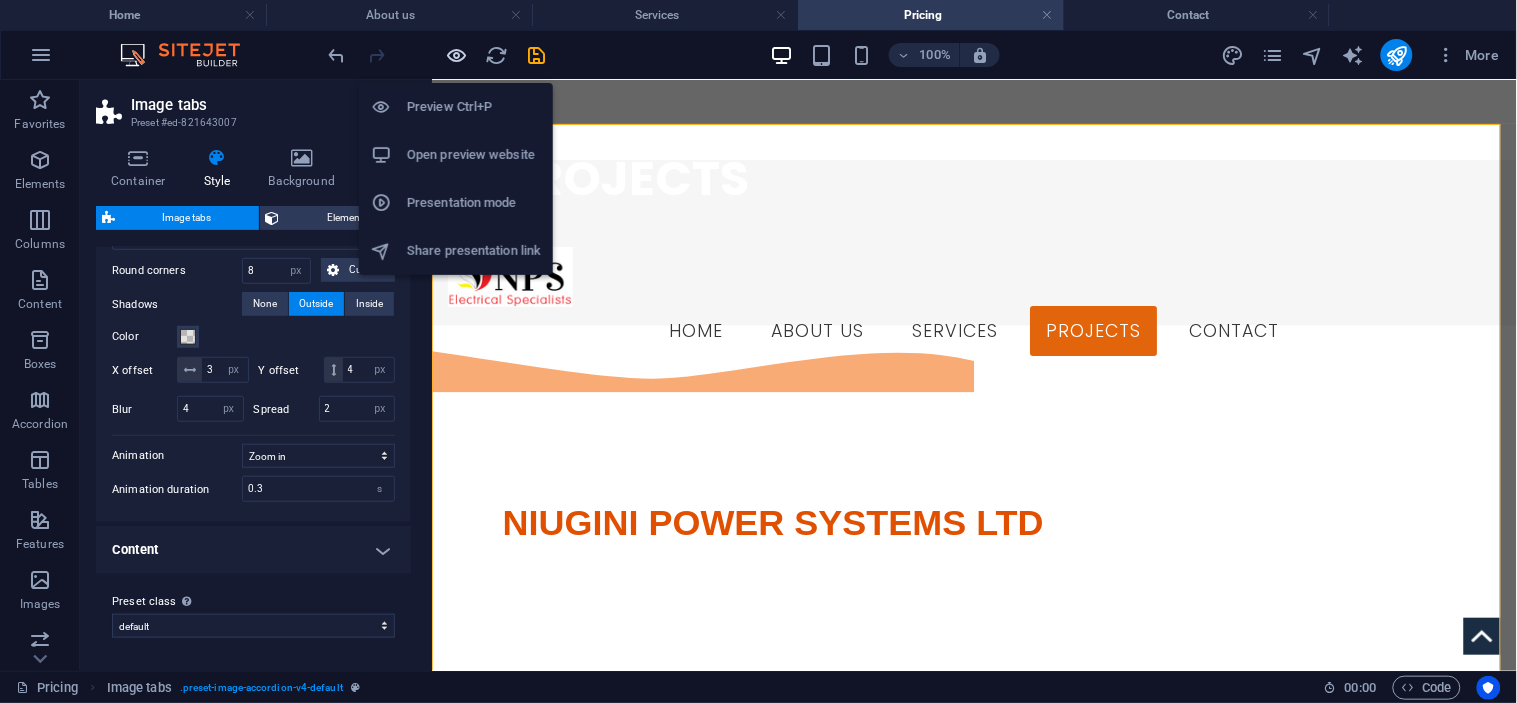 click at bounding box center (457, 55) 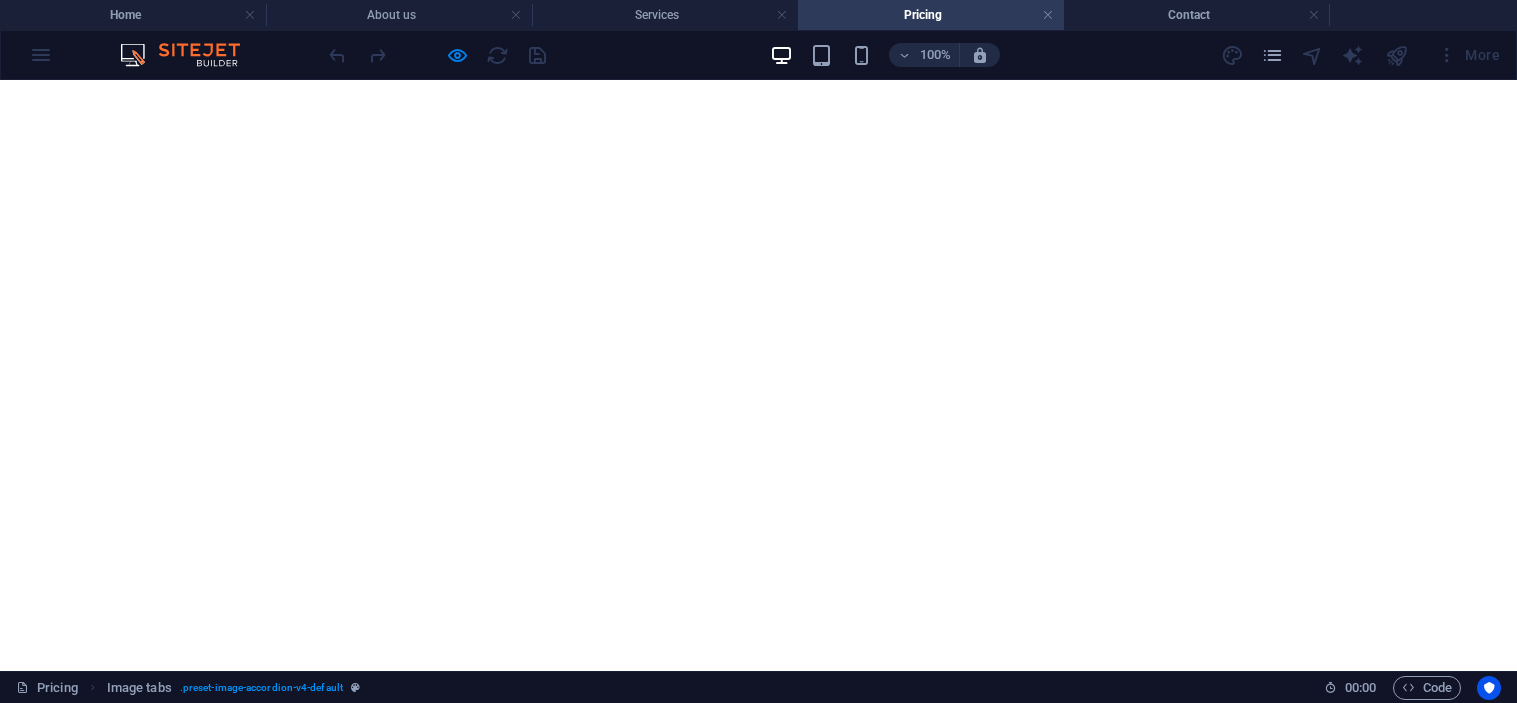 scroll, scrollTop: 0, scrollLeft: 0, axis: both 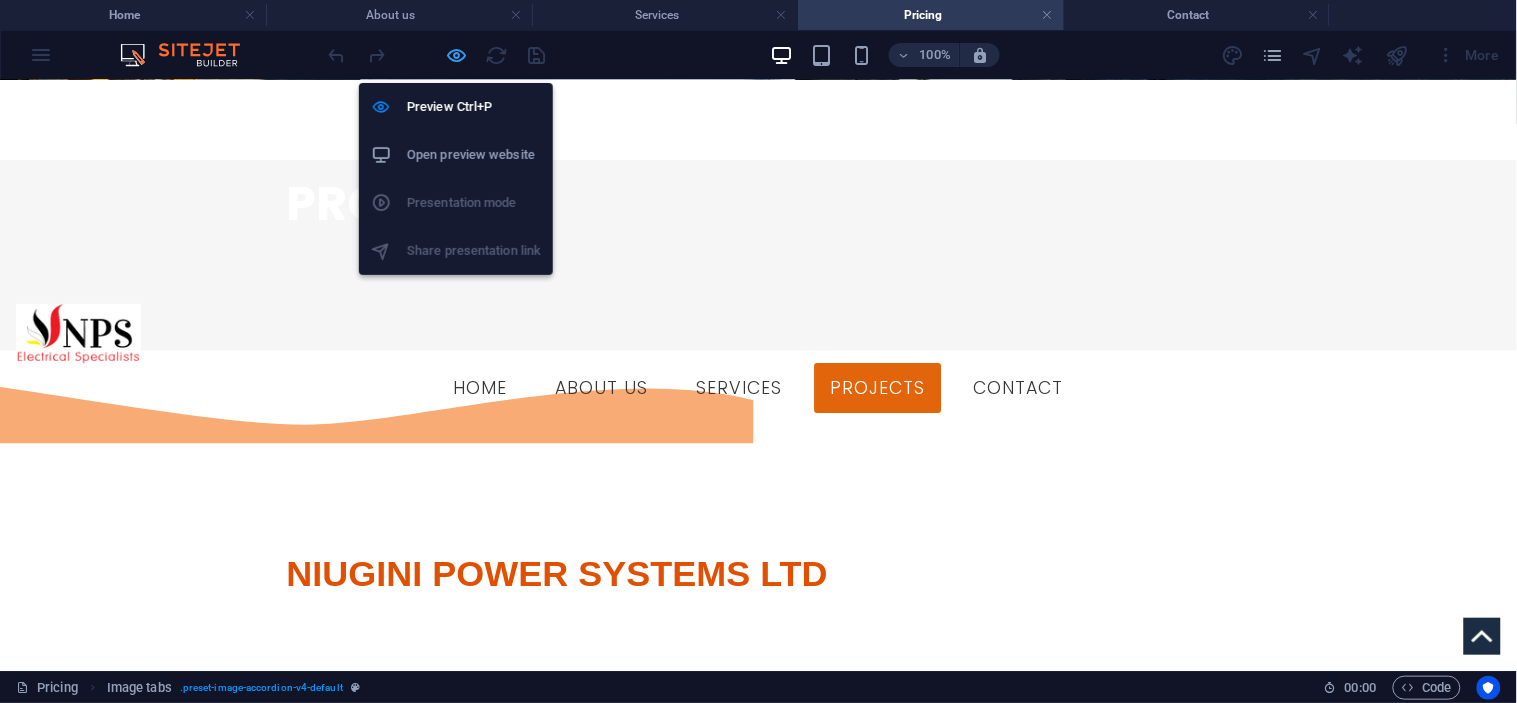 click at bounding box center (457, 55) 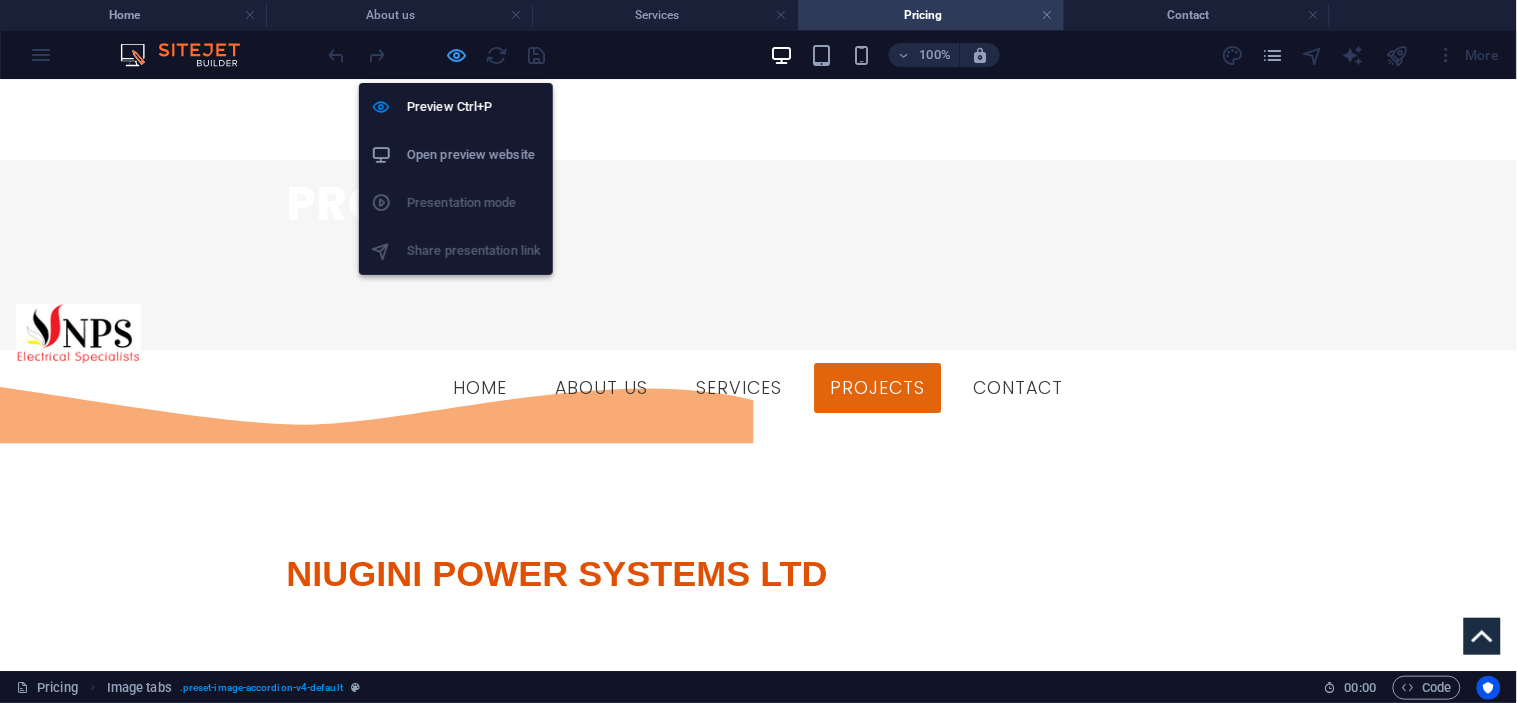 select on "rem" 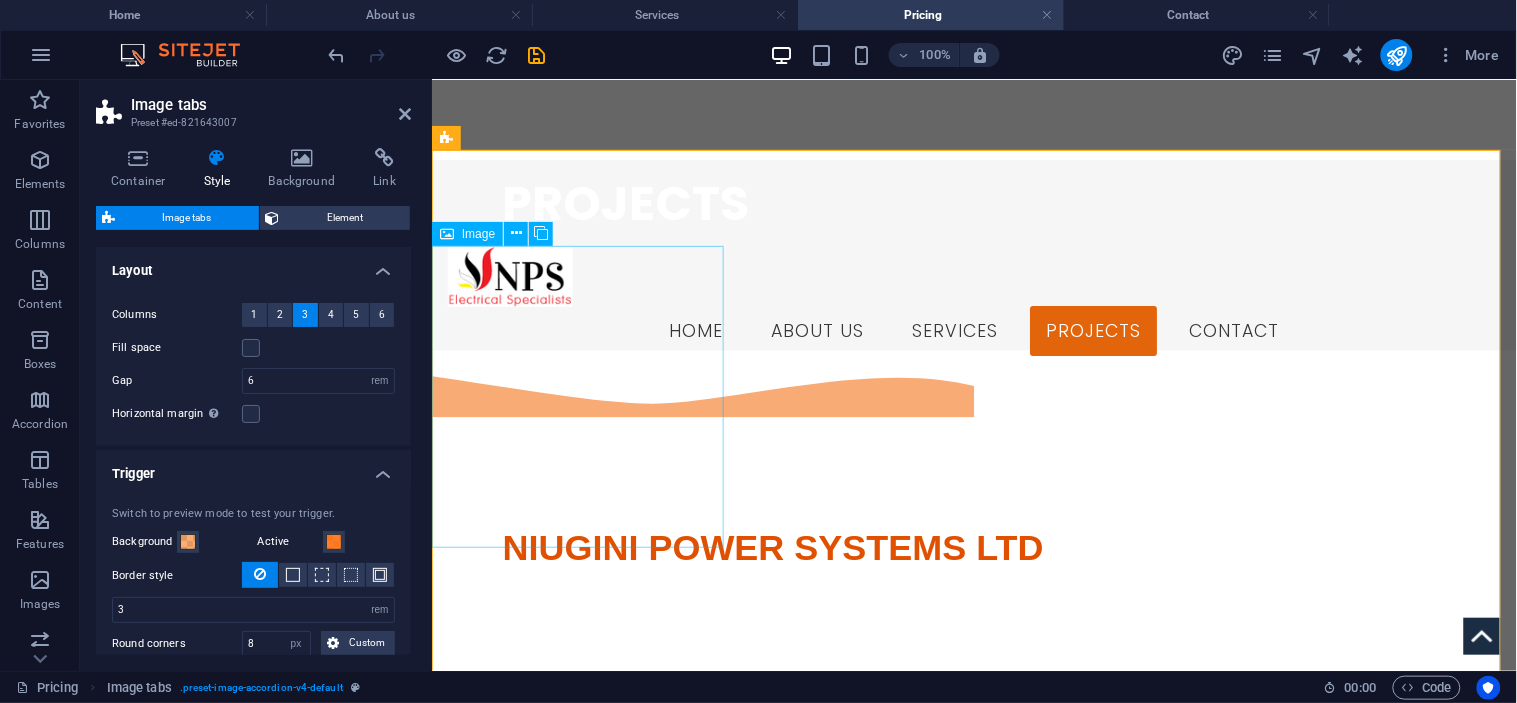 click on "PNG PORTS" at bounding box center [580, 945] 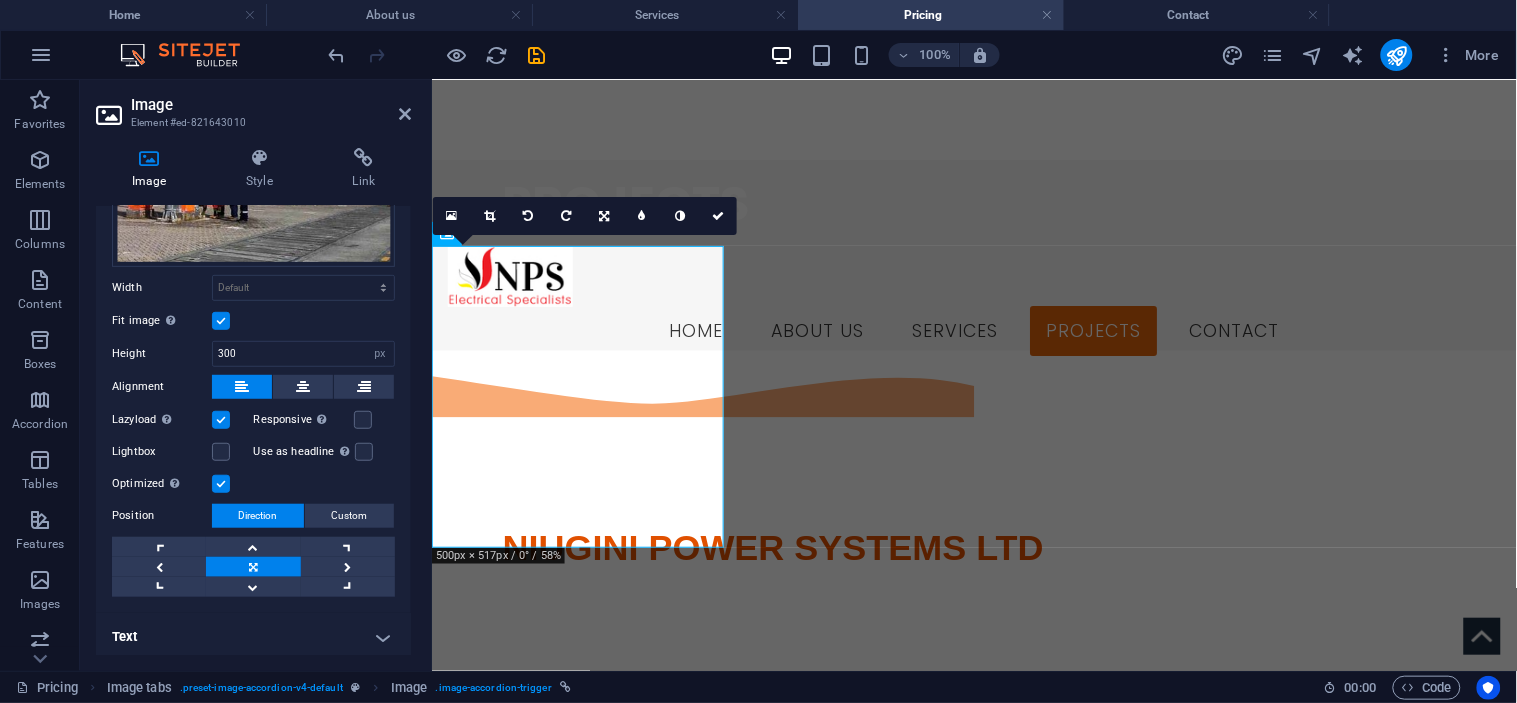 scroll, scrollTop: 275, scrollLeft: 0, axis: vertical 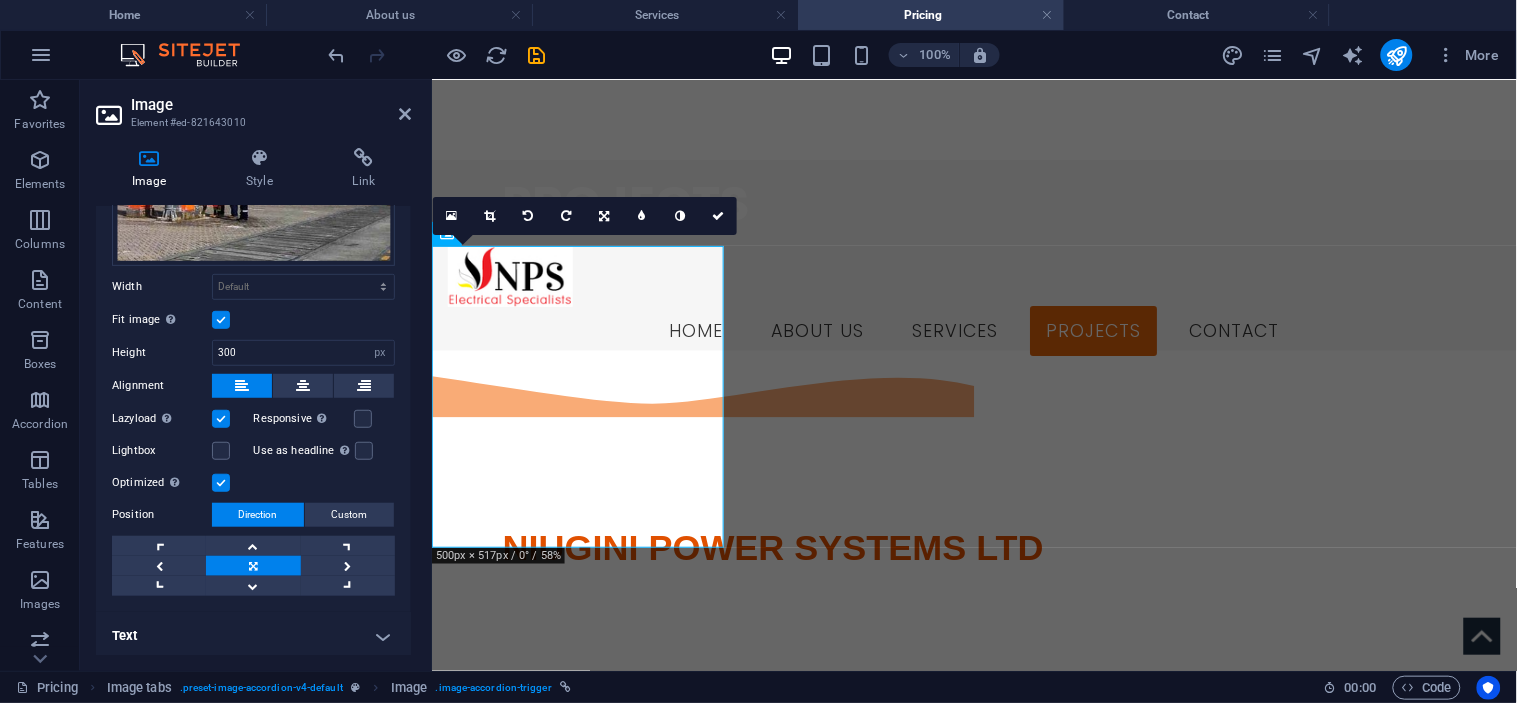 click on "Text" at bounding box center [253, 636] 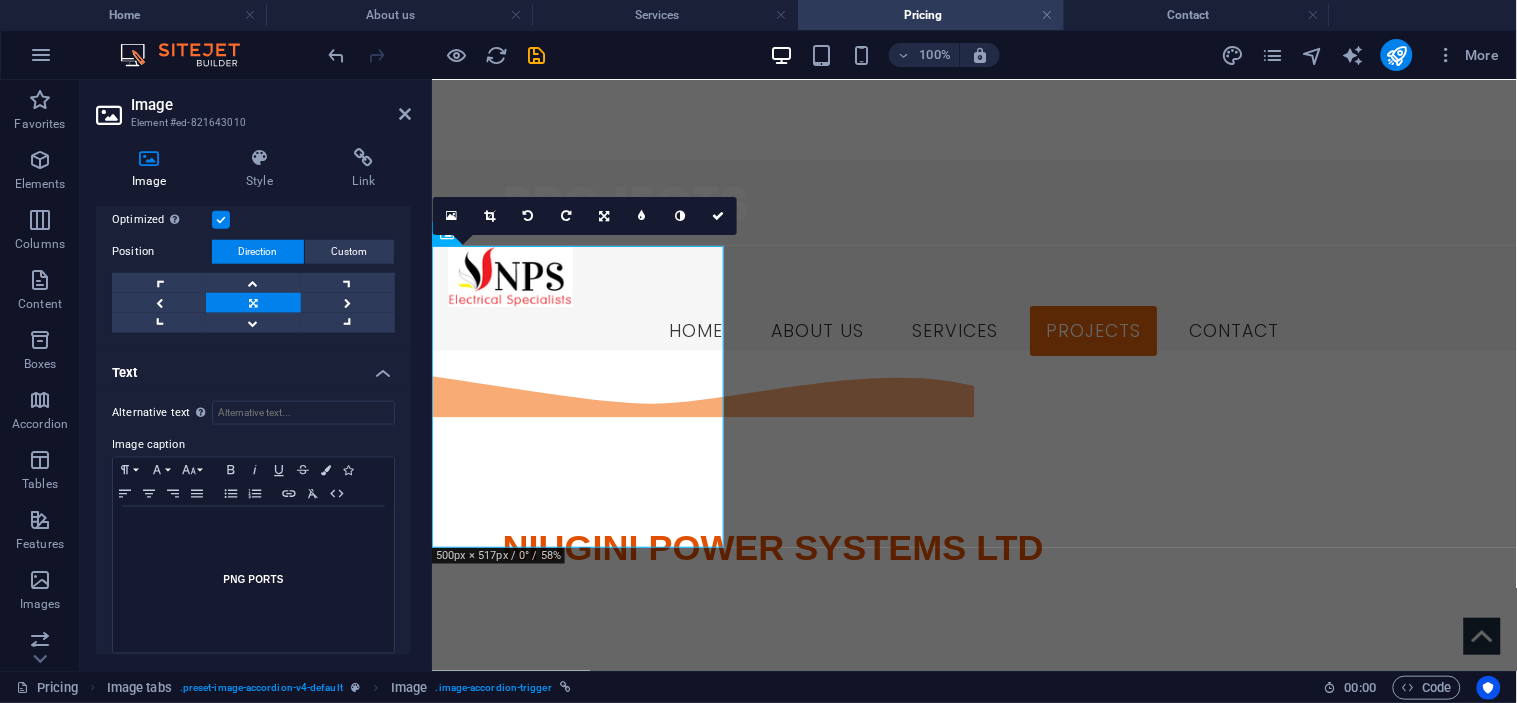 scroll, scrollTop: 550, scrollLeft: 0, axis: vertical 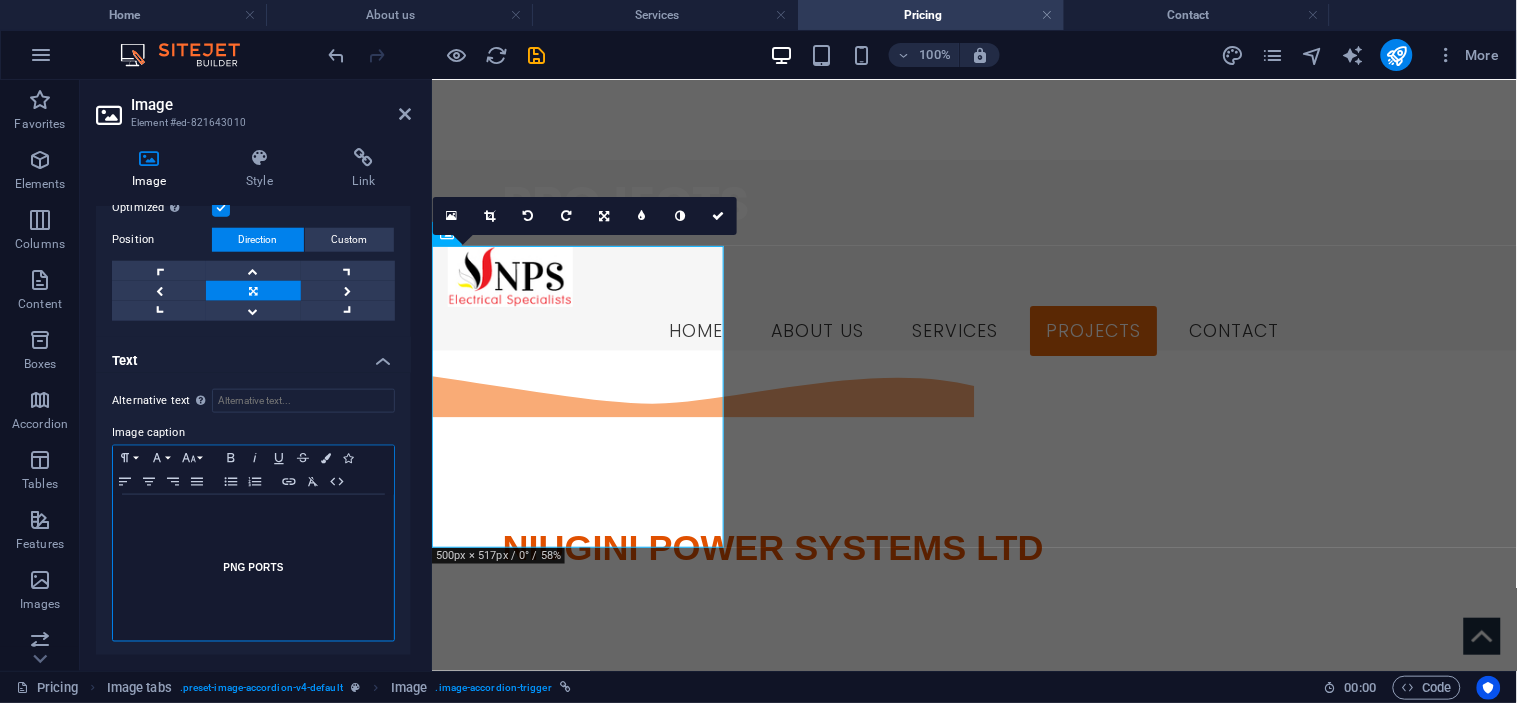 click at bounding box center (253, 586) 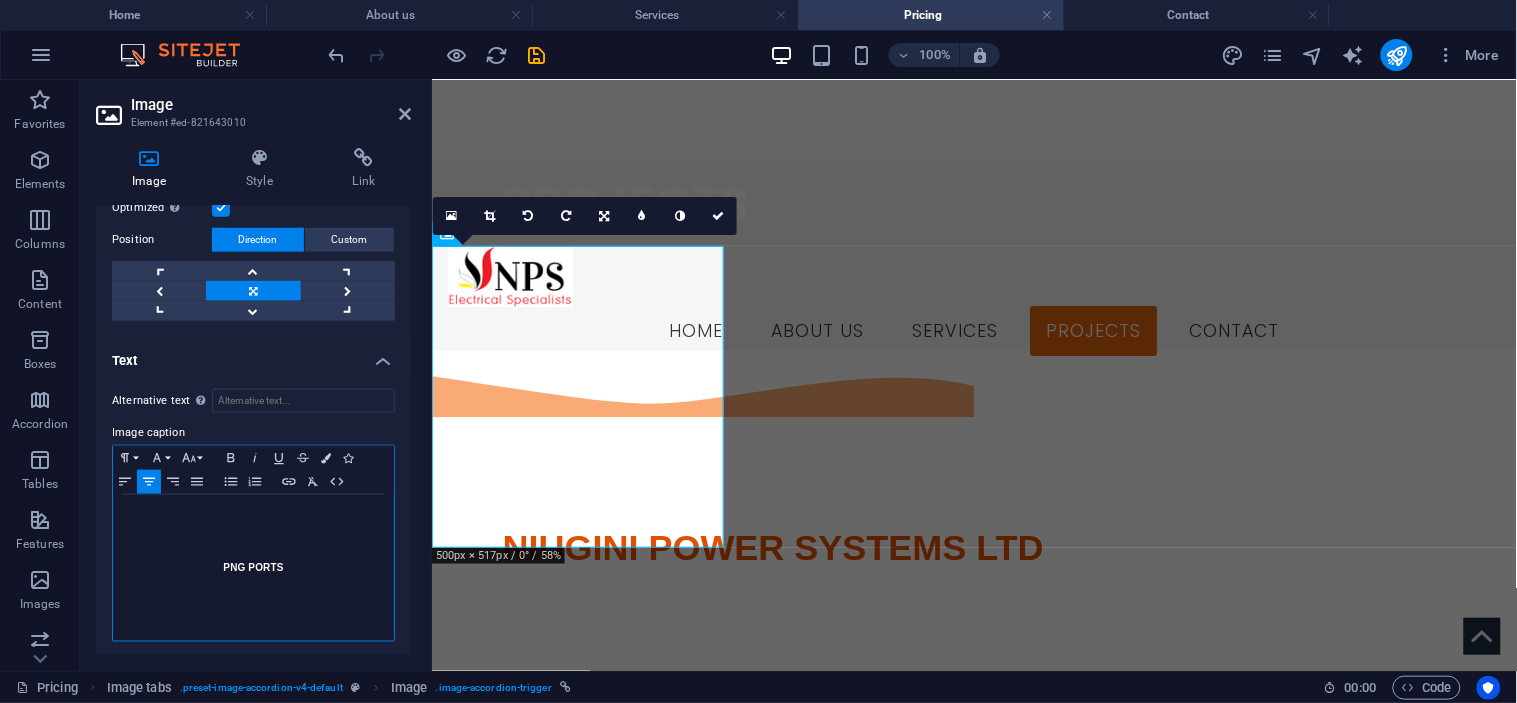 type 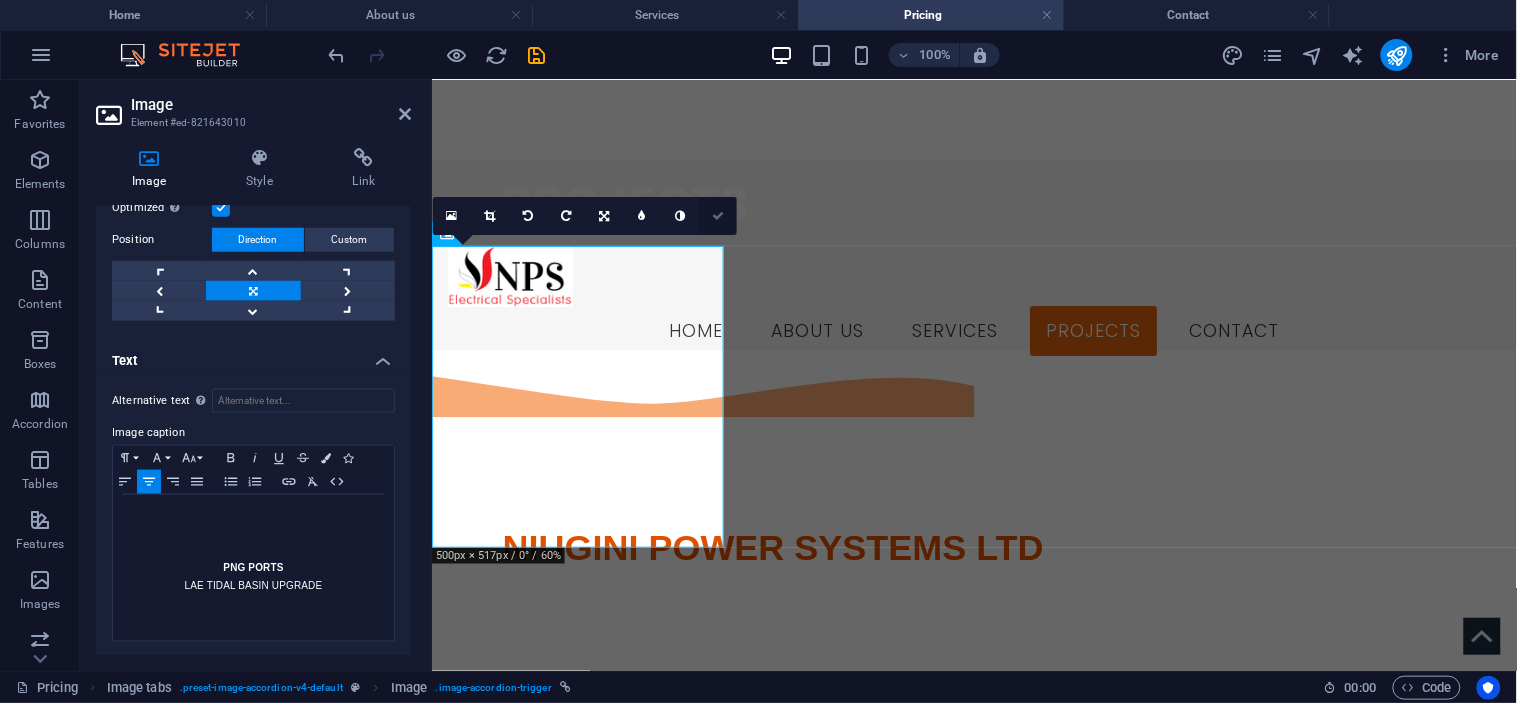 click at bounding box center [718, 216] 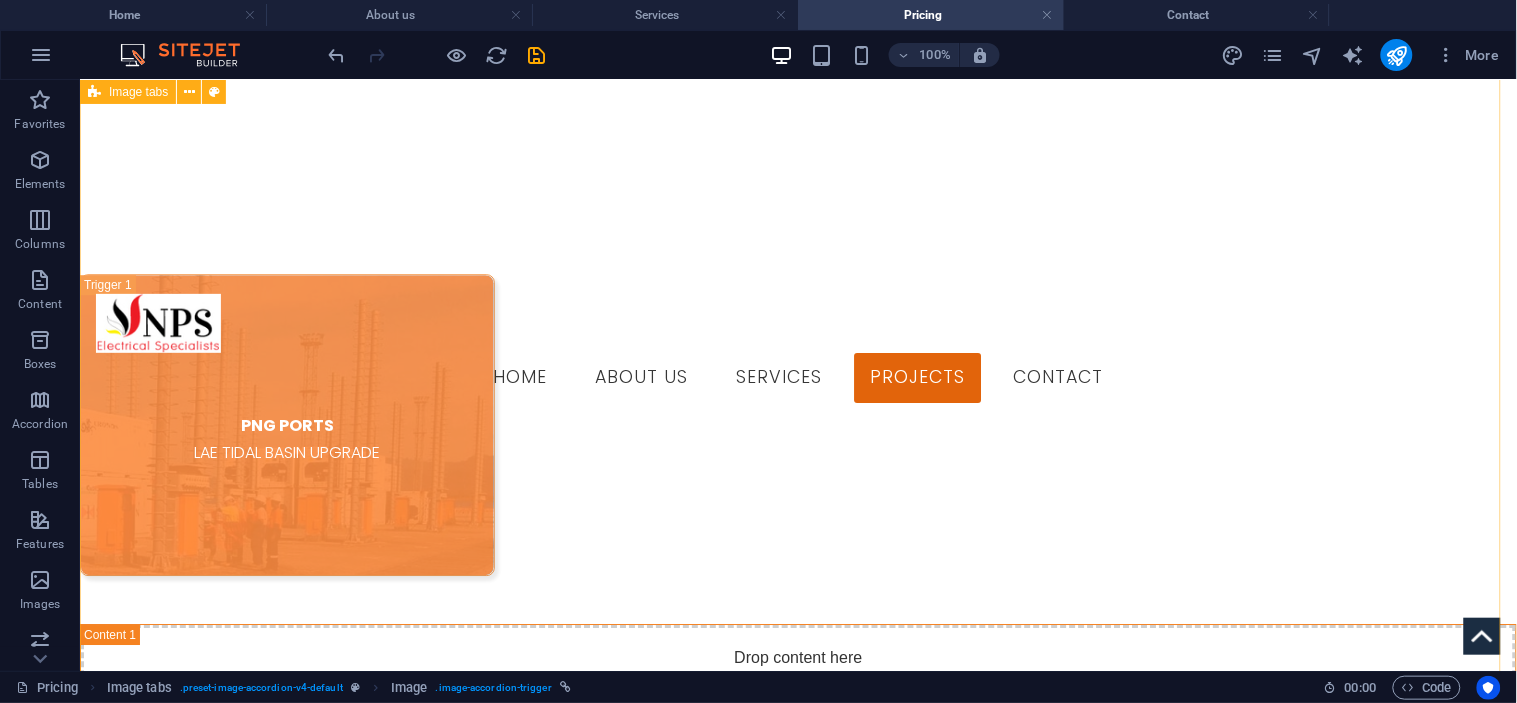 scroll, scrollTop: 1366, scrollLeft: 0, axis: vertical 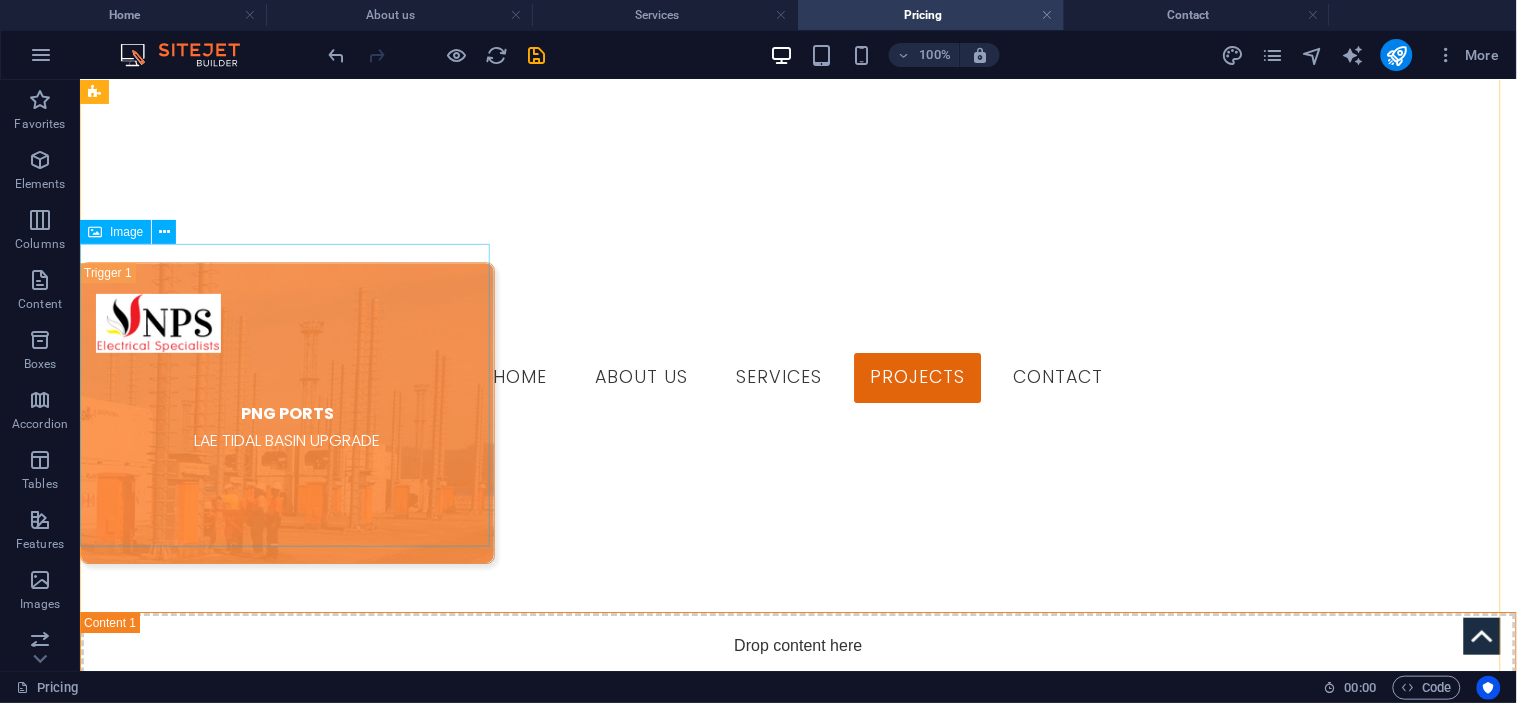 click on "SP BREWERY" at bounding box center (286, 870) 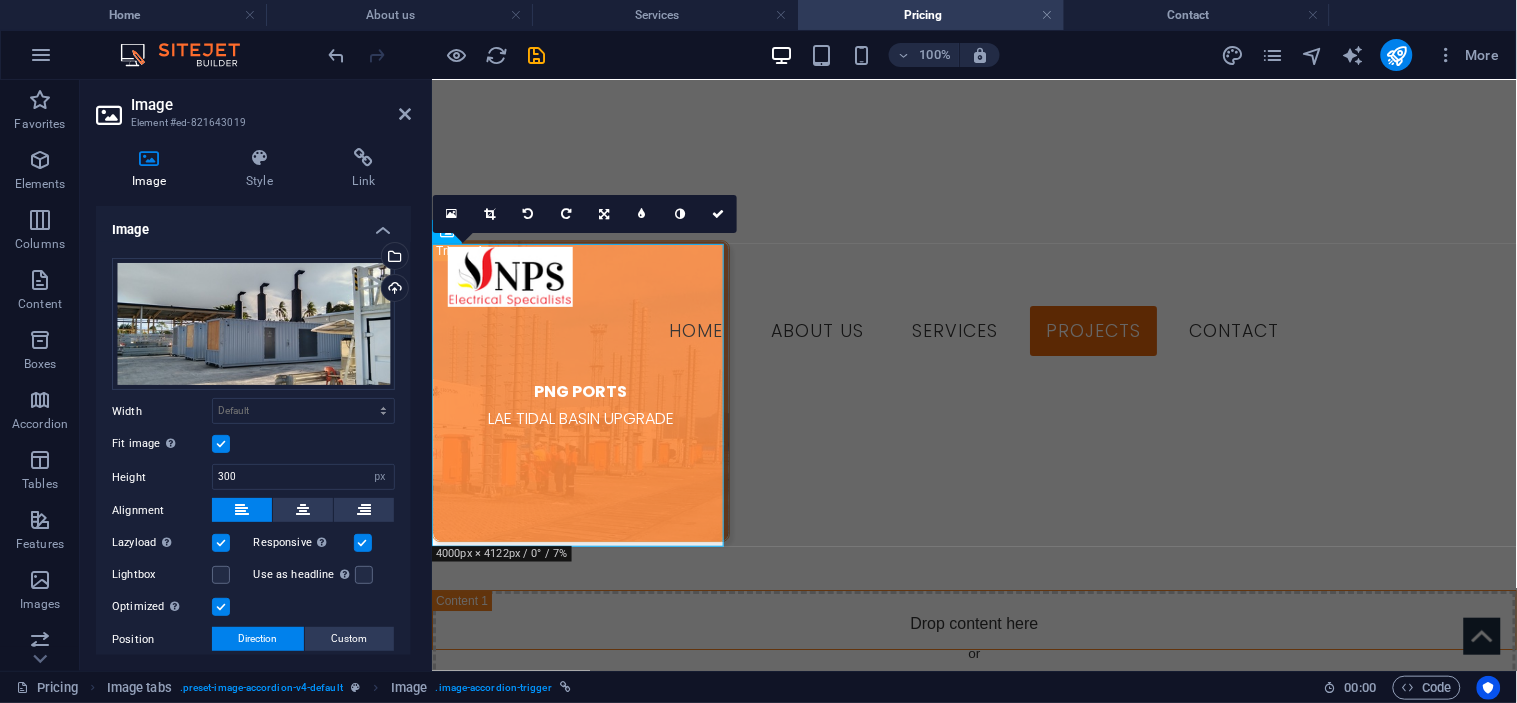 scroll, scrollTop: 127, scrollLeft: 0, axis: vertical 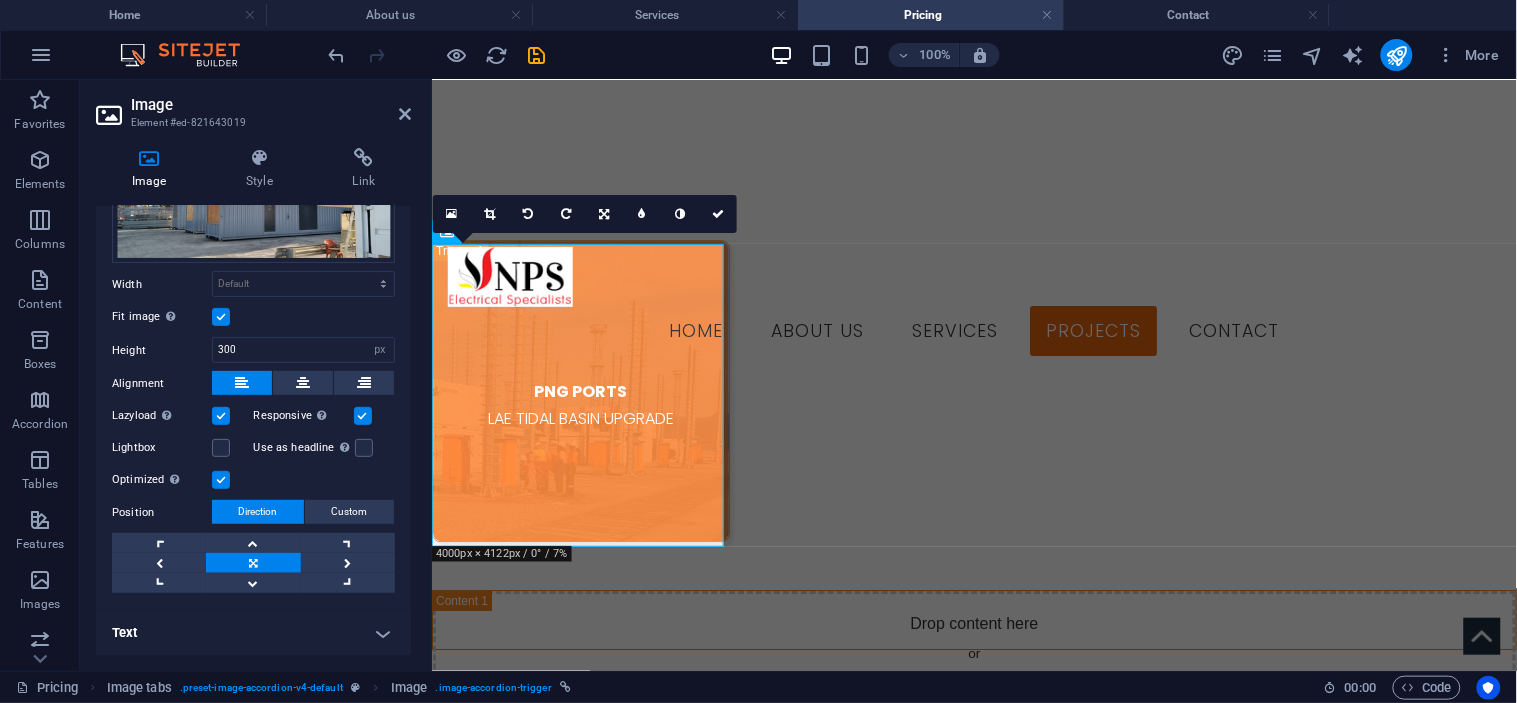 click on "Text" at bounding box center [253, 633] 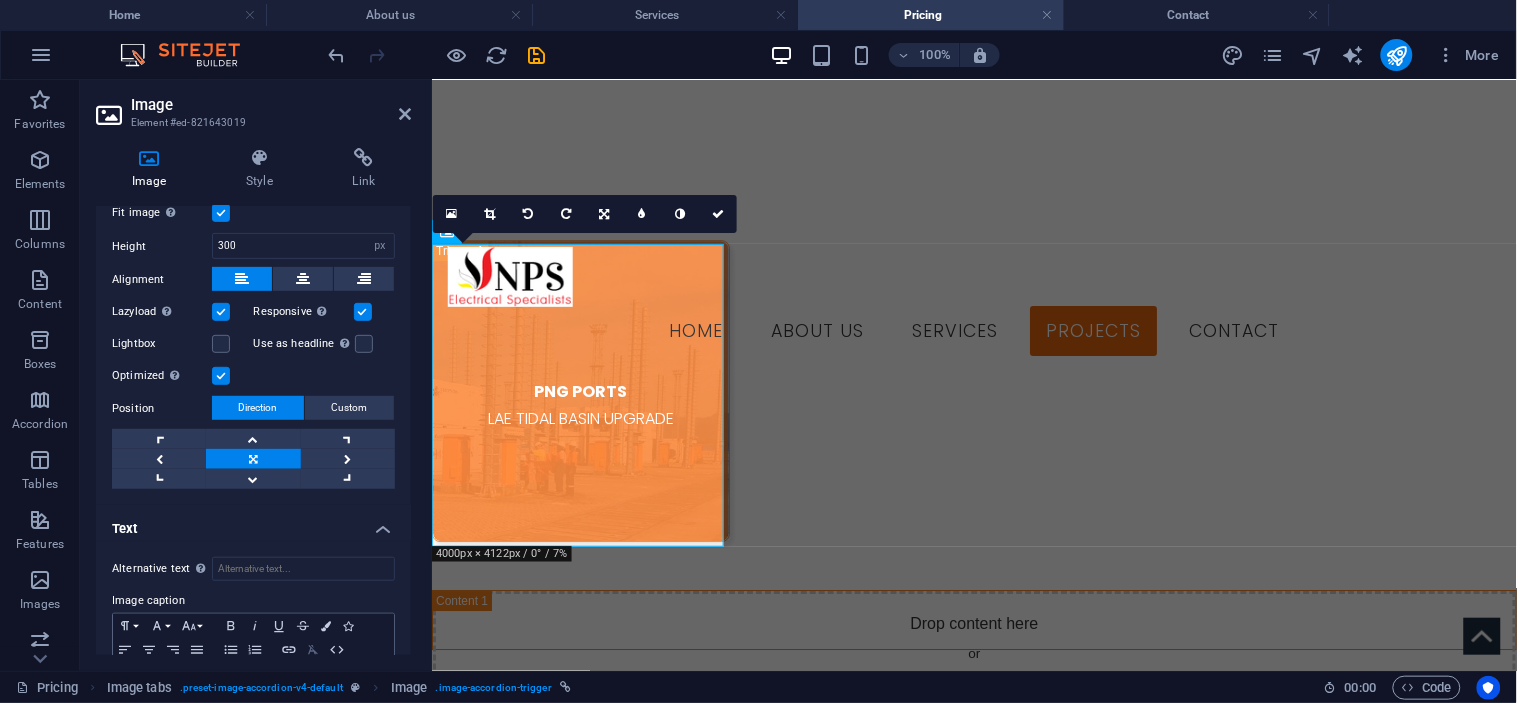 scroll, scrollTop: 315, scrollLeft: 0, axis: vertical 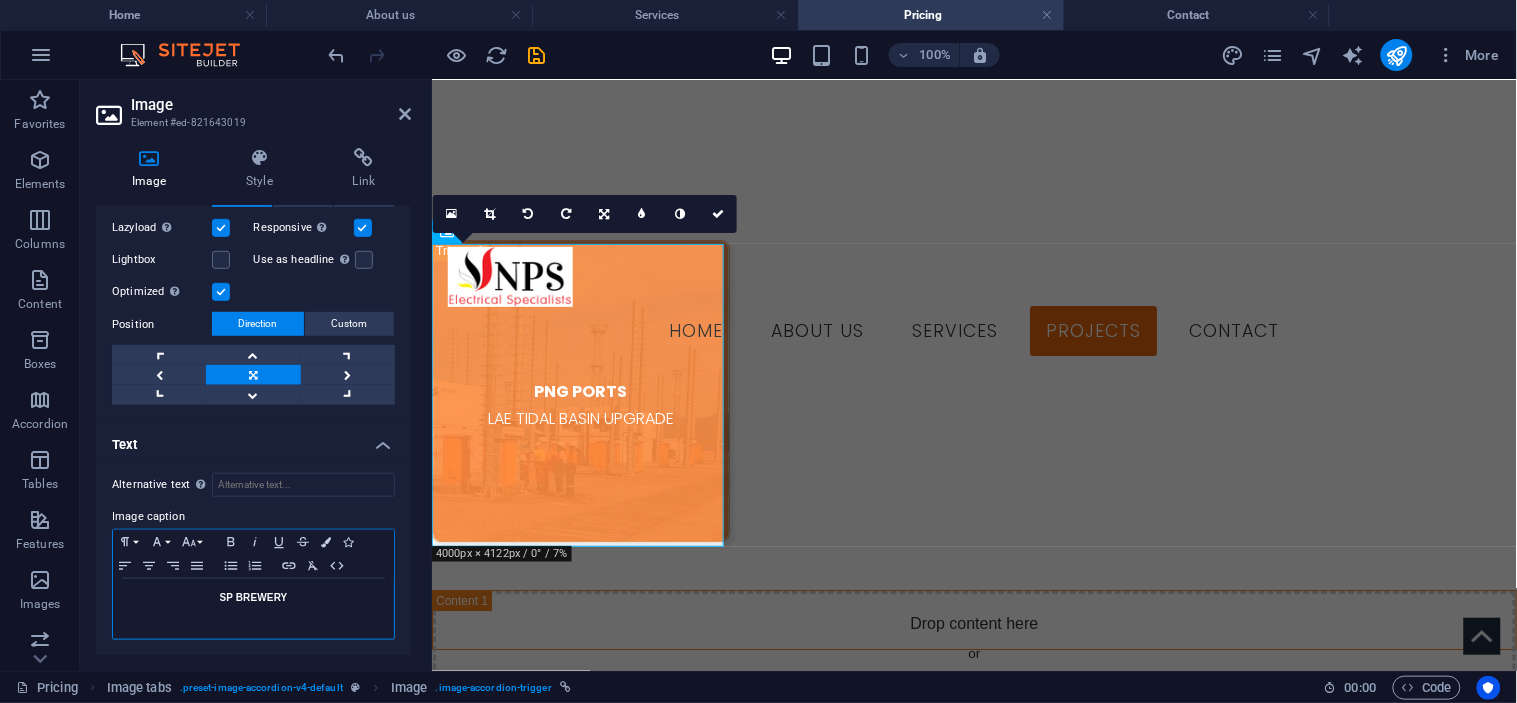 click on "SP BREWERY" at bounding box center [253, 598] 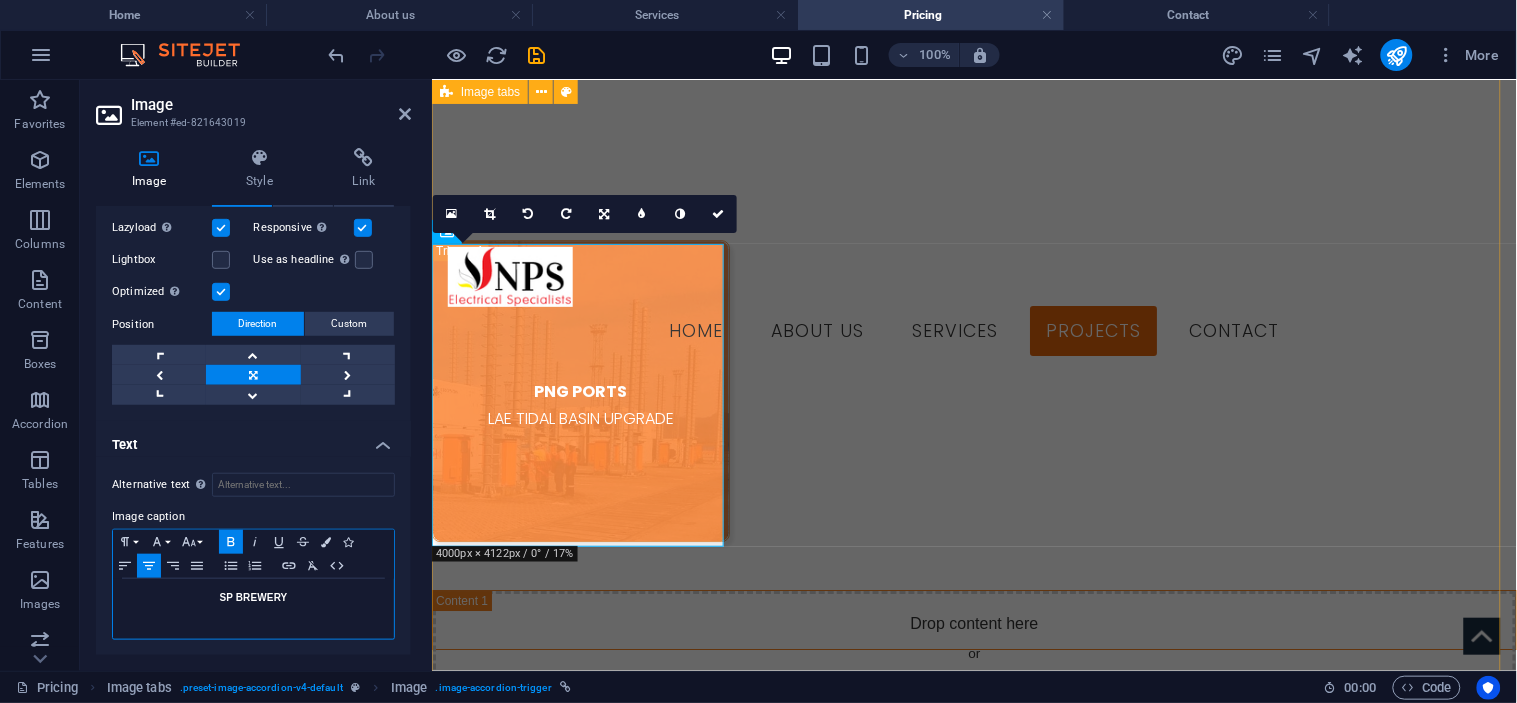 type 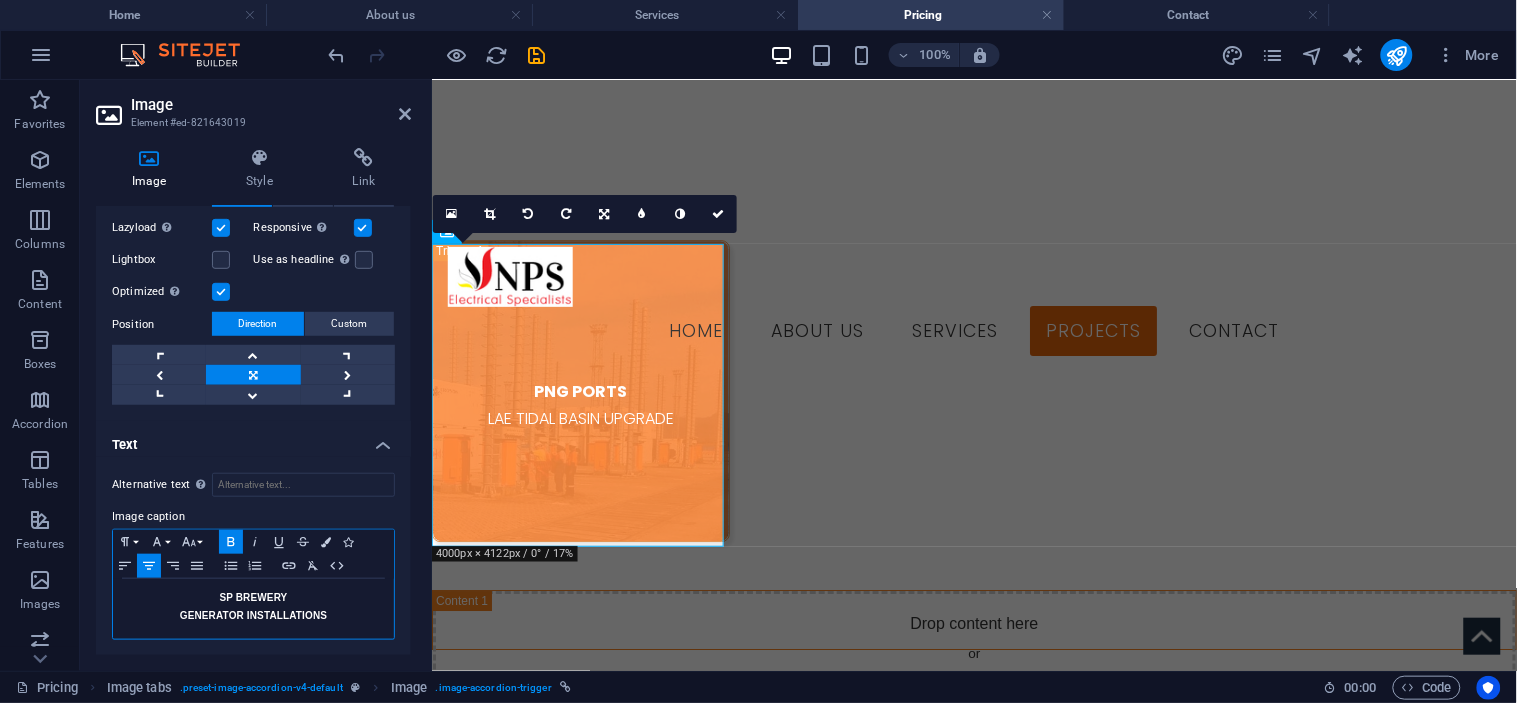 click 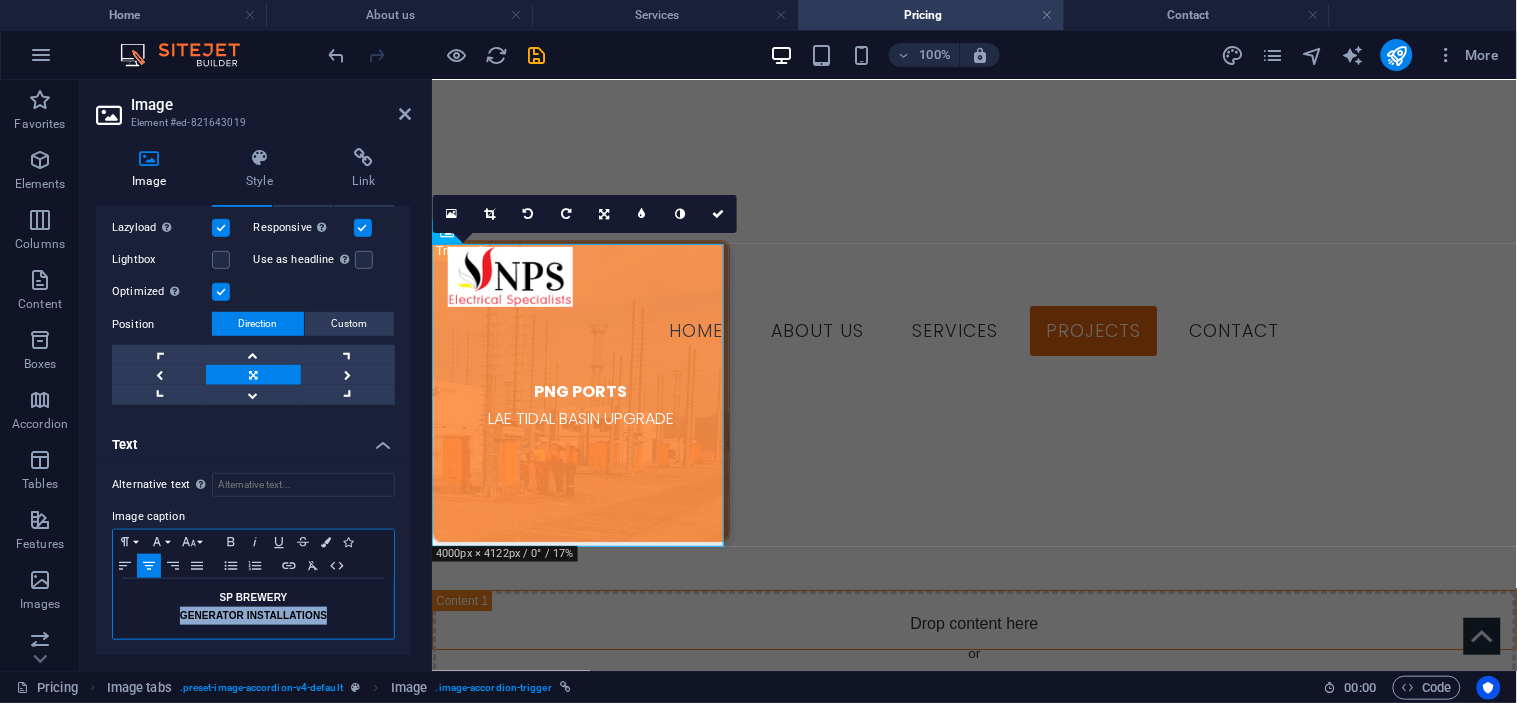 drag, startPoint x: 322, startPoint y: 614, endPoint x: 155, endPoint y: 615, distance: 167.00299 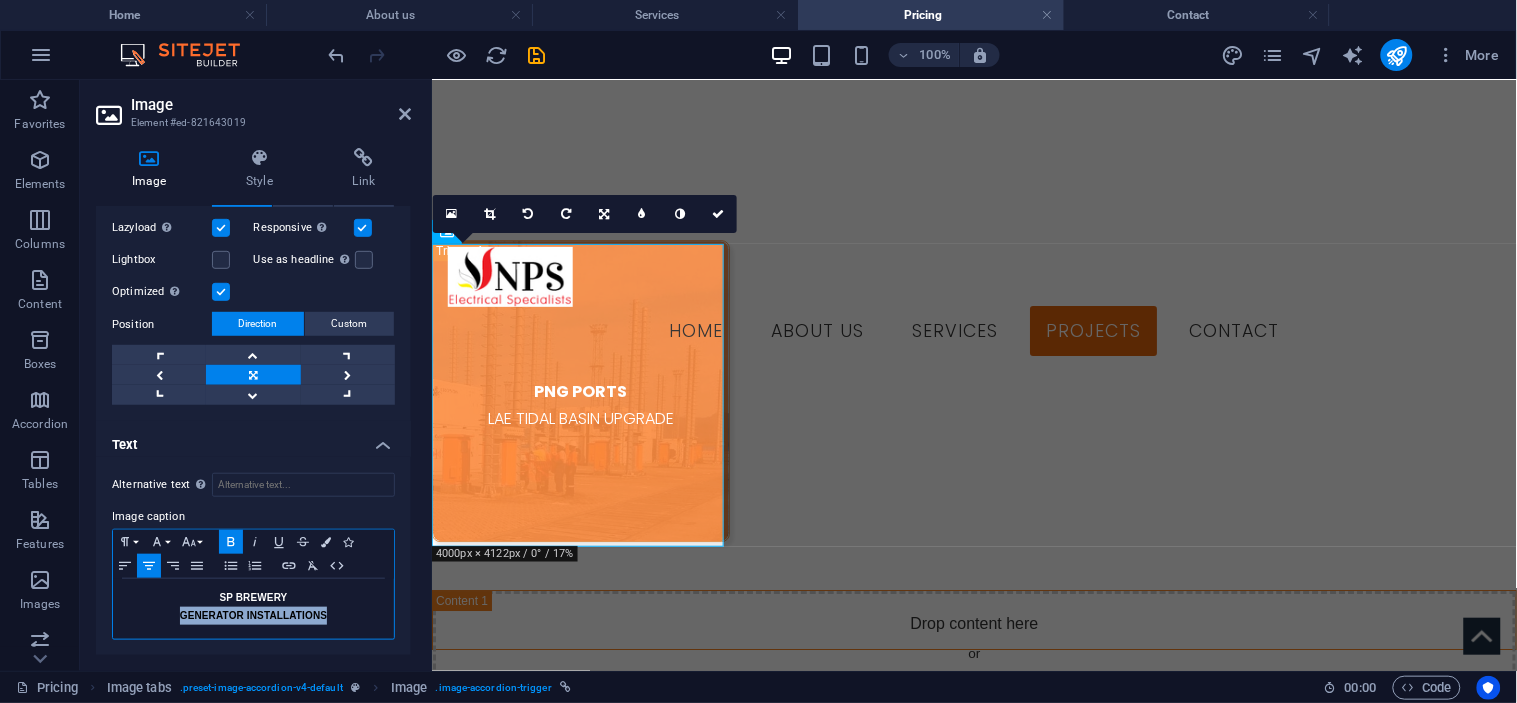 click 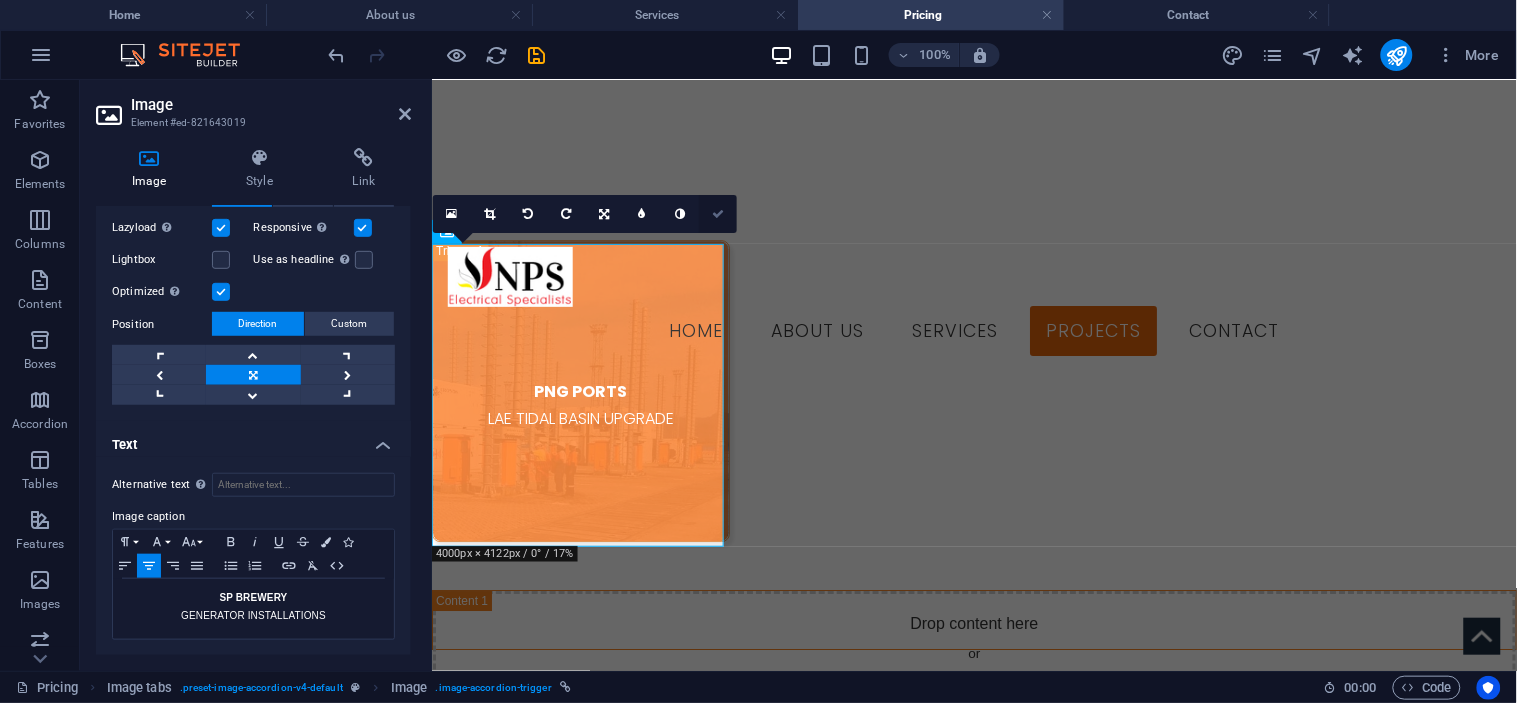click at bounding box center (718, 214) 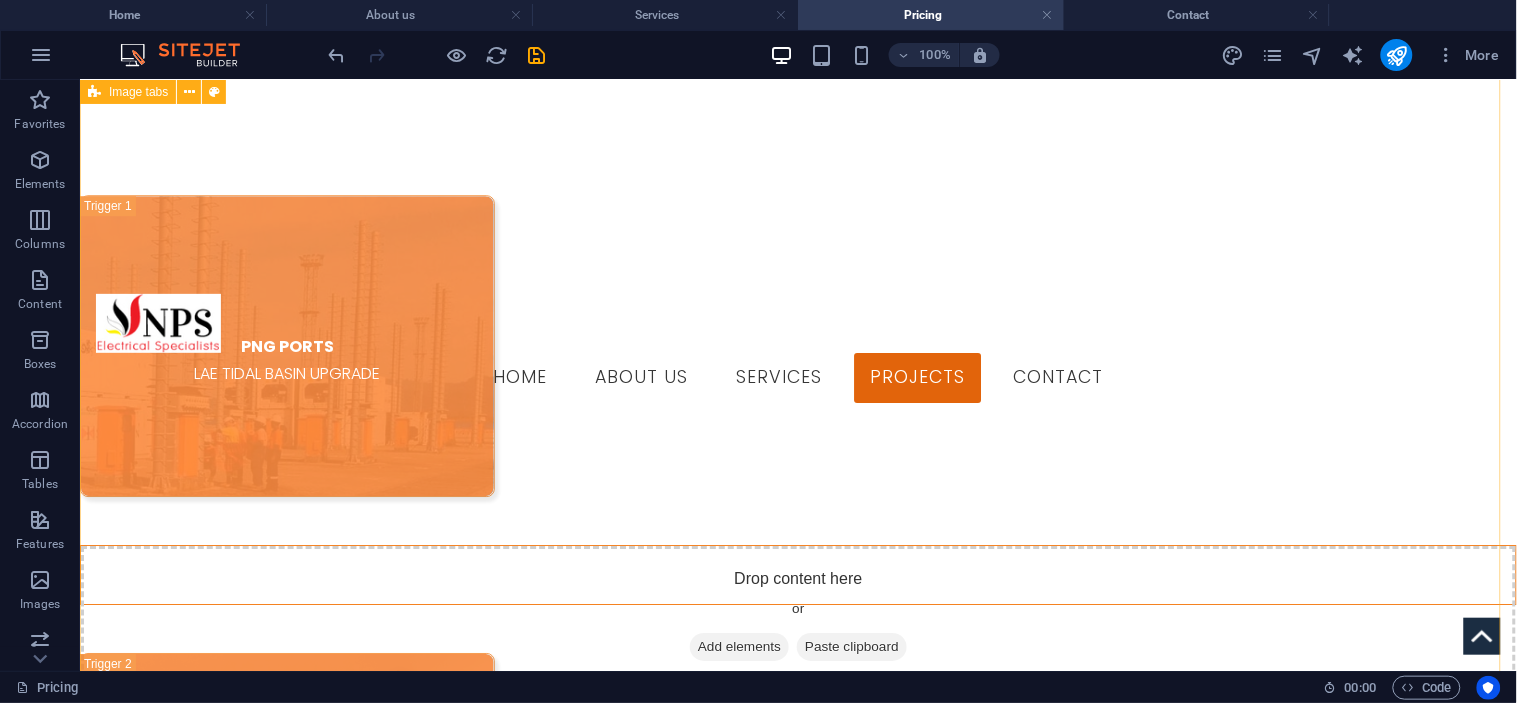 scroll, scrollTop: 1811, scrollLeft: 0, axis: vertical 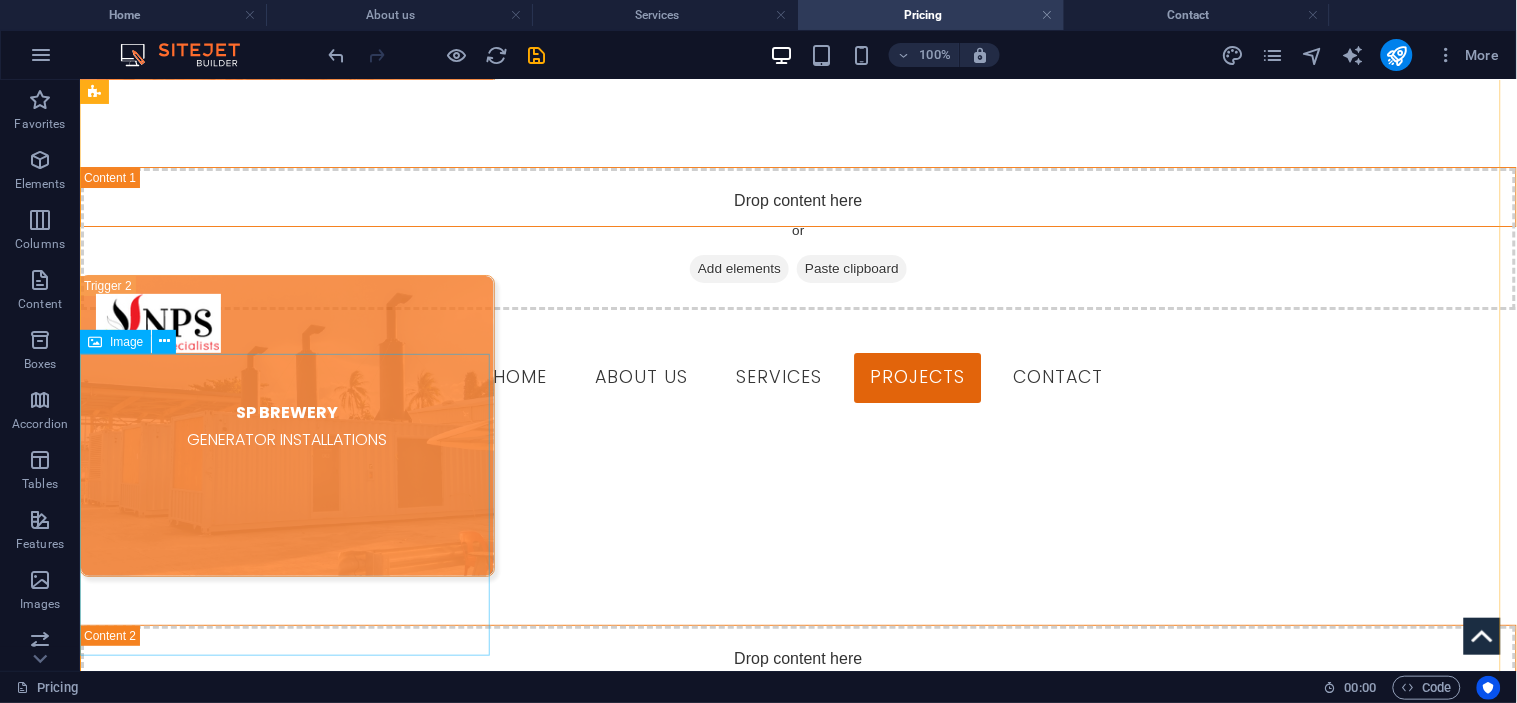 click on "[CITY], [PROVINCE]" at bounding box center (286, 883) 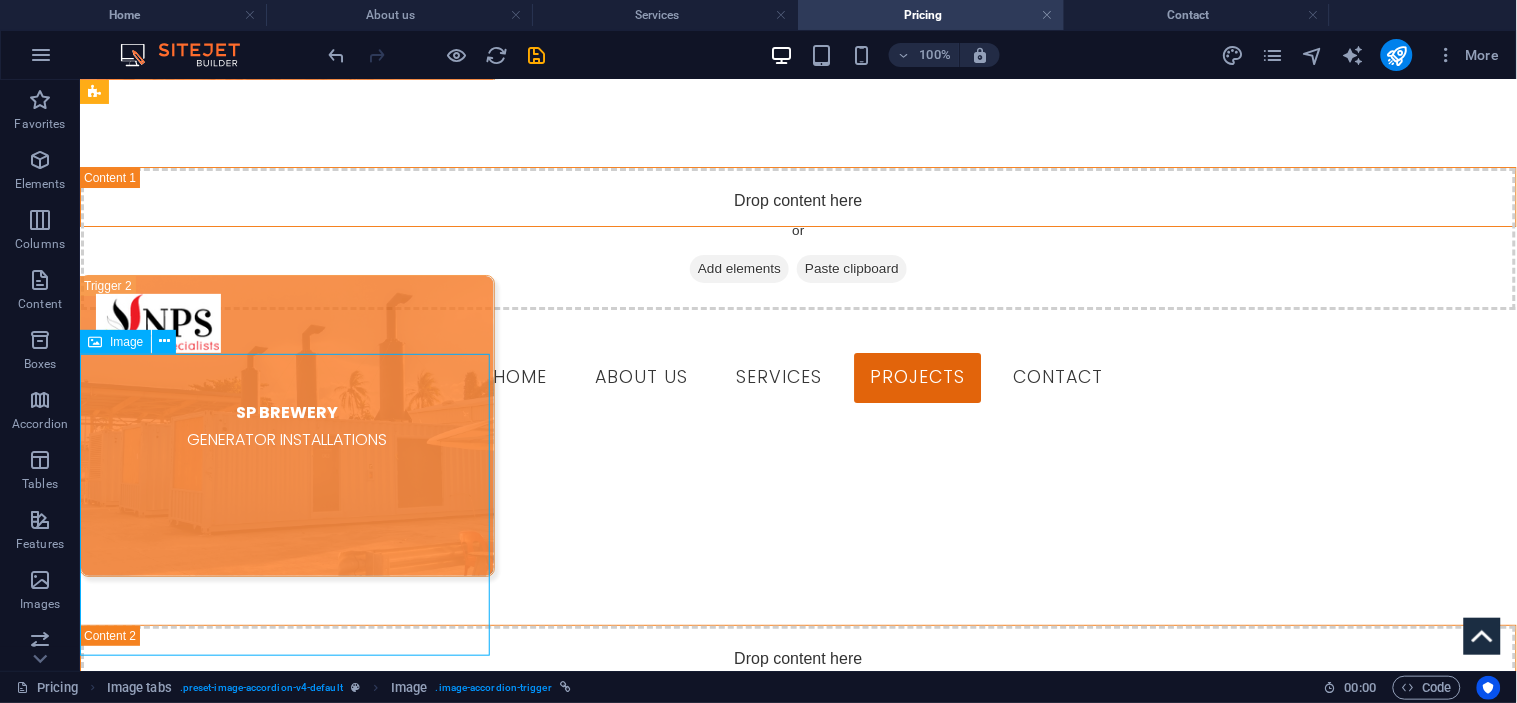 click on "[CITY], [PROVINCE]" at bounding box center (286, 883) 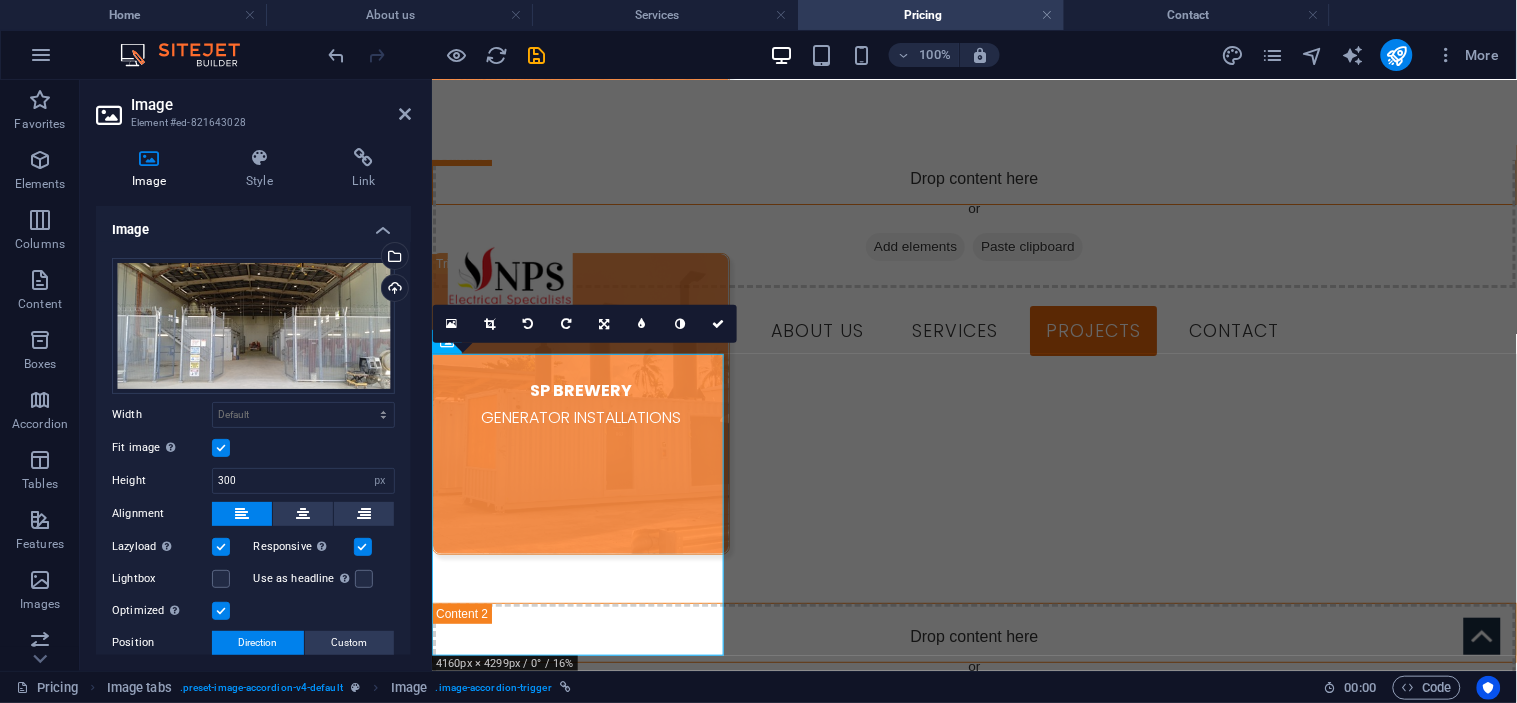 scroll, scrollTop: 131, scrollLeft: 0, axis: vertical 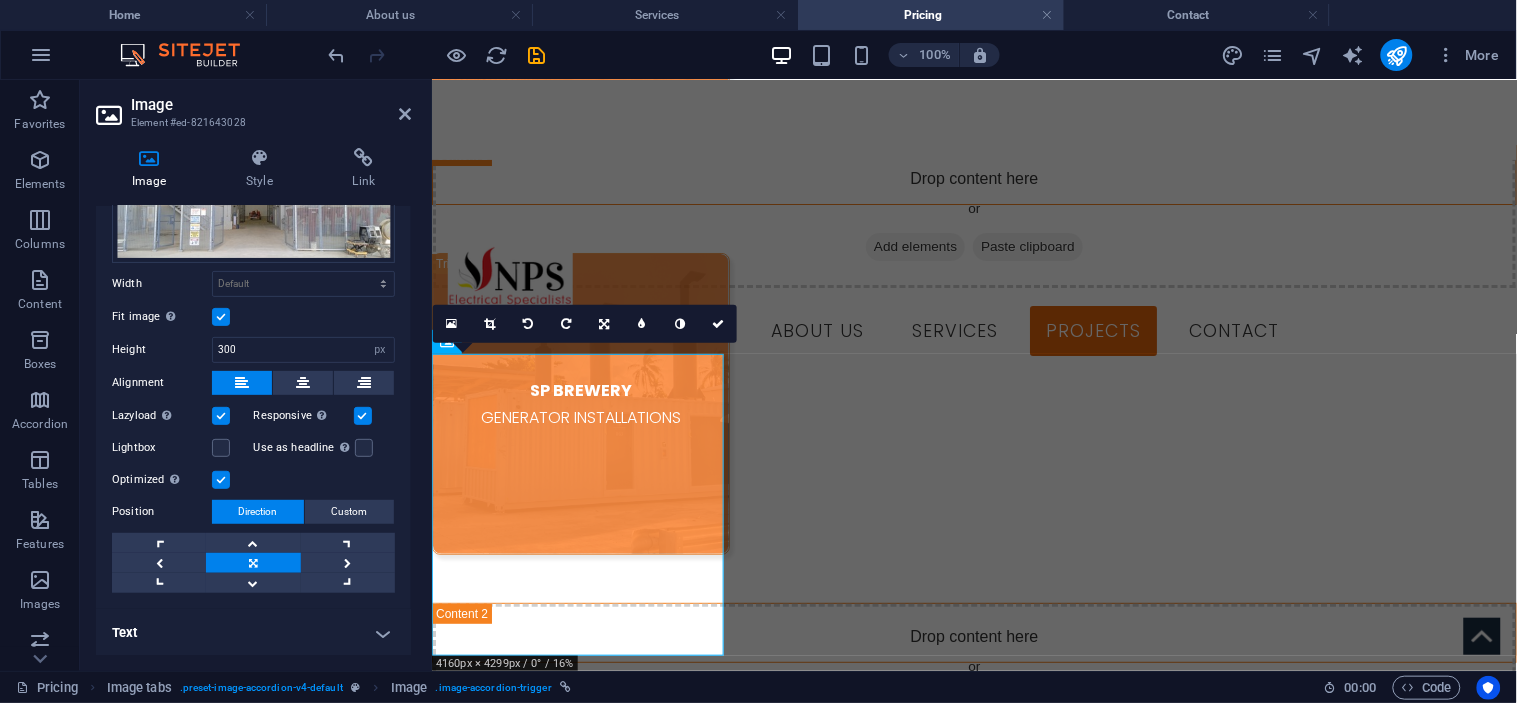 click on "Text" at bounding box center [253, 633] 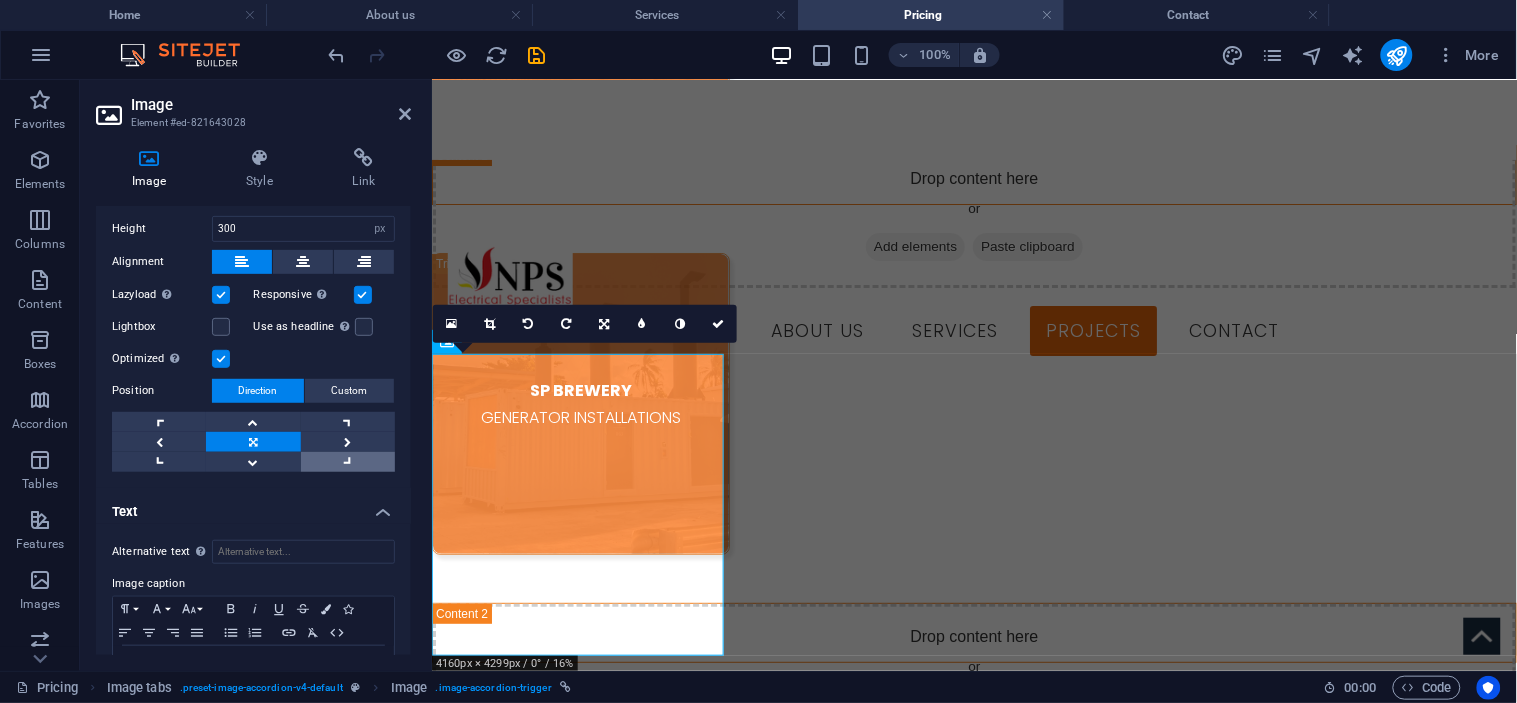 scroll, scrollTop: 318, scrollLeft: 0, axis: vertical 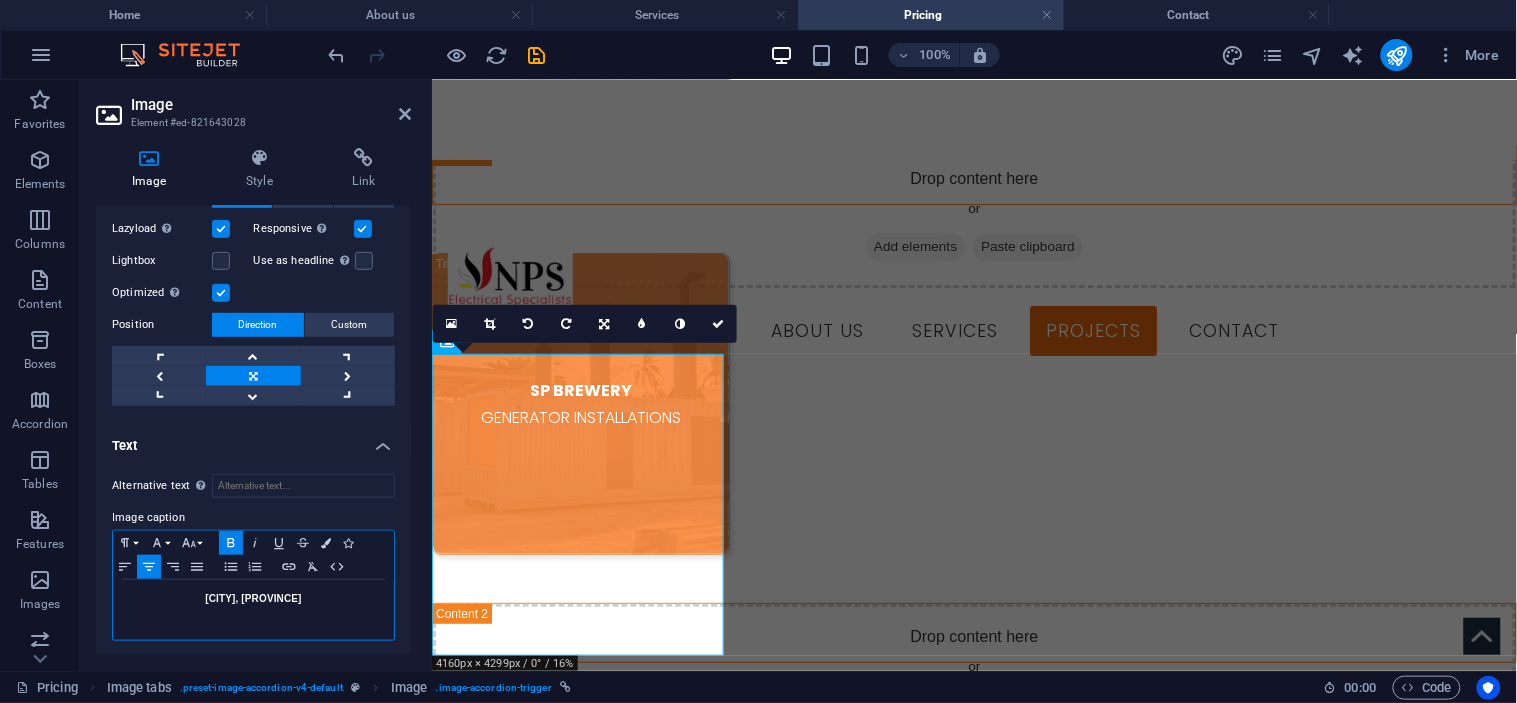 drag, startPoint x: 313, startPoint y: 602, endPoint x: 202, endPoint y: 527, distance: 133.96268 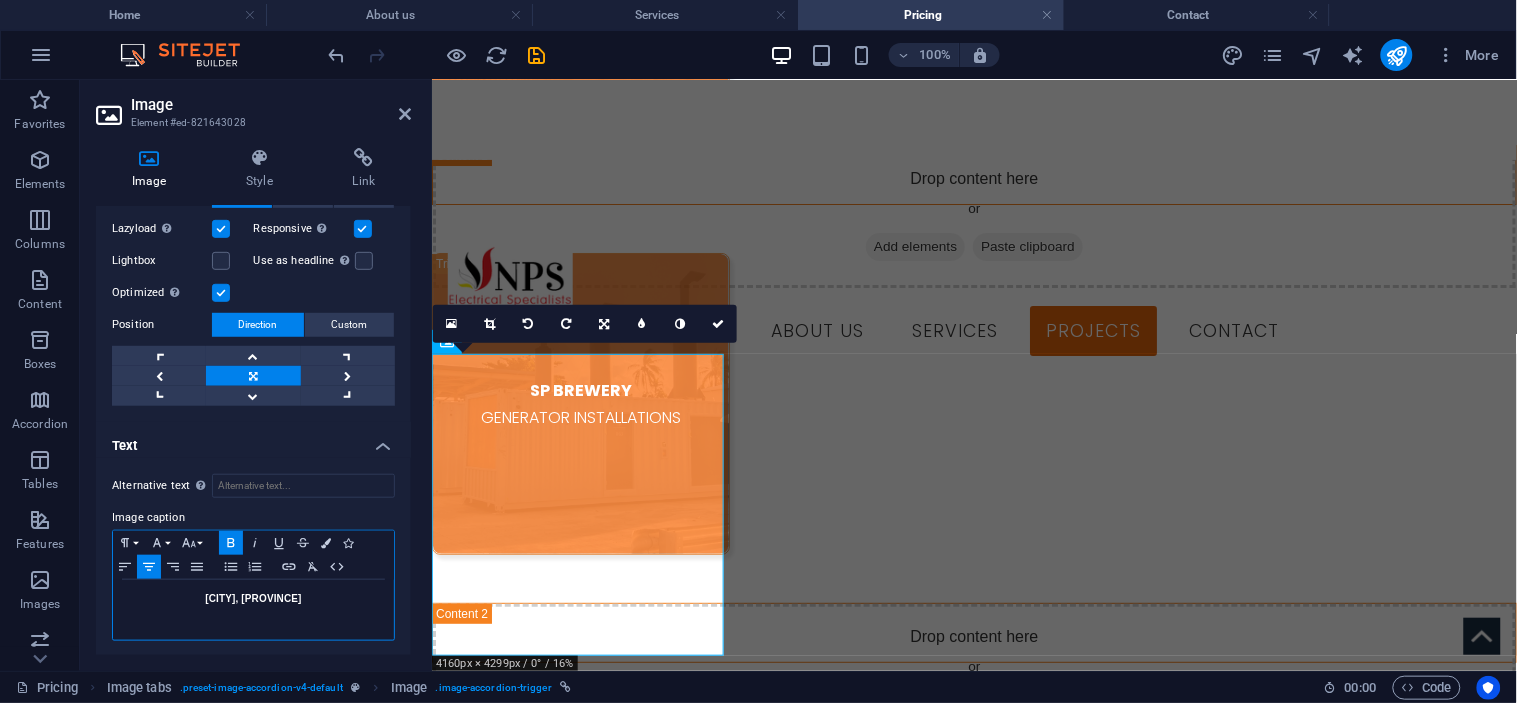click on "[CITY], [PROVINCE]" at bounding box center [253, 599] 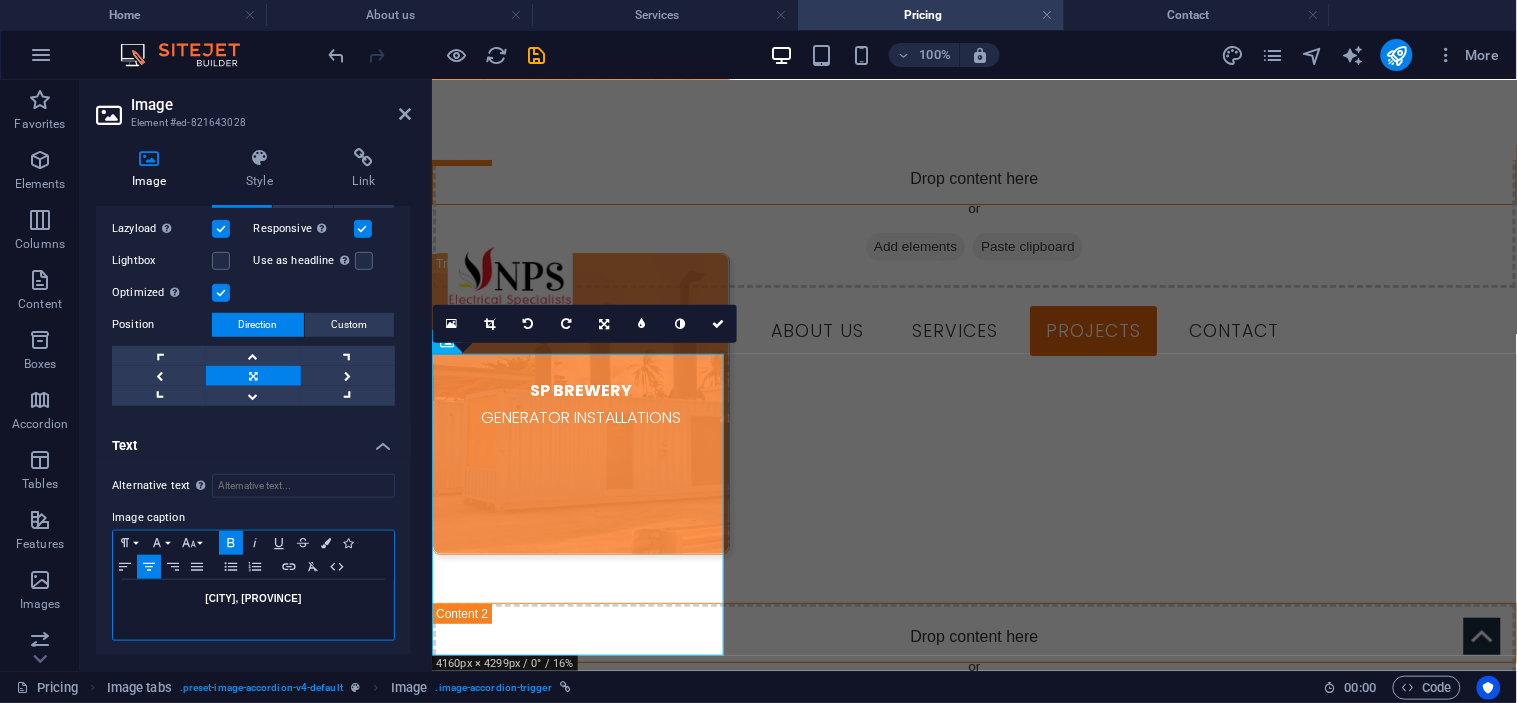 type 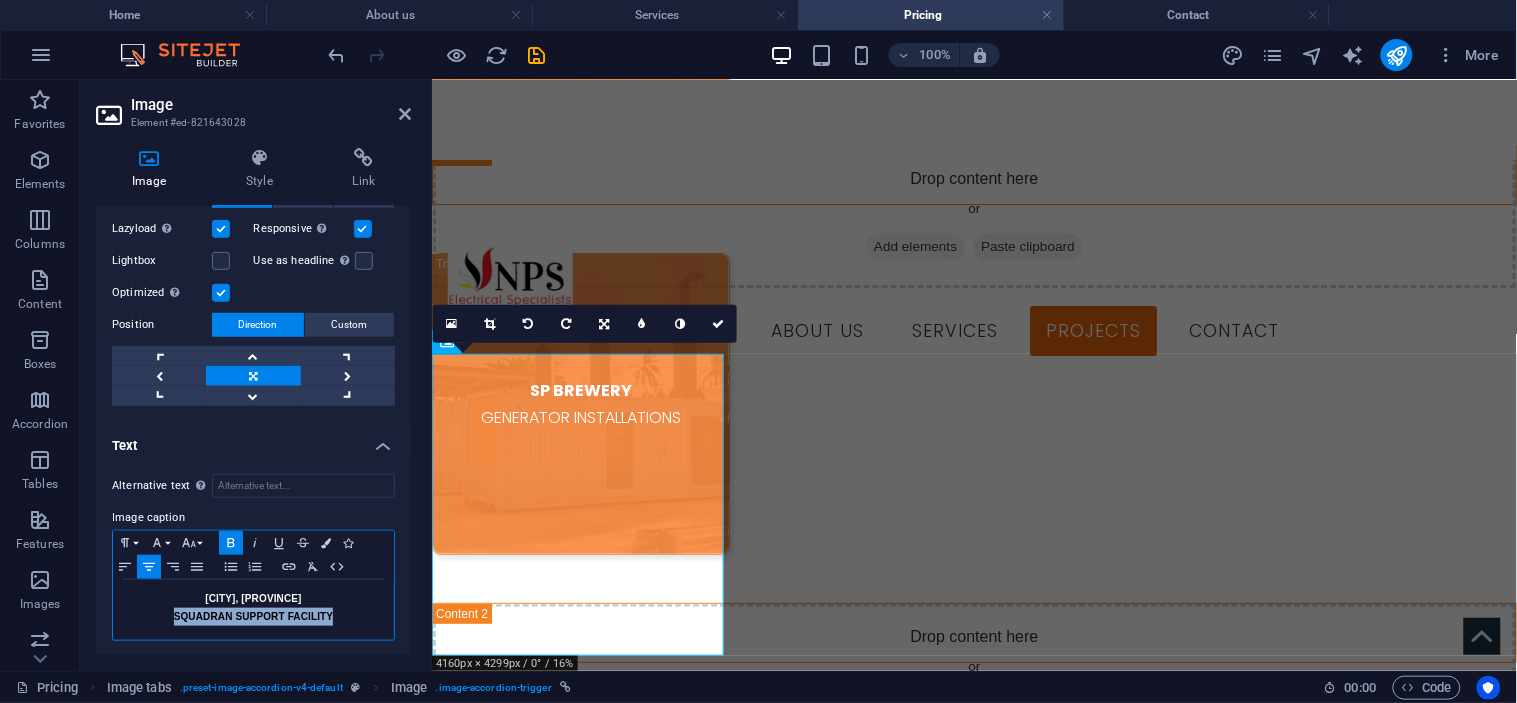 drag, startPoint x: 335, startPoint y: 617, endPoint x: 158, endPoint y: 625, distance: 177.1807 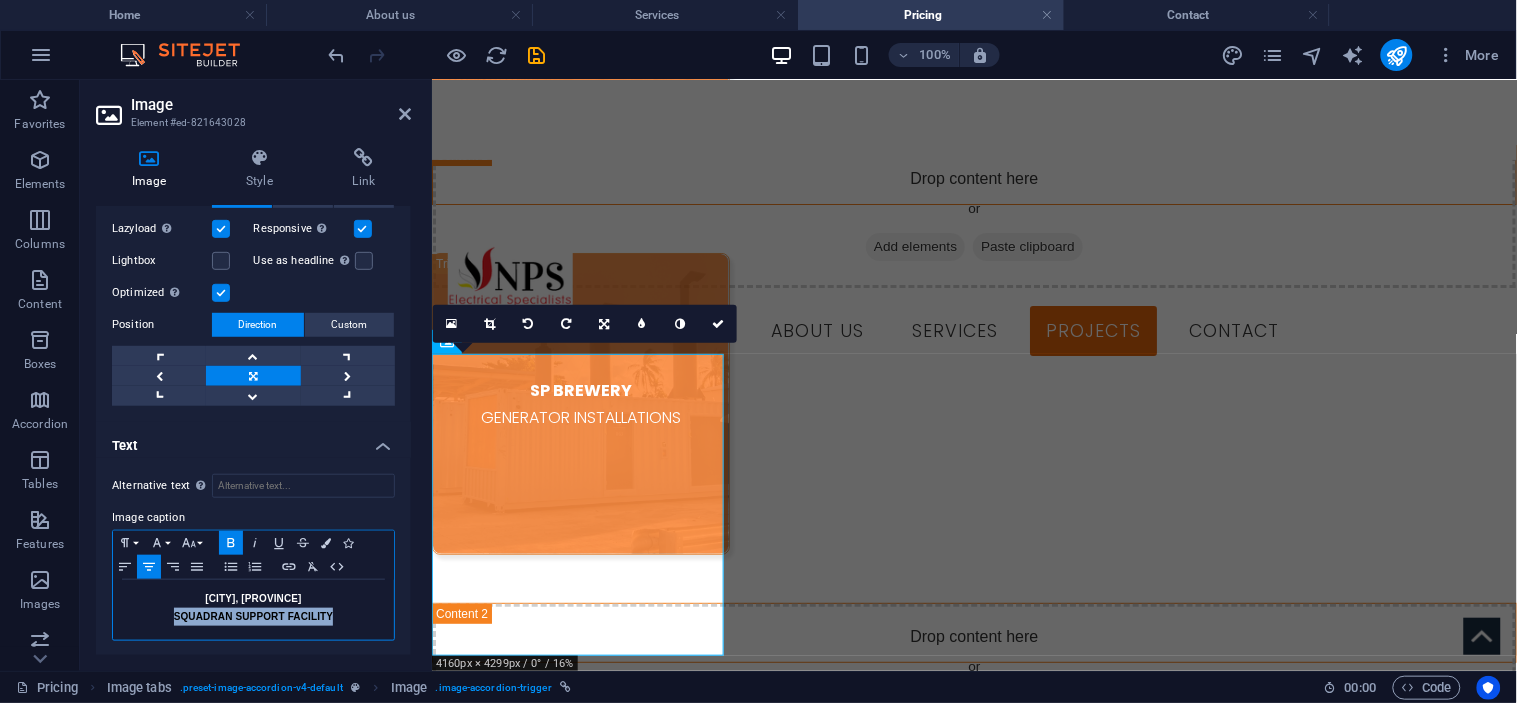 click on "NKW, [PROVINCE] SQUADRAN SUPPORT FACILITY" at bounding box center (253, 610) 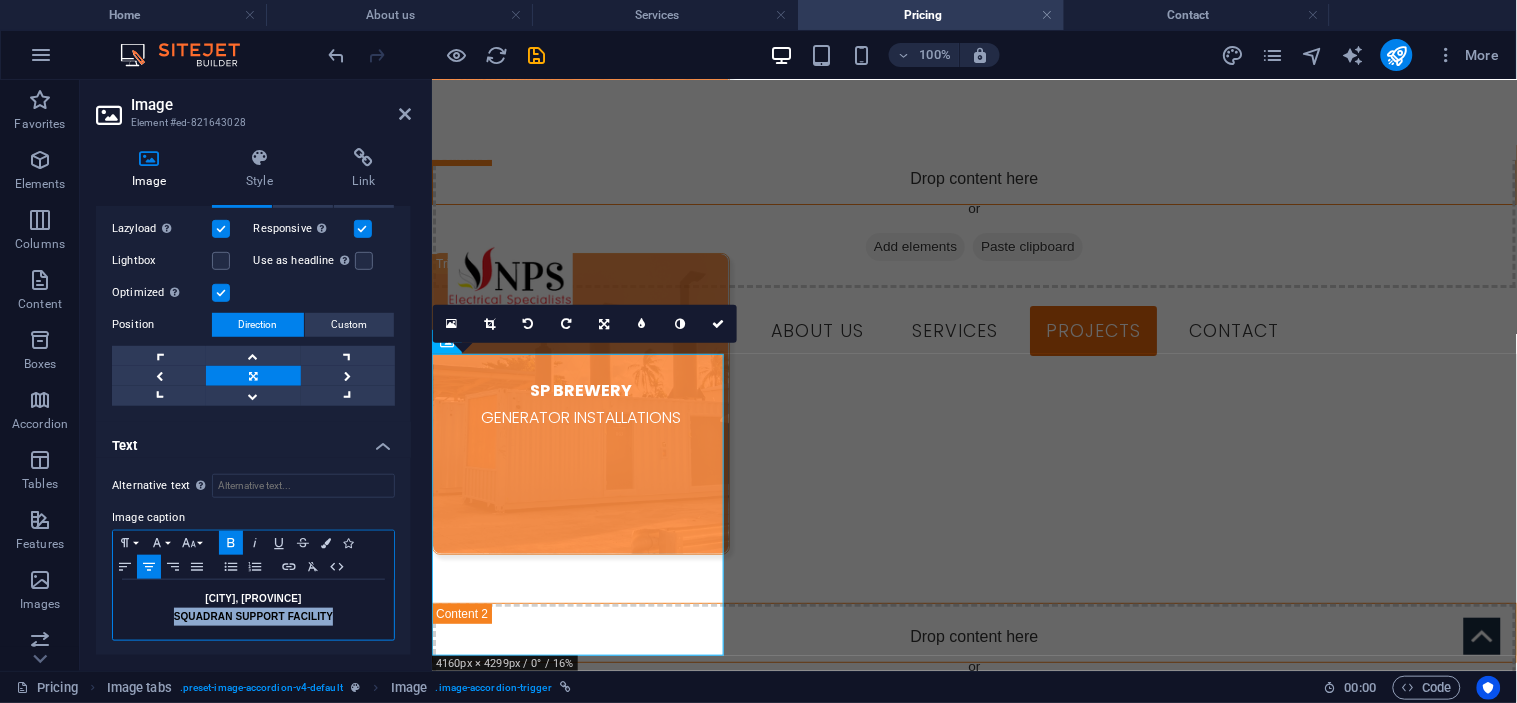 click 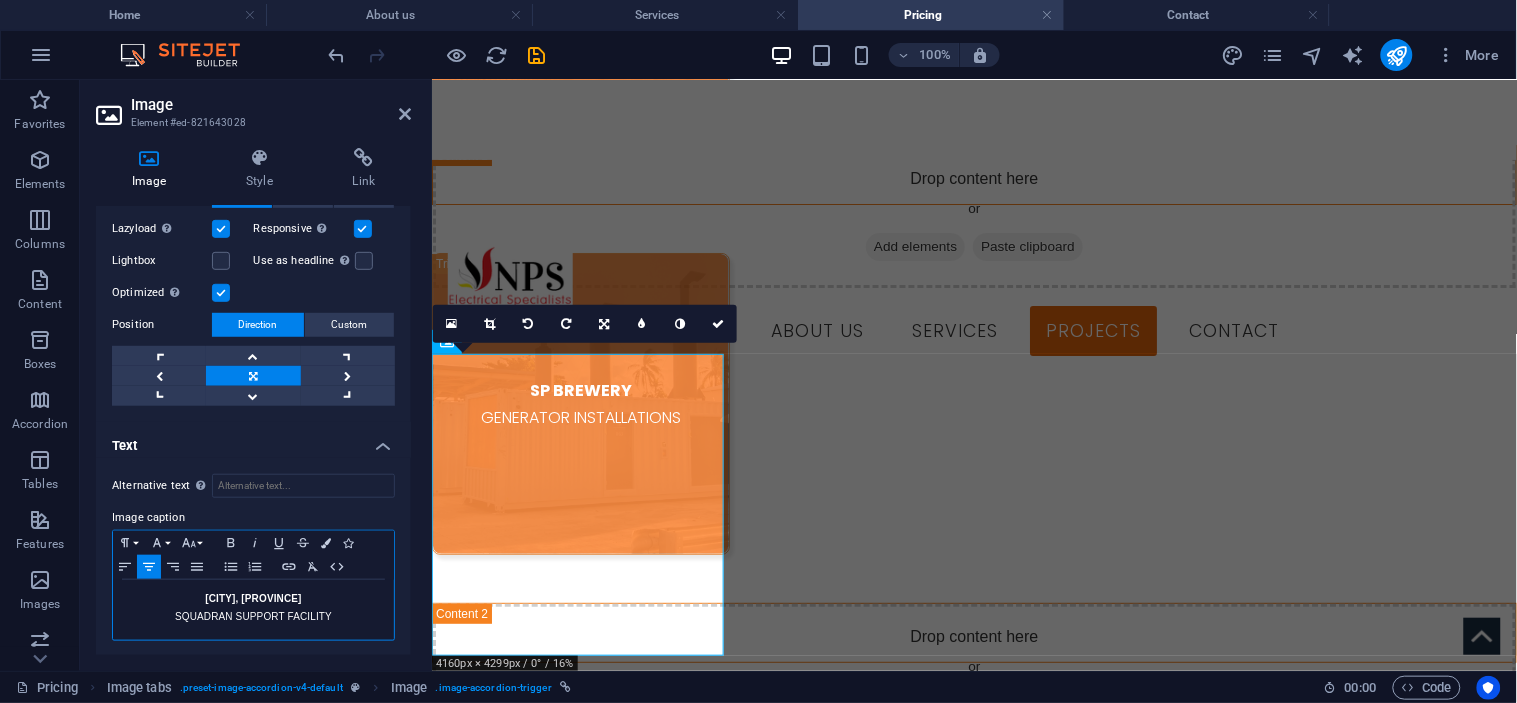click on "SQUADRAN SUPPORT FACILITY" at bounding box center (253, 617) 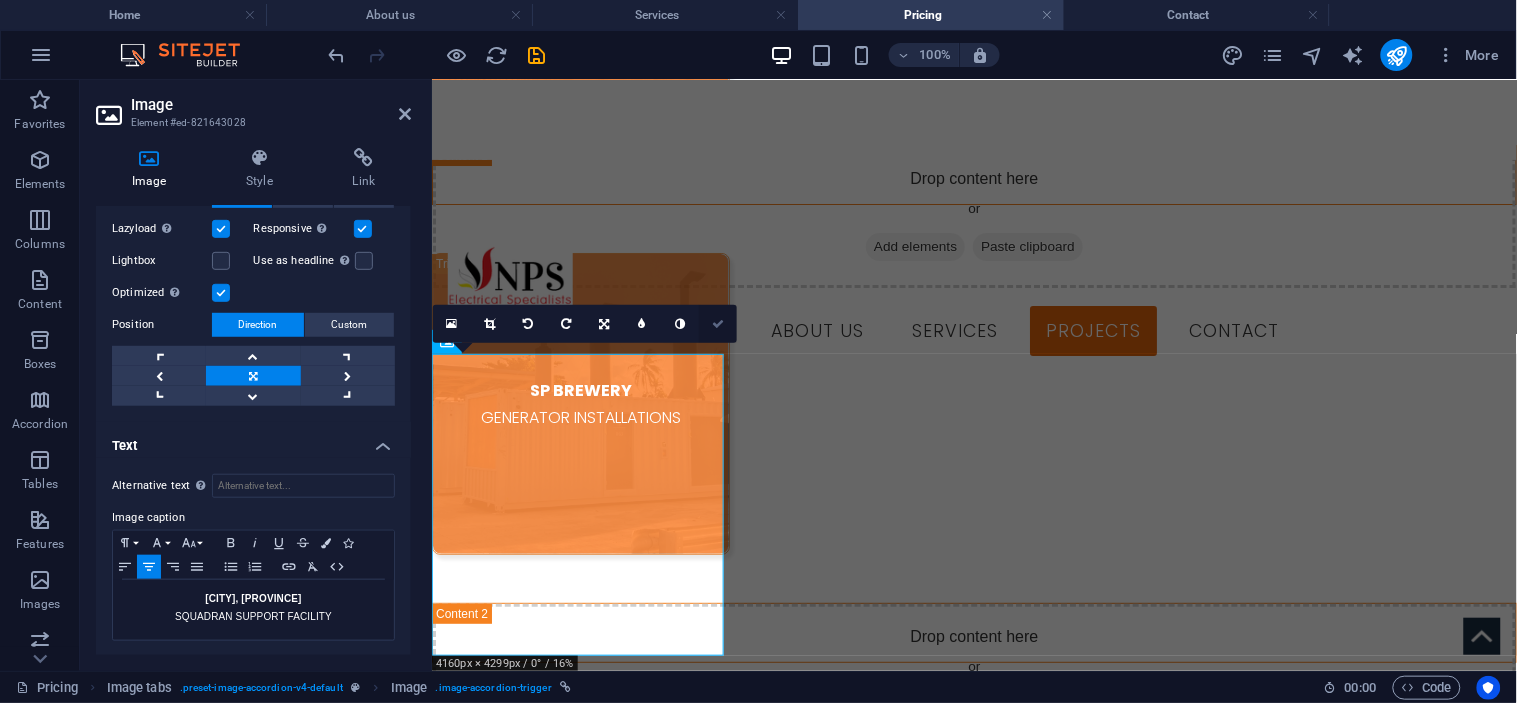 click at bounding box center [718, 324] 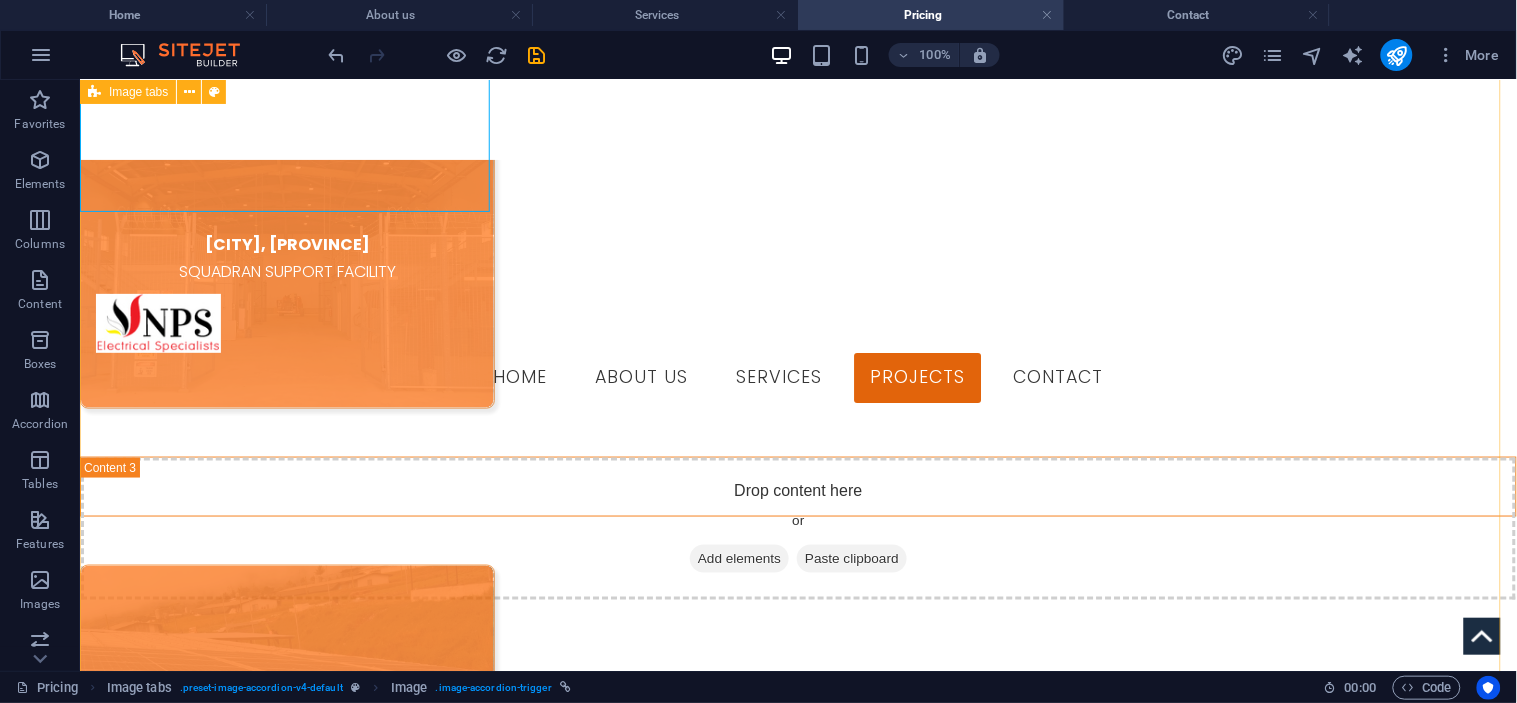 scroll, scrollTop: 2588, scrollLeft: 0, axis: vertical 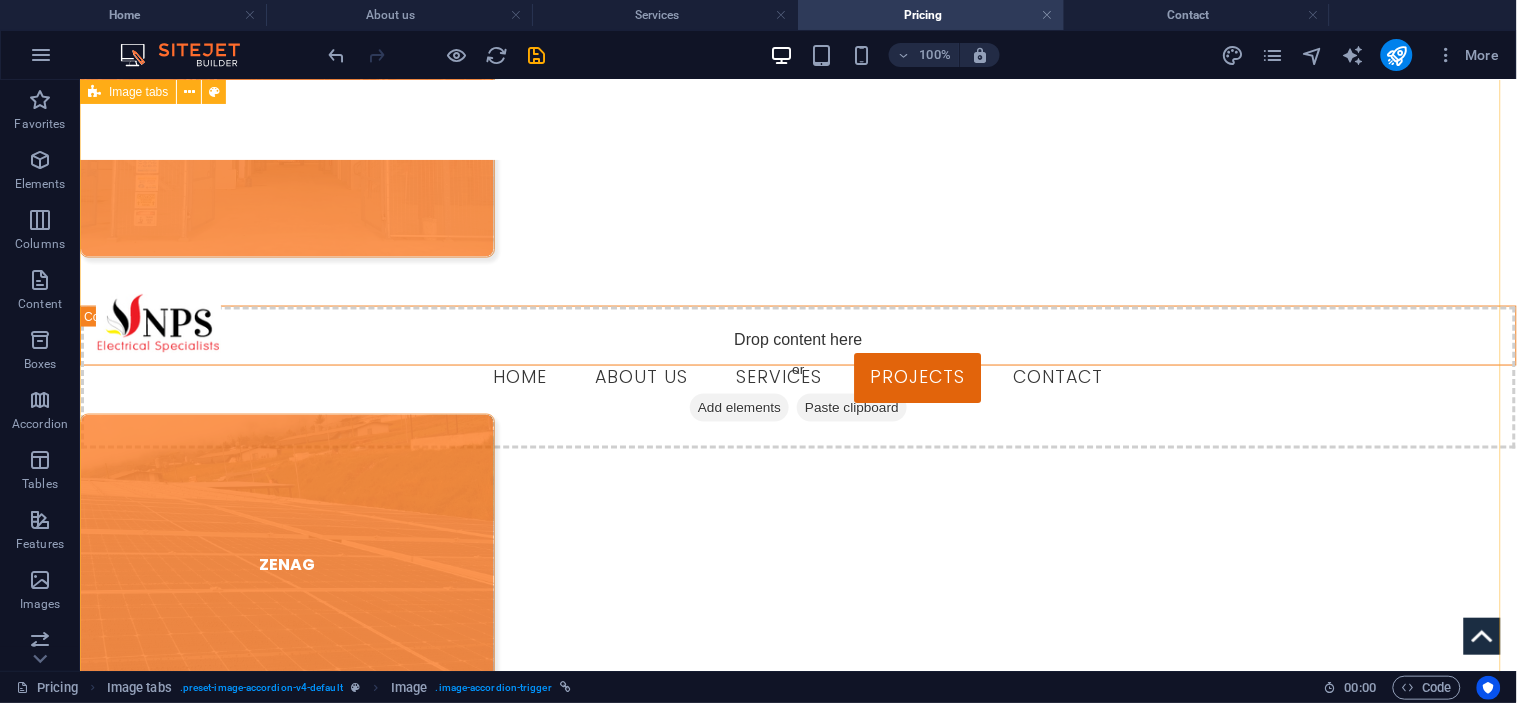 drag, startPoint x: 406, startPoint y: 364, endPoint x: 483, endPoint y: 445, distance: 111.75867 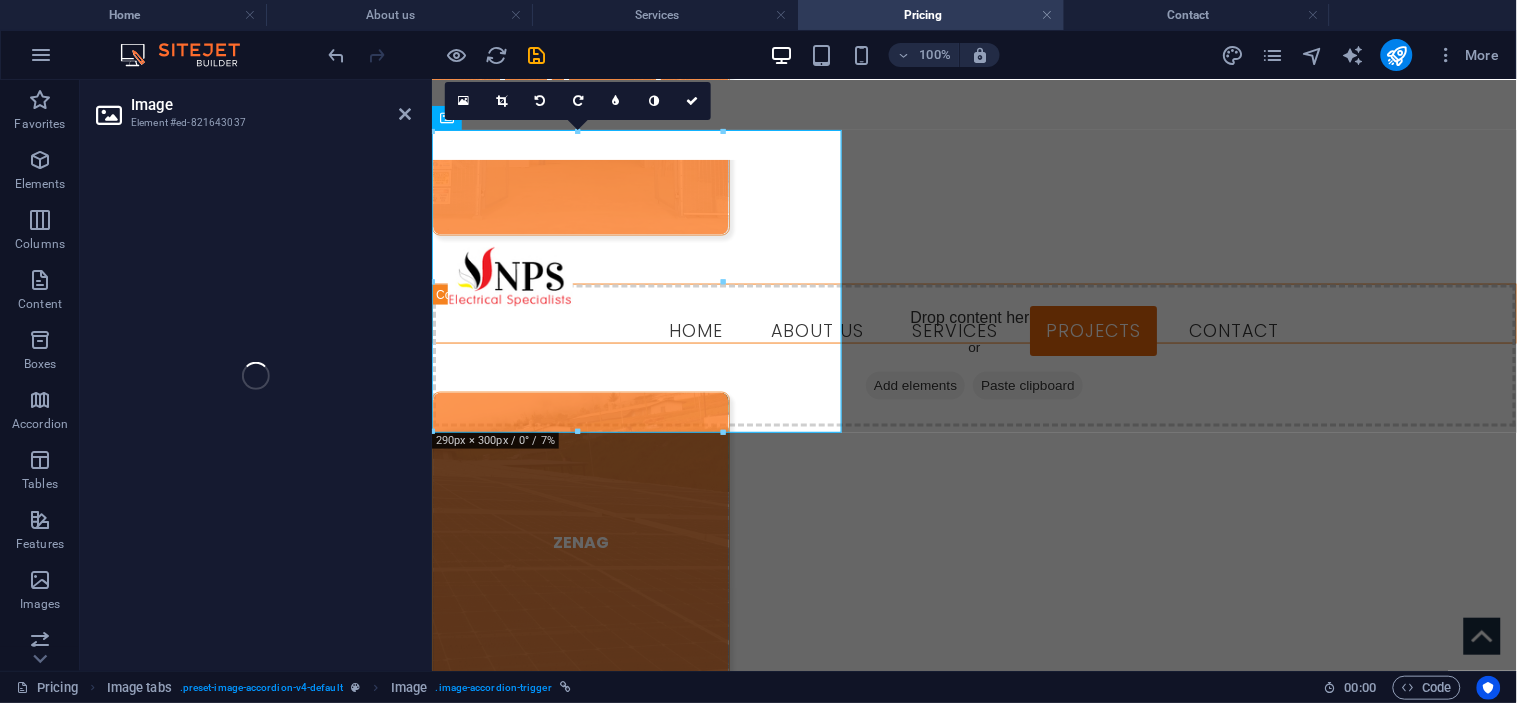 select on "px" 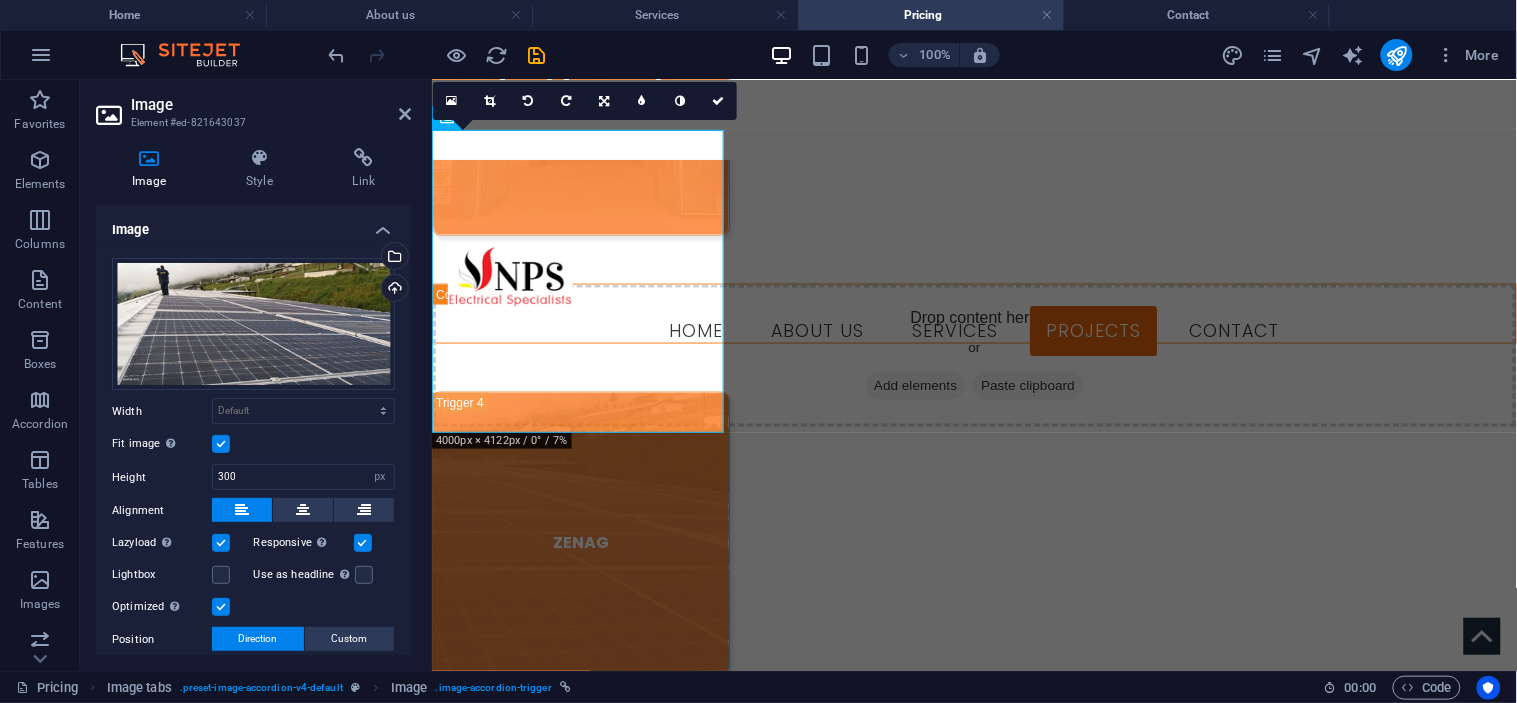 scroll, scrollTop: 127, scrollLeft: 0, axis: vertical 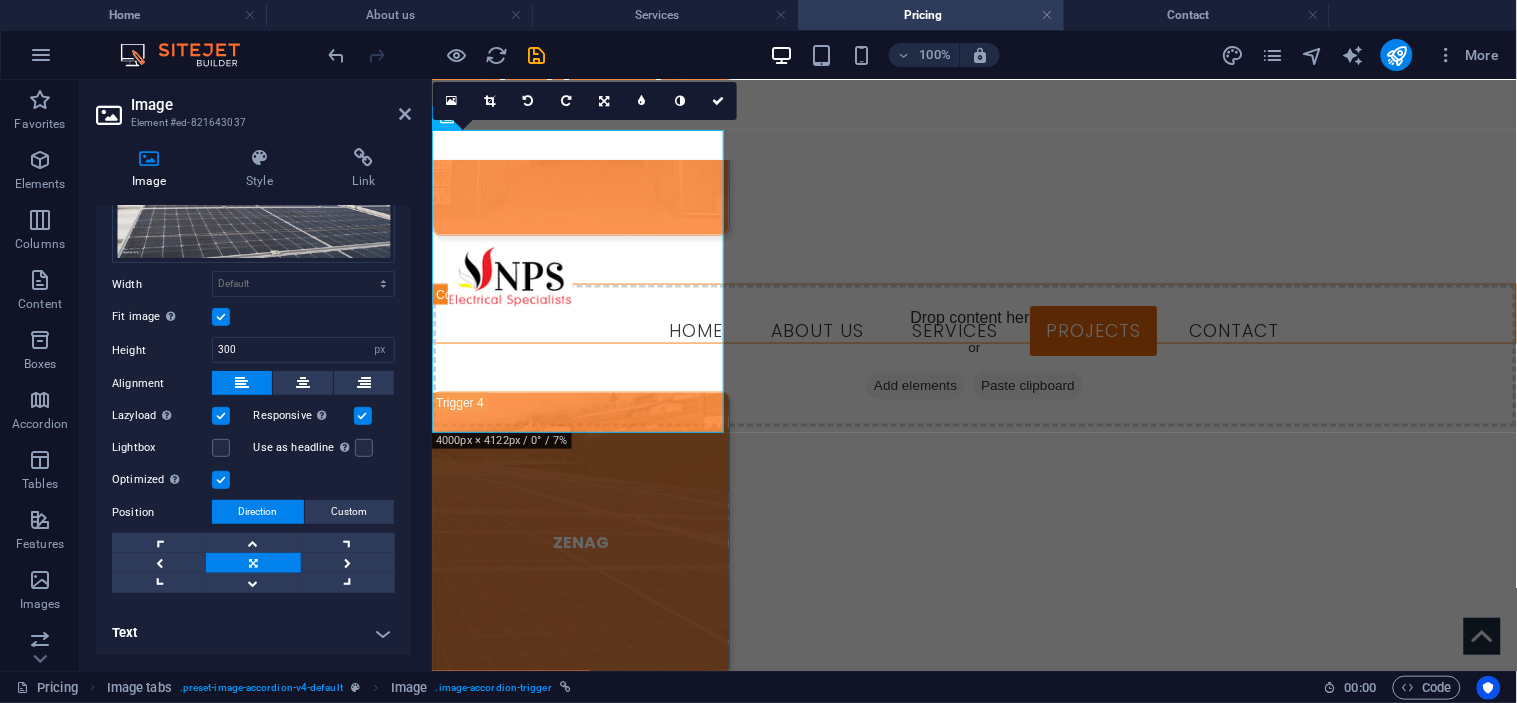 click on "Text" at bounding box center [253, 633] 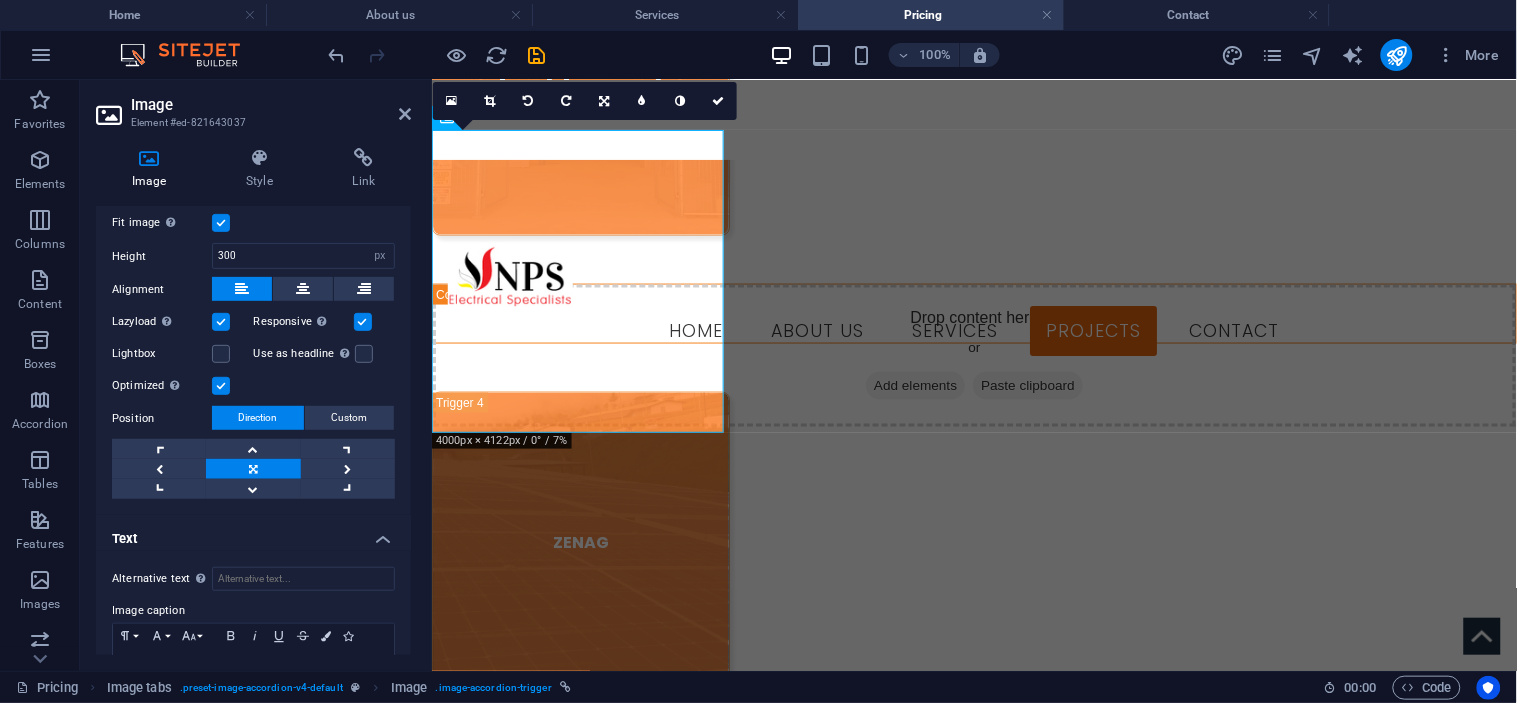 scroll, scrollTop: 315, scrollLeft: 0, axis: vertical 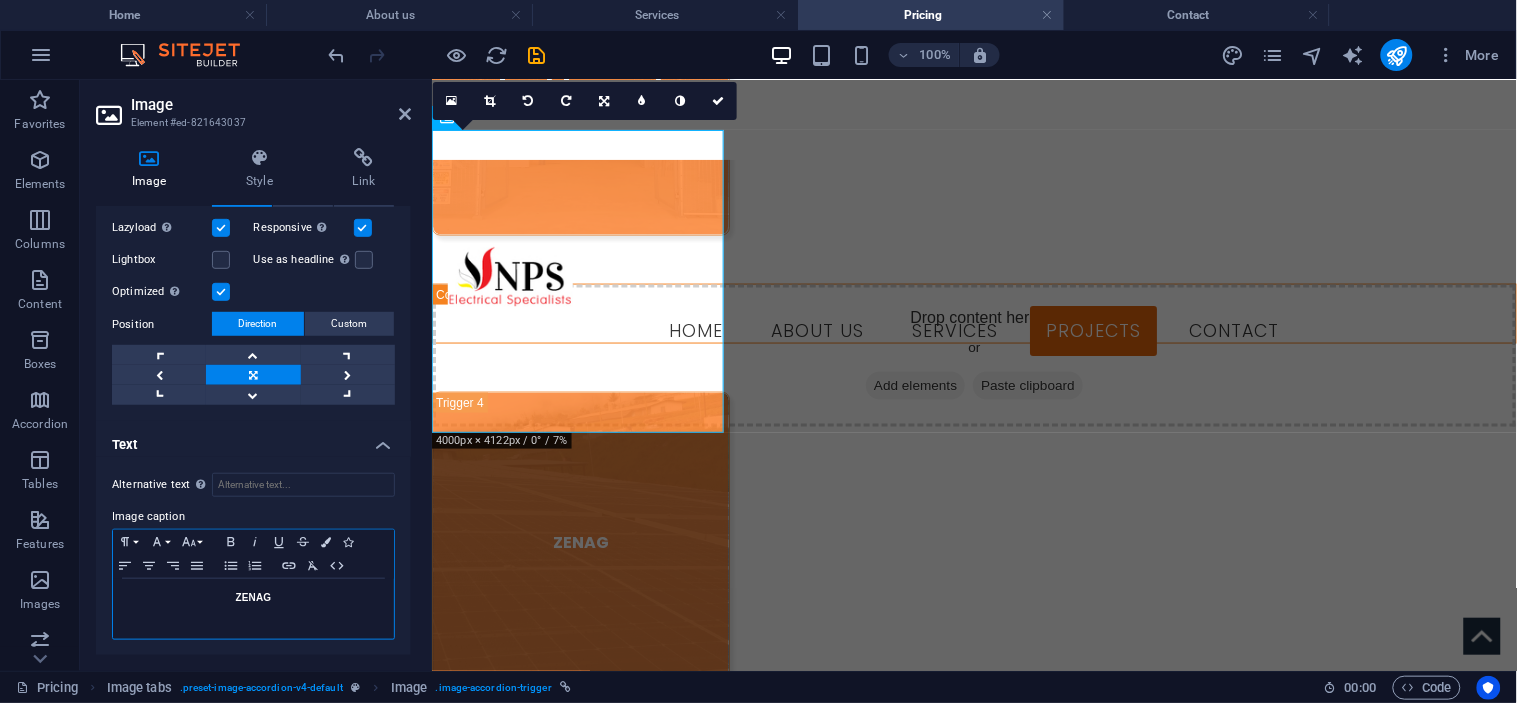 click on "ZENAG" at bounding box center [253, 598] 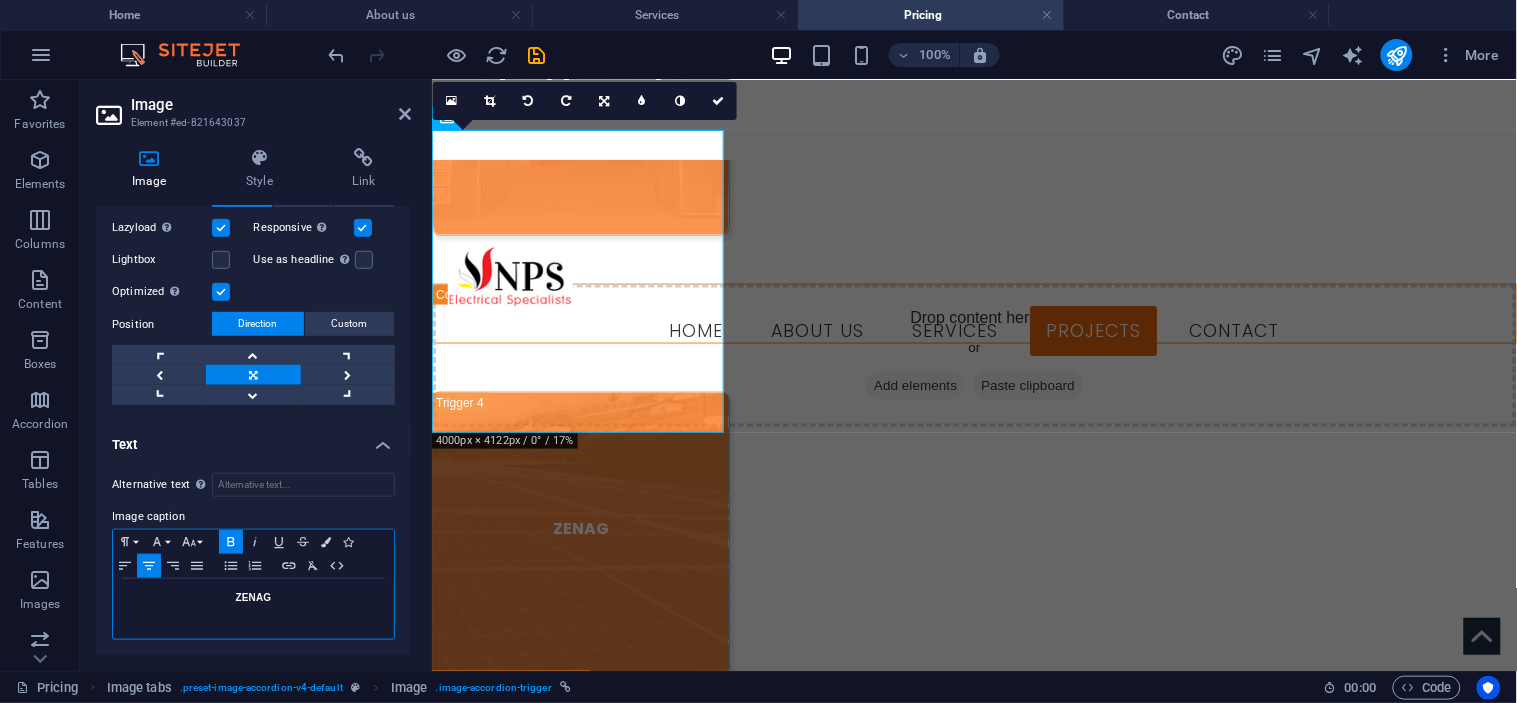 click 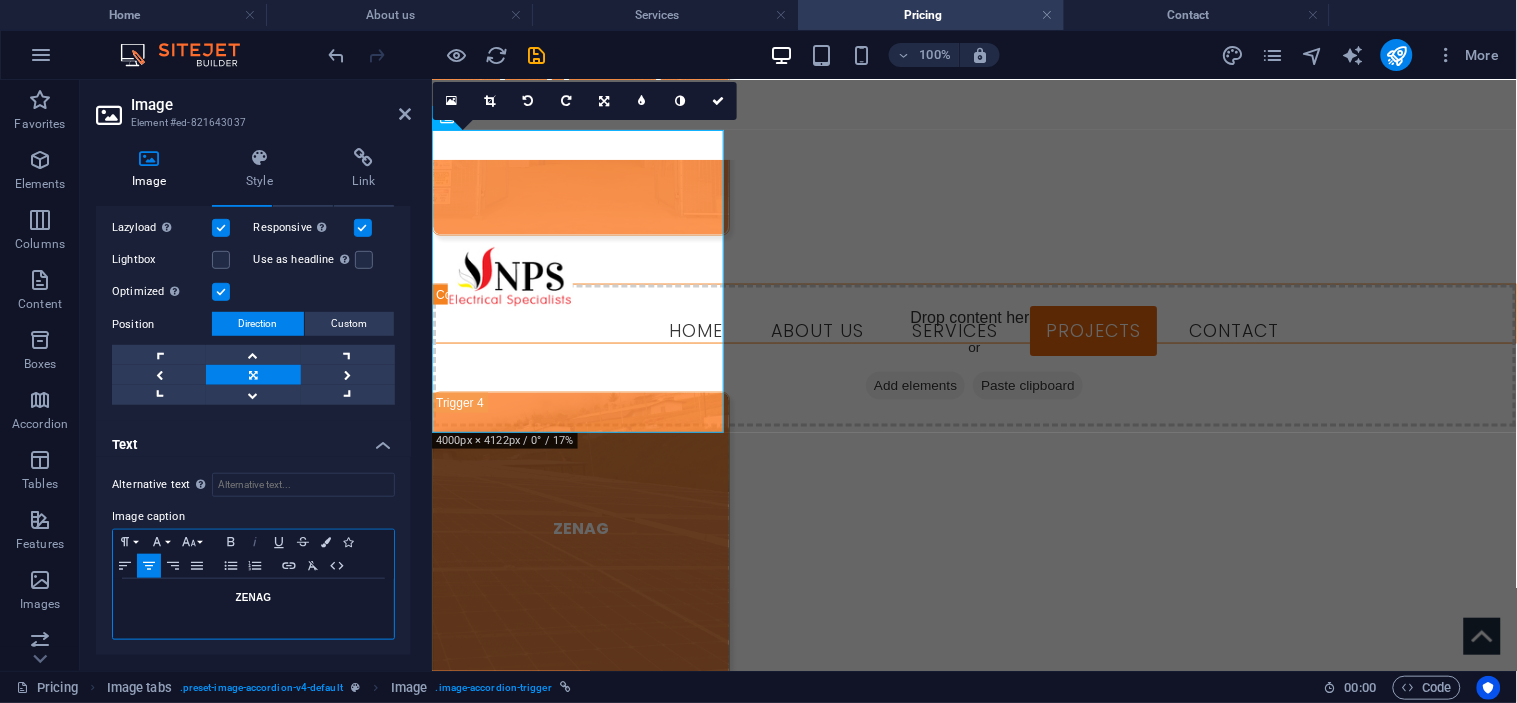 type 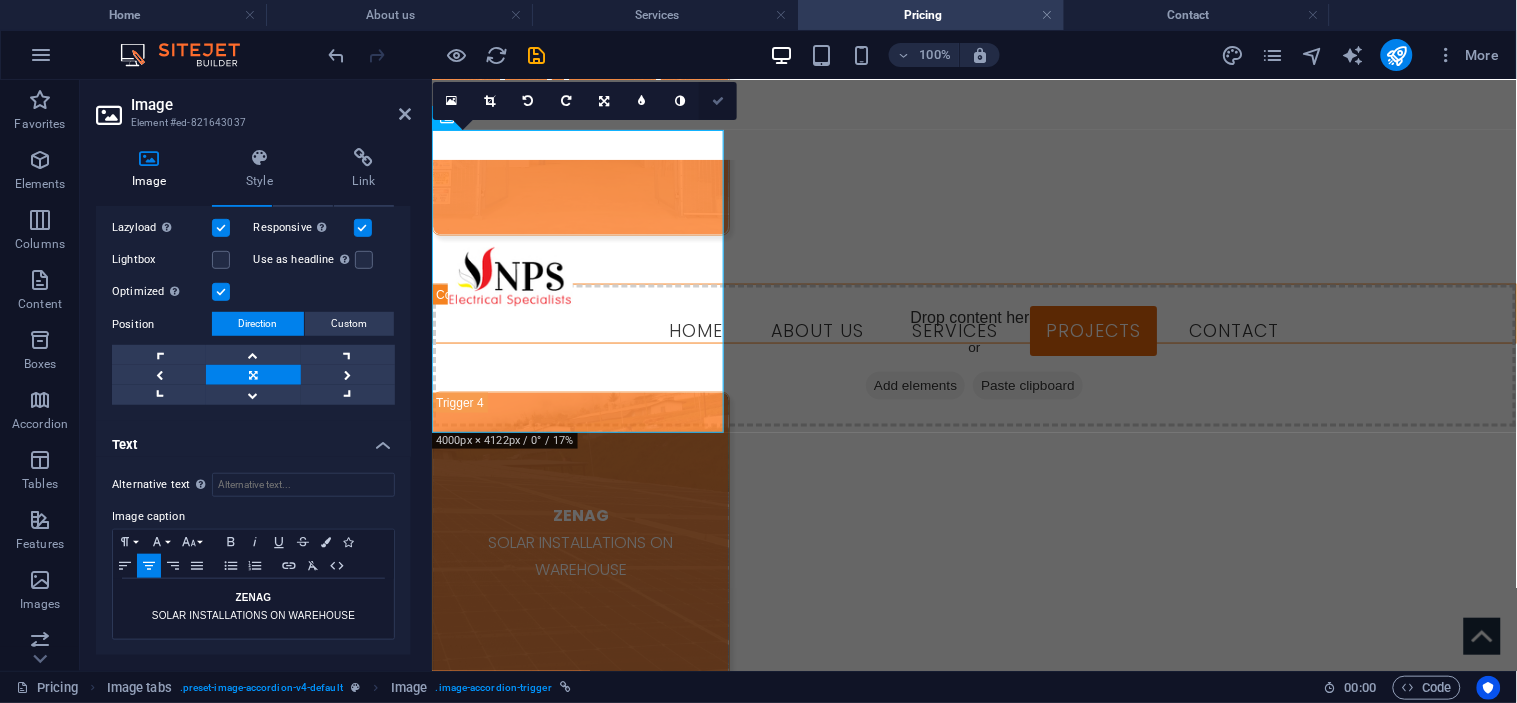 click at bounding box center (718, 101) 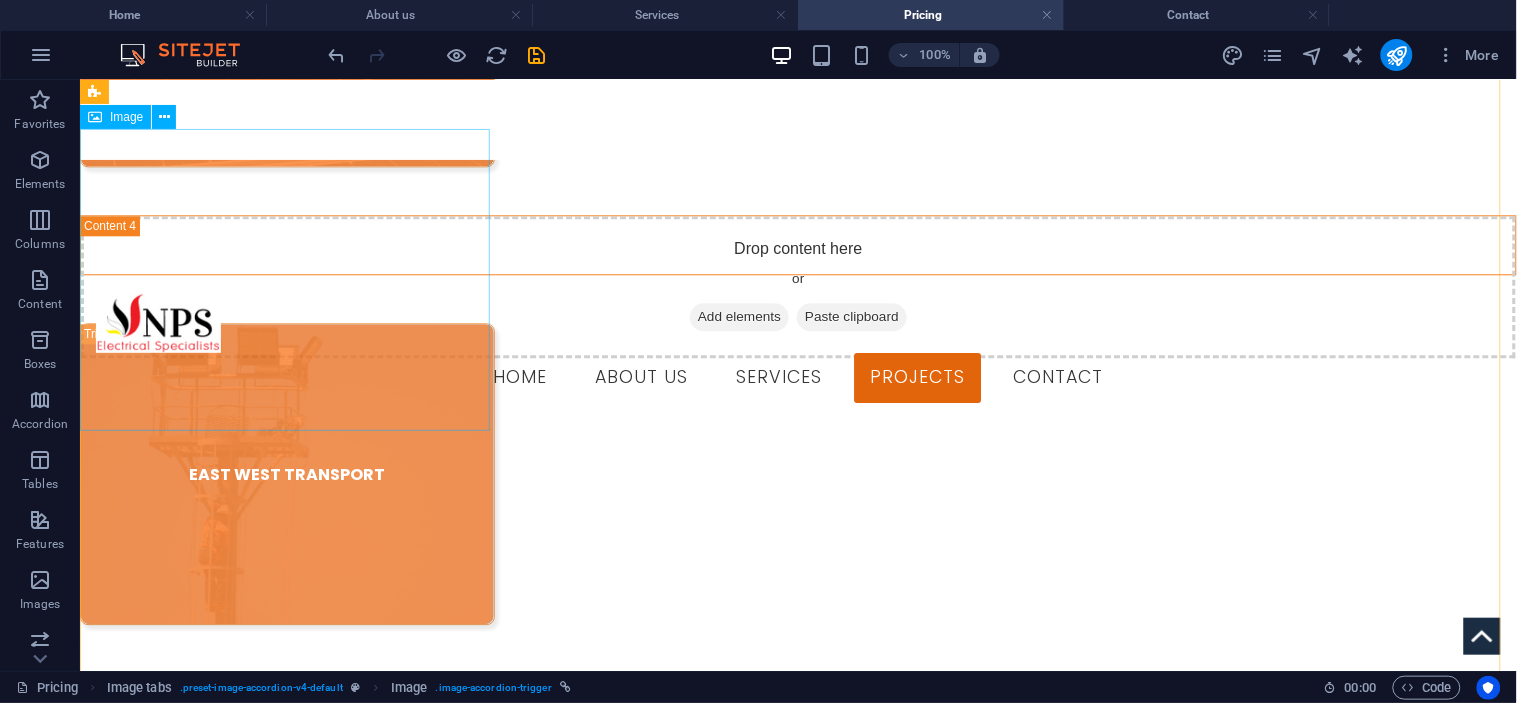 scroll, scrollTop: 3144, scrollLeft: 0, axis: vertical 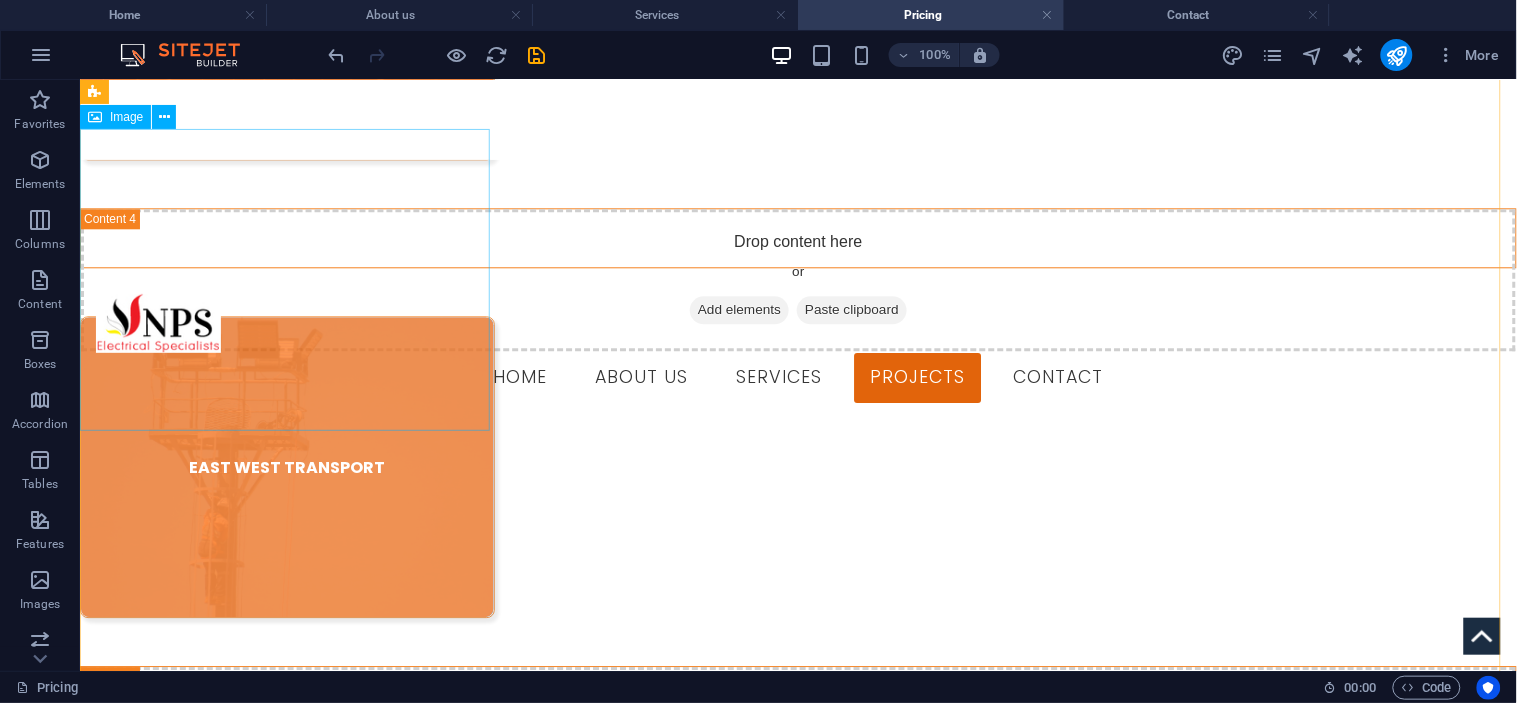 click on "EAST WEST TRANSPORT" at bounding box center (286, 466) 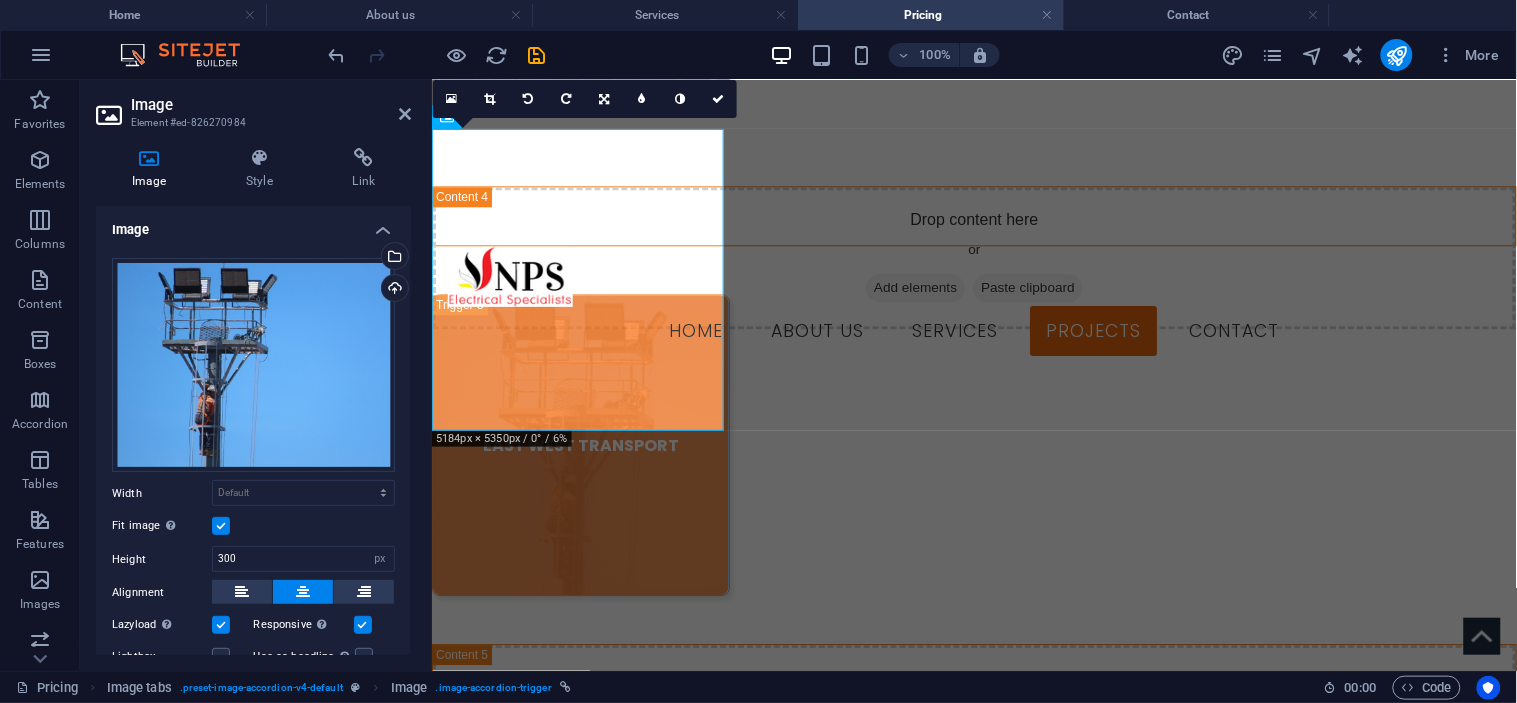 scroll, scrollTop: 208, scrollLeft: 0, axis: vertical 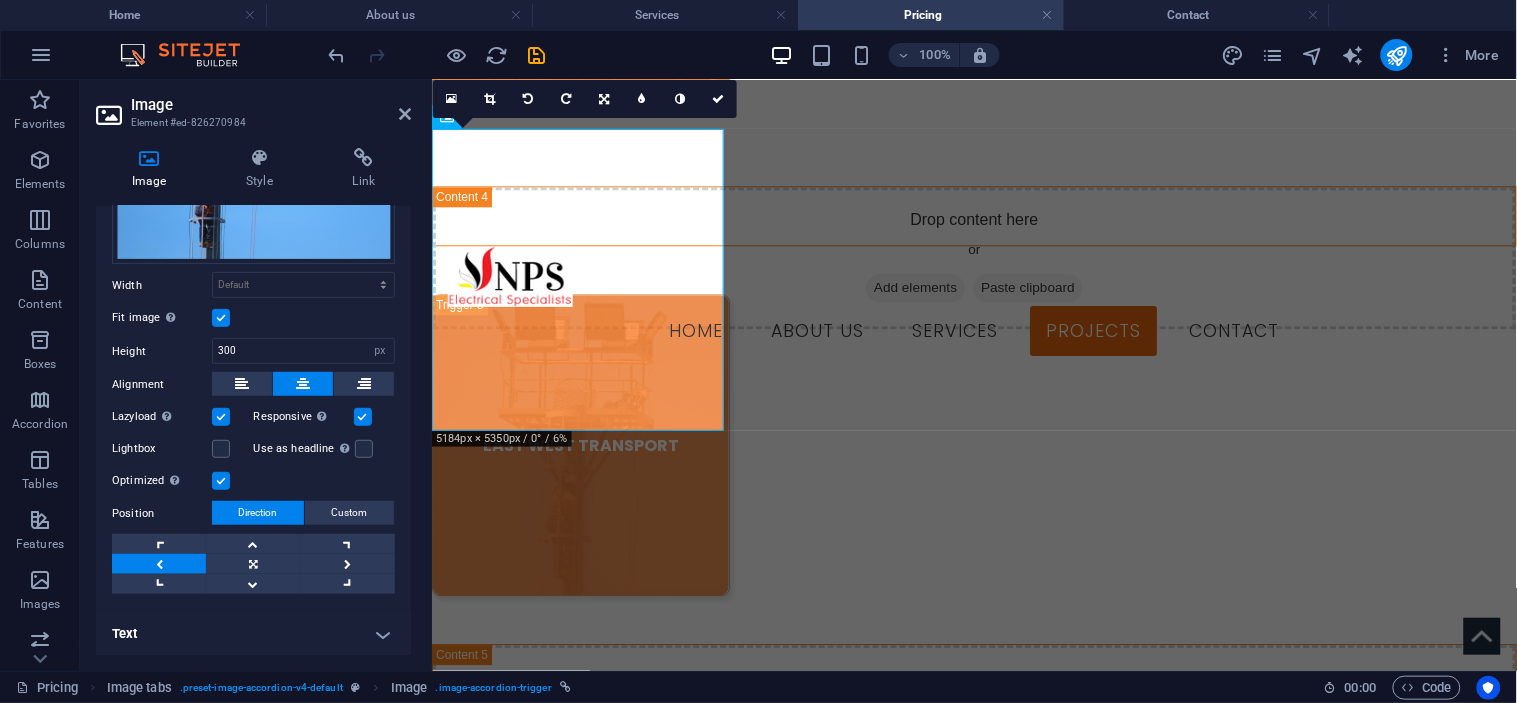 click on "Text" at bounding box center [253, 634] 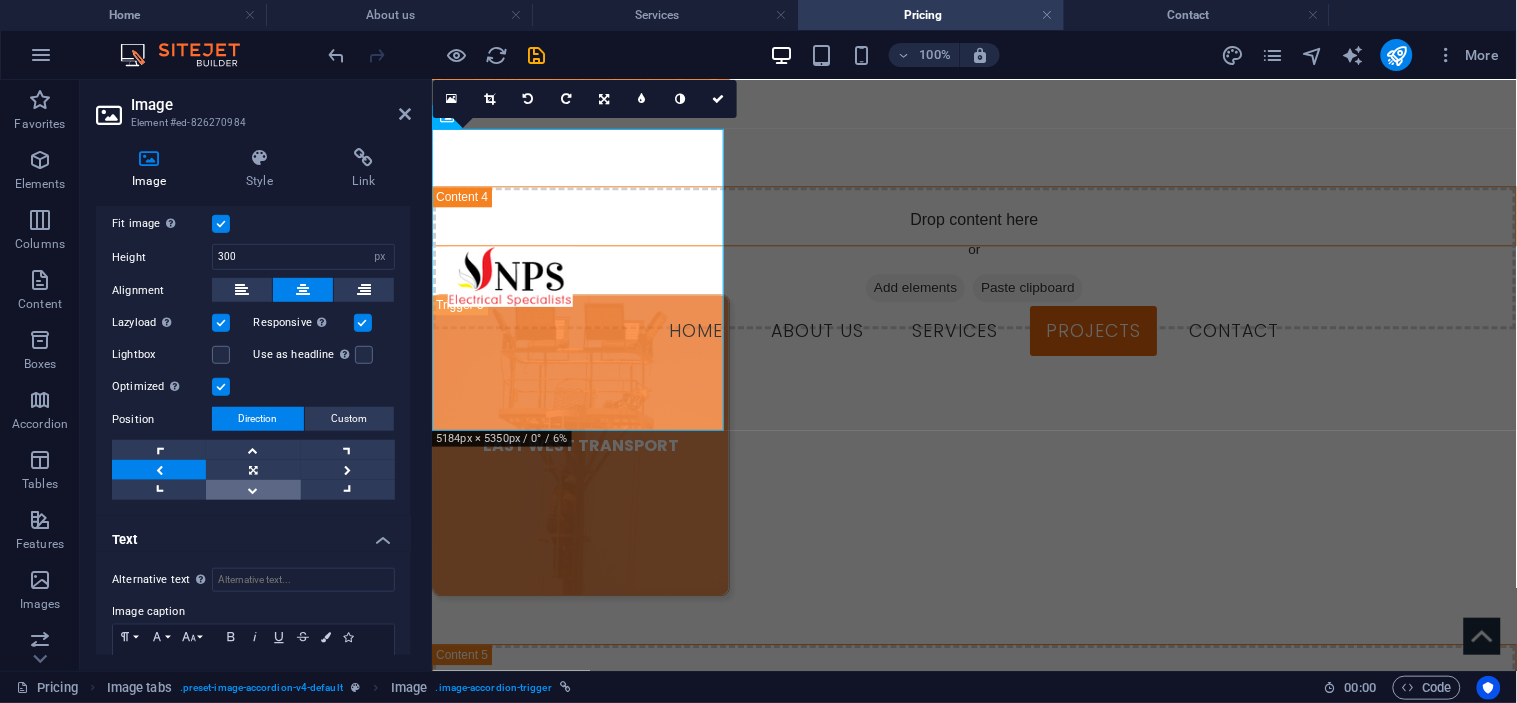 scroll, scrollTop: 396, scrollLeft: 0, axis: vertical 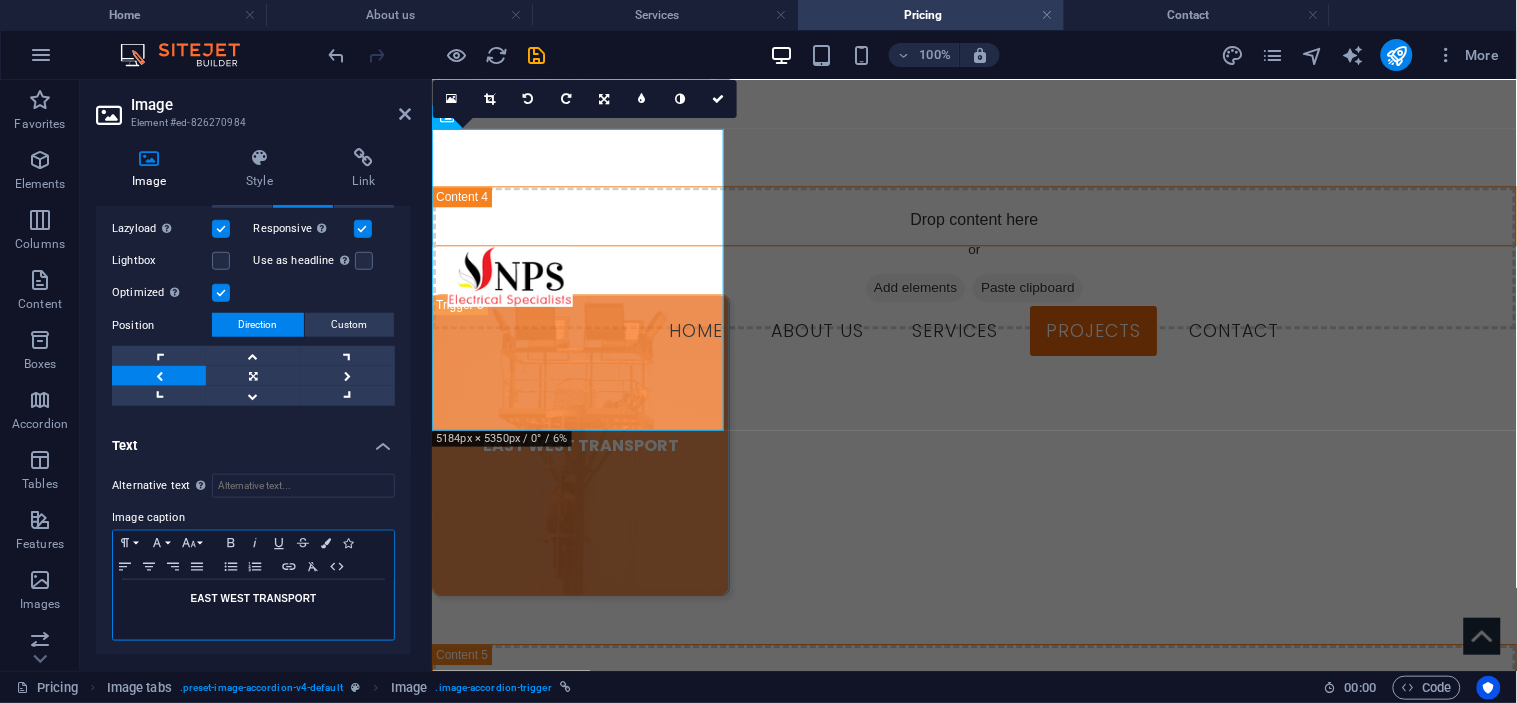 click on "EAST WEST TRANSPORT" at bounding box center (253, 599) 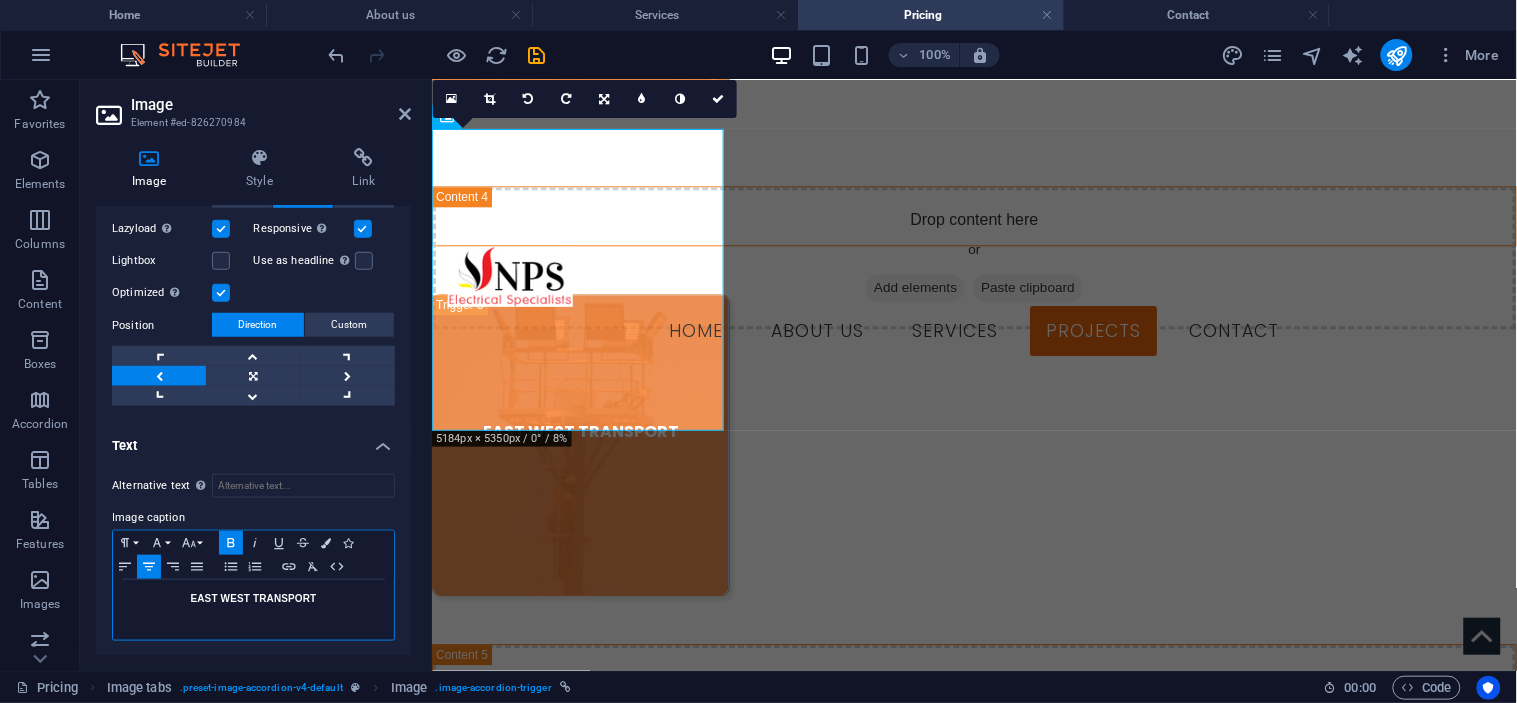 type 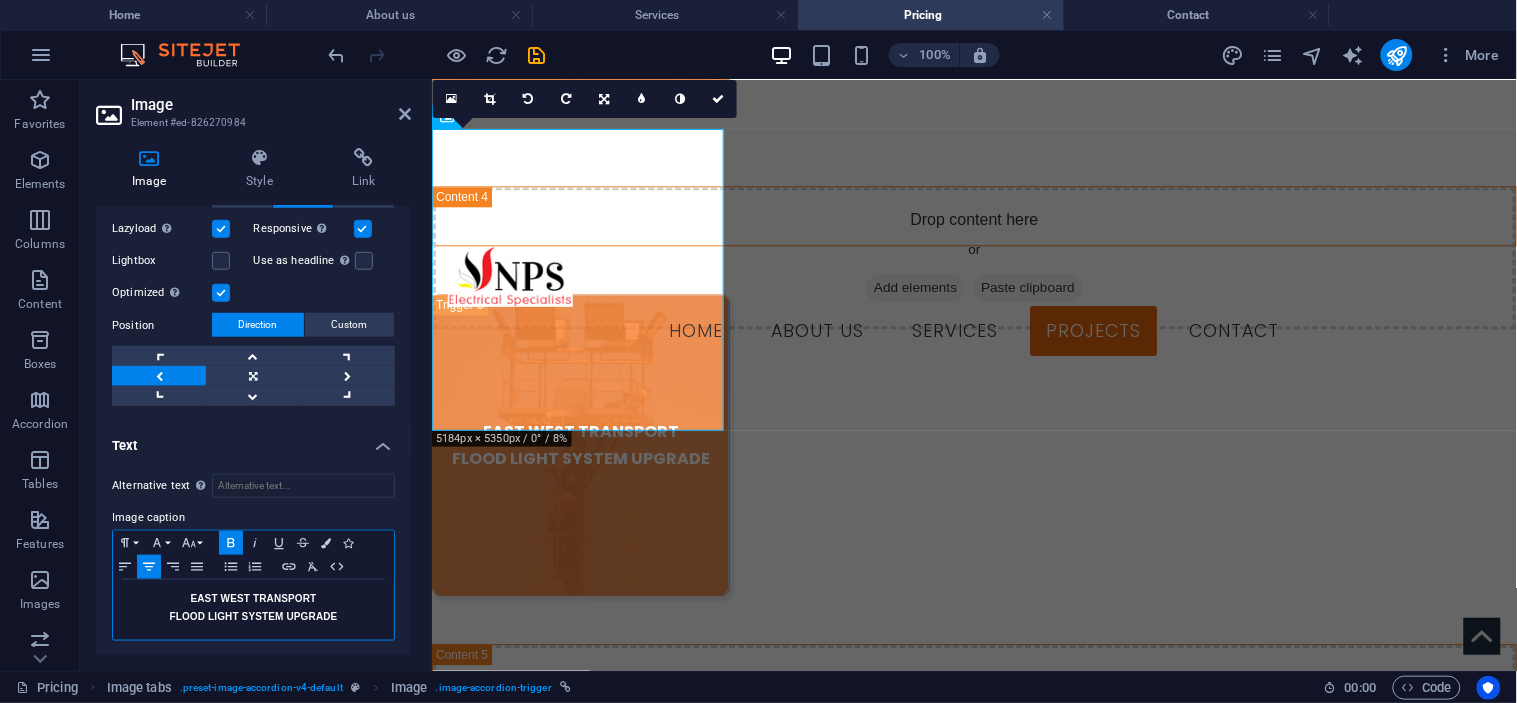click on "FLOOD LIGHT SYSTEM UPGRADE" at bounding box center (253, 616) 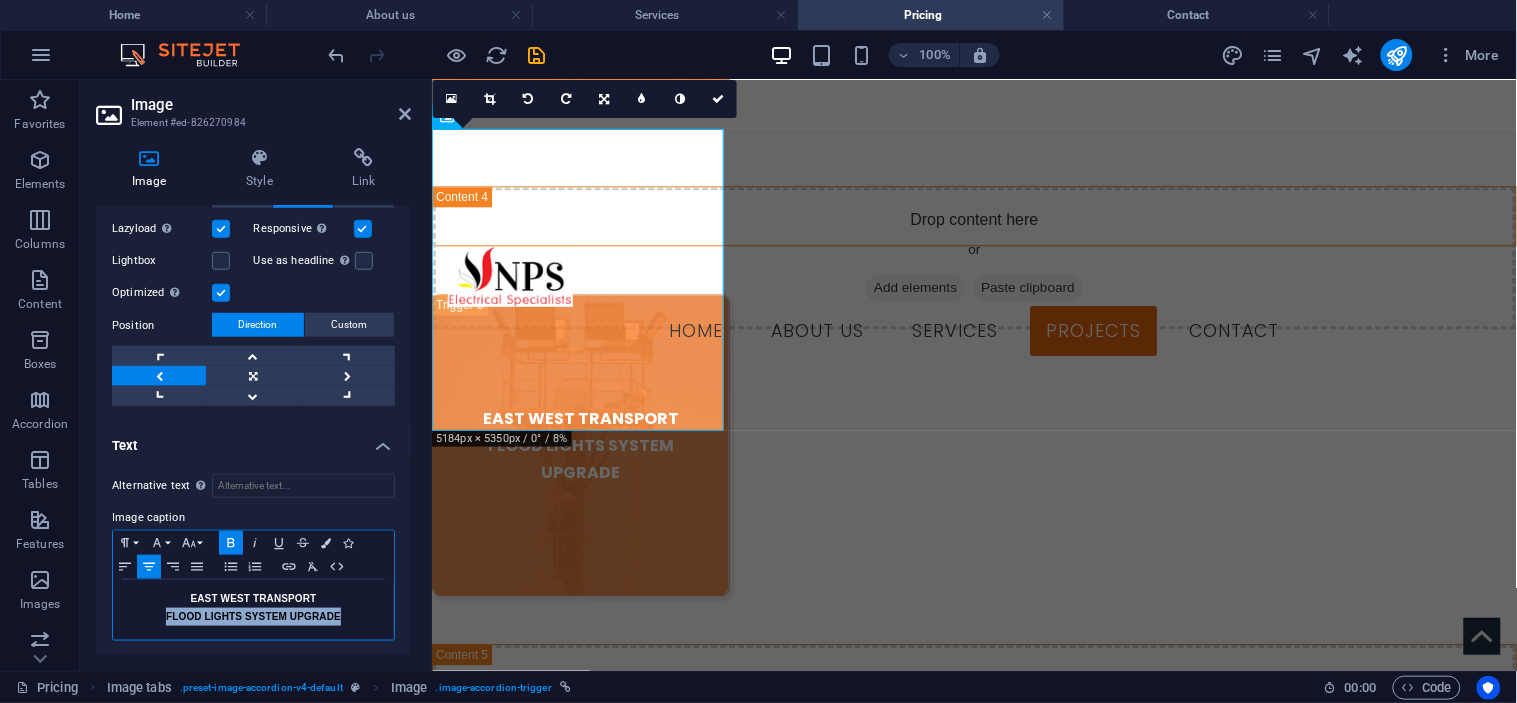 drag, startPoint x: 355, startPoint y: 612, endPoint x: 163, endPoint y: 634, distance: 193.2563 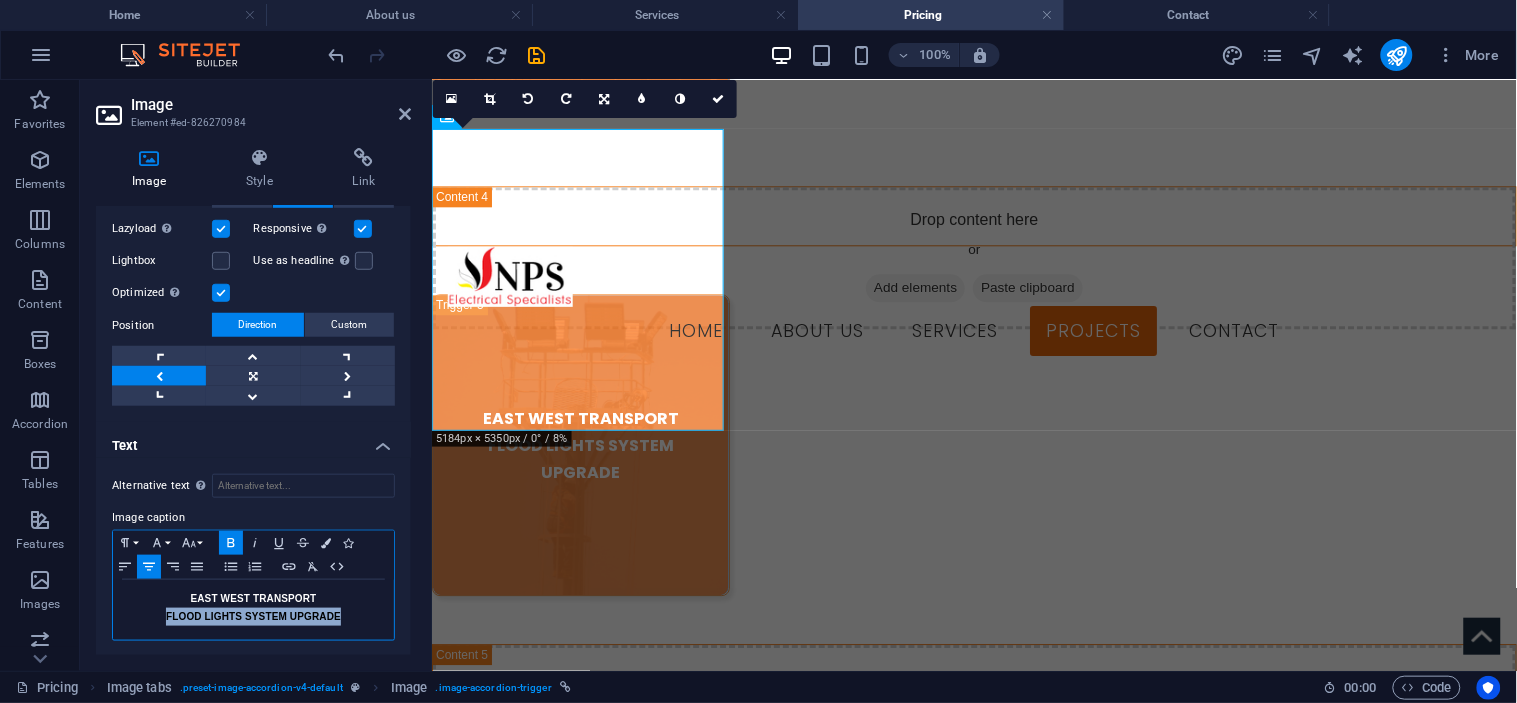 click on "EAST WEST TRANSPORT FLOOD LIGHTS SYSTEM UPGRADE" at bounding box center (253, 610) 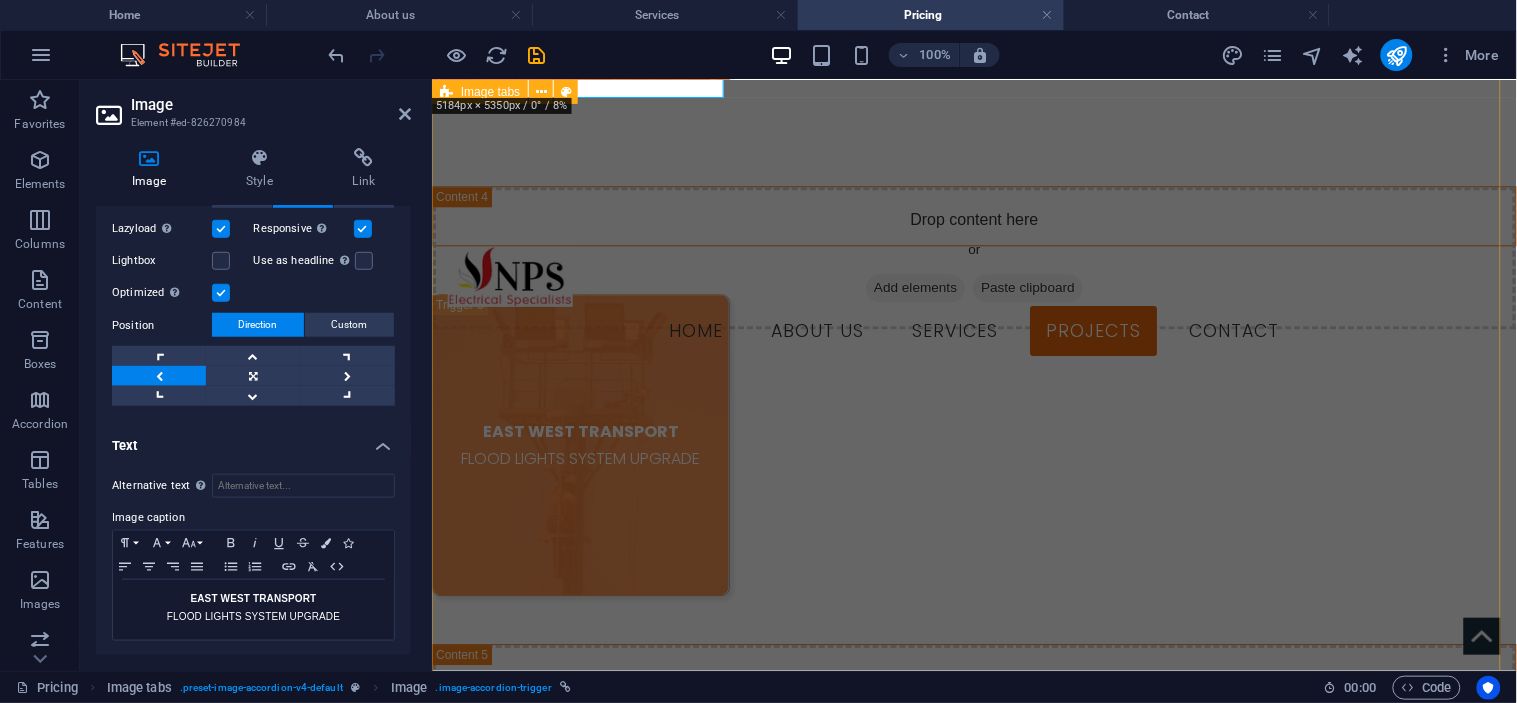 scroll, scrollTop: 3477, scrollLeft: 0, axis: vertical 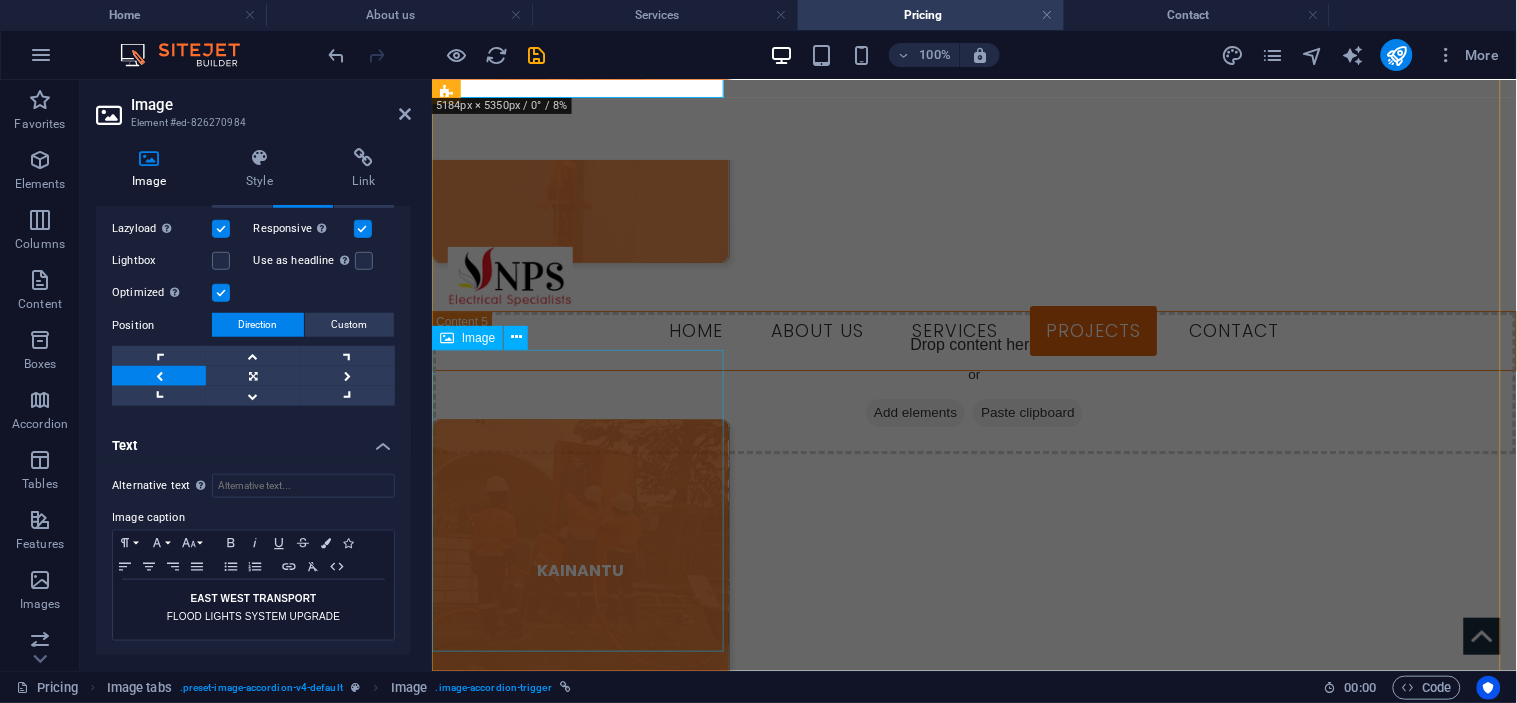 click on "KAINANTU" at bounding box center [580, 569] 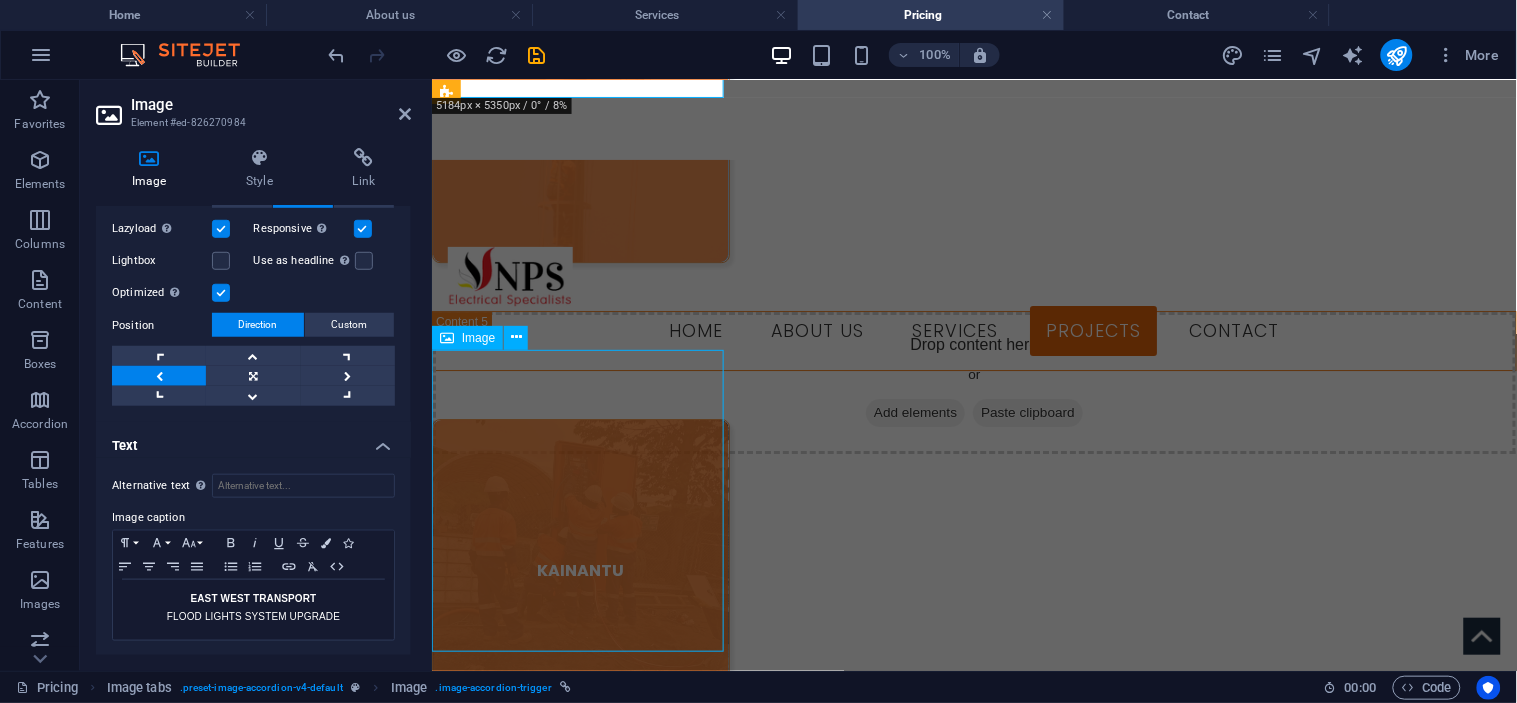 click on "KAINANTU" at bounding box center (580, 569) 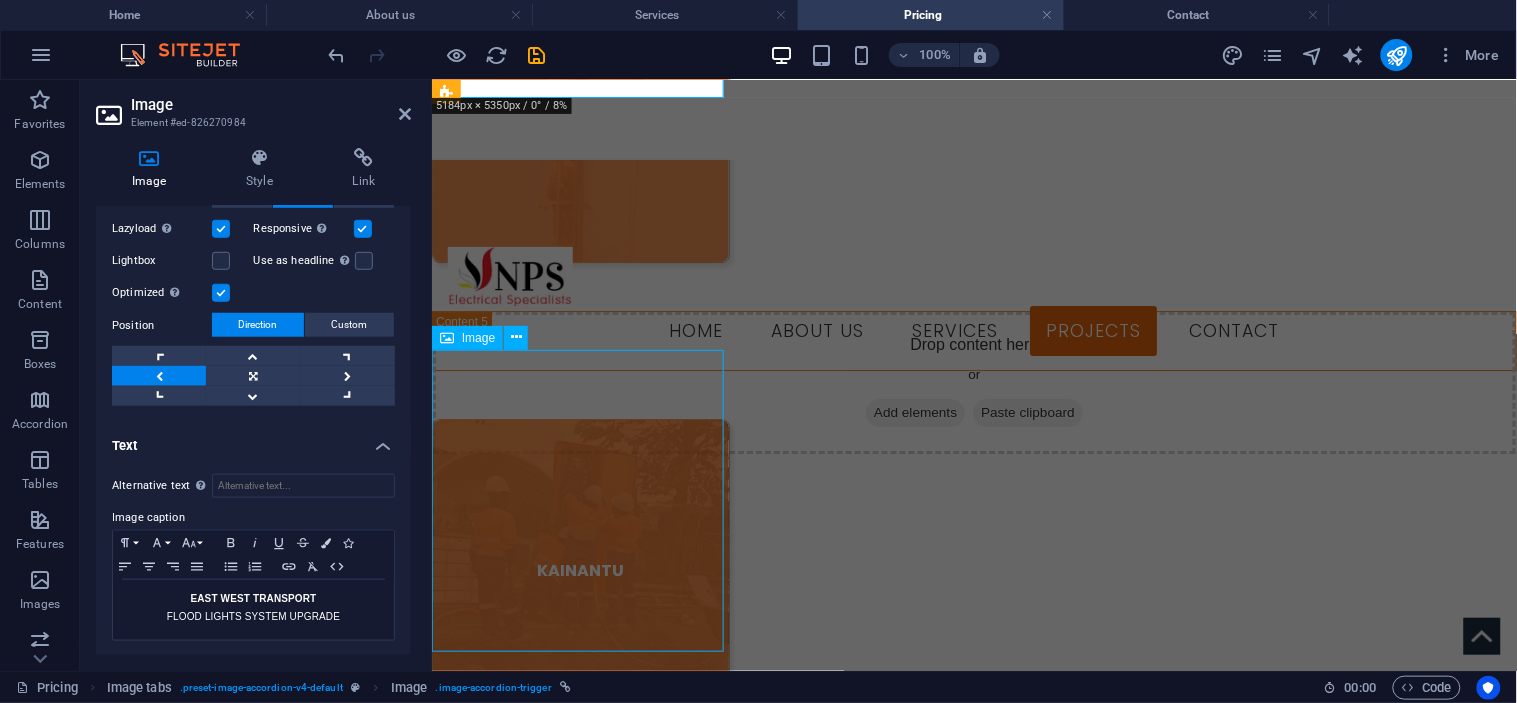 select on "px" 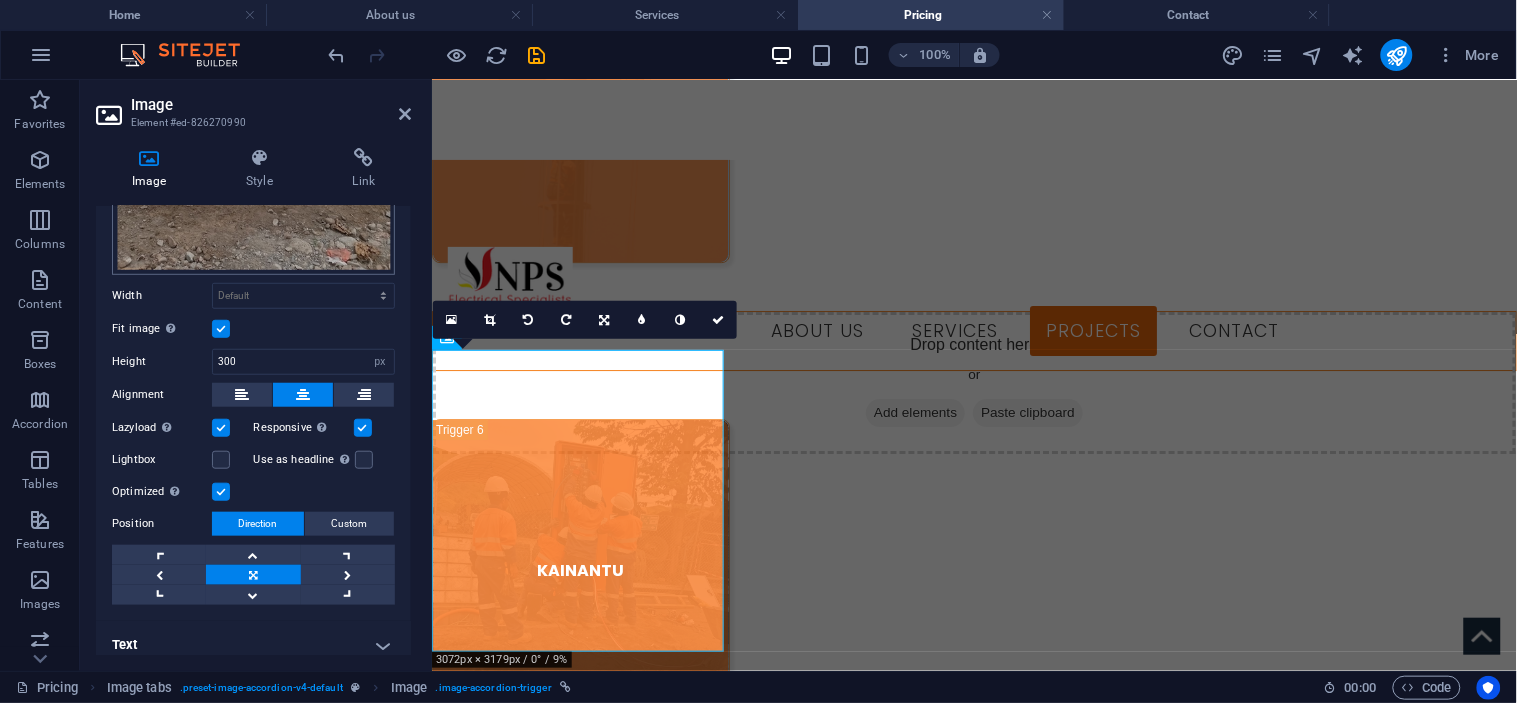 scroll, scrollTop: 364, scrollLeft: 0, axis: vertical 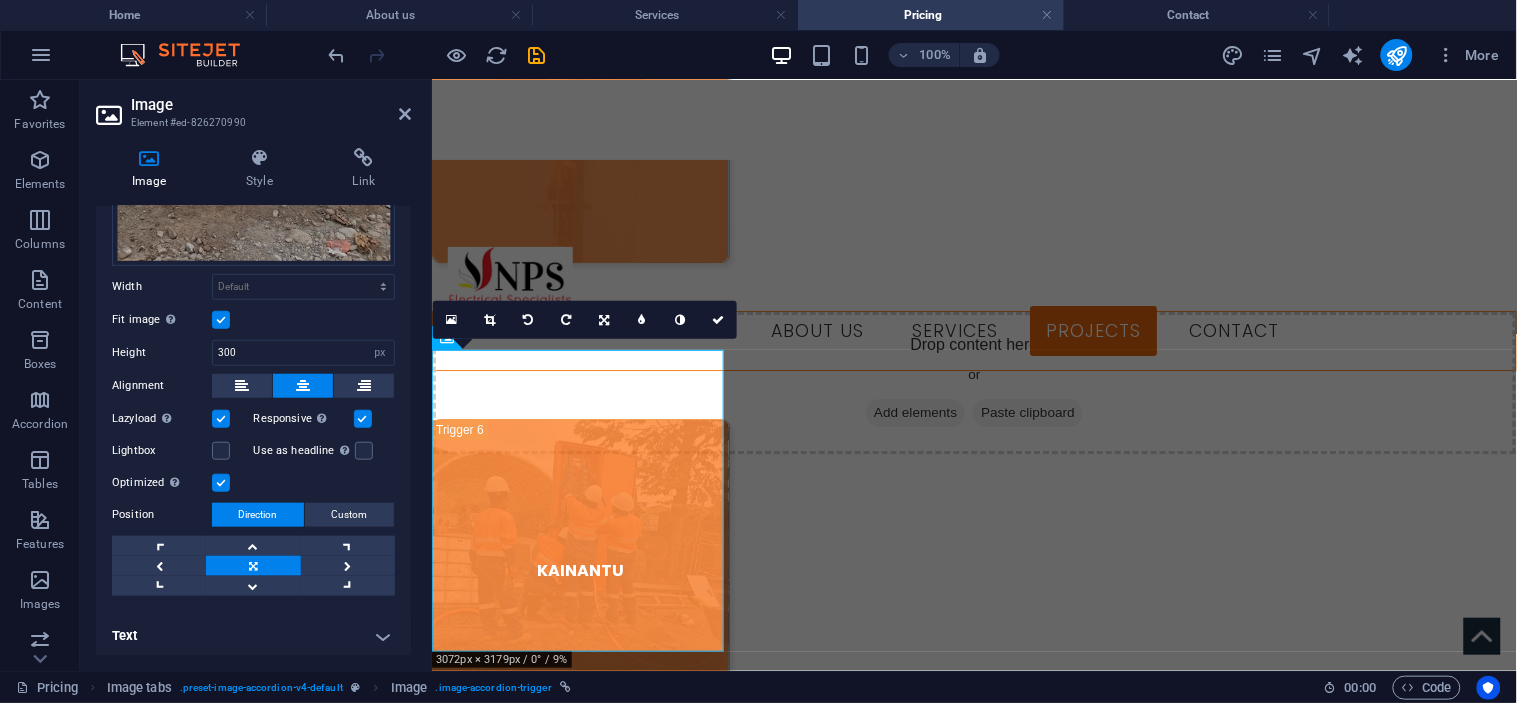 click on "Text" at bounding box center [253, 636] 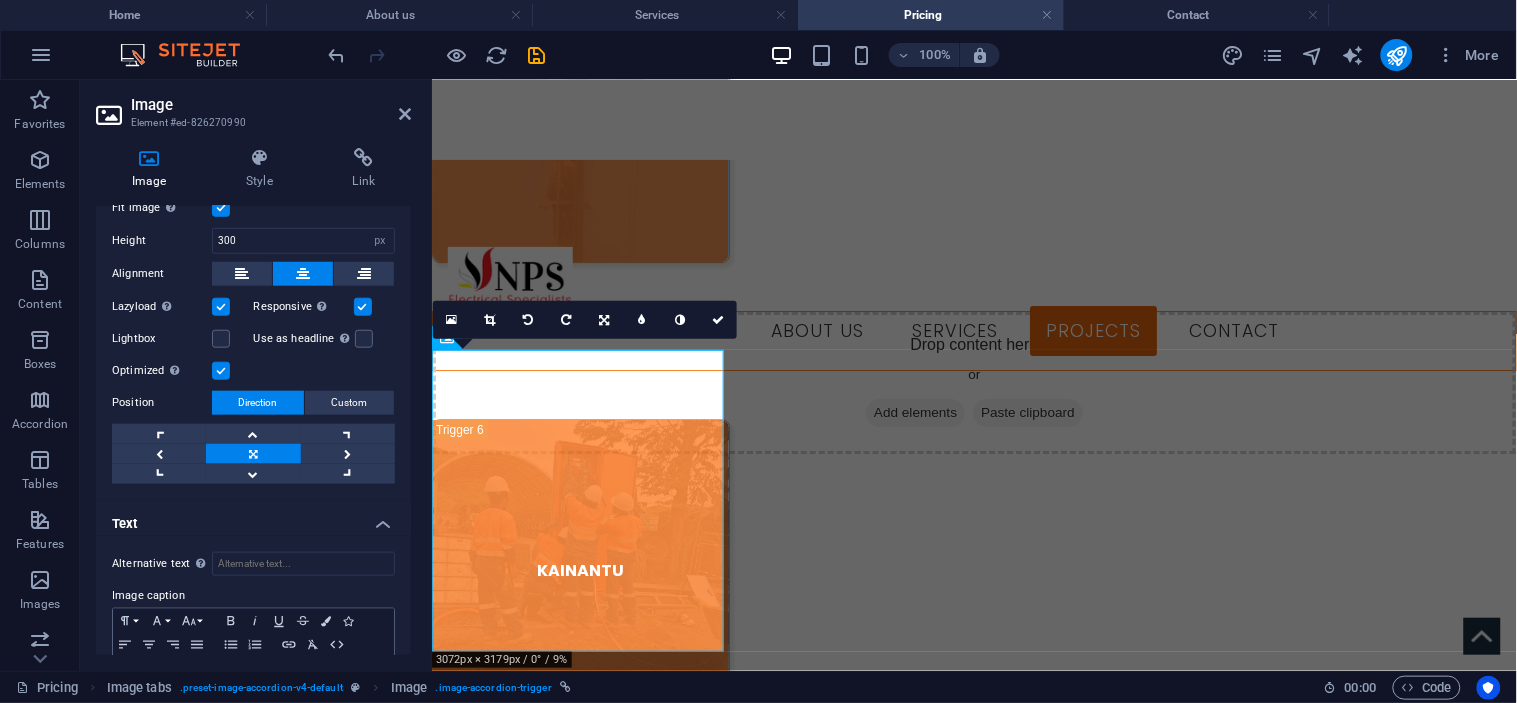 scroll, scrollTop: 552, scrollLeft: 0, axis: vertical 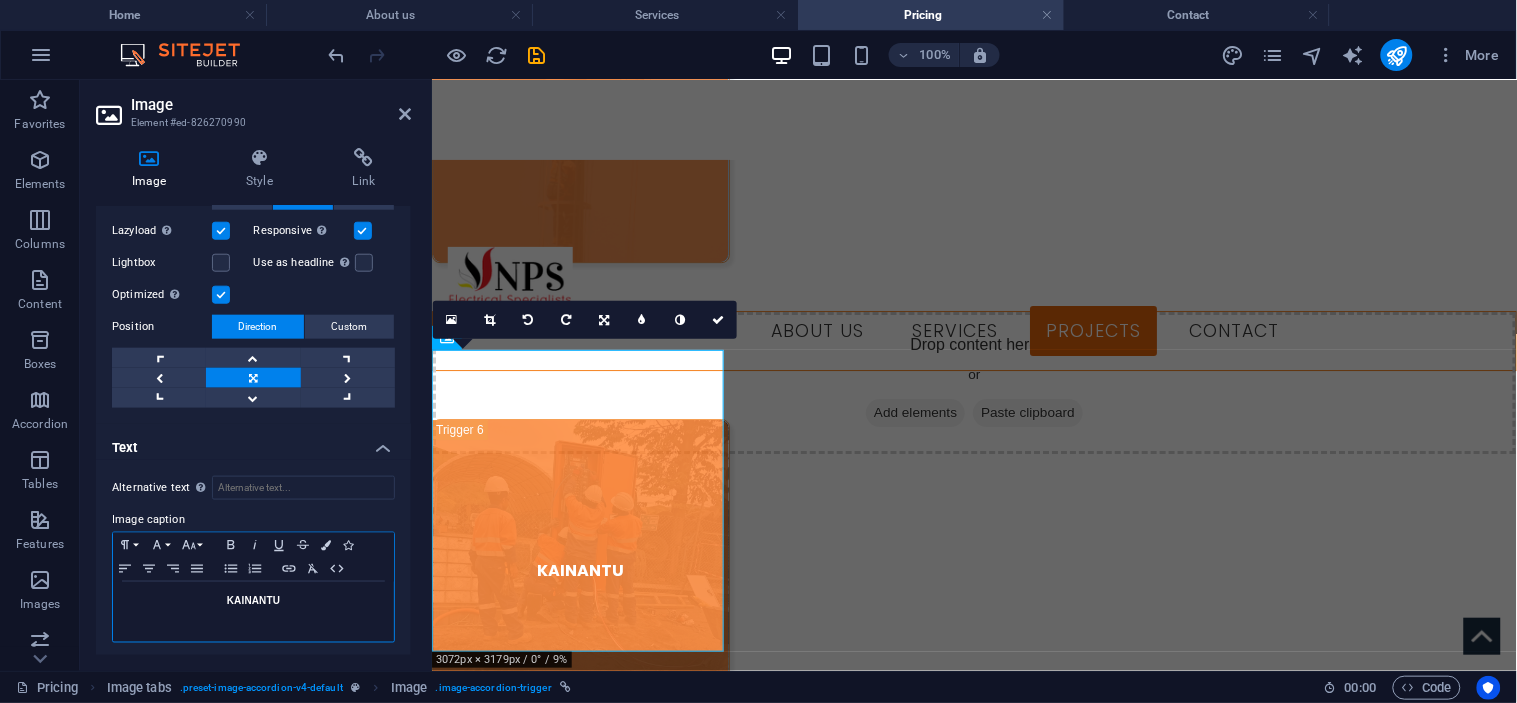 click on "KAINANTU" at bounding box center [253, 612] 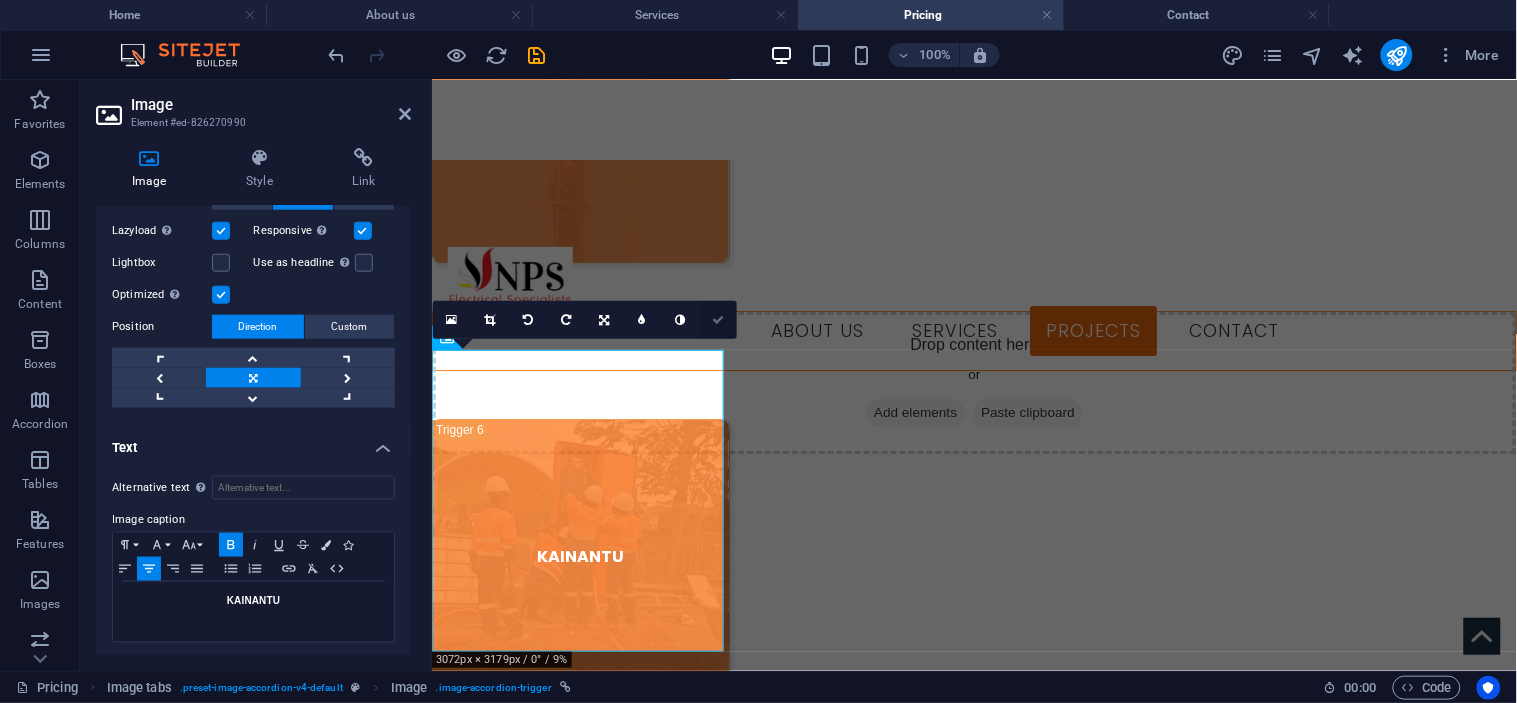 click at bounding box center [718, 320] 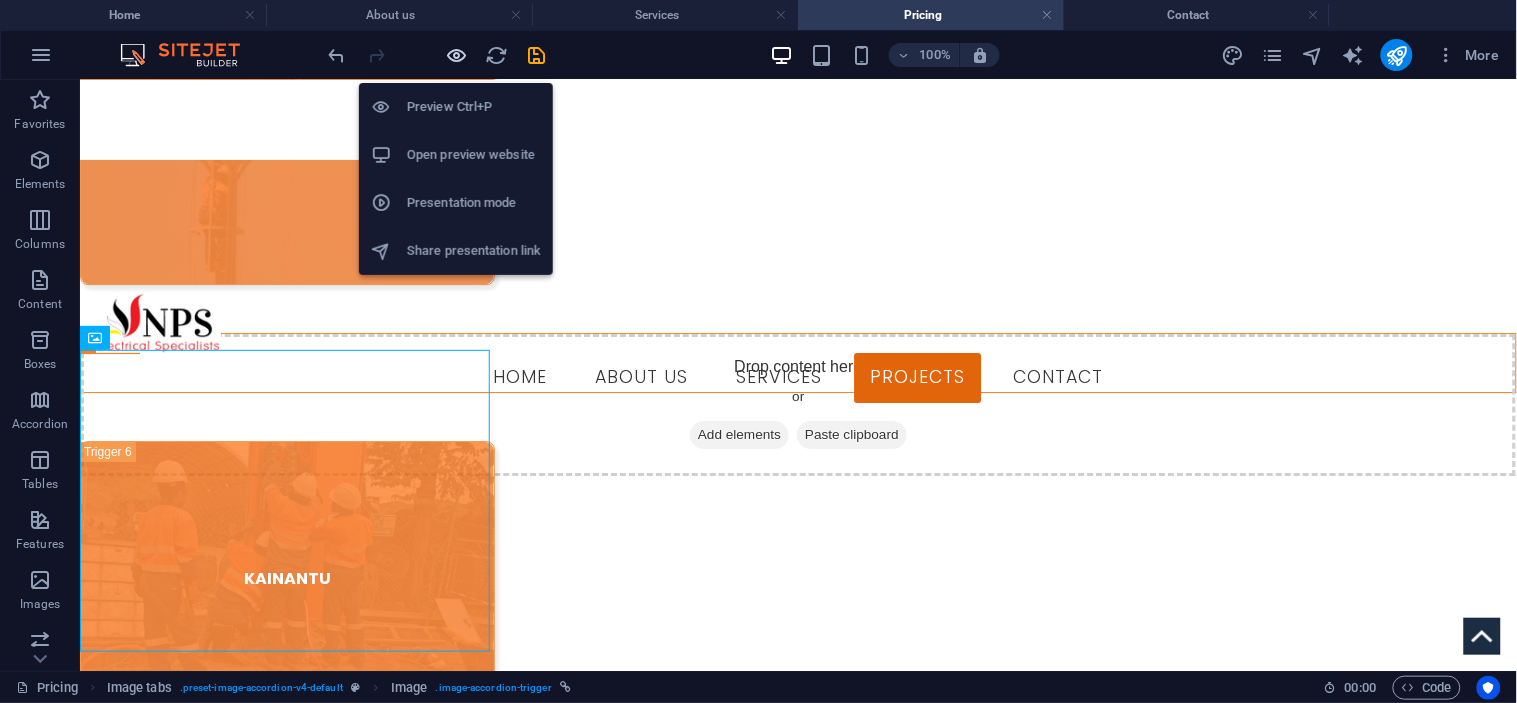 click at bounding box center [457, 55] 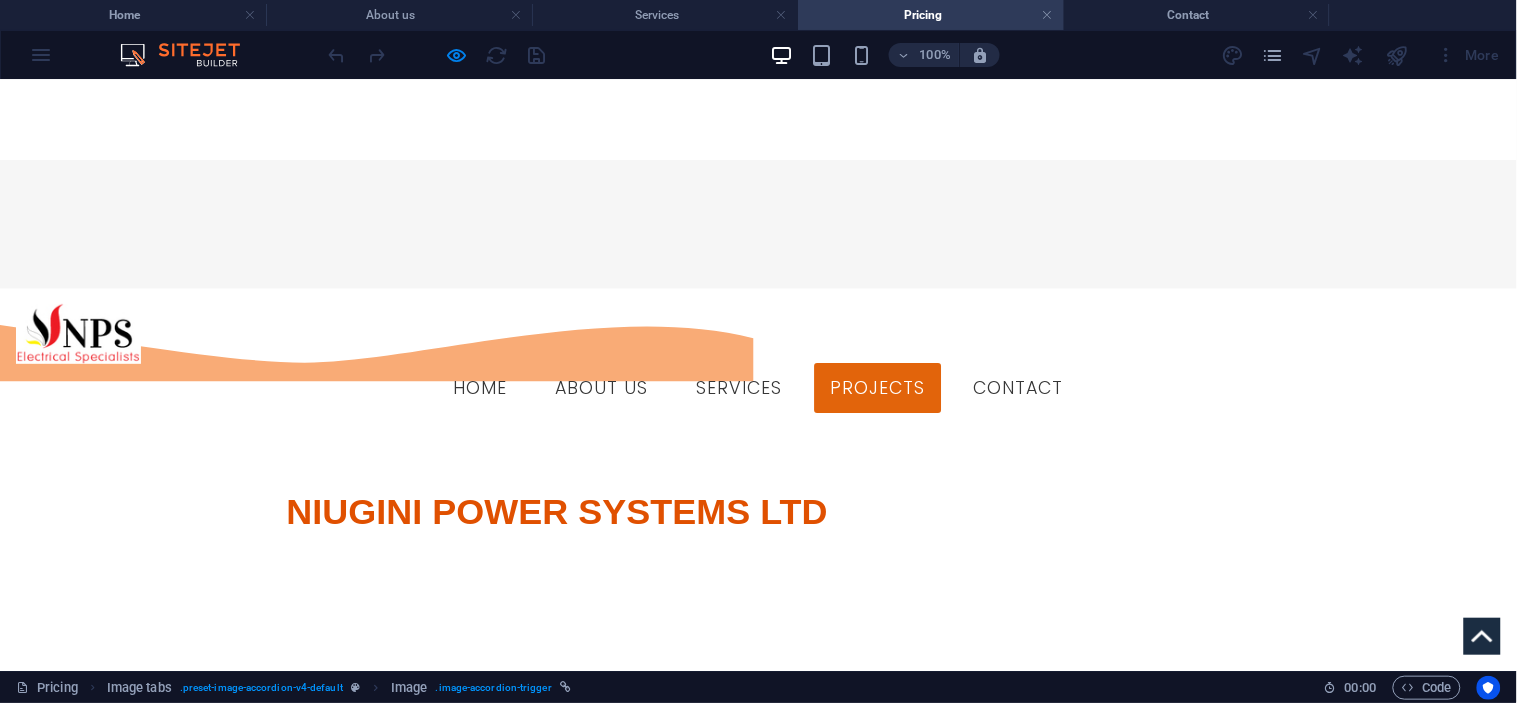scroll, scrollTop: 835, scrollLeft: 0, axis: vertical 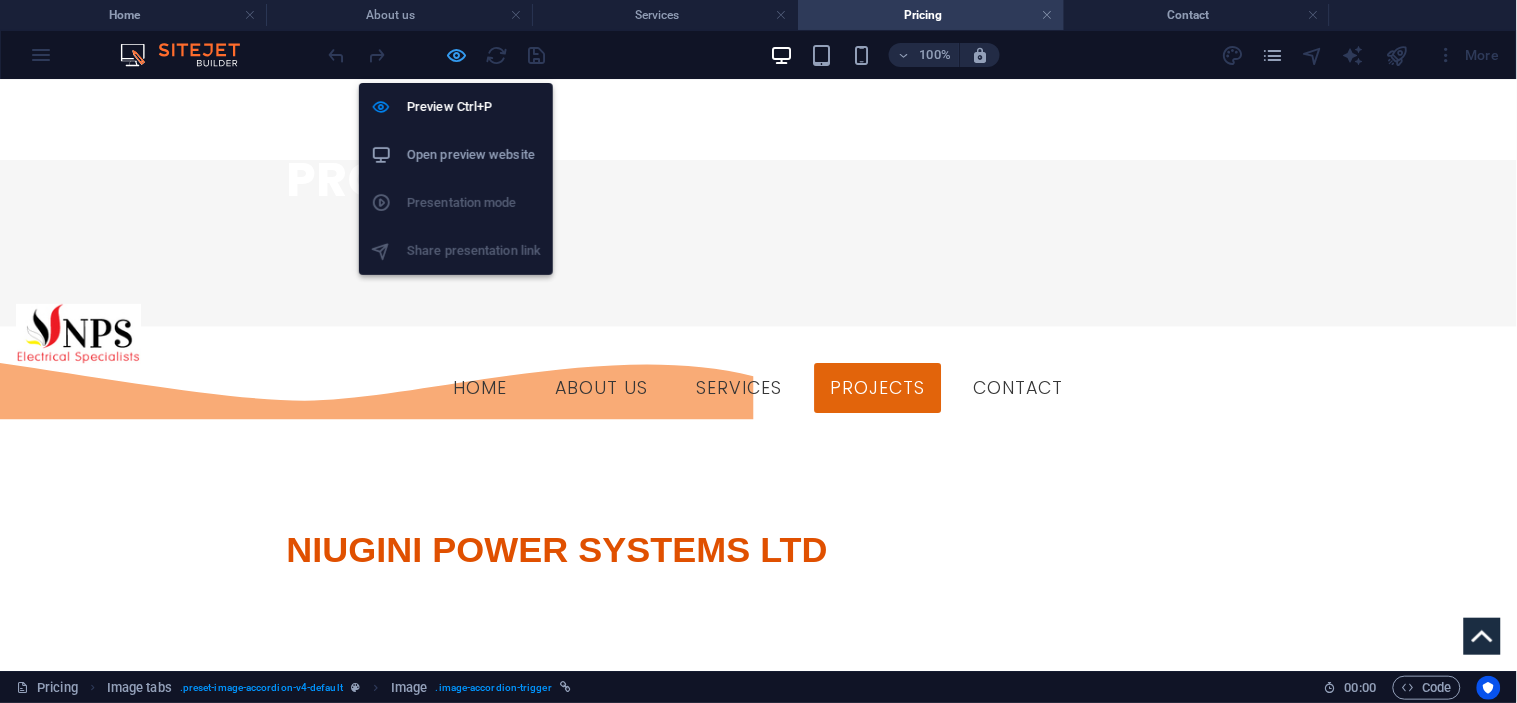 click at bounding box center [457, 55] 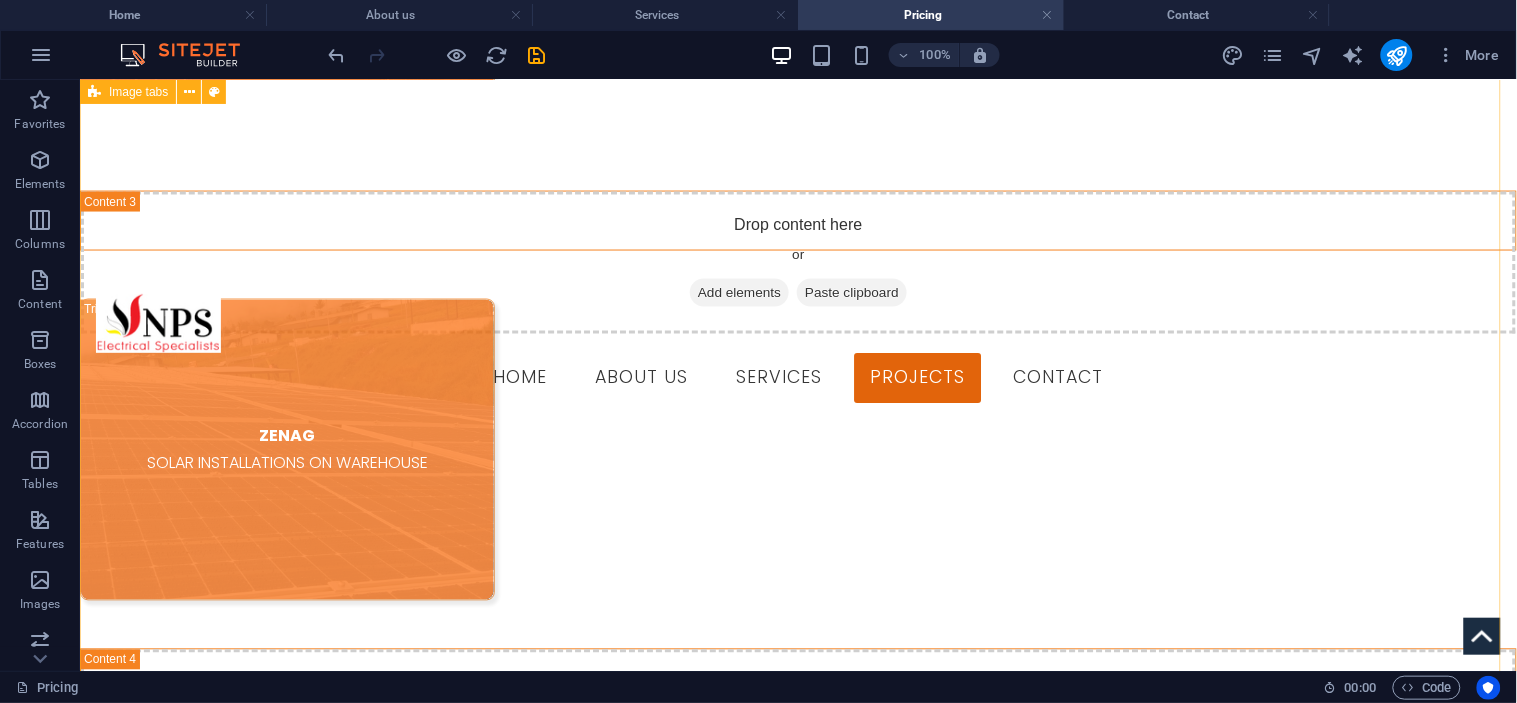 scroll, scrollTop: 2603, scrollLeft: 0, axis: vertical 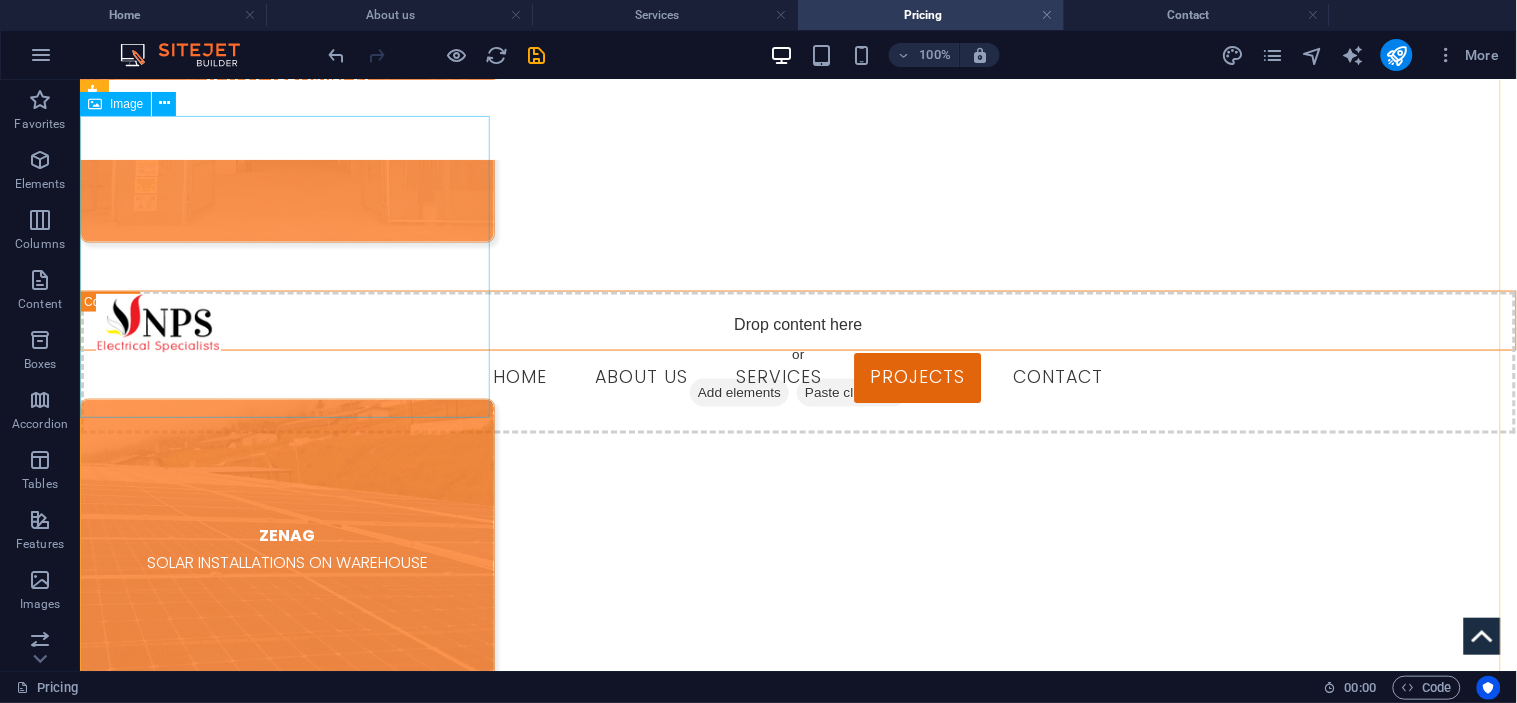 click on "ZENAG SOLAR INSTALLATIONS ON WAREHOUSE" at bounding box center [286, 549] 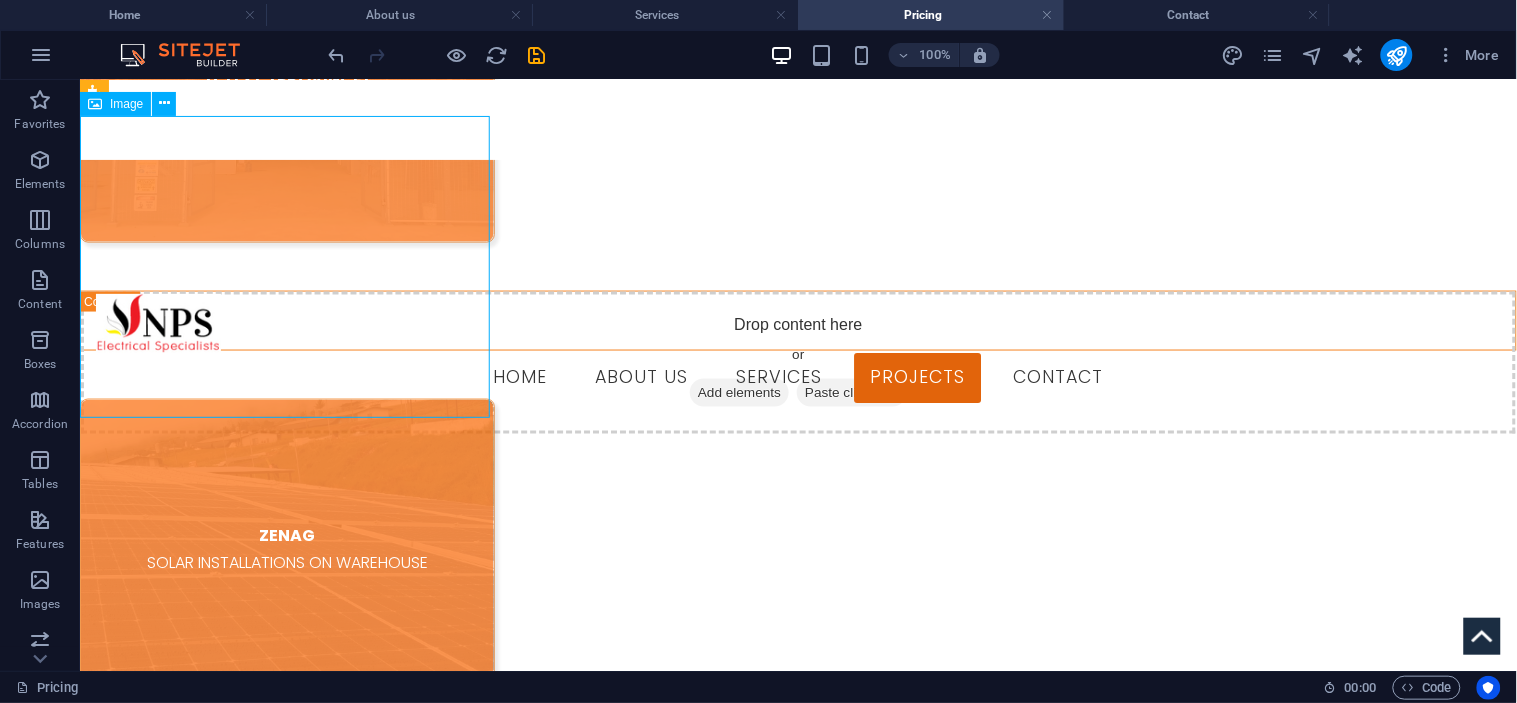 click on "ZENAG SOLAR INSTALLATIONS ON WAREHOUSE" at bounding box center [286, 549] 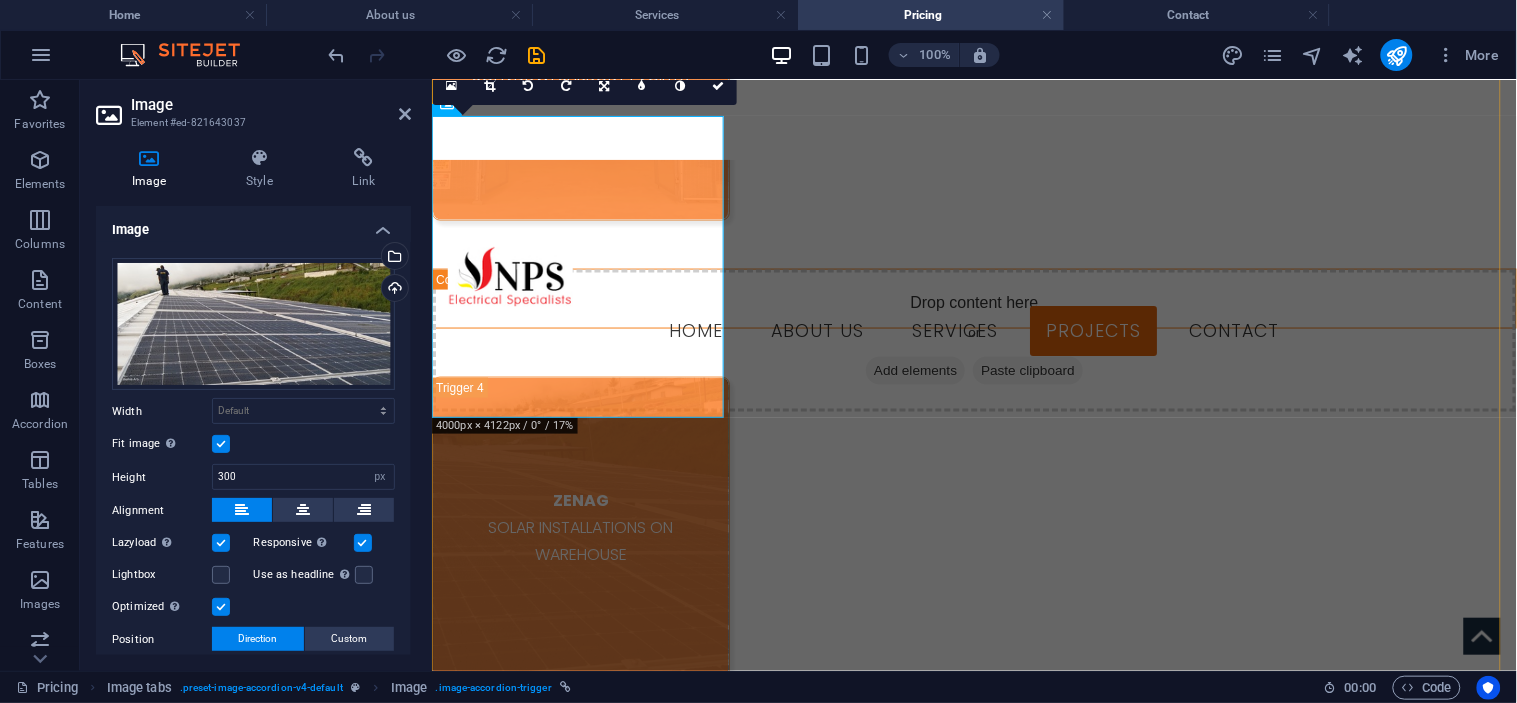 click on "PNG PORTS LAE TIDAL BASIN UPGRADE Drop content here or  Add elements  Paste clipboard SP BREWERY GENERATOR INSTALLATIONS Drop content here or  Add elements  Paste clipboard NKW, [PROVINCE] SQUADRAN SUPPORT FACILITY Drop content here or  Add elements  Paste clipboard ZENAG SOLAR INSTALLATIONS ON WAREHOUSE Drop content here or  Add elements  Paste clipboard EAST WEST TRANSPORT FLOOD LIGHTS SYSTEM UPGRADE Drop content here or  Add elements  Paste clipboard KAINANTU Drop content here or  Add elements  Paste clipboard" at bounding box center (973, 298) 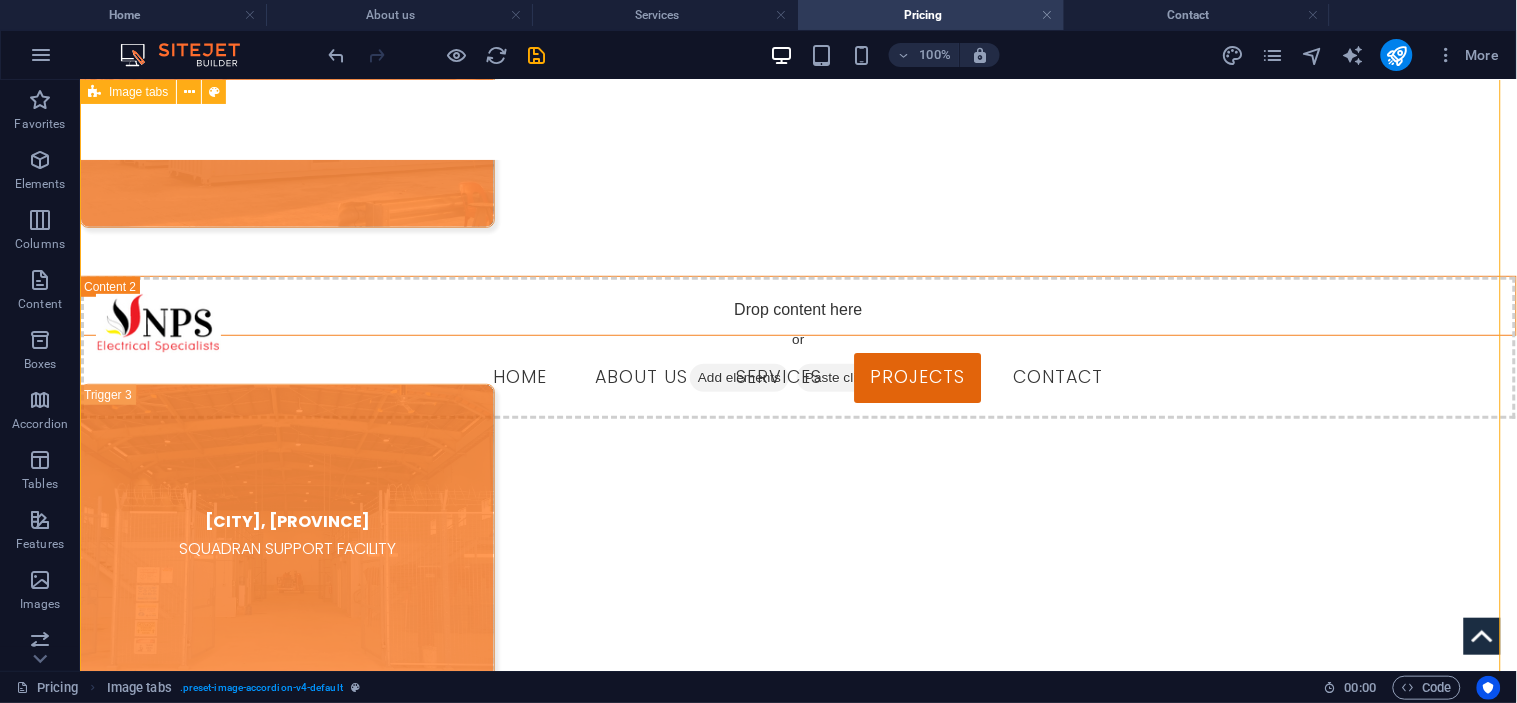 scroll, scrollTop: 2158, scrollLeft: 0, axis: vertical 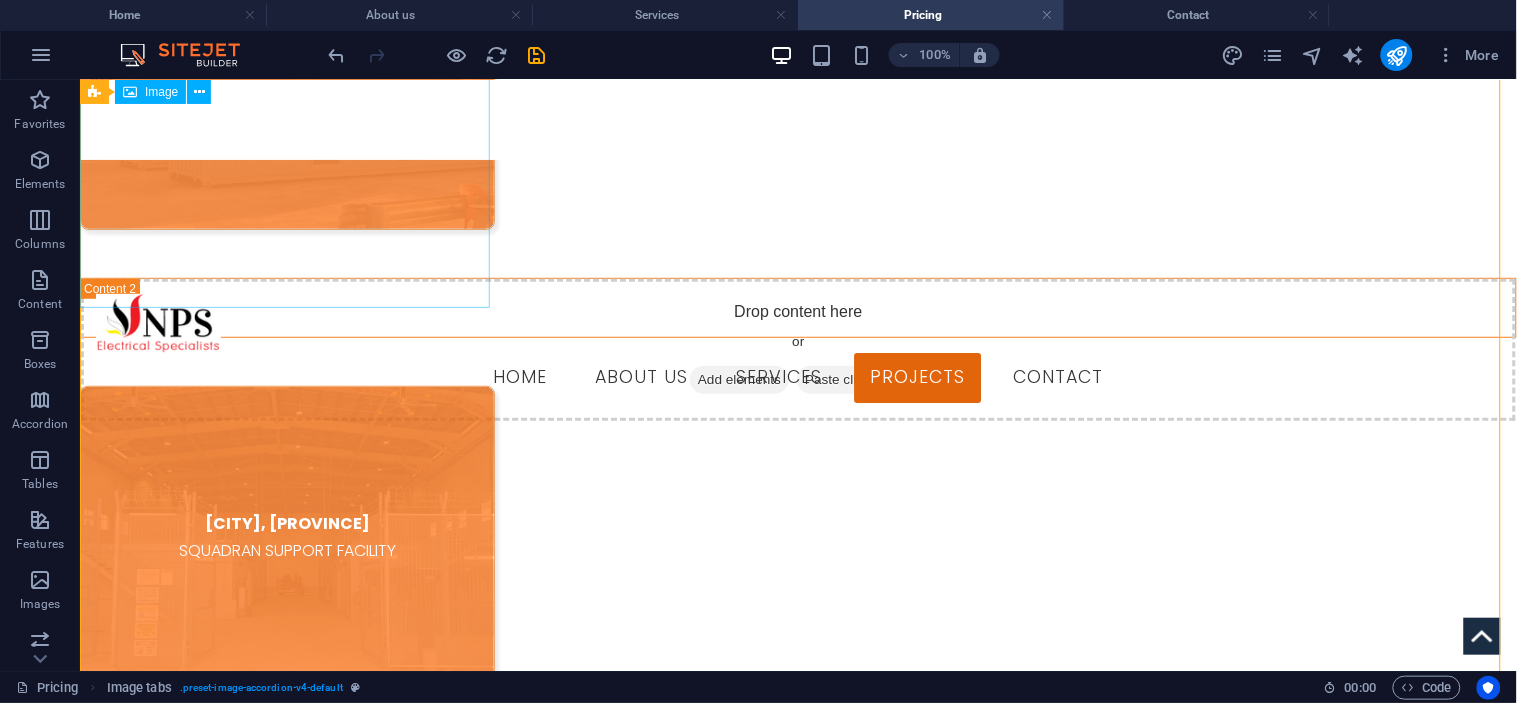 click on "NKW, [PROVINCE] SQUADRAN SUPPORT FACILITY" at bounding box center [286, 536] 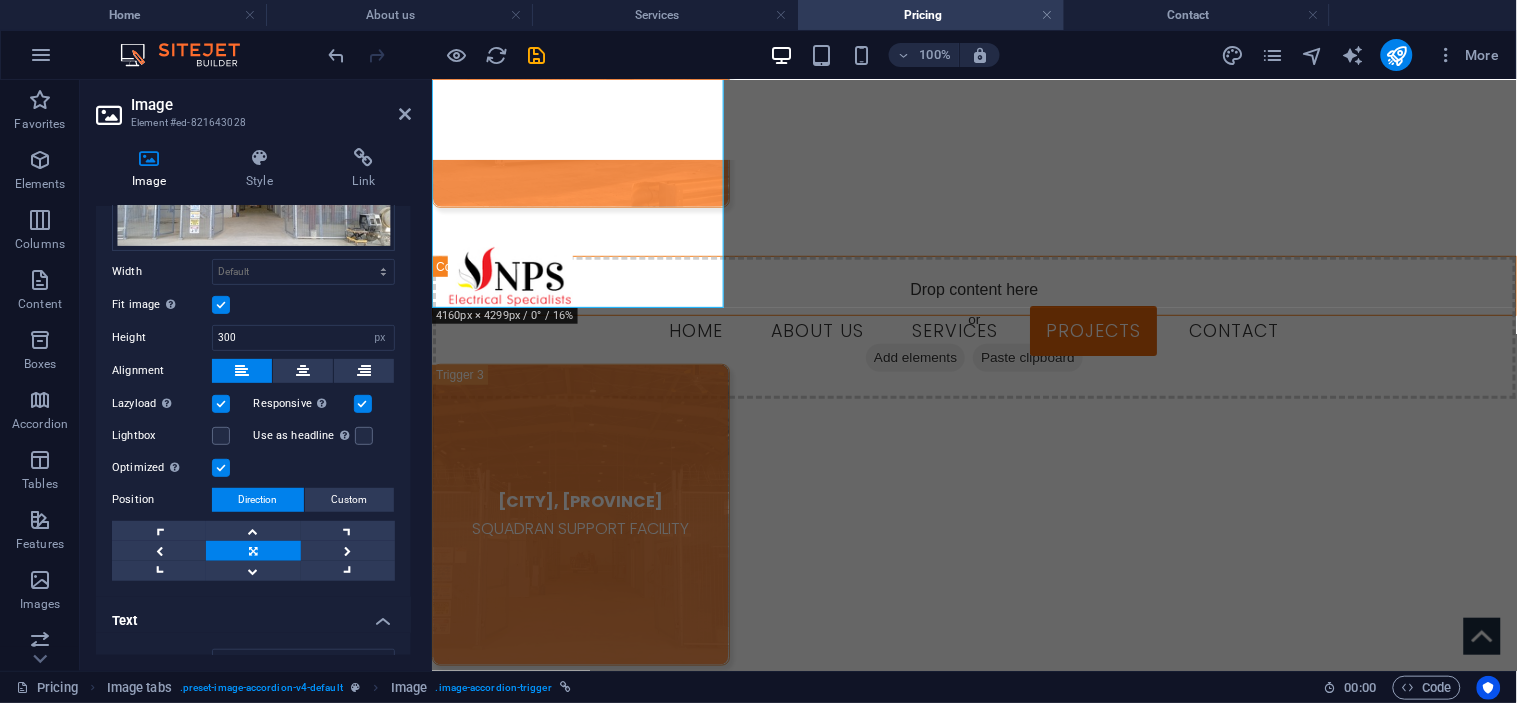 scroll, scrollTop: 318, scrollLeft: 0, axis: vertical 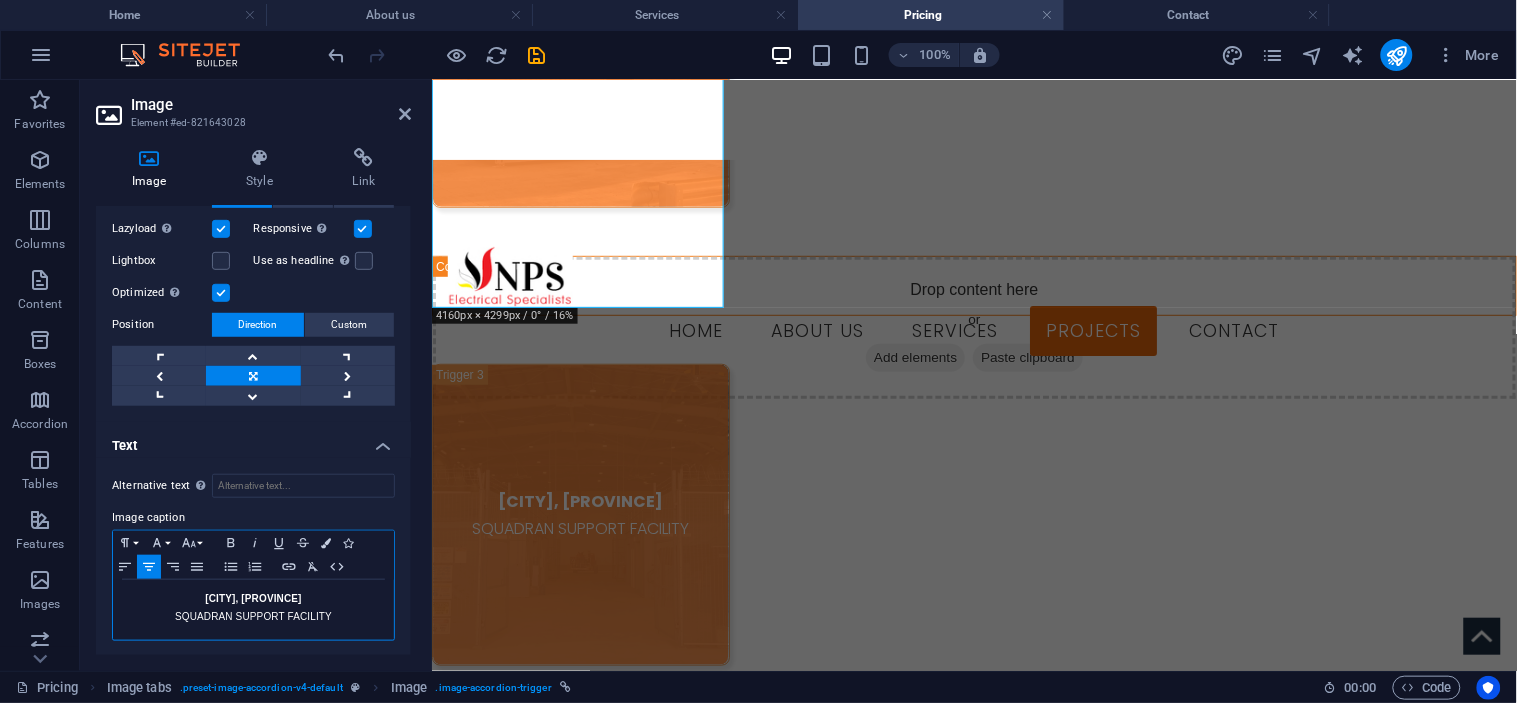 click on "SQUADRAN SUPPORT FACILITY" at bounding box center (253, 617) 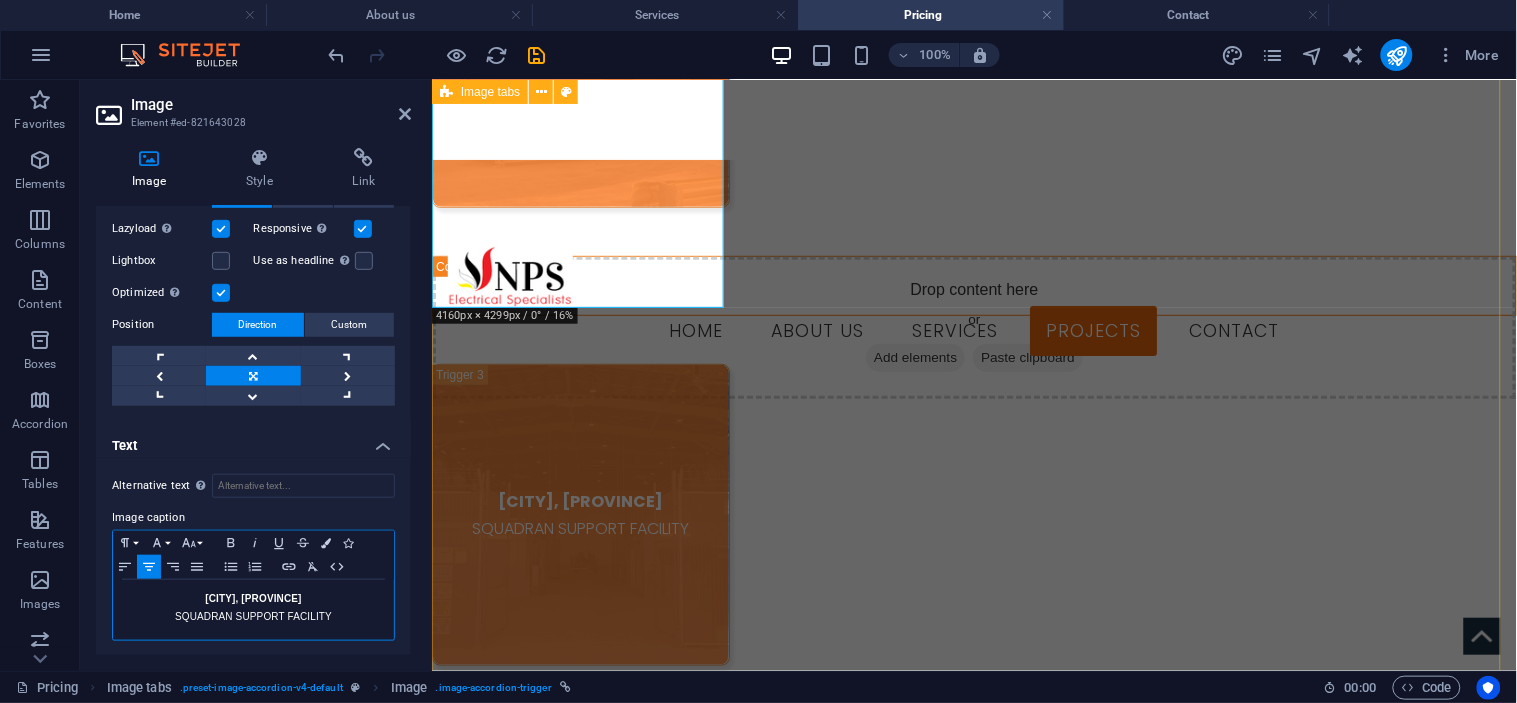 type 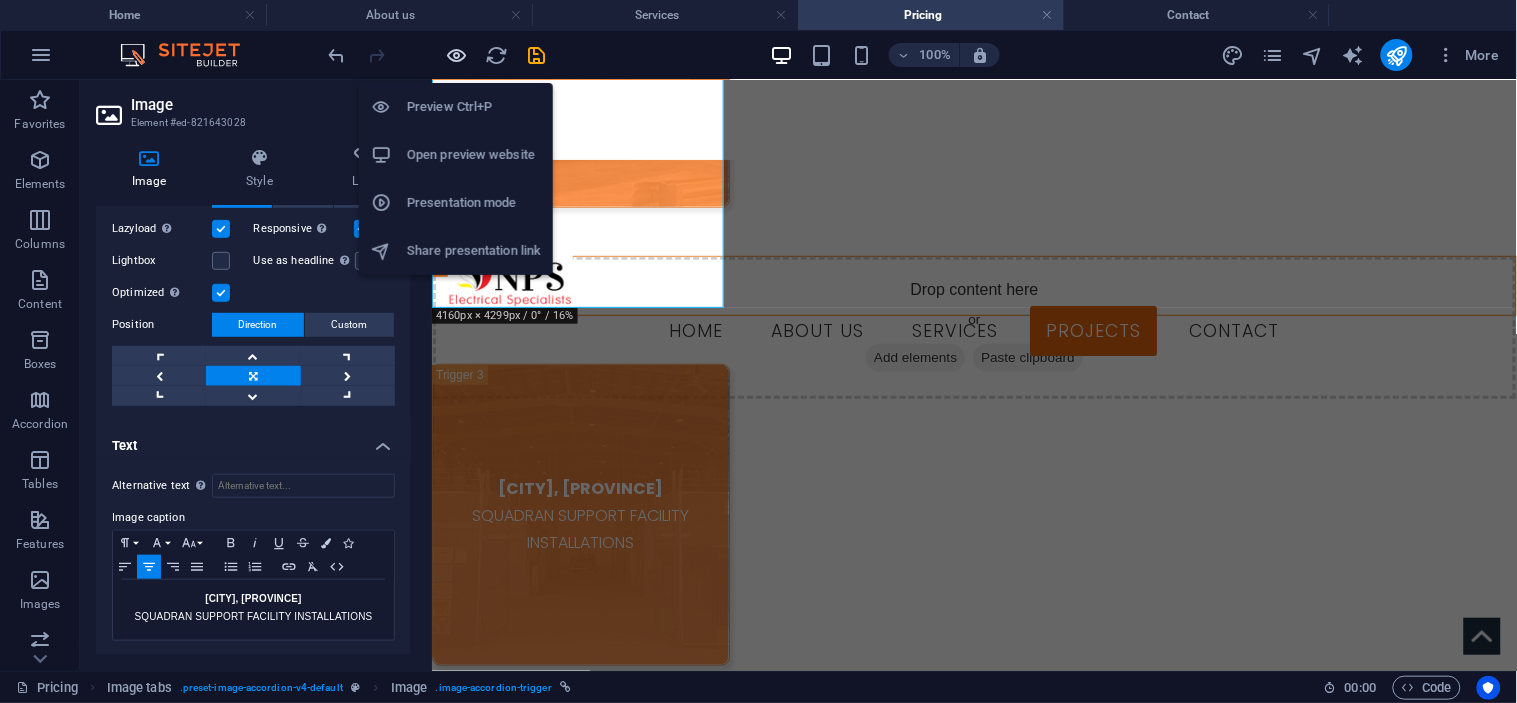click at bounding box center [457, 55] 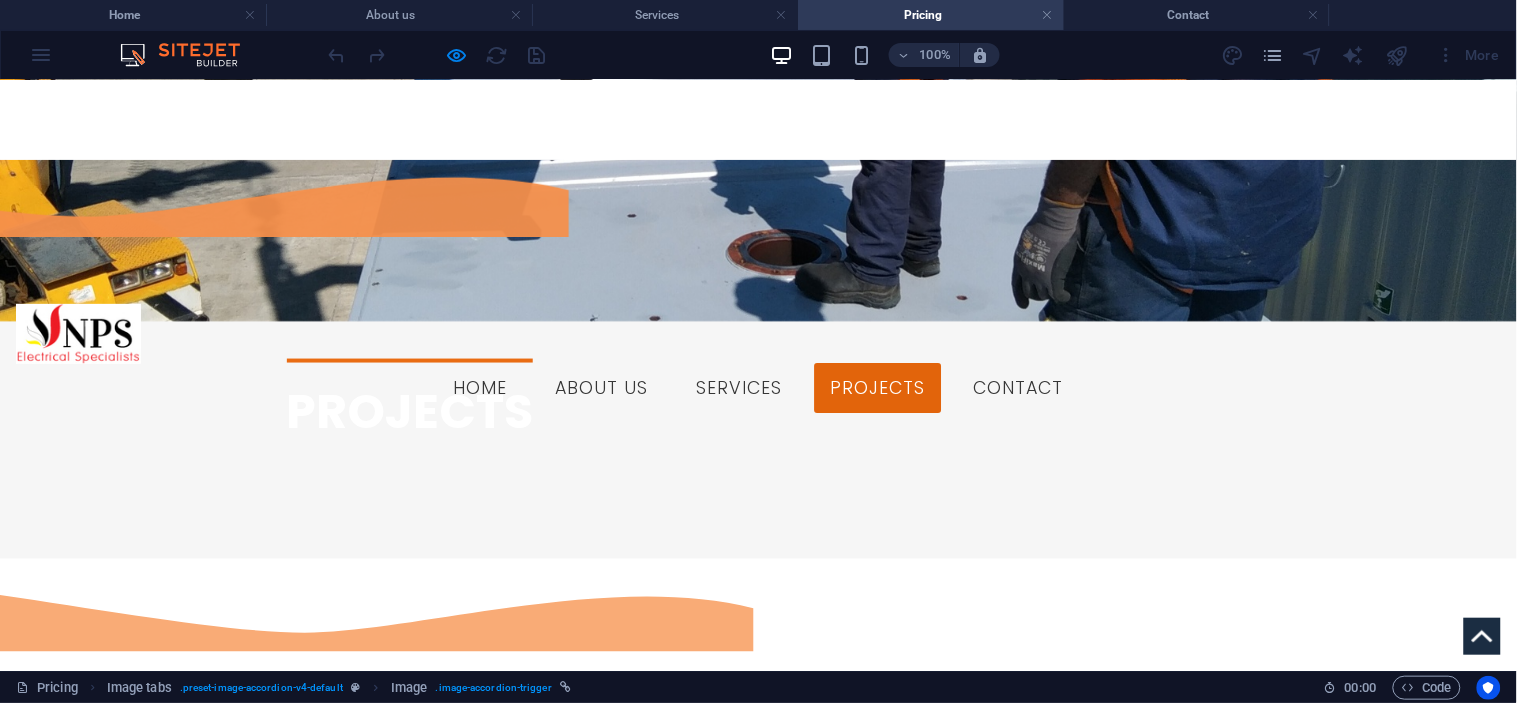 scroll, scrollTop: 604, scrollLeft: 0, axis: vertical 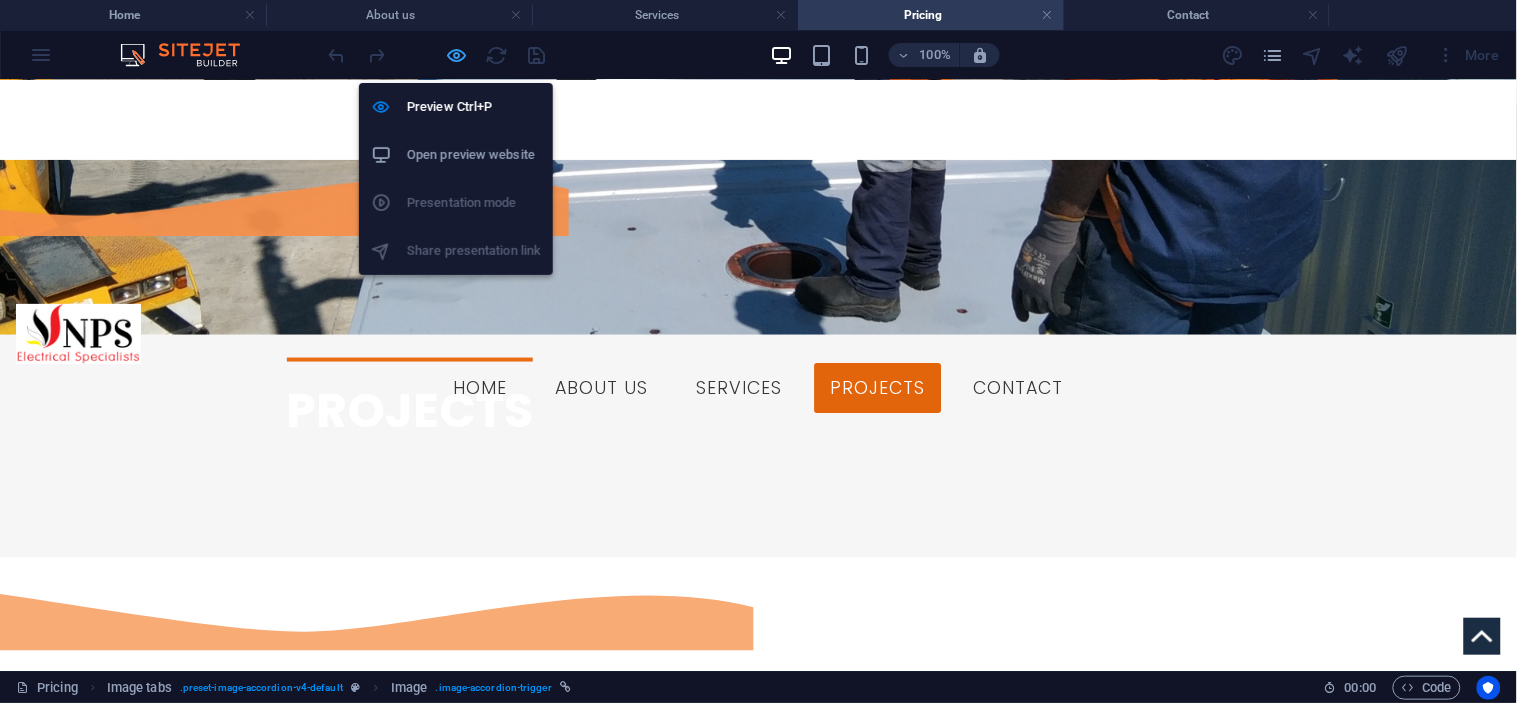 click at bounding box center (457, 55) 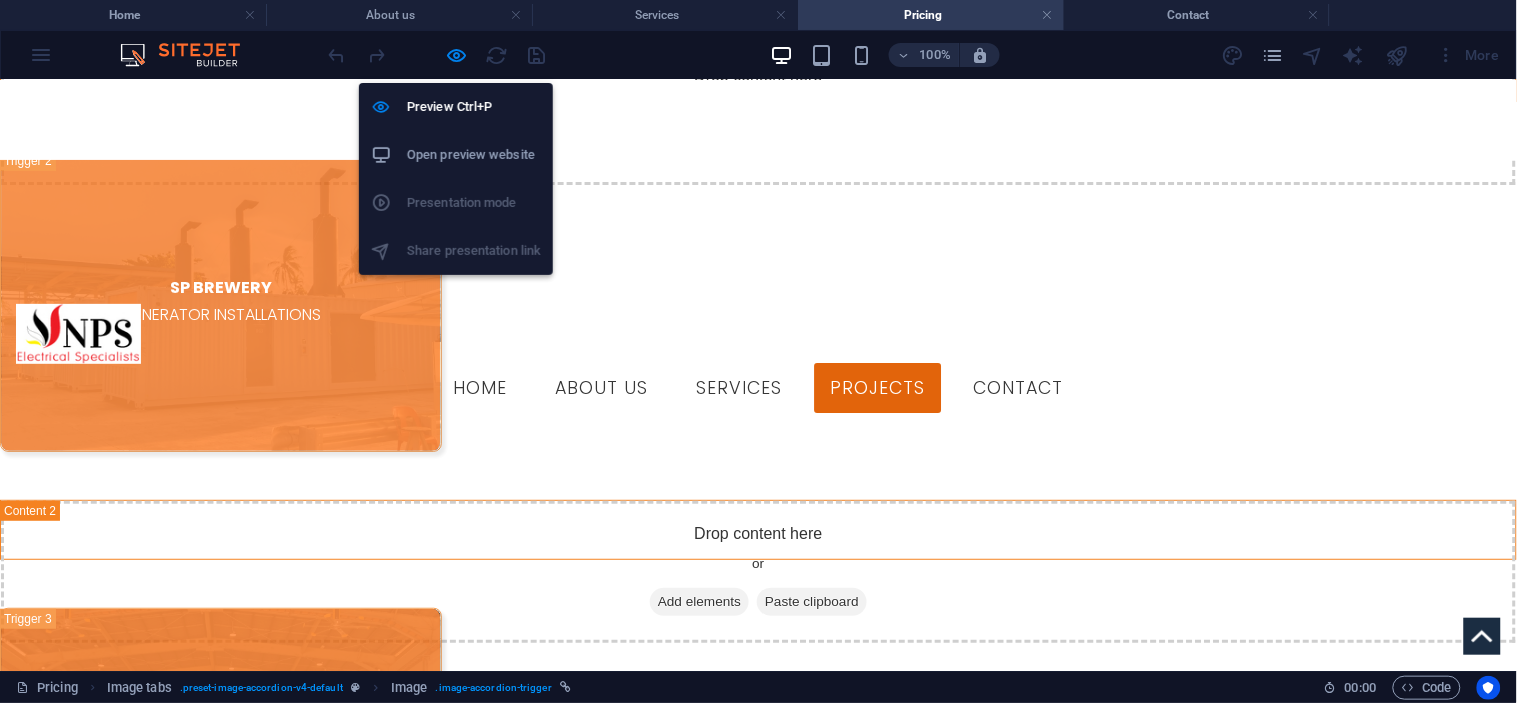 select on "px" 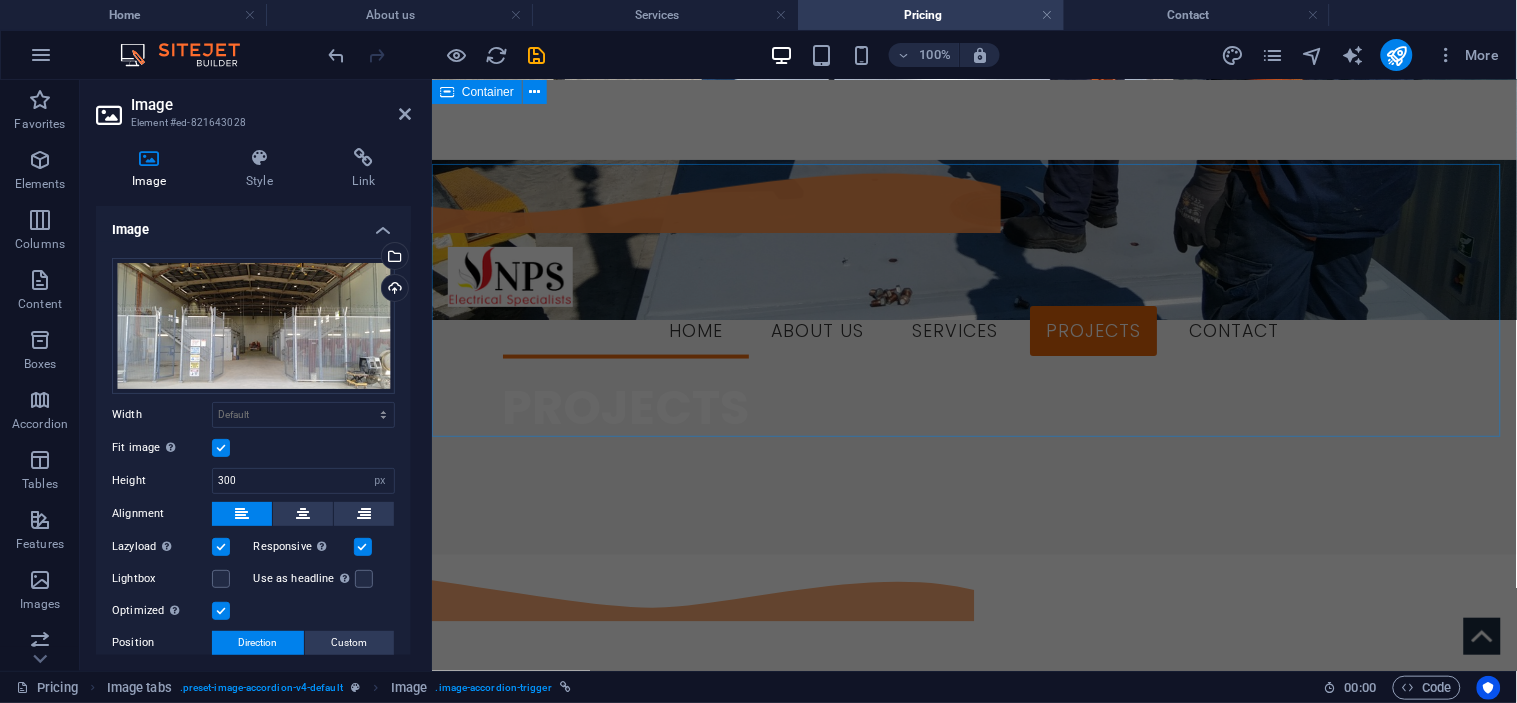 scroll, scrollTop: 385, scrollLeft: 0, axis: vertical 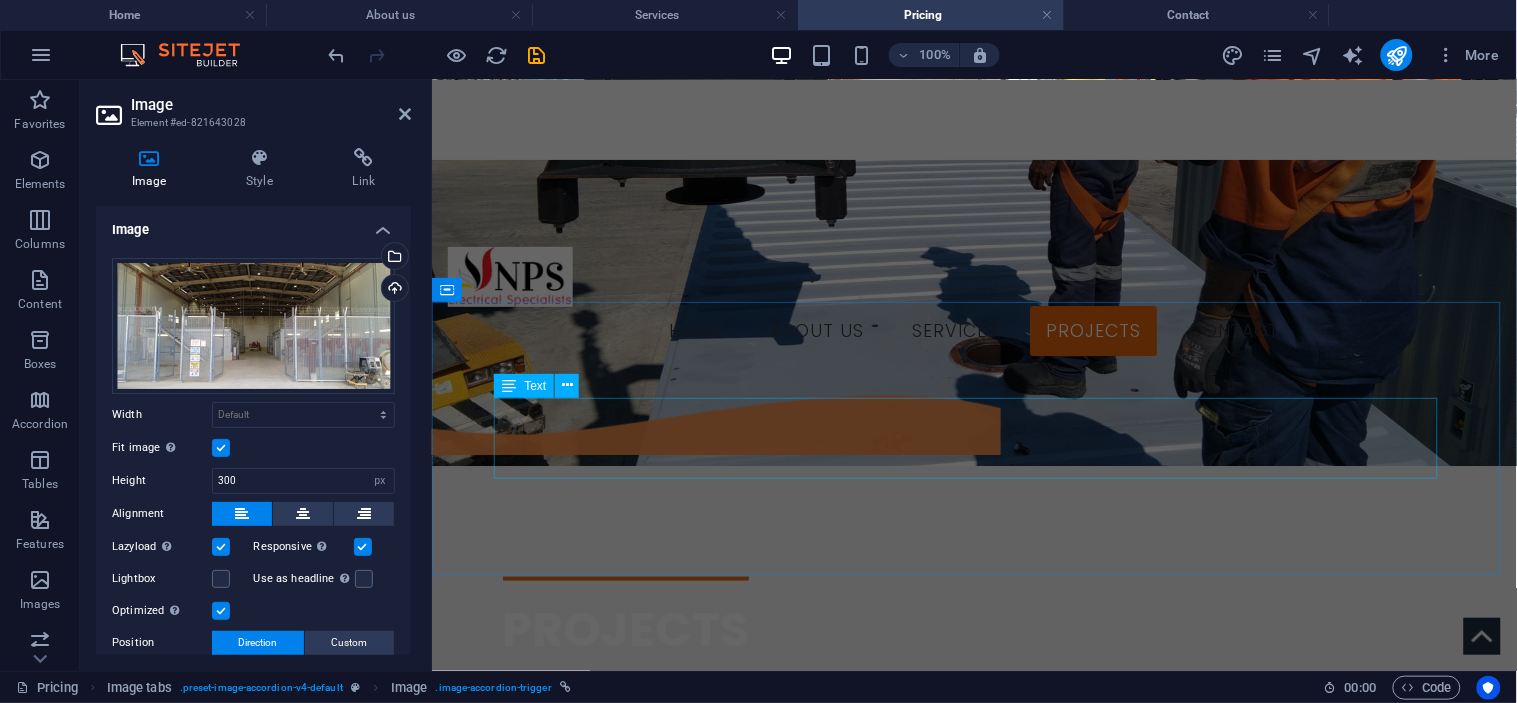 click on "NIUGINI POWER SYSTEMS LTD" at bounding box center (974, 988) 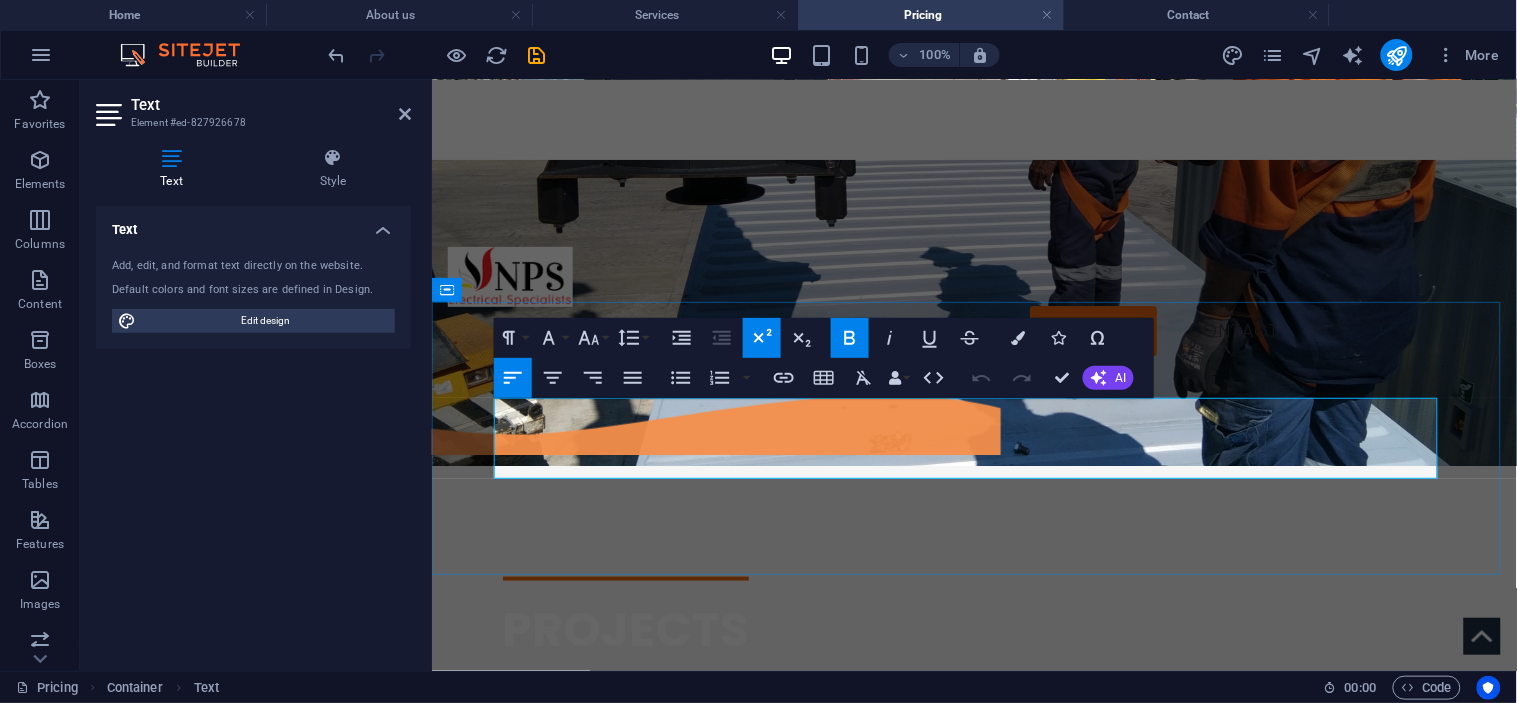 drag, startPoint x: 1146, startPoint y: 431, endPoint x: 495, endPoint y: 440, distance: 651.0622 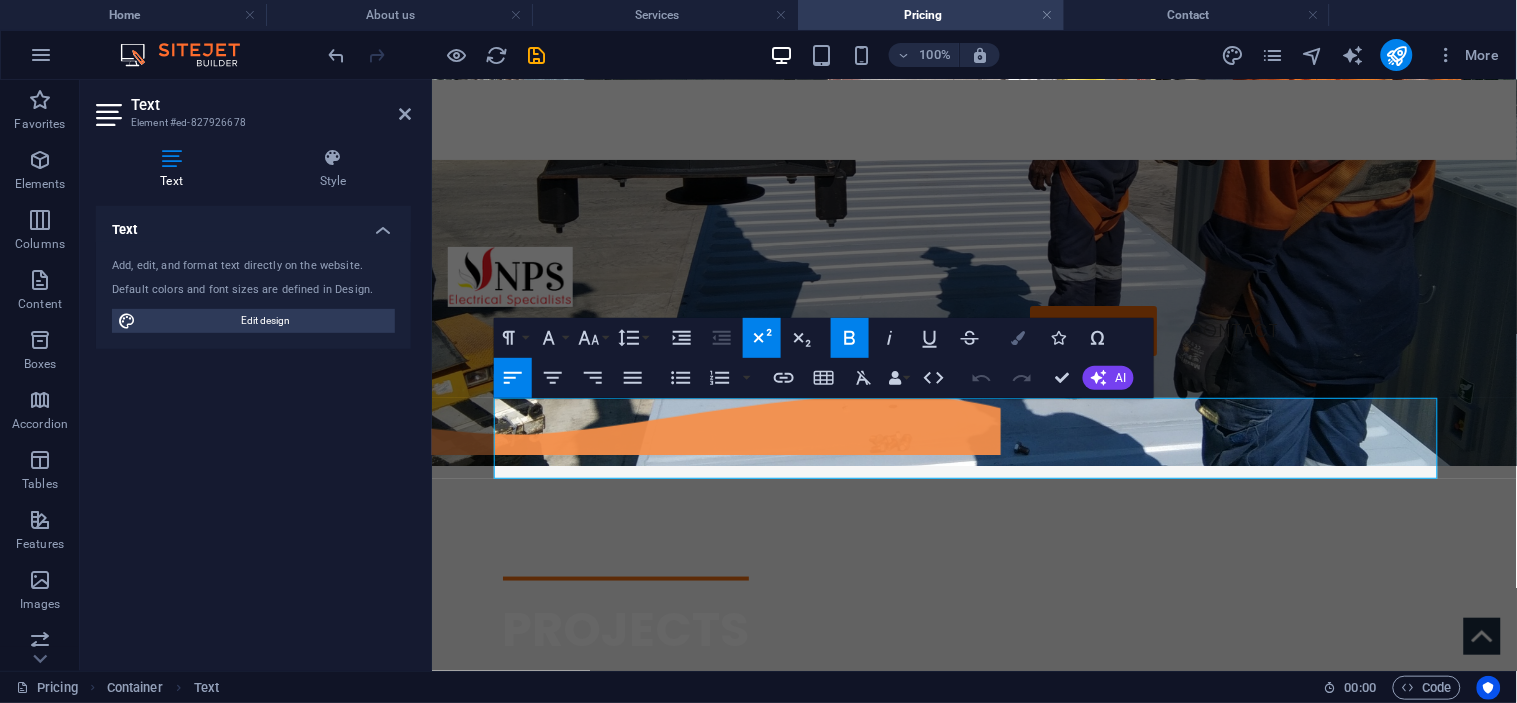 click on "Colors" at bounding box center [1018, 338] 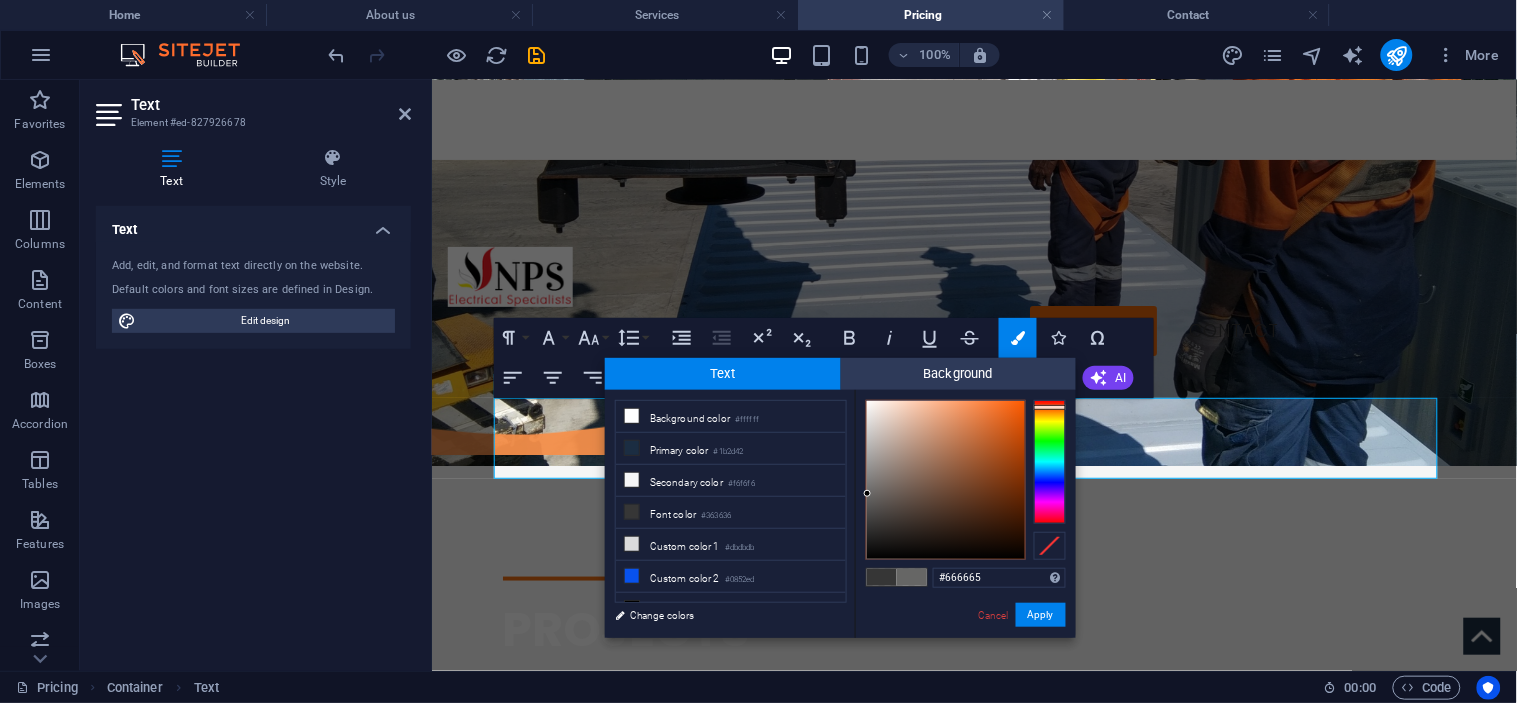 click at bounding box center (946, 480) 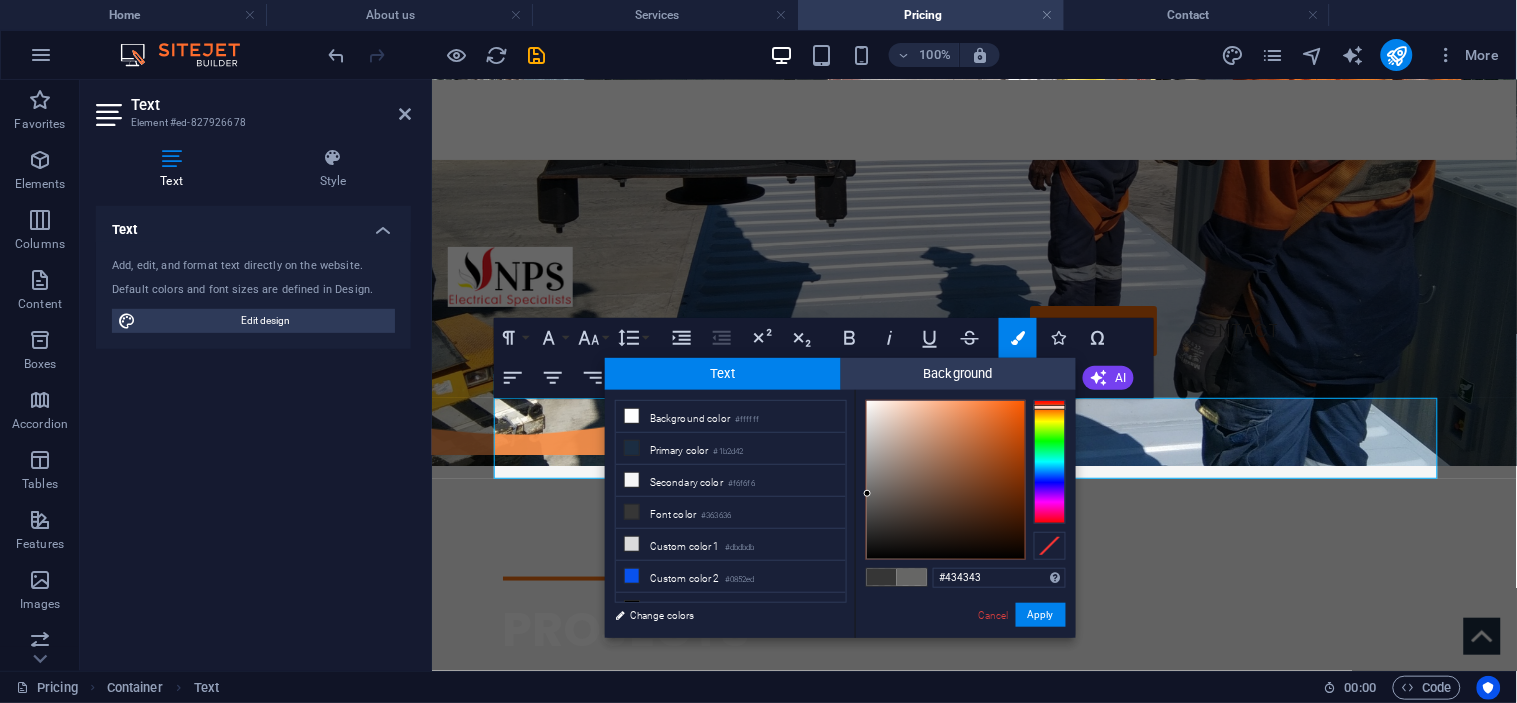 click at bounding box center [946, 480] 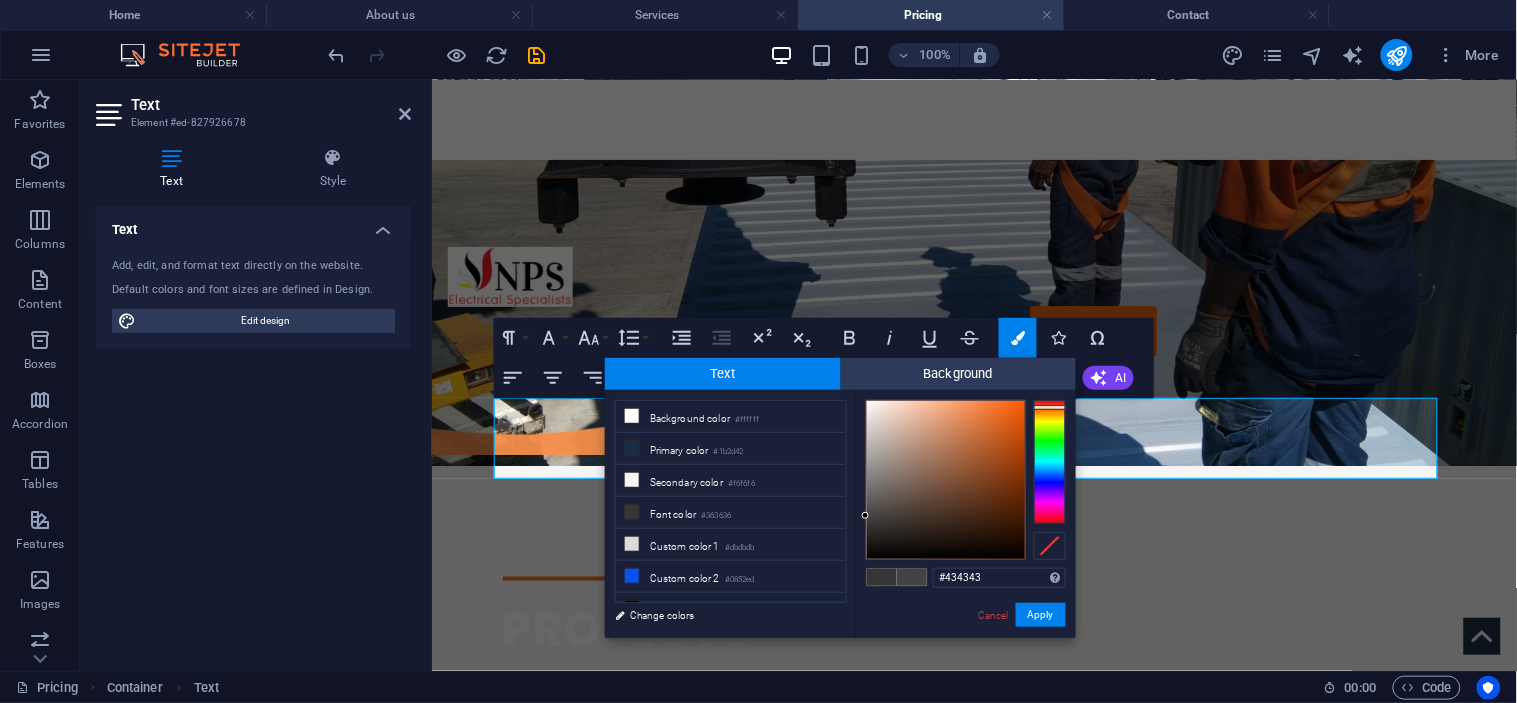type on "#2c2c2c" 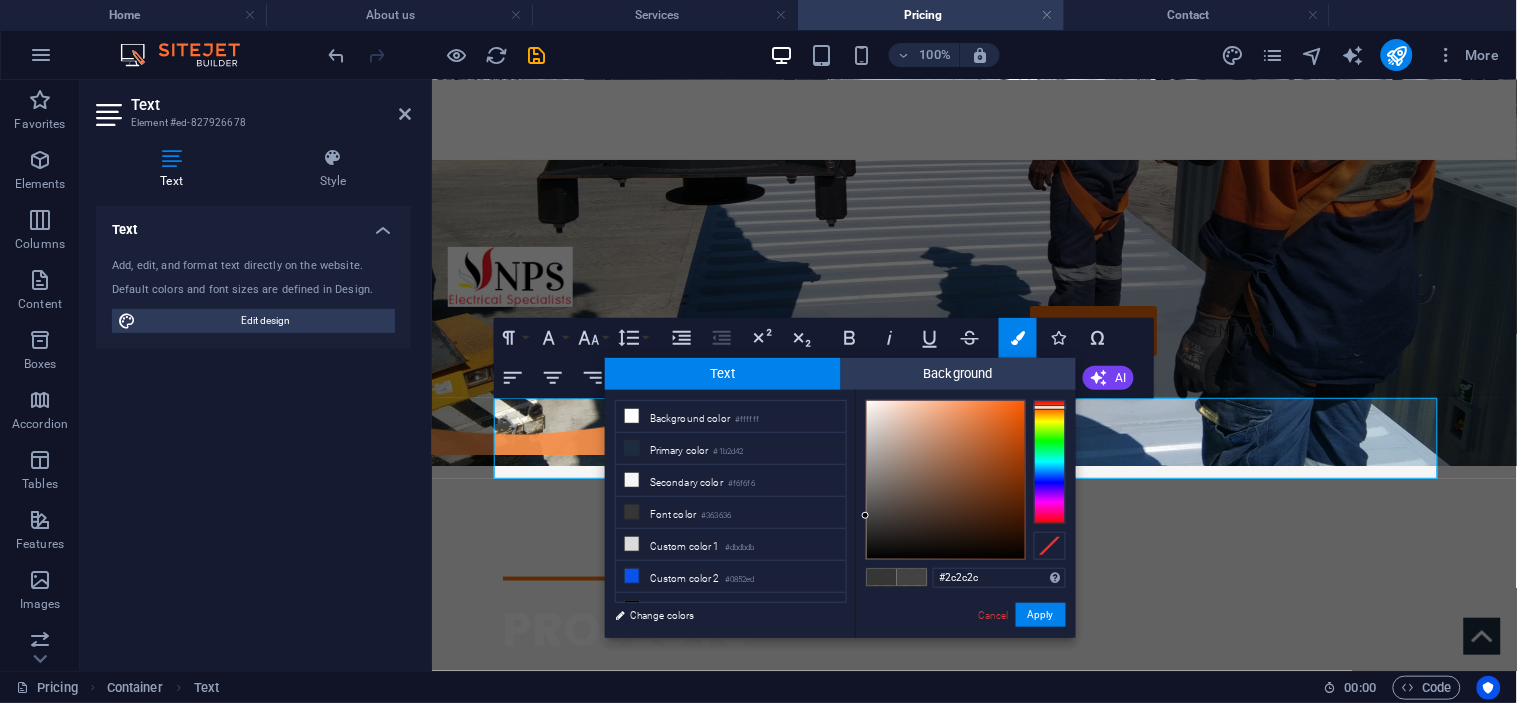 click at bounding box center (946, 480) 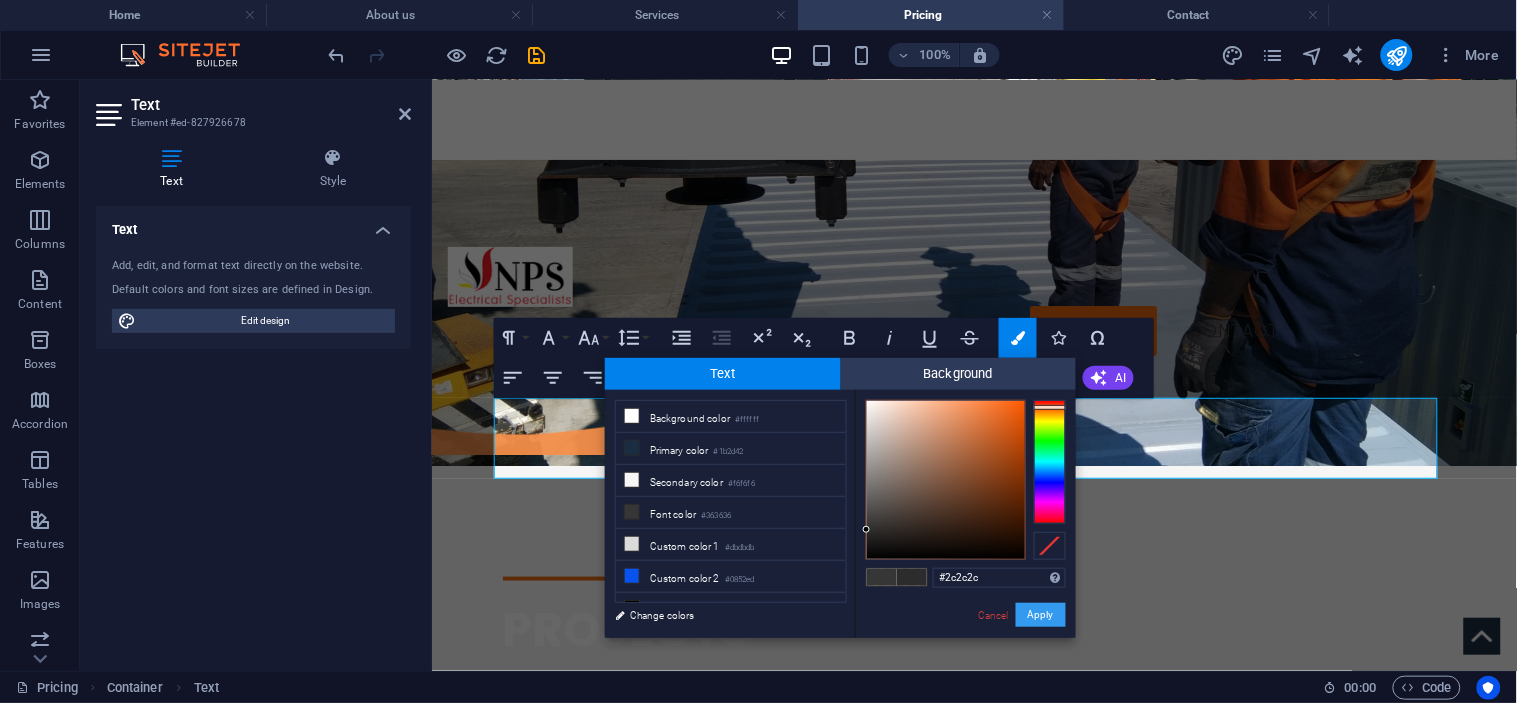 click on "Apply" at bounding box center [1041, 615] 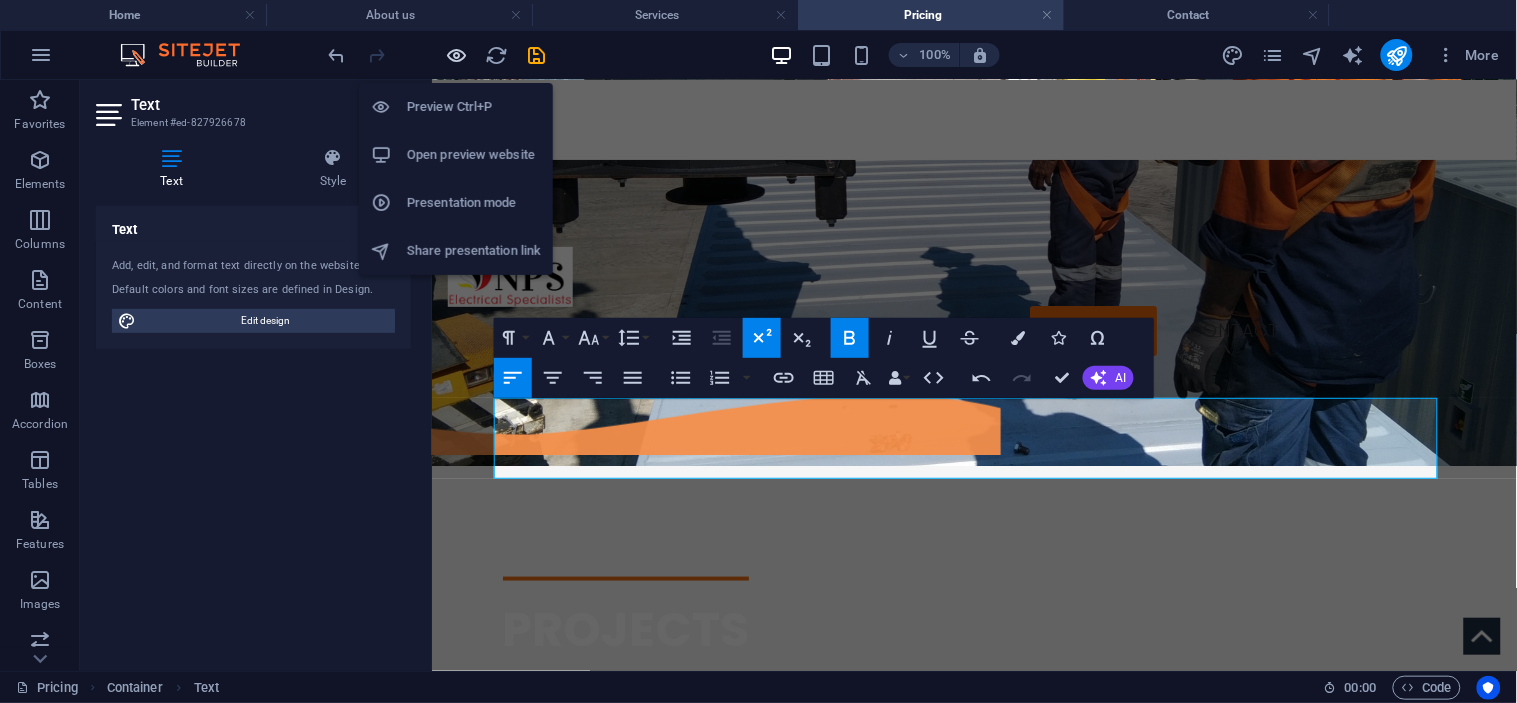click at bounding box center [457, 55] 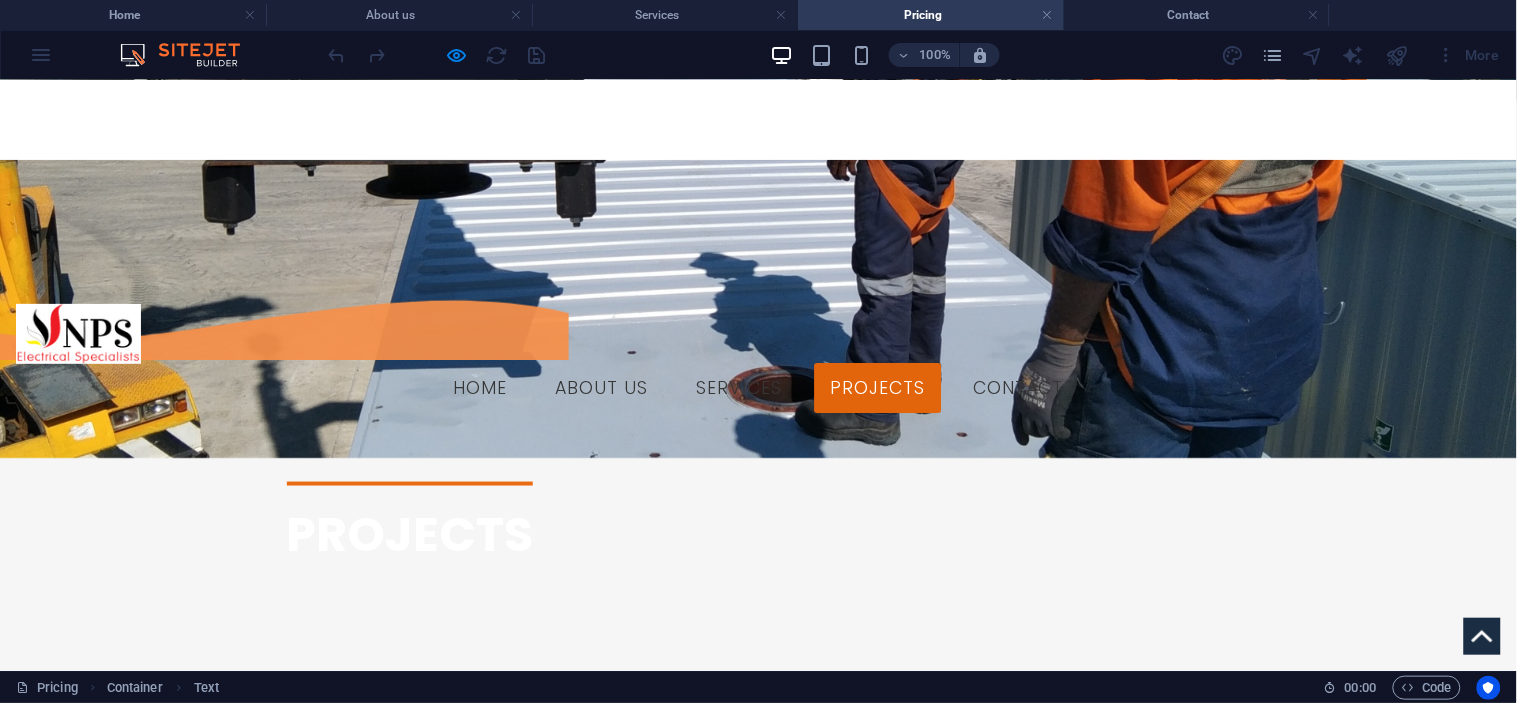 scroll, scrollTop: 385, scrollLeft: 0, axis: vertical 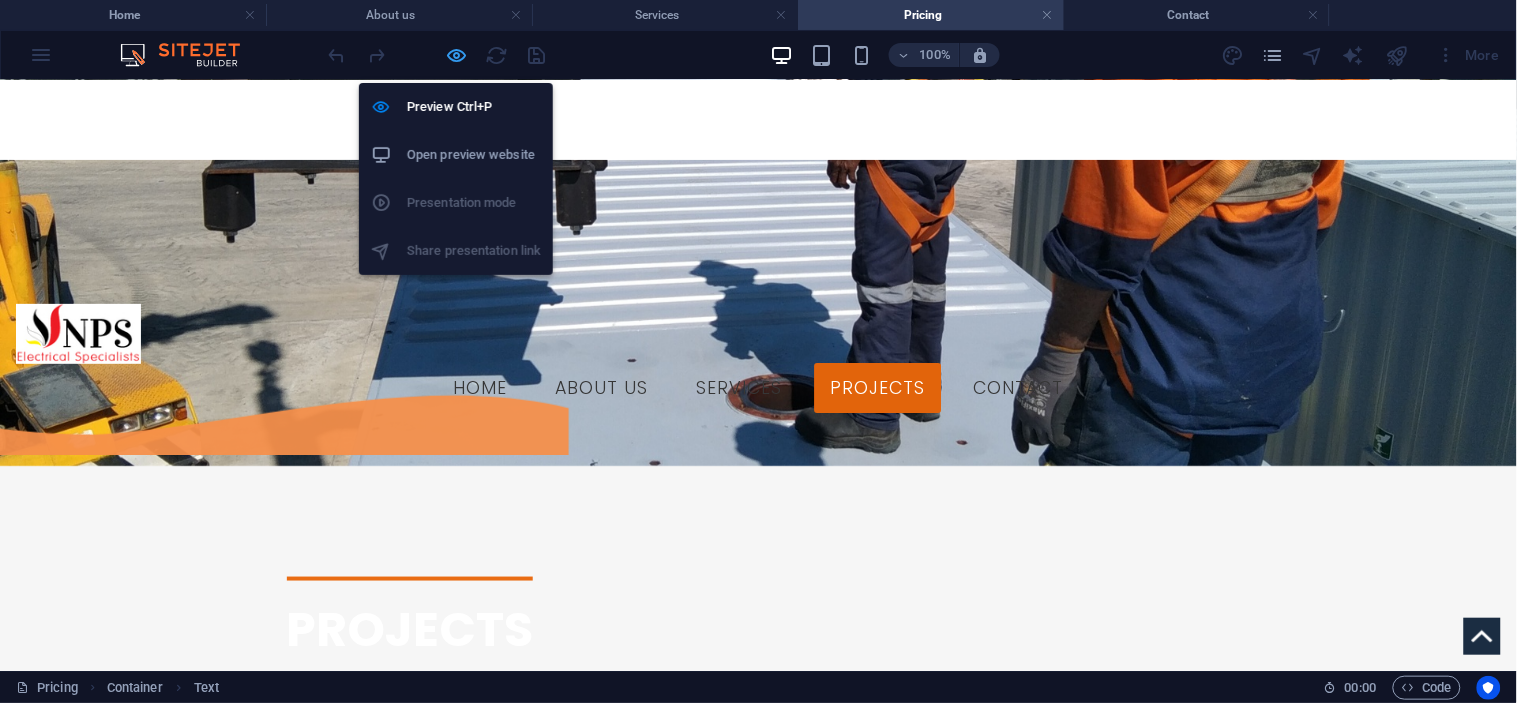 click at bounding box center [457, 55] 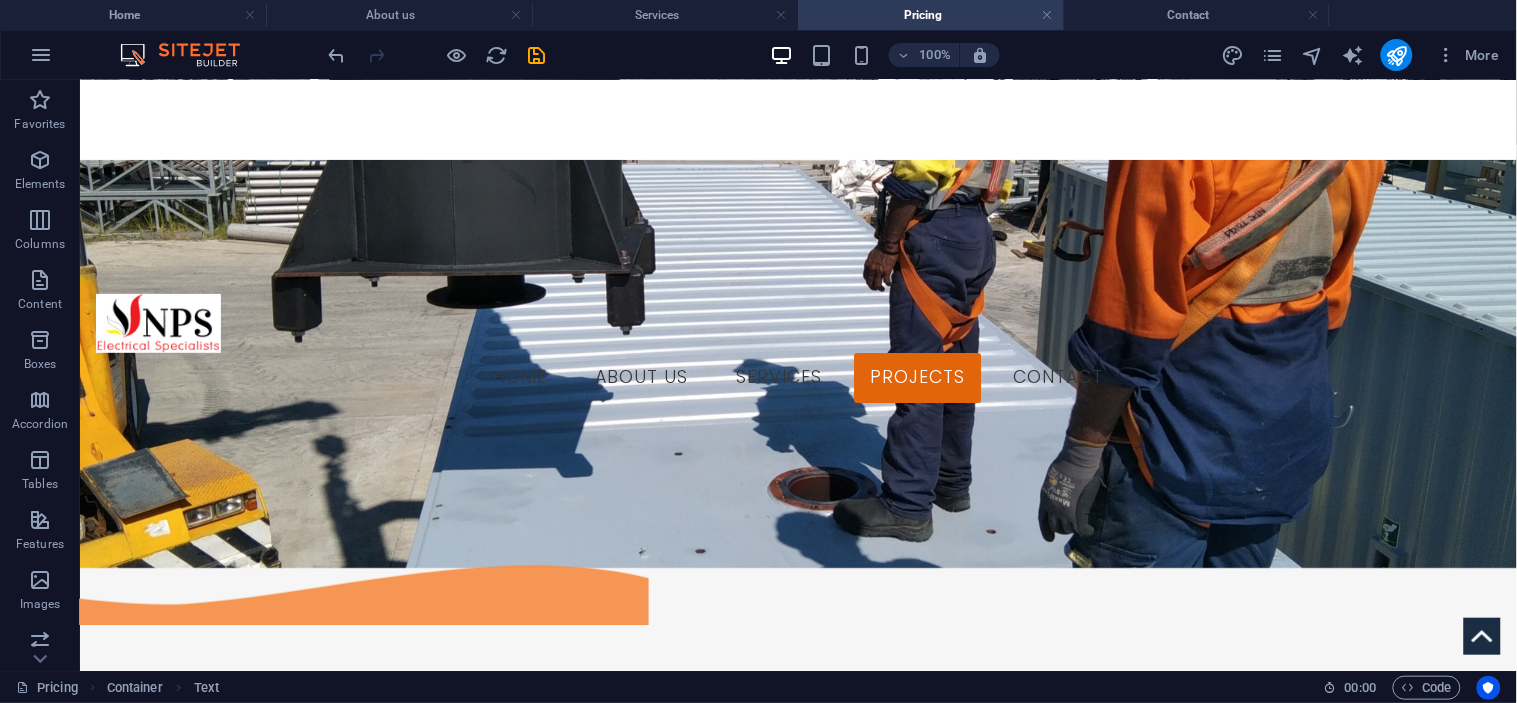 scroll, scrollTop: 607, scrollLeft: 0, axis: vertical 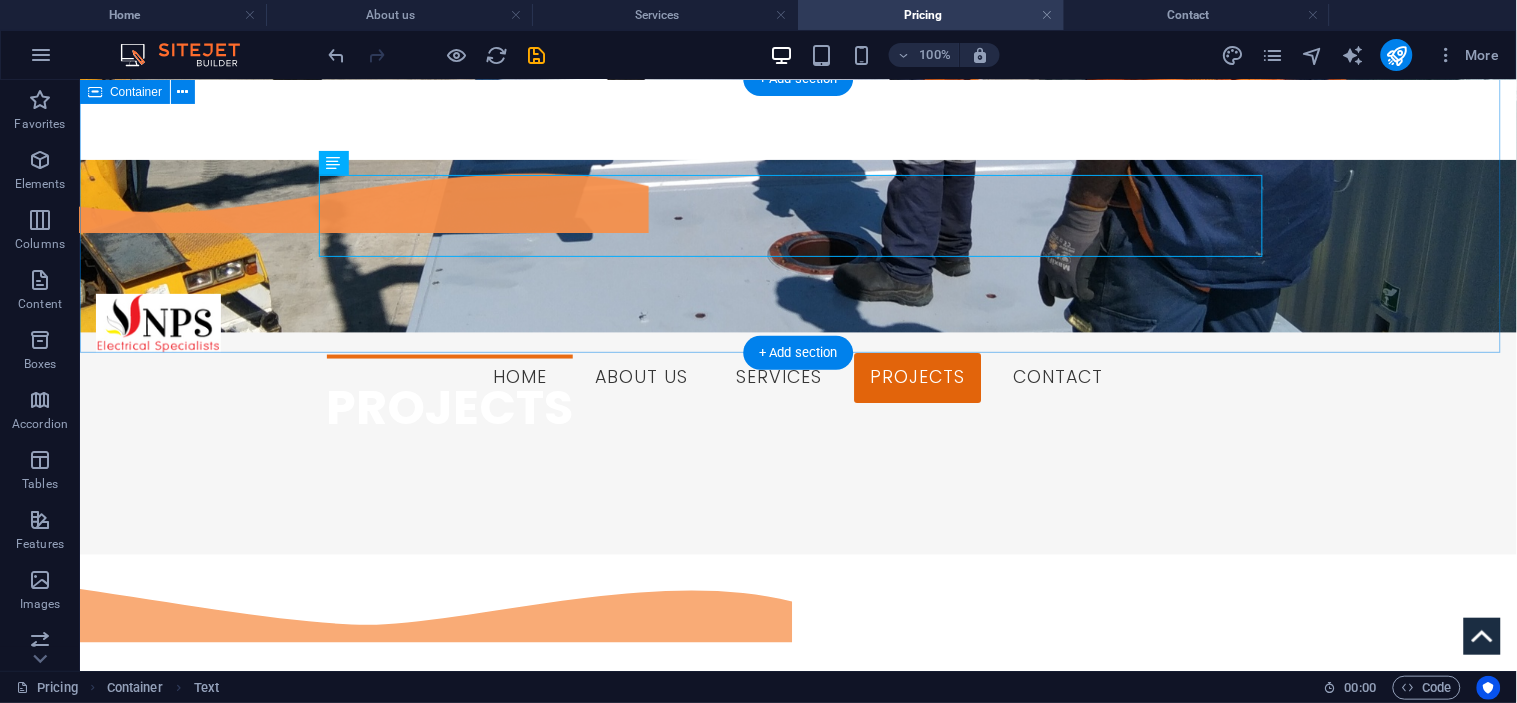 click on "NIUGINI POWER SYSTEMS LTD" at bounding box center (797, 739) 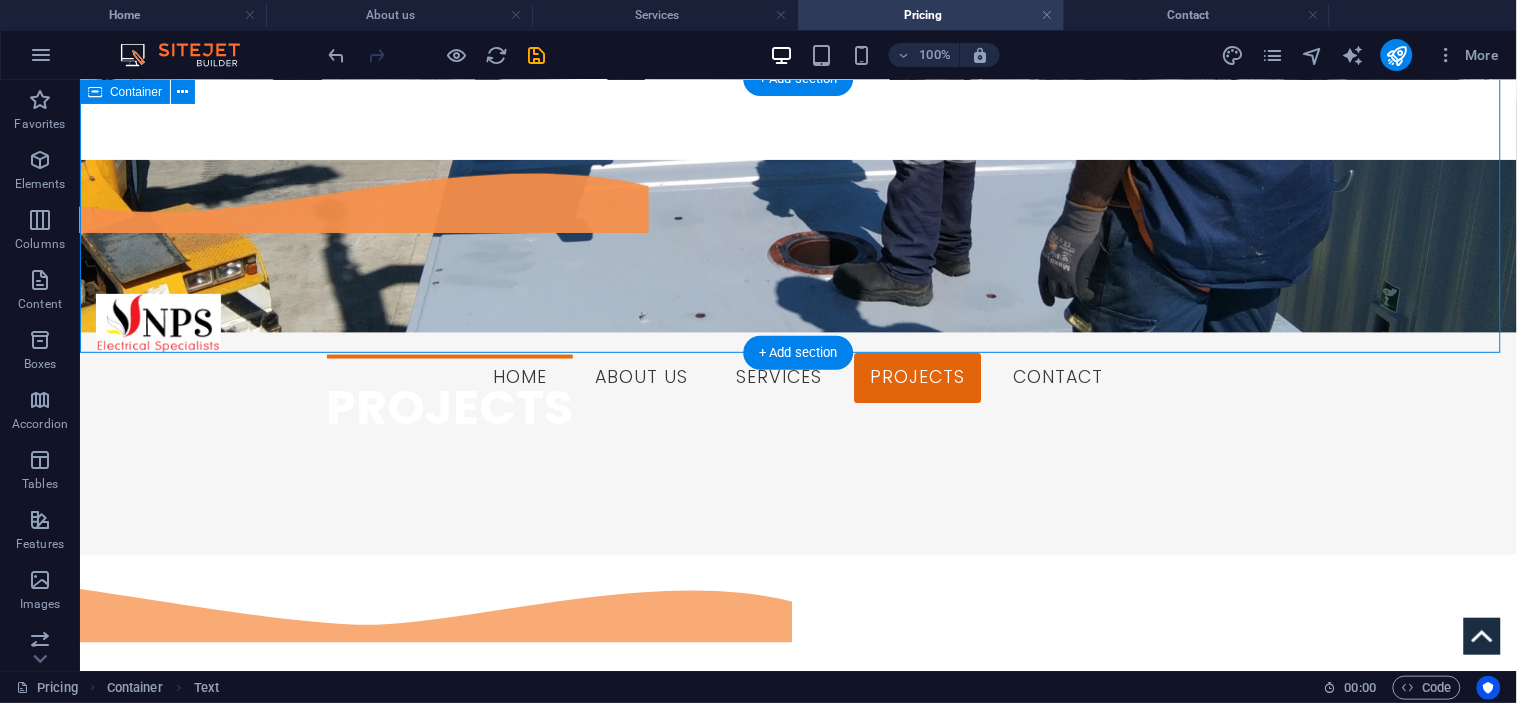 click on "NIUGINI POWER SYSTEMS LTD" at bounding box center [797, 739] 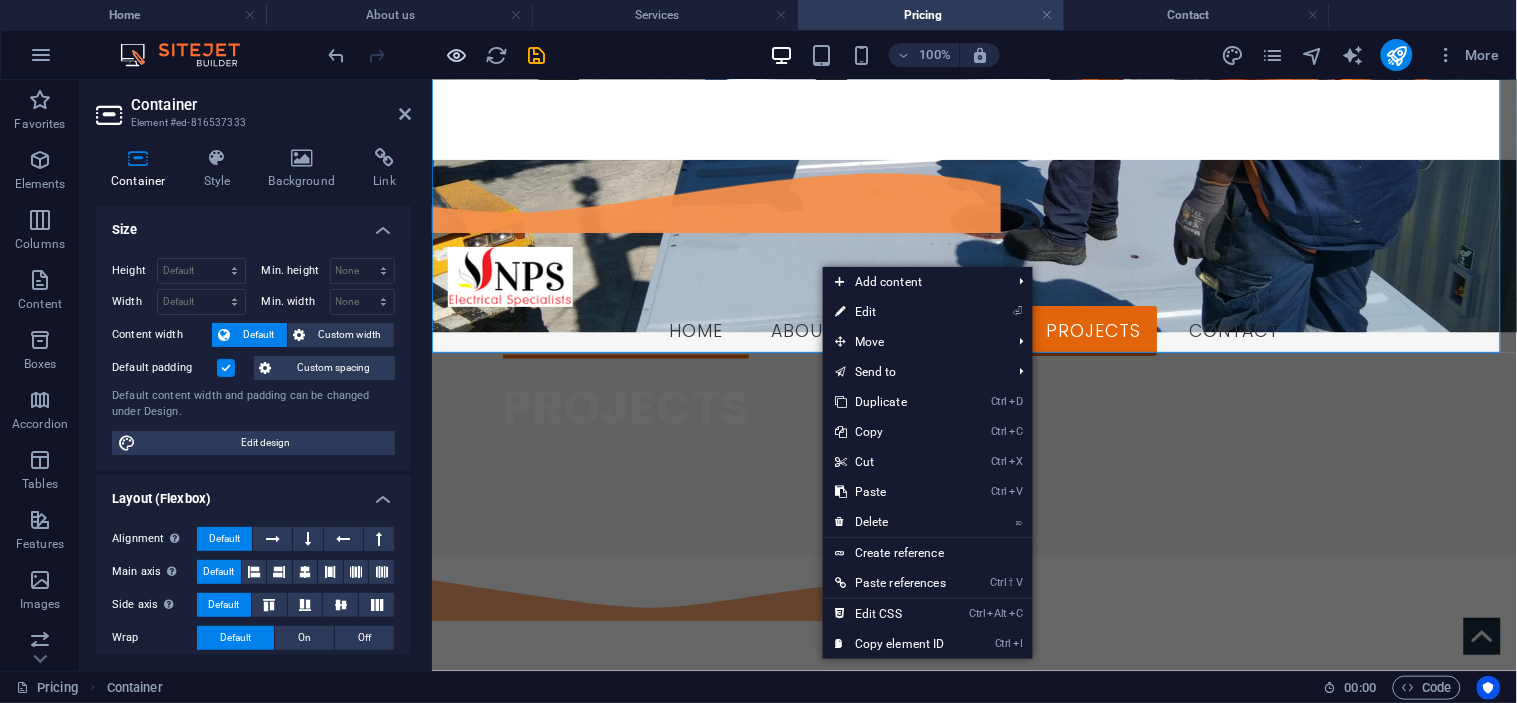 click at bounding box center [457, 55] 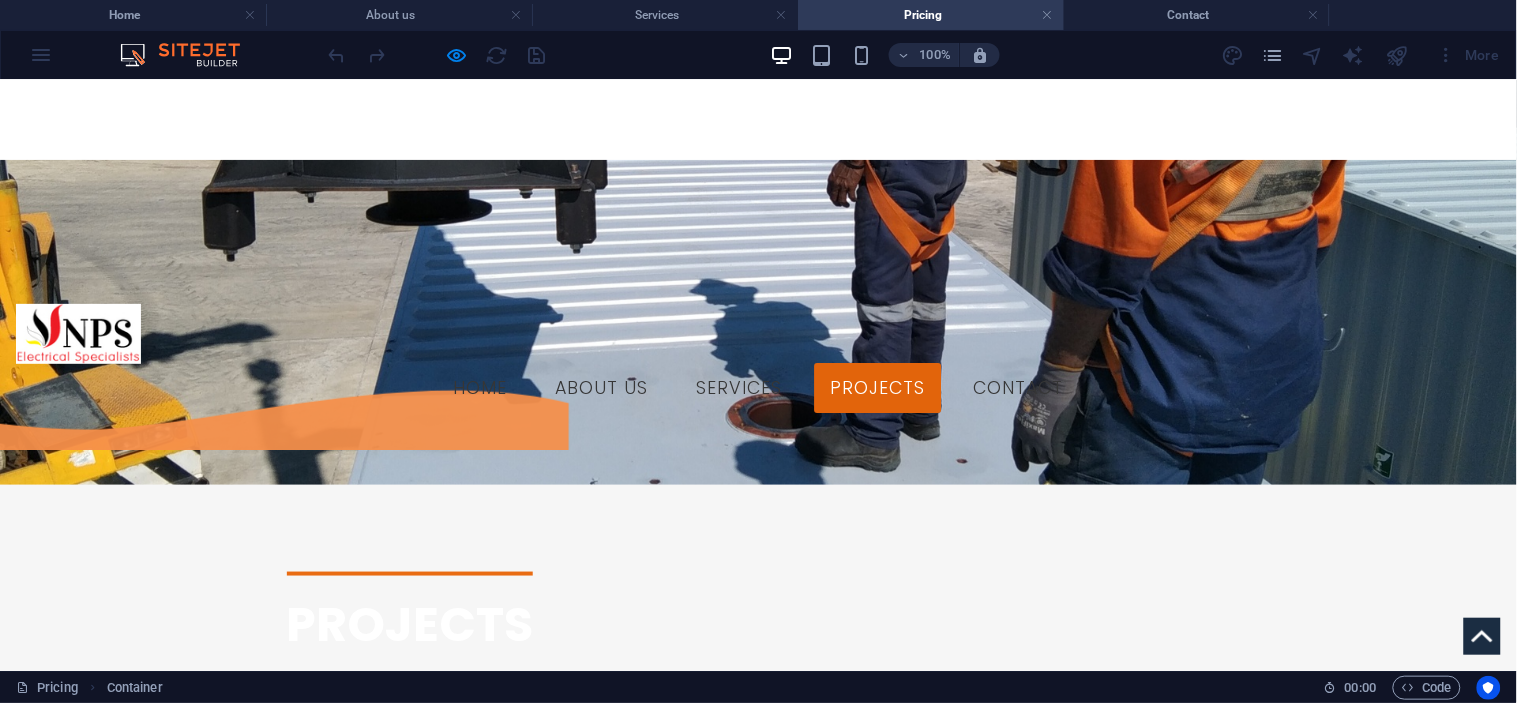 scroll, scrollTop: 444, scrollLeft: 0, axis: vertical 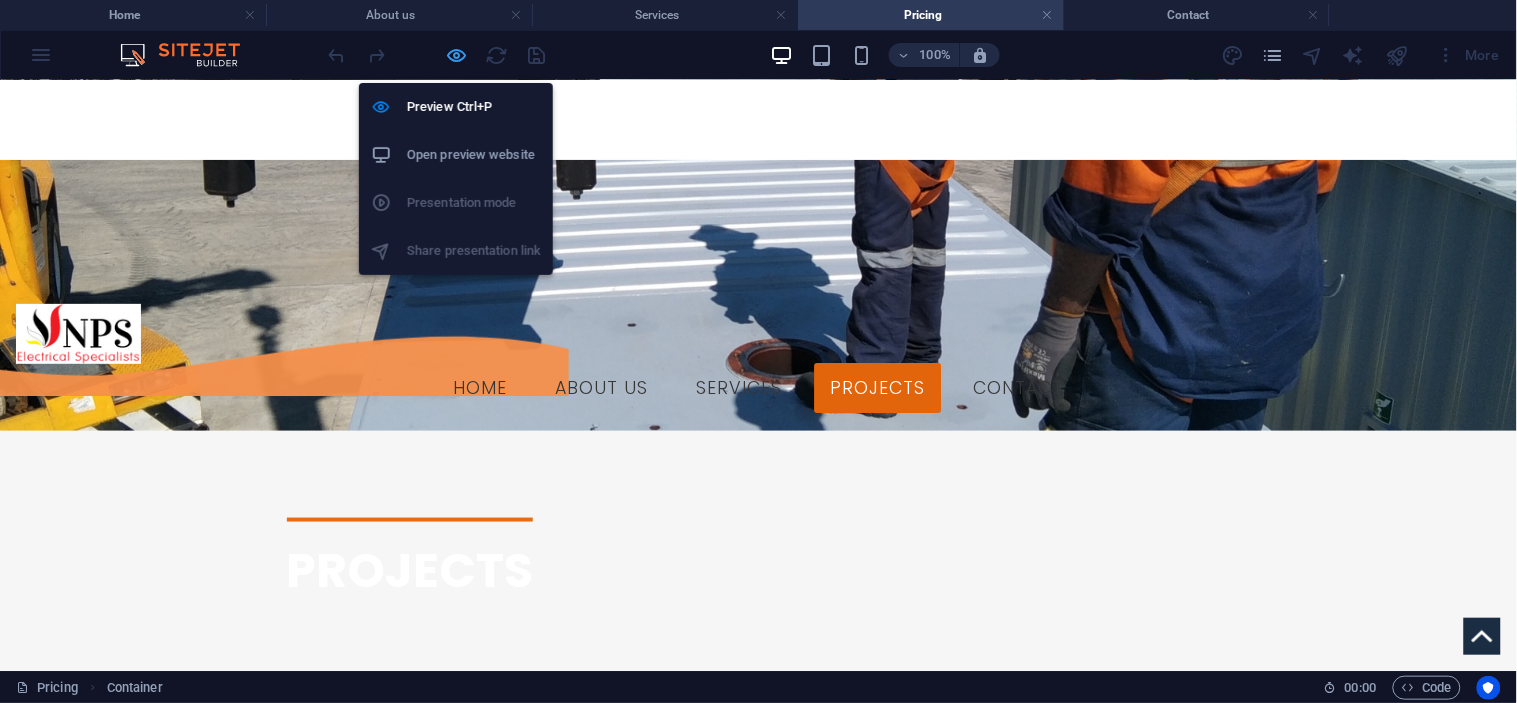 drag, startPoint x: 450, startPoint y: 52, endPoint x: 251, endPoint y: 80, distance: 200.96019 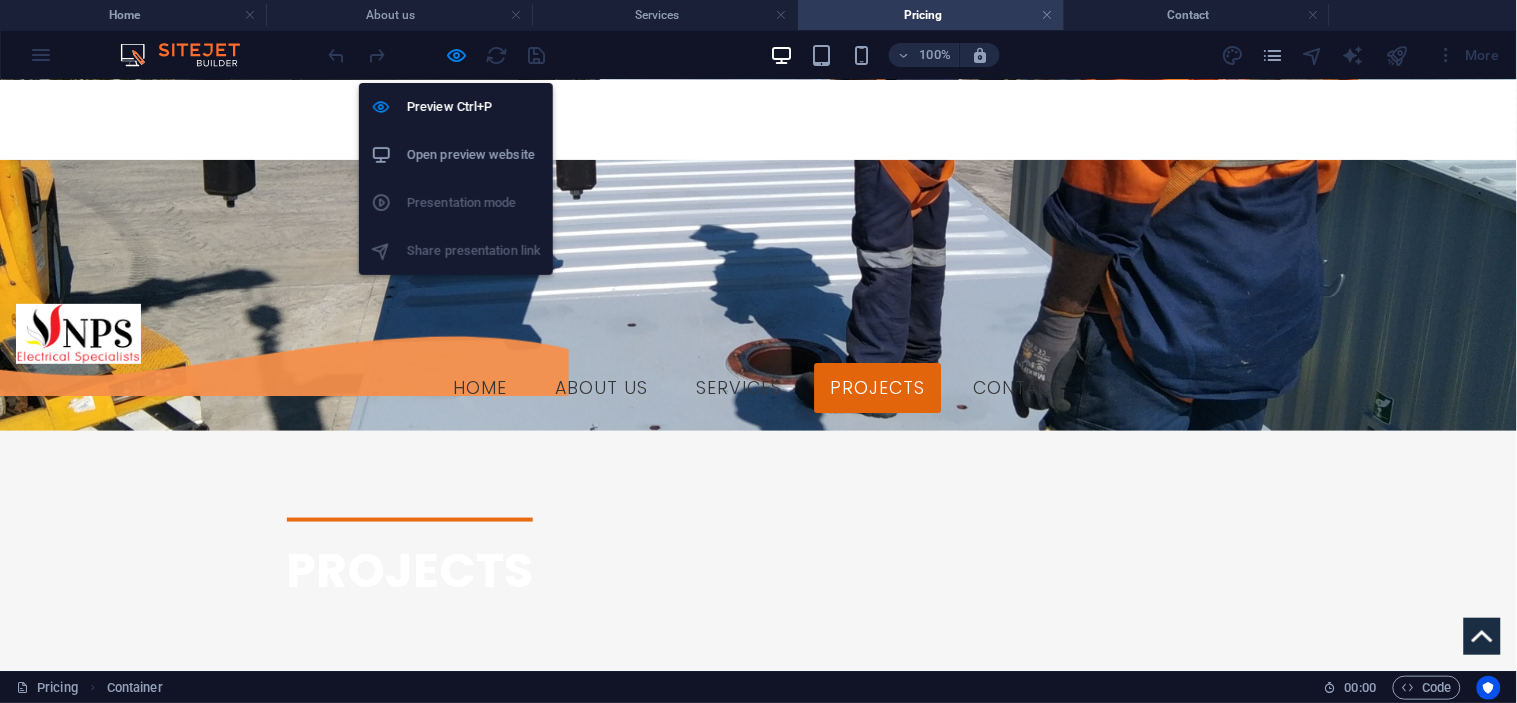 select on "waves" 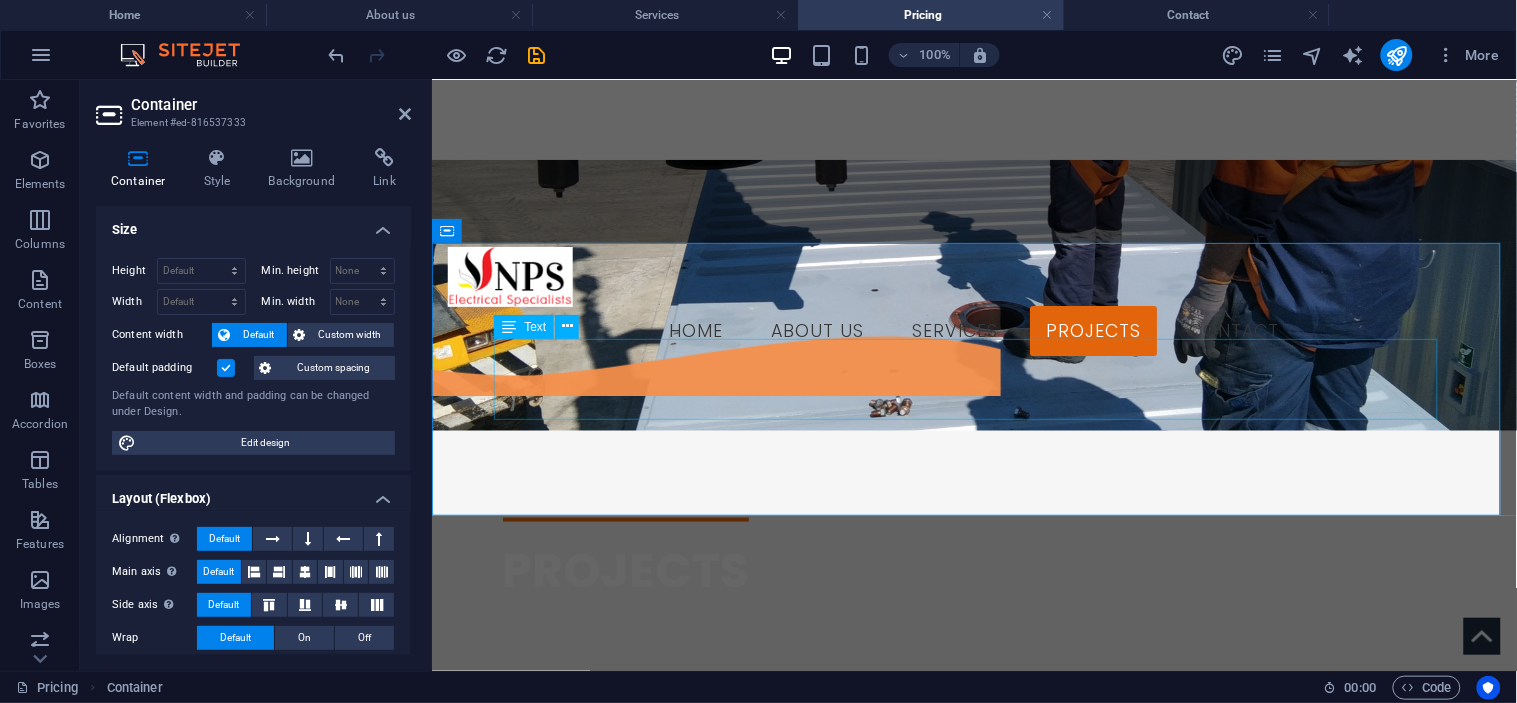 click on "NIUGINI POWER SYSTEMS LTD" at bounding box center [974, 929] 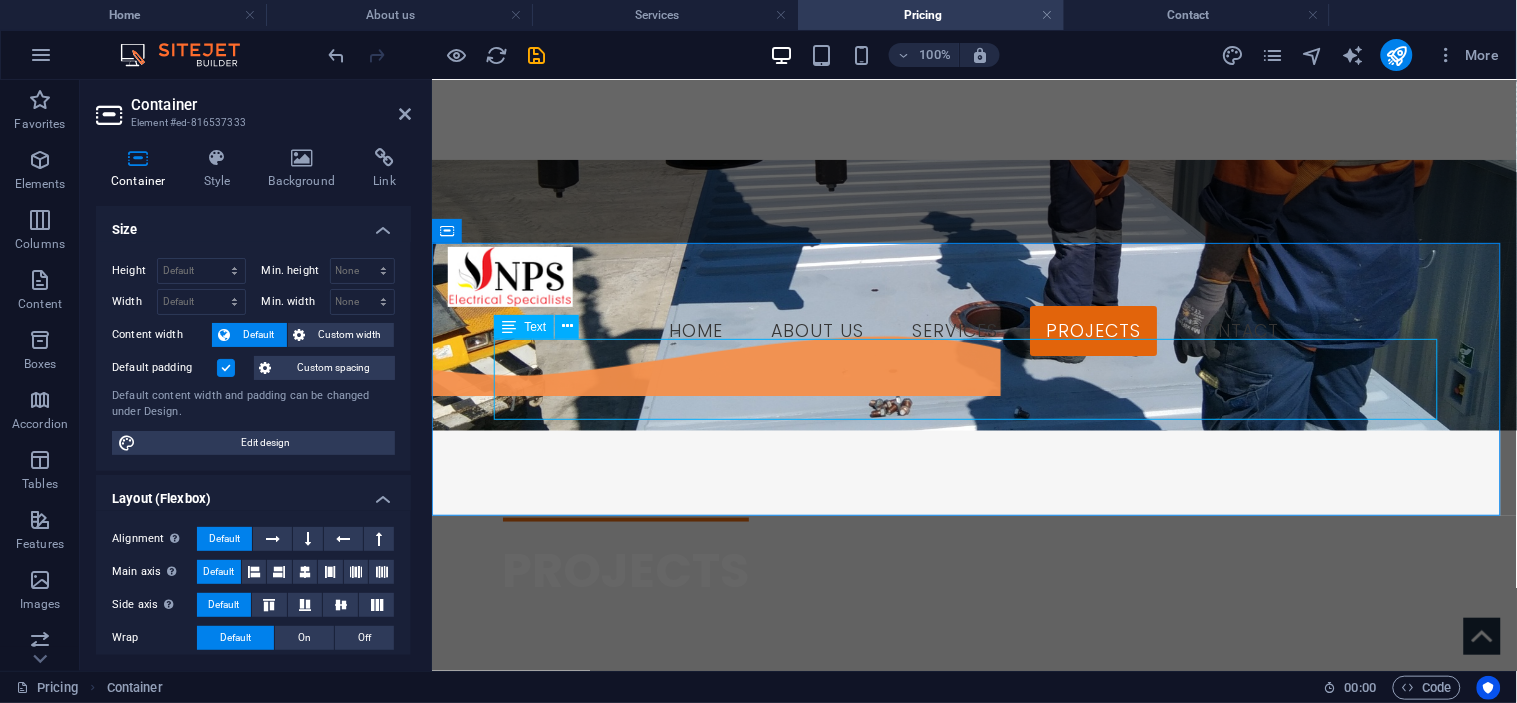 click on "NIUGINI POWER SYSTEMS LTD" at bounding box center (974, 929) 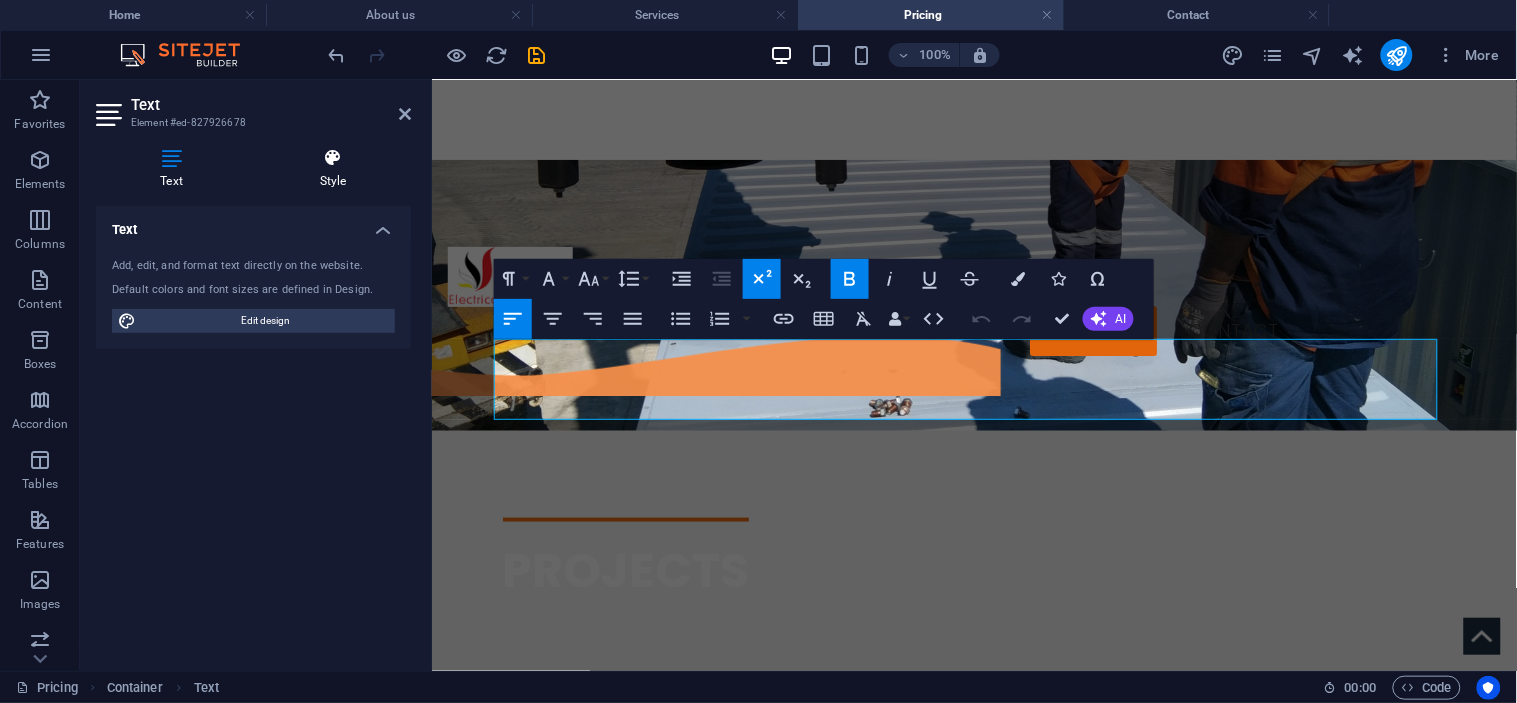 click on "Style" at bounding box center (333, 169) 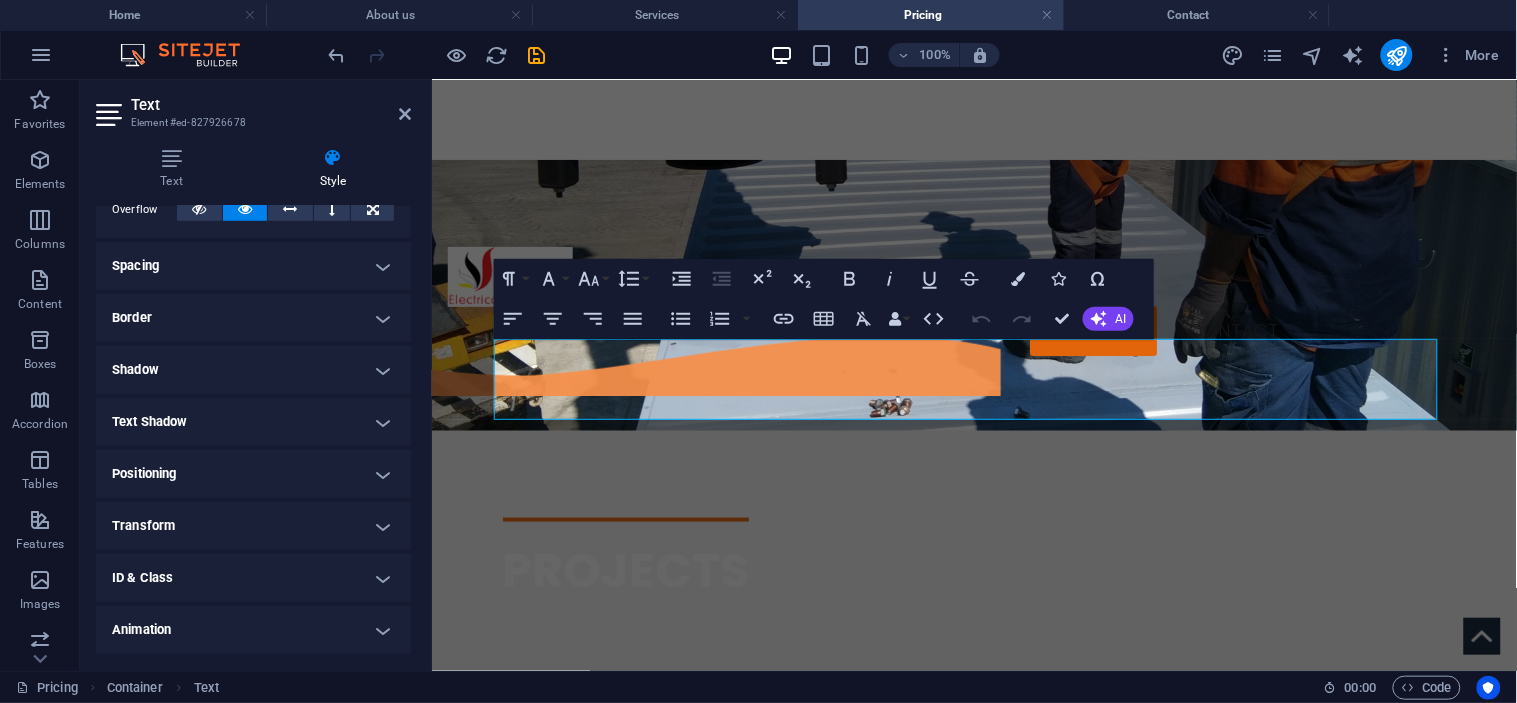 scroll, scrollTop: 395, scrollLeft: 0, axis: vertical 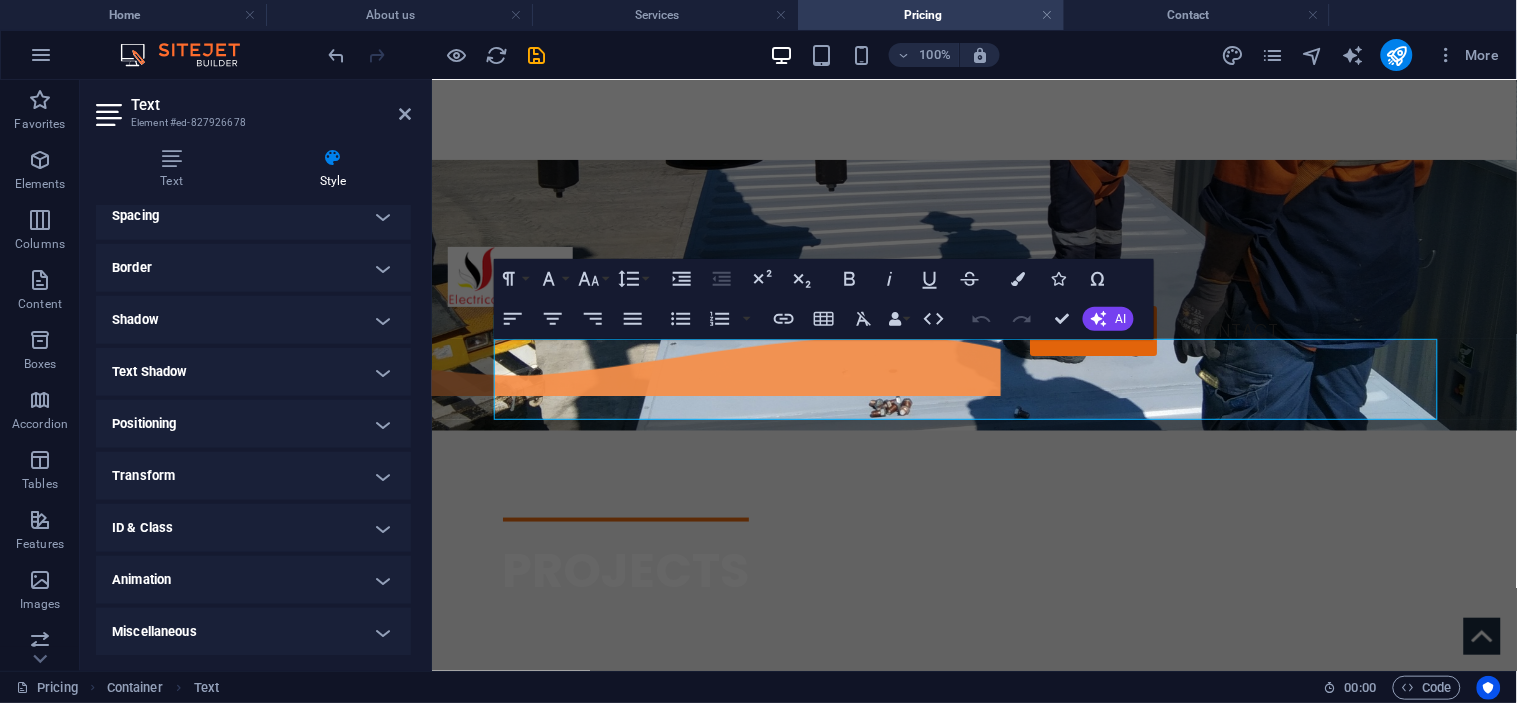 click on "Text Shadow" at bounding box center [253, 372] 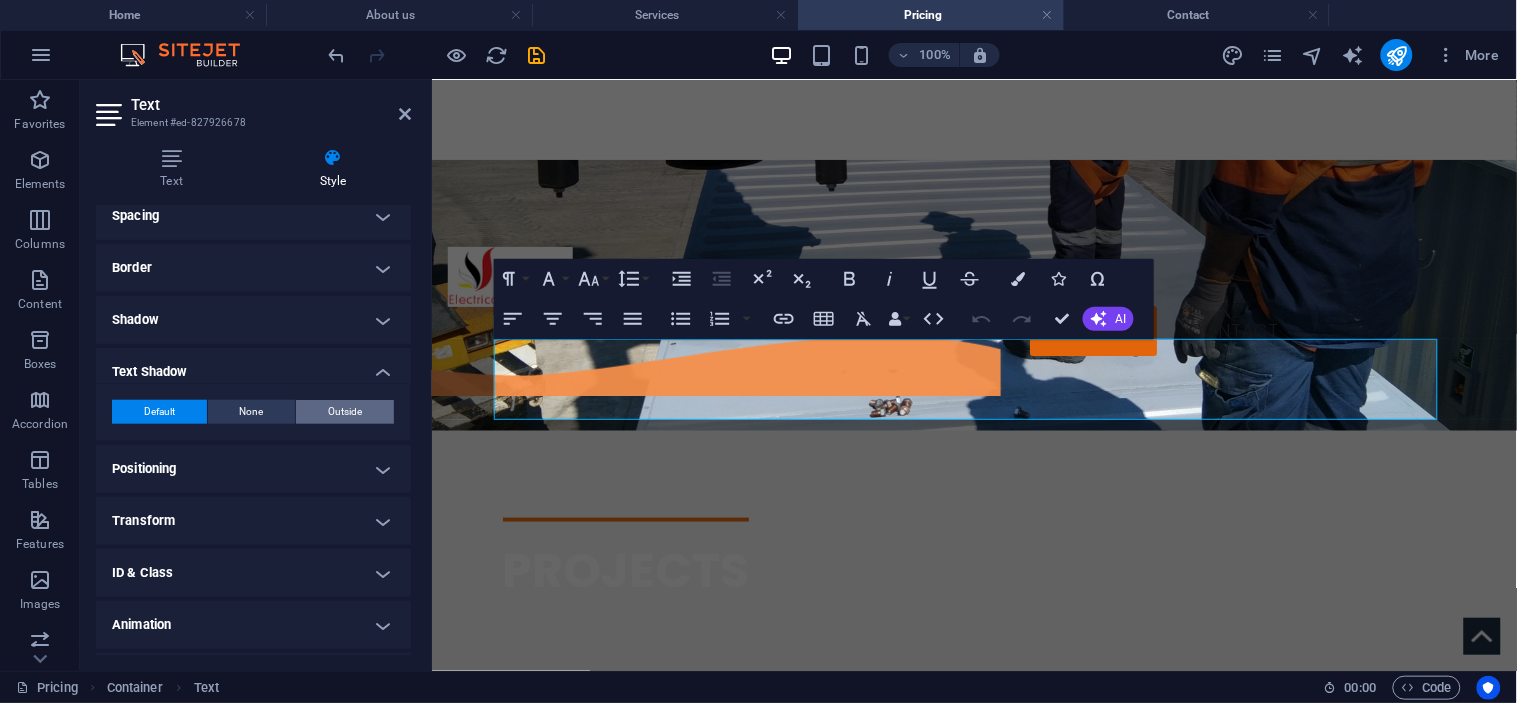 click on "Outside" at bounding box center (345, 412) 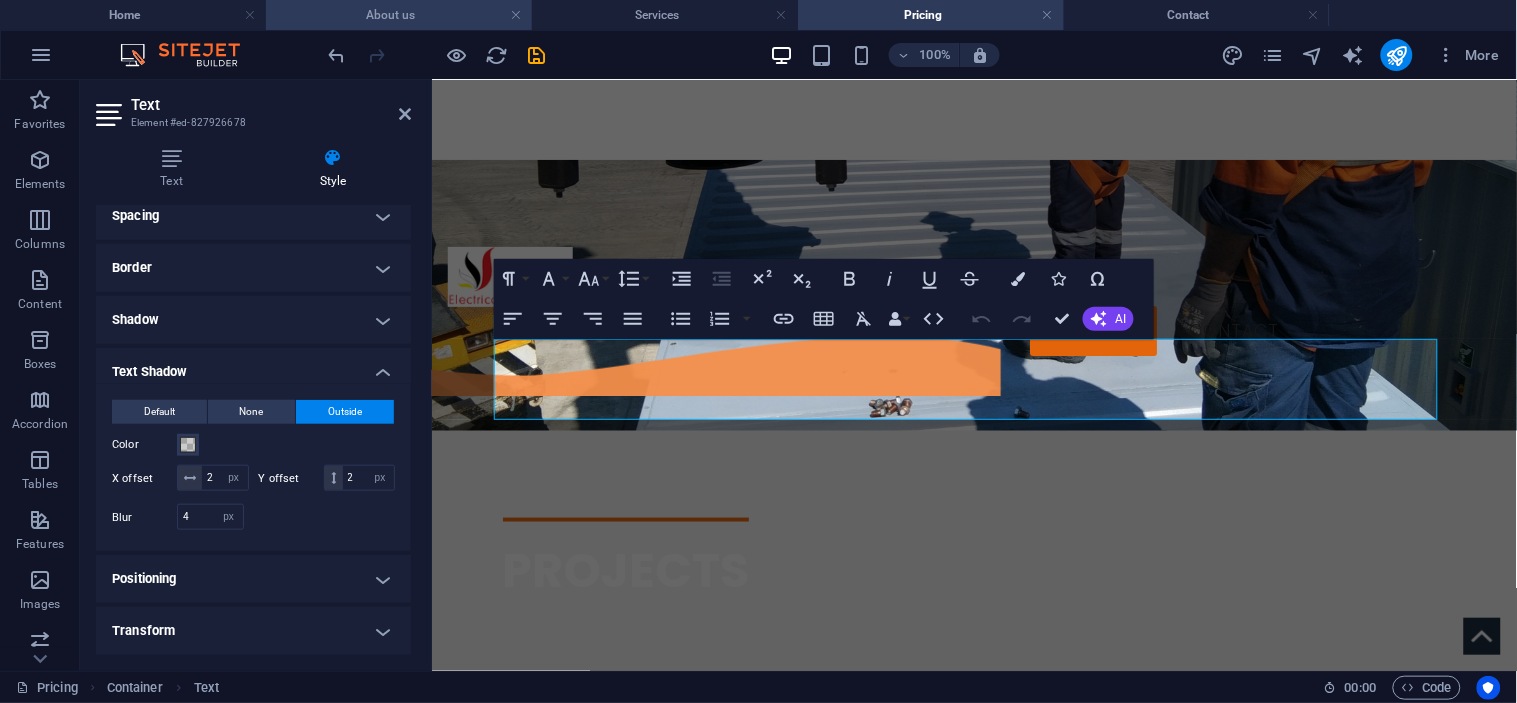 click on "About us" at bounding box center (399, 15) 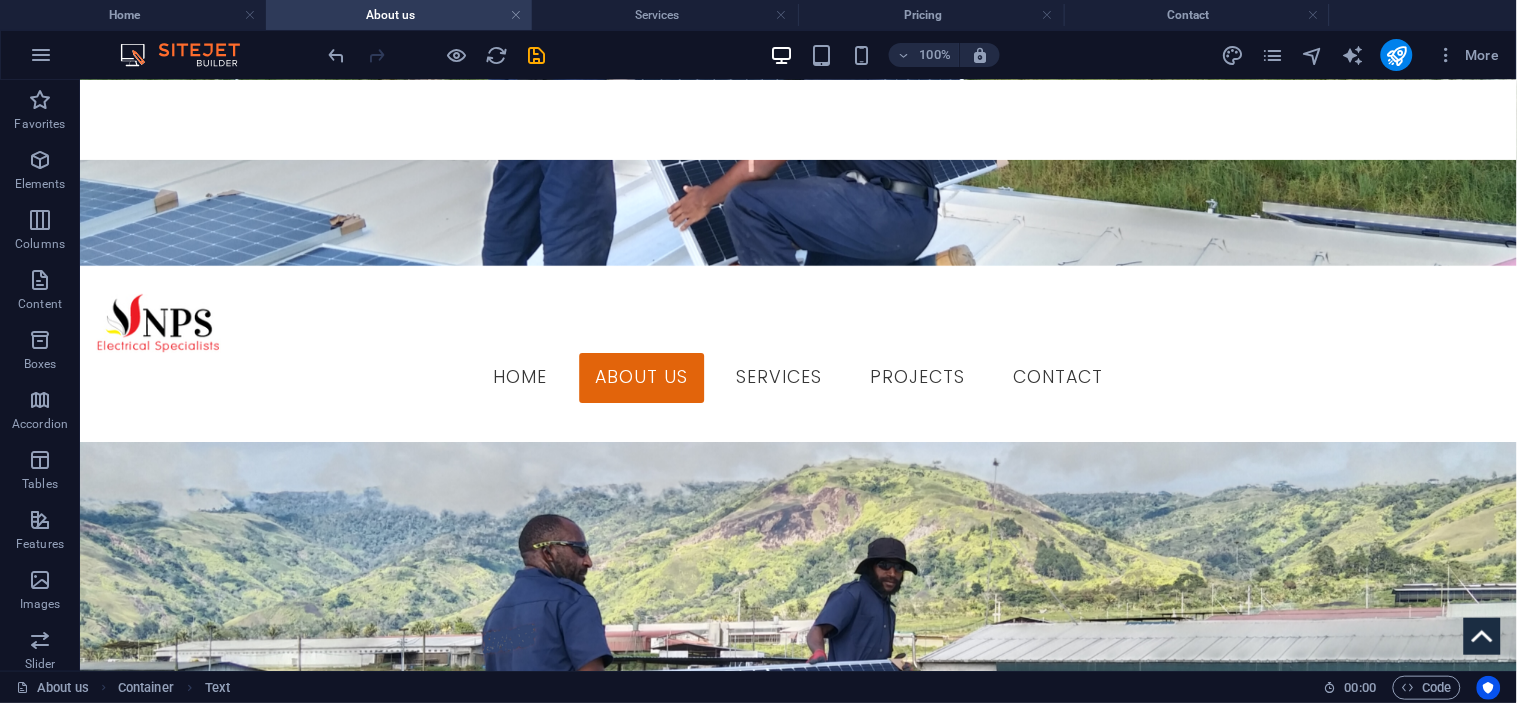 scroll, scrollTop: 548, scrollLeft: 0, axis: vertical 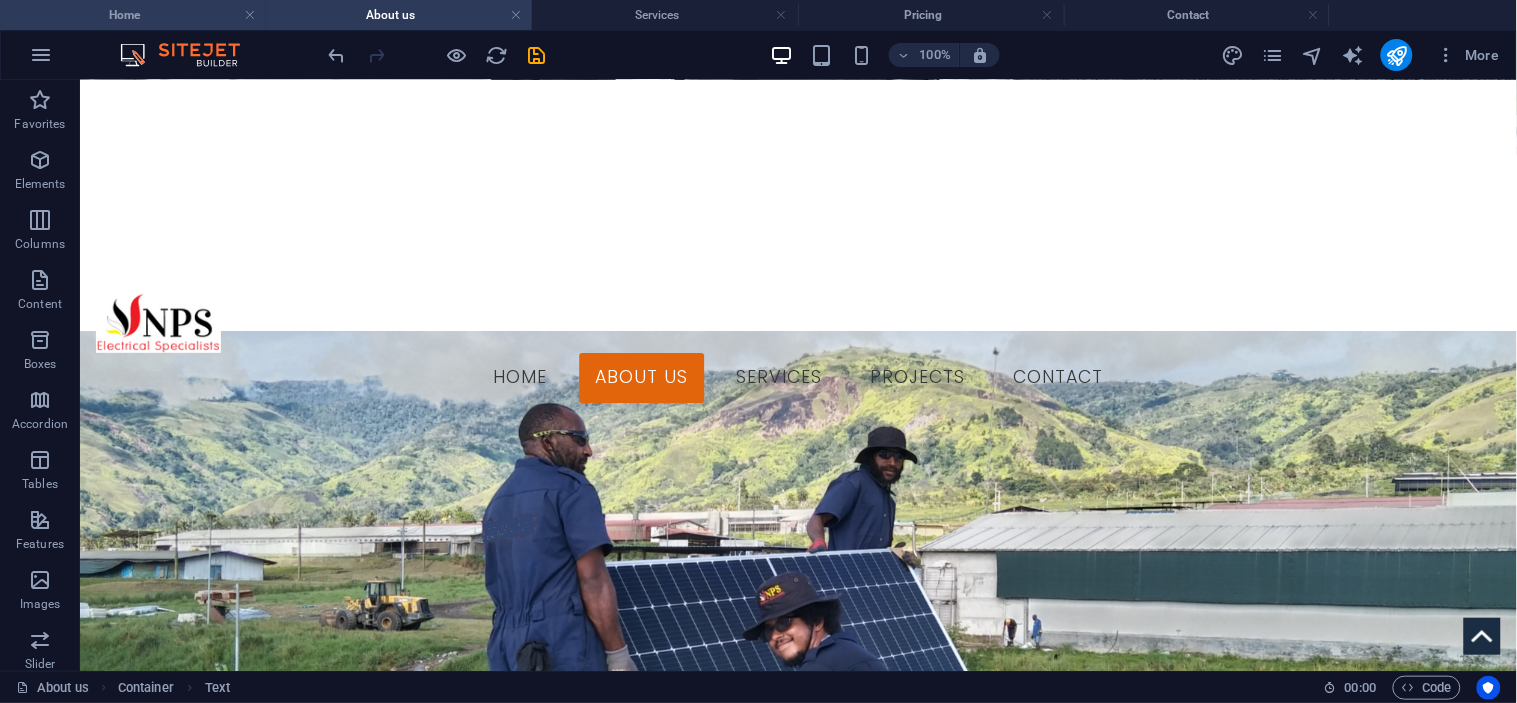 click on "Home" at bounding box center (133, 15) 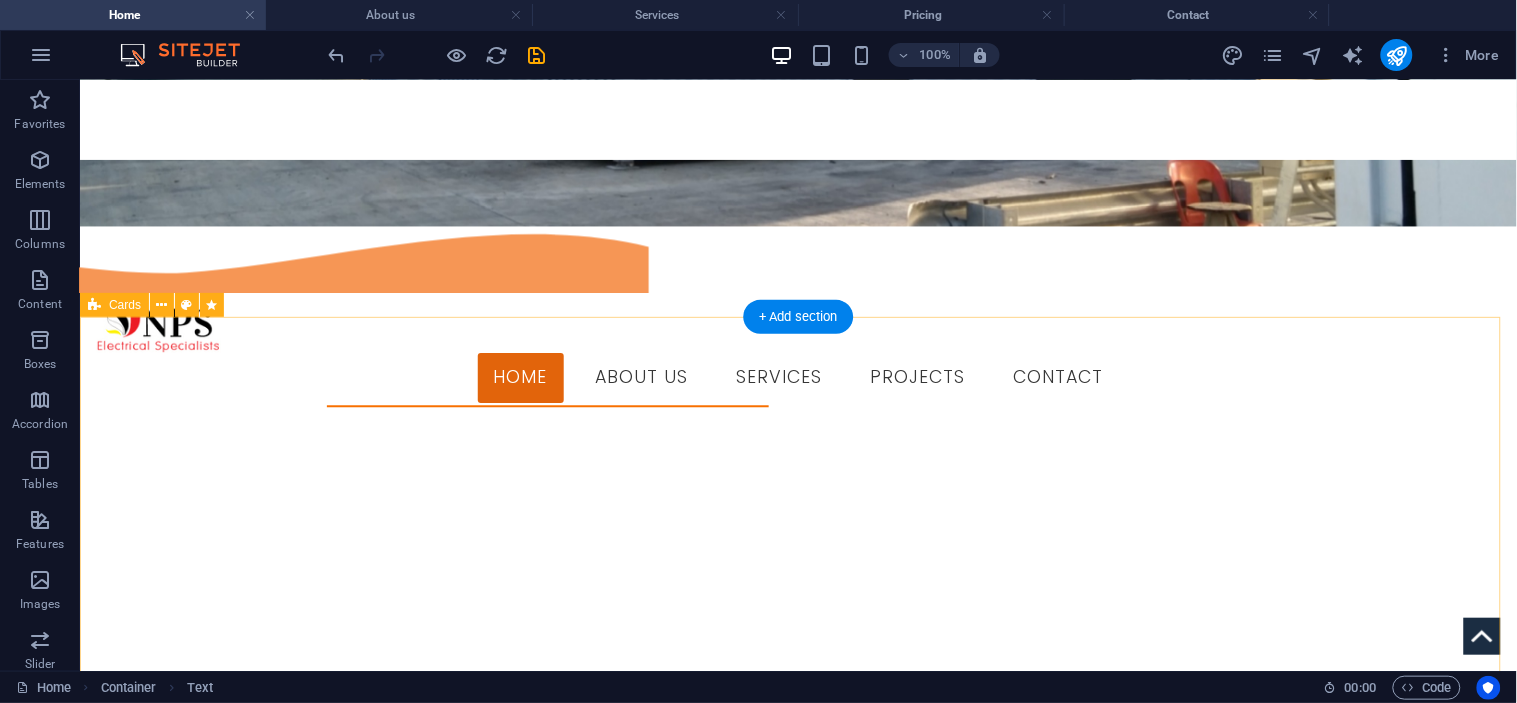 scroll, scrollTop: 1102, scrollLeft: 0, axis: vertical 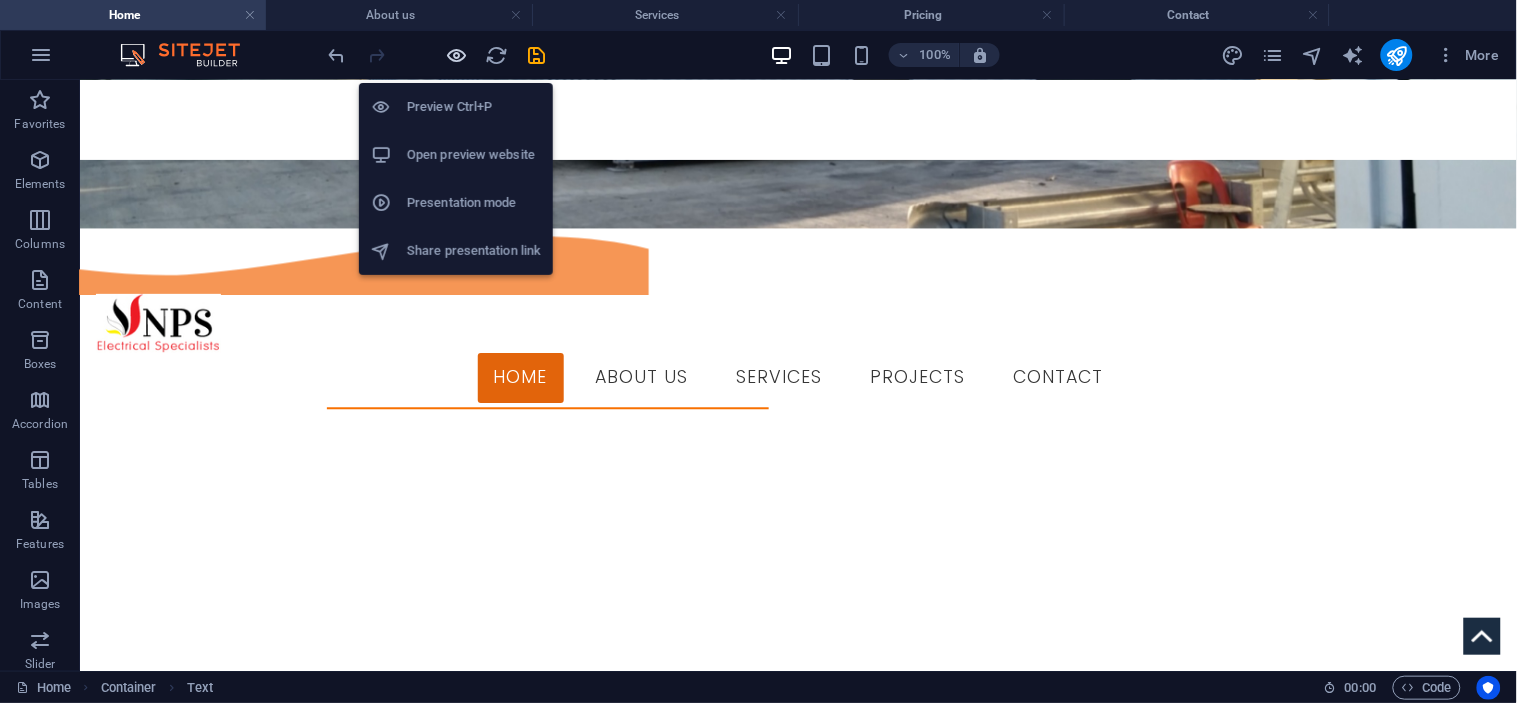click at bounding box center (457, 55) 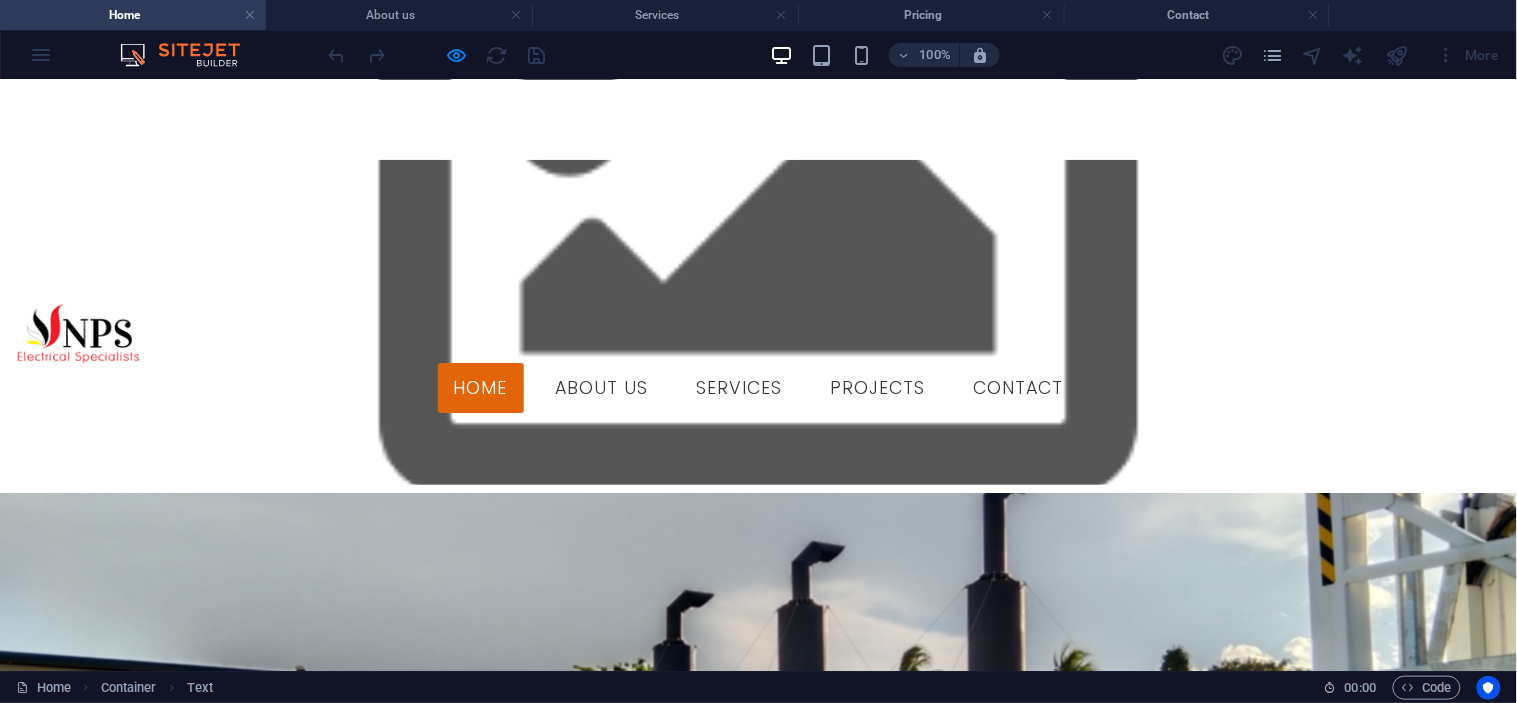 scroll, scrollTop: 0, scrollLeft: 0, axis: both 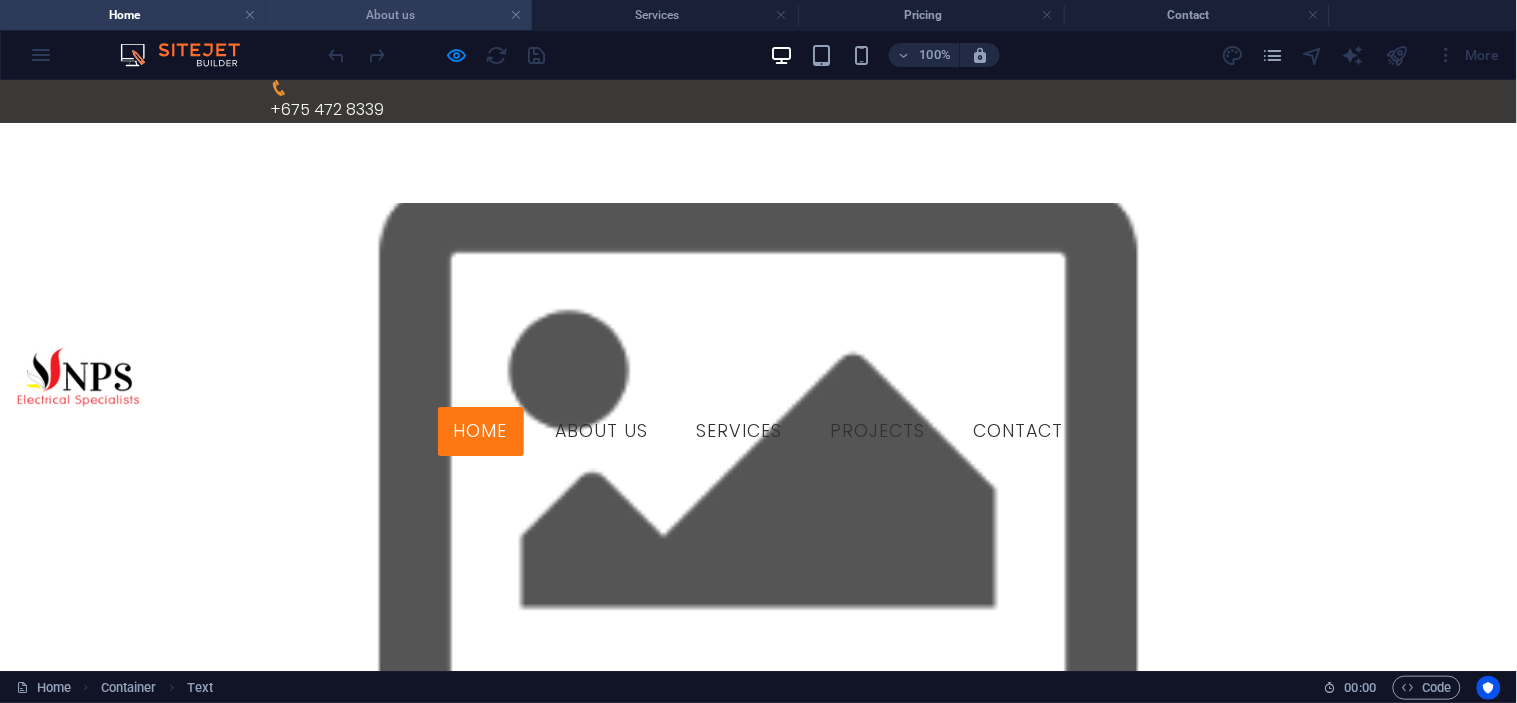click on "About us" at bounding box center (399, 15) 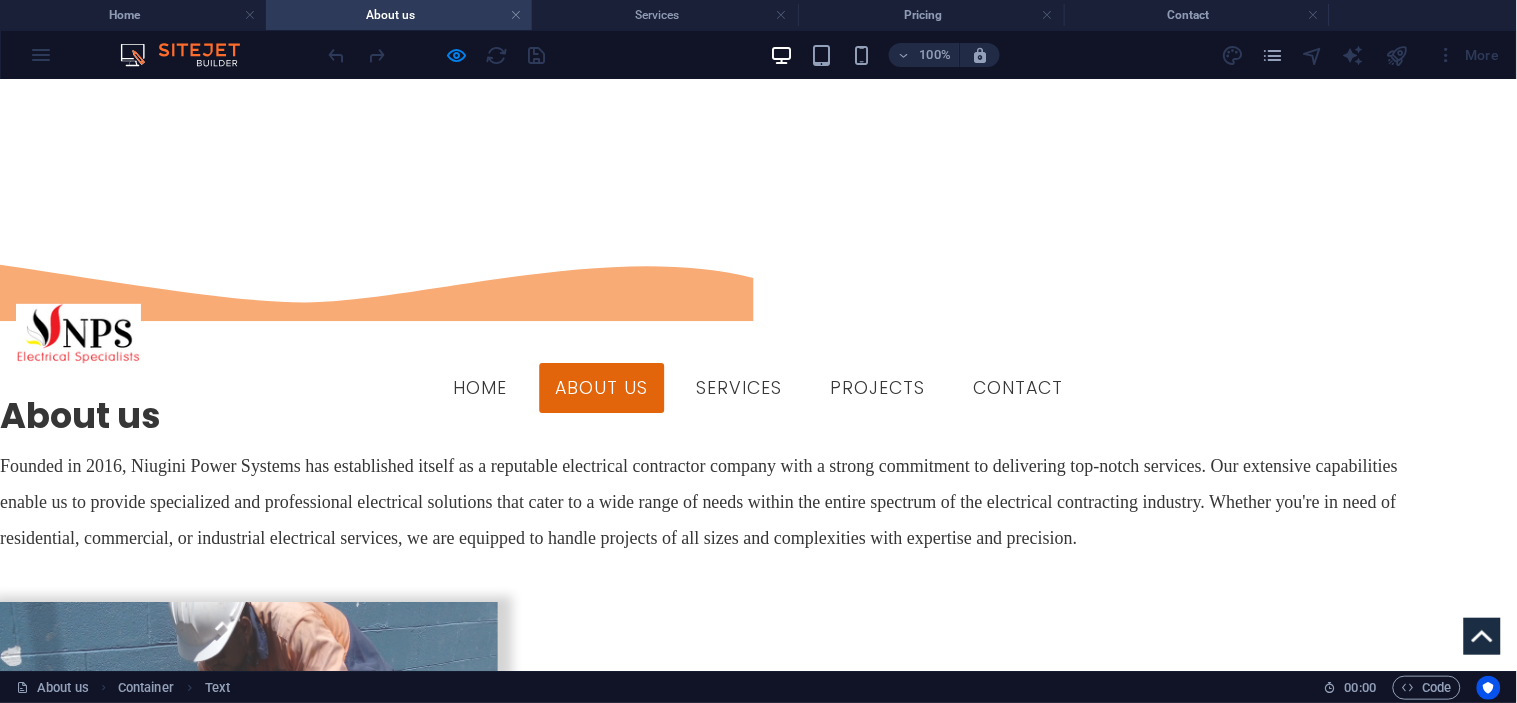 scroll, scrollTop: 1437, scrollLeft: 0, axis: vertical 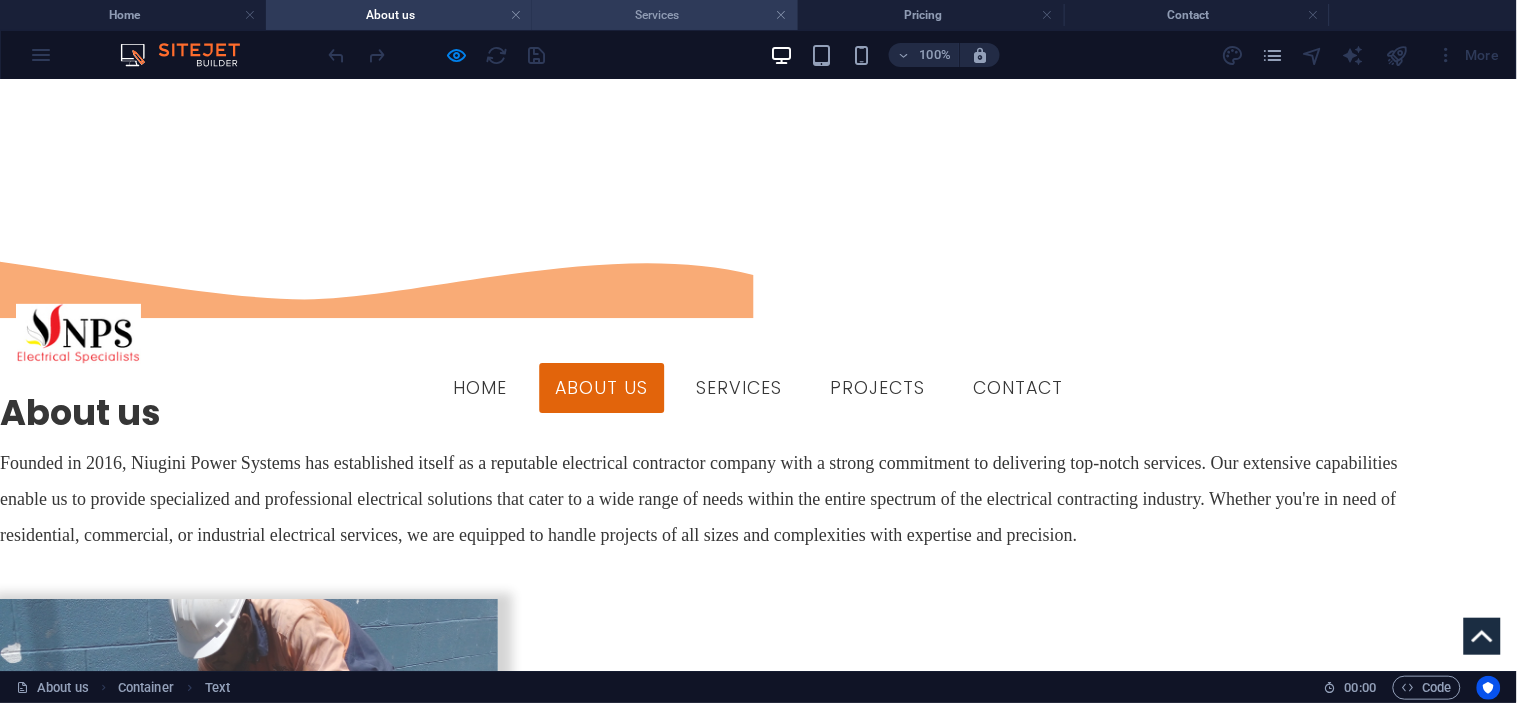 click on "Services" at bounding box center [665, 15] 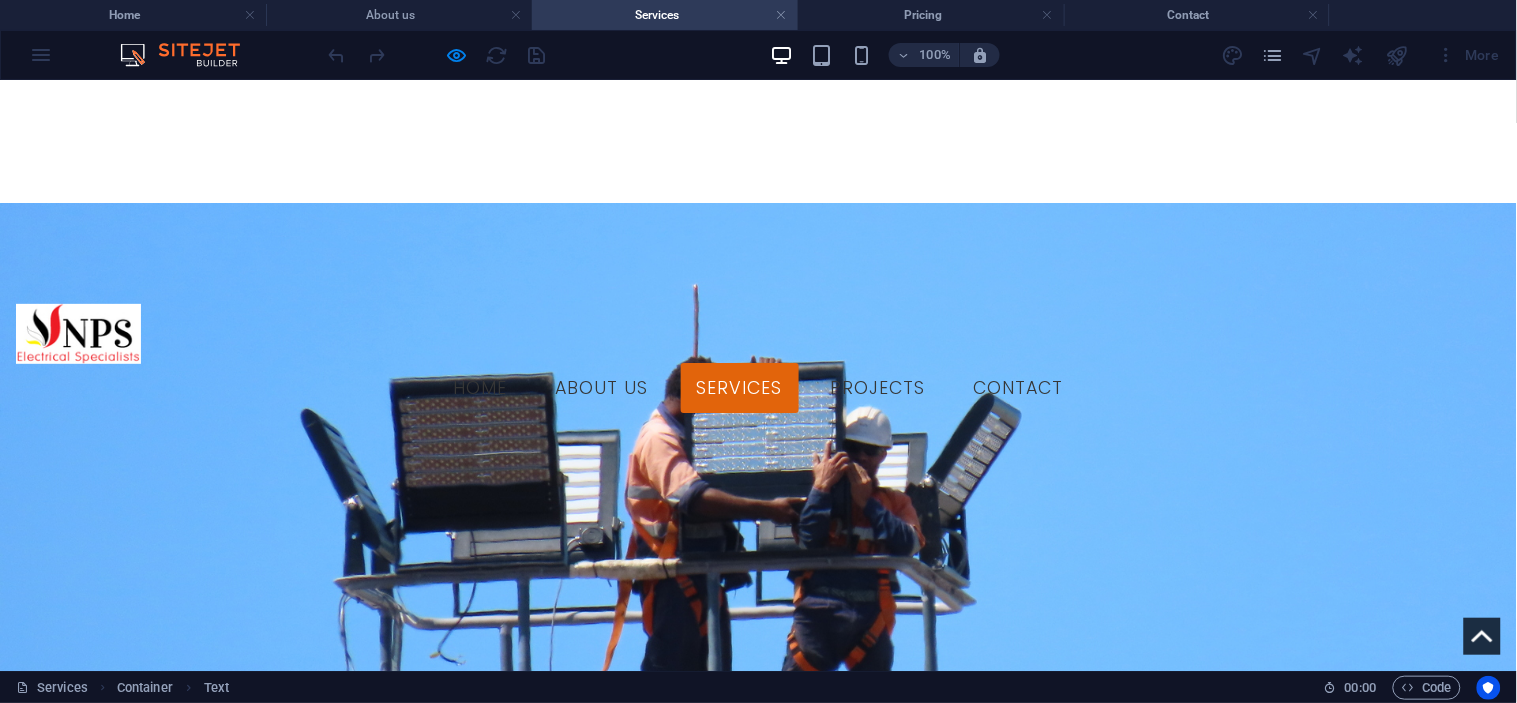scroll, scrollTop: 1067, scrollLeft: 0, axis: vertical 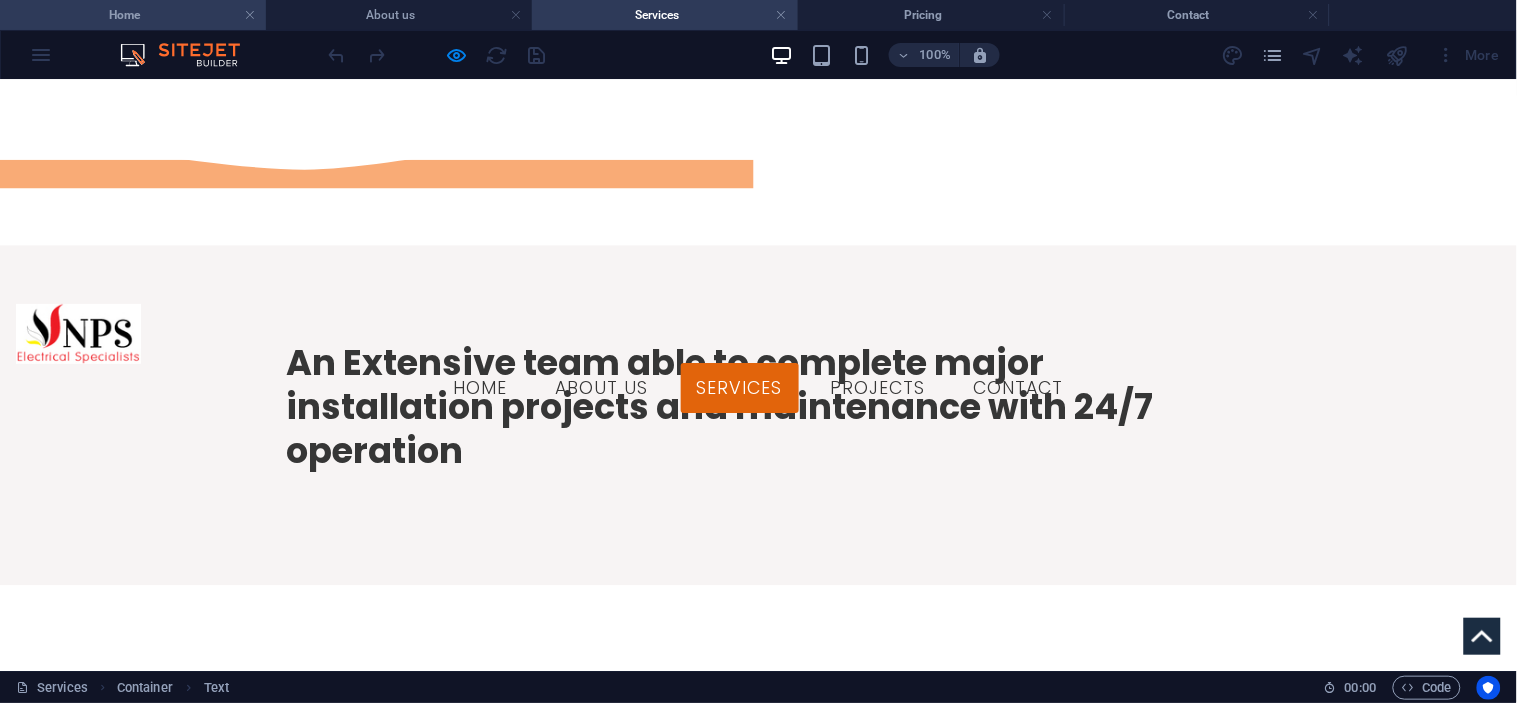 click on "Home" at bounding box center [133, 15] 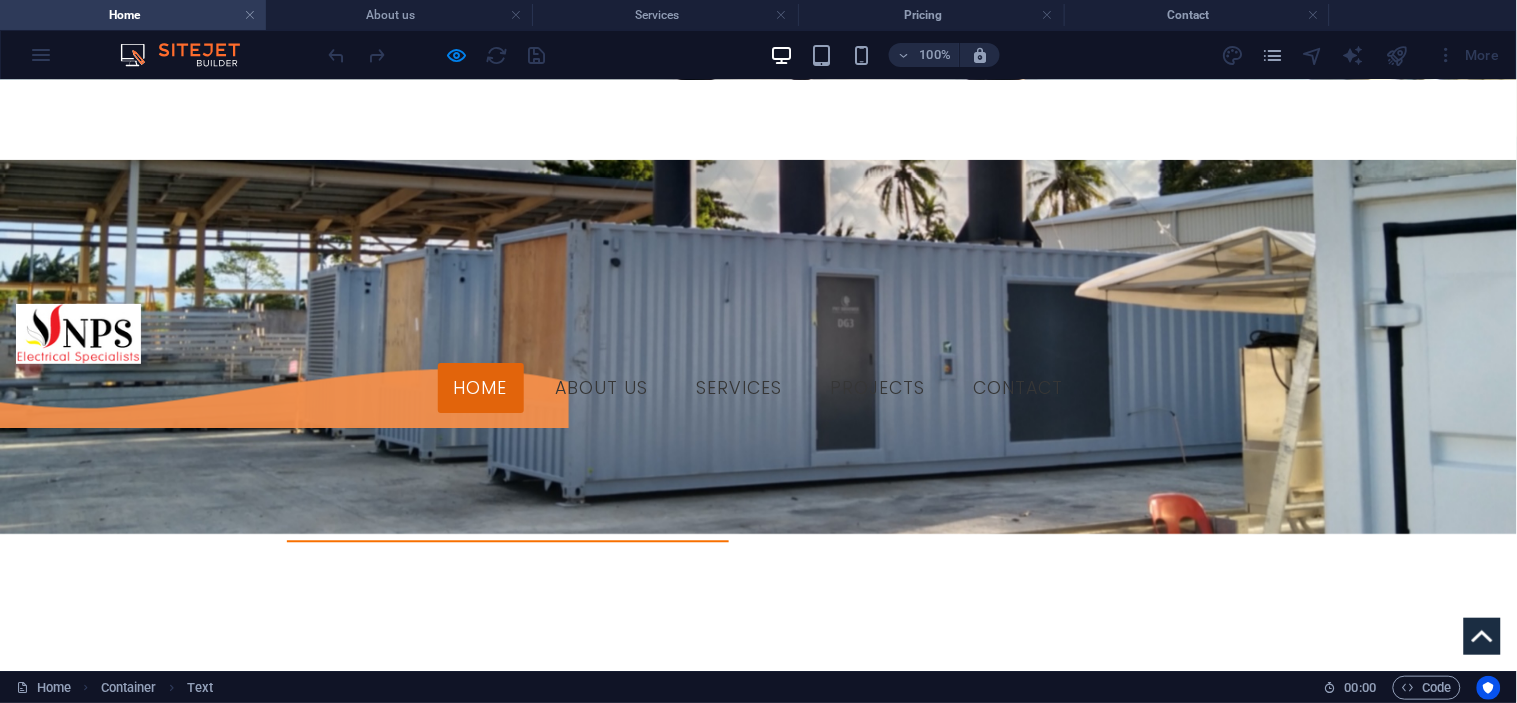 scroll, scrollTop: 1000, scrollLeft: 0, axis: vertical 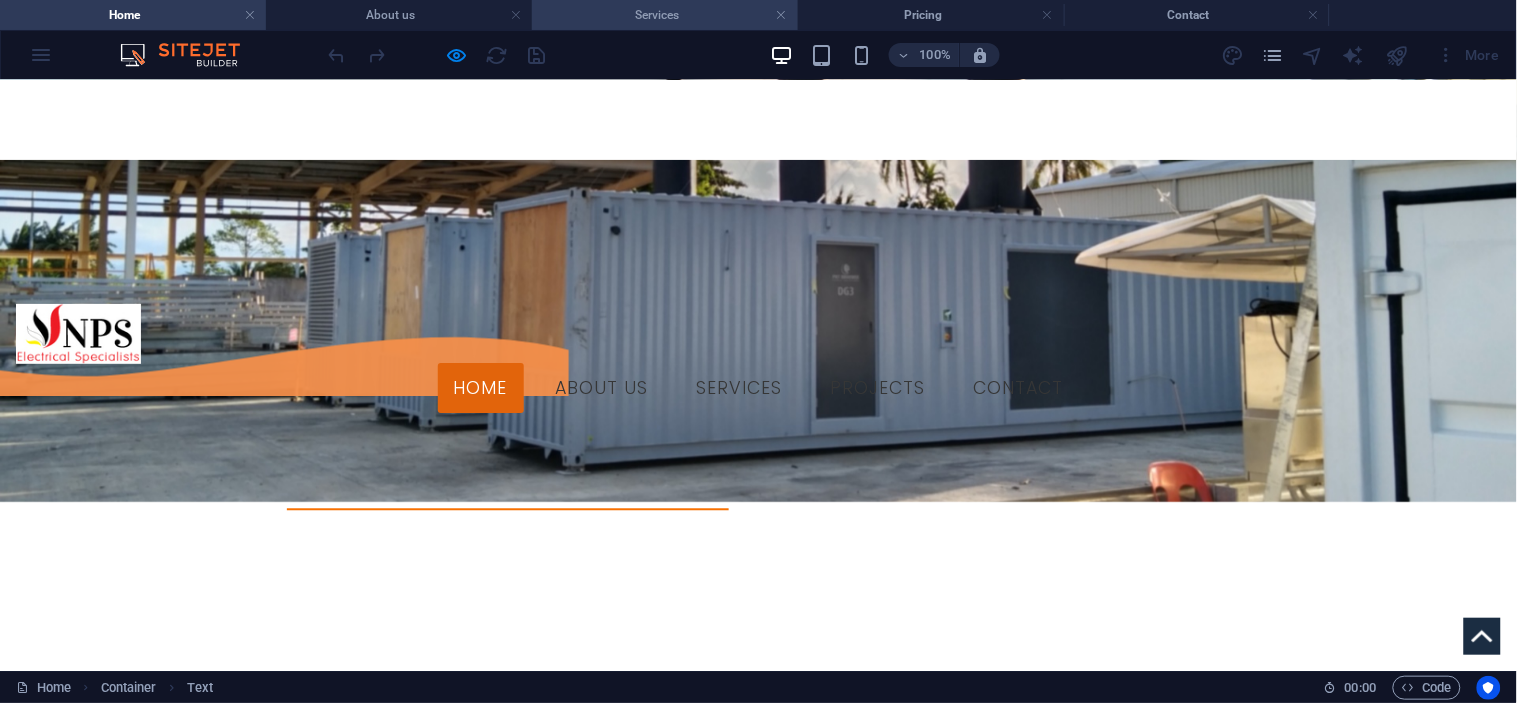 click on "Services" at bounding box center [665, 15] 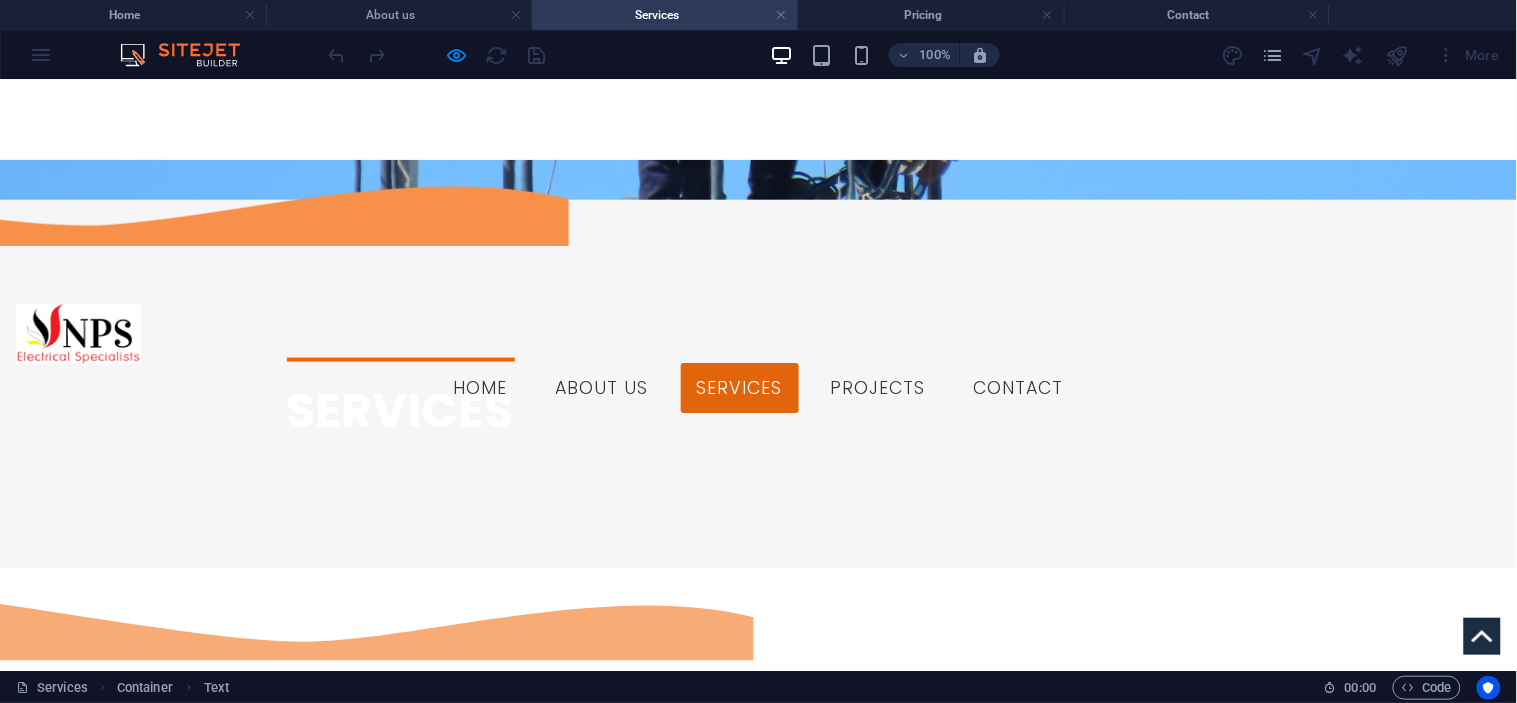 scroll, scrollTop: 512, scrollLeft: 0, axis: vertical 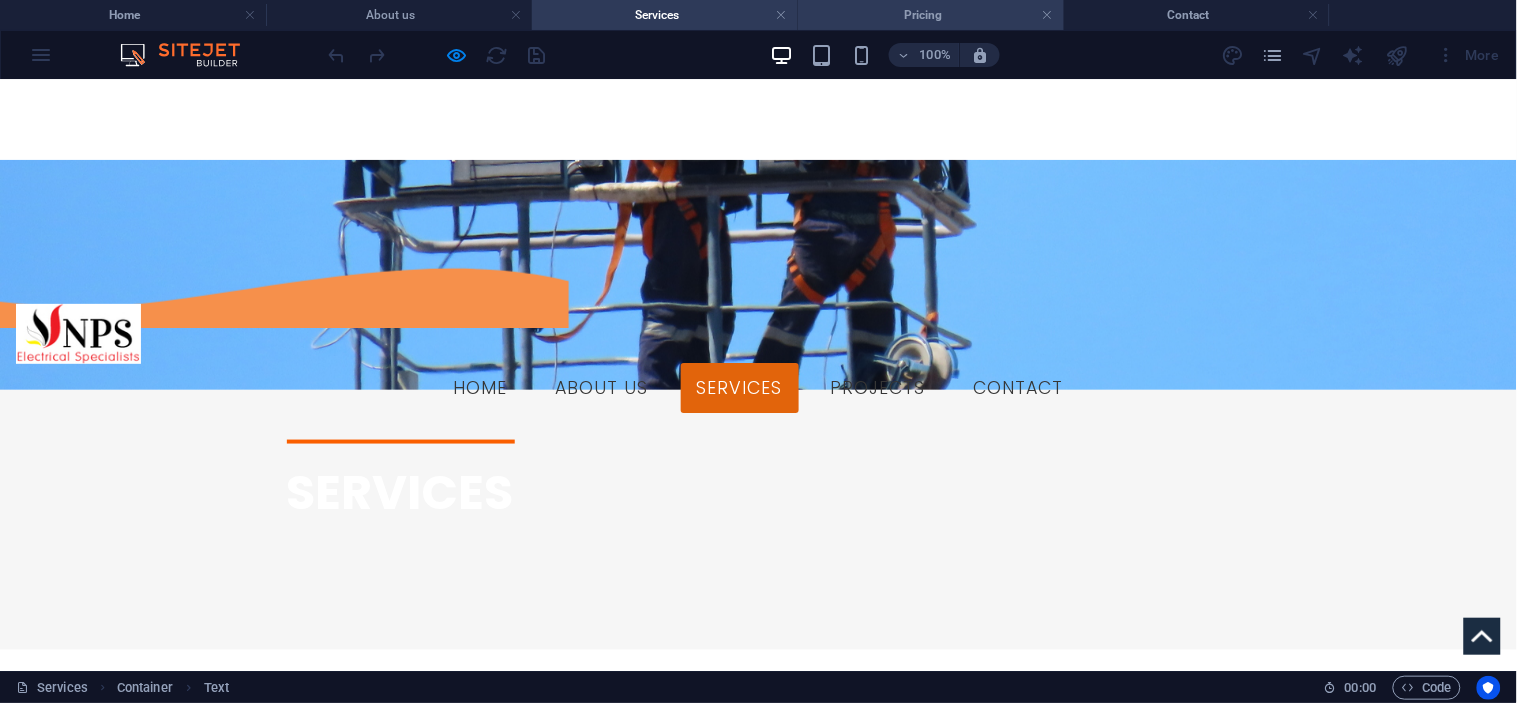 click on "Pricing" at bounding box center [931, 15] 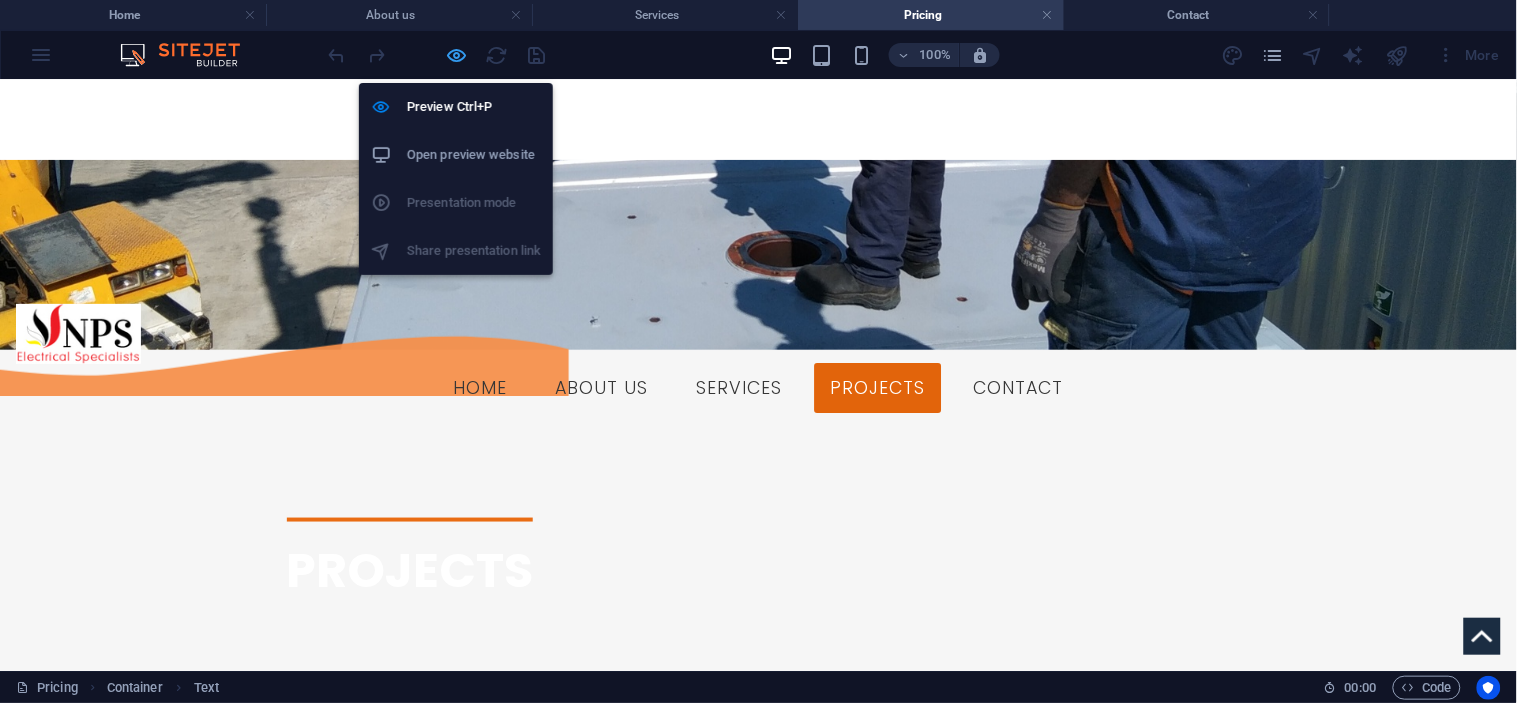 click at bounding box center [457, 55] 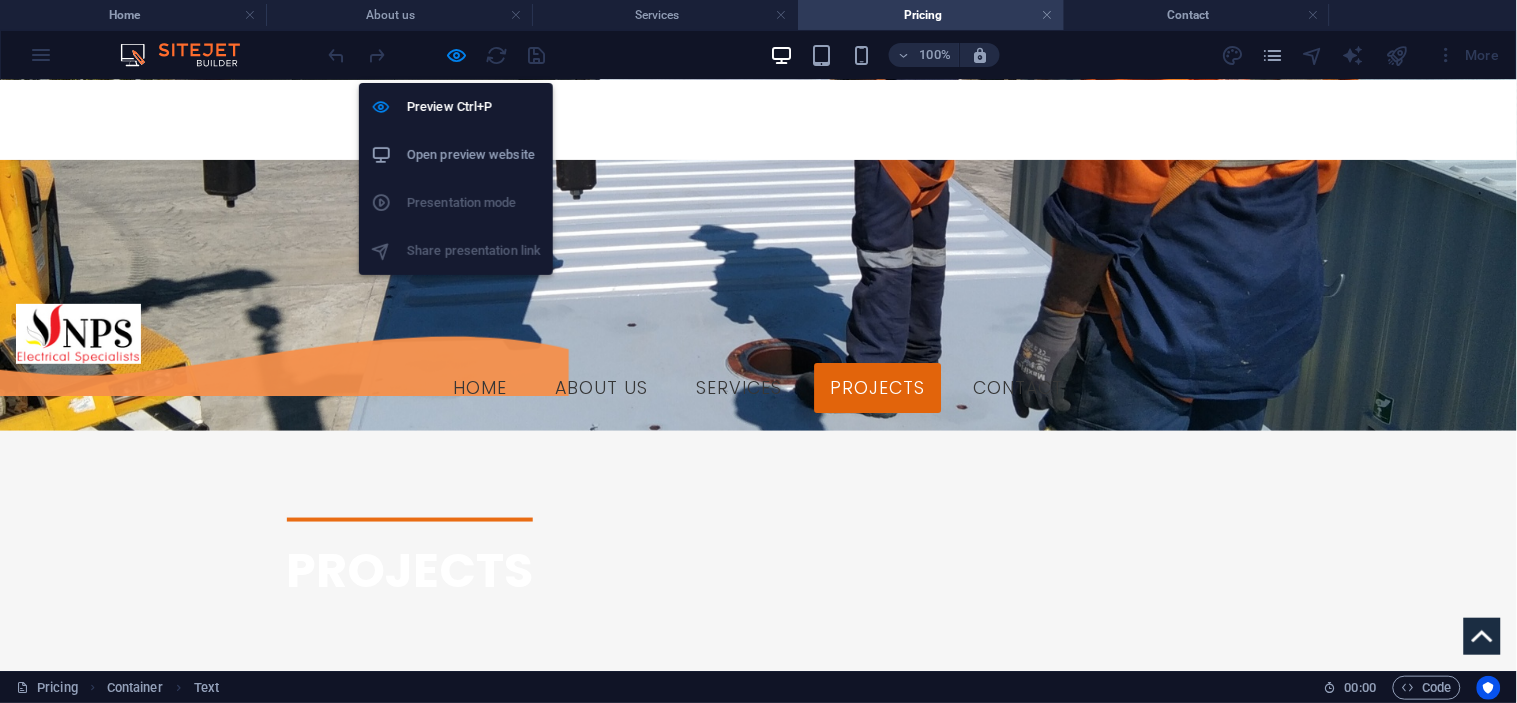 select on "px" 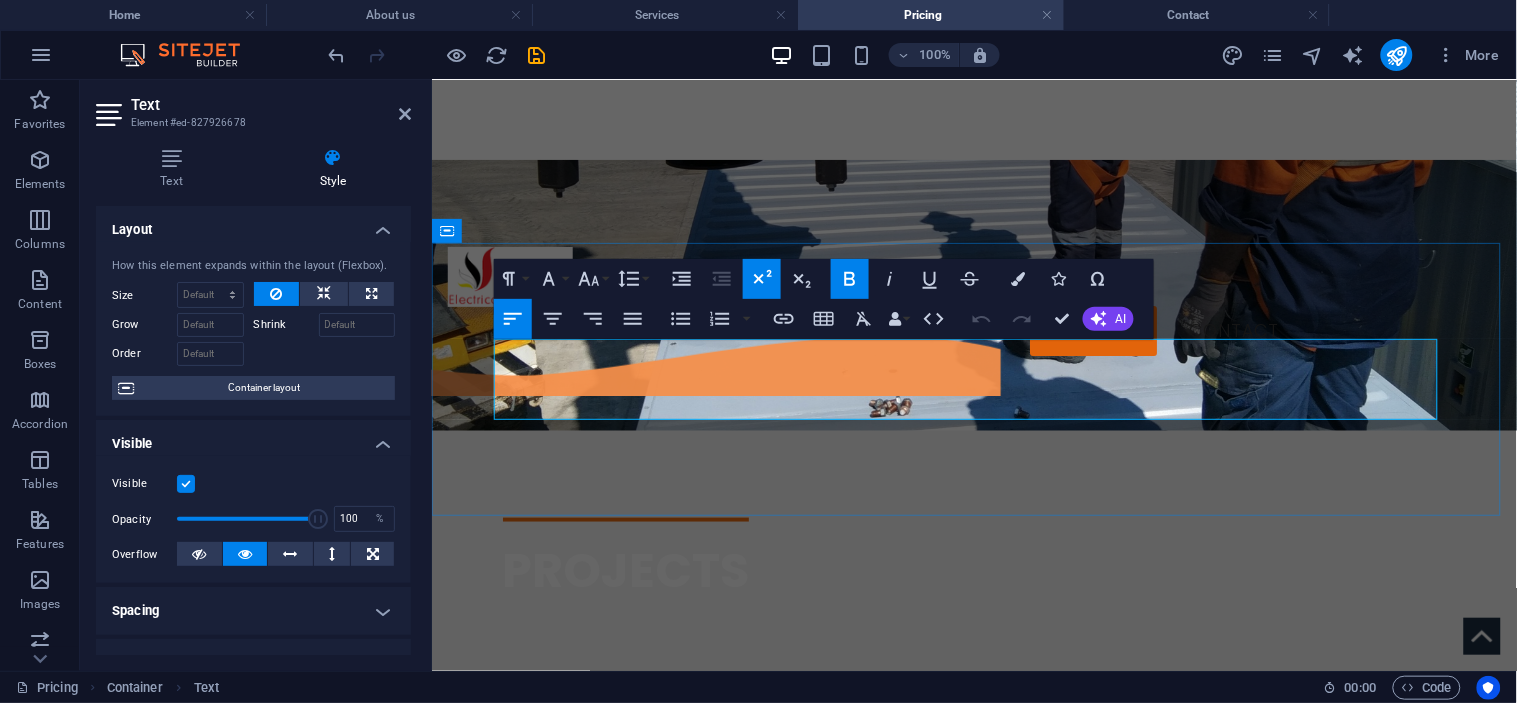 click on "NIUGINI POWER SYSTEMS LTD" at bounding box center [974, 929] 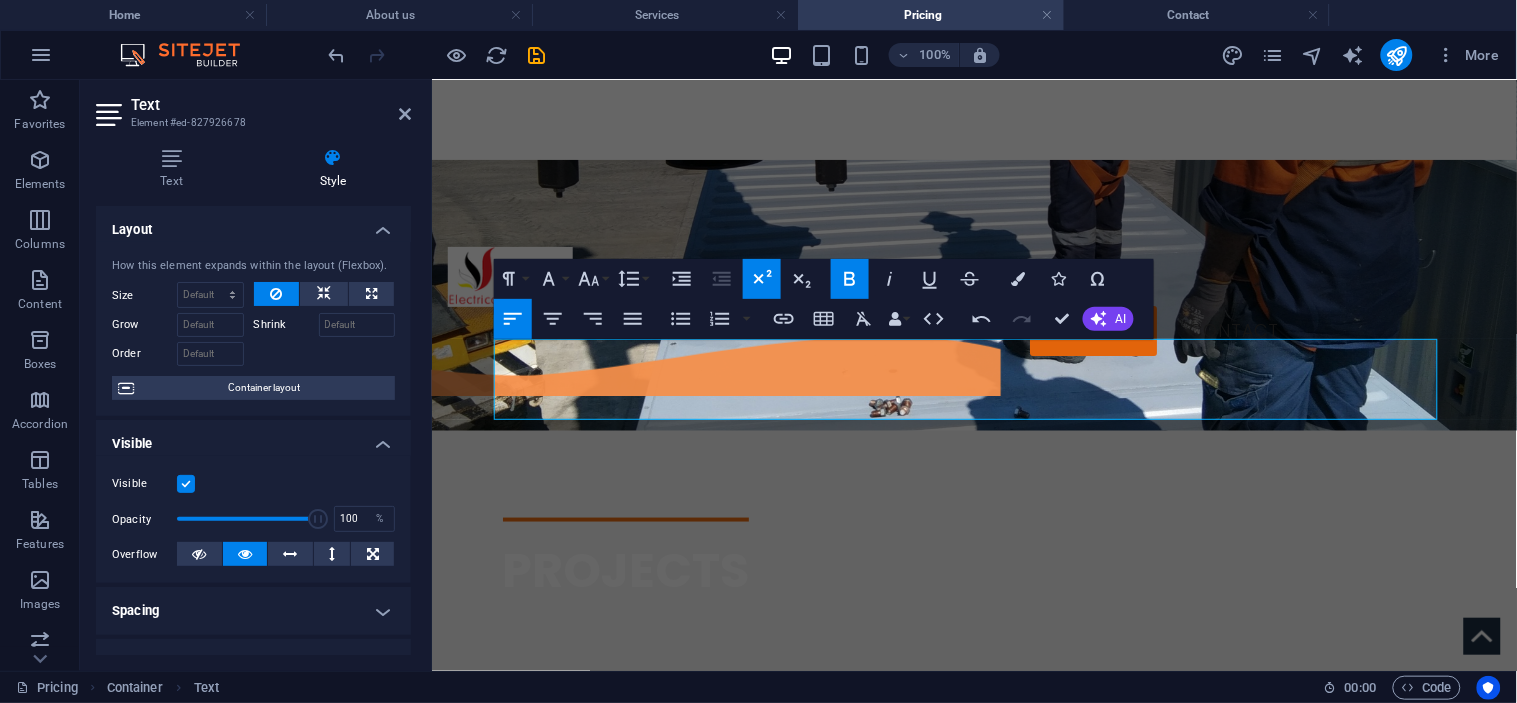type 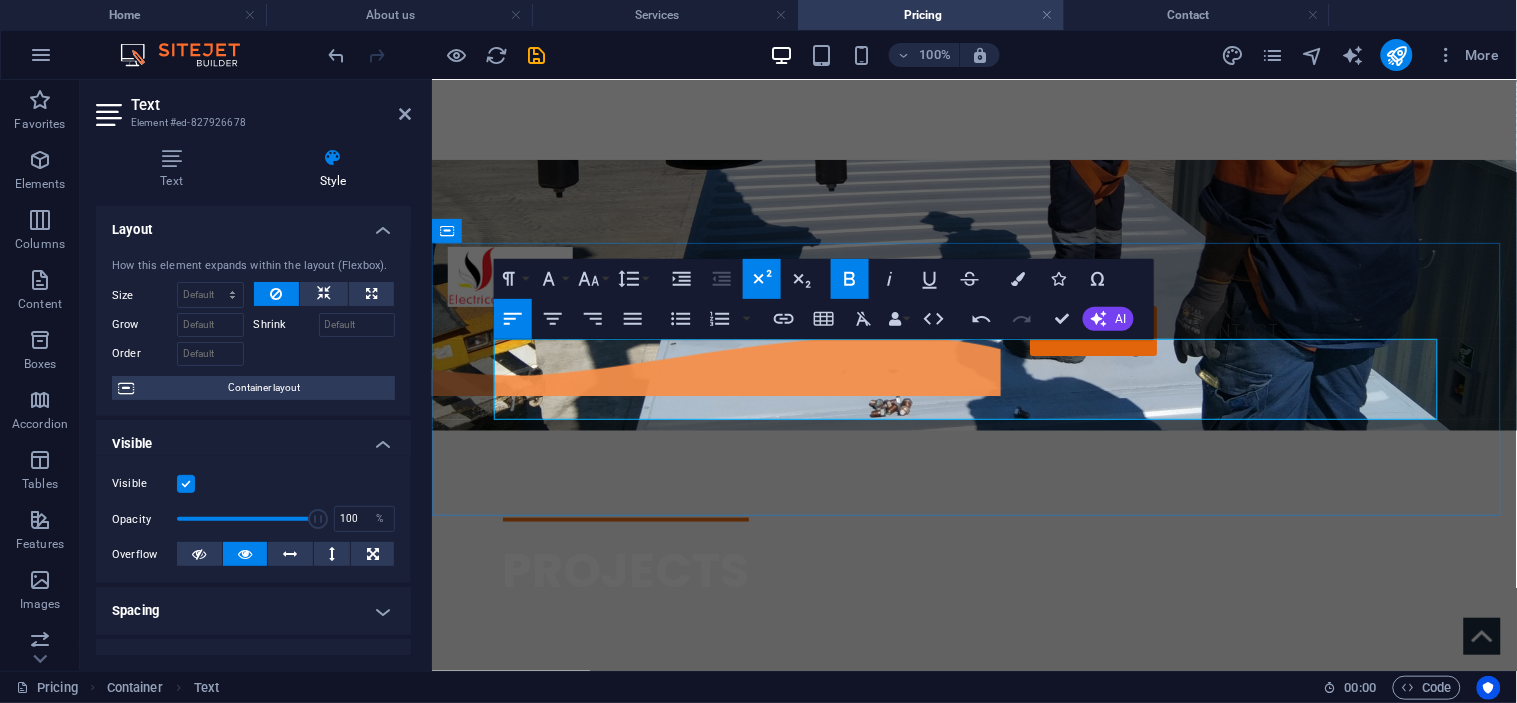 click on ""Your prefered electrical contractors" at bounding box center [814, 914] 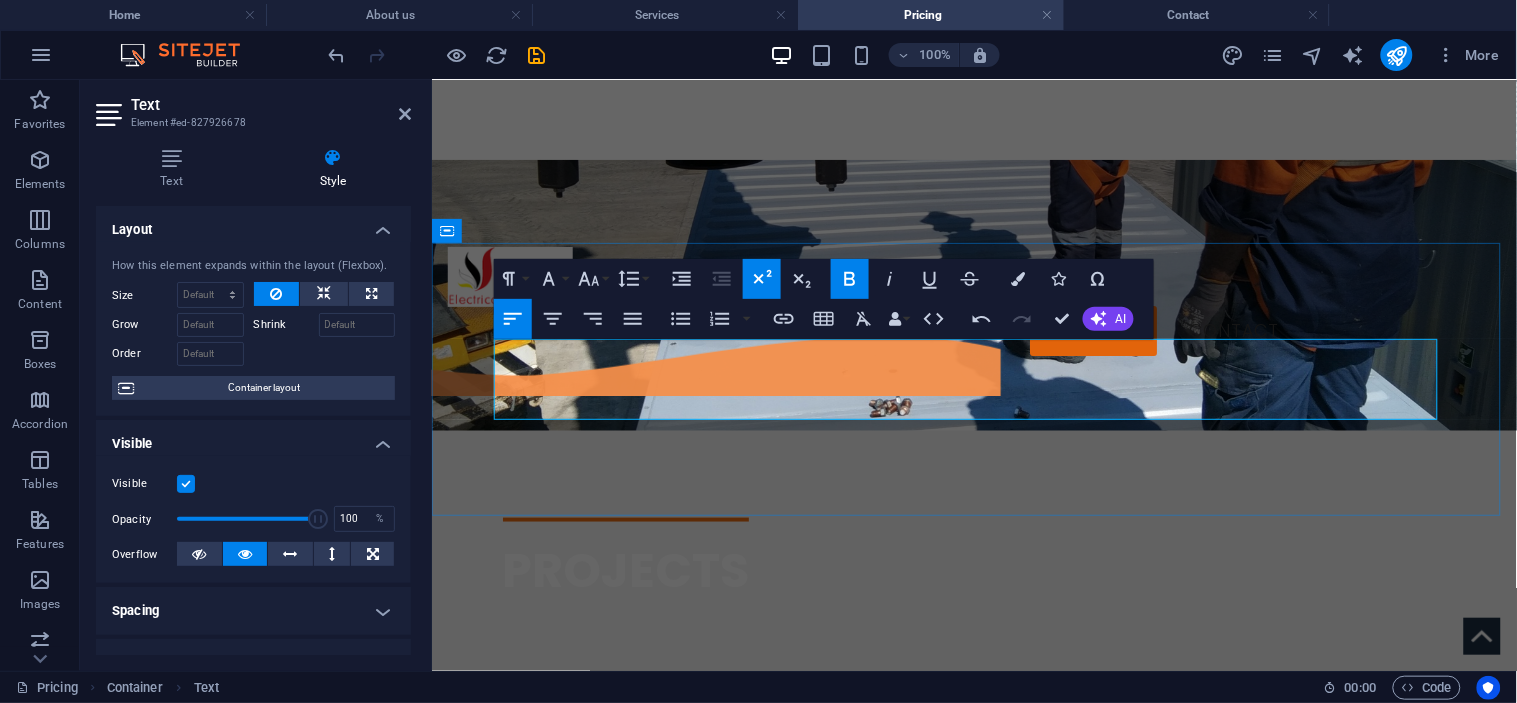 drag, startPoint x: 1272, startPoint y: 373, endPoint x: 496, endPoint y: 369, distance: 776.0103 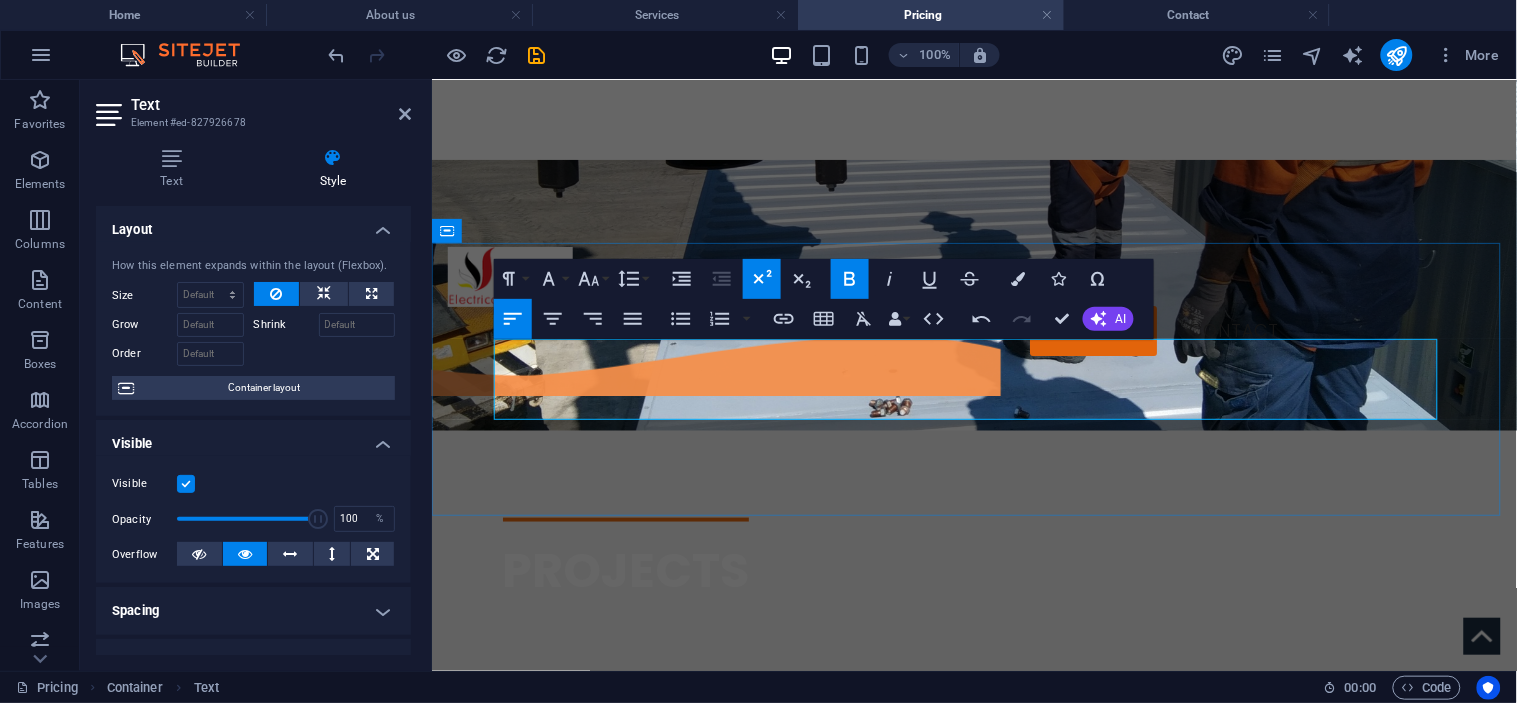 click on "Your prefered electrical contractors" at bounding box center [974, 929] 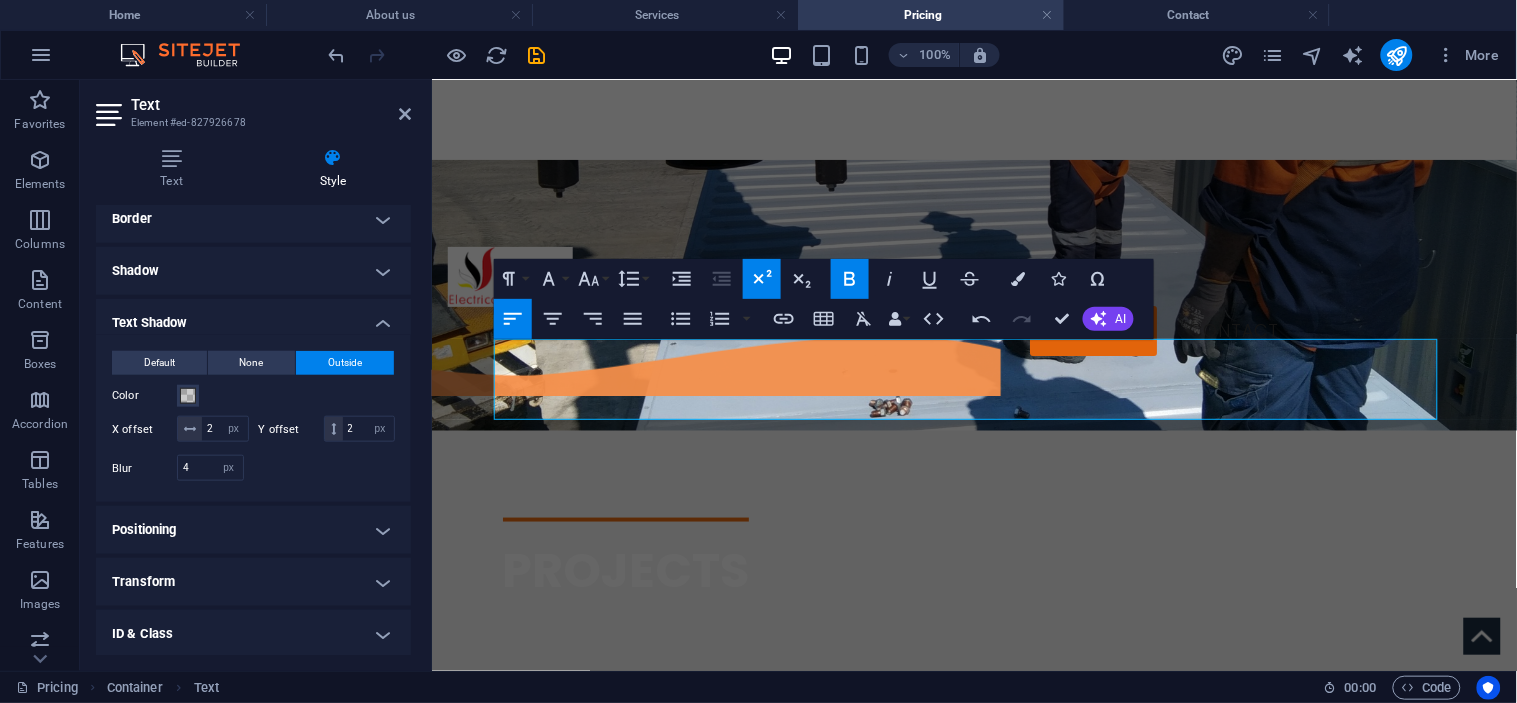 scroll, scrollTop: 333, scrollLeft: 0, axis: vertical 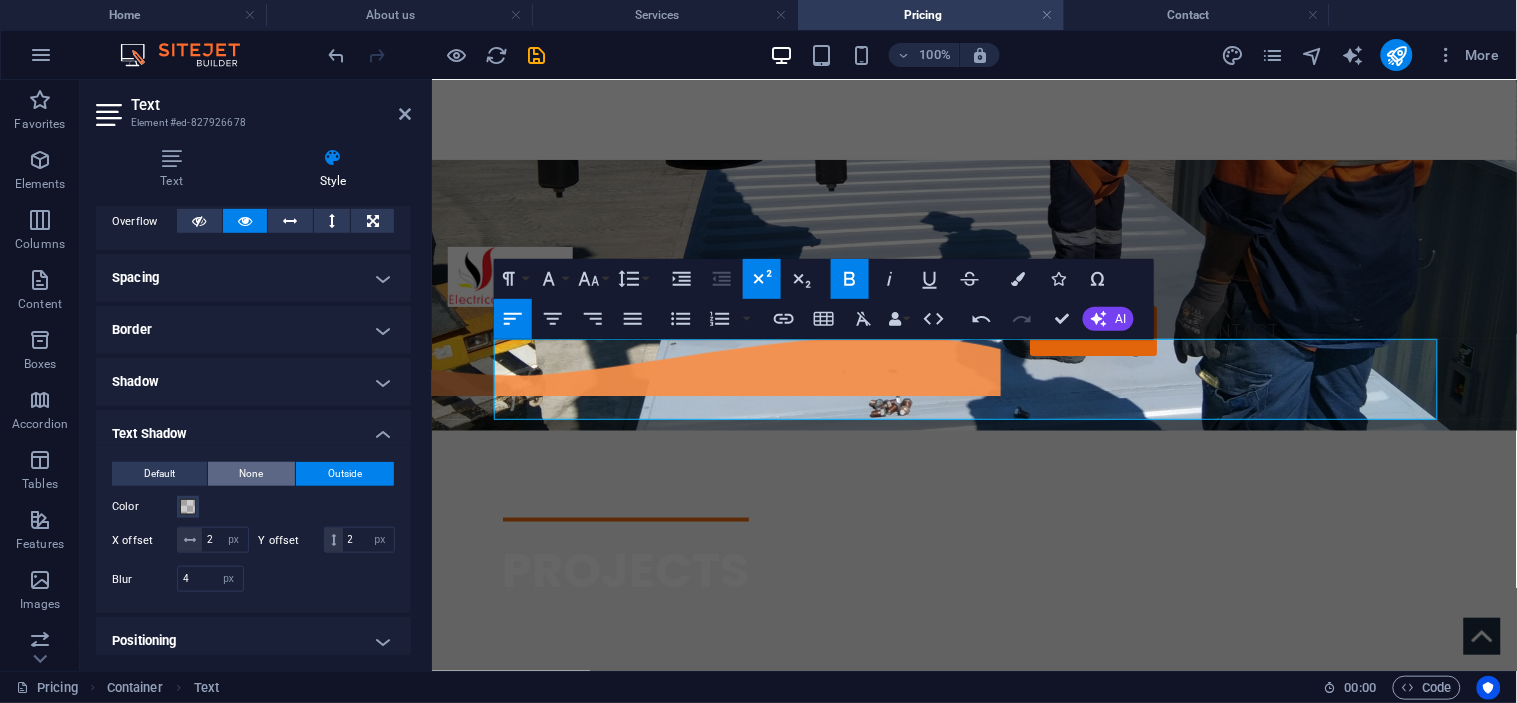 click on "None" at bounding box center [252, 474] 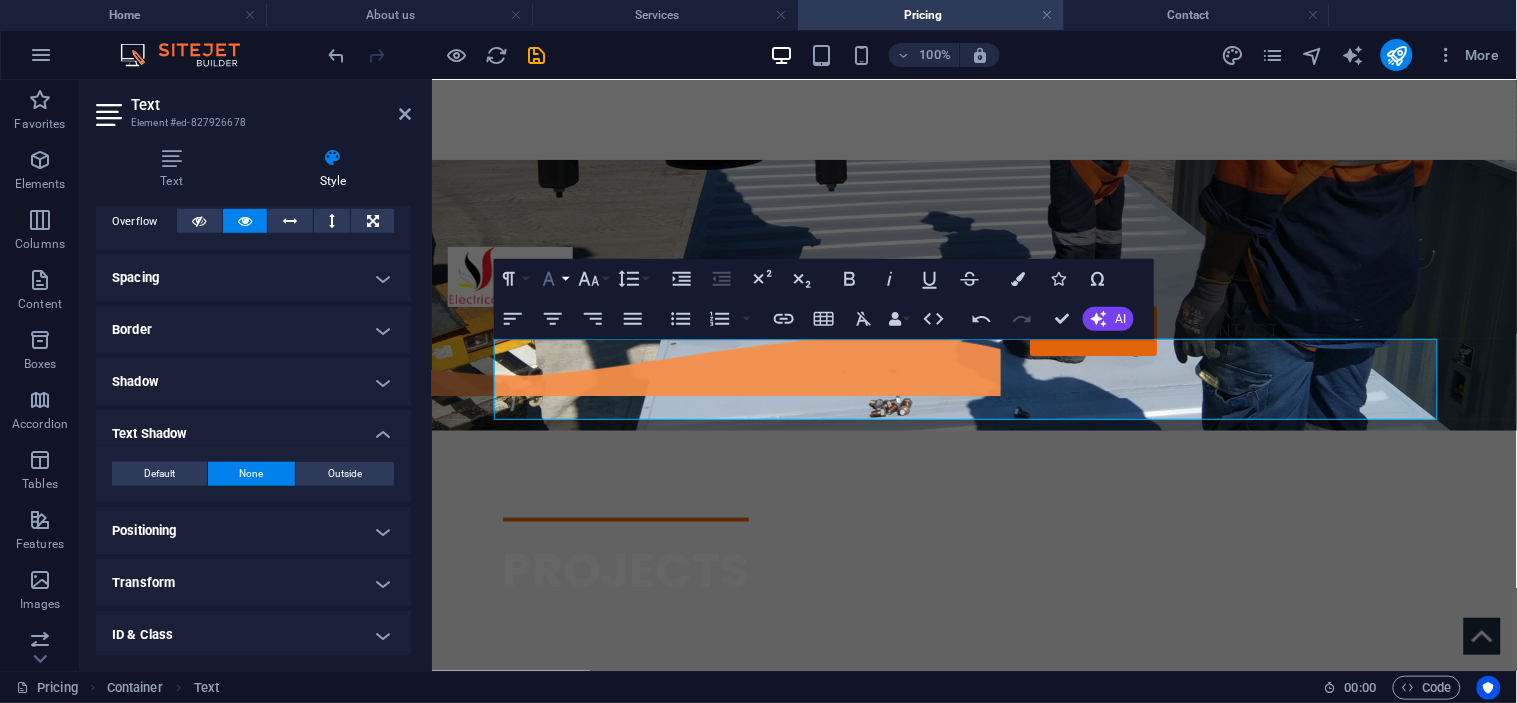 click on "Font Family" at bounding box center (553, 279) 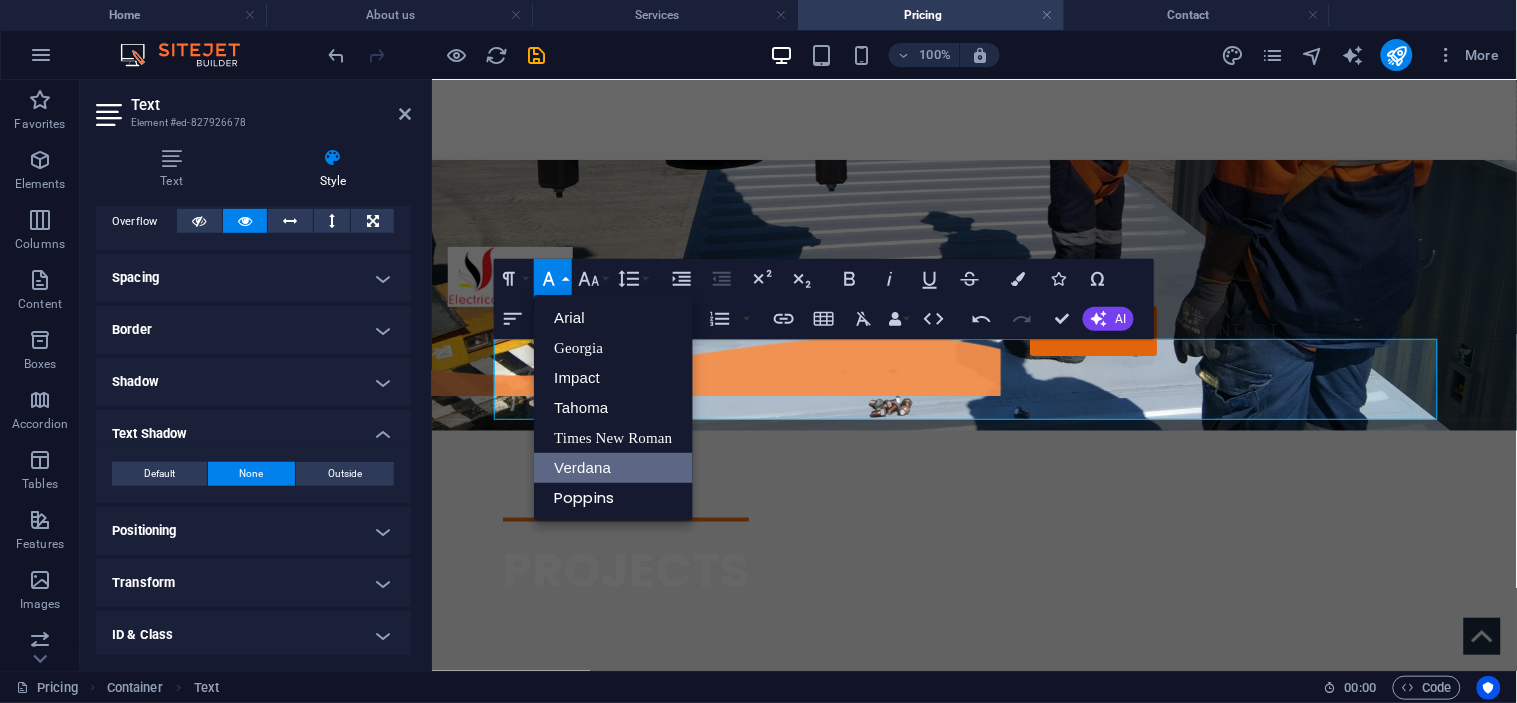 scroll, scrollTop: 0, scrollLeft: 0, axis: both 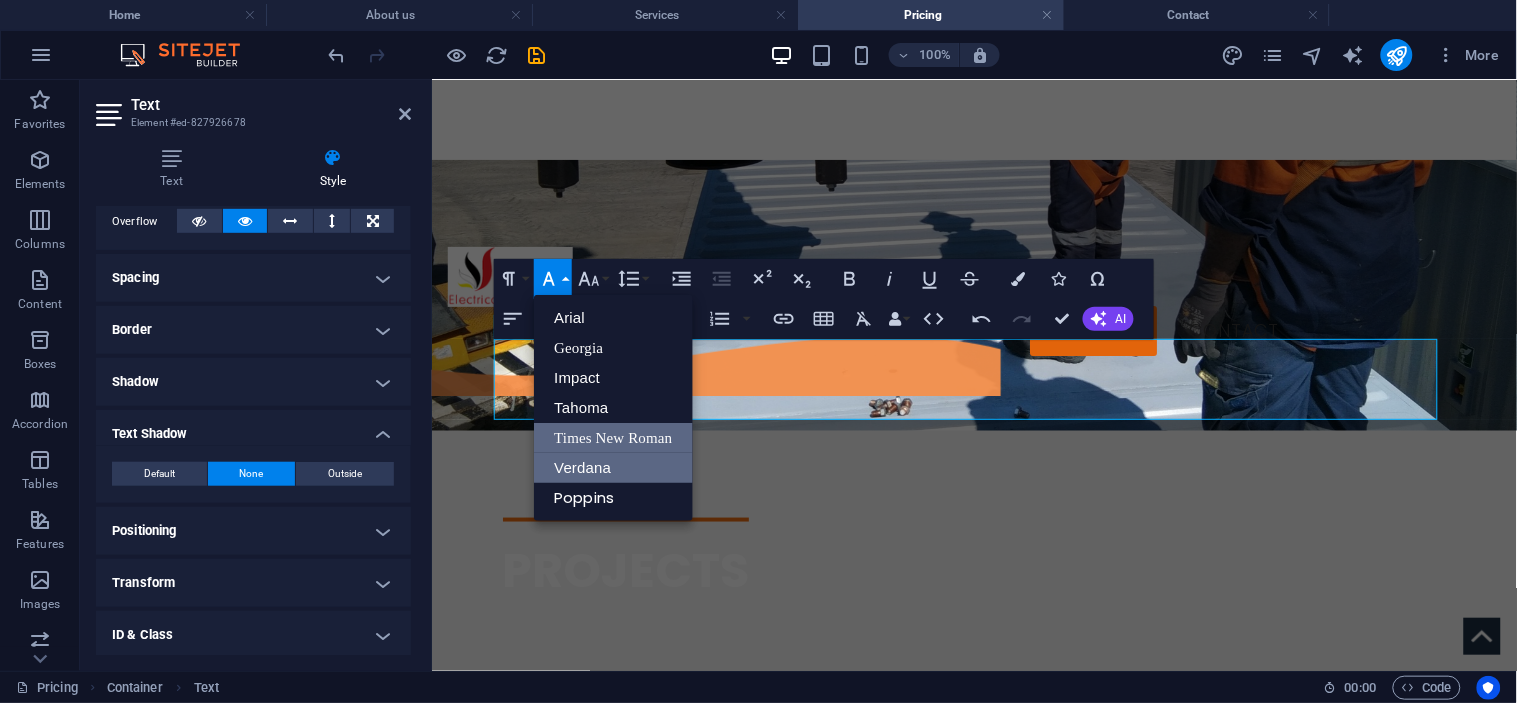 click on "Times New Roman" at bounding box center [613, 438] 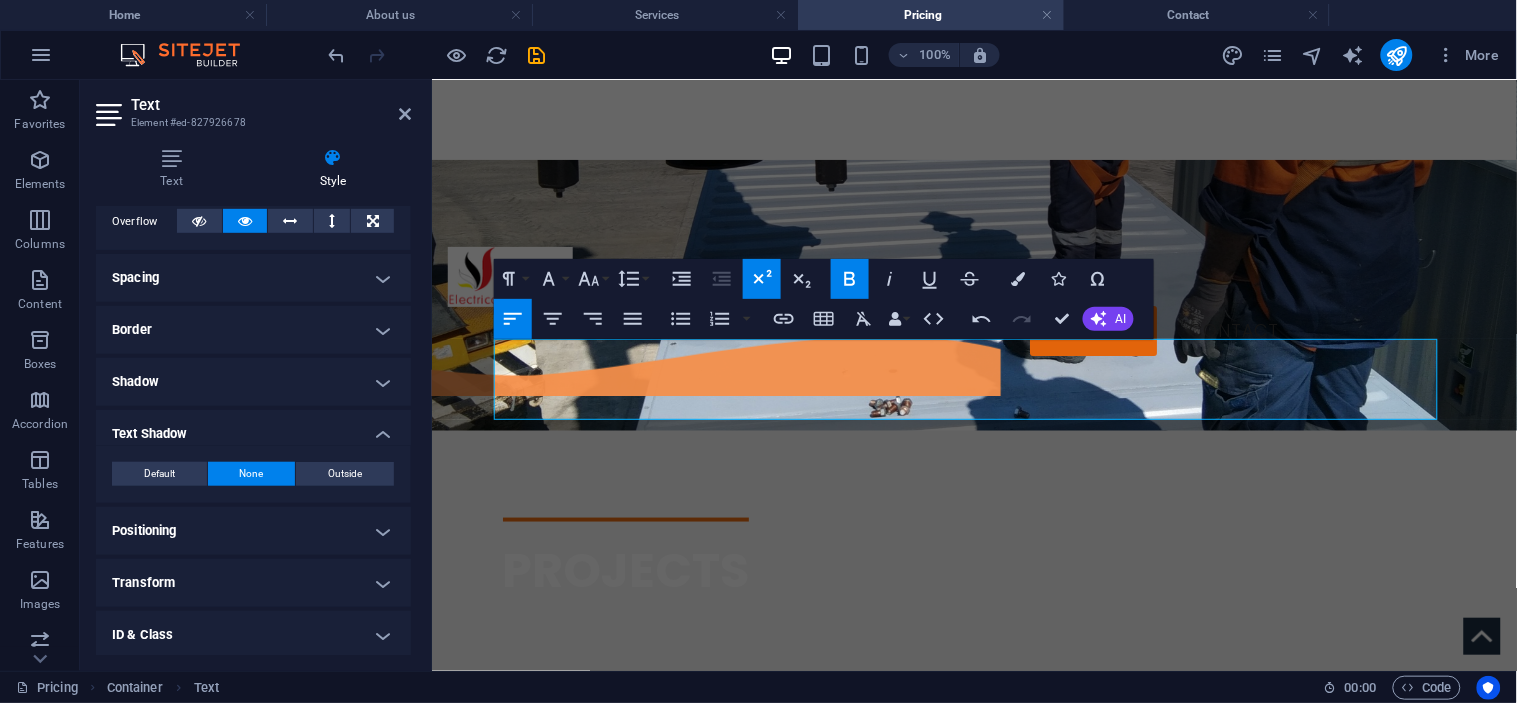 click 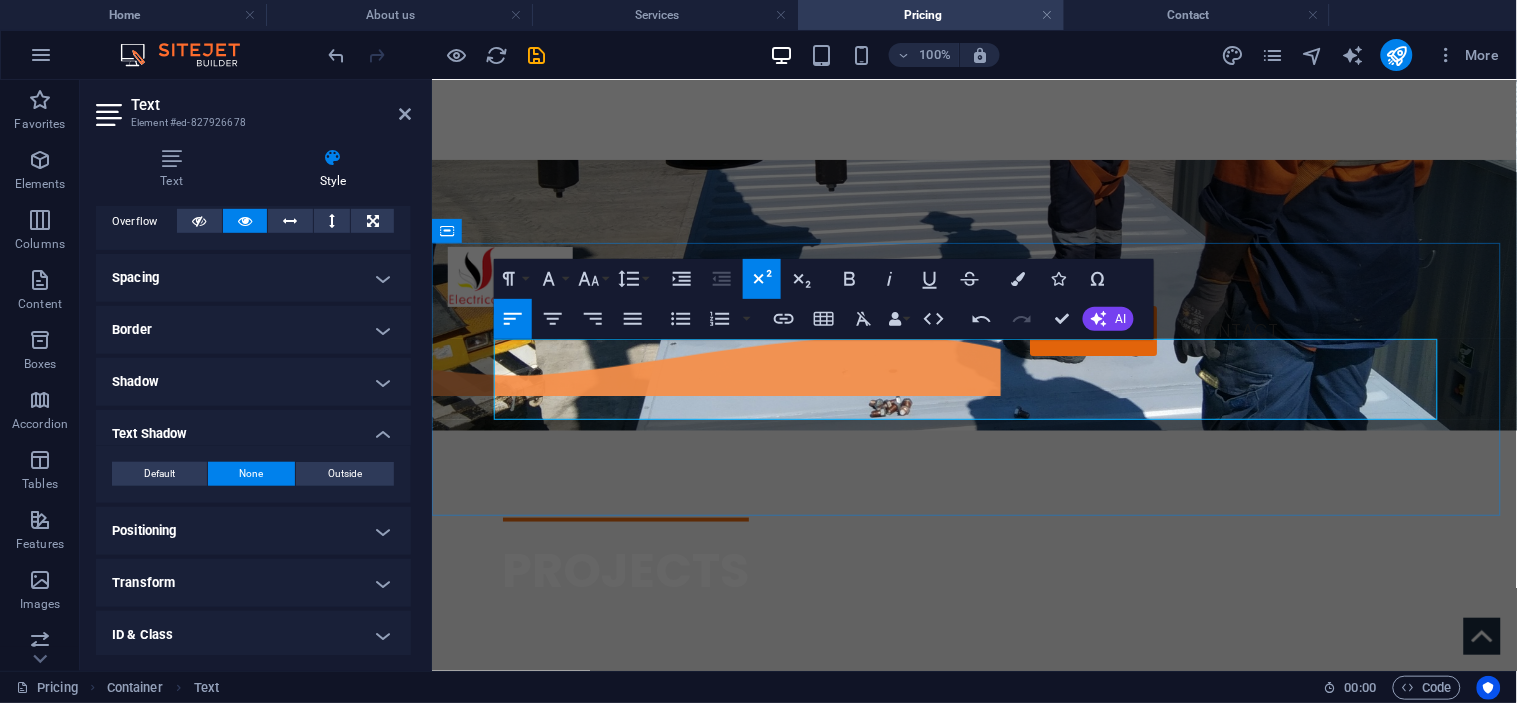 click on "Your prefered electrical contractors" at bounding box center (974, 929) 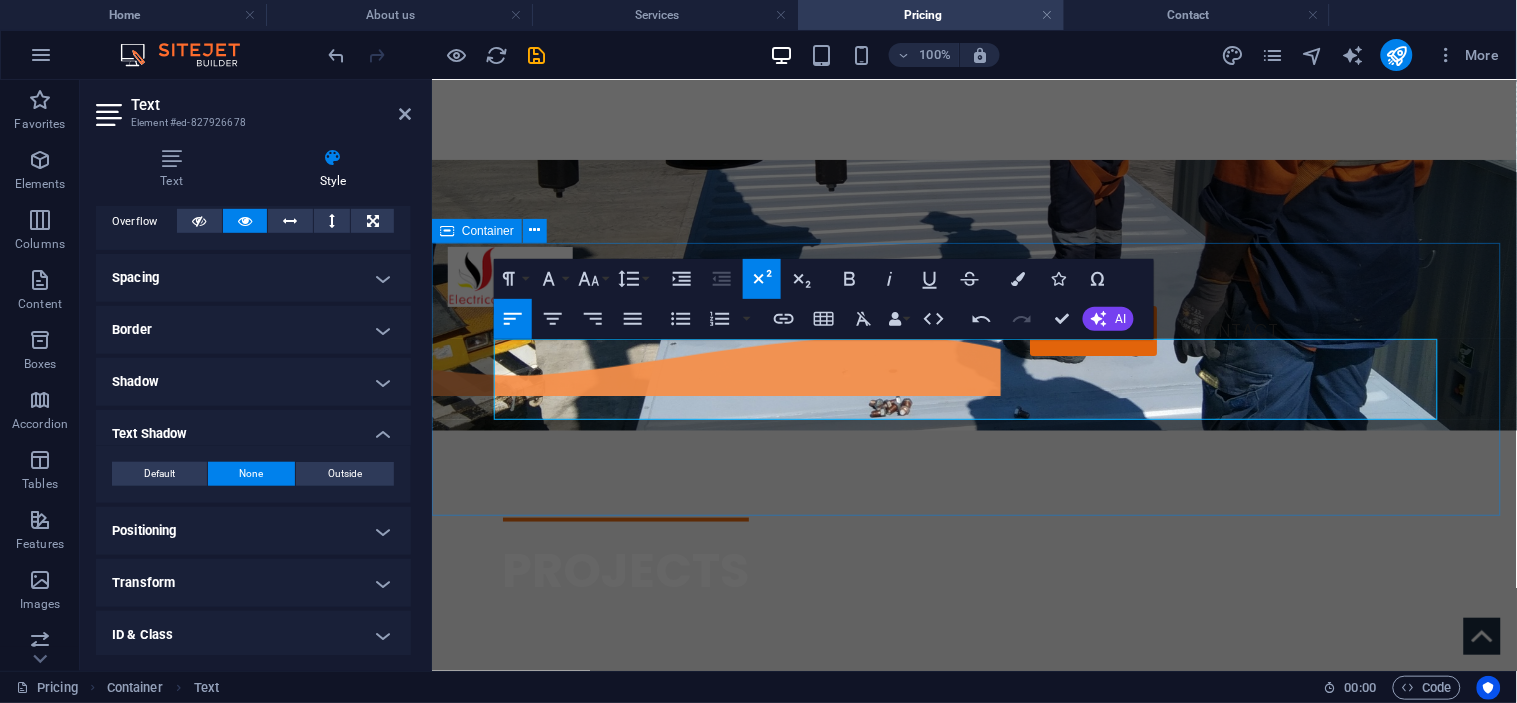 drag, startPoint x: 1075, startPoint y: 367, endPoint x: 460, endPoint y: 334, distance: 615.8847 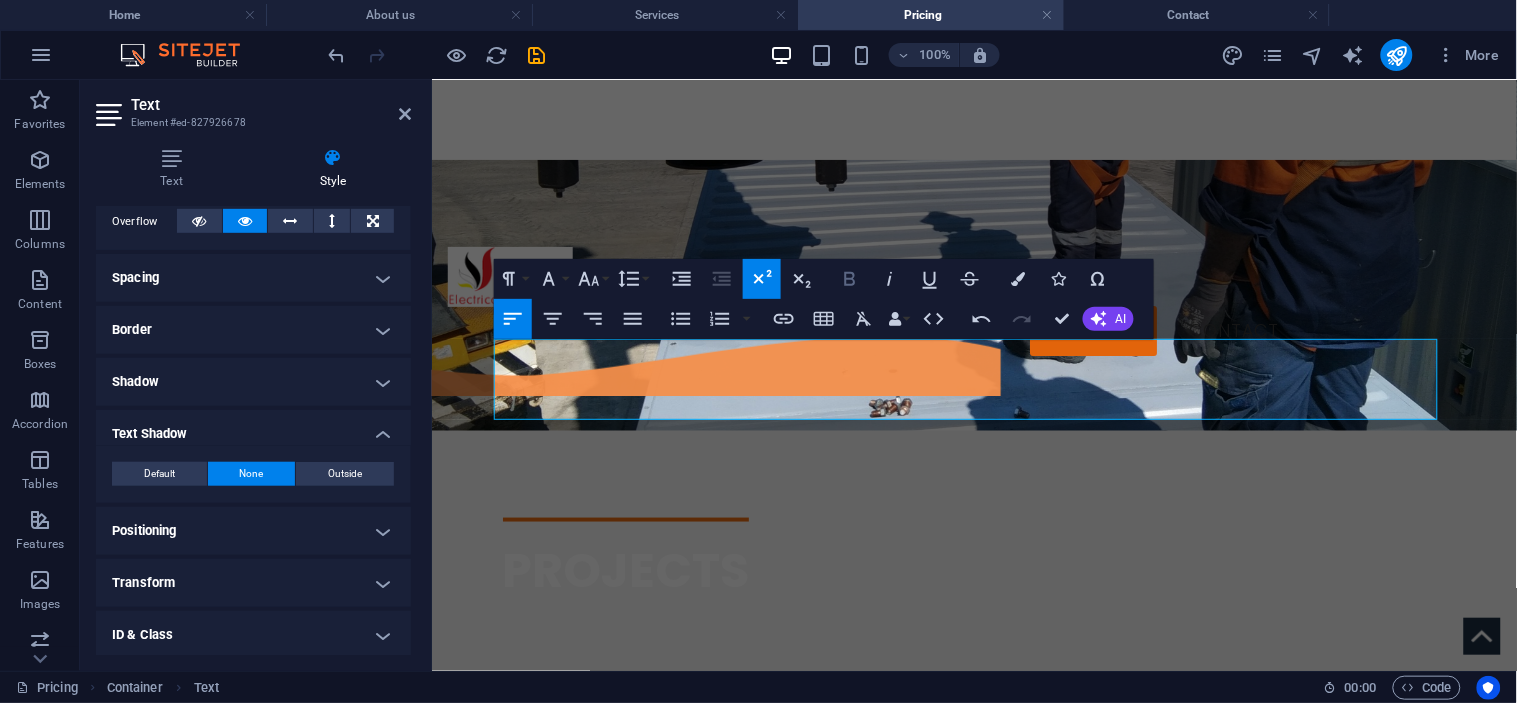 click 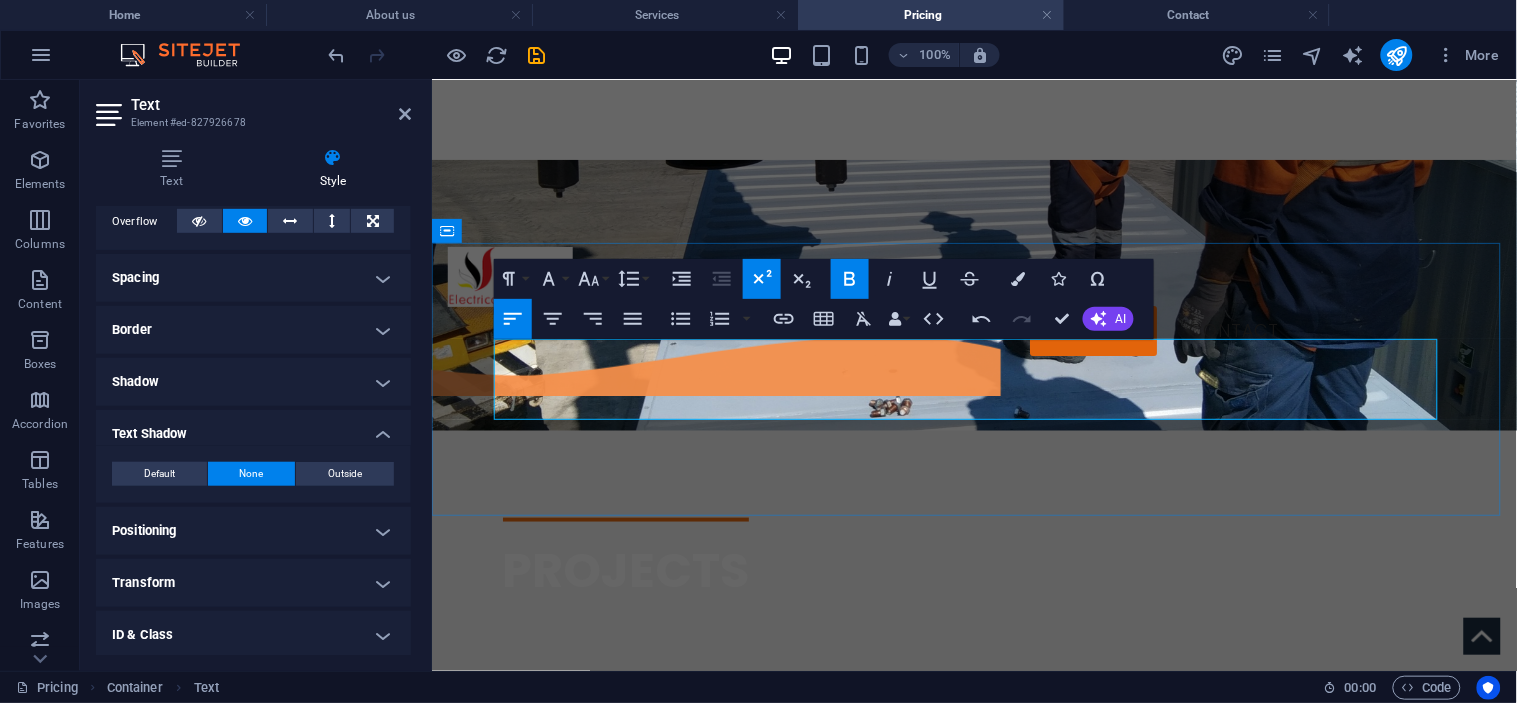click on "Your prefered electrical contractors..." at bounding box center (790, 915) 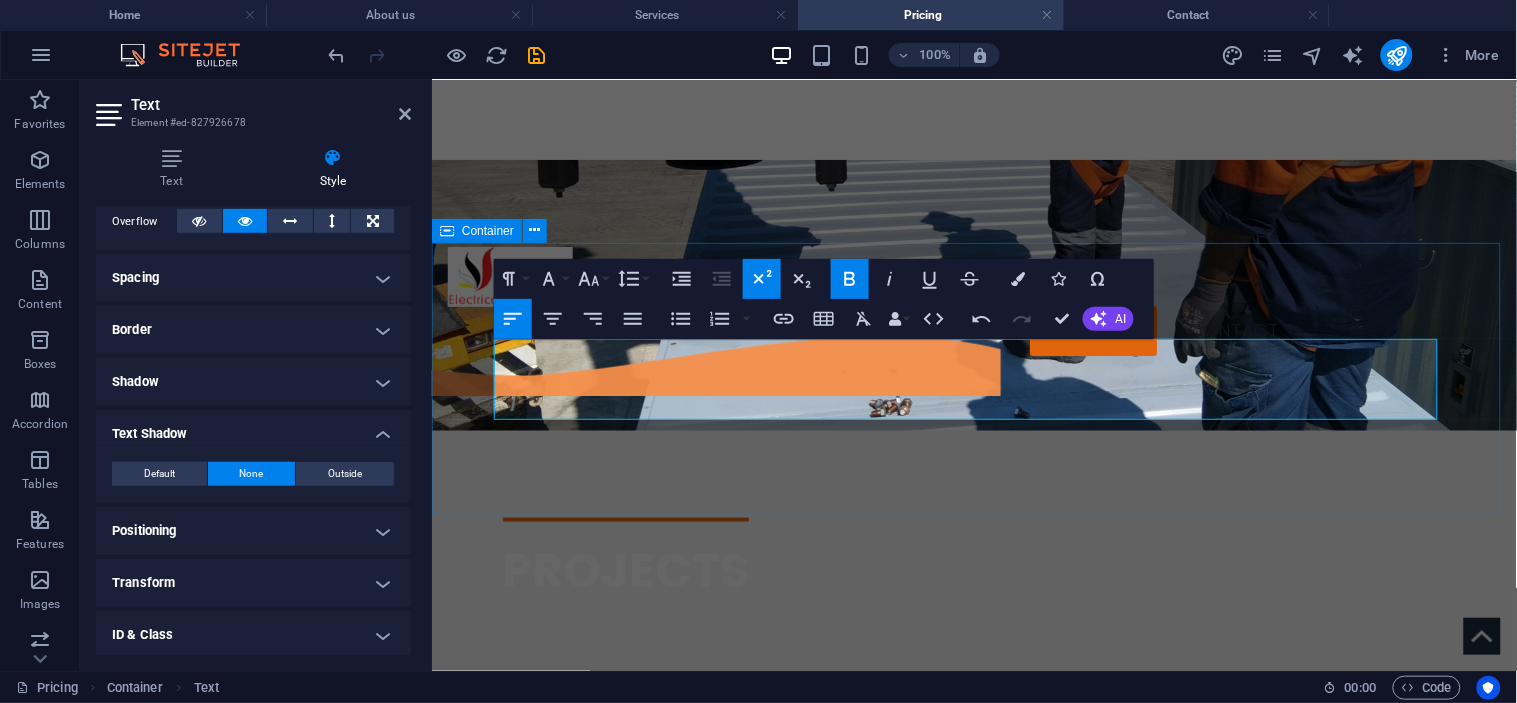 drag, startPoint x: 1105, startPoint y: 369, endPoint x: 479, endPoint y: 344, distance: 626.499 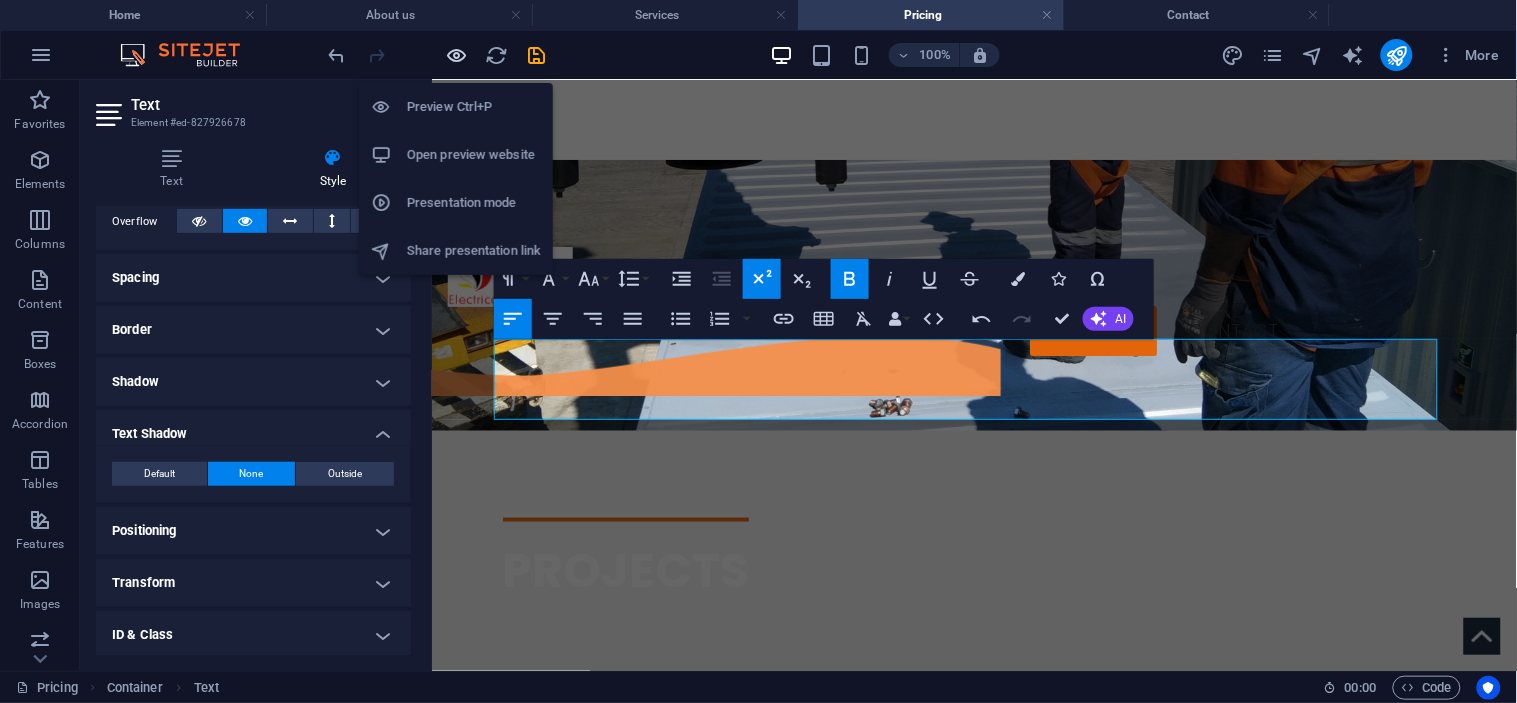 click at bounding box center [457, 55] 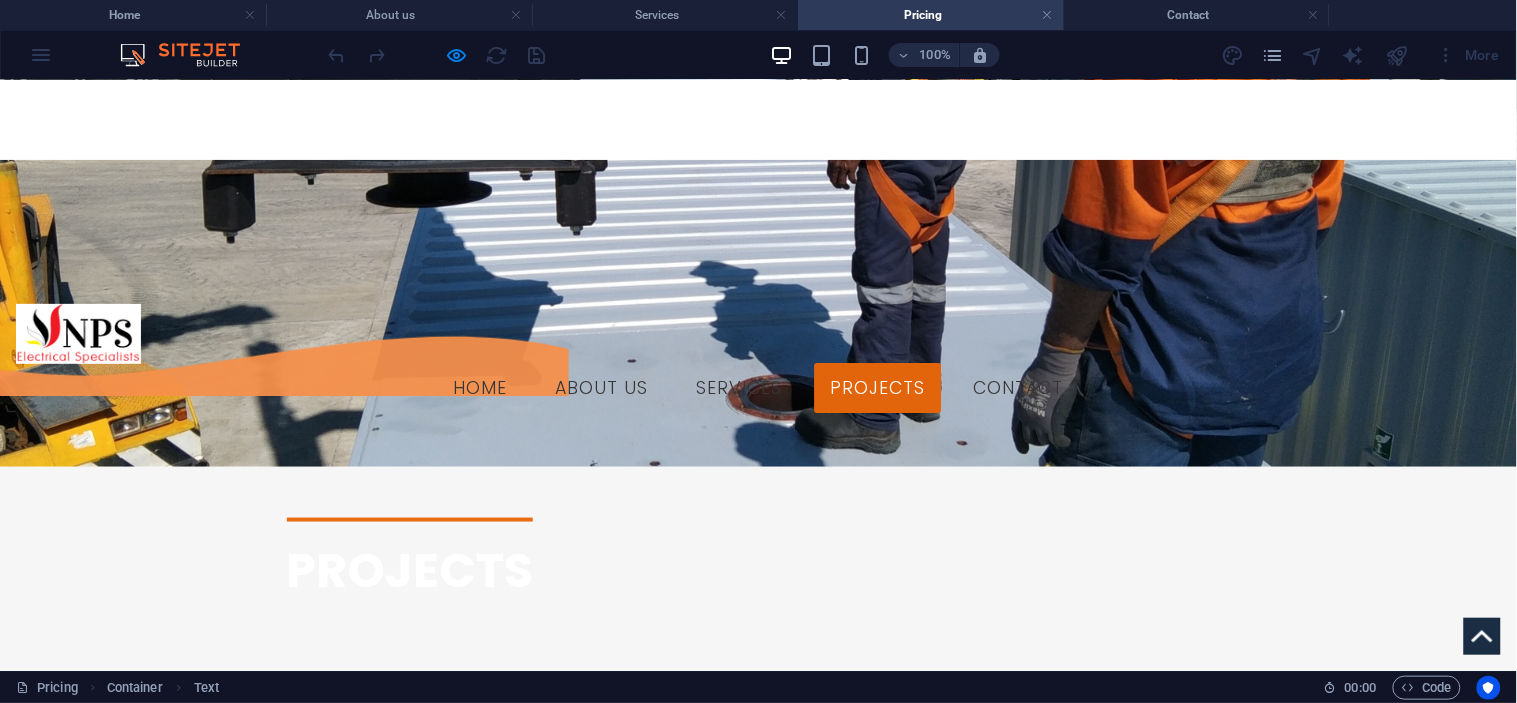 scroll, scrollTop: 555, scrollLeft: 0, axis: vertical 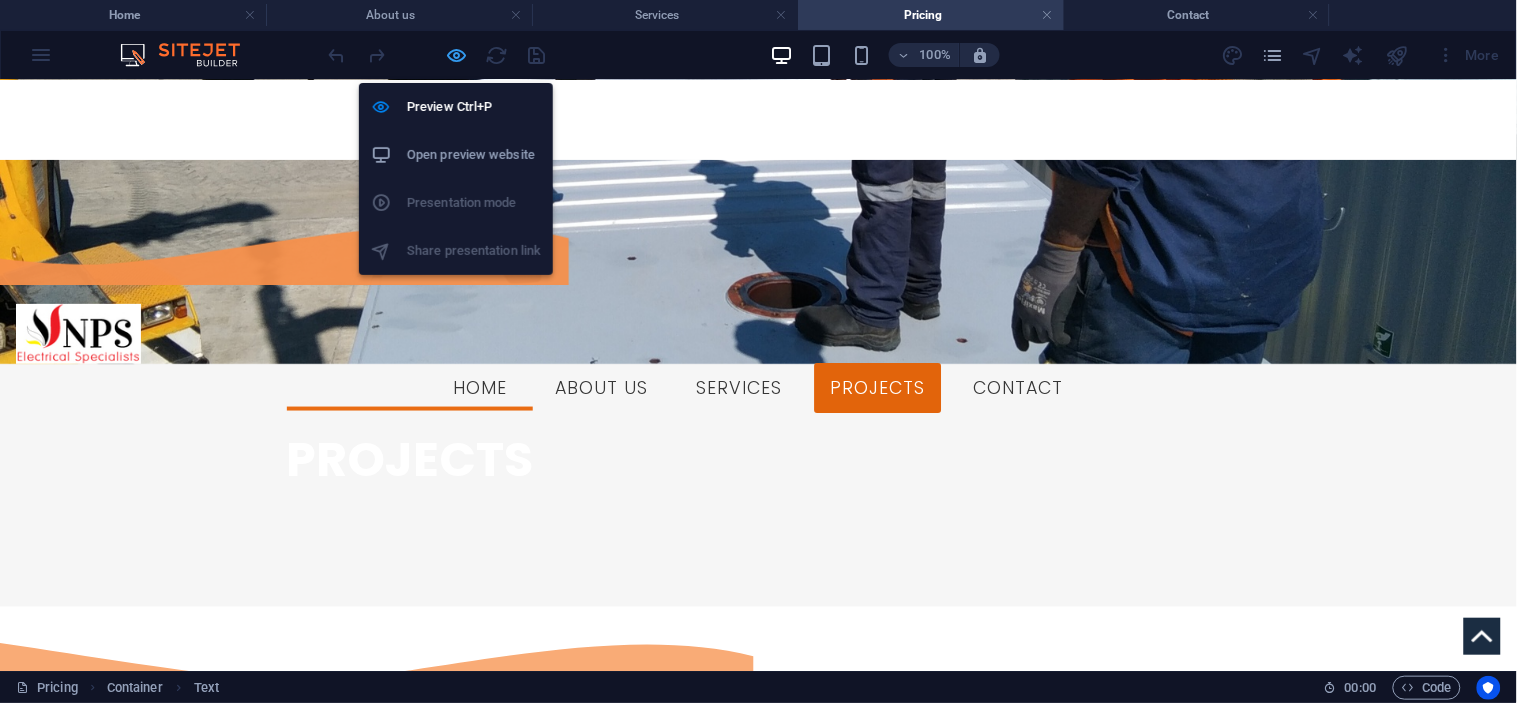 click at bounding box center (457, 55) 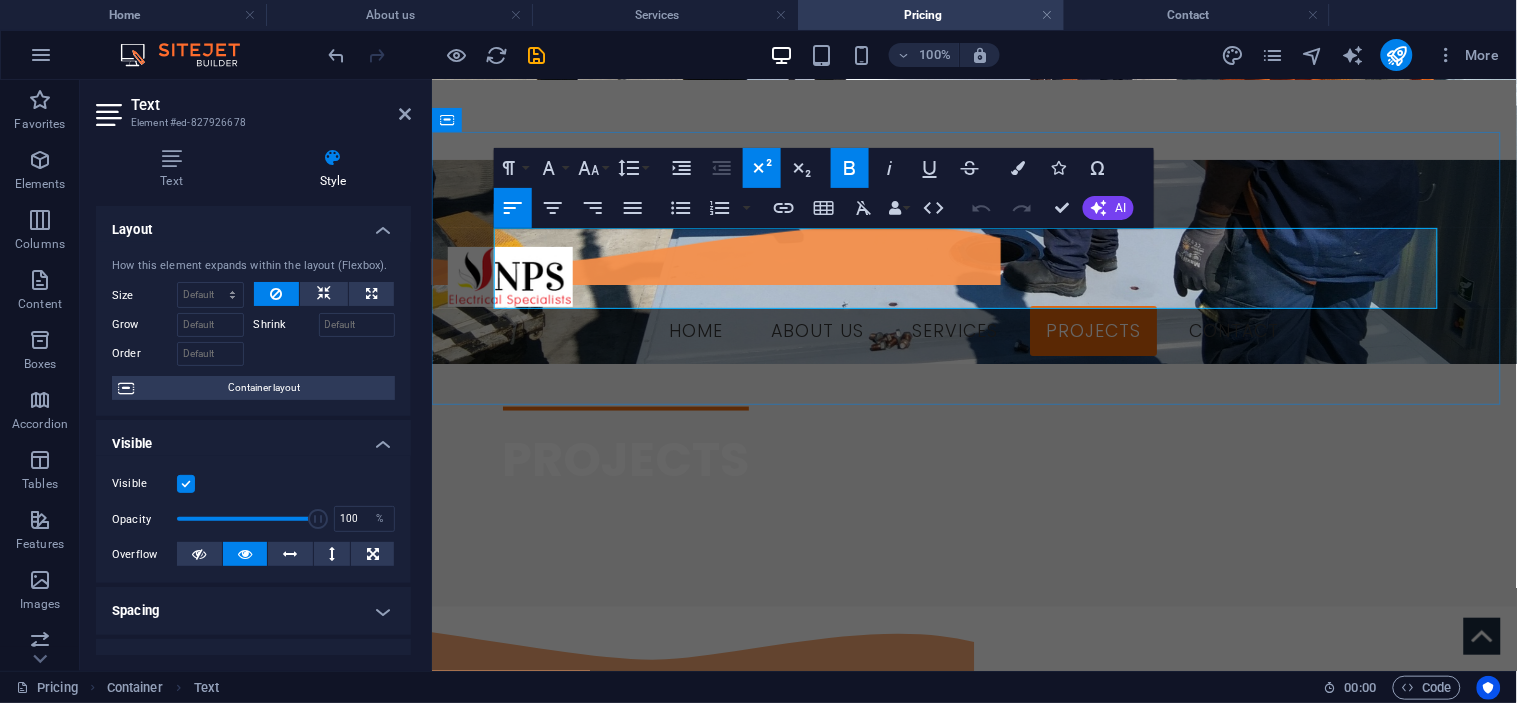 click on "Your preferred electrical contractors..." at bounding box center (798, 804) 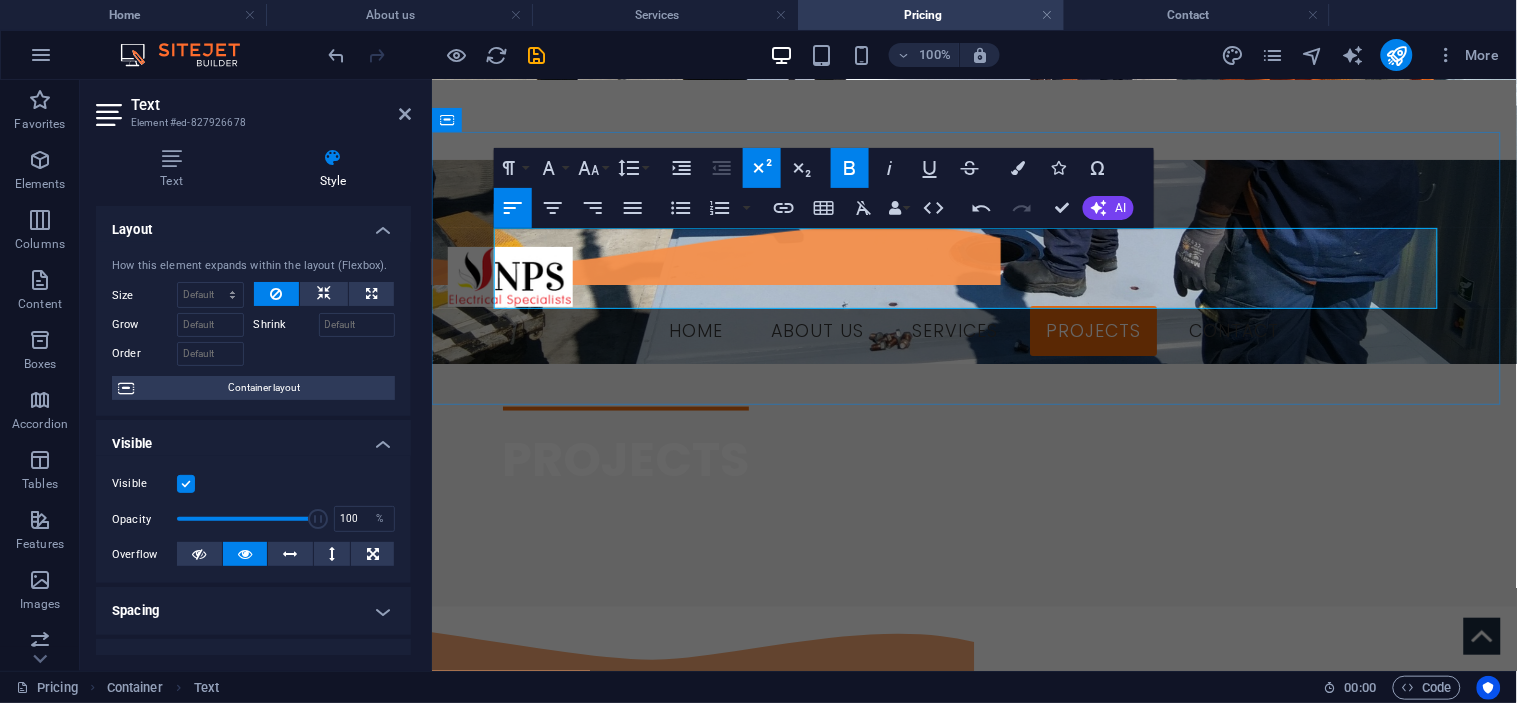 click on "Your preferred electrical contractors" at bounding box center [784, 804] 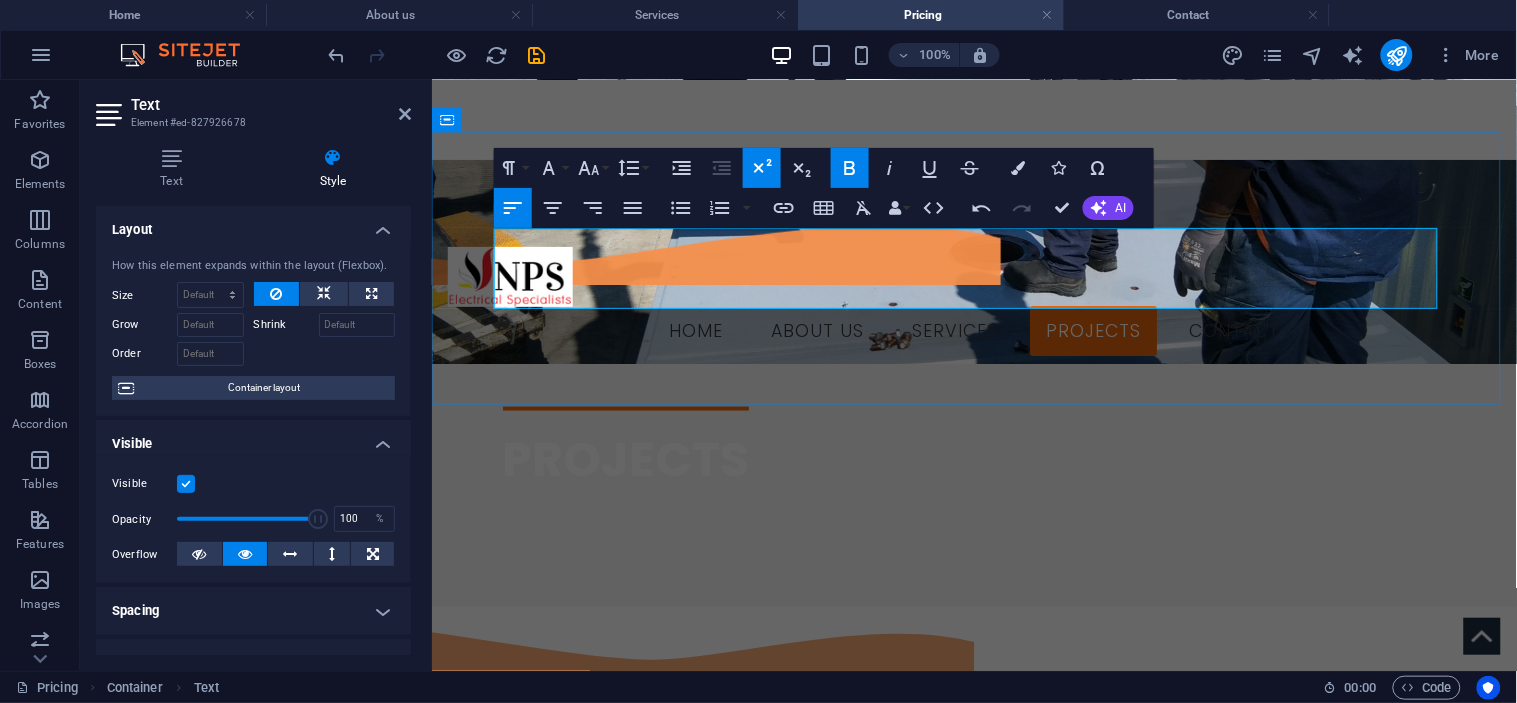 click on "Your preferred electrical contractors" at bounding box center [784, 804] 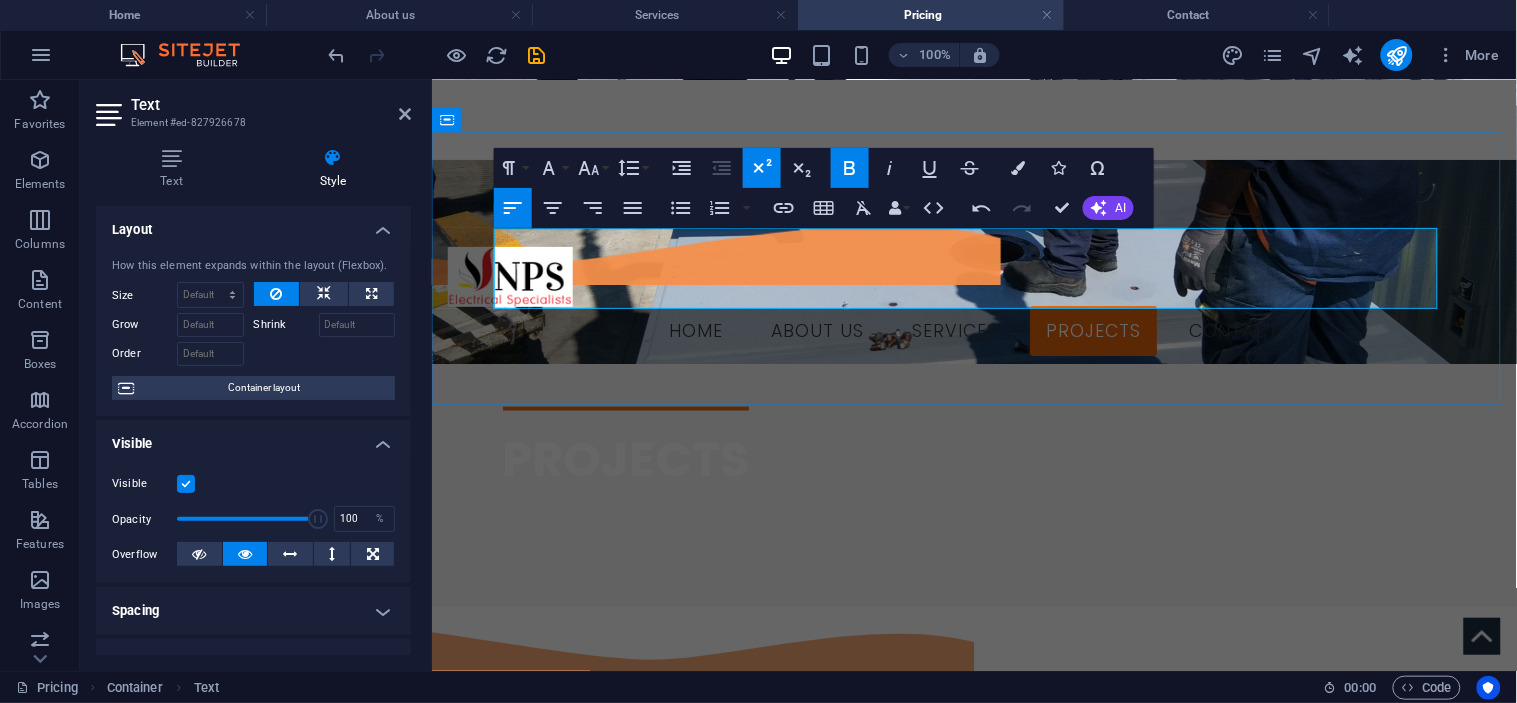 drag, startPoint x: 1011, startPoint y: 244, endPoint x: 1042, endPoint y: 246, distance: 31.06445 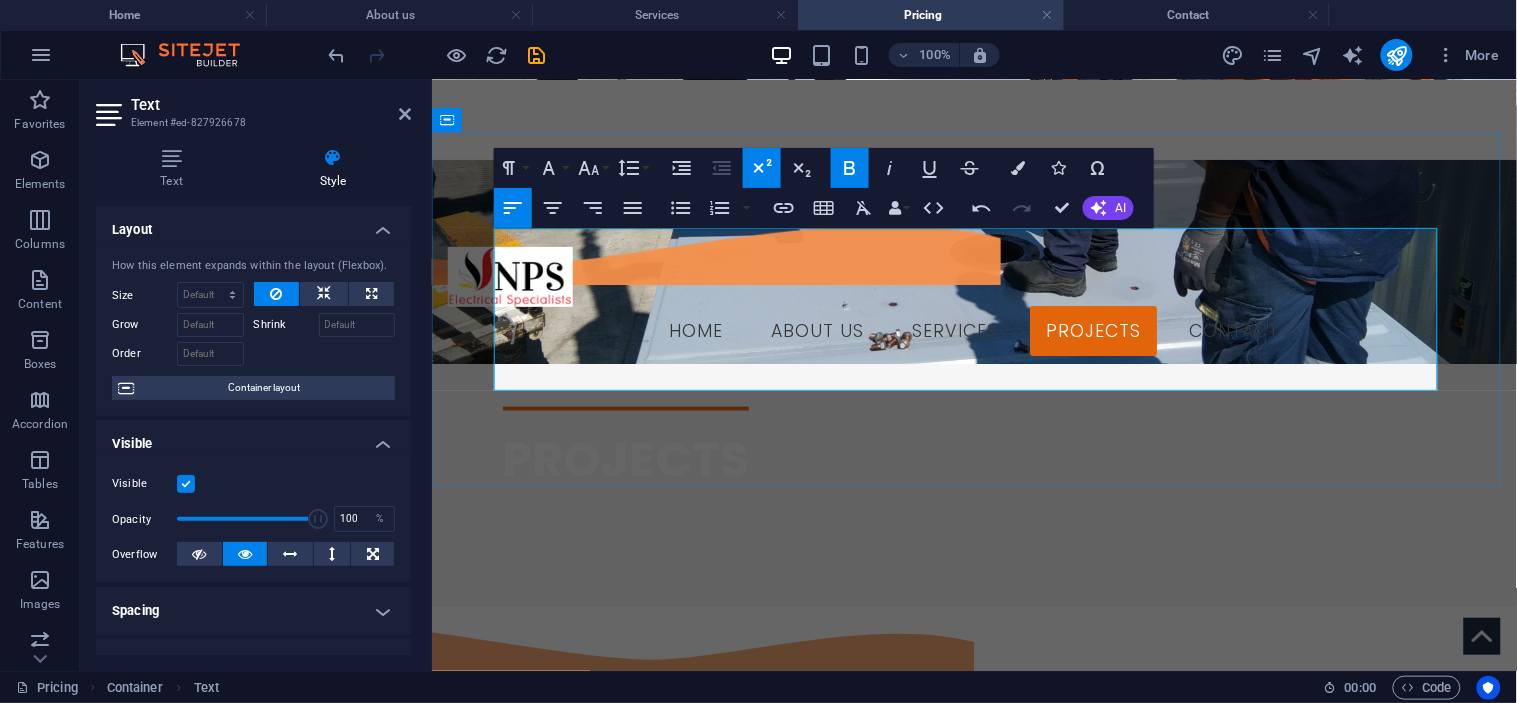 click on "Your preferred electrical contractors" at bounding box center (784, 804) 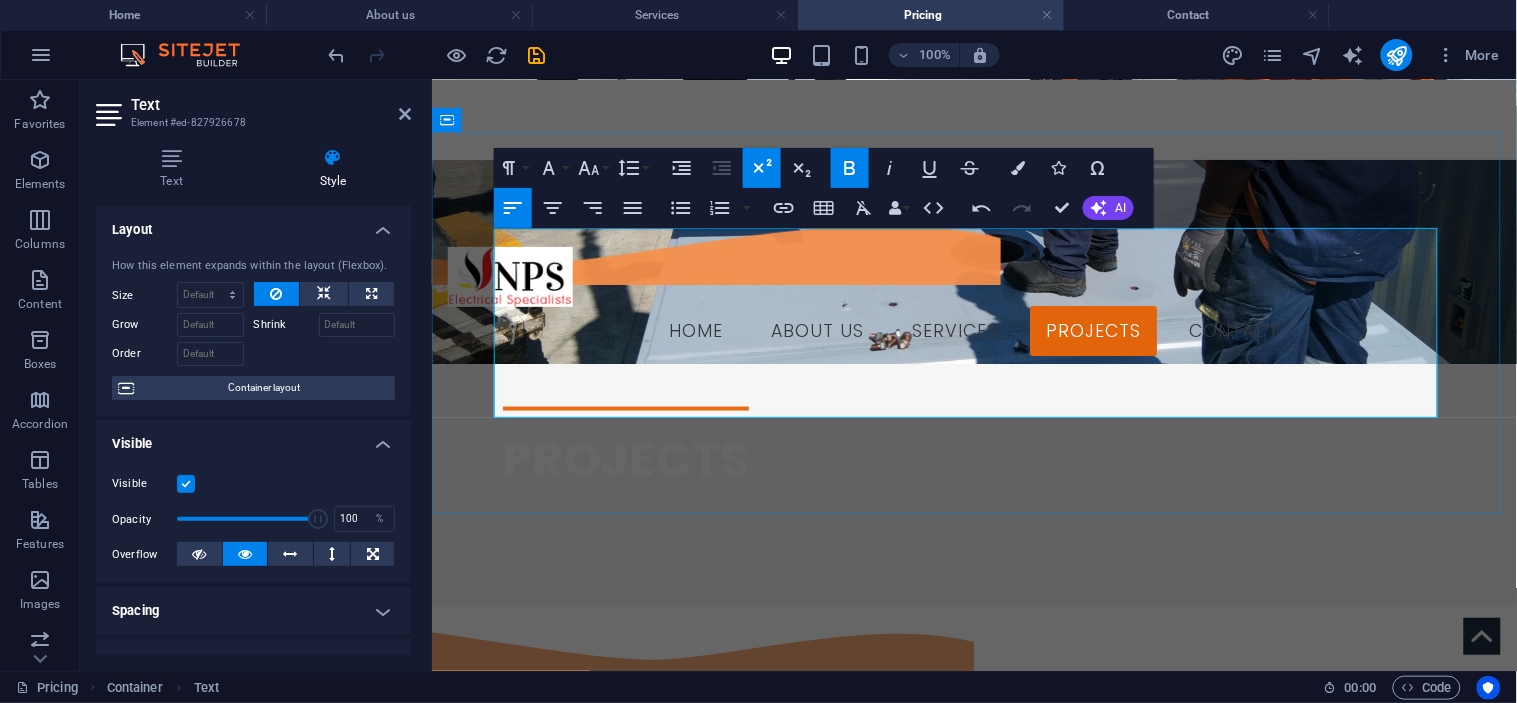 click at bounding box center [974, 790] 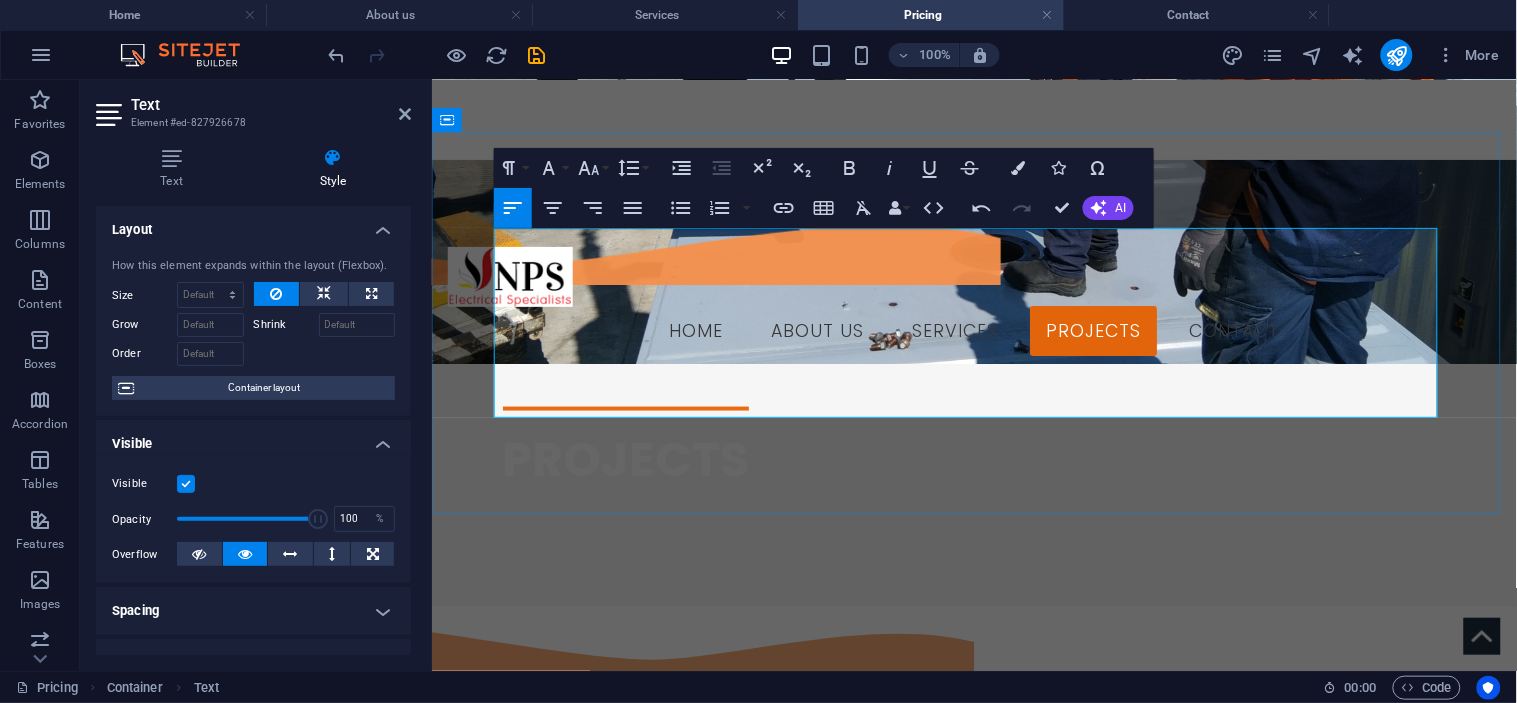 click on "our preferred electrical contractors" at bounding box center (974, 845) 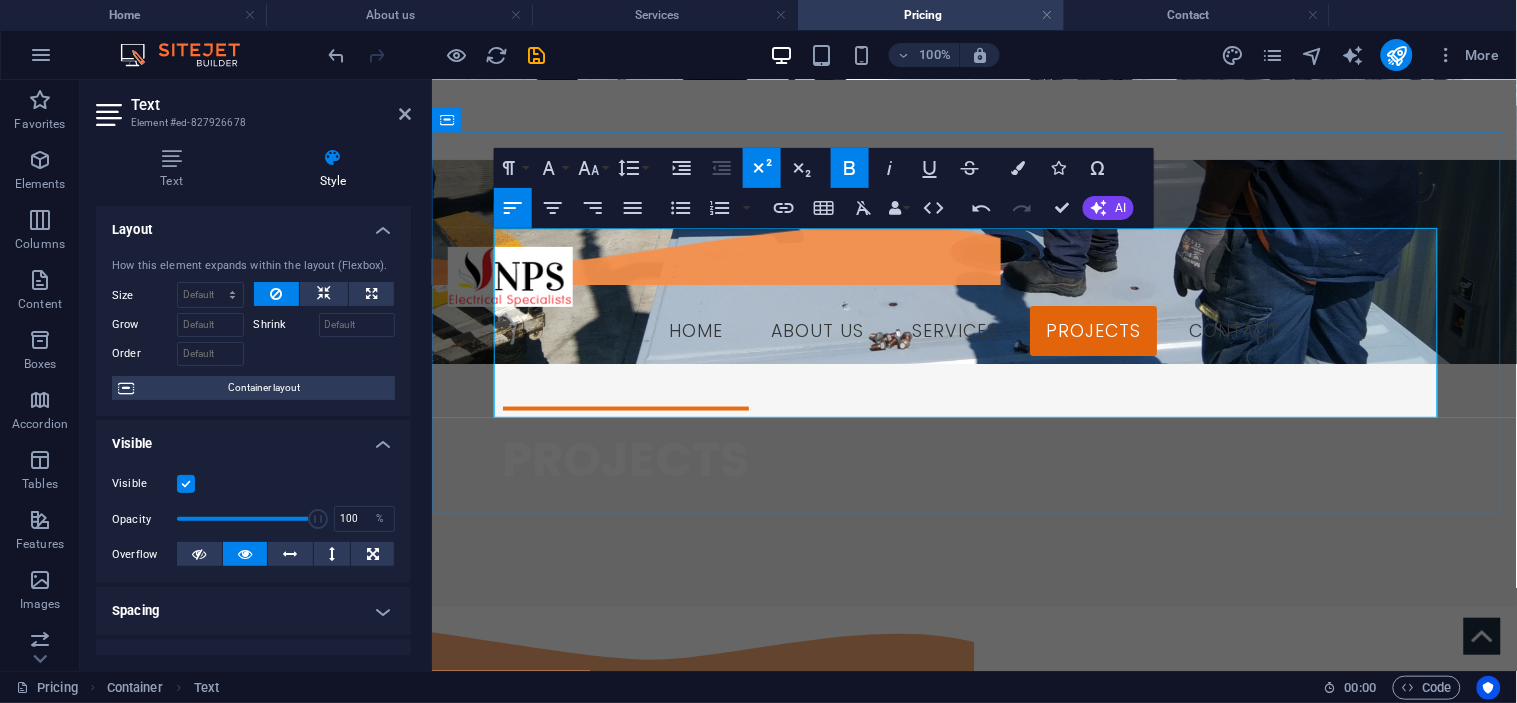 click on "our preferred electrical contractors" at bounding box center [773, 831] 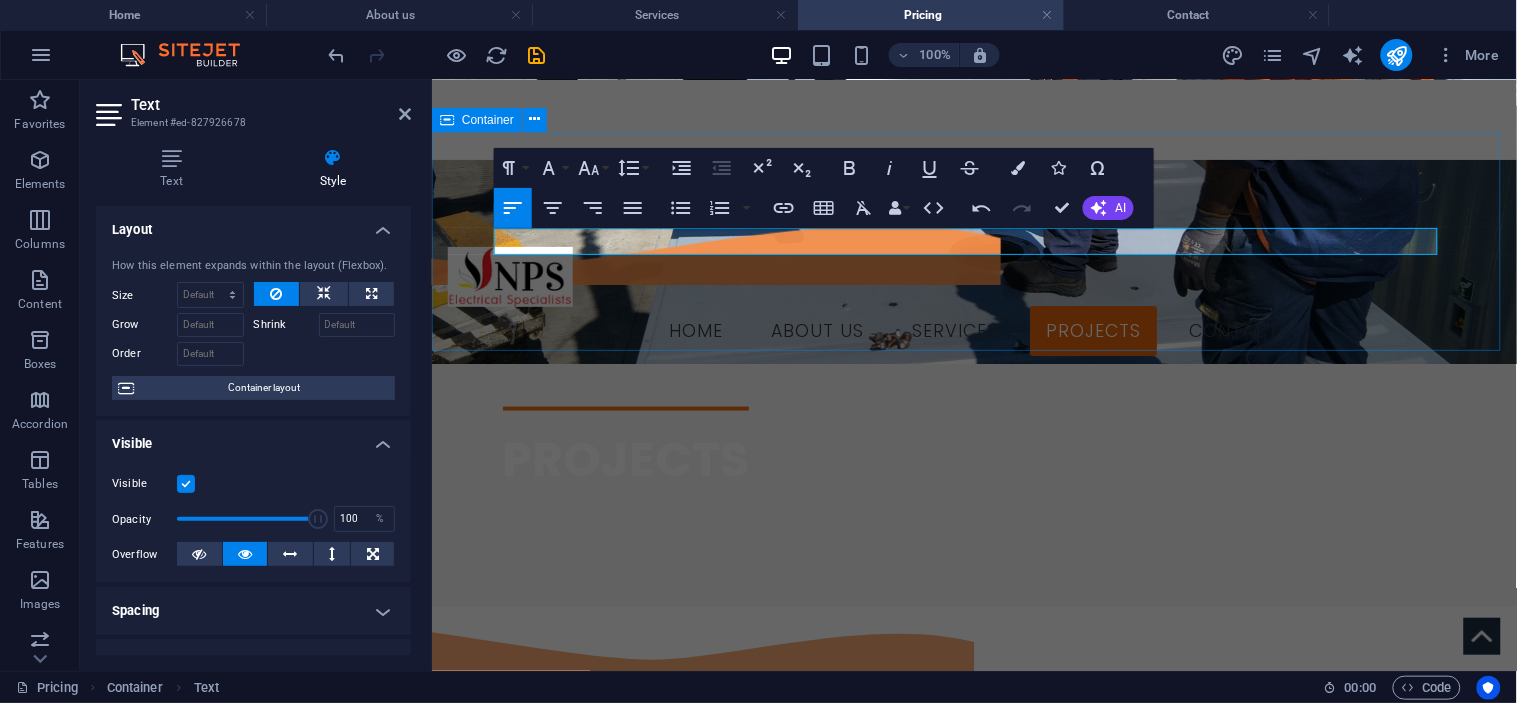 type 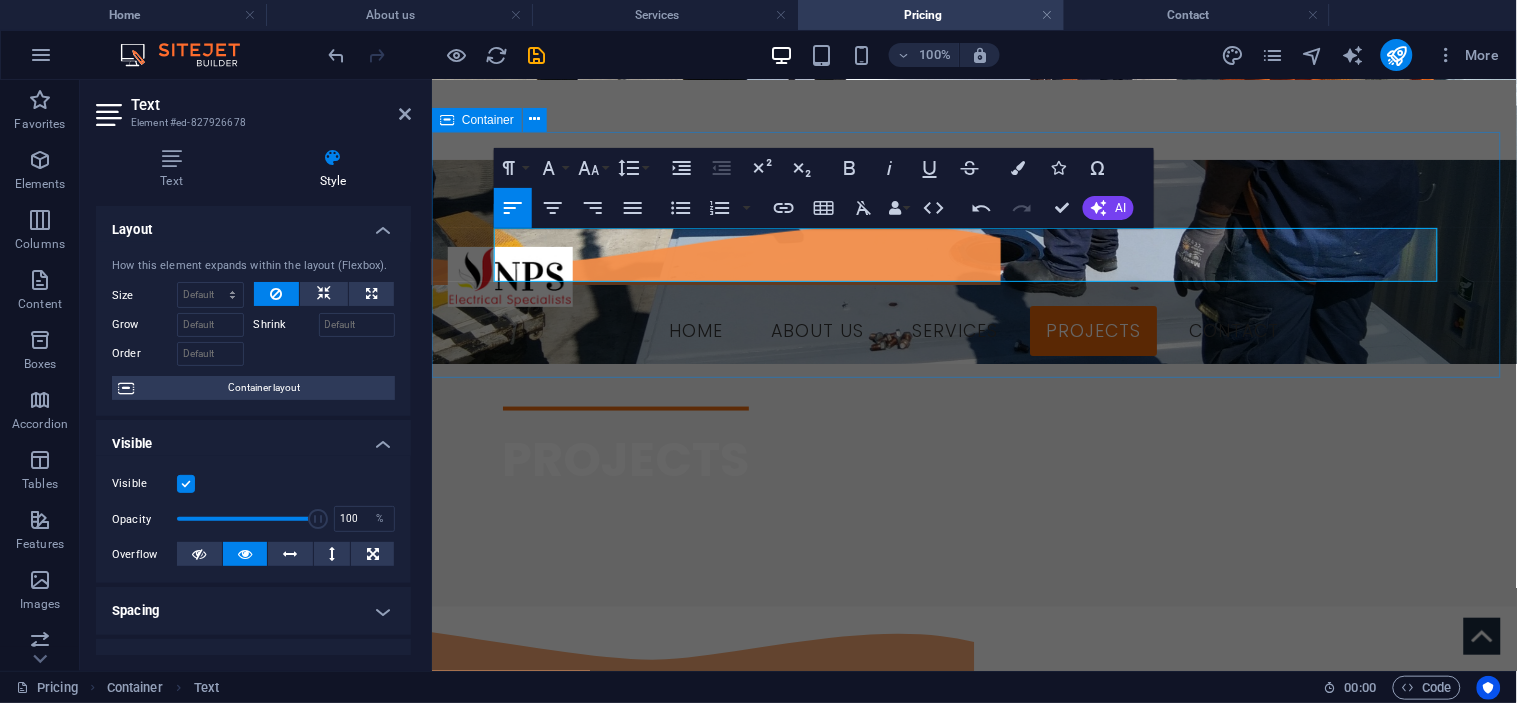 drag, startPoint x: 786, startPoint y: 271, endPoint x: 472, endPoint y: 264, distance: 314.078 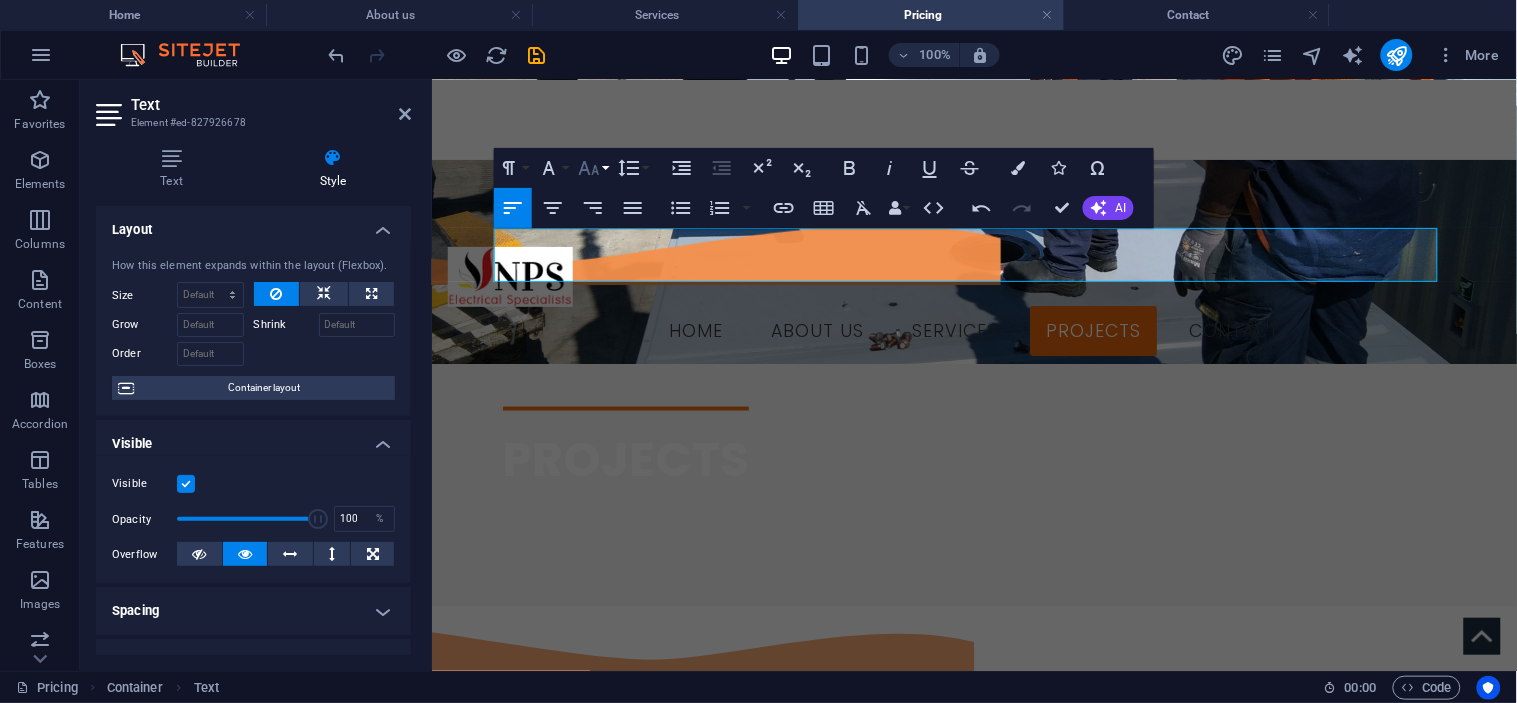 click on "Font Size" at bounding box center [593, 168] 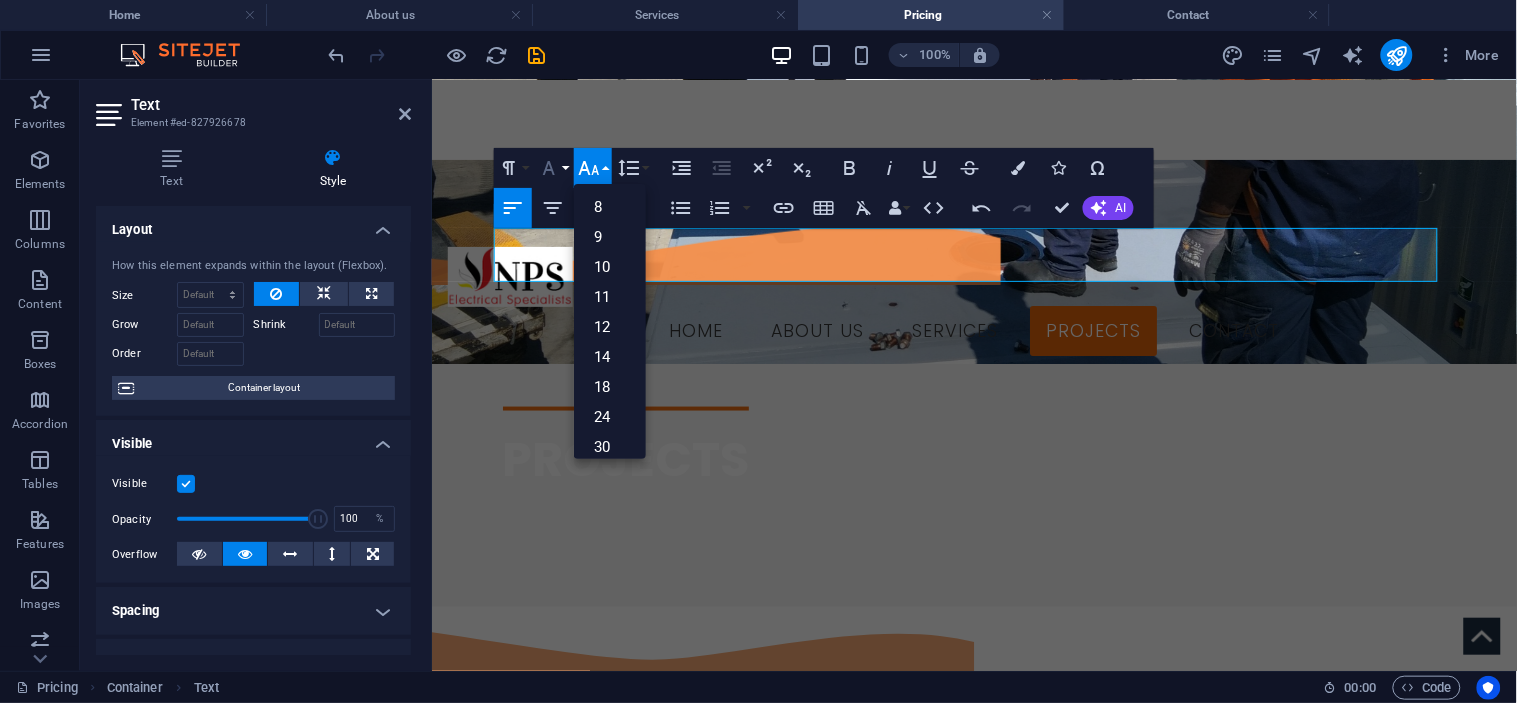 click on "Font Family" at bounding box center (553, 168) 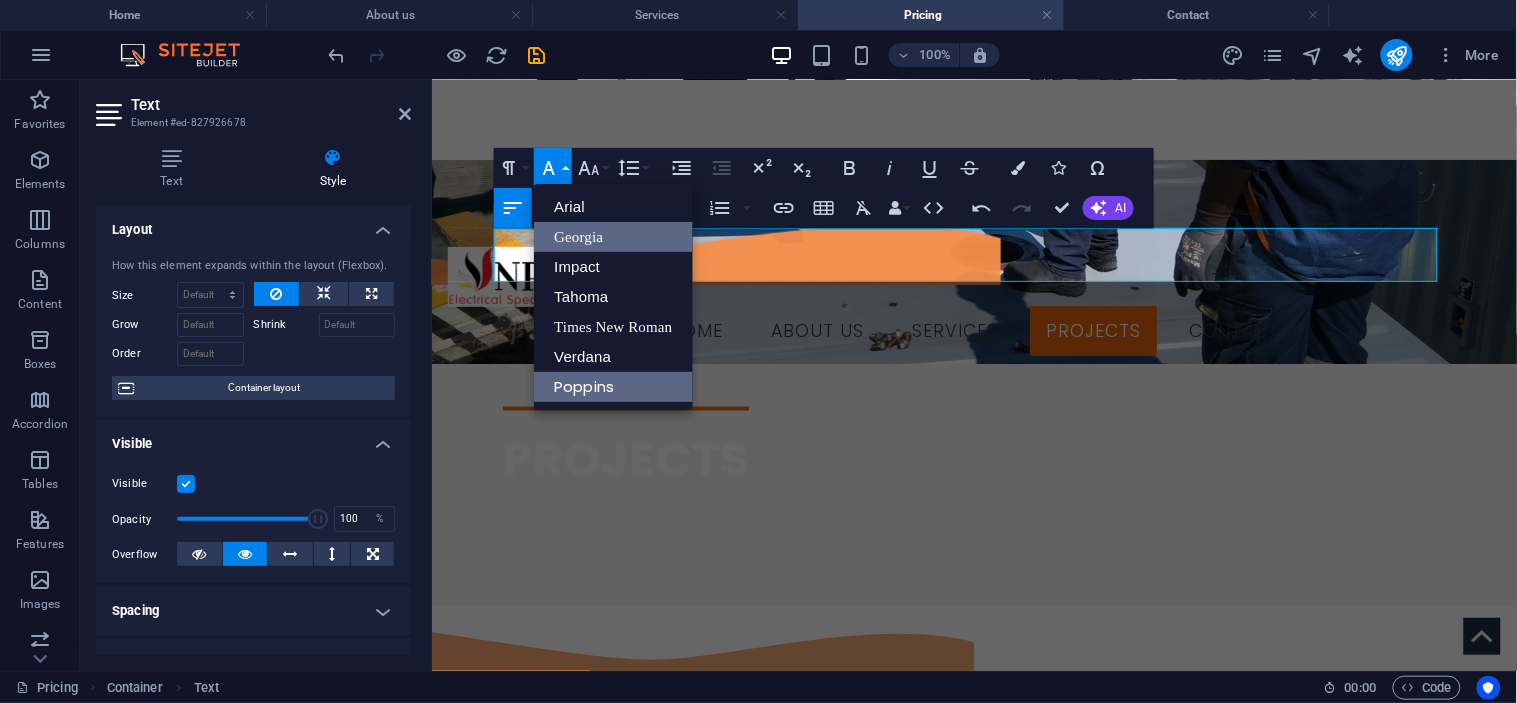 scroll, scrollTop: 0, scrollLeft: 0, axis: both 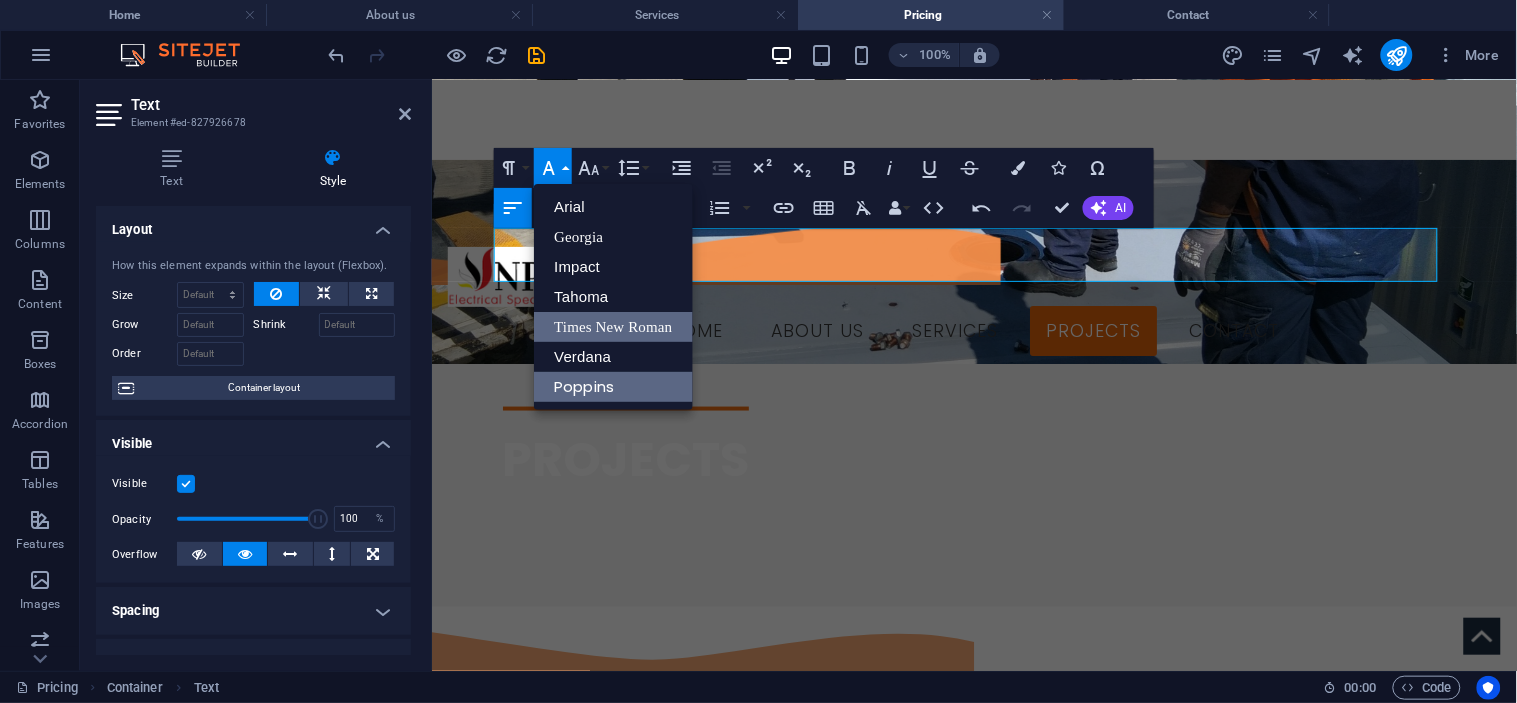click on "Times New Roman" at bounding box center (613, 327) 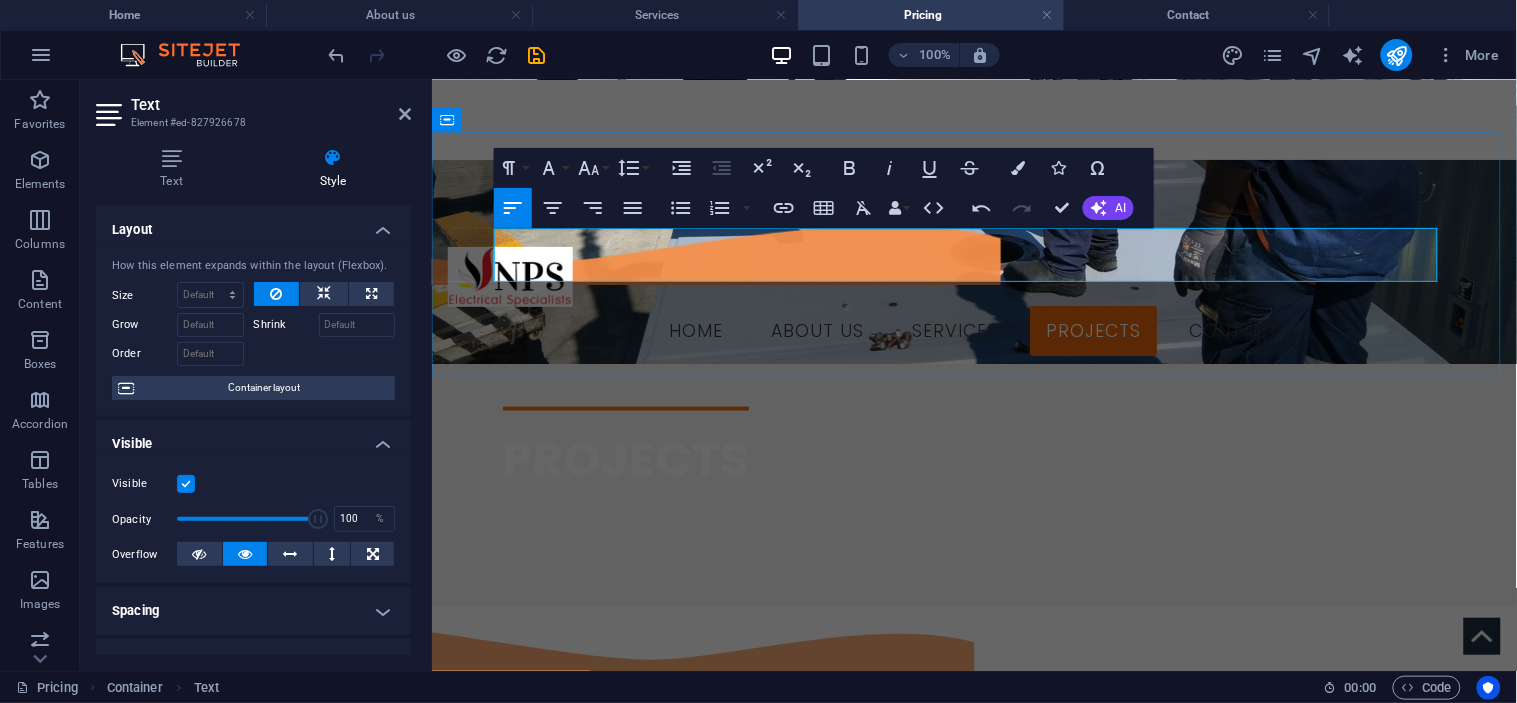 drag, startPoint x: 691, startPoint y: 241, endPoint x: 490, endPoint y: 227, distance: 201.48697 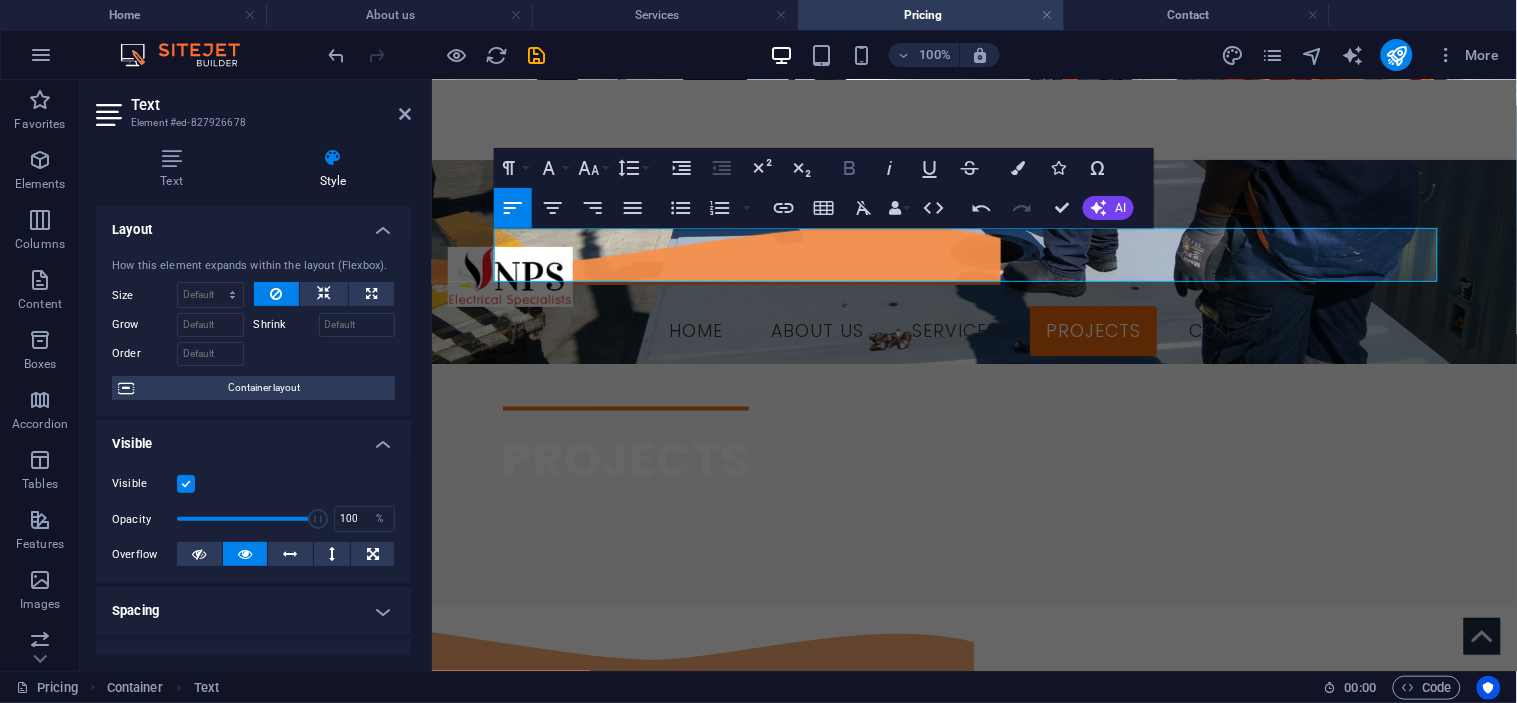 click 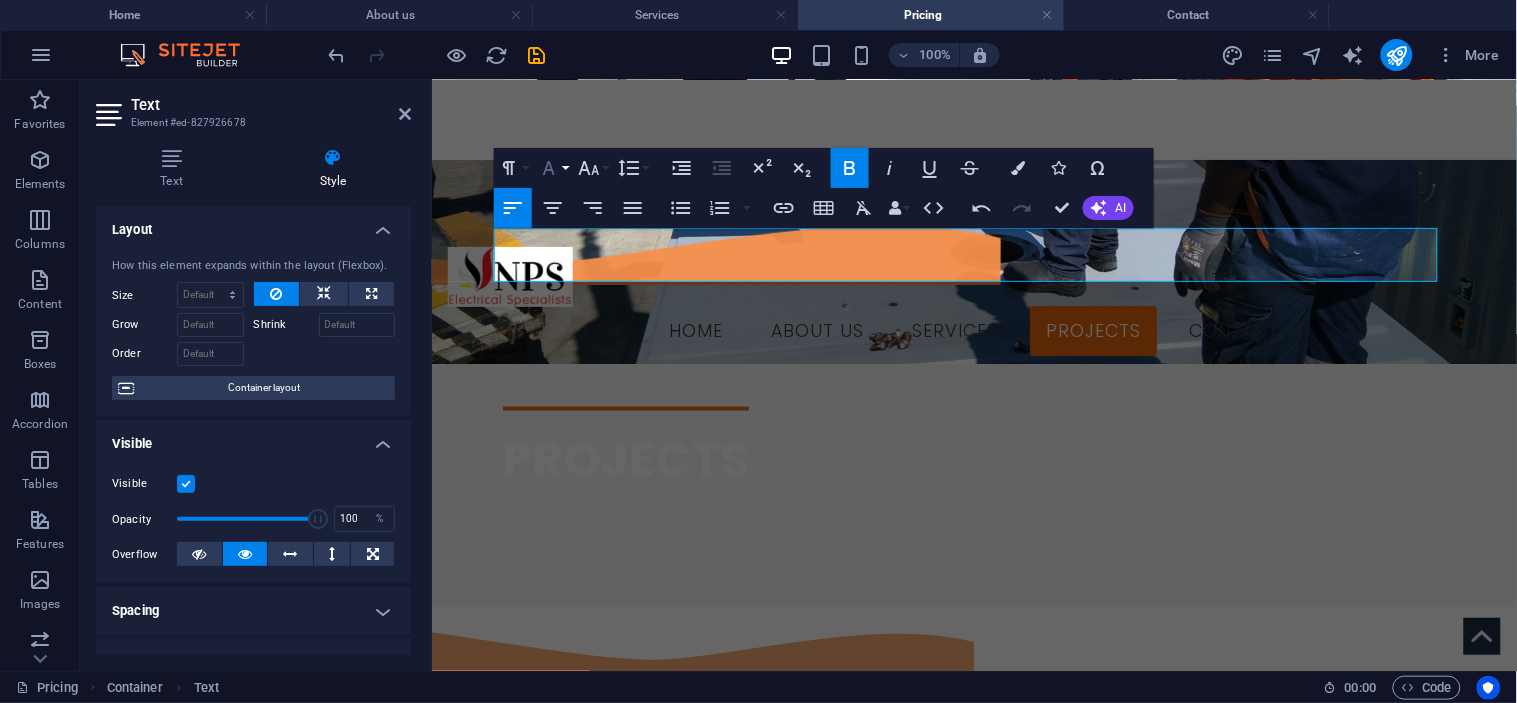 click 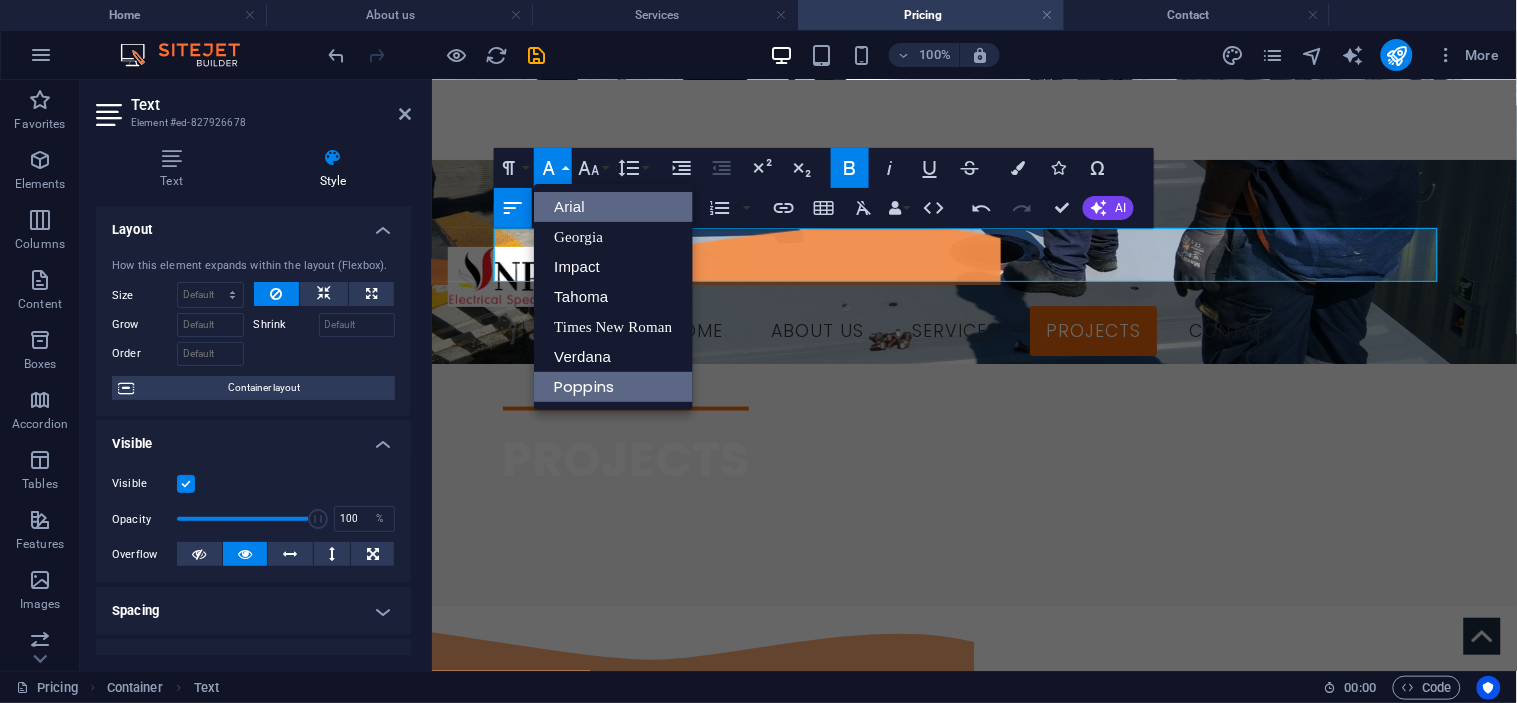 scroll, scrollTop: 0, scrollLeft: 0, axis: both 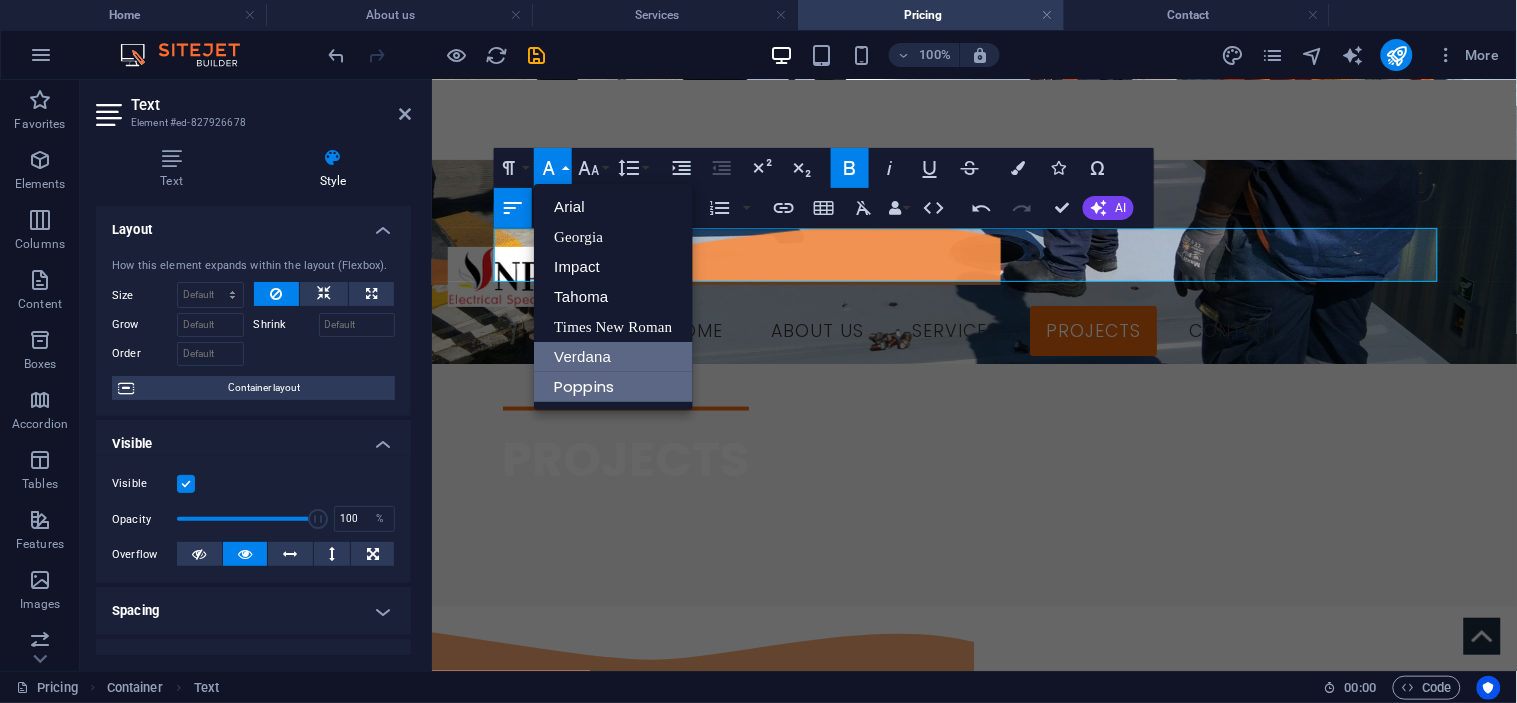 click on "Verdana" at bounding box center [613, 357] 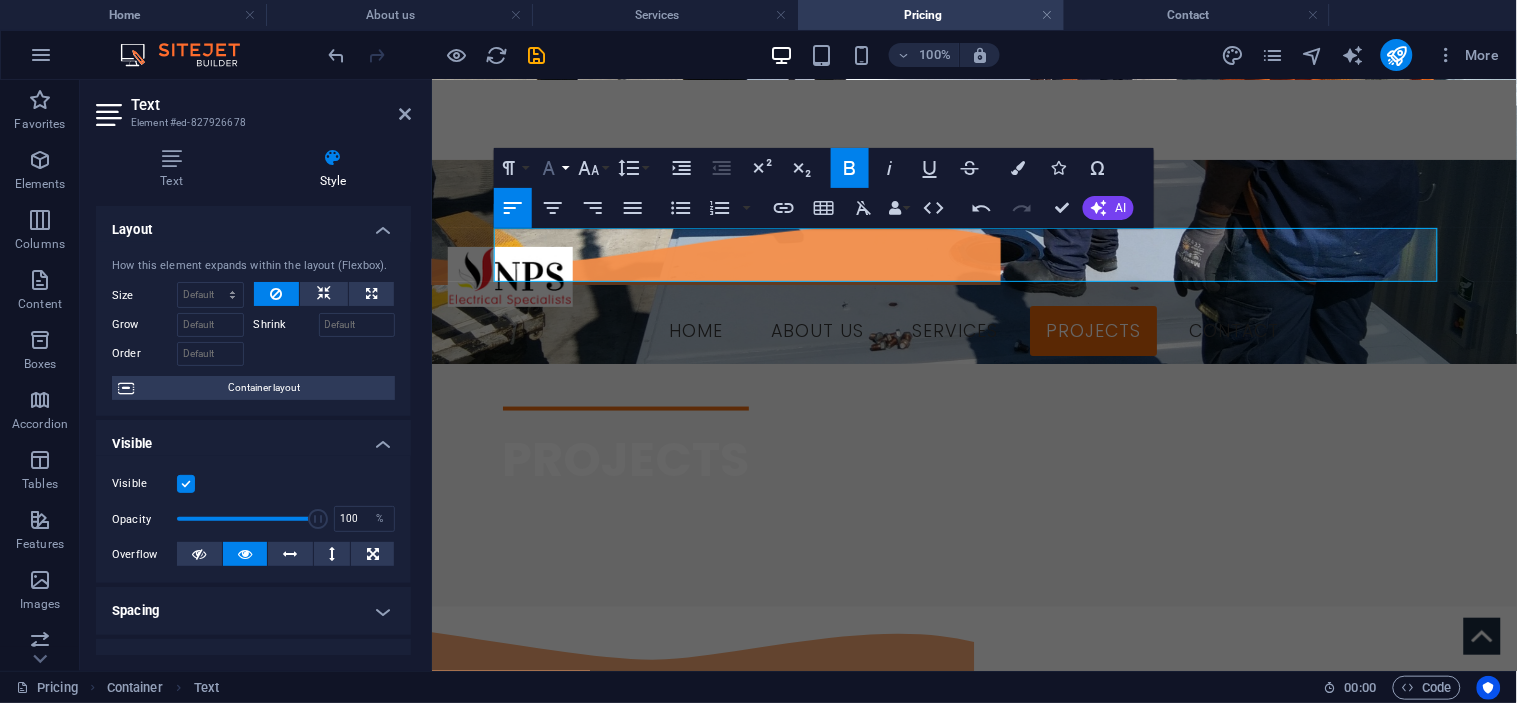 click 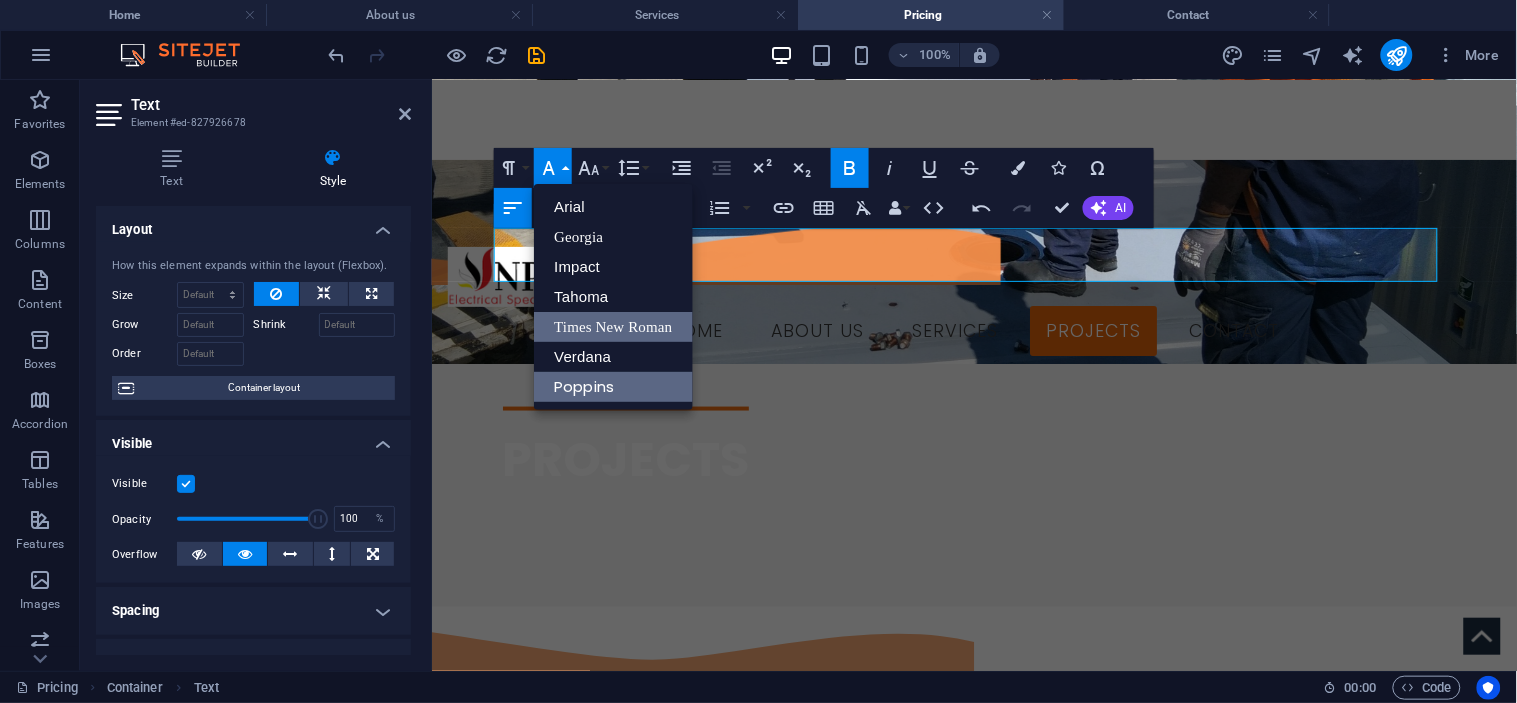 scroll, scrollTop: 0, scrollLeft: 0, axis: both 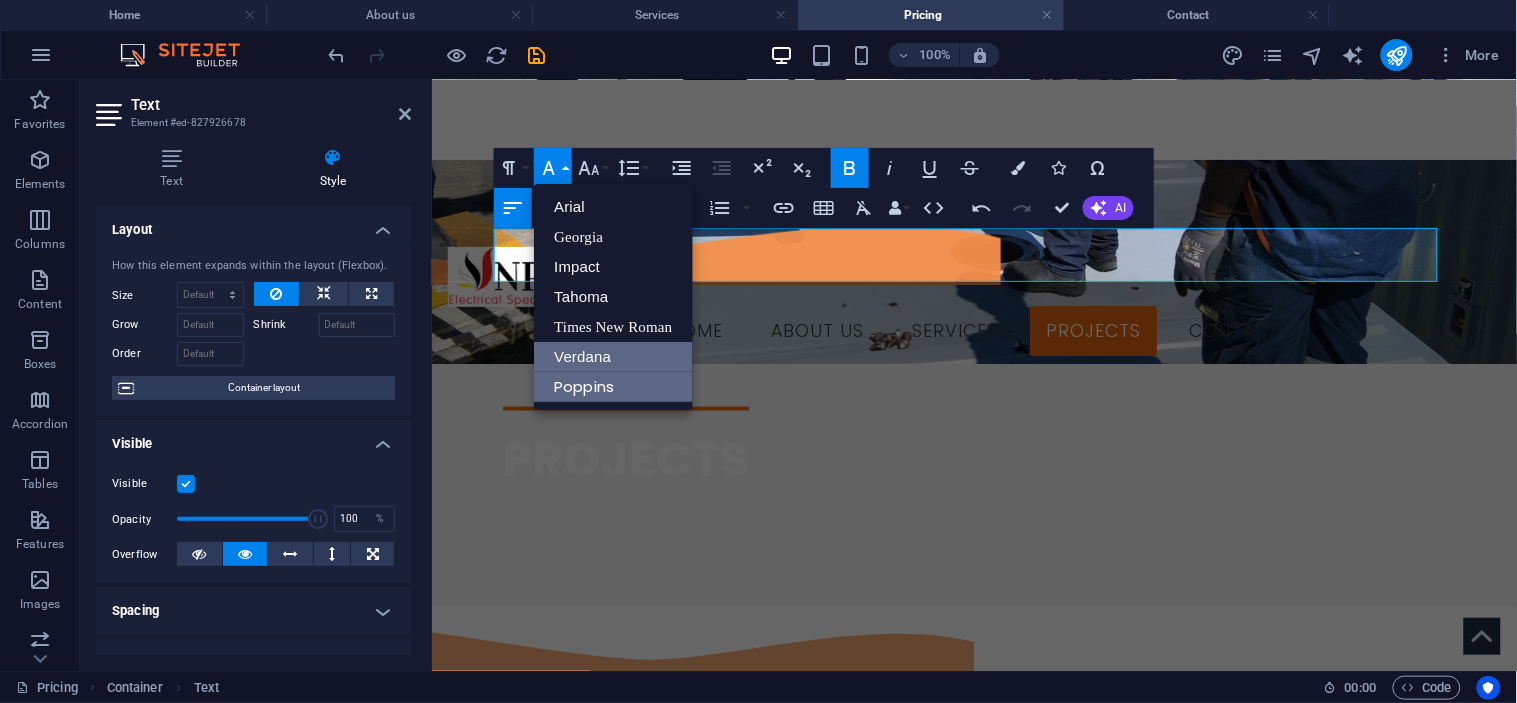 click on "Verdana" at bounding box center [613, 357] 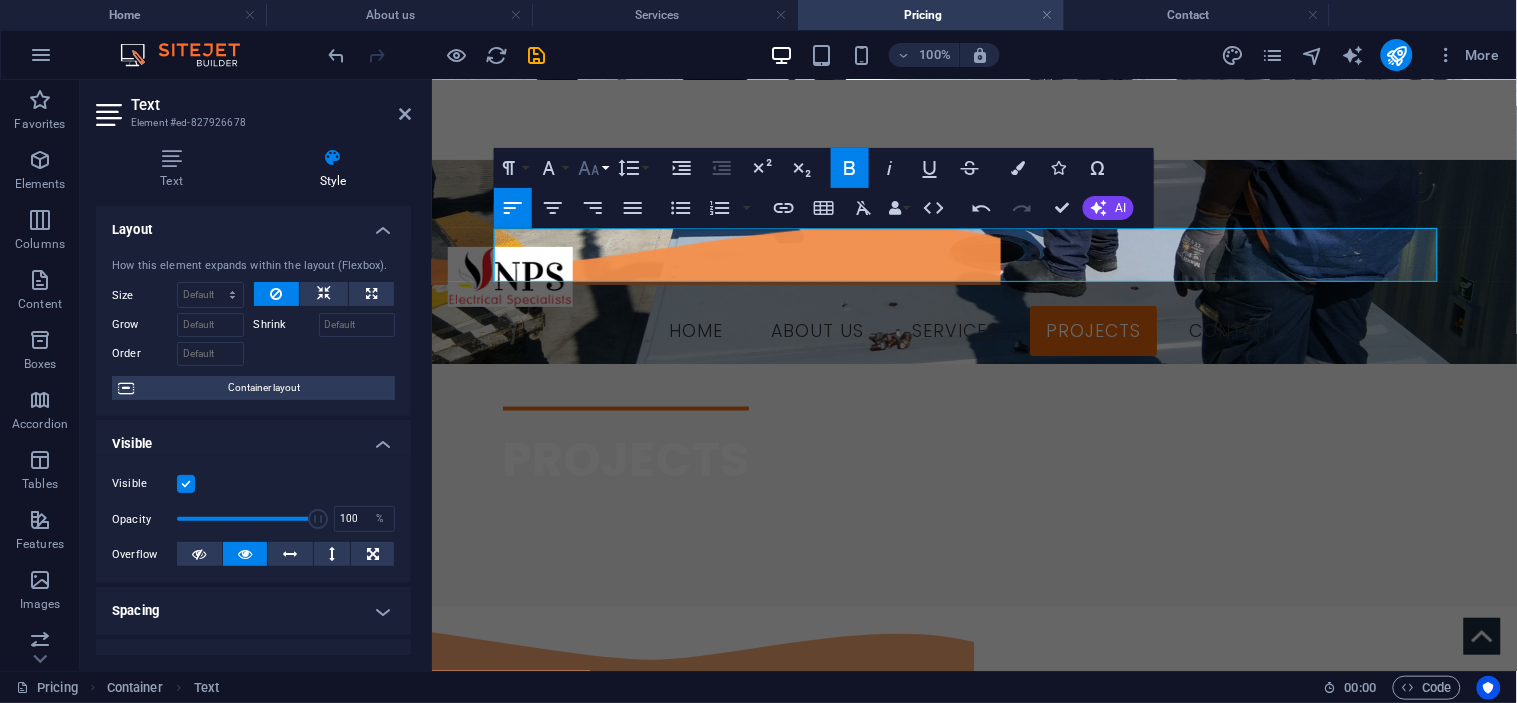 click 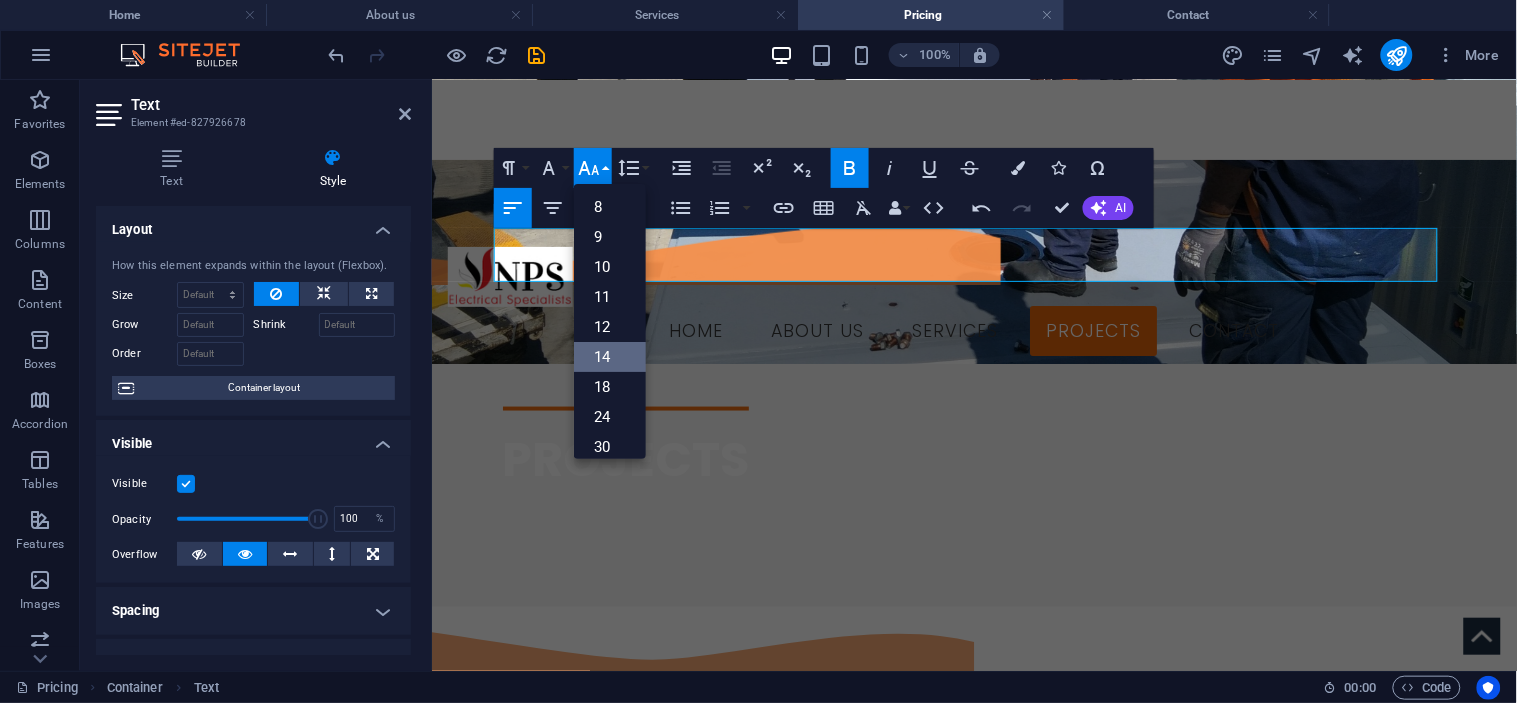 click on "14" at bounding box center (610, 357) 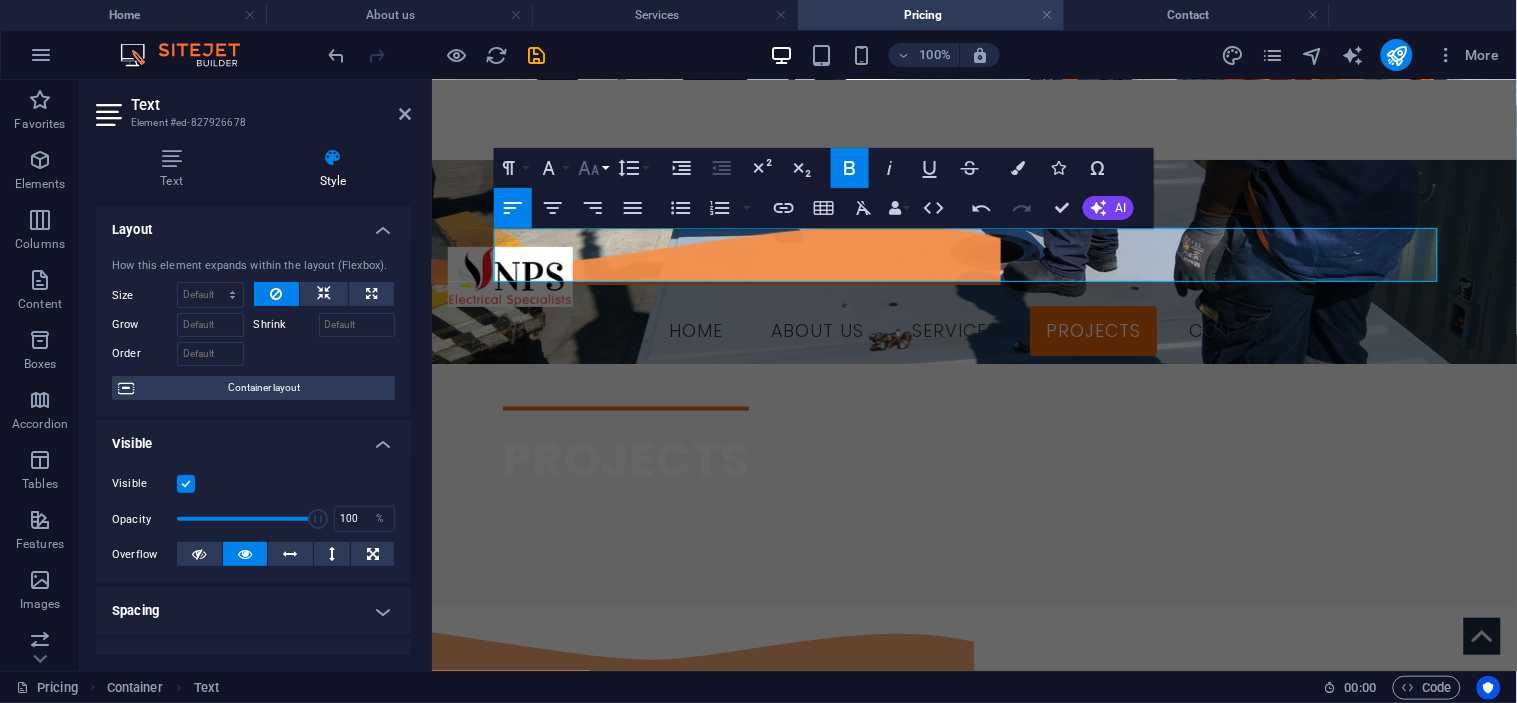 click on "Font Size" at bounding box center [593, 168] 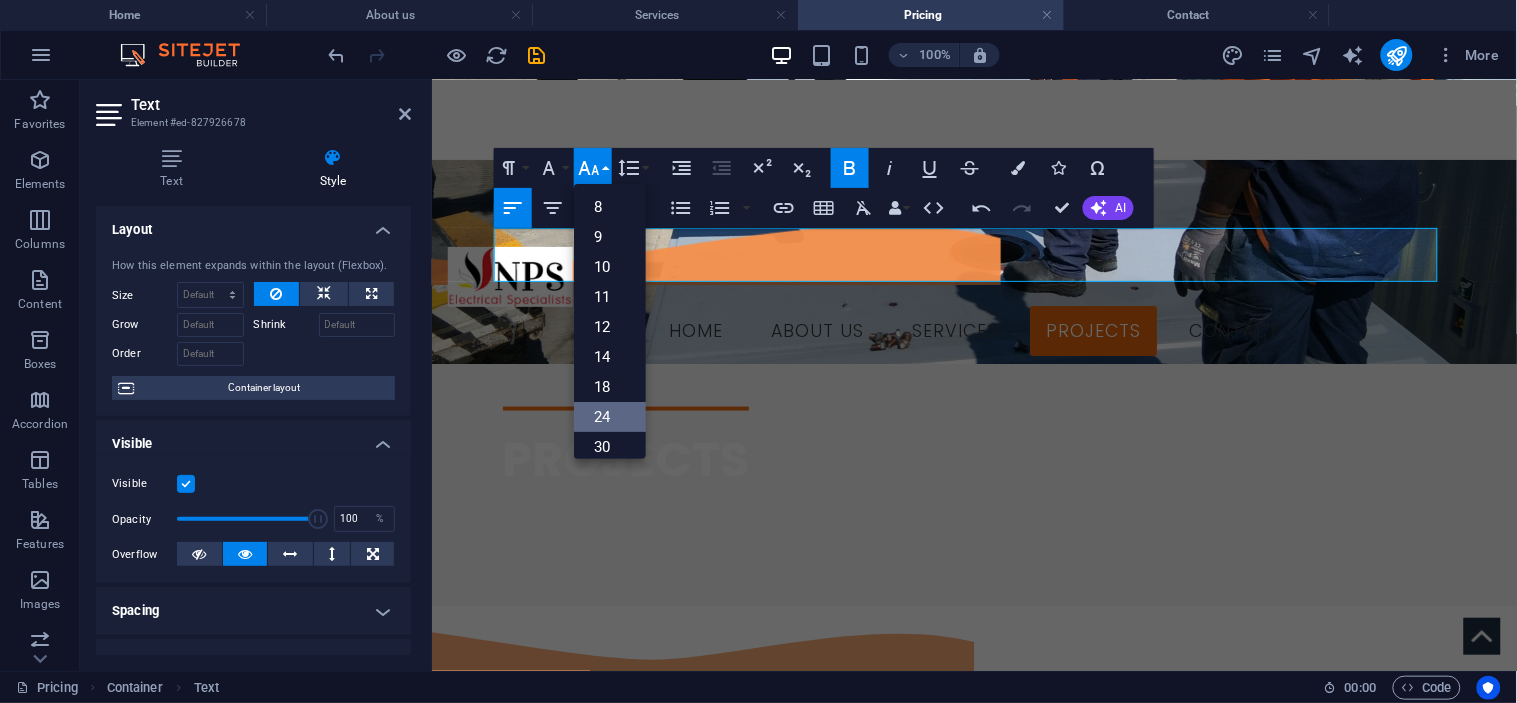 scroll, scrollTop: 111, scrollLeft: 0, axis: vertical 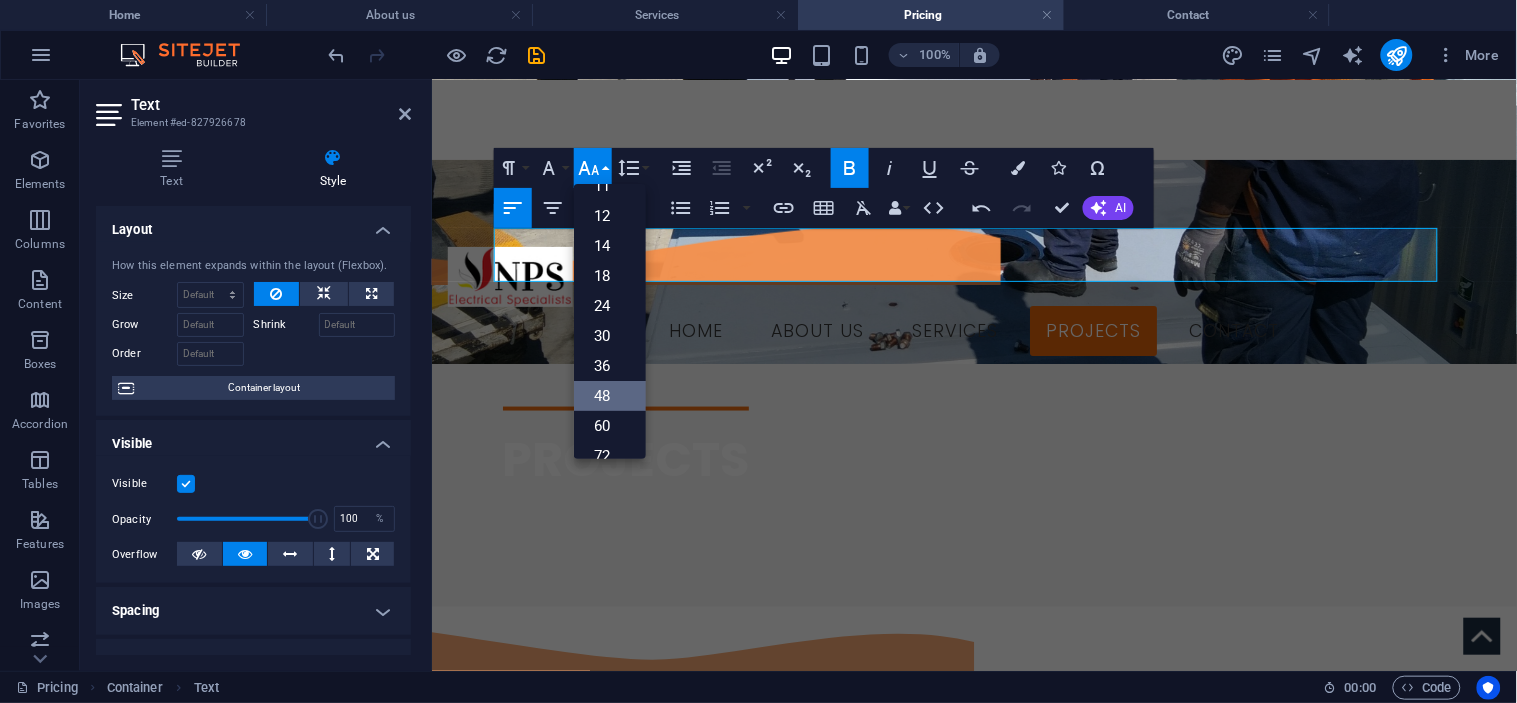 click on "48" at bounding box center (610, 396) 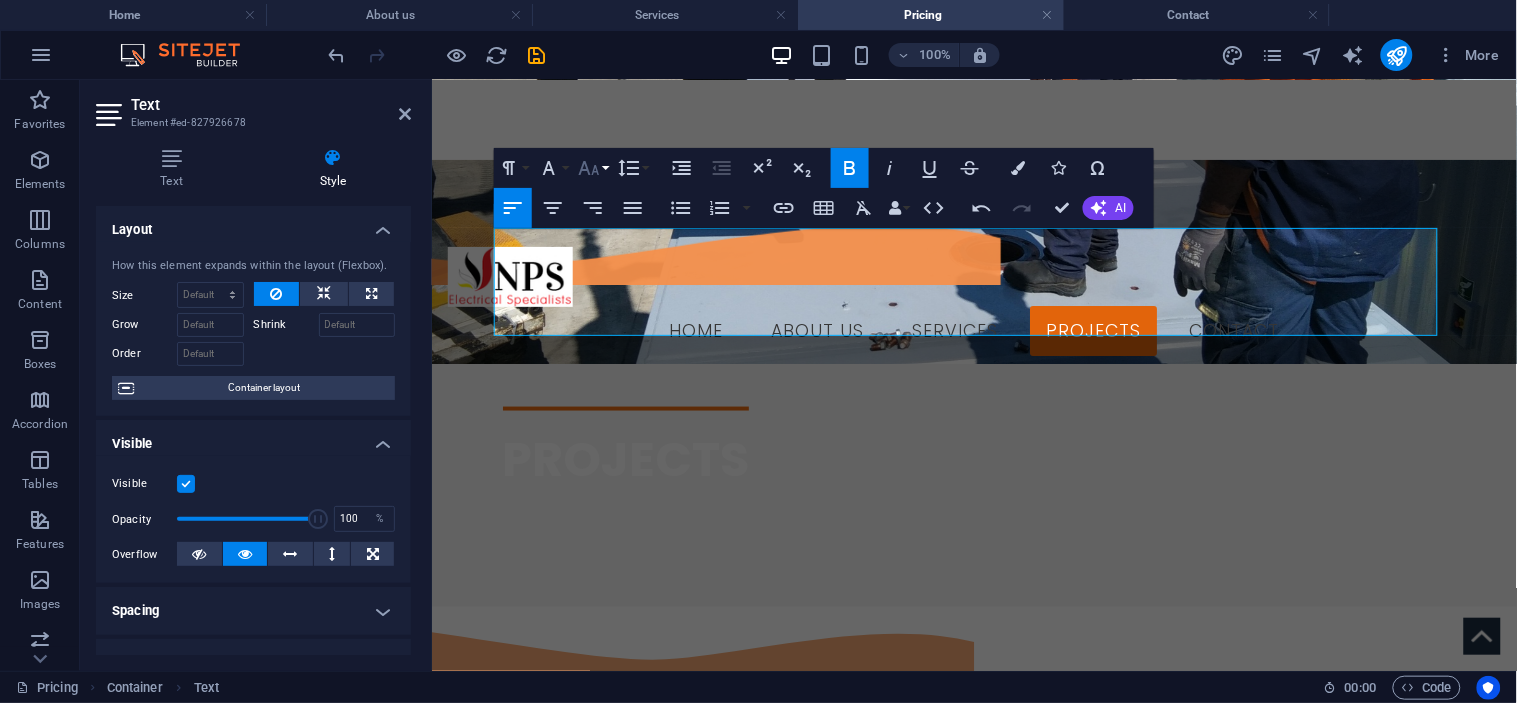 click 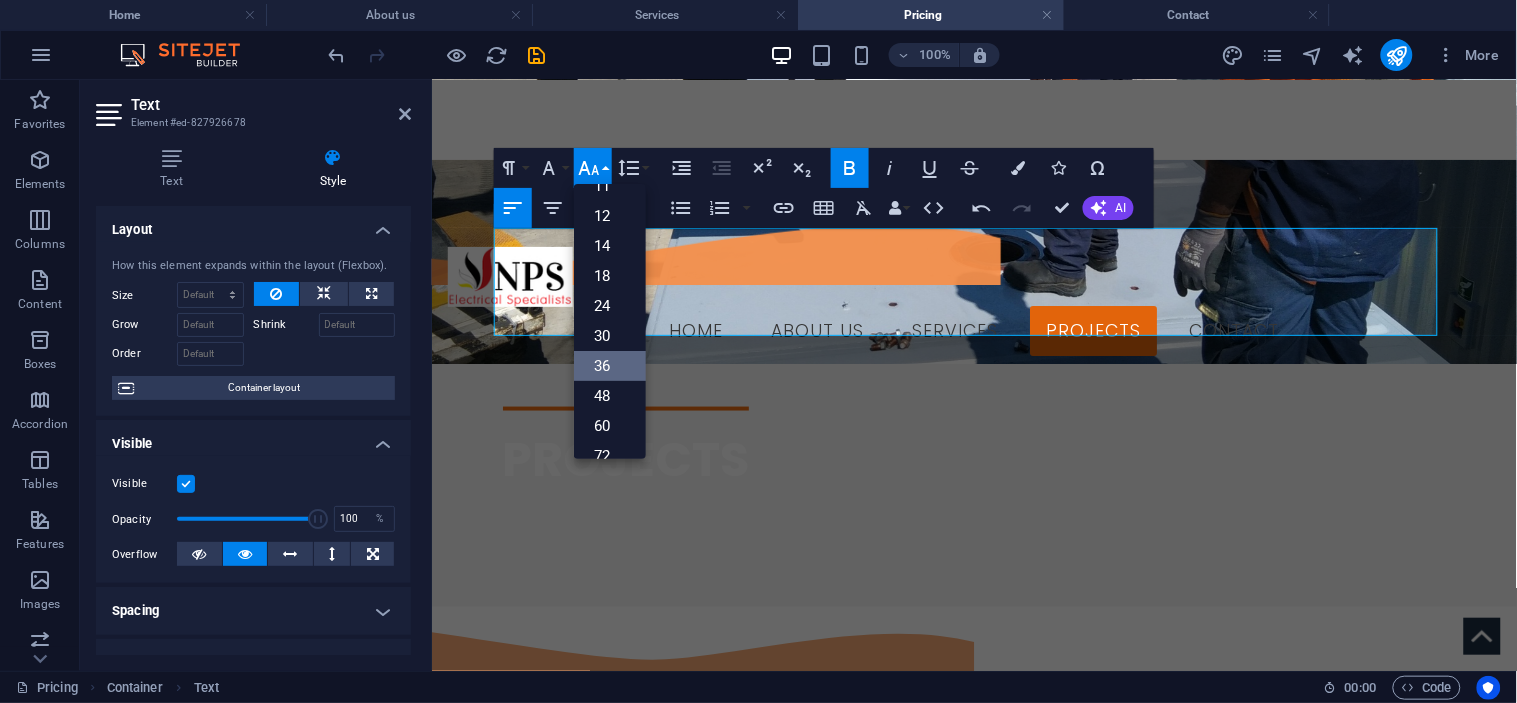 click on "36" at bounding box center (610, 366) 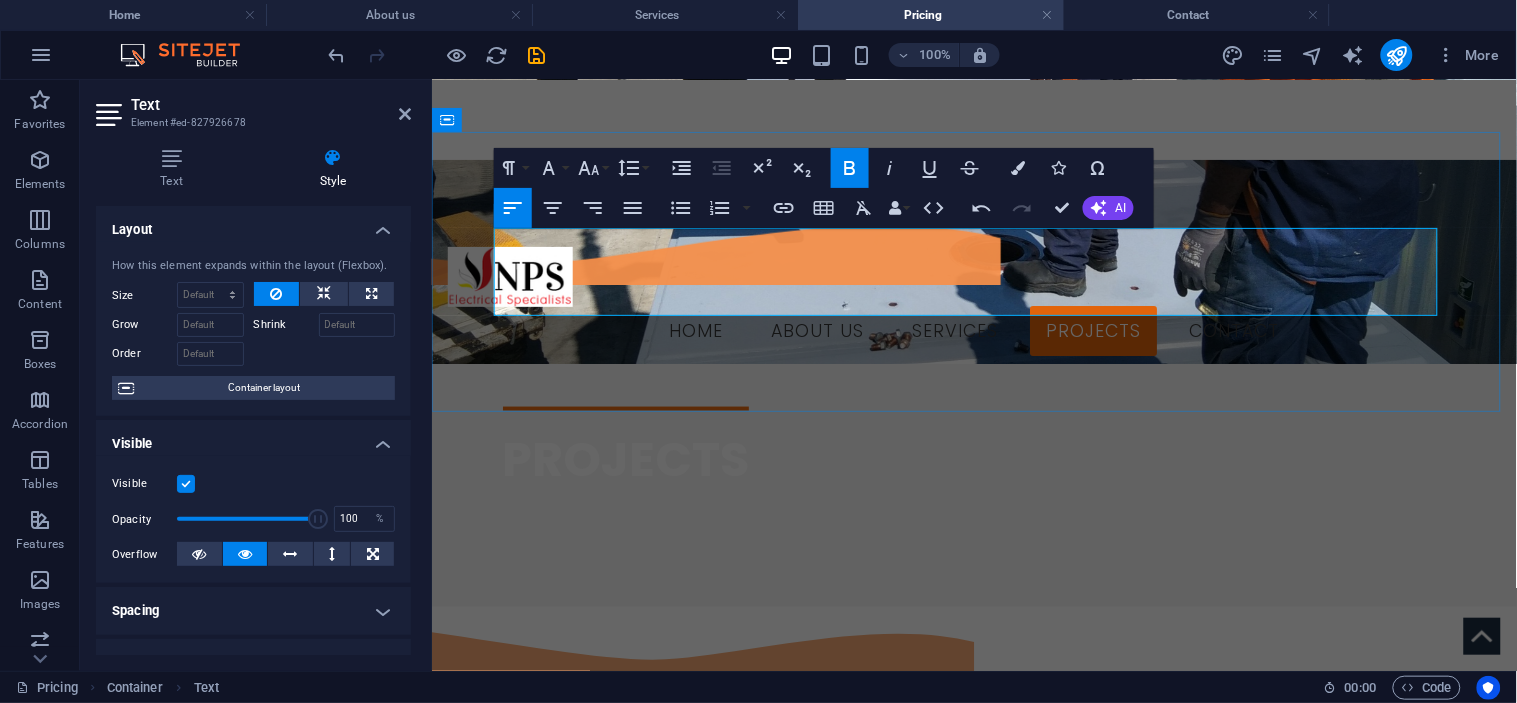 click on "Your preferred electrical contractors.." at bounding box center (974, 851) 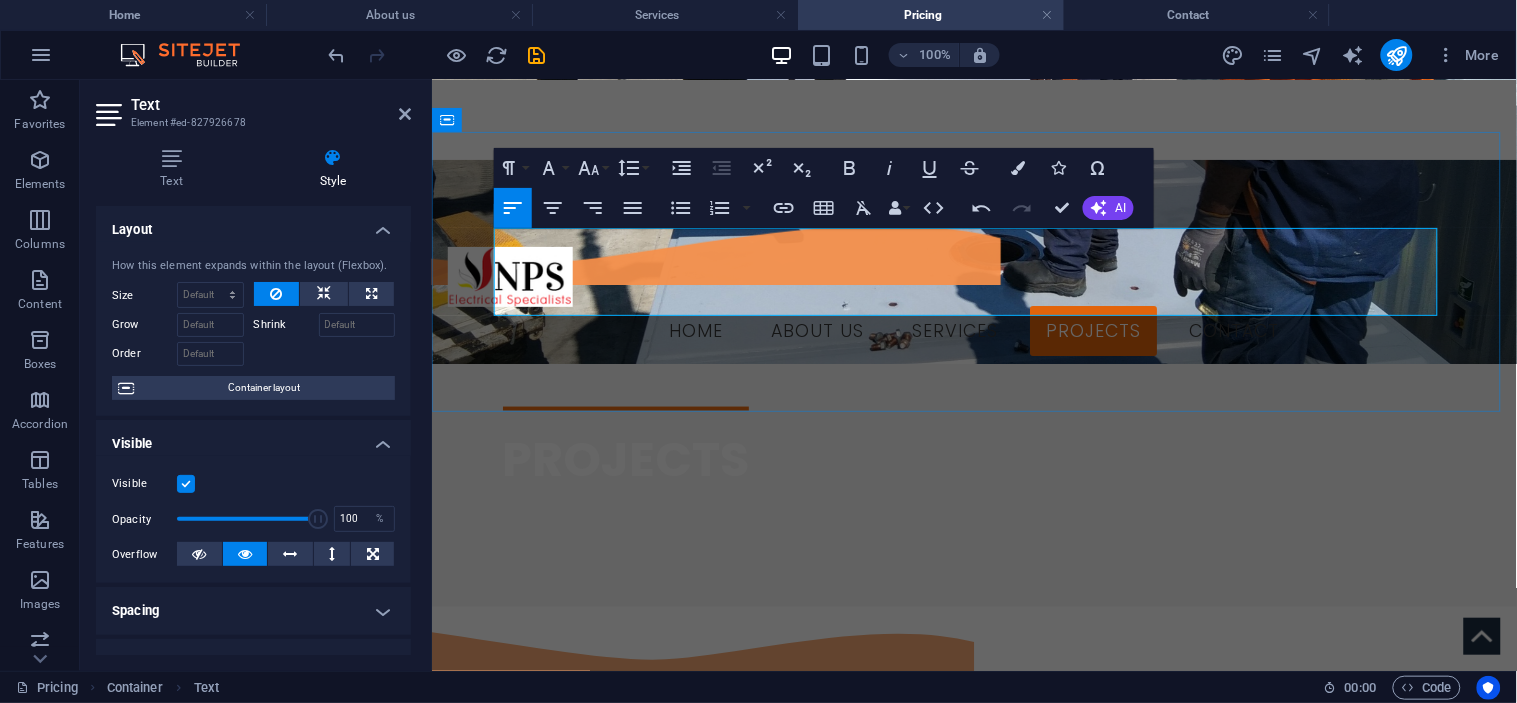 drag, startPoint x: 749, startPoint y: 304, endPoint x: 493, endPoint y: 294, distance: 256.19525 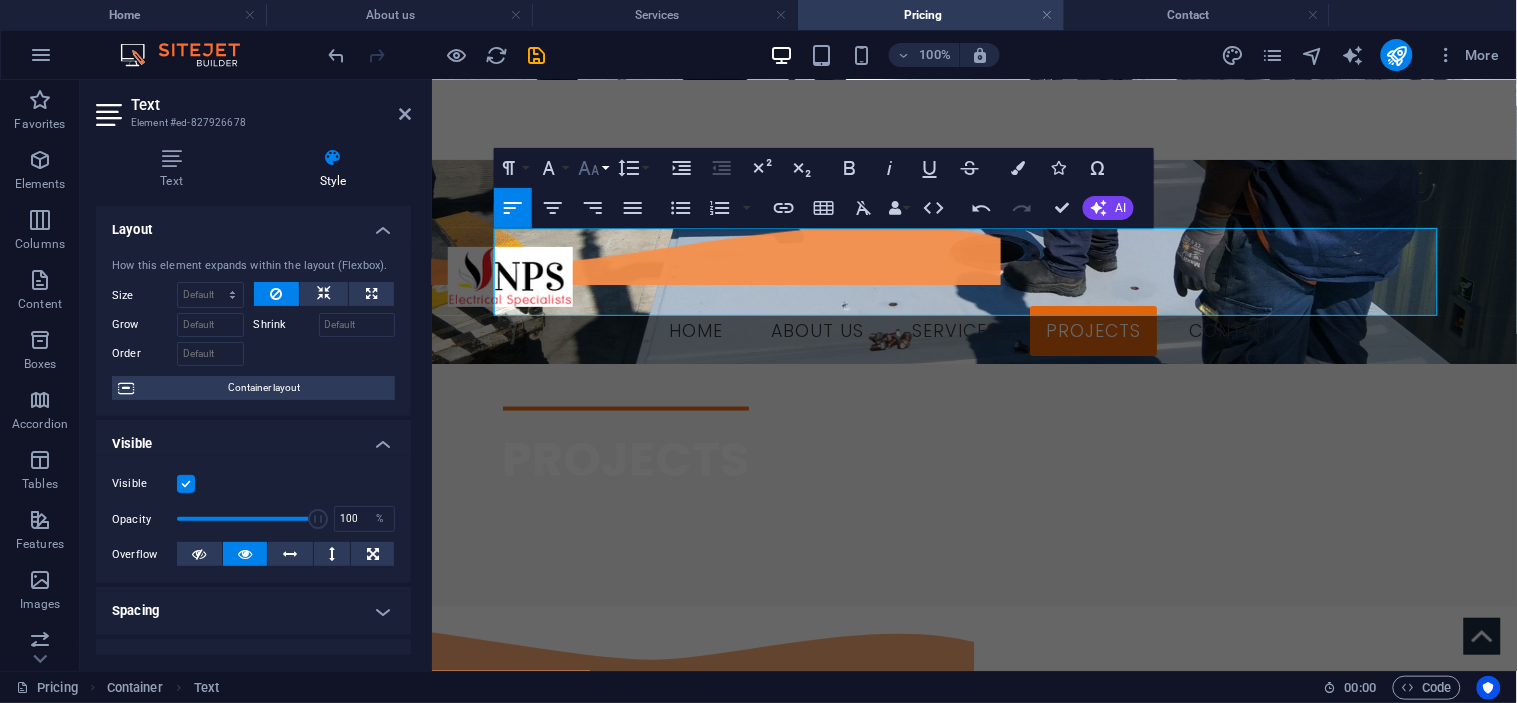 click on "Font Size" at bounding box center (593, 168) 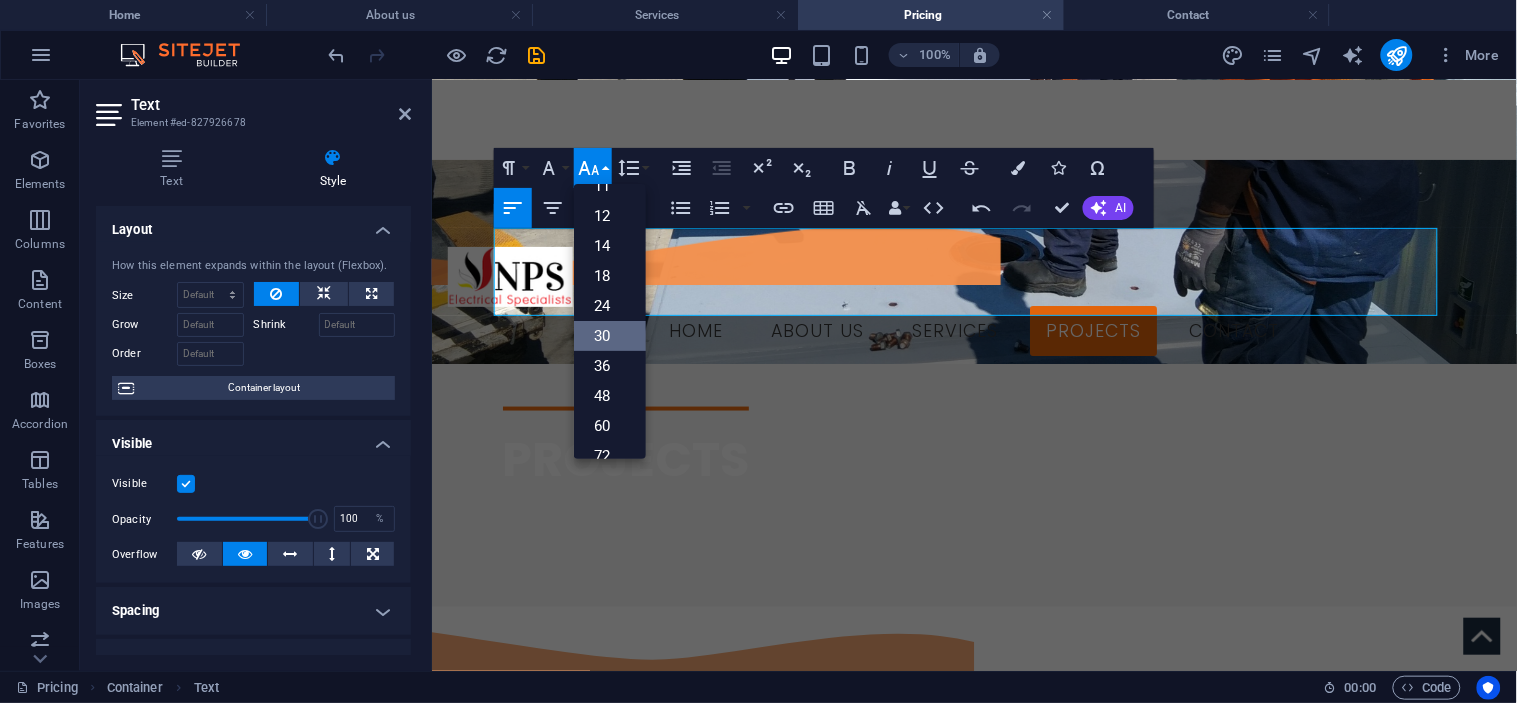 click on "30" at bounding box center (610, 336) 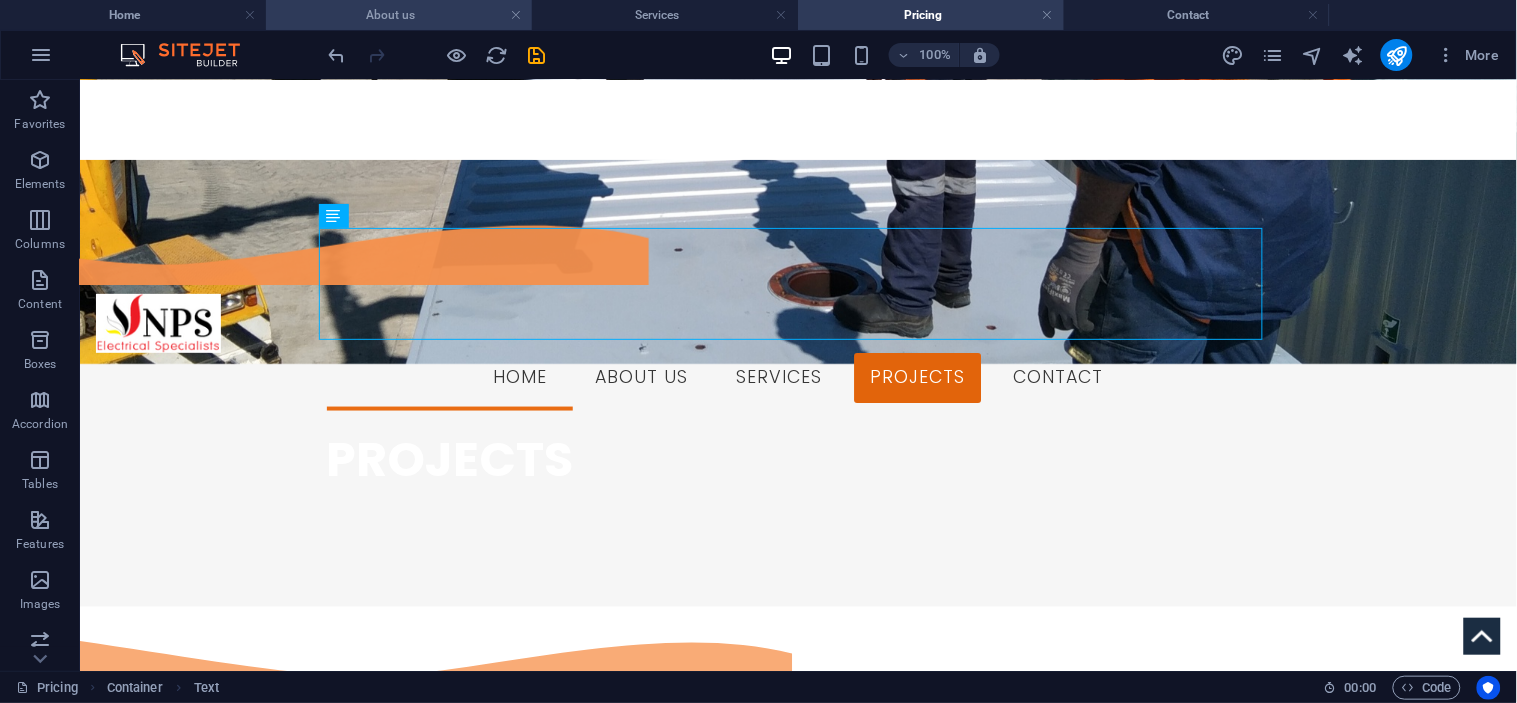 click on "About us" at bounding box center (399, 15) 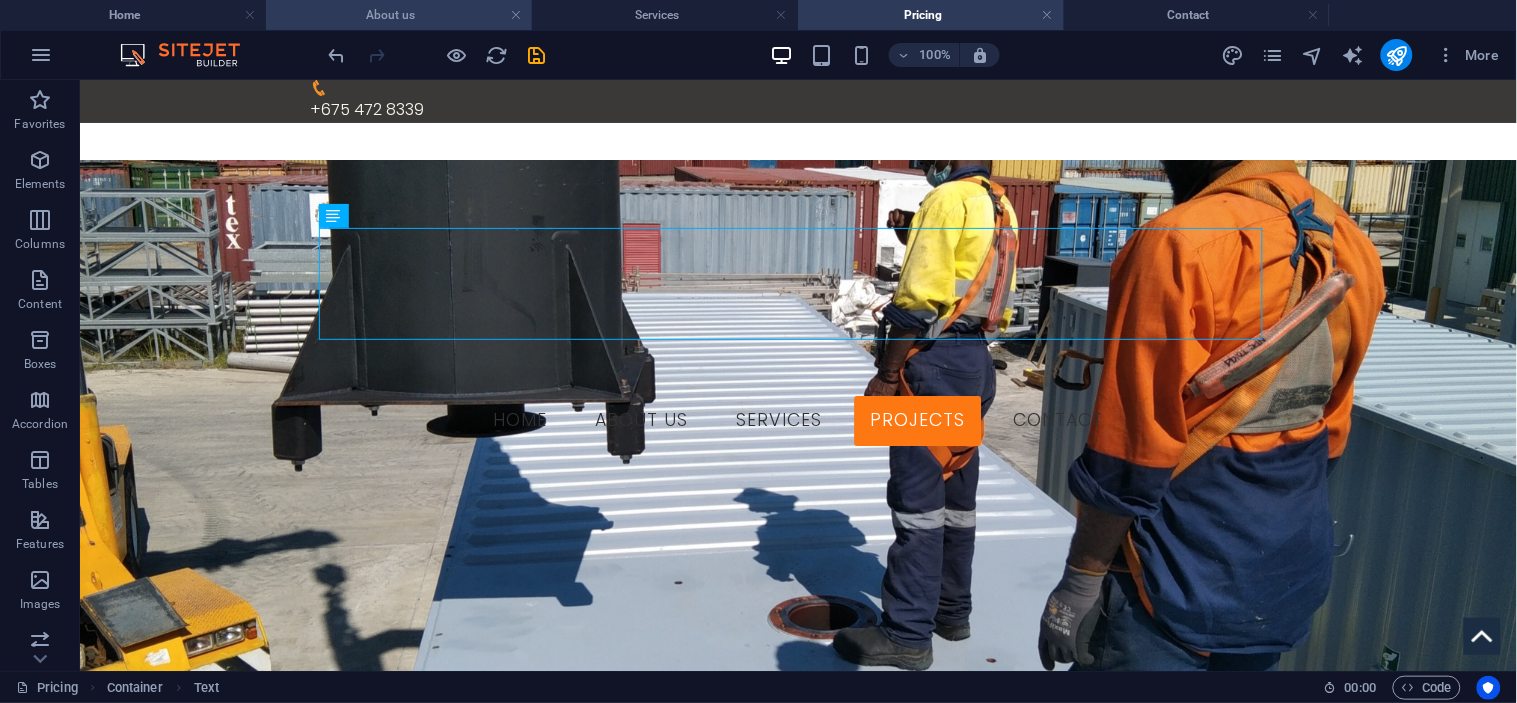 scroll, scrollTop: 1437, scrollLeft: 0, axis: vertical 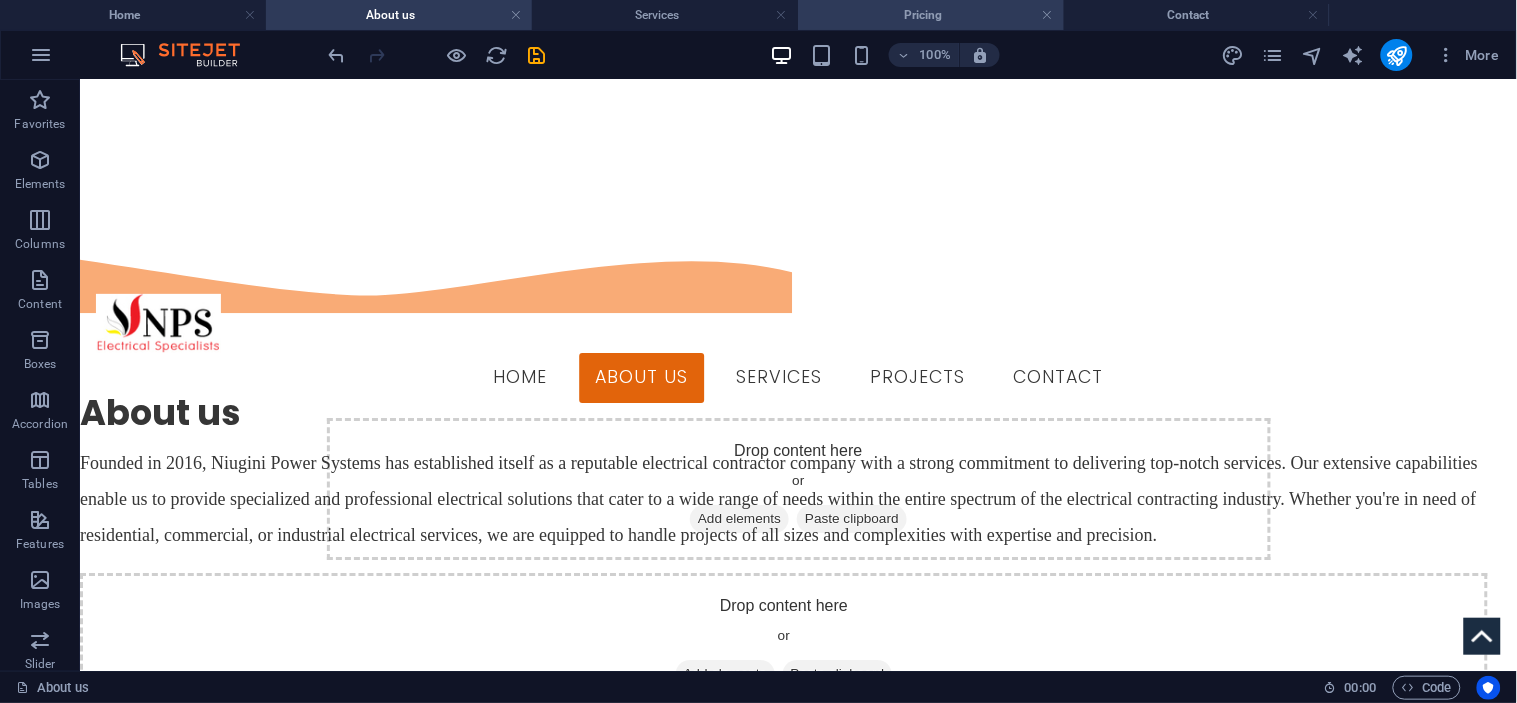 click on "Pricing" at bounding box center (931, 15) 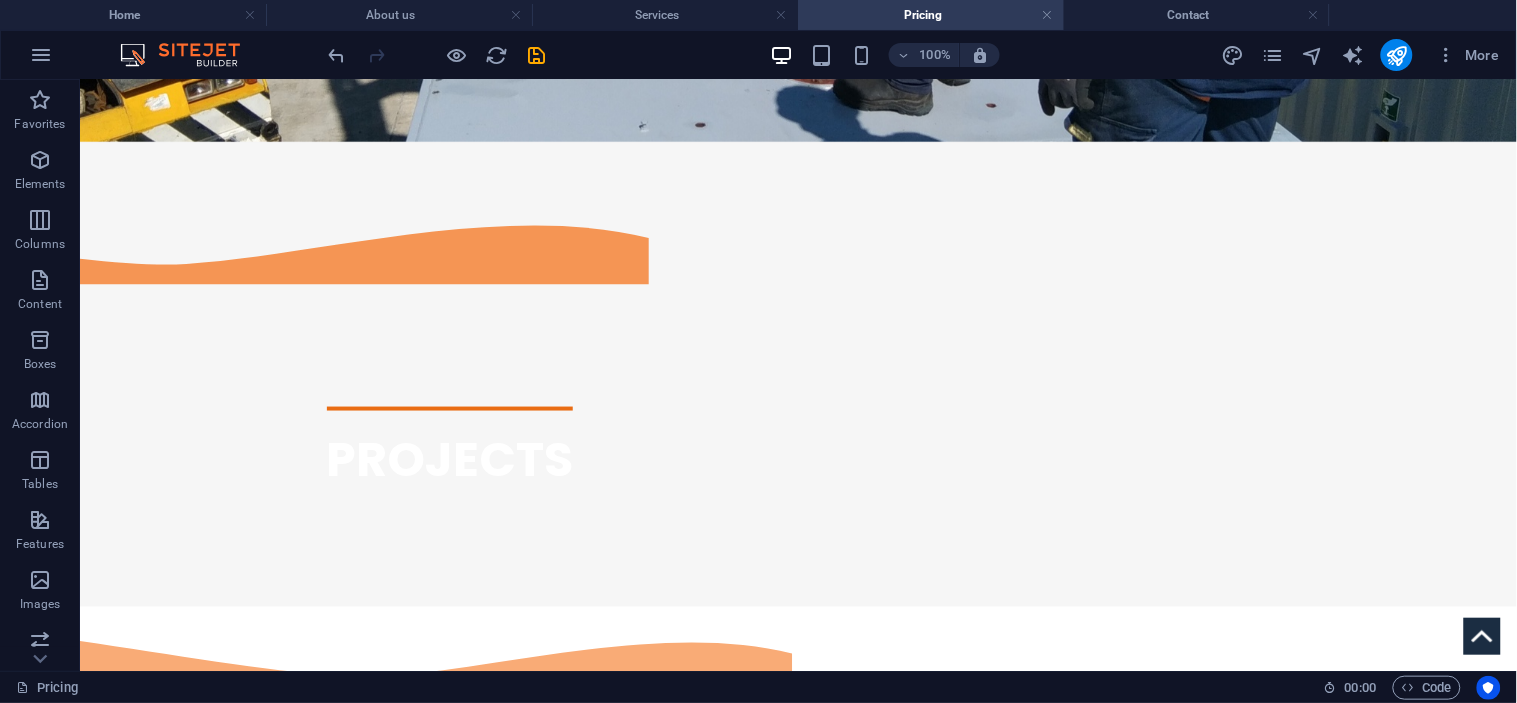 scroll, scrollTop: 0, scrollLeft: 0, axis: both 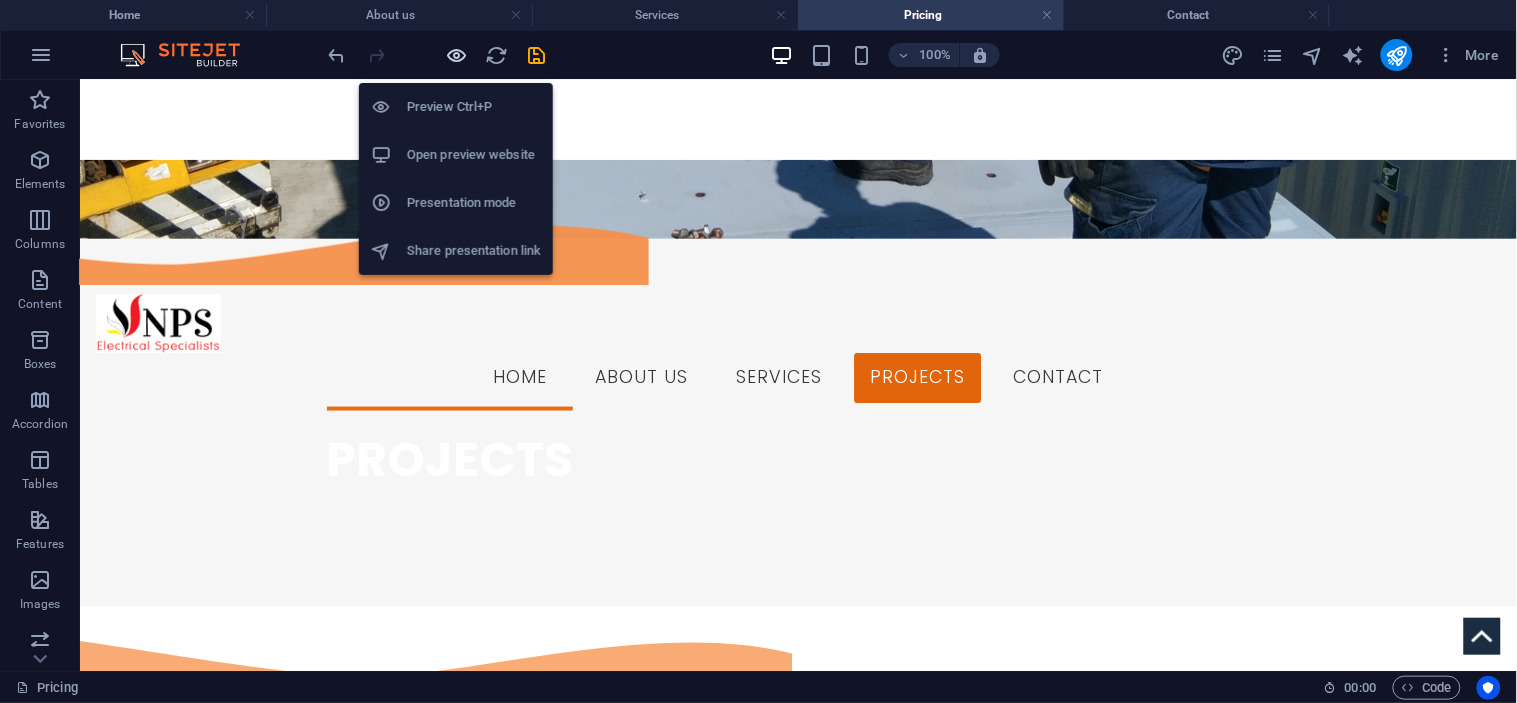 click at bounding box center (457, 55) 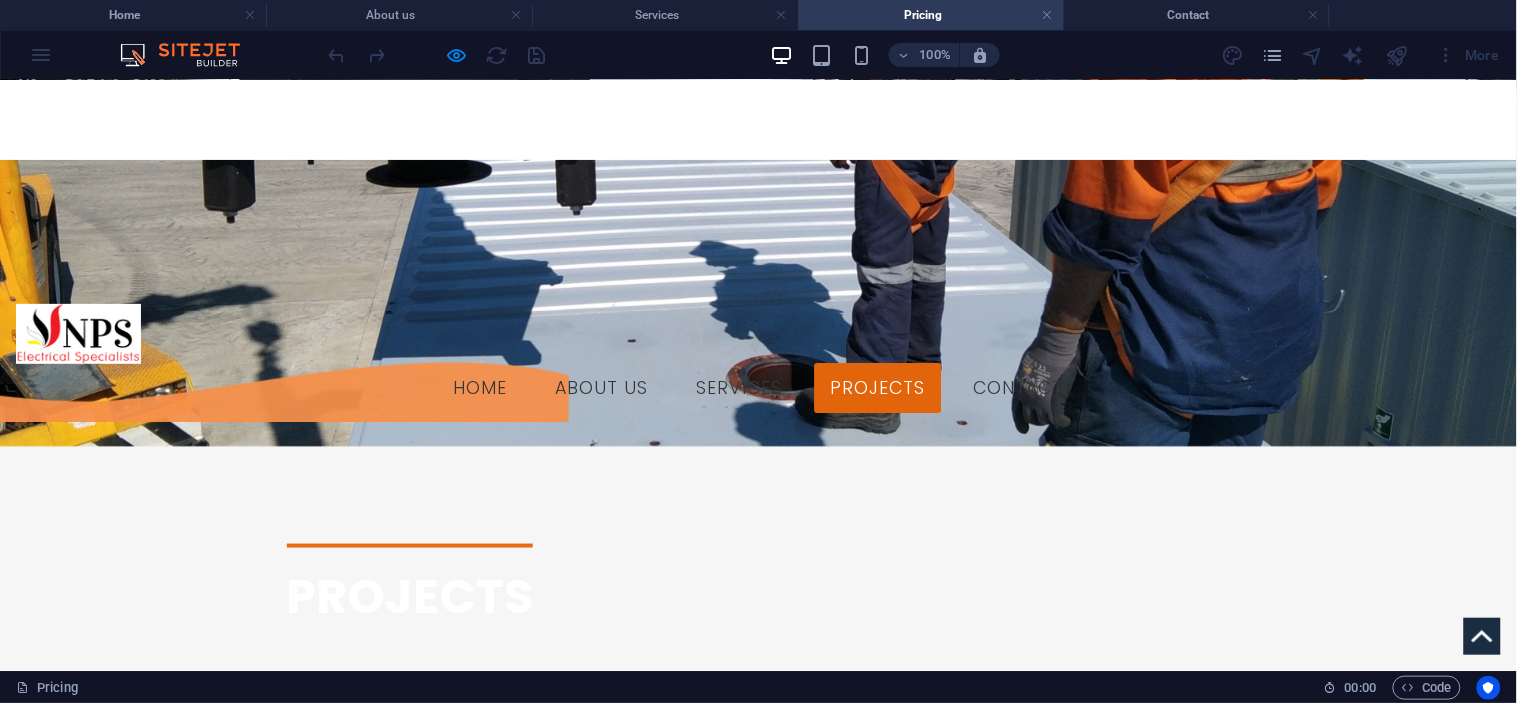 scroll, scrollTop: 333, scrollLeft: 0, axis: vertical 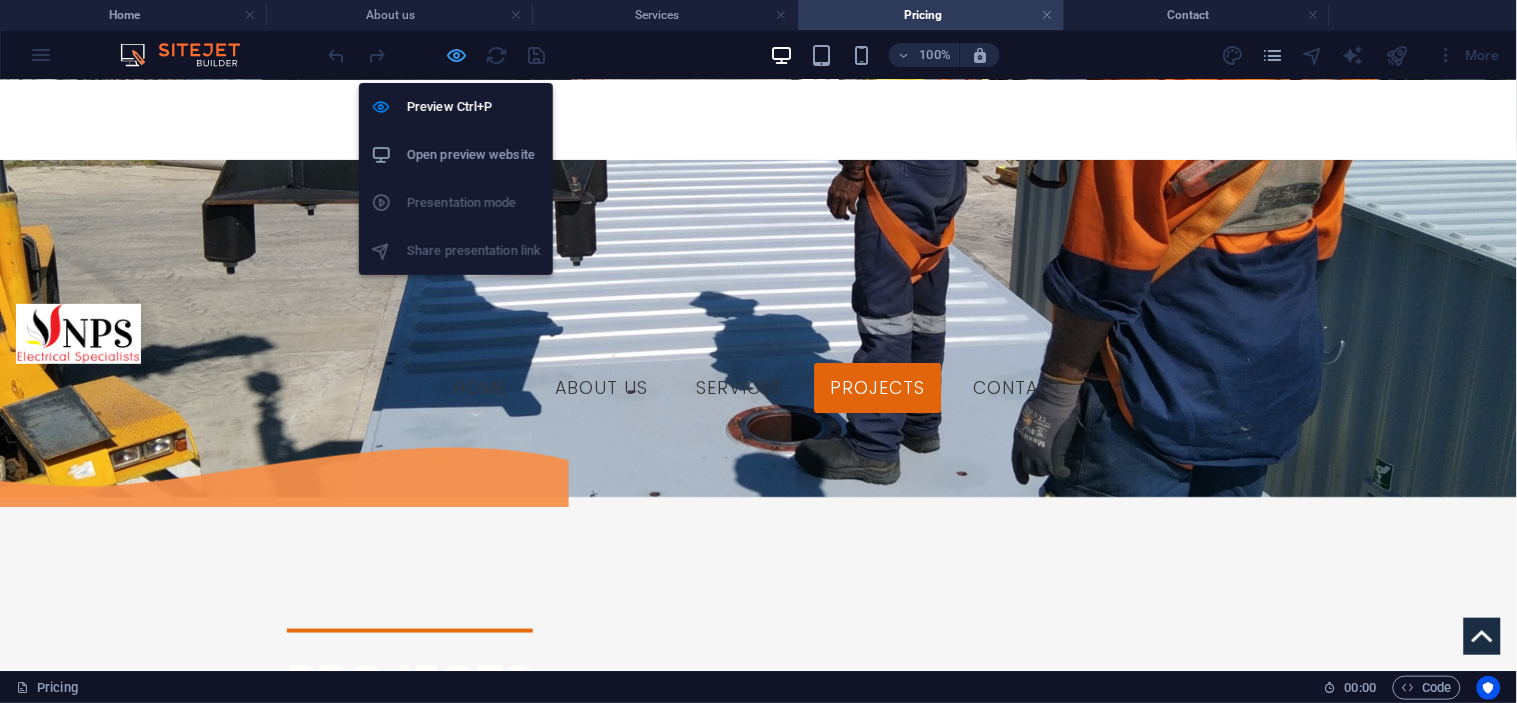 click at bounding box center (457, 55) 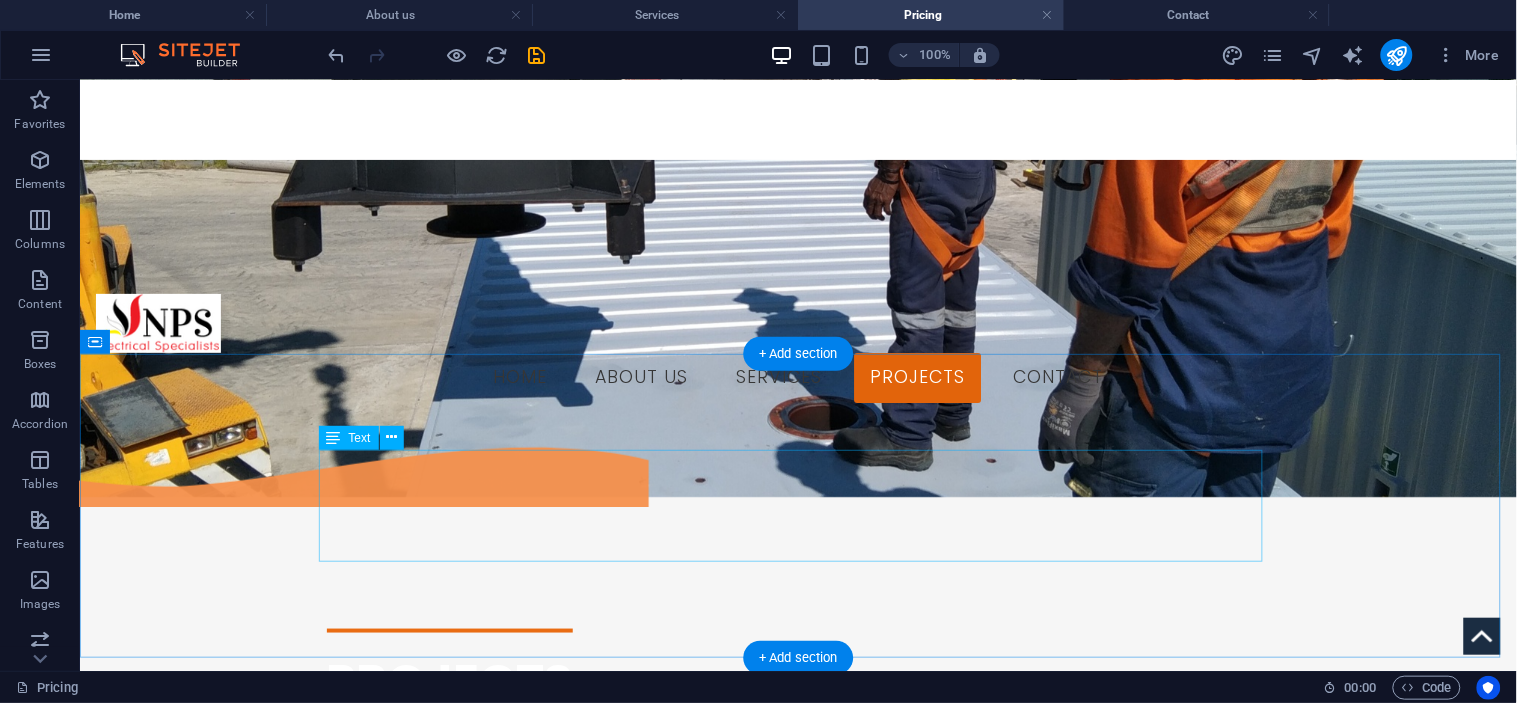 click on "NIUGINI POWER SYSTEMS Your preferred electrical contractors.." at bounding box center [798, 1077] 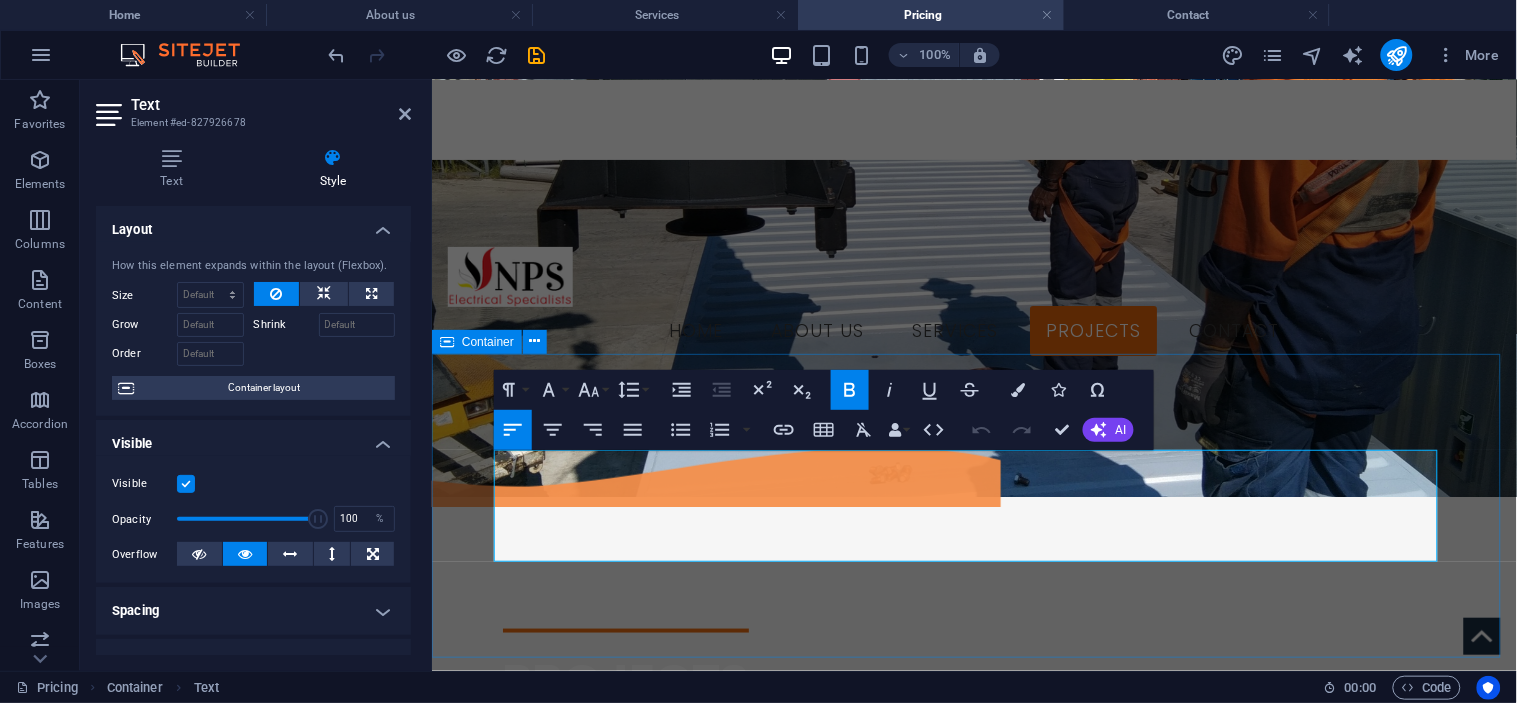 drag, startPoint x: 955, startPoint y: 536, endPoint x: 484, endPoint y: 535, distance: 471.00107 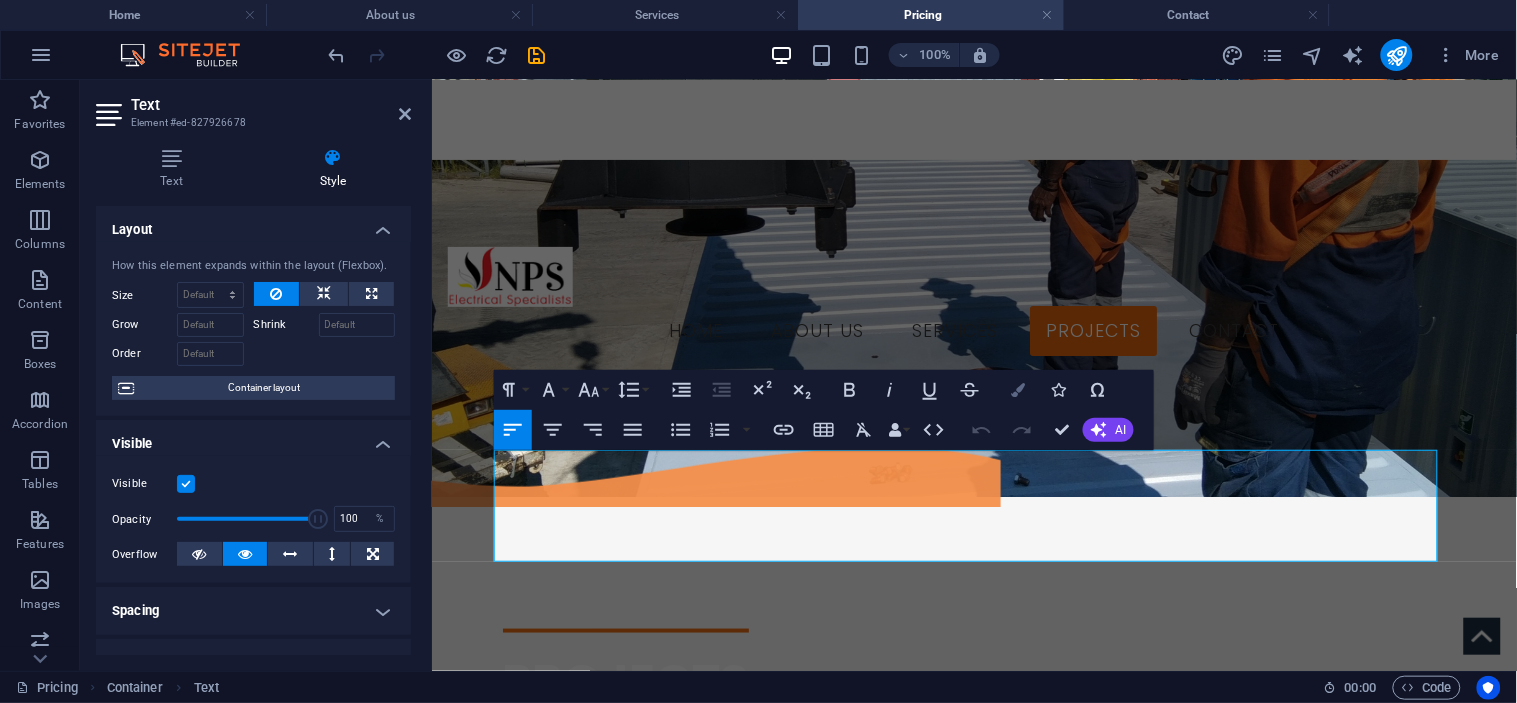click at bounding box center [1018, 390] 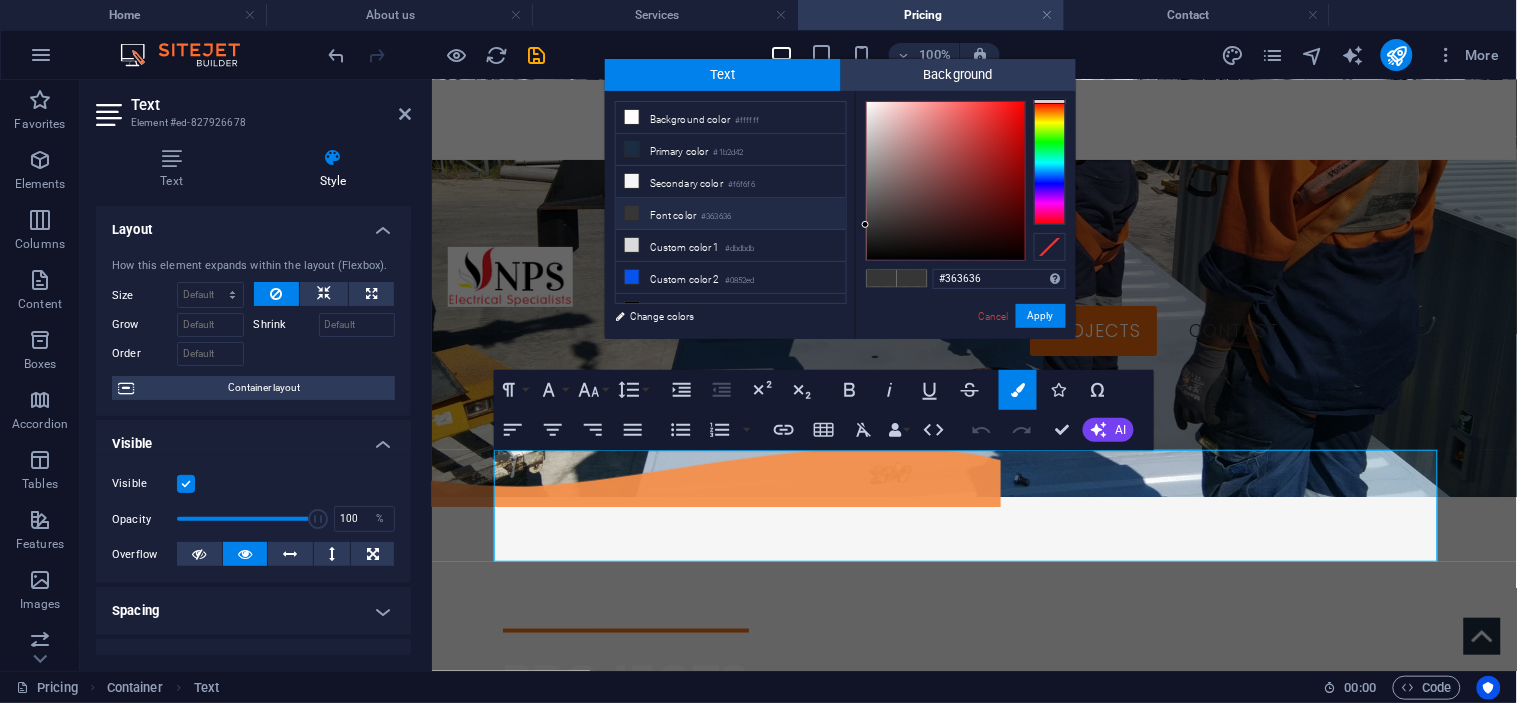 click at bounding box center [1050, 163] 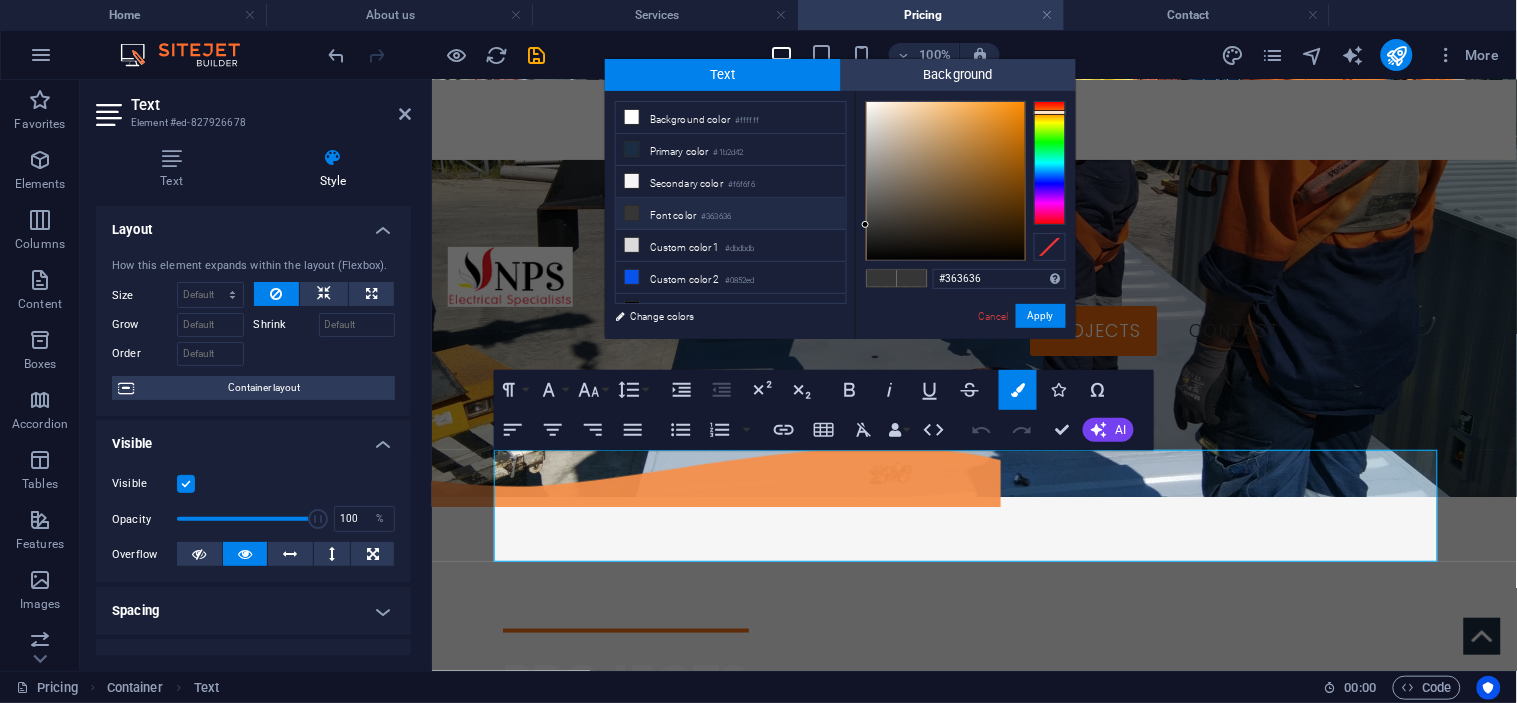 click at bounding box center (1050, 163) 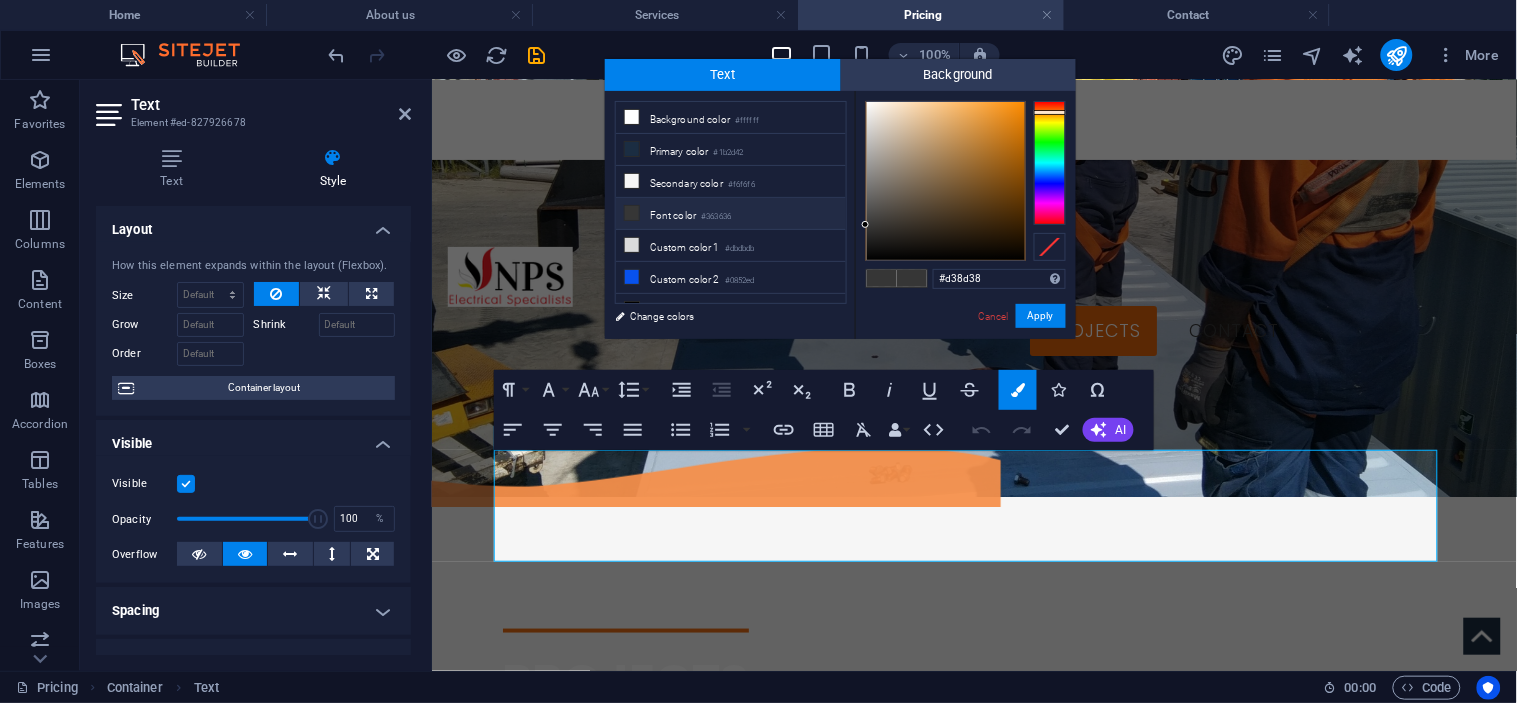 click at bounding box center [946, 181] 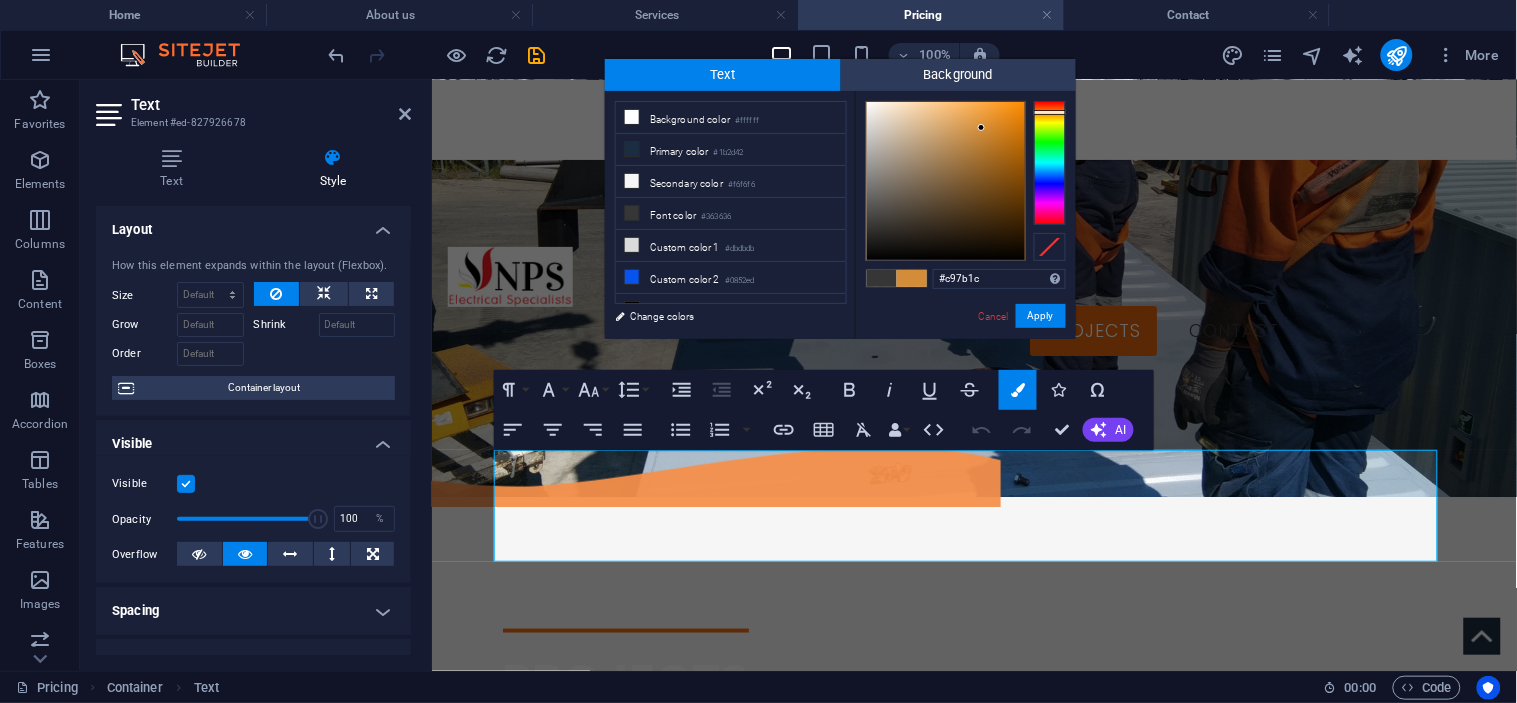 click at bounding box center [946, 181] 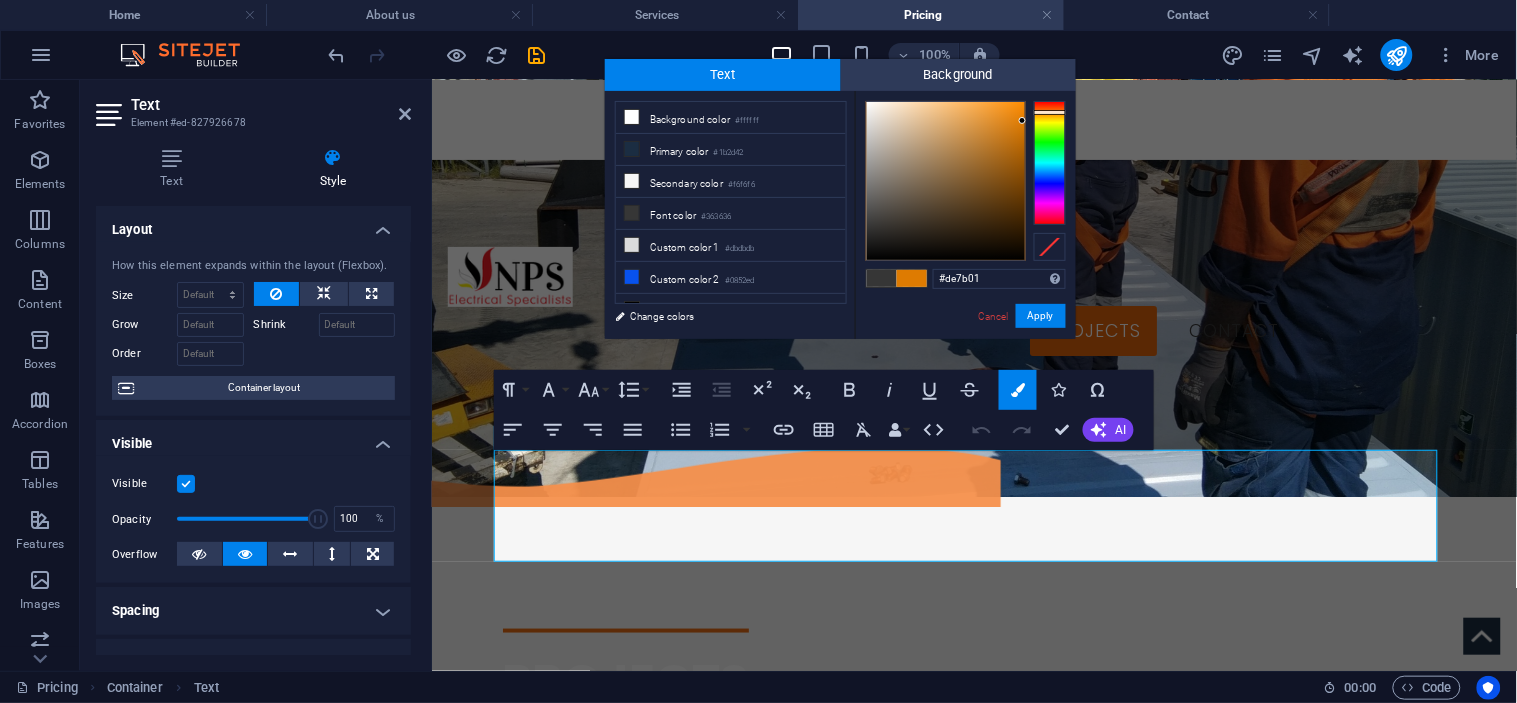 click at bounding box center [946, 181] 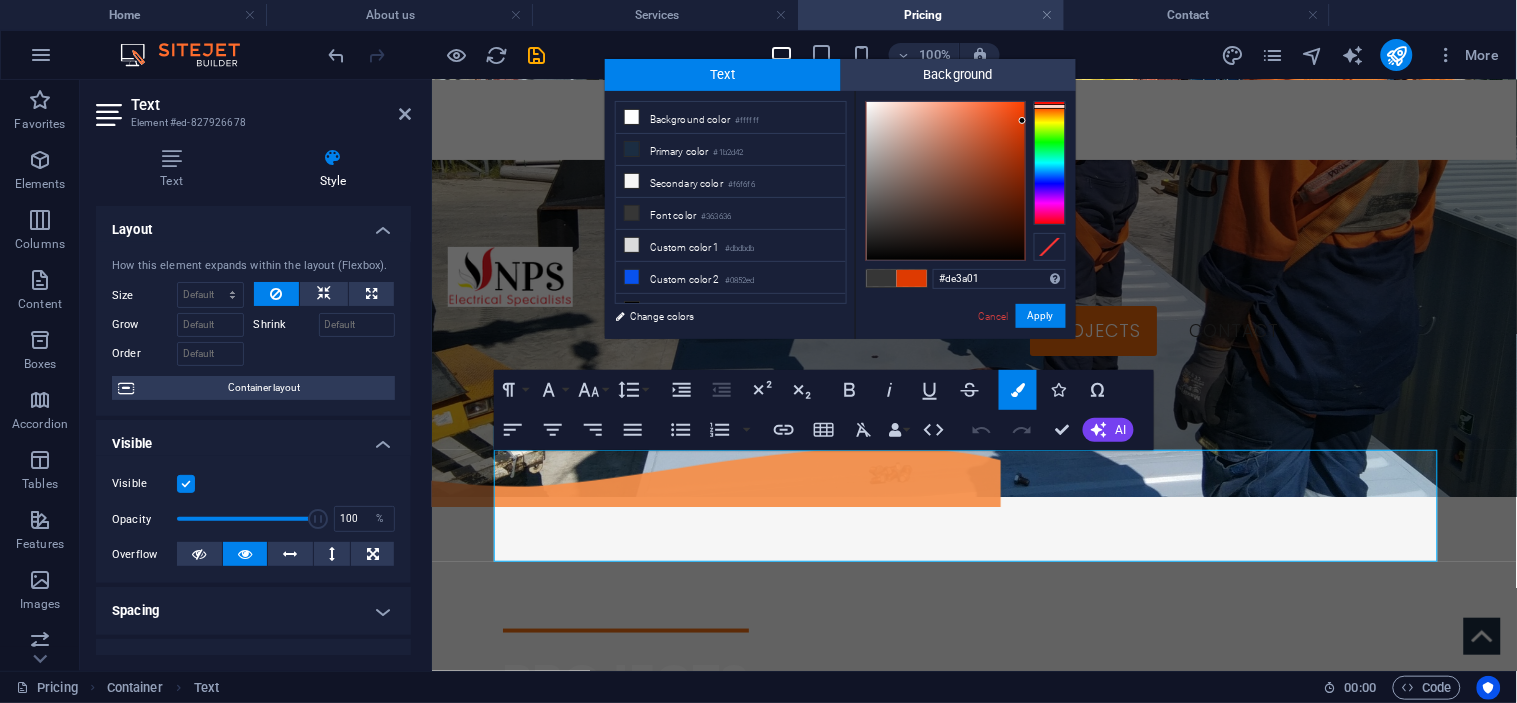 click at bounding box center [1050, 163] 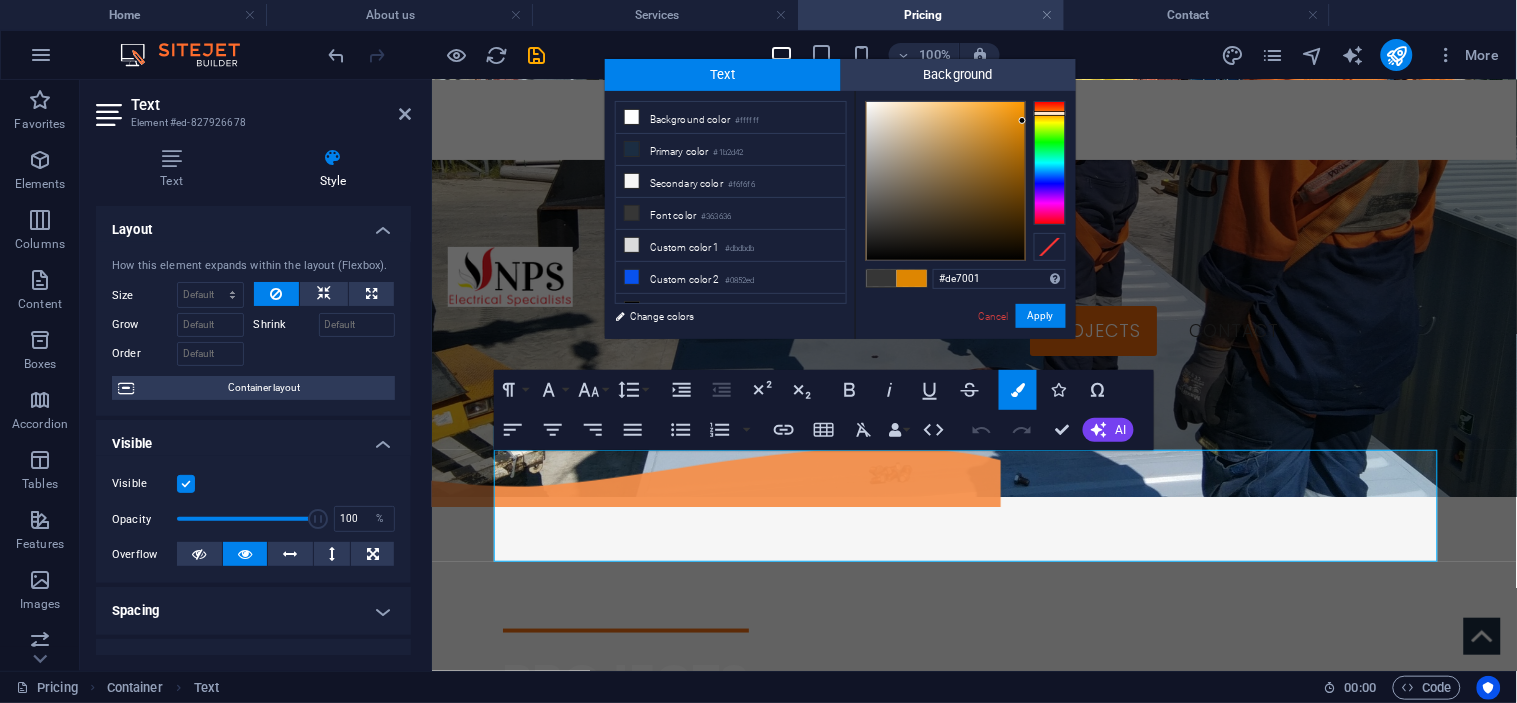 type on "#de6501" 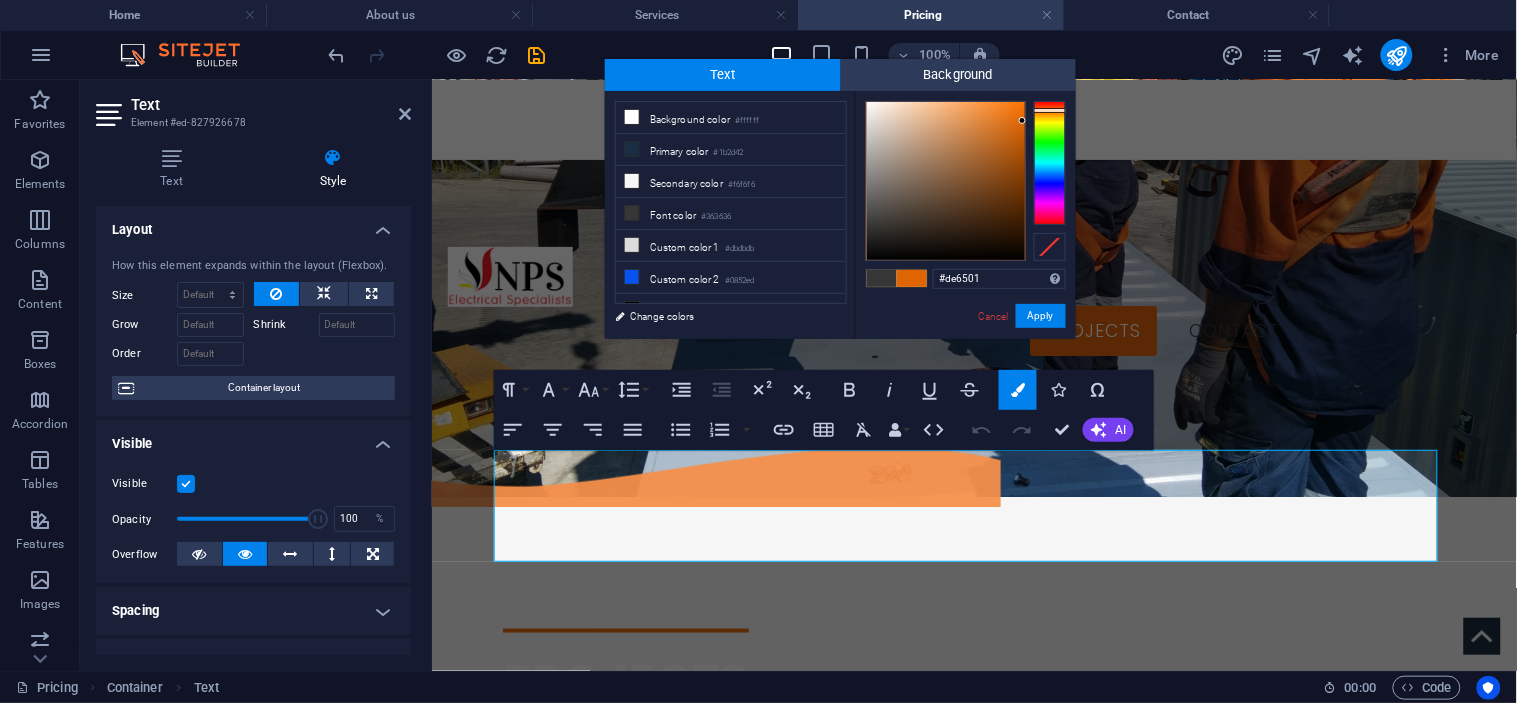 click at bounding box center [1050, 110] 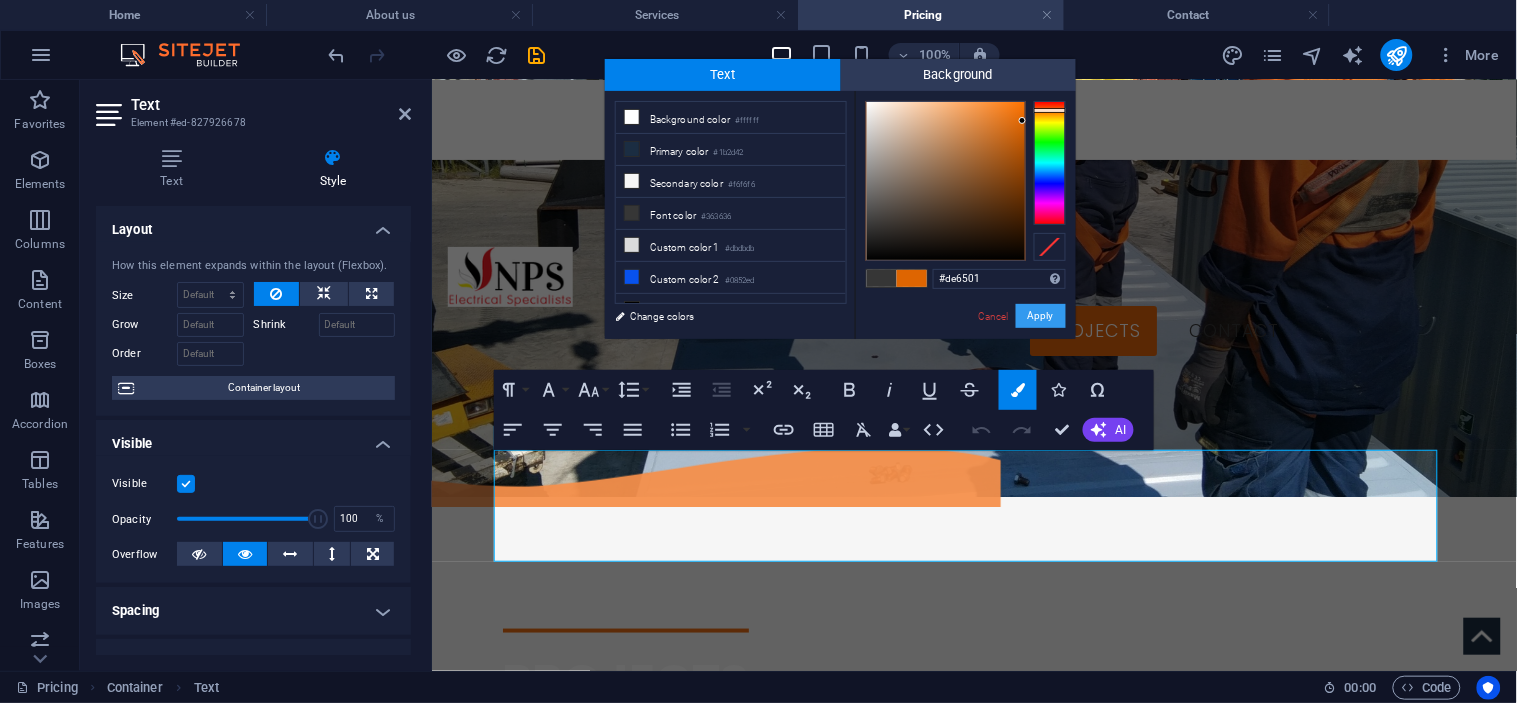 click on "Apply" at bounding box center (1041, 316) 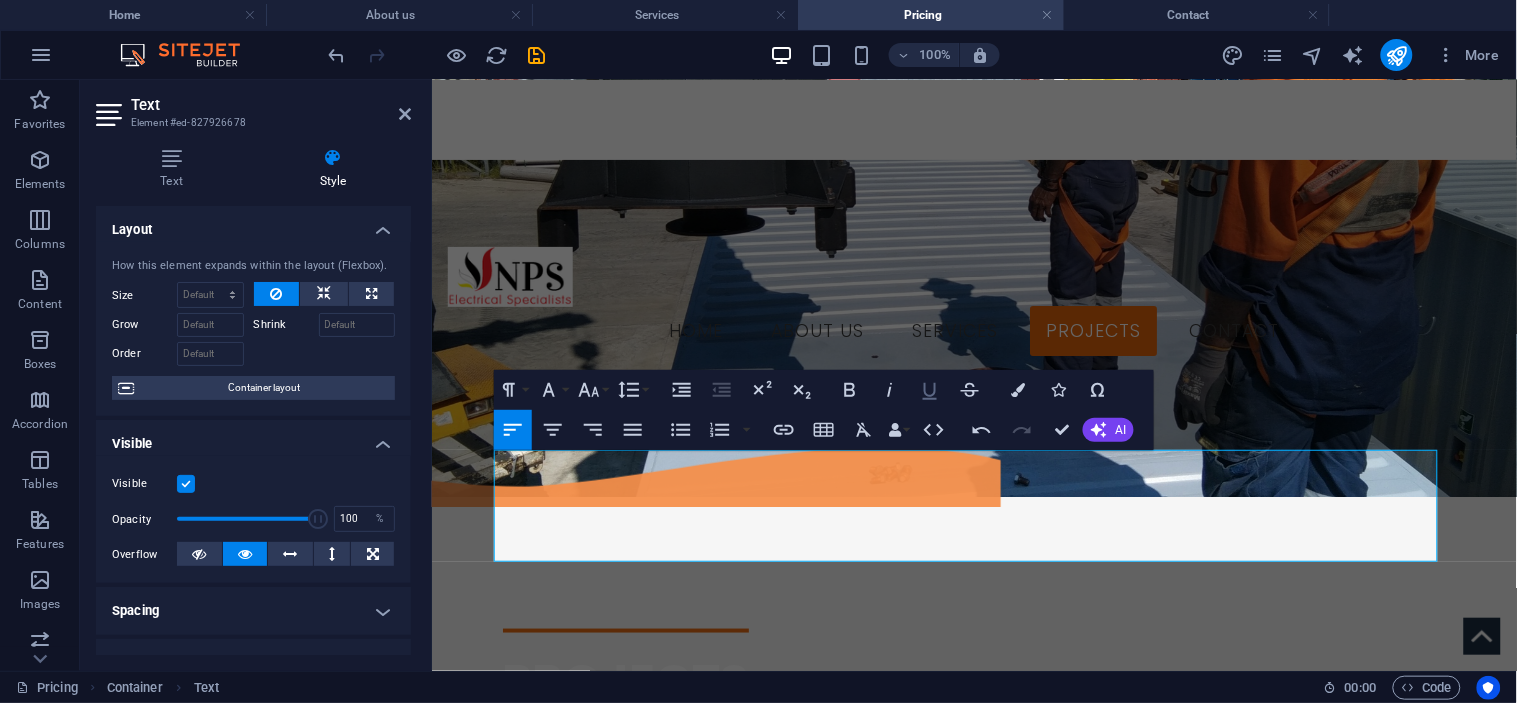 click 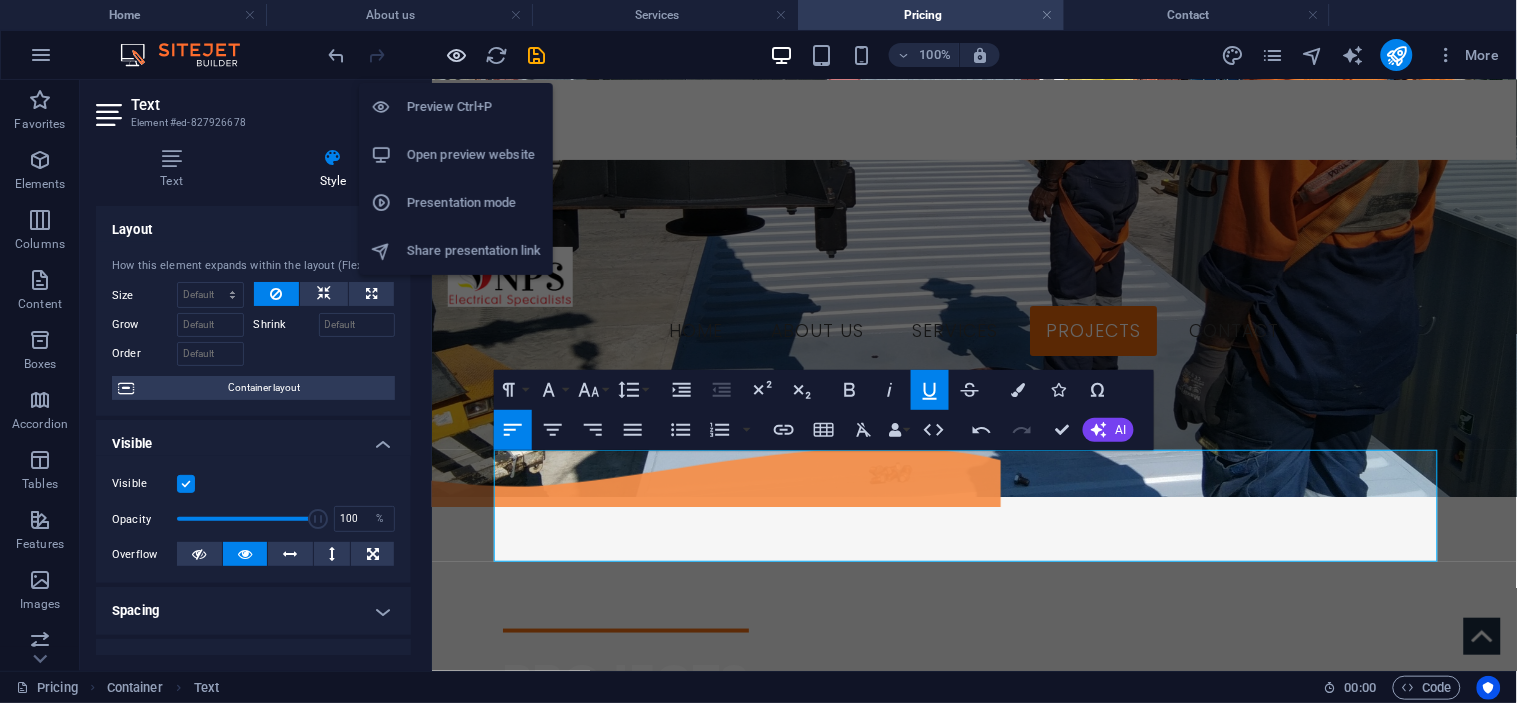 click at bounding box center (457, 55) 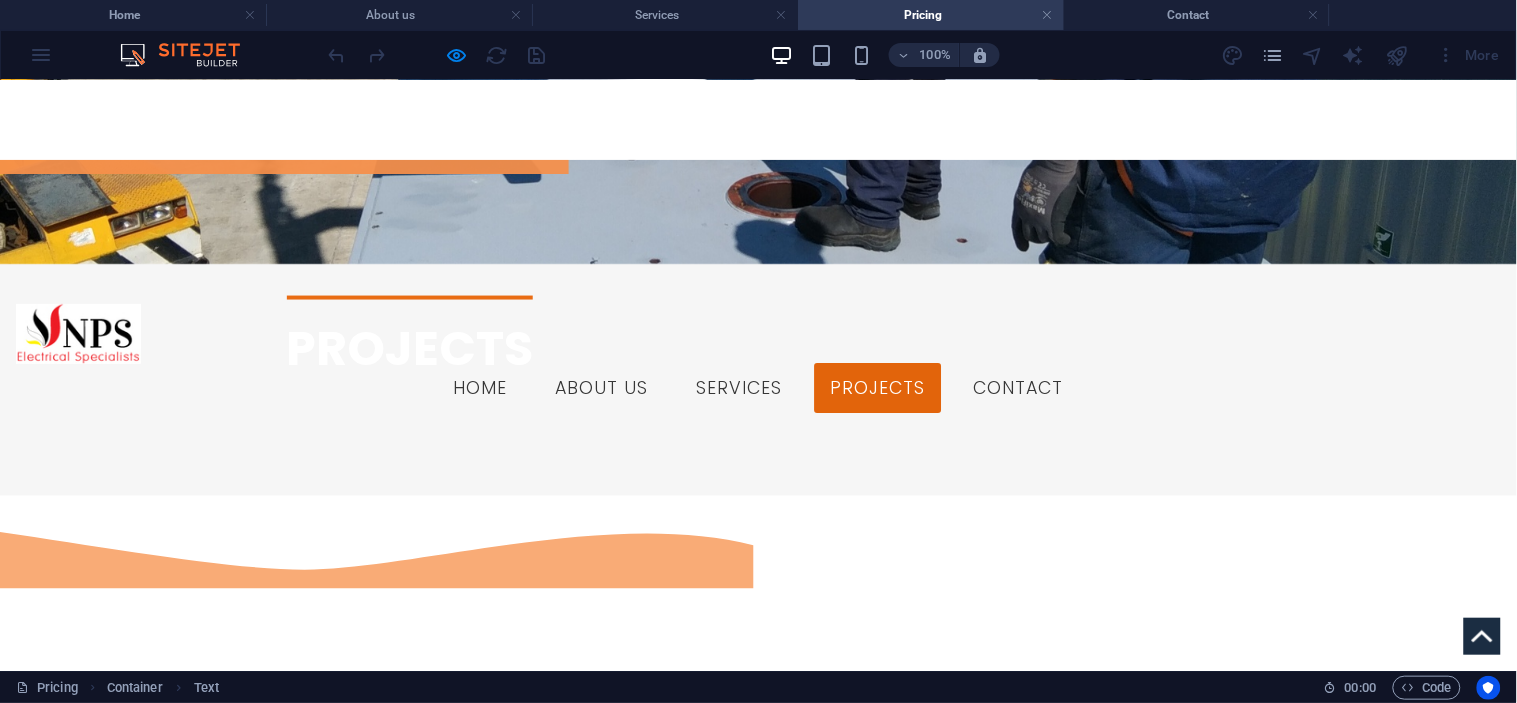 scroll, scrollTop: 444, scrollLeft: 0, axis: vertical 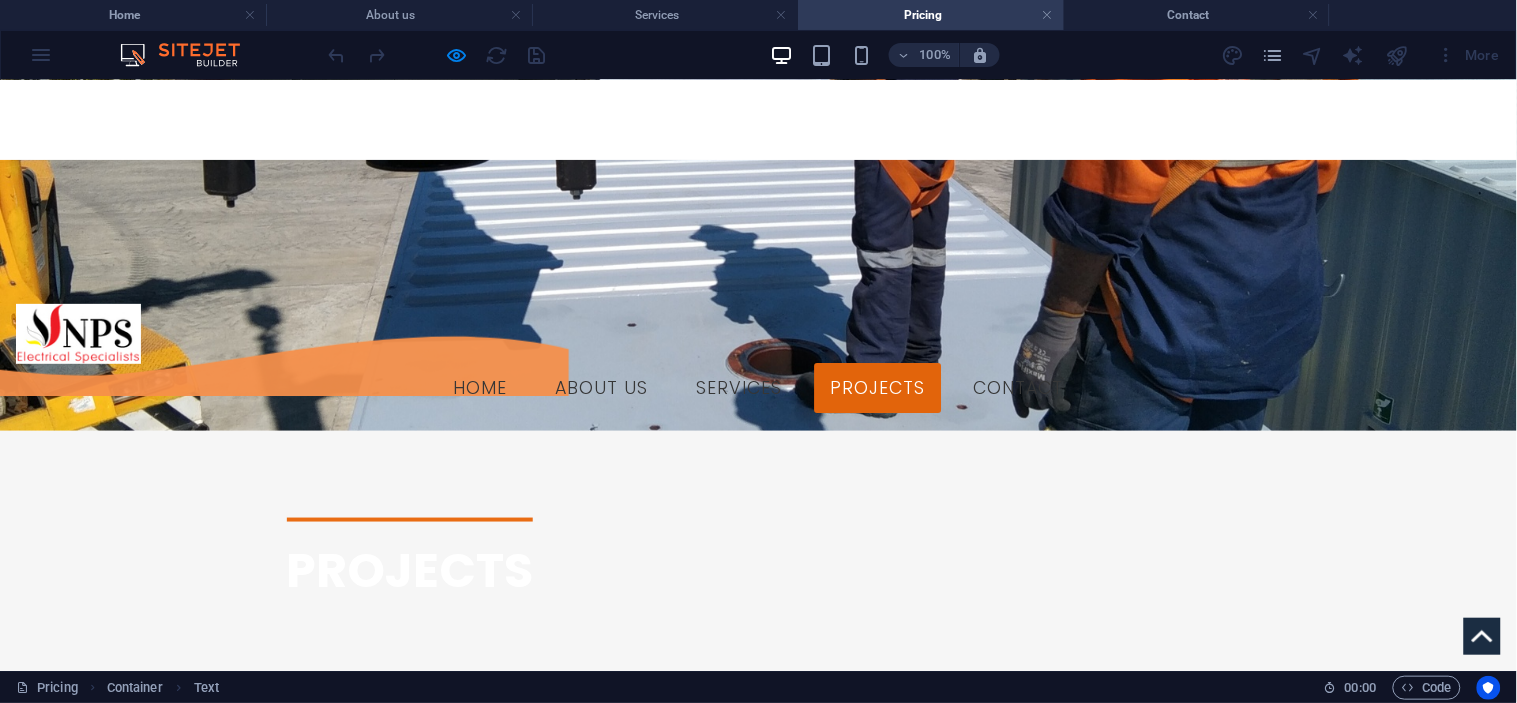 click at bounding box center (437, 55) 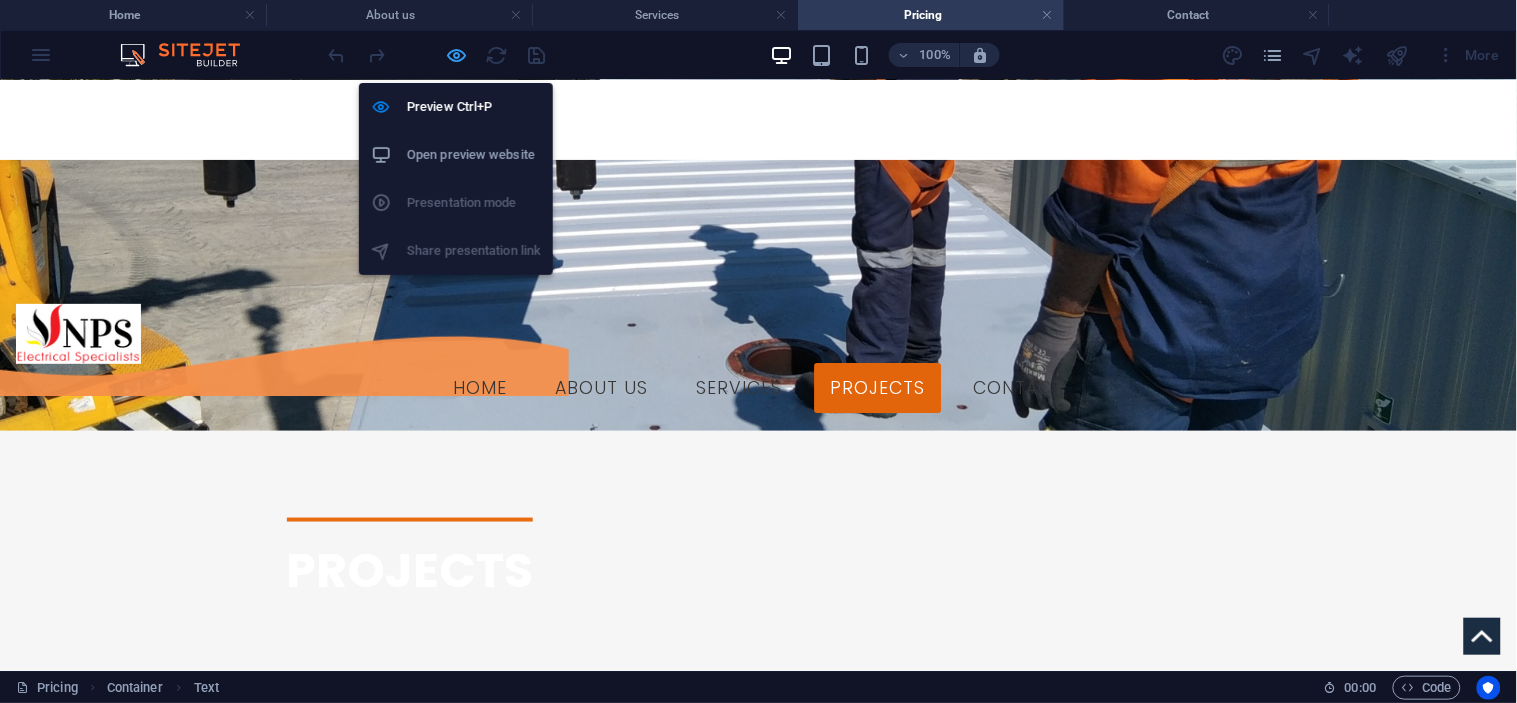 click at bounding box center [457, 55] 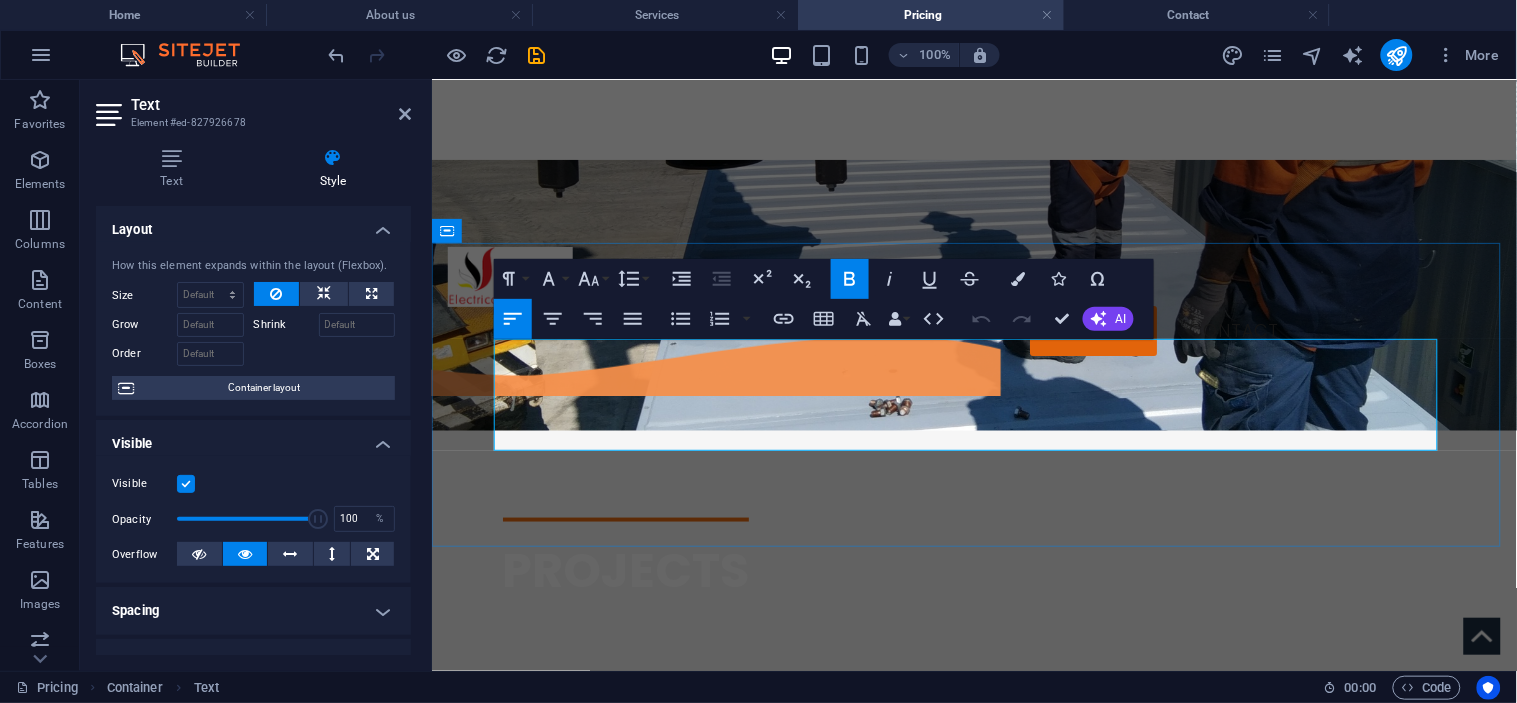 click on "Your preferred electrical contractors.." at bounding box center (974, 974) 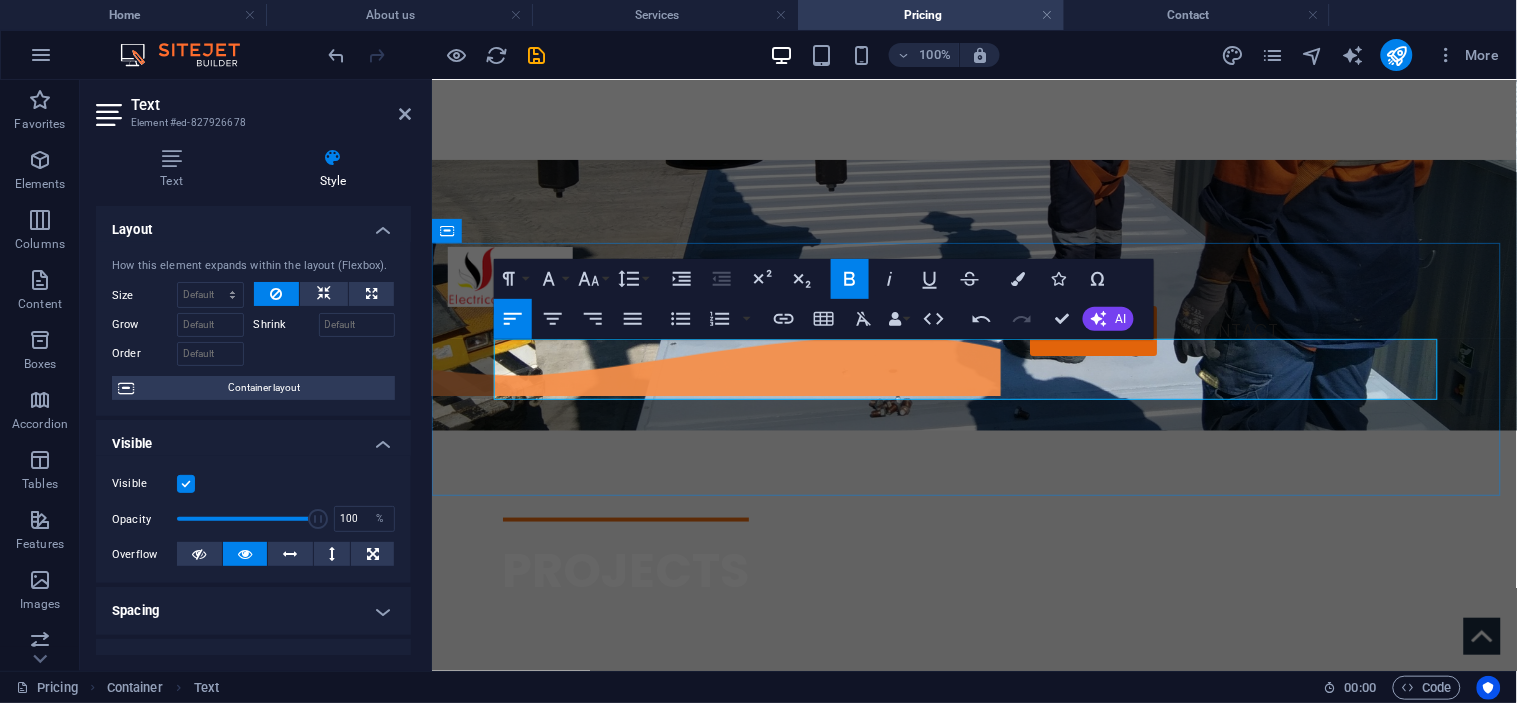 click on "​" at bounding box center (974, 918) 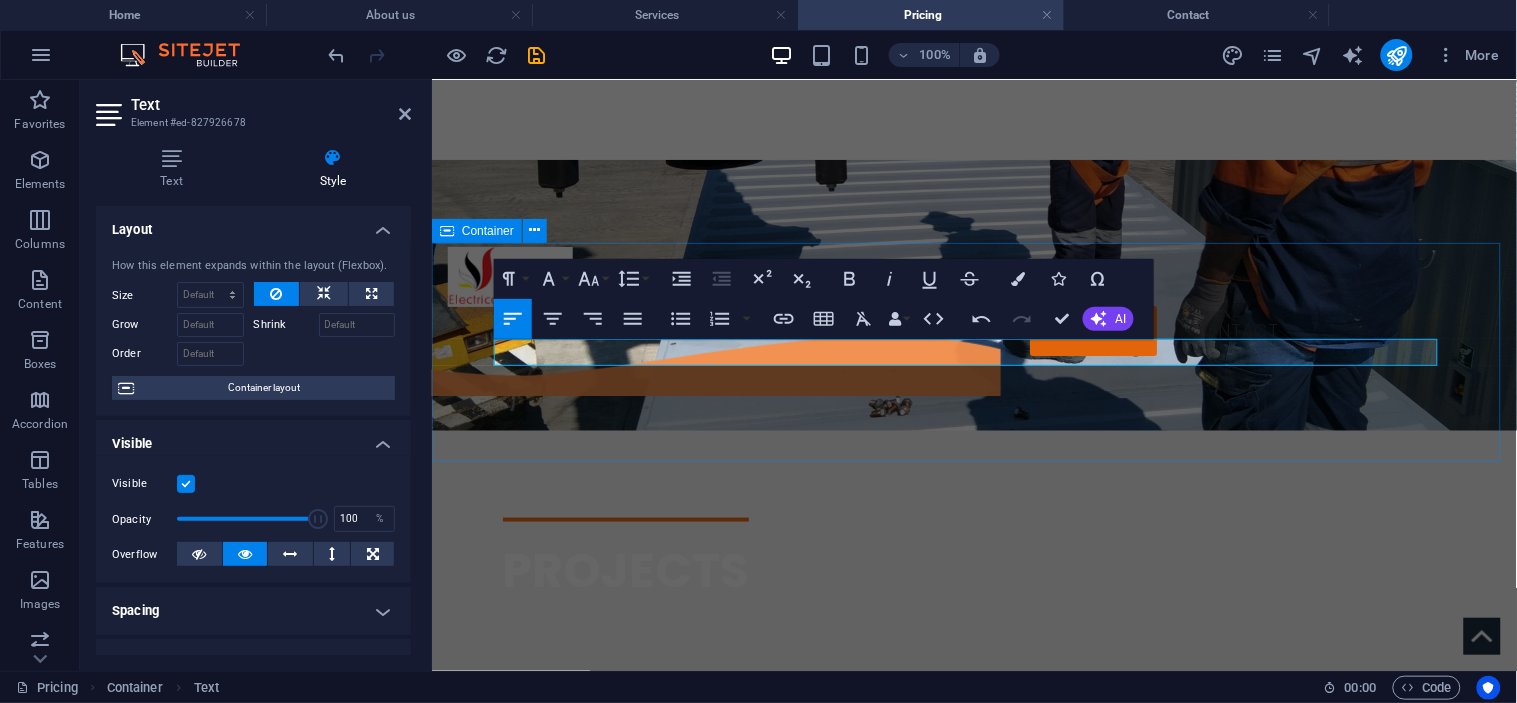 click on "Skip to main content
+[PHONE] Home About us Services Projects Contact PROJECTS PNG PORTS LAE TIDAL BASIN UPGRADE Drop content here or  Add elements  Paste clipboard SP BREWERY GENERATOR INSTALLATIONS Drop content here or  Add elements  Paste clipboard NKW, [PROVINCE] SQUADRAN SUPPORT FACILITY INSTALLATIONS Drop content here or  Add elements  Paste clipboard ZENAG SOLAR INSTALLATIONS ON WAREHOUSE Drop content here or  Add elements  Paste clipboard EAST WEST TRANSPORT FLOOD LIGHTS SYSTEM UPGRADE Drop content here or  Add elements  Paste clipboard KAINANTU Drop content here or  Add elements  Paste clipboard Address npspng.com Montoro Street Pagini Transport Complex, Shed 1B Lae   411" at bounding box center [973, 1934] 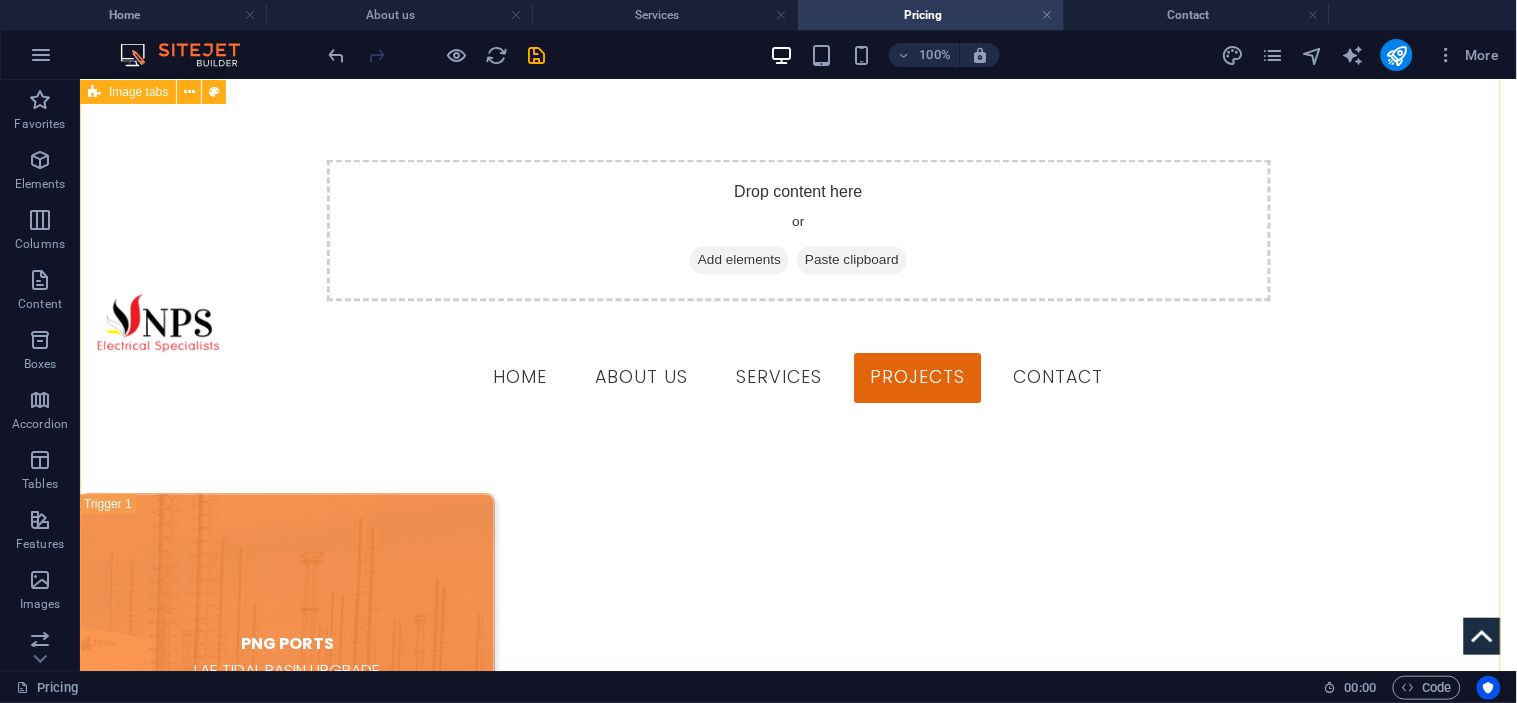 scroll, scrollTop: 1000, scrollLeft: 0, axis: vertical 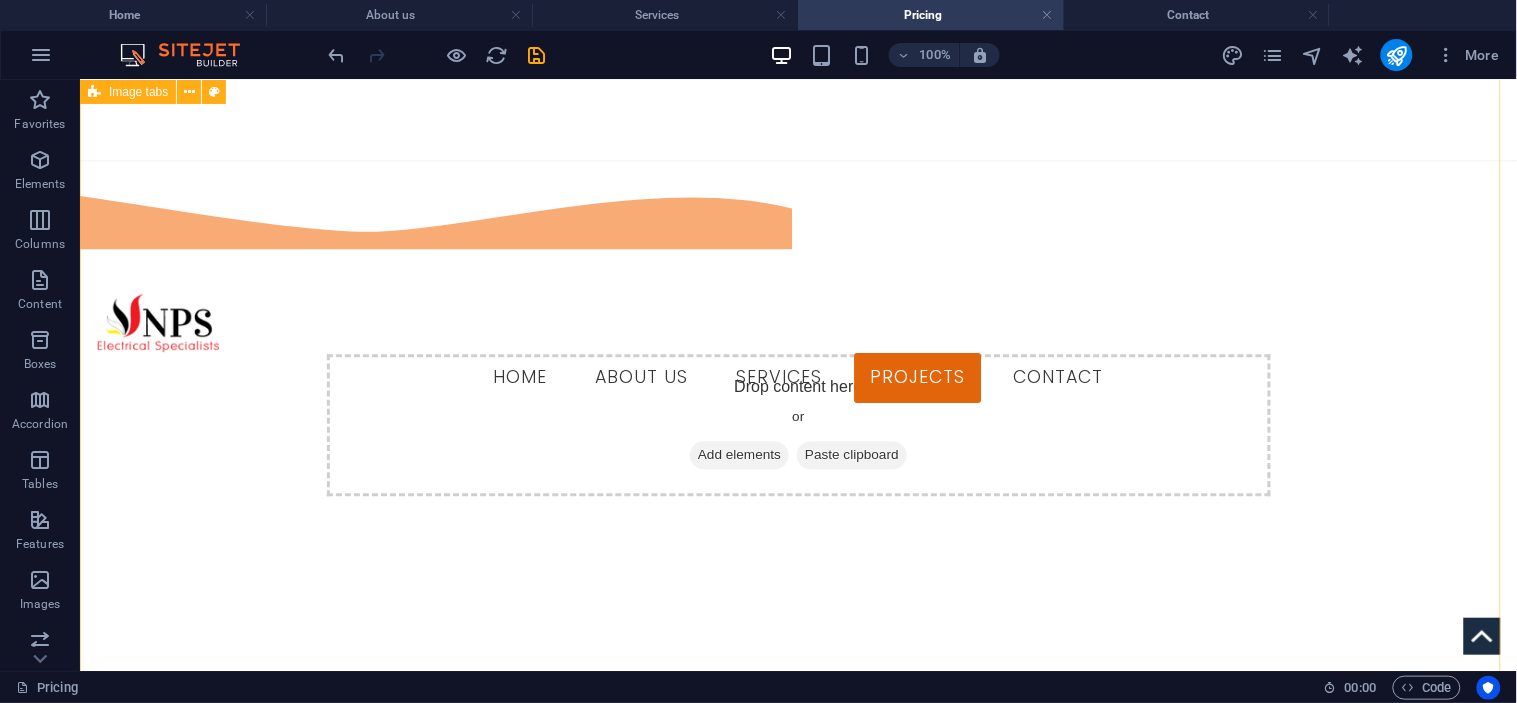 click on "PNG PORTS LAE TIDAL BASIN UPGRADE Drop content here or  Add elements  Paste clipboard SP BREWERY GENERATOR INSTALLATIONS Drop content here or  Add elements  Paste clipboard NKW, [PROVINCE] SQUADRAN SUPPORT FACILITY INSTALLATIONS Drop content here or  Add elements  Paste clipboard ZENAG SOLAR INSTALLATIONS ON WAREHOUSE Drop content here or  Add elements  Paste clipboard EAST WEST TRANSPORT FLOOD LIGHTS SYSTEM UPGRADE Drop content here or  Add elements  Paste clipboard KAINANTU Drop content here or  Add elements  Paste clipboard" at bounding box center (797, 1984) 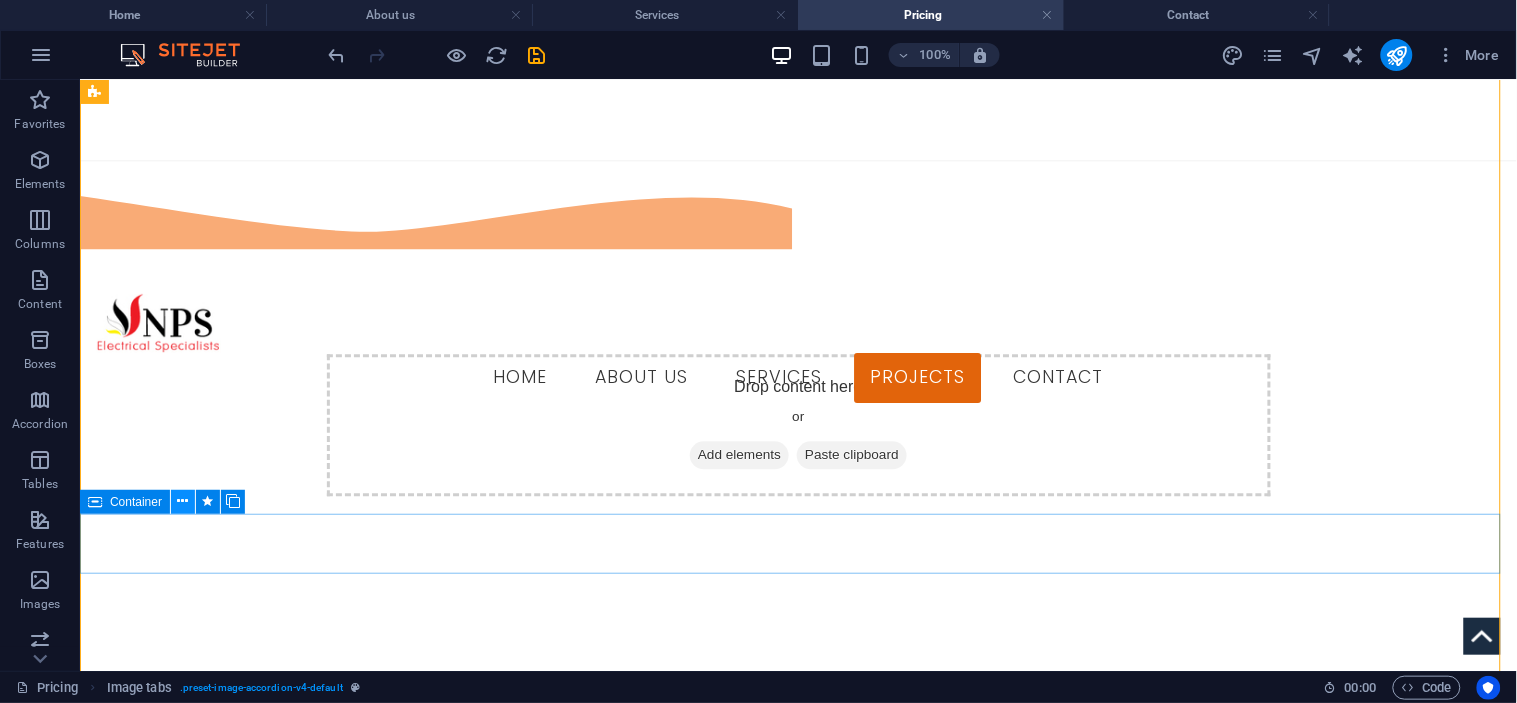 click at bounding box center [183, 501] 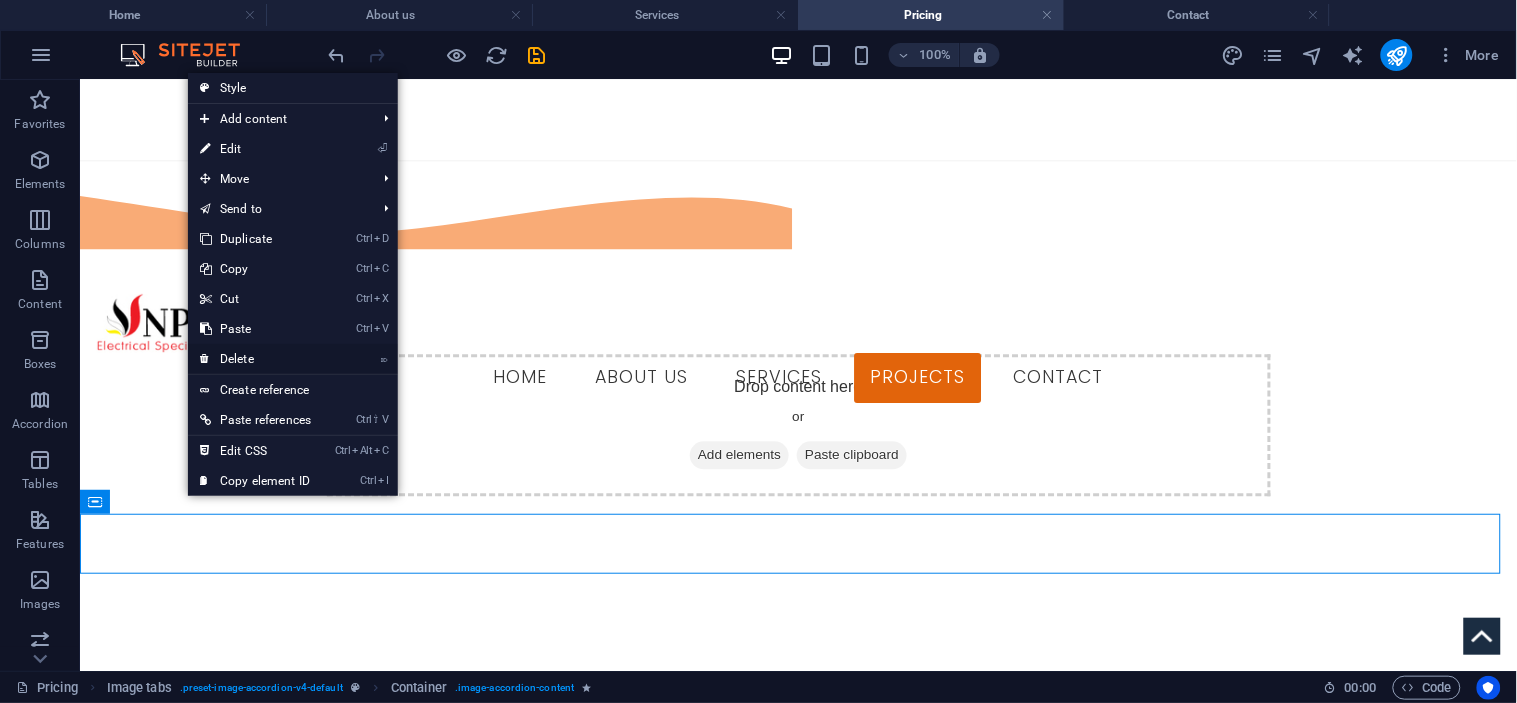 click on "⌦  Delete" at bounding box center (255, 359) 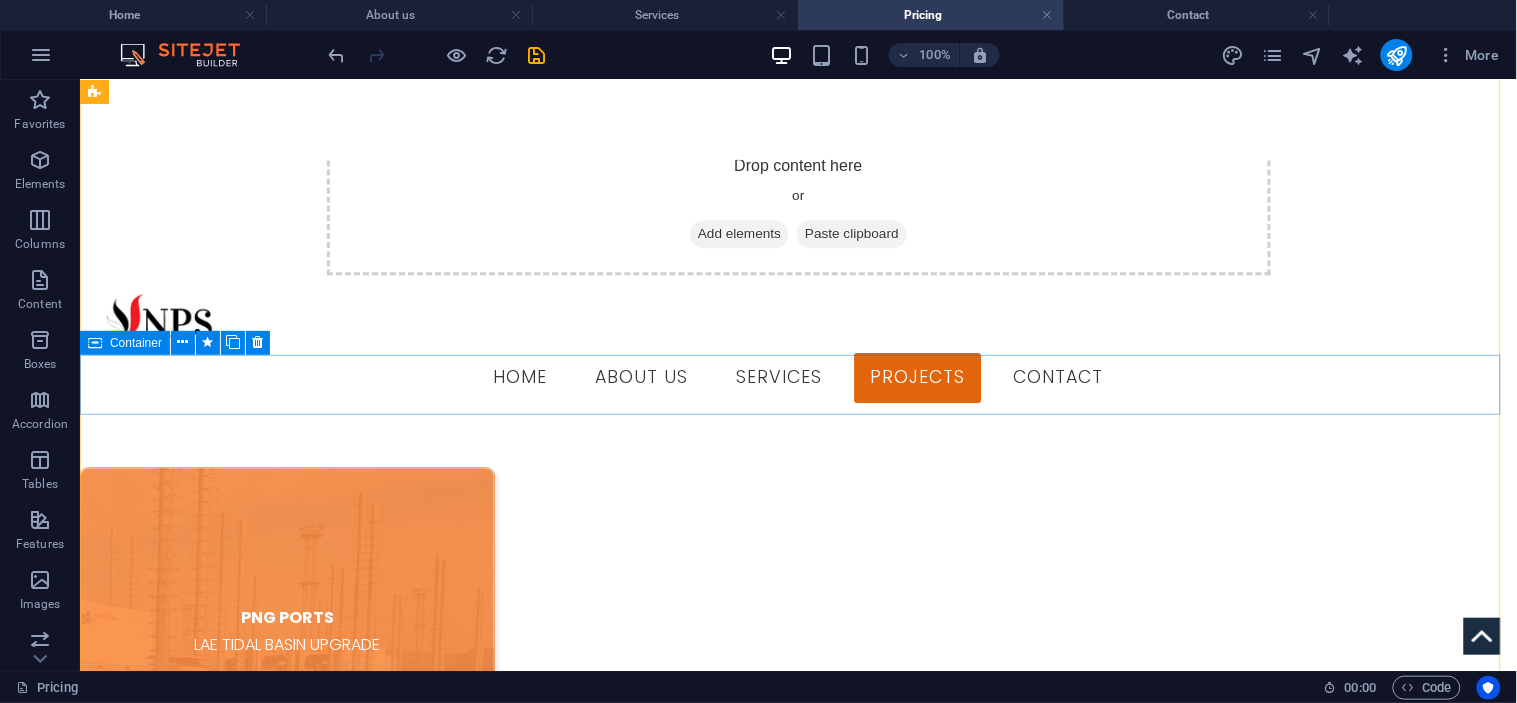 scroll, scrollTop: 1111, scrollLeft: 0, axis: vertical 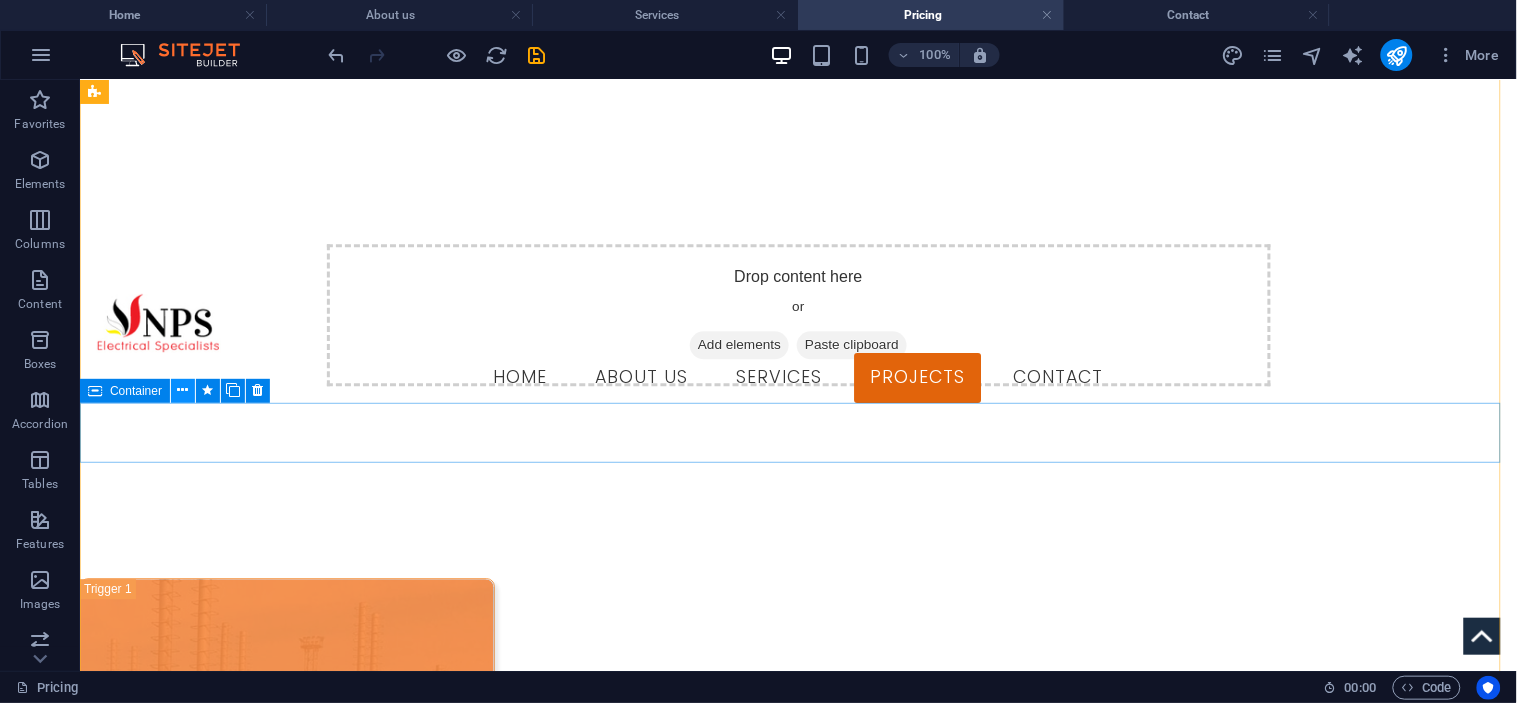 click at bounding box center (183, 390) 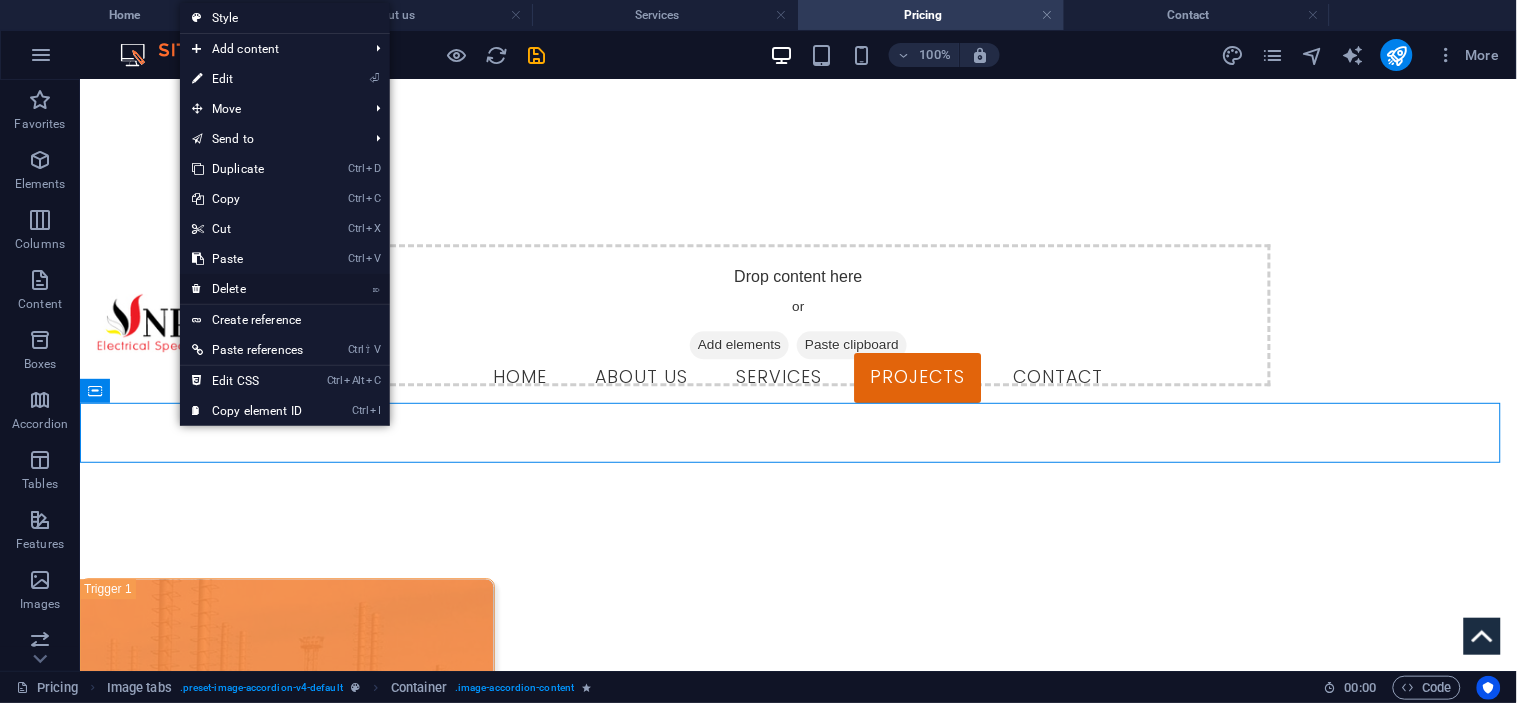 click on "⌦  Delete" at bounding box center [247, 289] 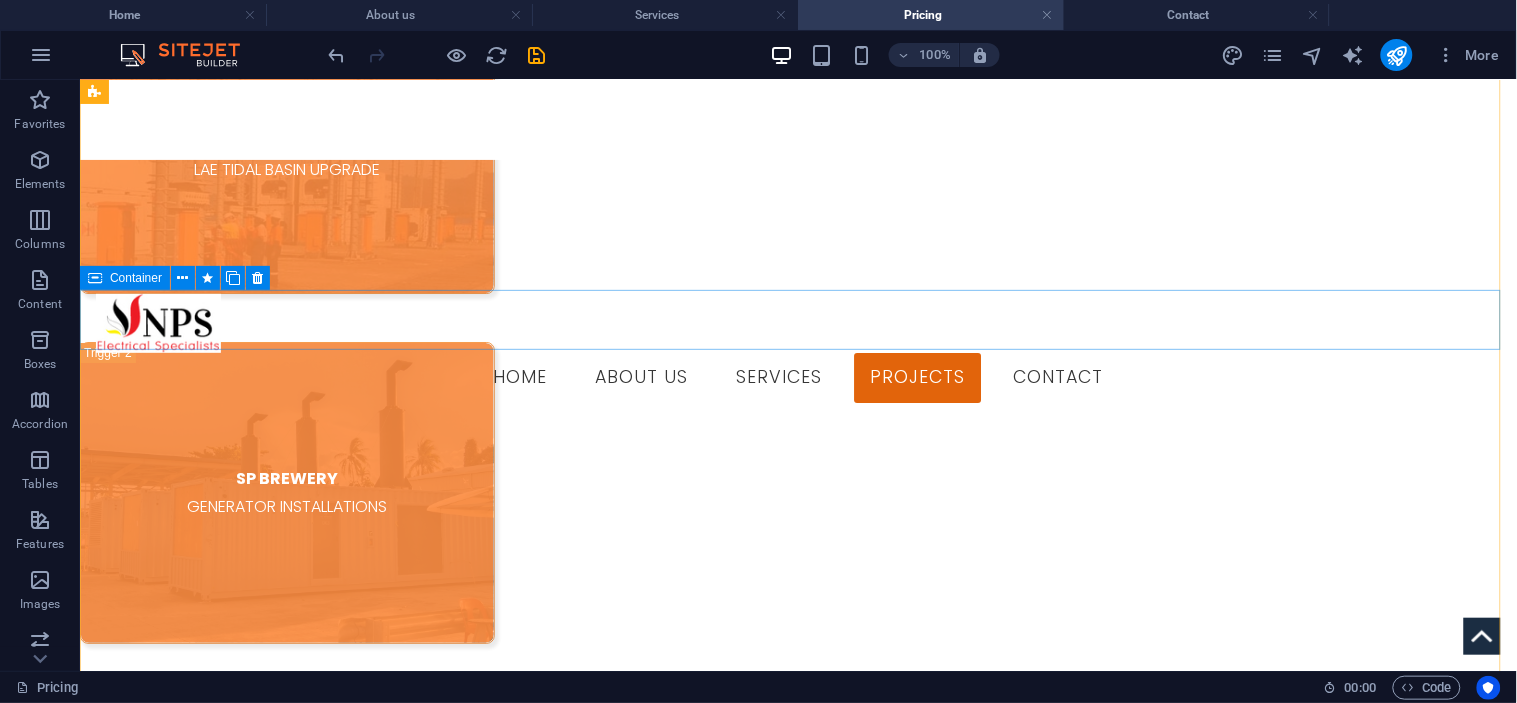 scroll, scrollTop: 1666, scrollLeft: 0, axis: vertical 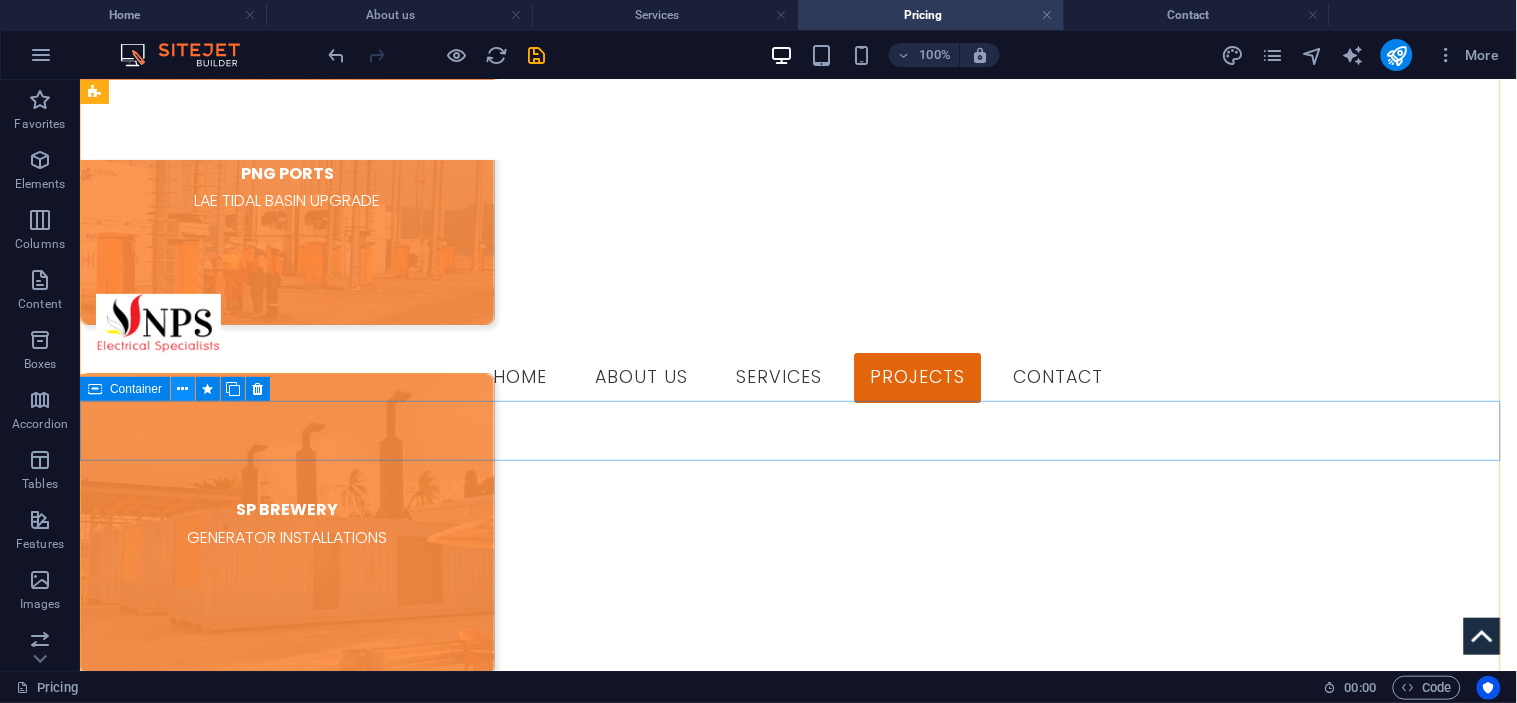 click at bounding box center (183, 389) 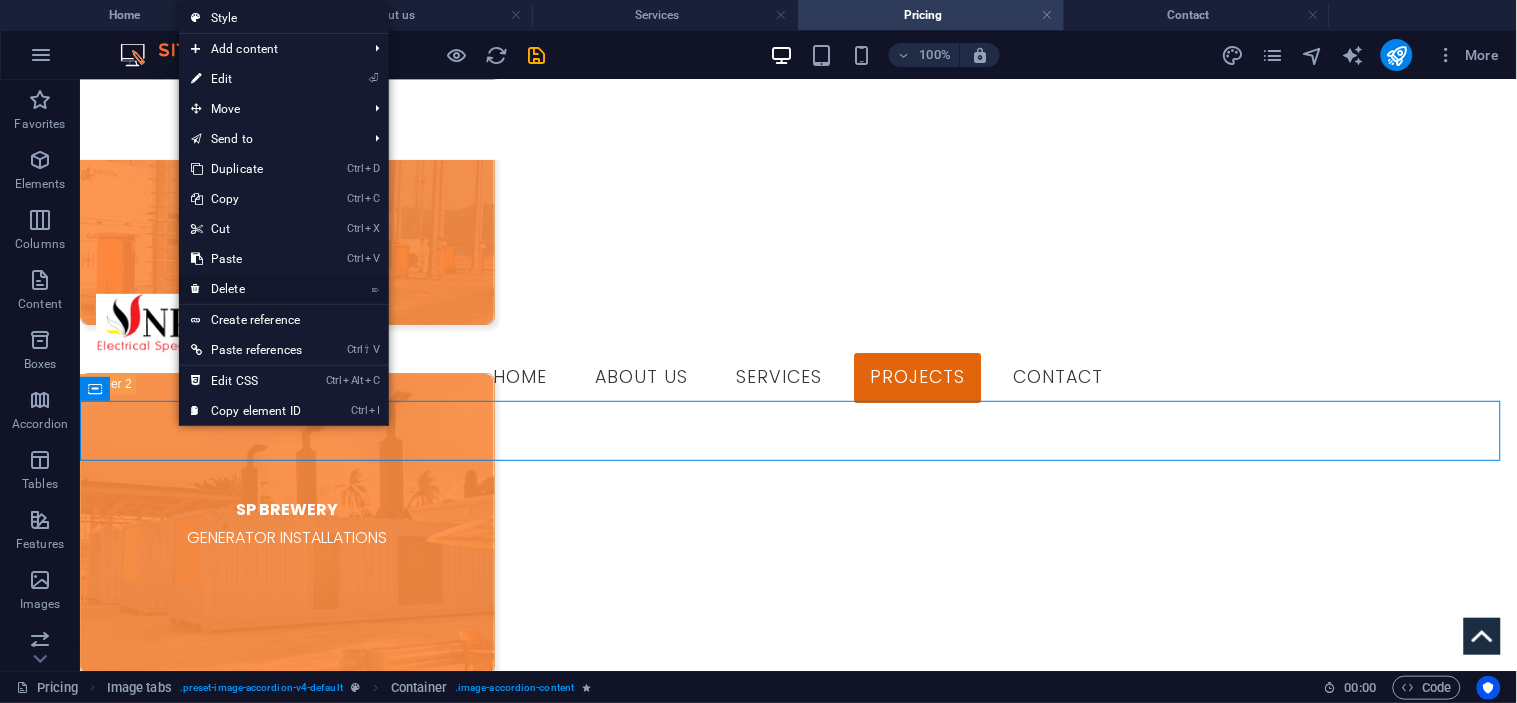 click on "⌦  Delete" at bounding box center (246, 289) 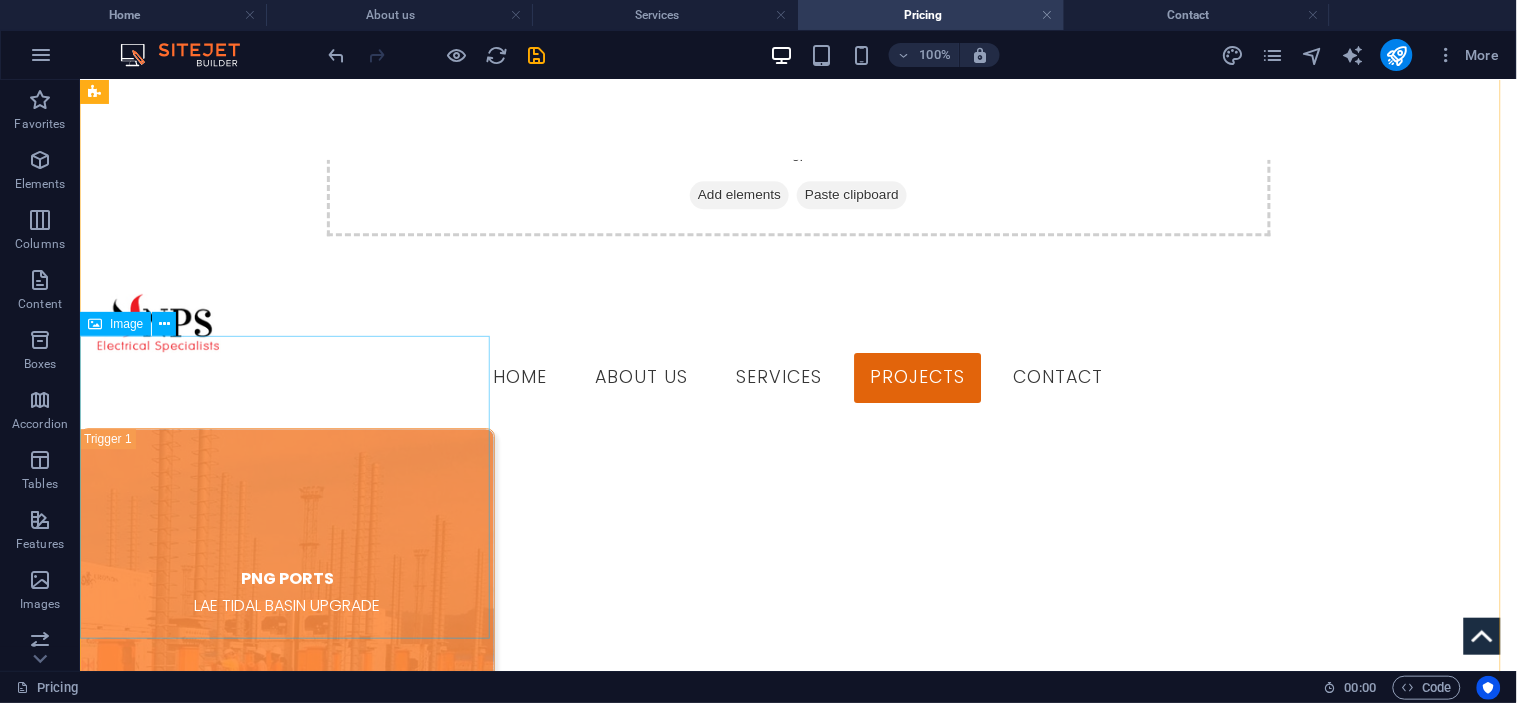 scroll, scrollTop: 1222, scrollLeft: 0, axis: vertical 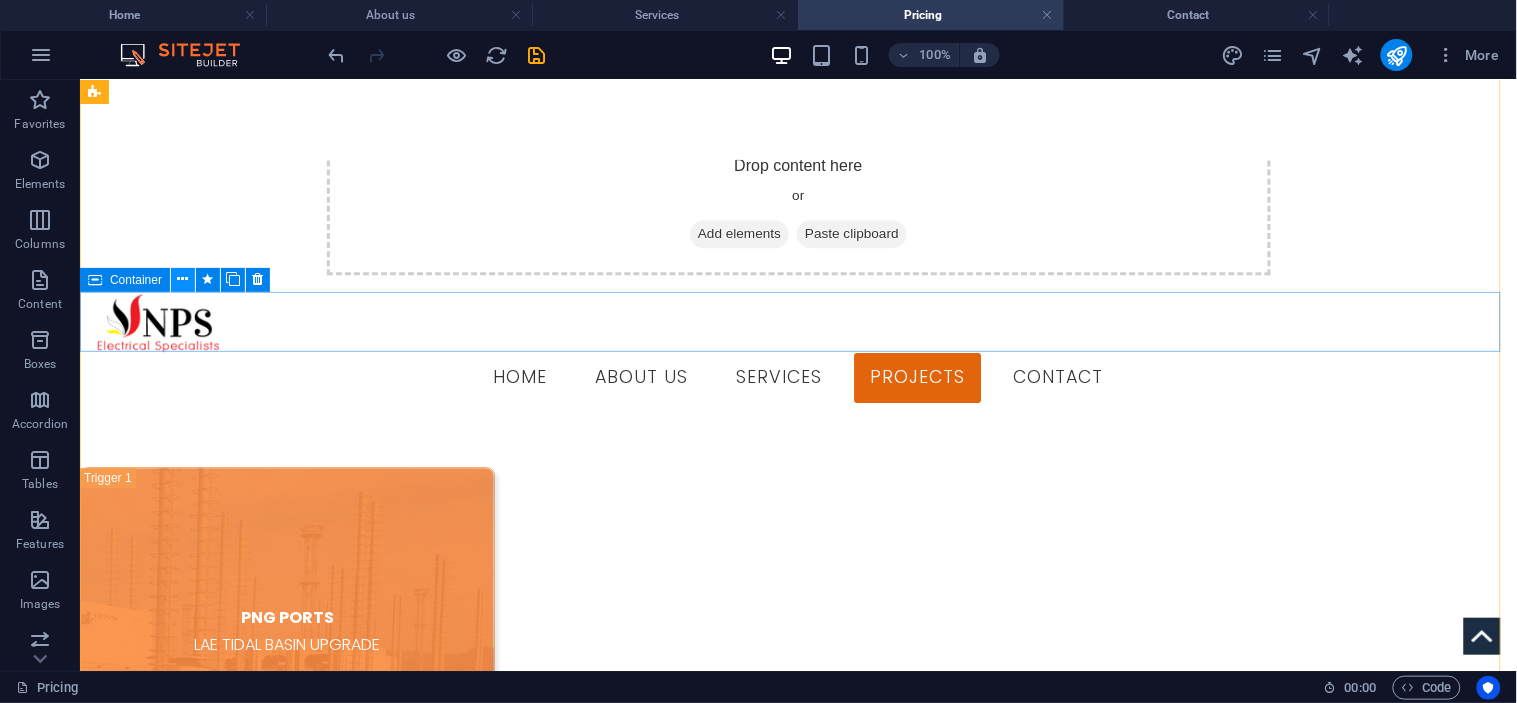 click at bounding box center (183, 279) 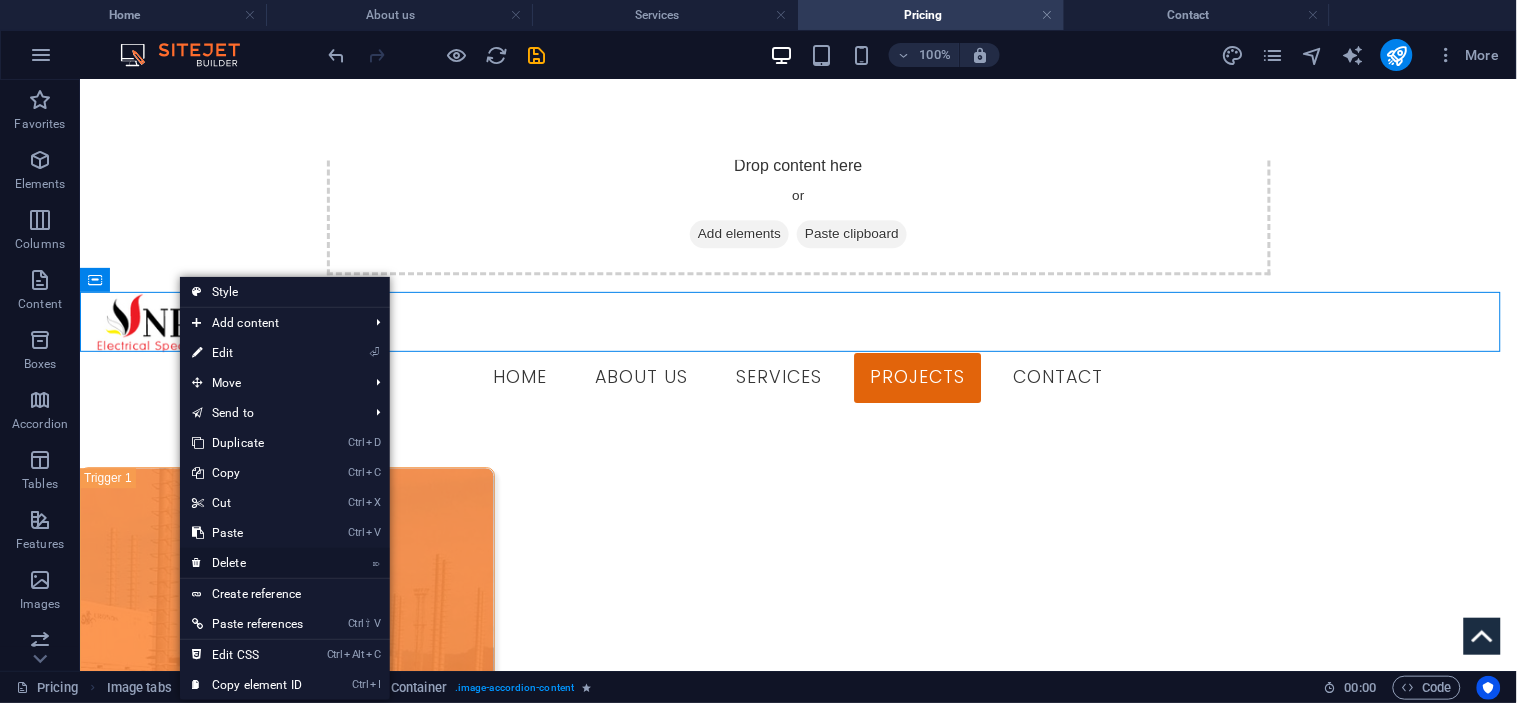 click on "⌦  Delete" at bounding box center (247, 563) 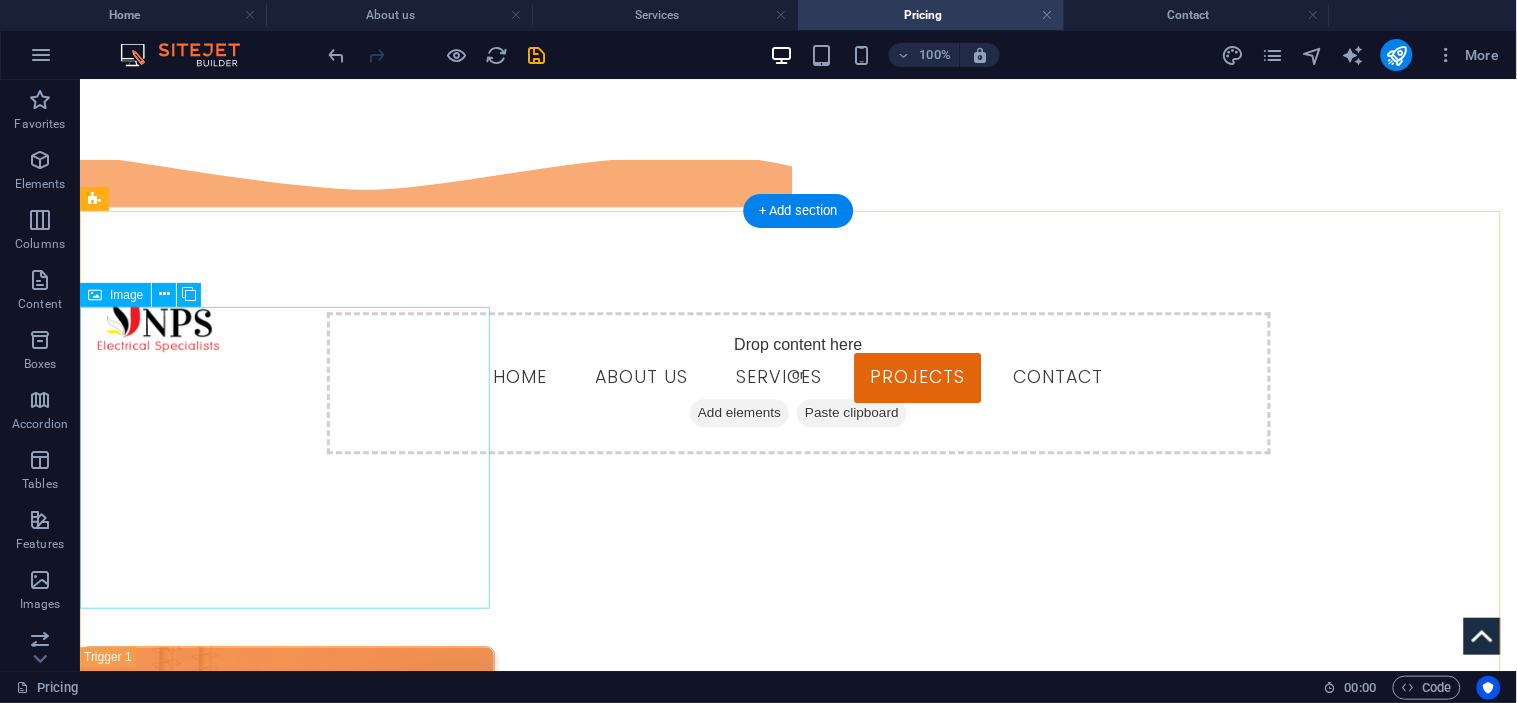 scroll, scrollTop: 777, scrollLeft: 0, axis: vertical 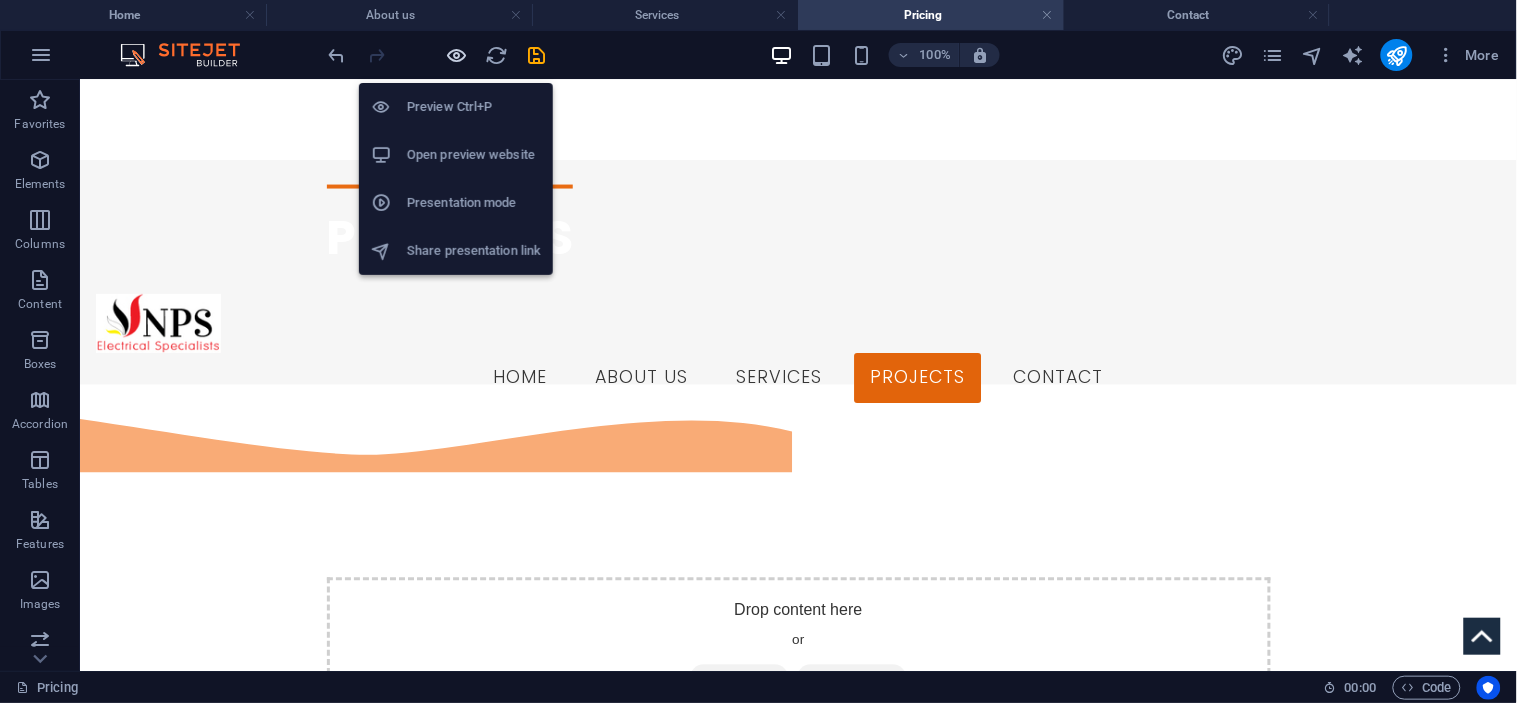click at bounding box center (457, 55) 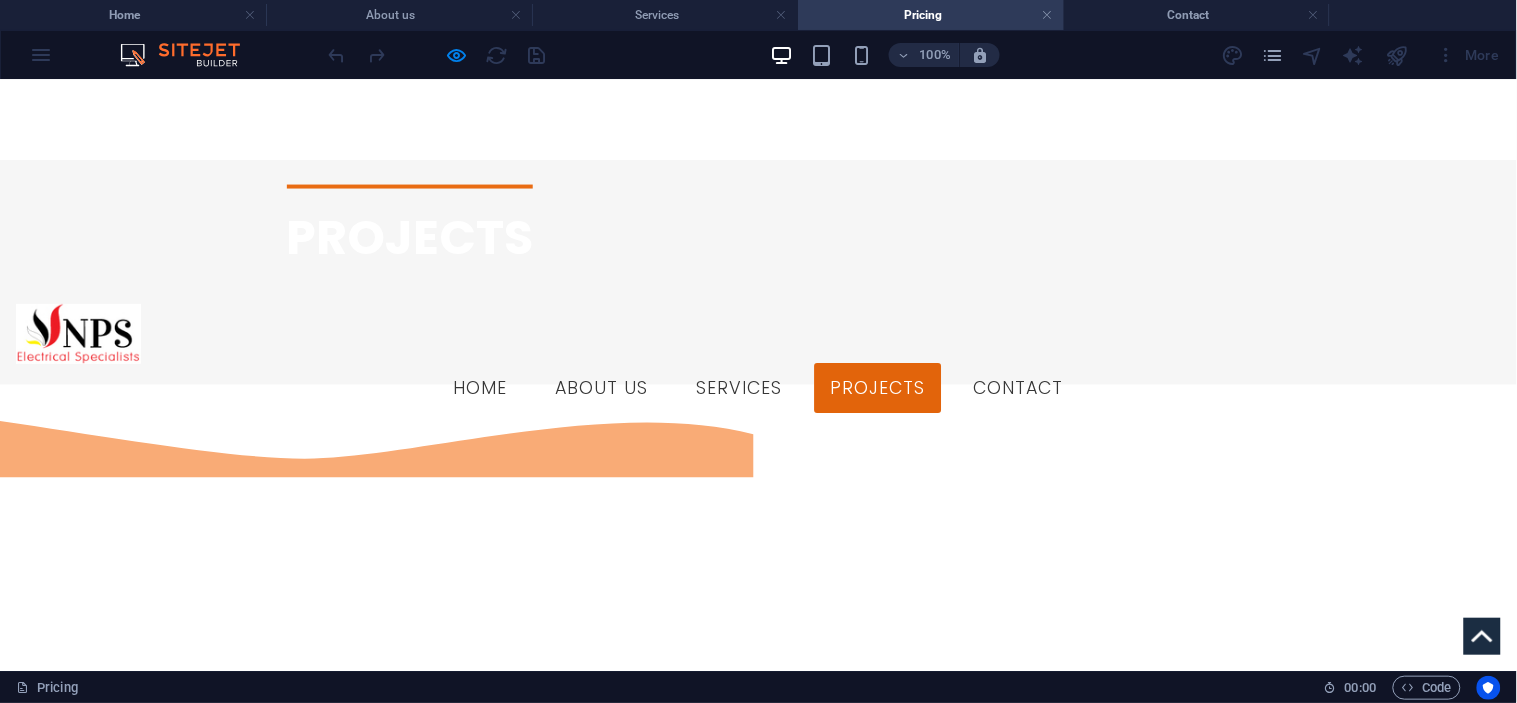 click on "EAST WEST TRANSPORT FLOOD LIGHTS SYSTEM UPGRADE" at bounding box center (221, 2315) 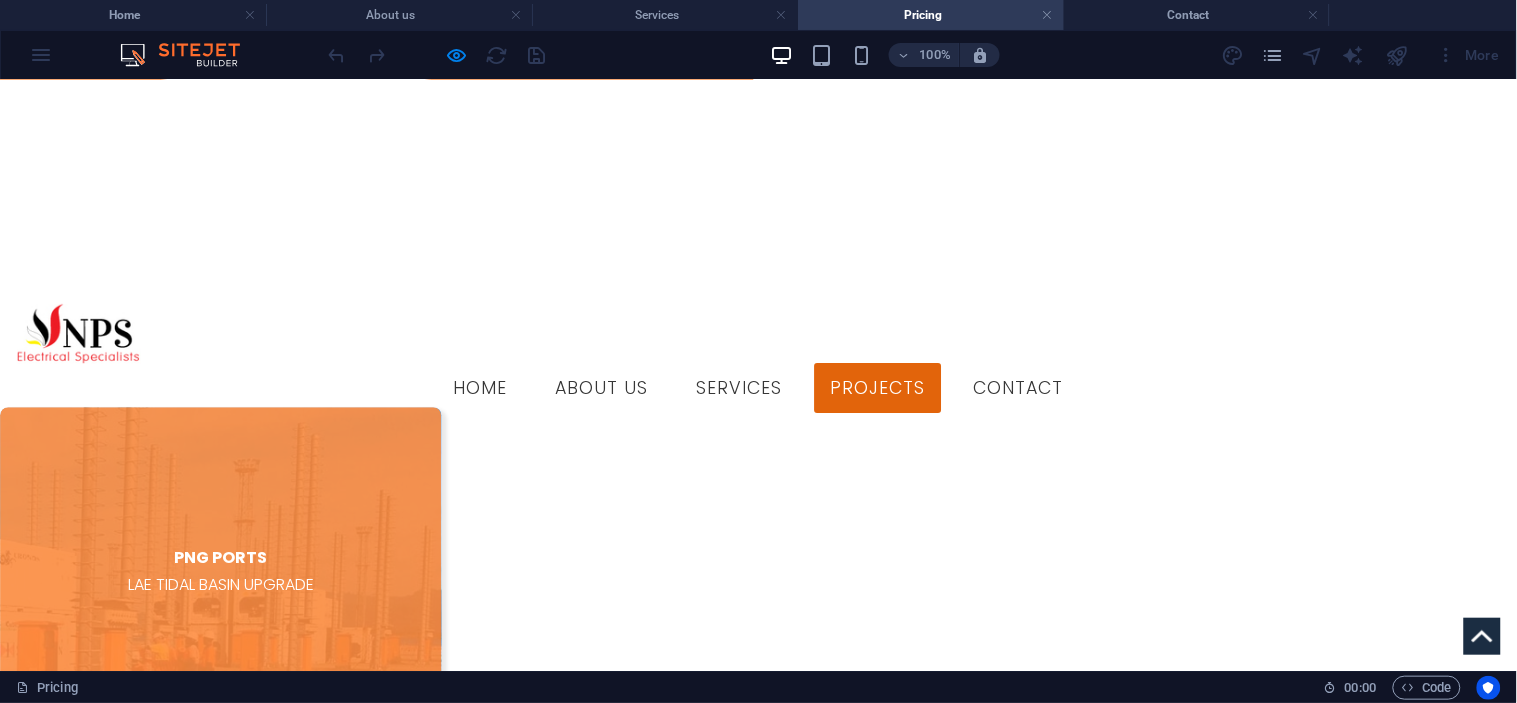 click on "PNG PORTS LAE TIDAL BASIN UPGRADE Drop content here or  Add elements  Paste clipboard SP BREWERY GENERATOR INSTALLATIONS Drop content here or  Add elements  Paste clipboard NKW, [PROVINCE] SQUADRAN SUPPORT FACILITY INSTALLATIONS Drop content here or  Add elements  Paste clipboard ZENAG SOLAR INSTALLATIONS ON WAREHOUSE Drop content here or  Add elements  Paste clipboard EAST WEST TRANSPORT FLOOD LIGHTS SYSTEM UPGRADE Drop content here or  Add elements  Paste clipboard KAINANTU Drop content here or  Add elements  Paste clipboard" at bounding box center (758, 1480) 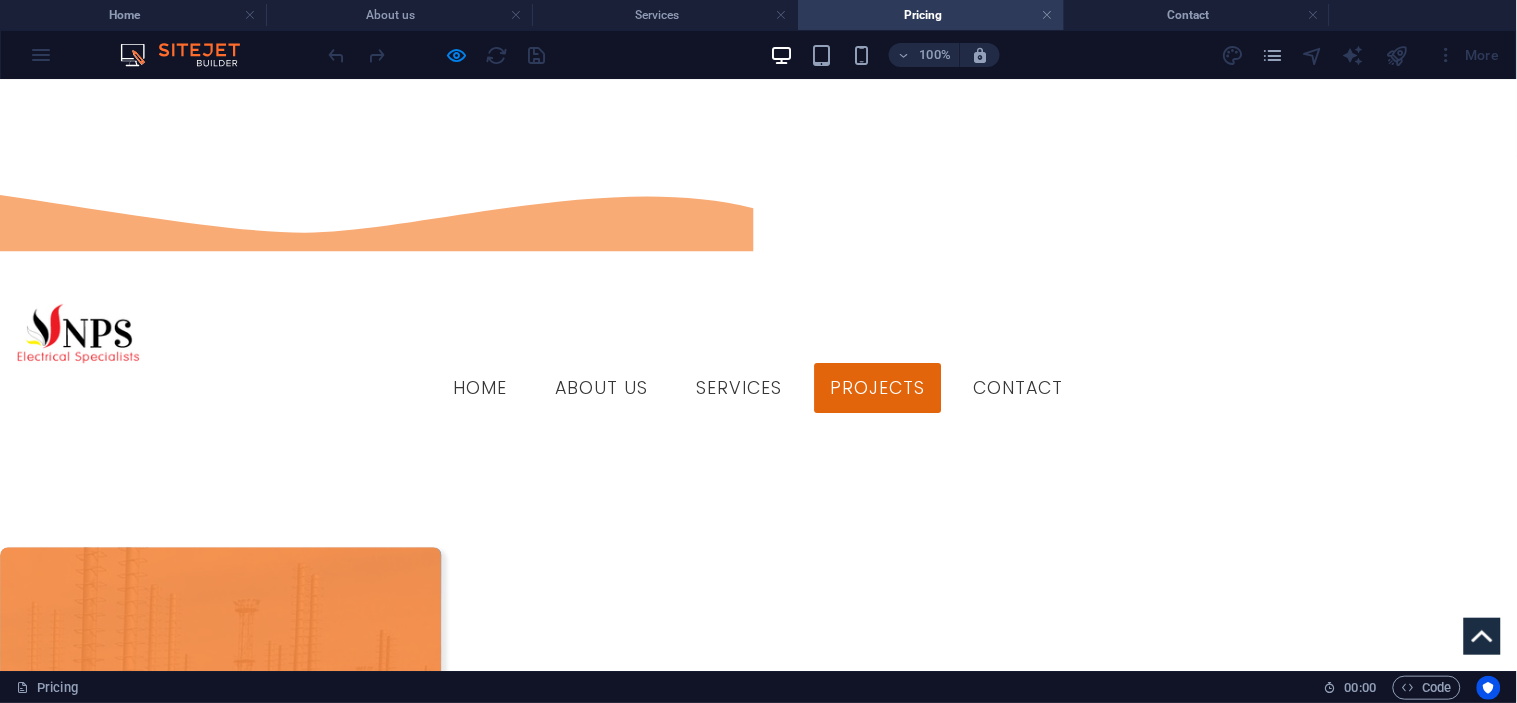 scroll, scrollTop: 951, scrollLeft: 0, axis: vertical 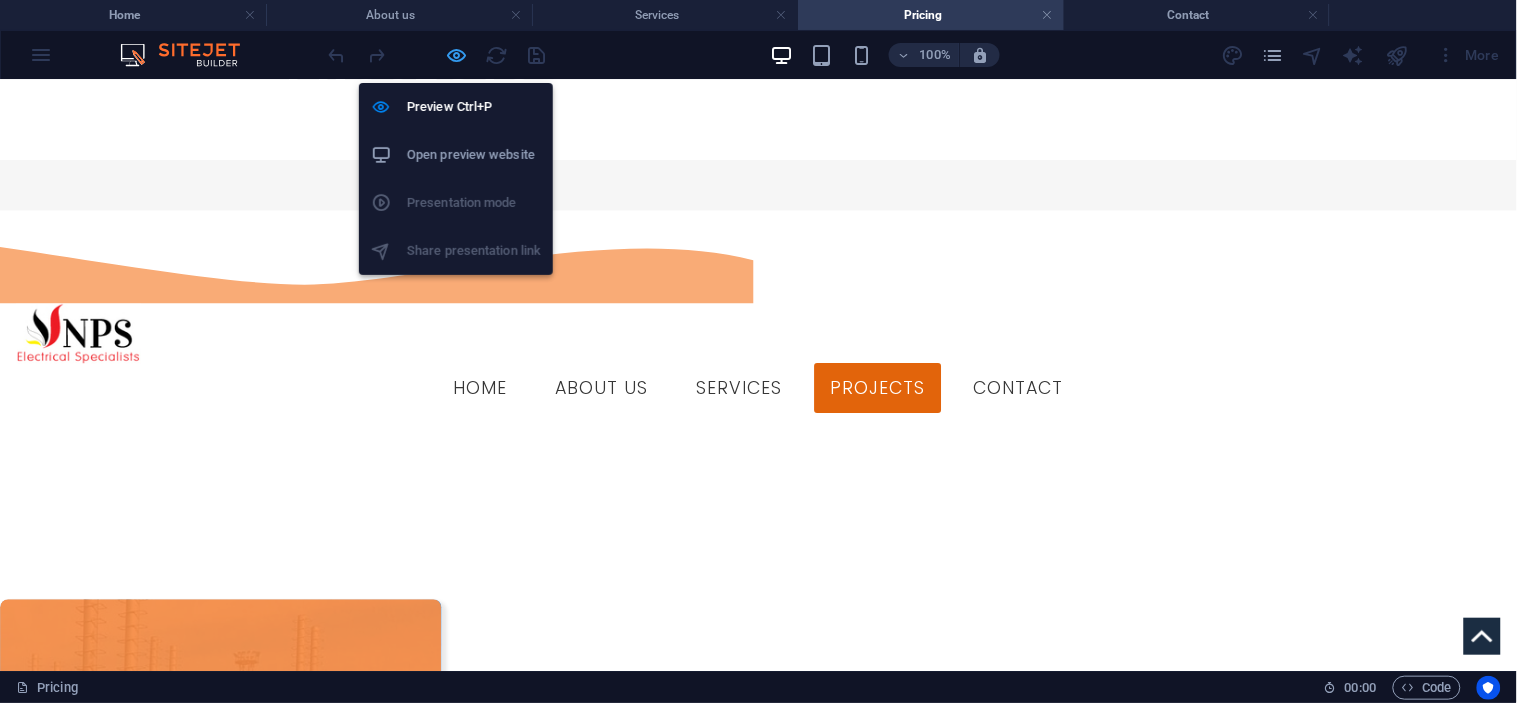 click at bounding box center [457, 55] 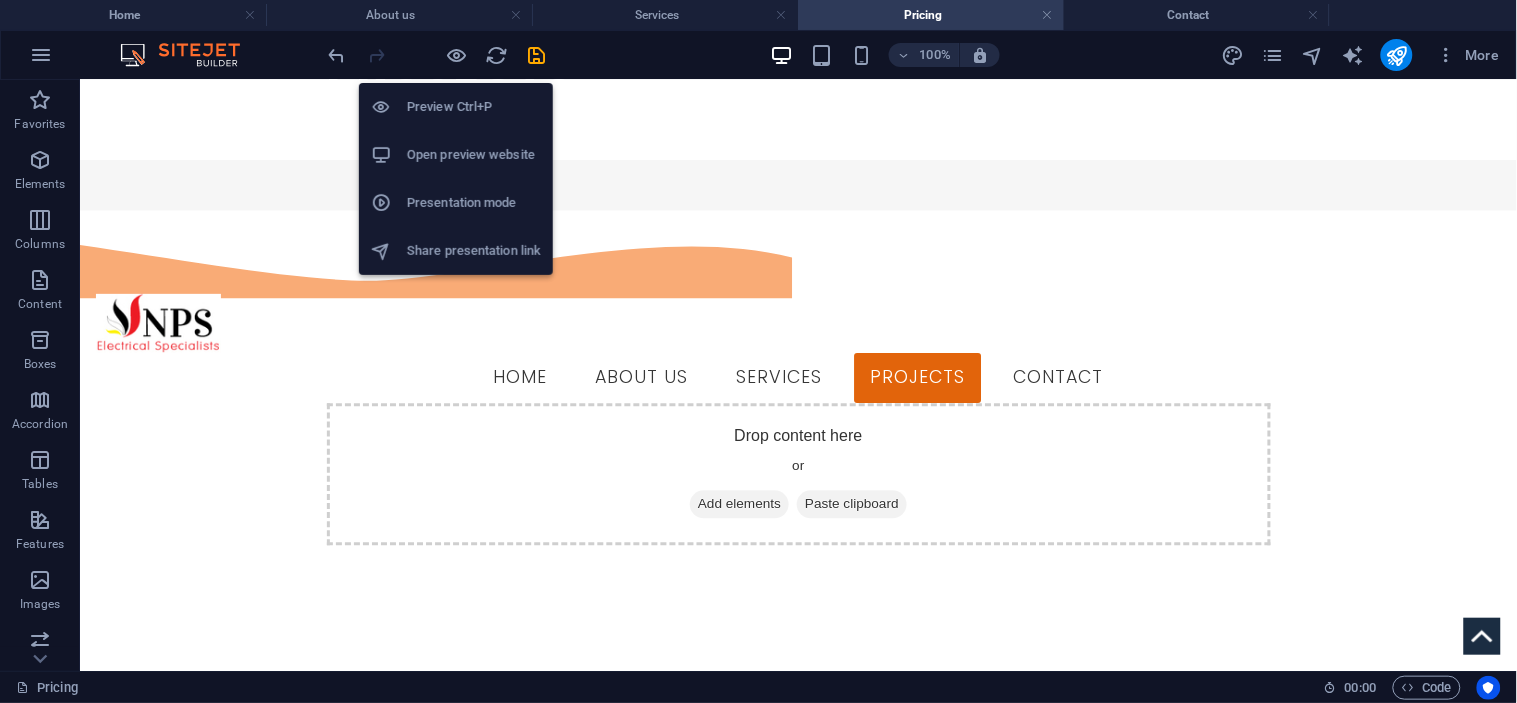 scroll, scrollTop: 1092, scrollLeft: 0, axis: vertical 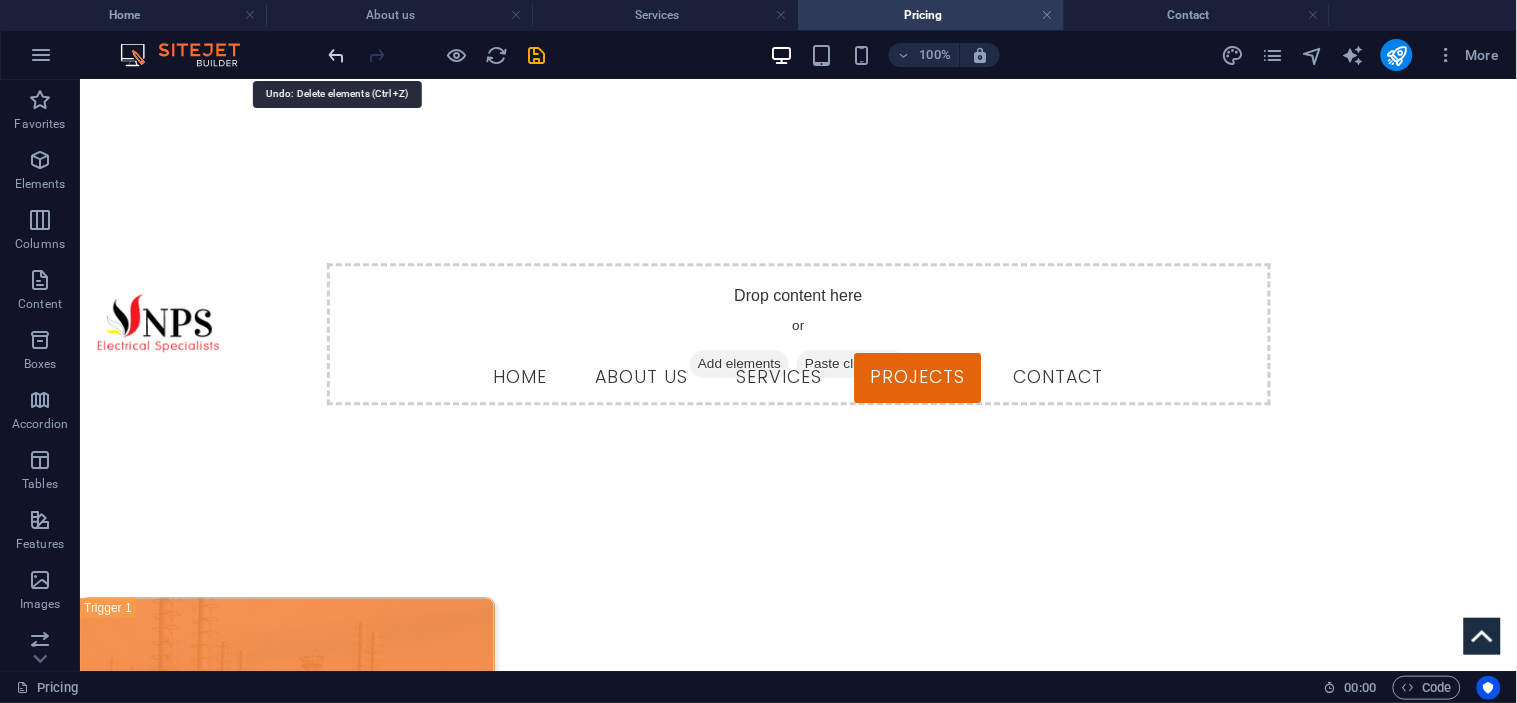 click at bounding box center [337, 55] 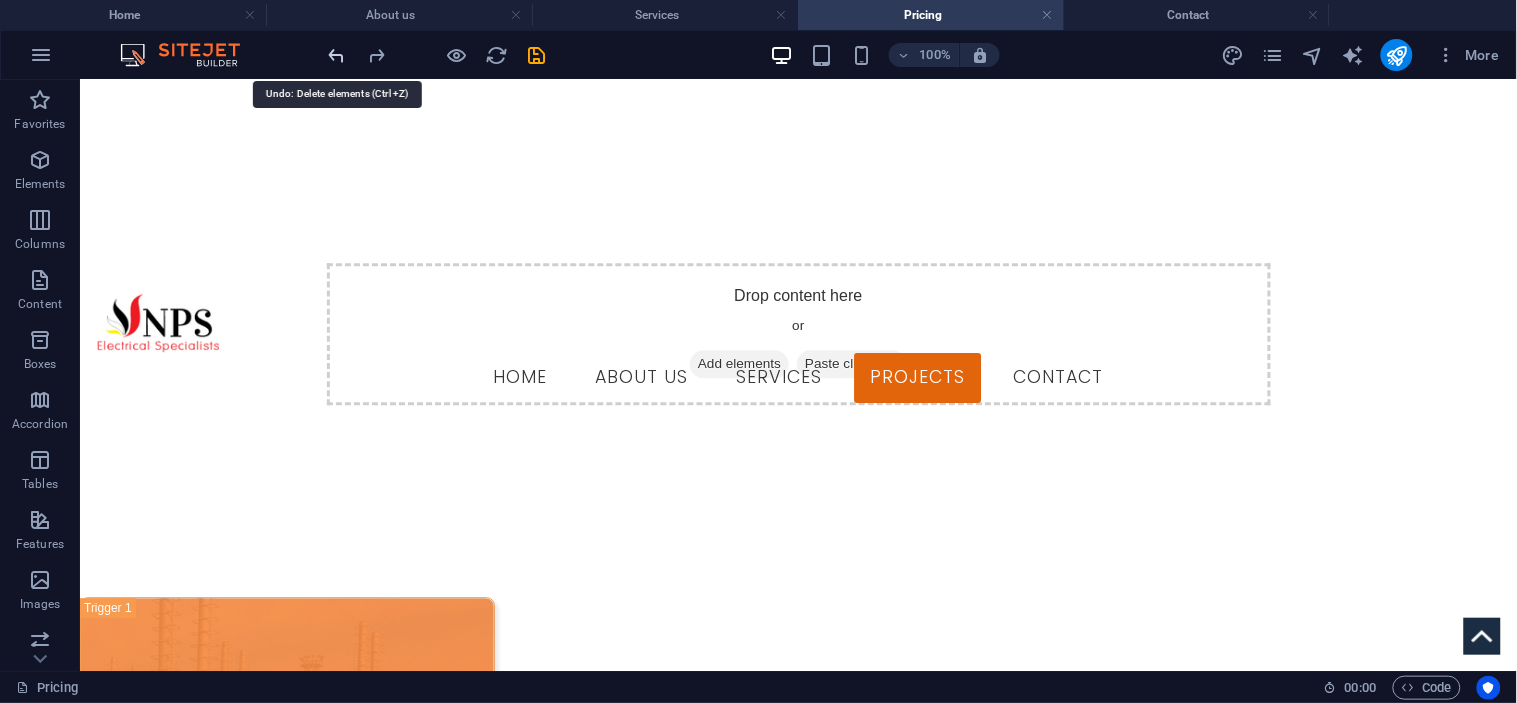 click at bounding box center (337, 55) 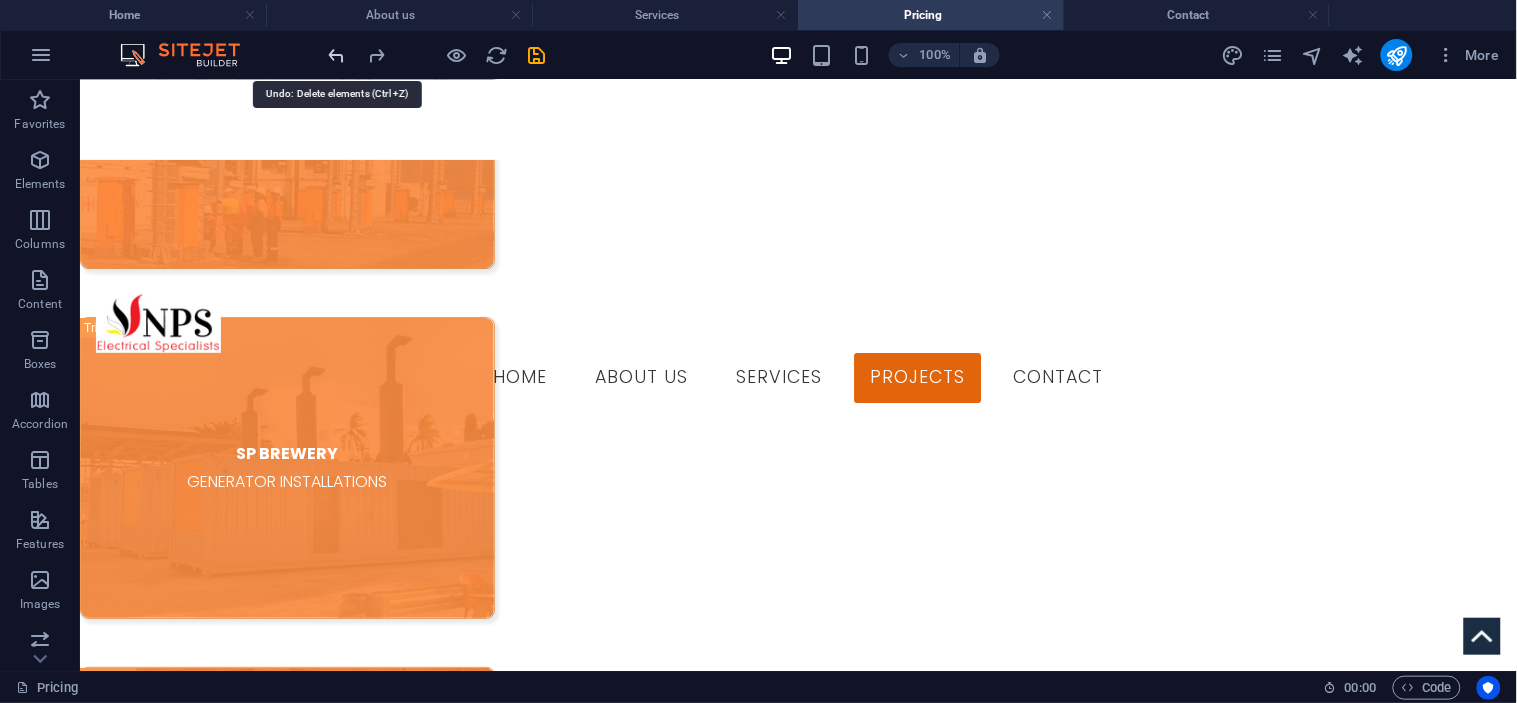 click at bounding box center [337, 55] 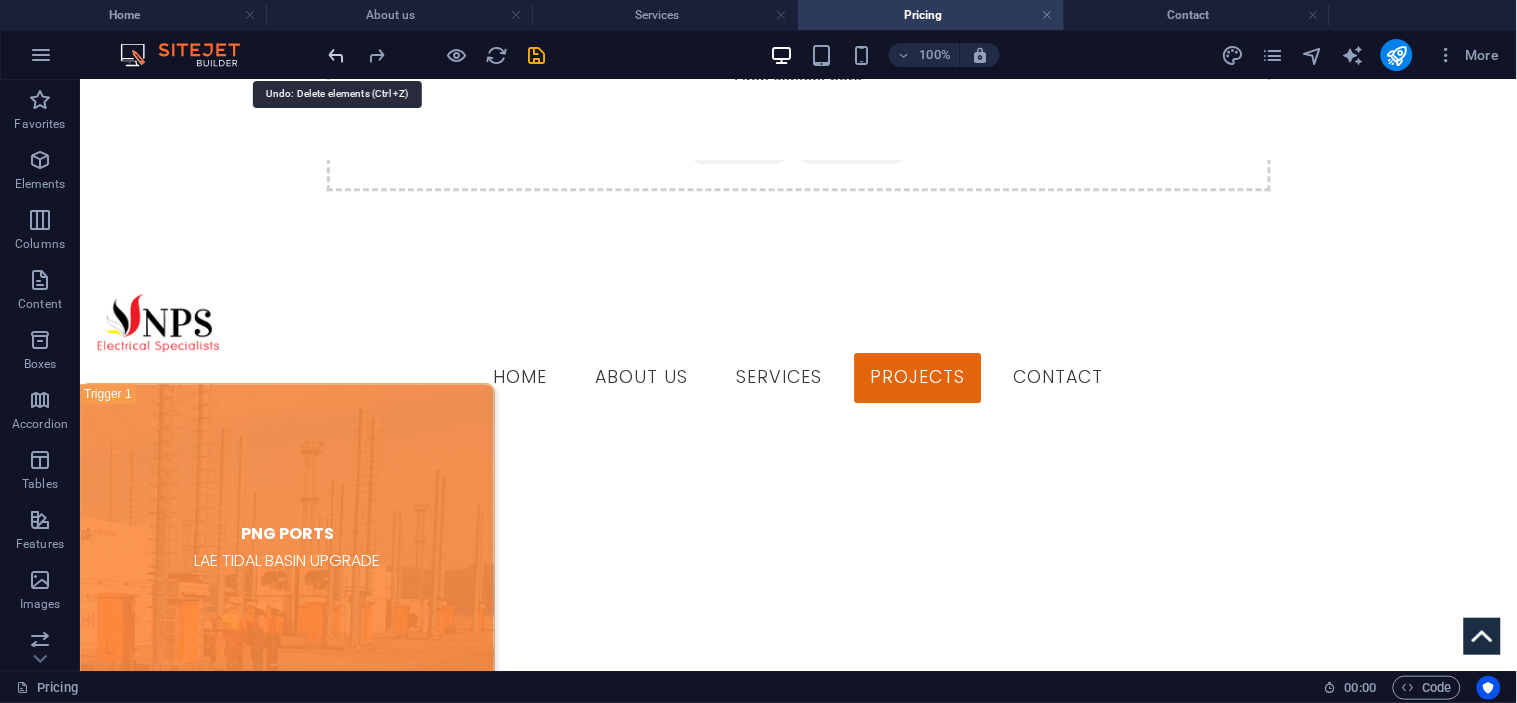 scroll, scrollTop: 1167, scrollLeft: 0, axis: vertical 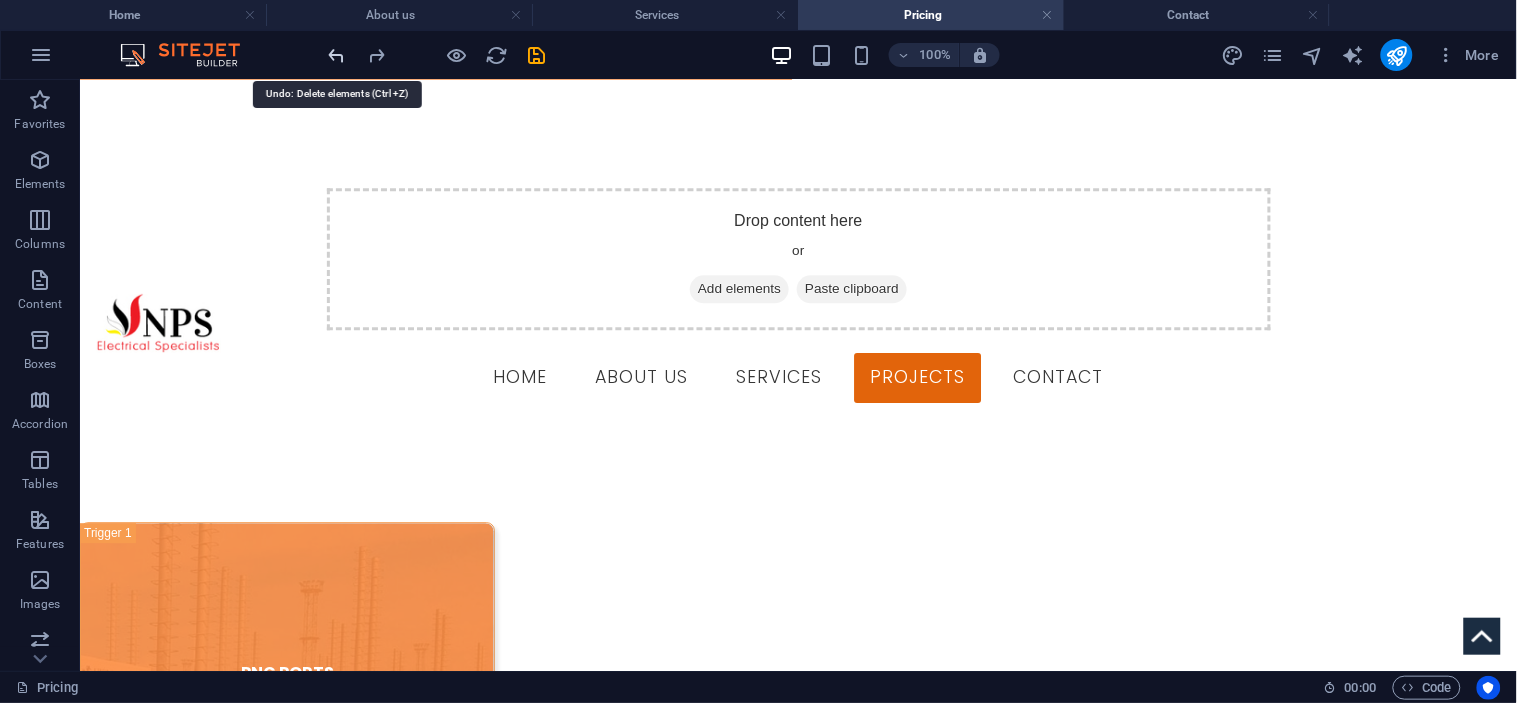 click at bounding box center (337, 55) 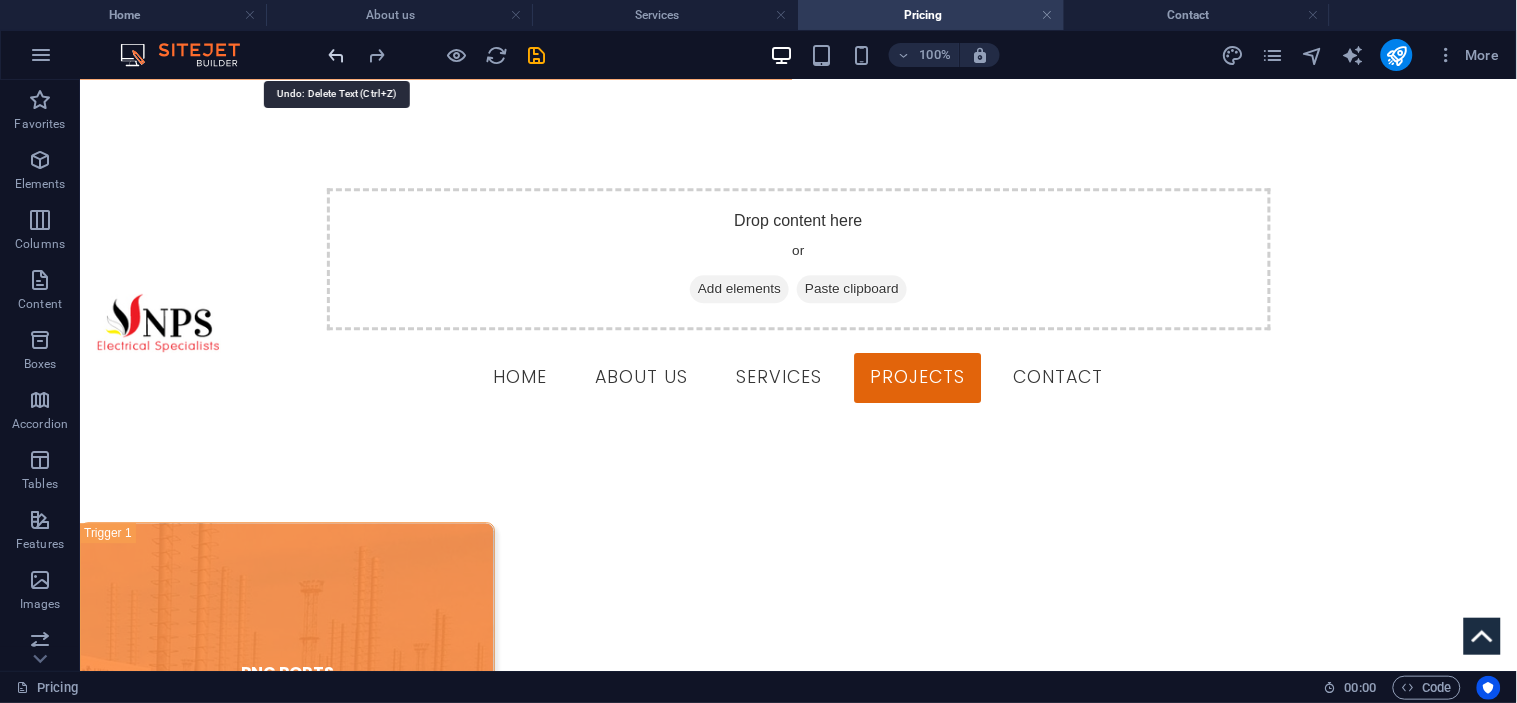 click at bounding box center [337, 55] 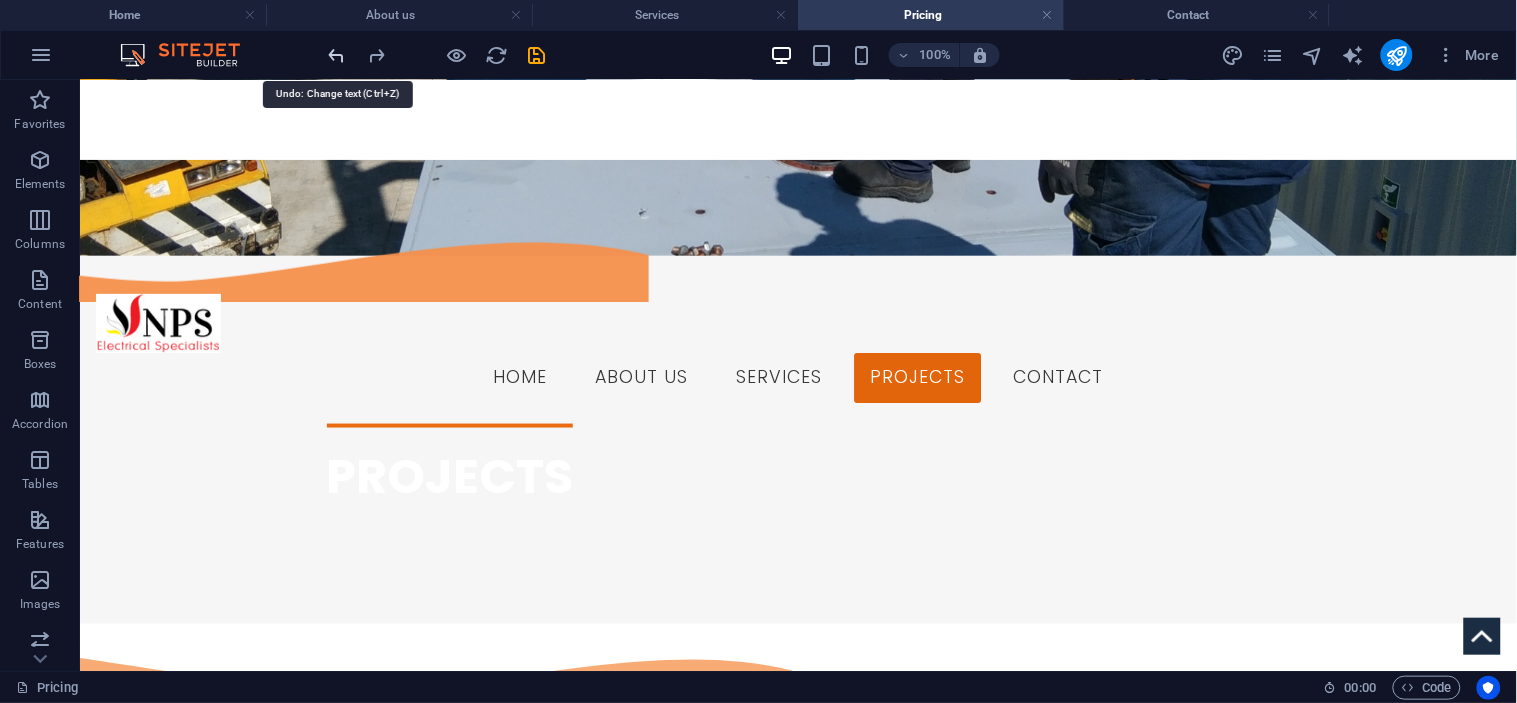 scroll, scrollTop: 463, scrollLeft: 0, axis: vertical 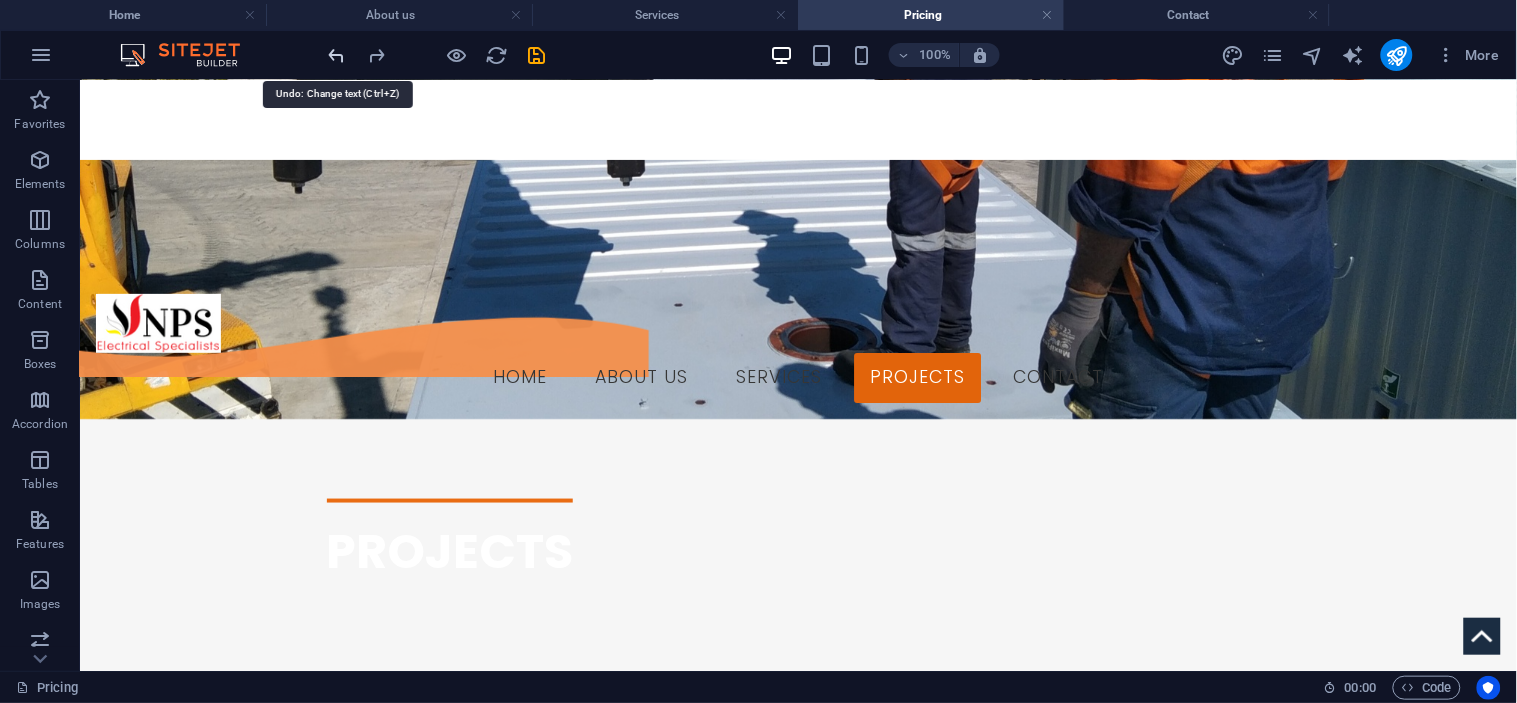 click at bounding box center [337, 55] 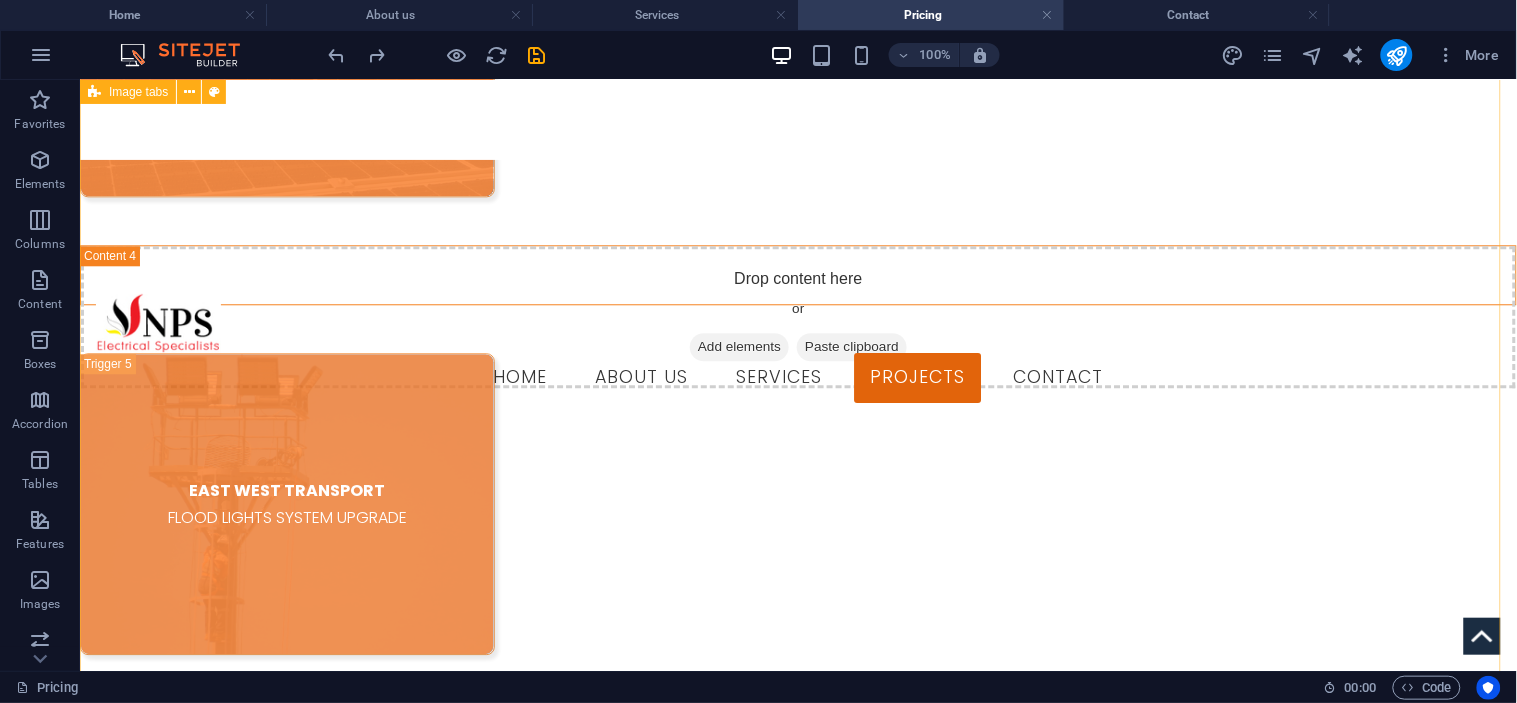 scroll, scrollTop: 3132, scrollLeft: 0, axis: vertical 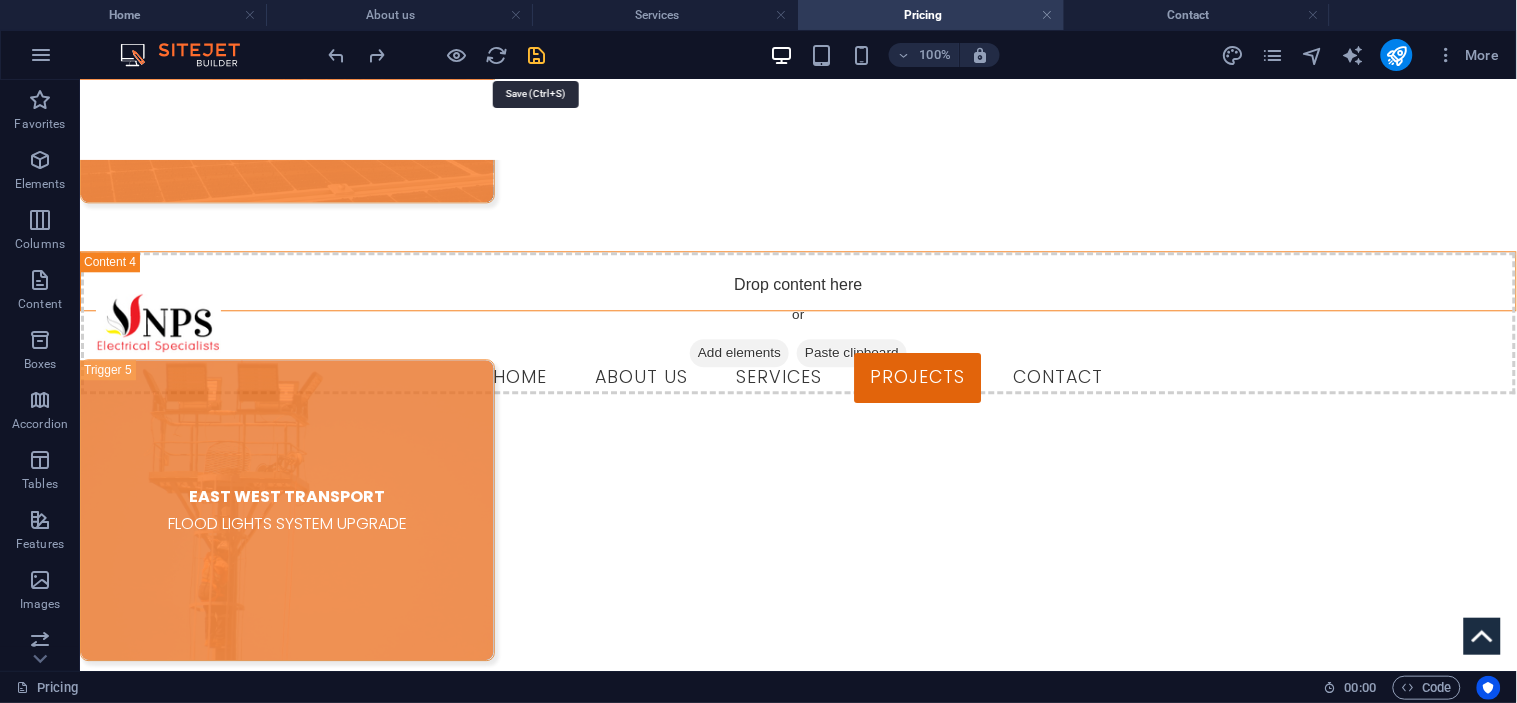 click at bounding box center (537, 55) 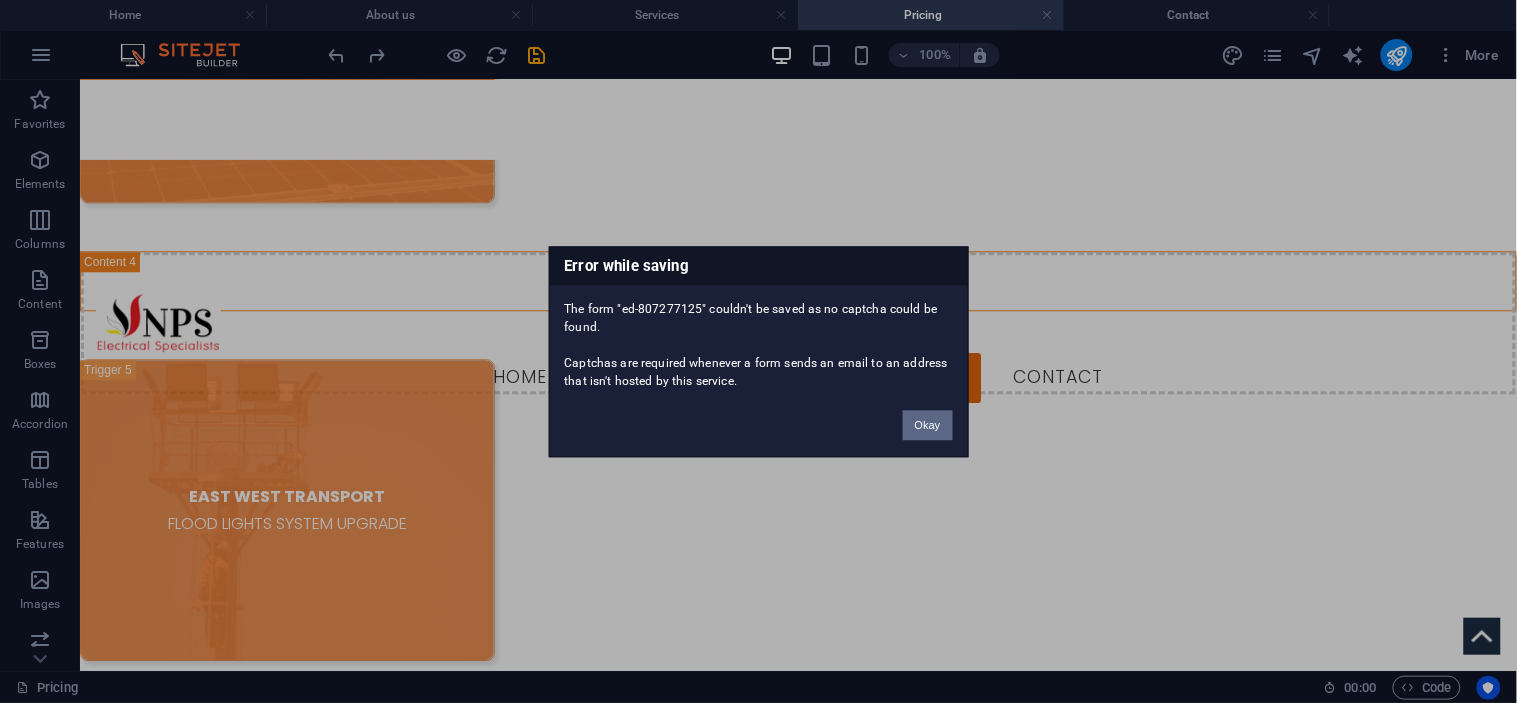 click on "Okay" at bounding box center [928, 425] 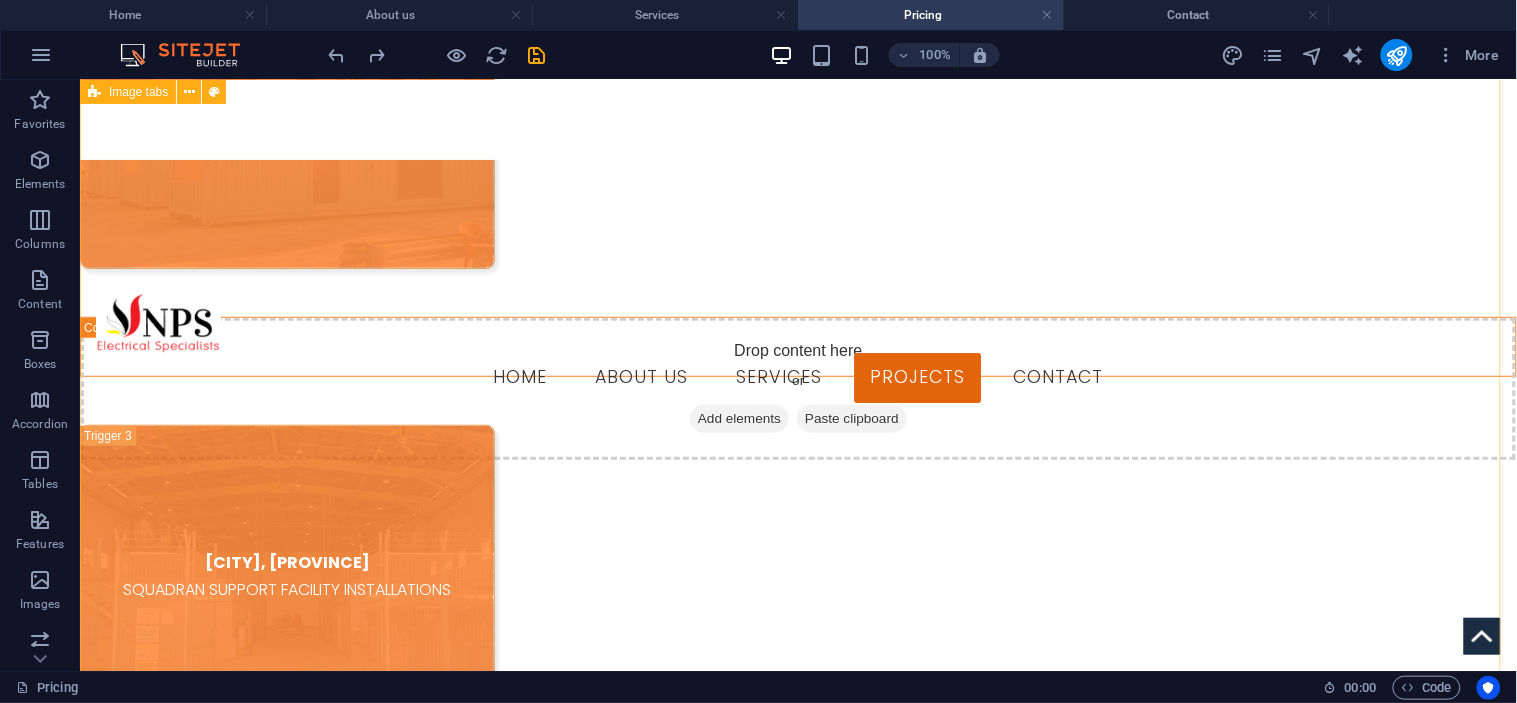 scroll, scrollTop: 2132, scrollLeft: 0, axis: vertical 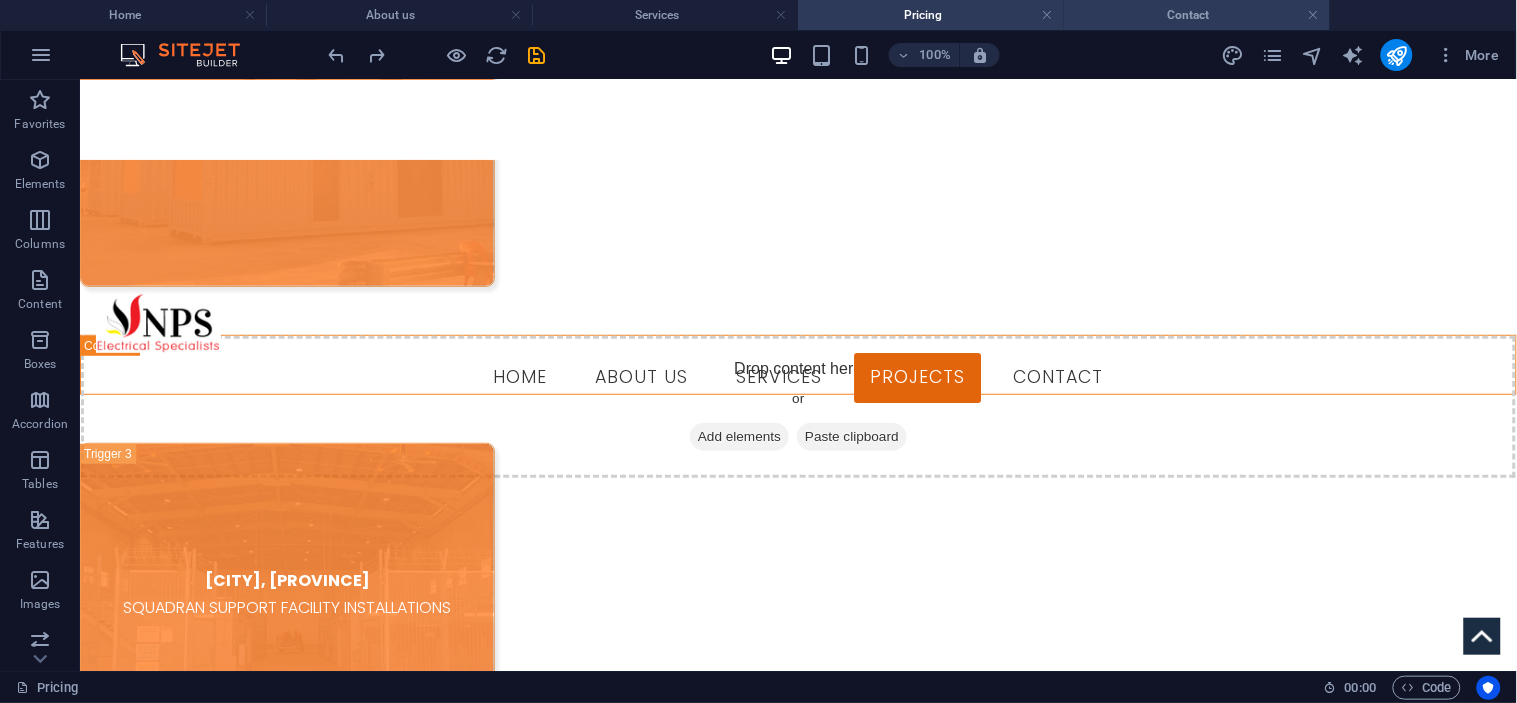 click on "Contact" at bounding box center [1197, 15] 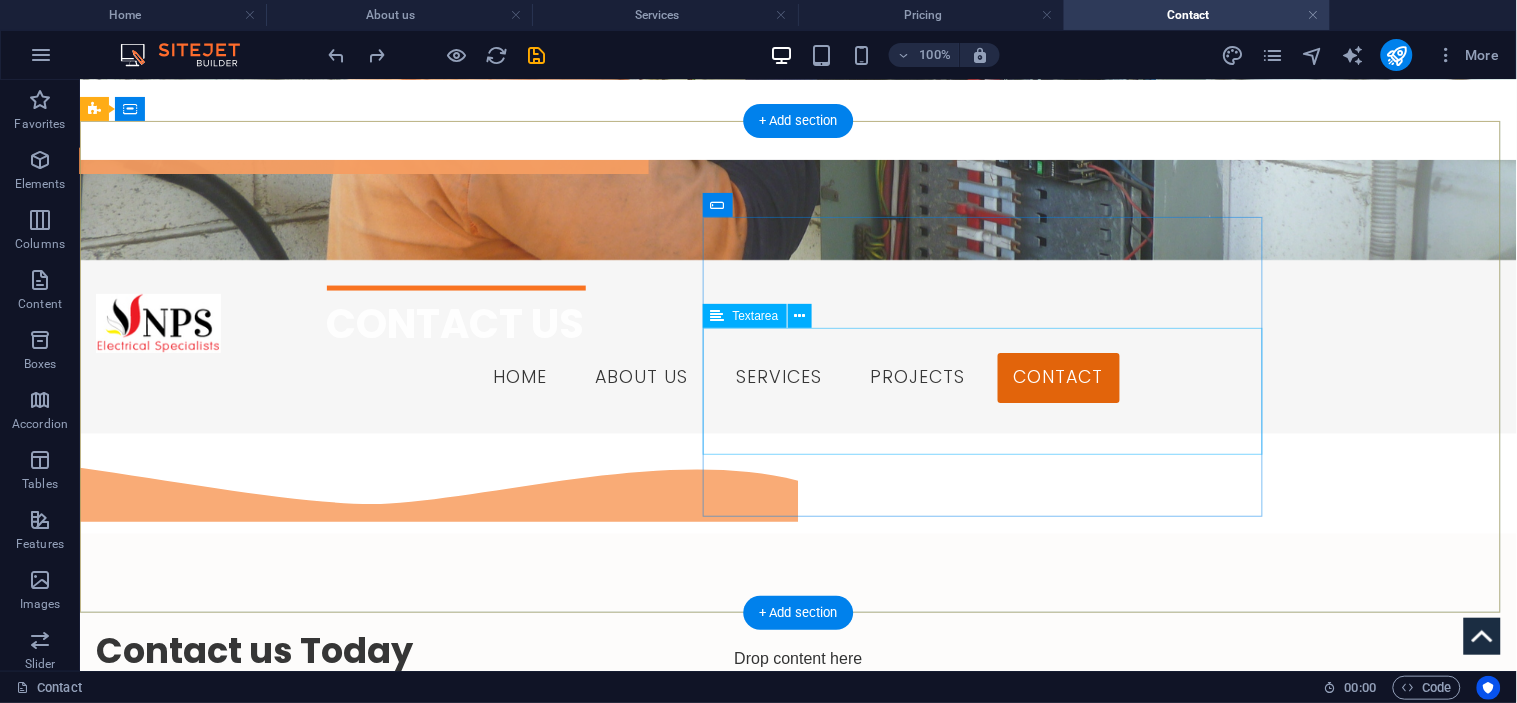 scroll, scrollTop: 777, scrollLeft: 0, axis: vertical 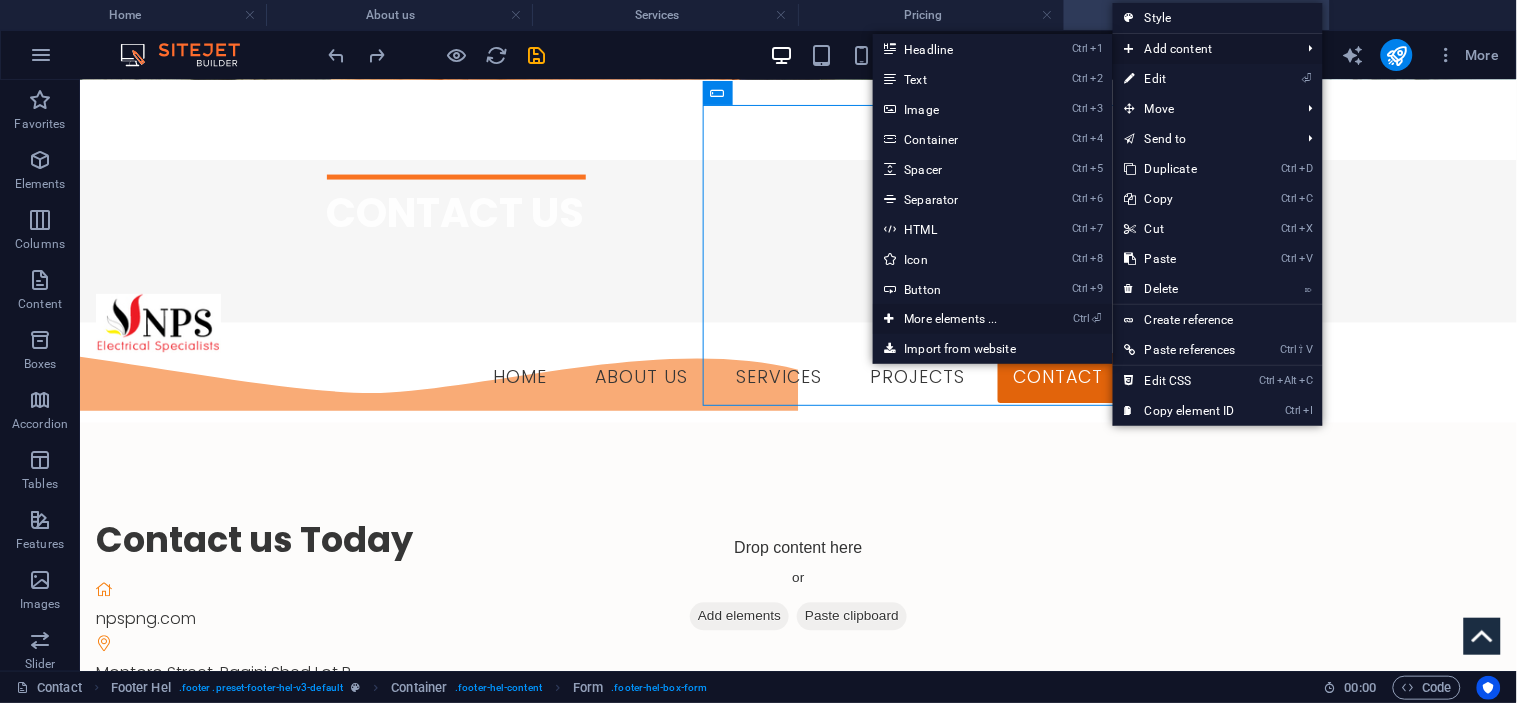 drag, startPoint x: 960, startPoint y: 317, endPoint x: 16, endPoint y: 238, distance: 947.29987 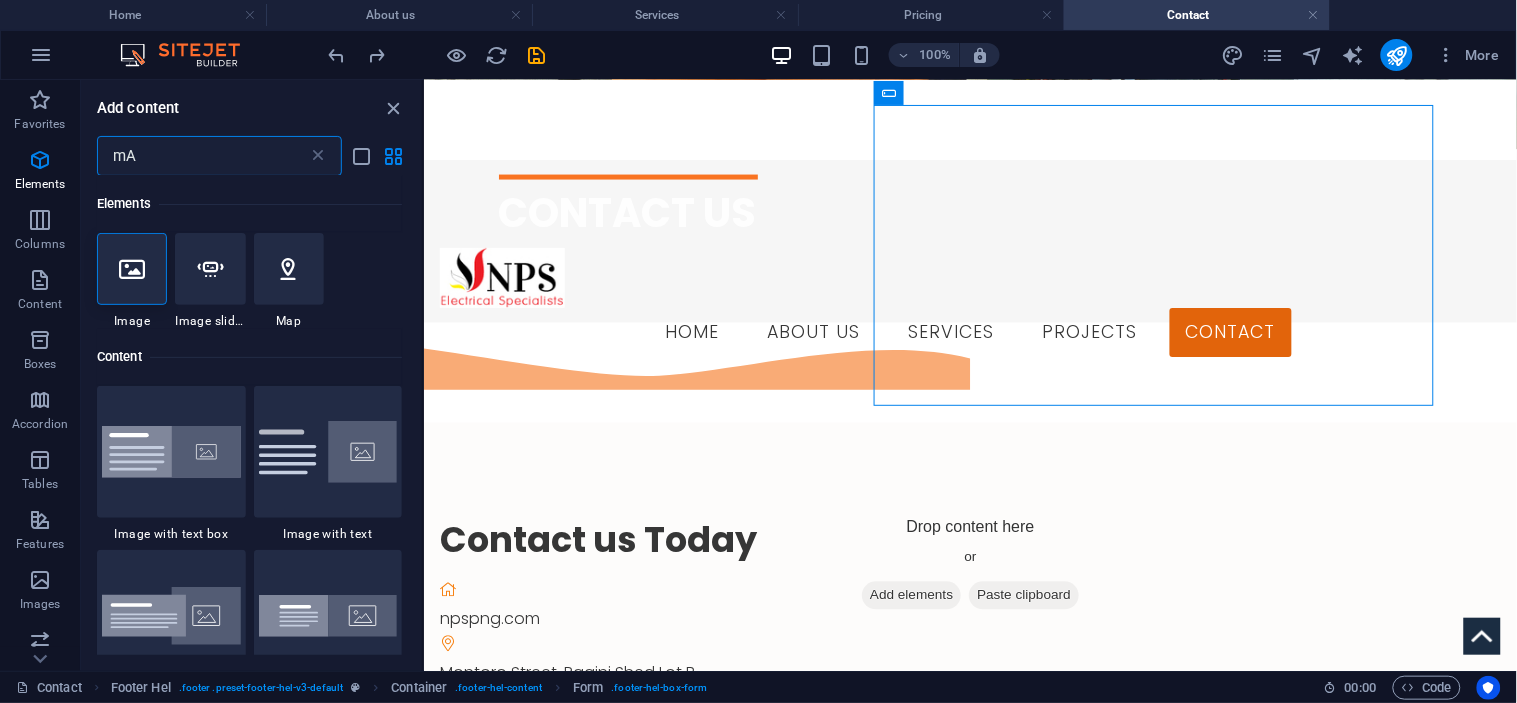 click on "mA" at bounding box center (202, 156) 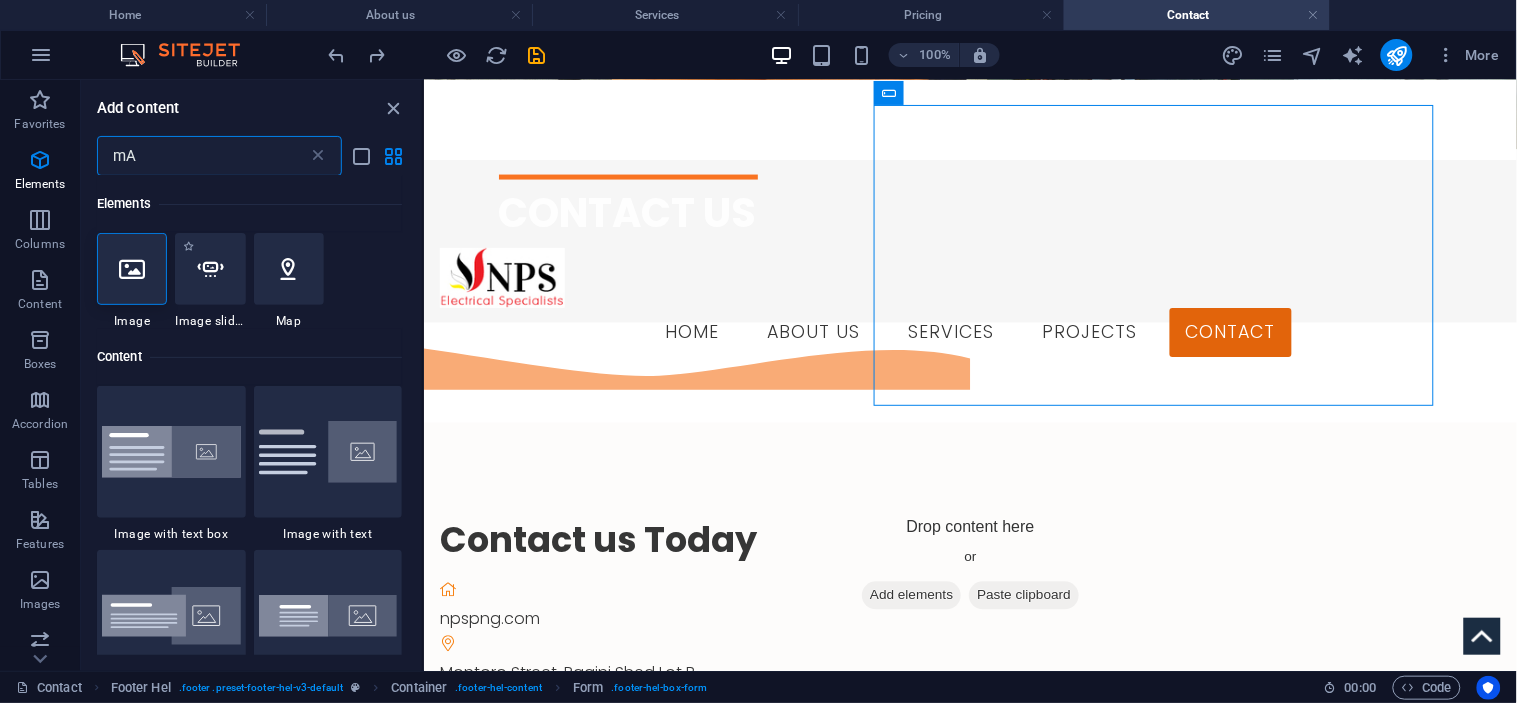 type on "m" 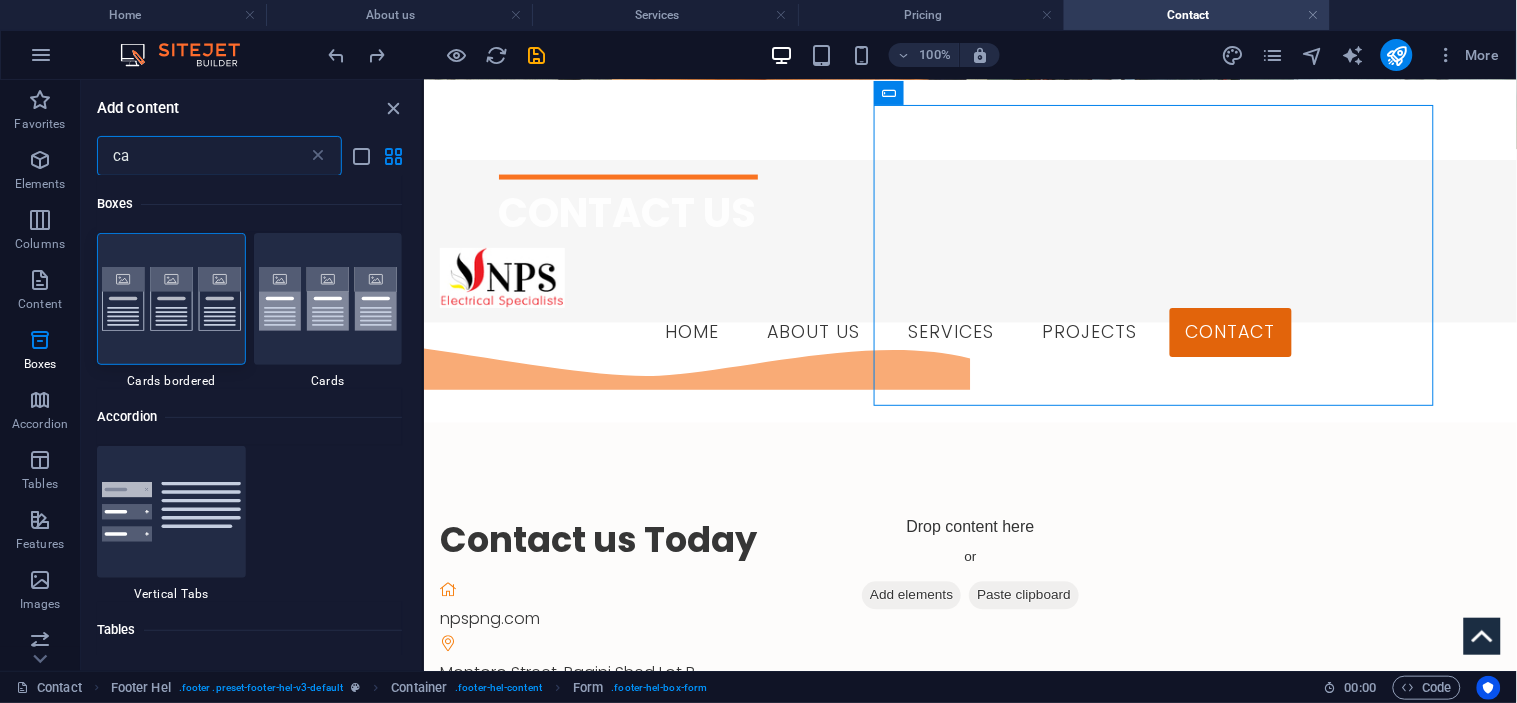 type on "c" 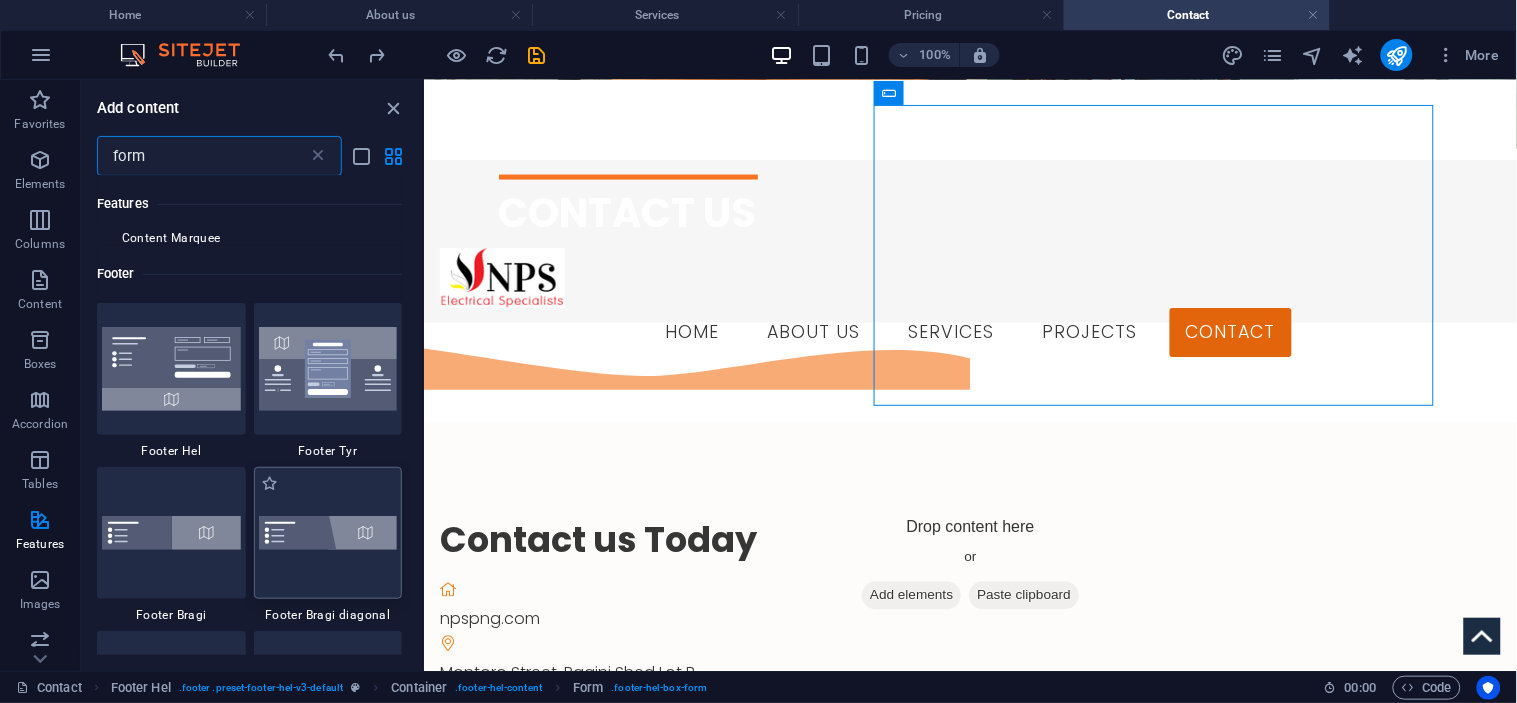 scroll, scrollTop: 222, scrollLeft: 0, axis: vertical 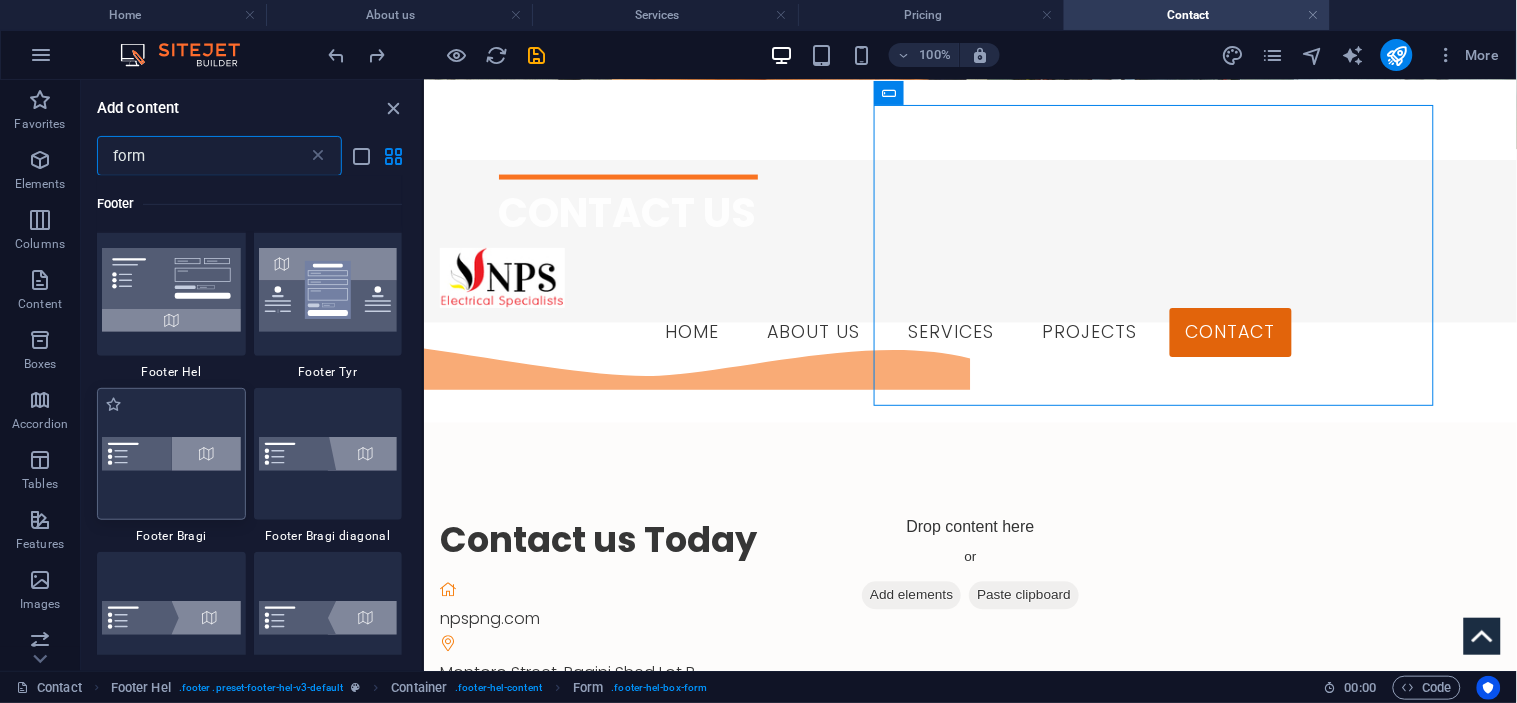 type on "form" 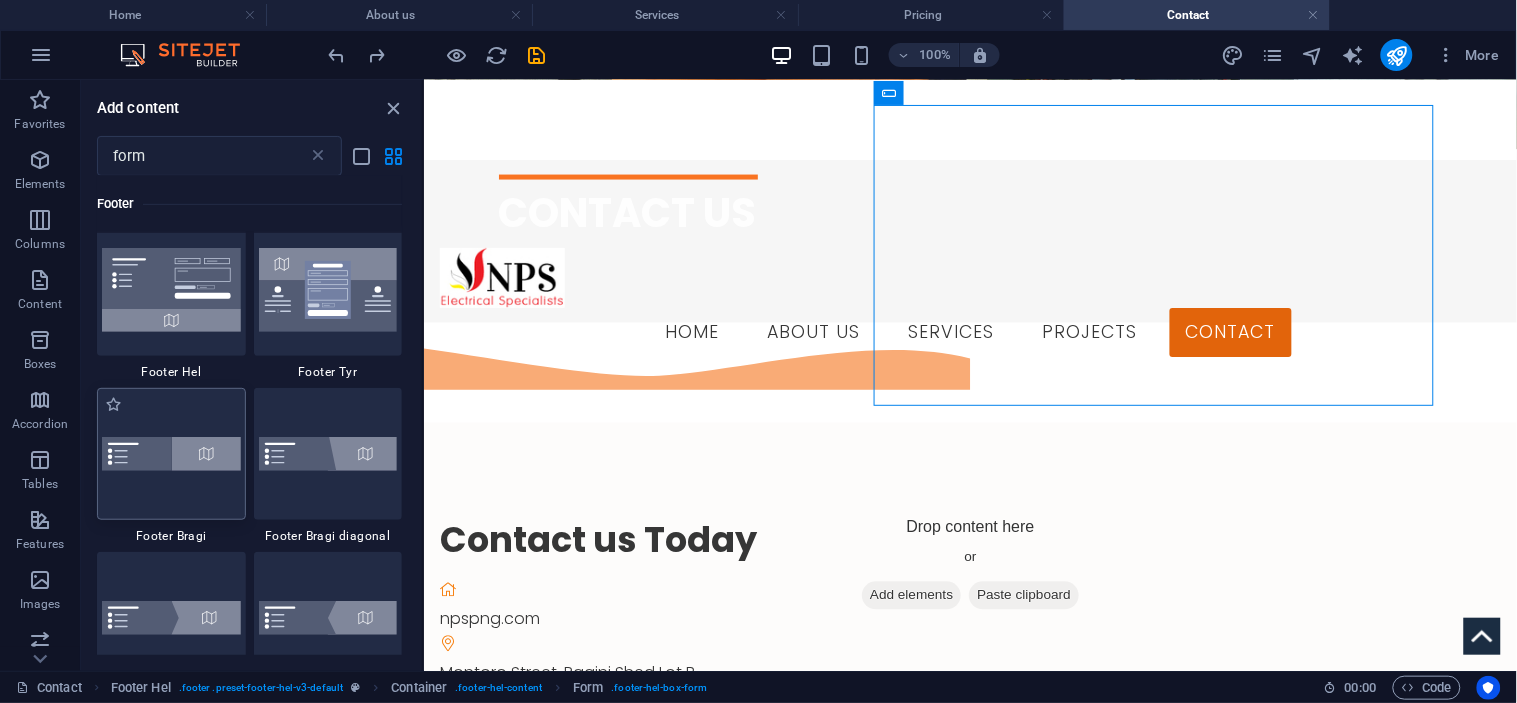 click at bounding box center [171, 454] 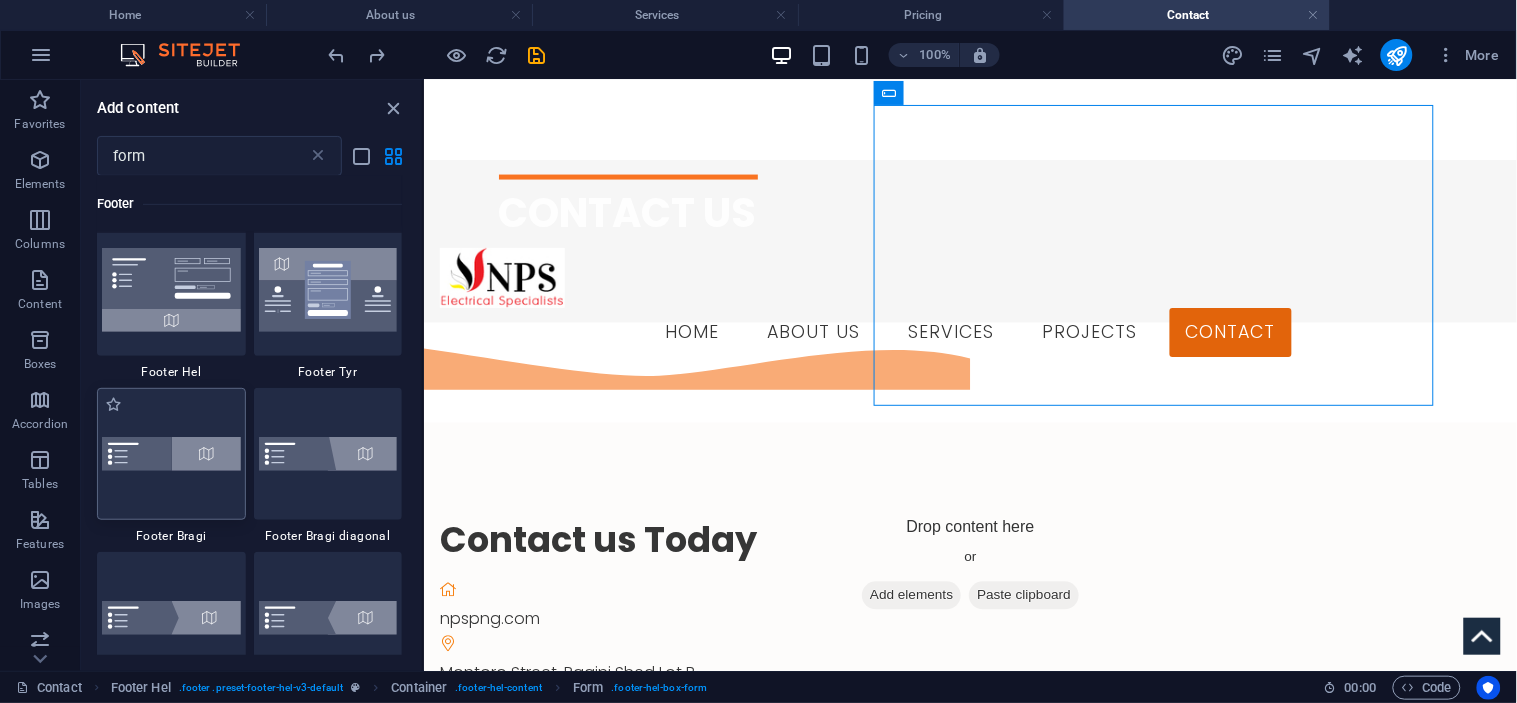 select on "%" 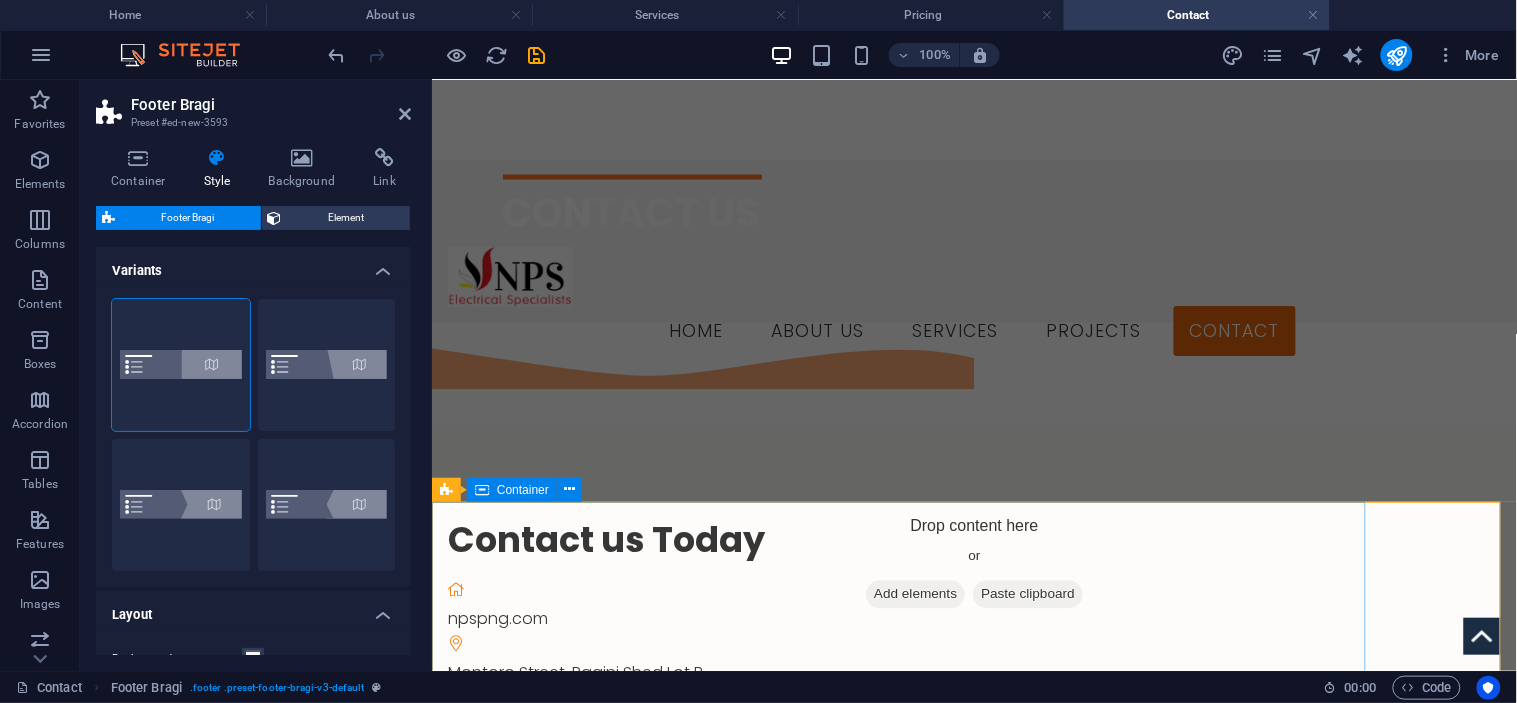scroll, scrollTop: 222, scrollLeft: 0, axis: vertical 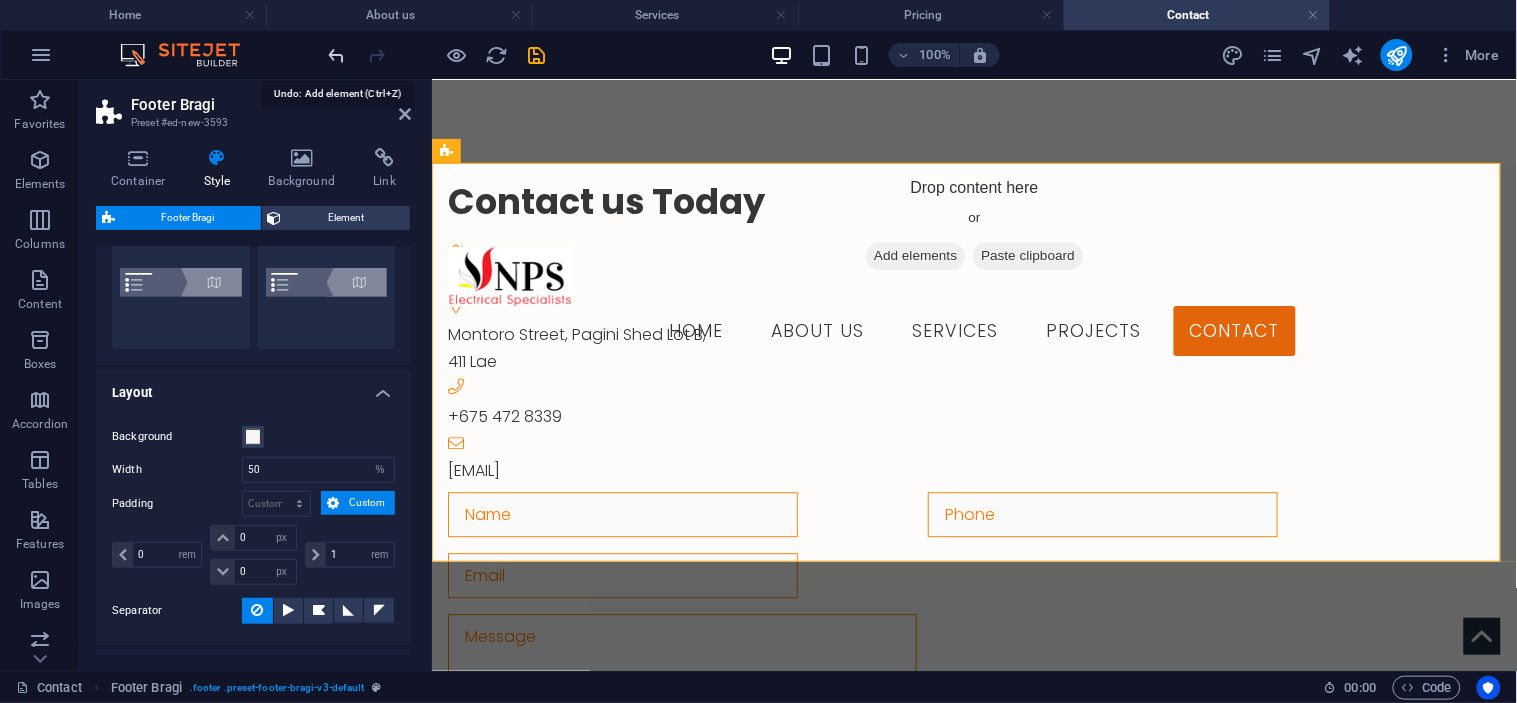 click at bounding box center [337, 55] 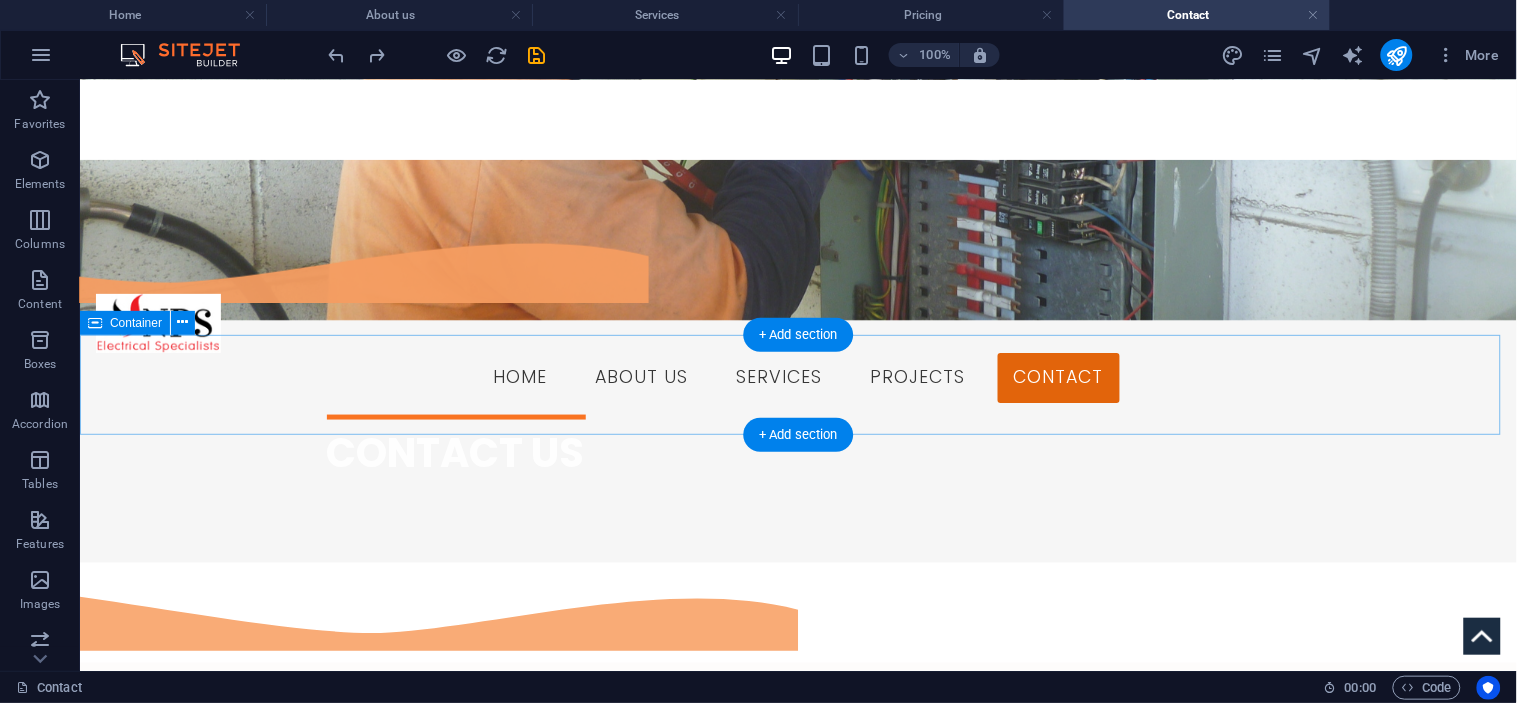 scroll, scrollTop: 338, scrollLeft: 0, axis: vertical 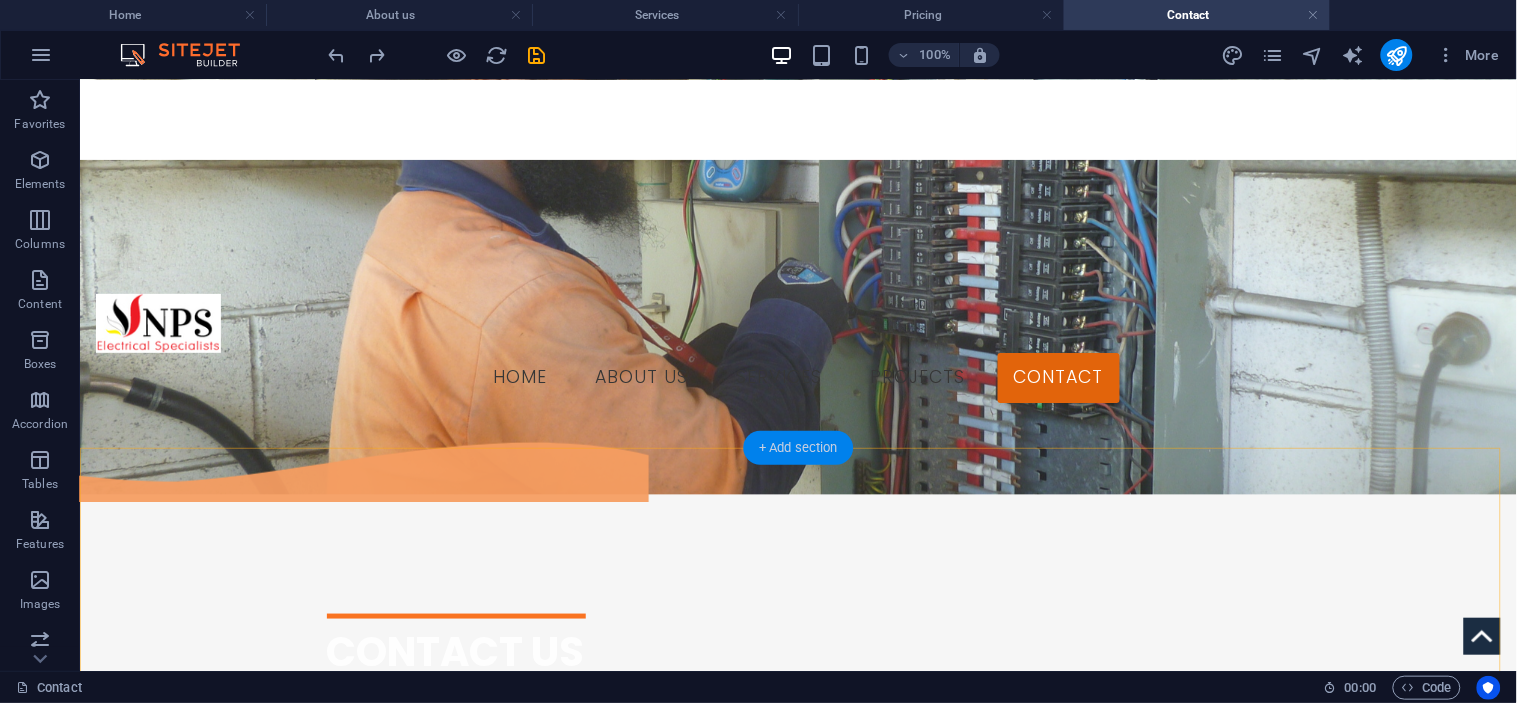 click on "+ Add section" at bounding box center (798, 448) 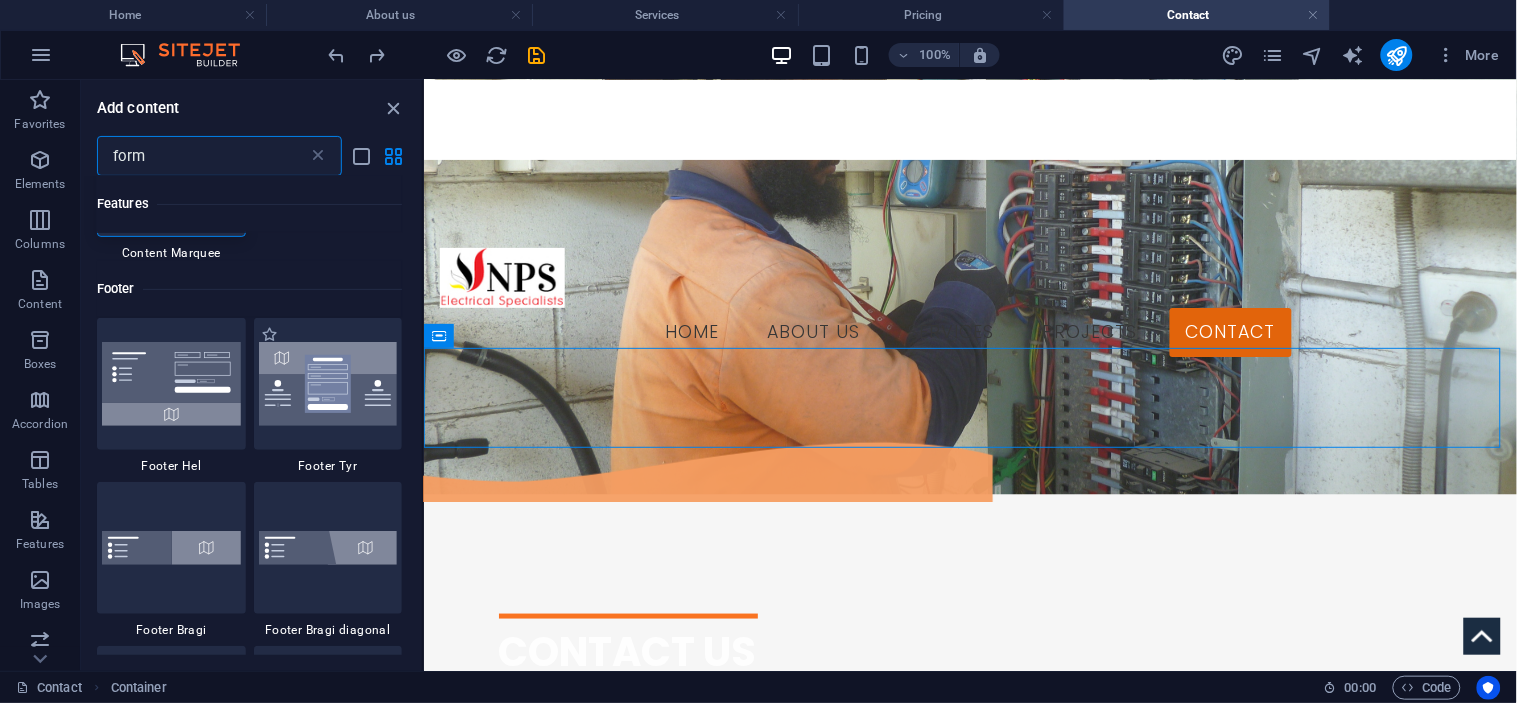 scroll, scrollTop: 222, scrollLeft: 0, axis: vertical 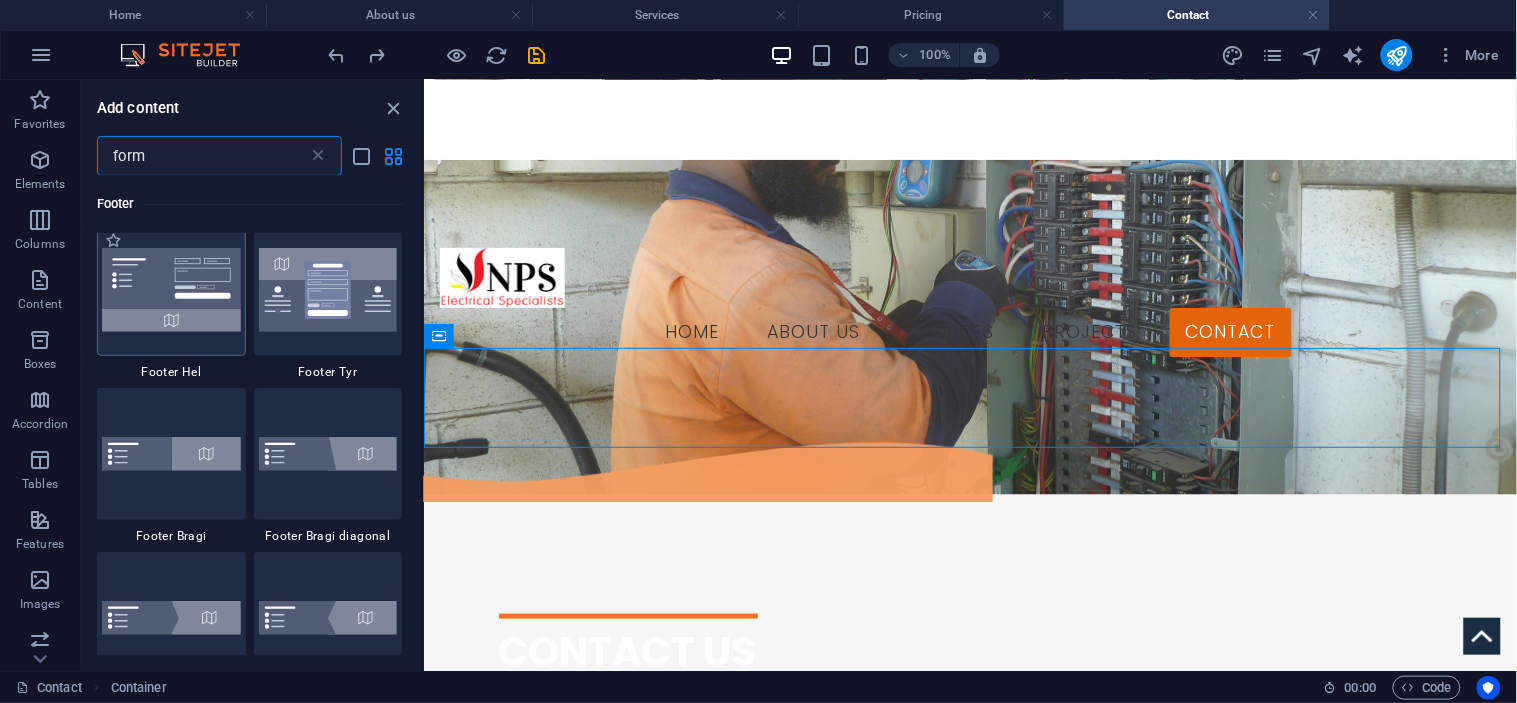 click at bounding box center [171, 290] 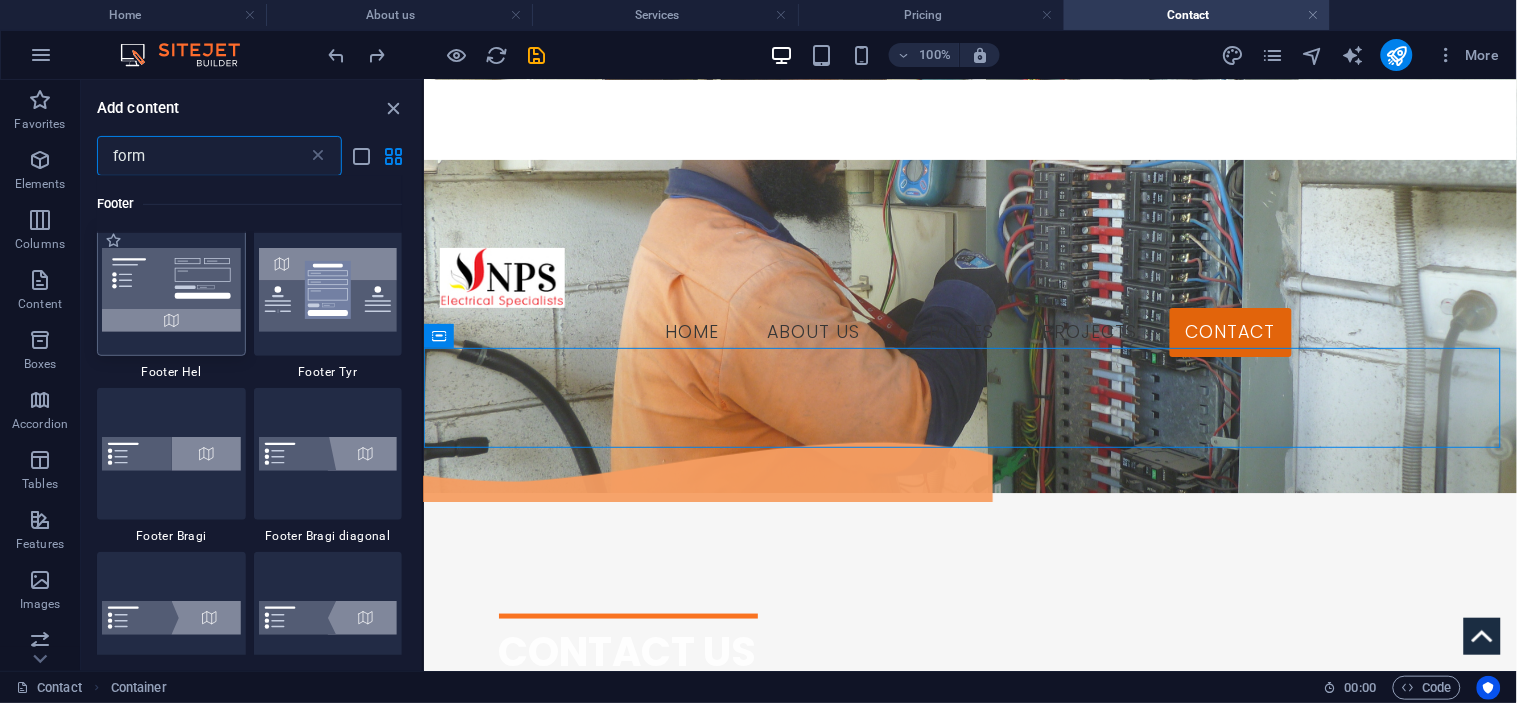 select on "%" 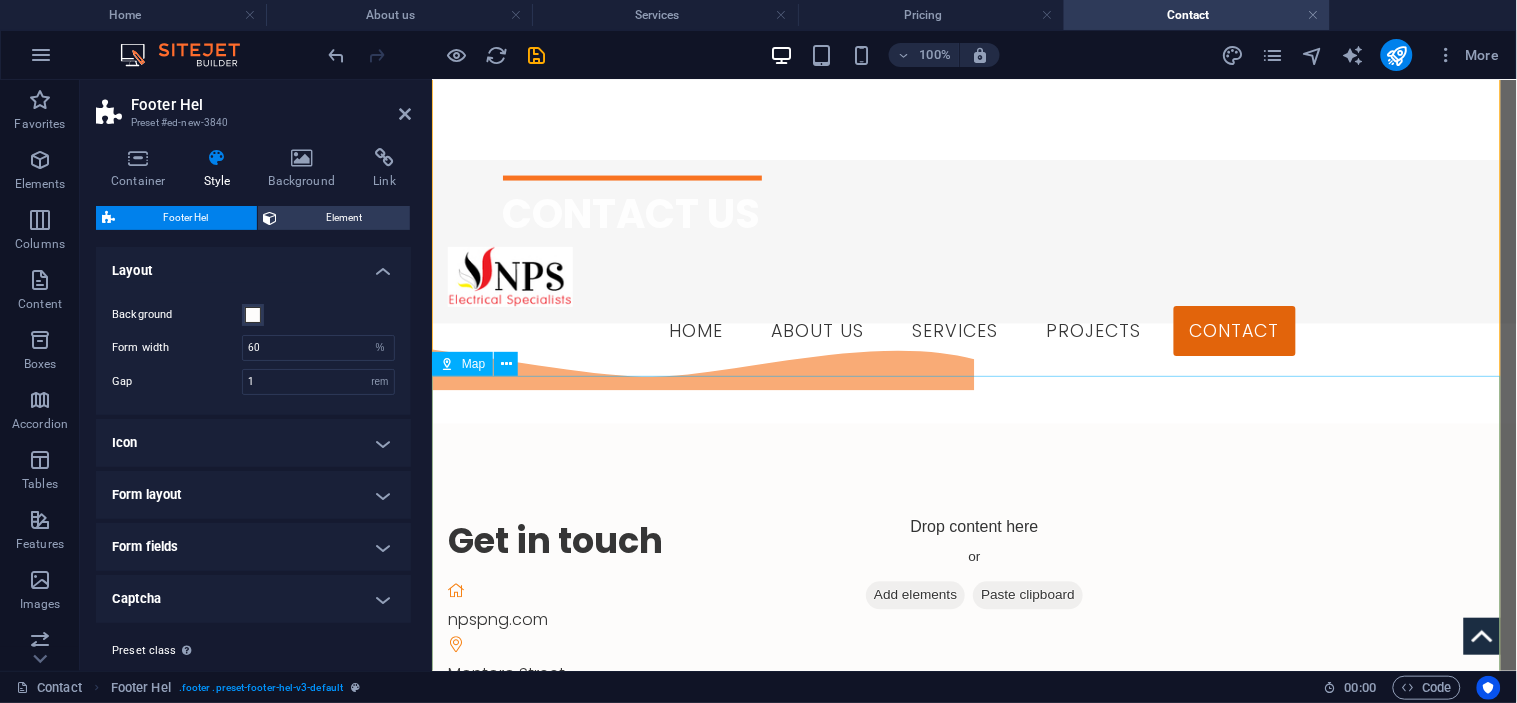 scroll, scrollTop: 668, scrollLeft: 0, axis: vertical 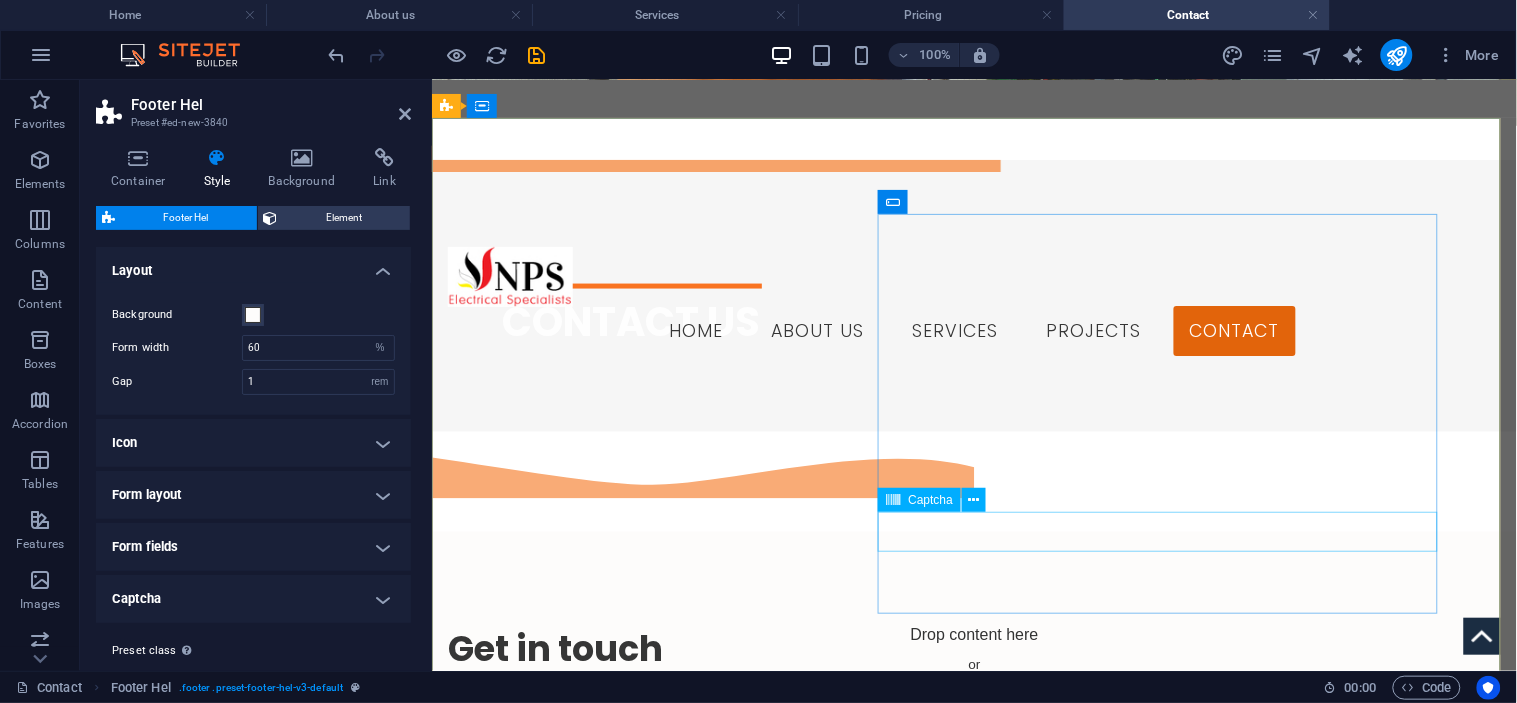 click on "Unreadable? Load new" at bounding box center [919, 1332] 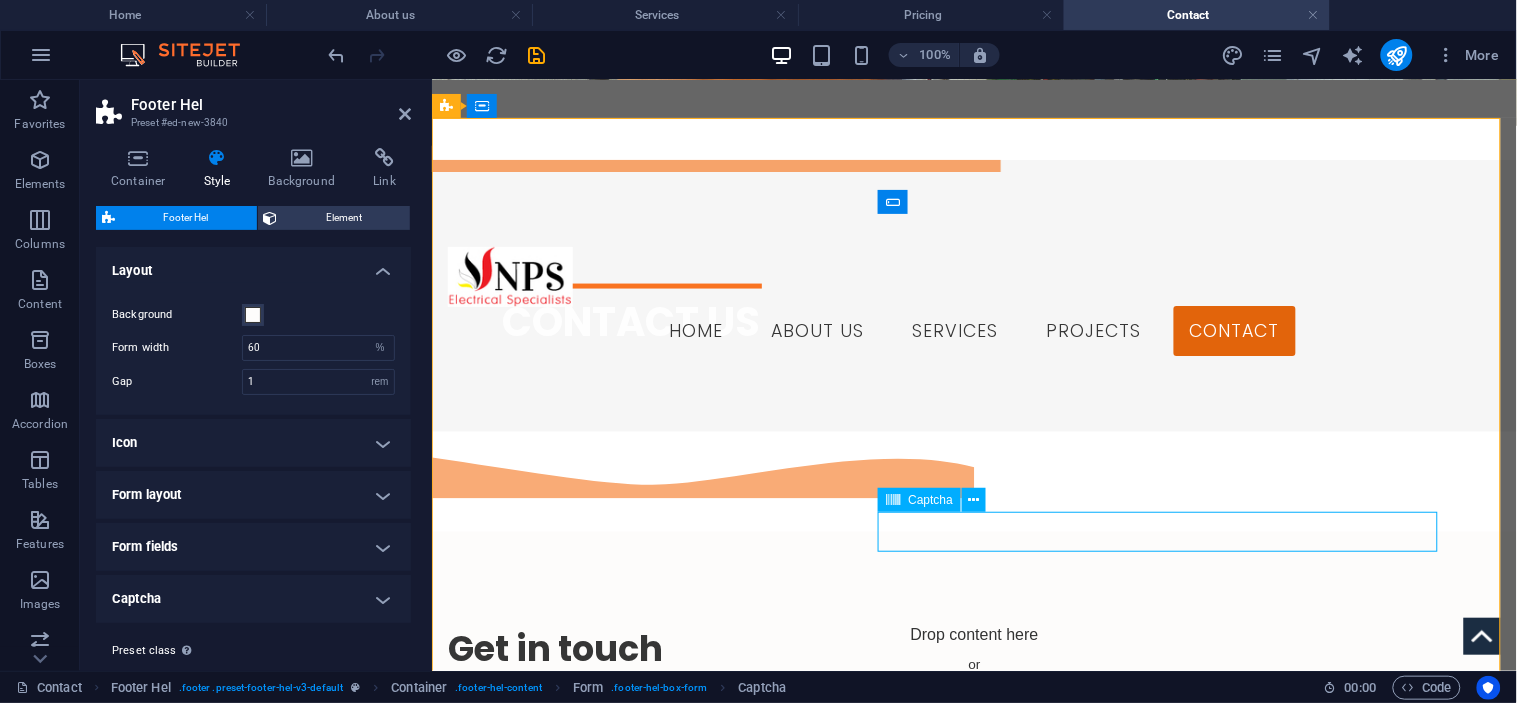 click on "Unreadable? Load new" at bounding box center [919, 1332] 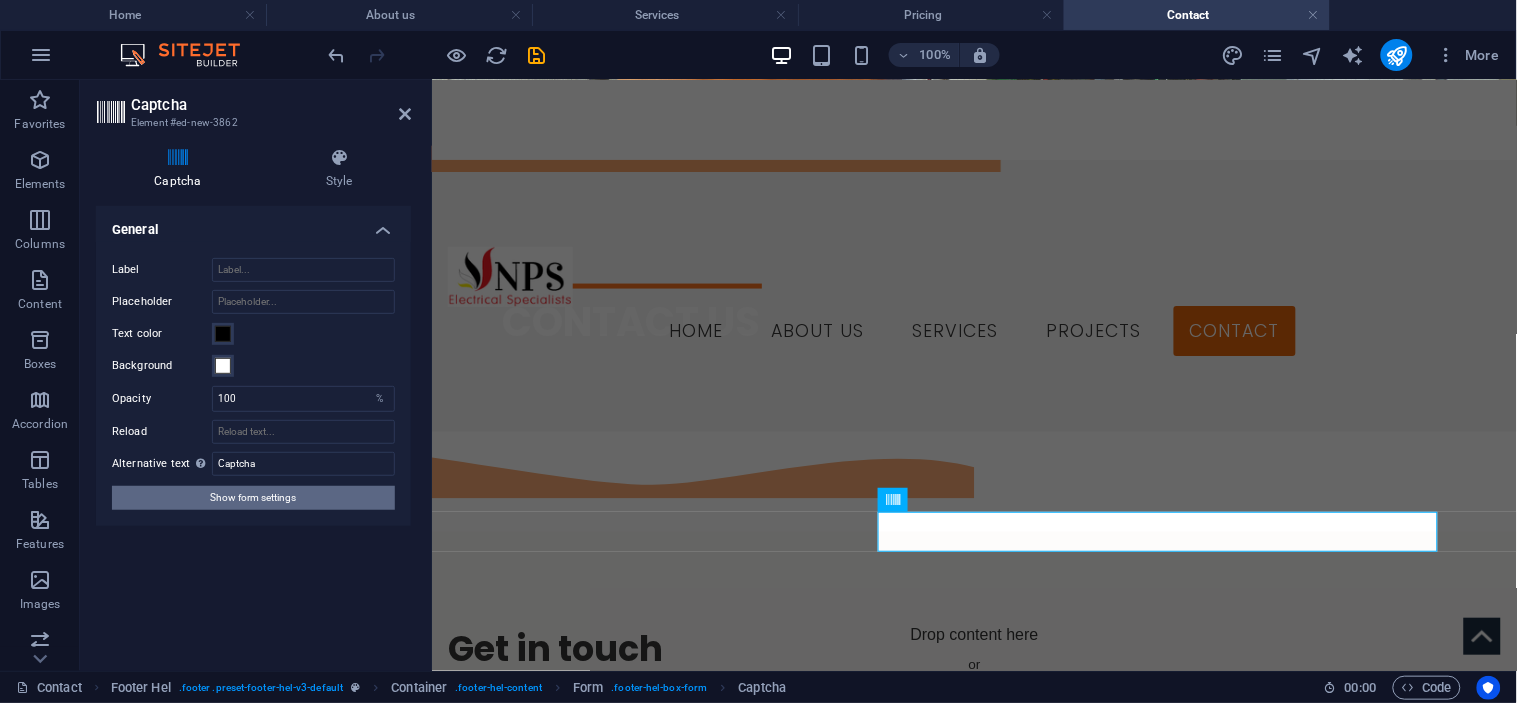 click on "Show form settings" at bounding box center [253, 498] 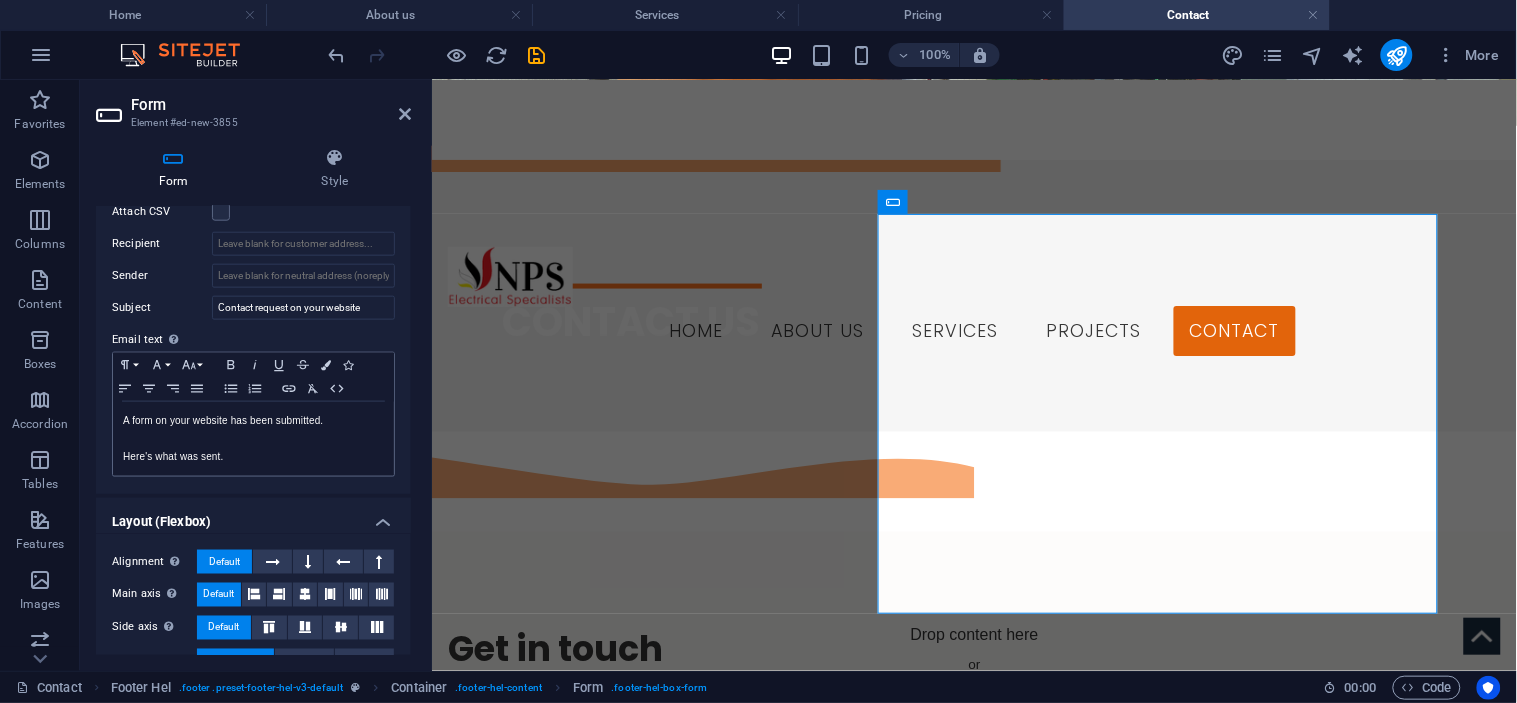 scroll, scrollTop: 446, scrollLeft: 0, axis: vertical 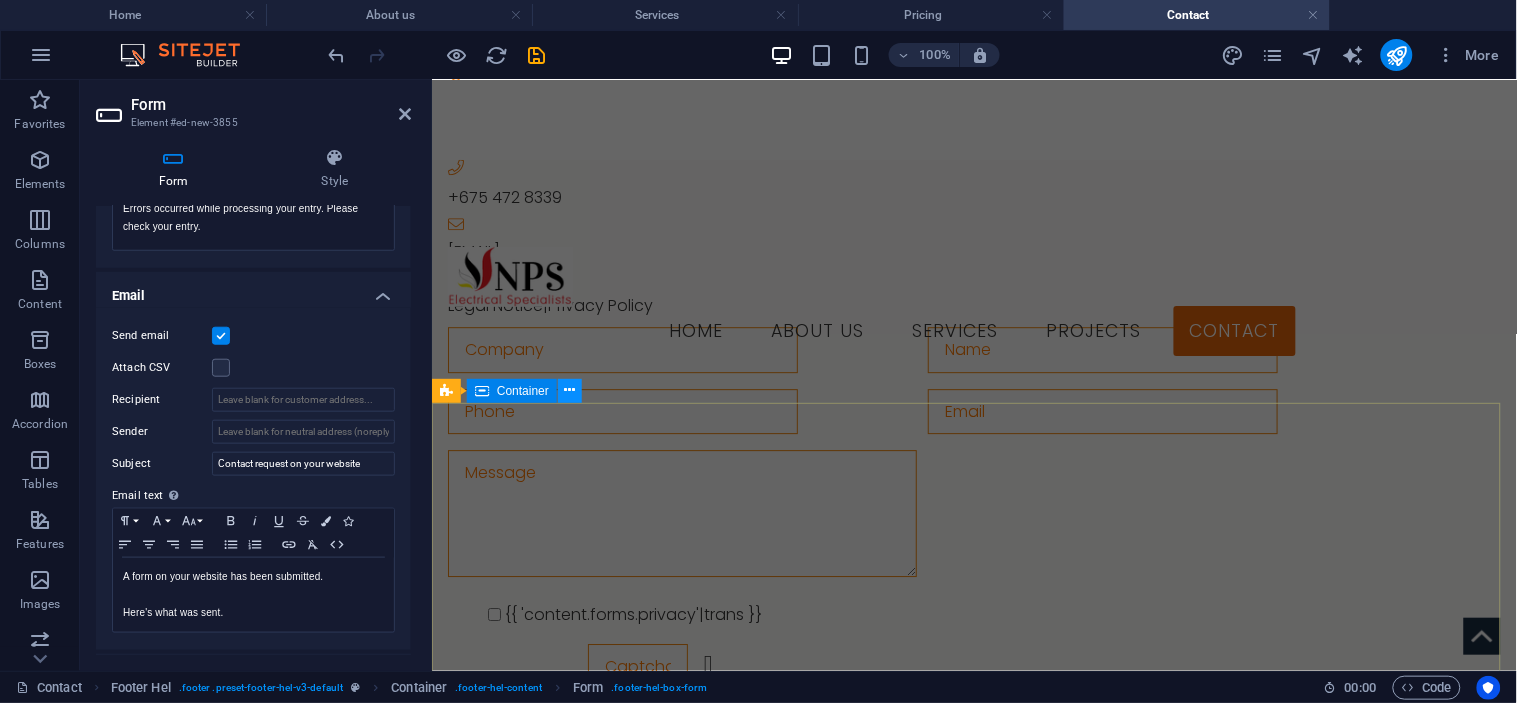 click at bounding box center (570, 390) 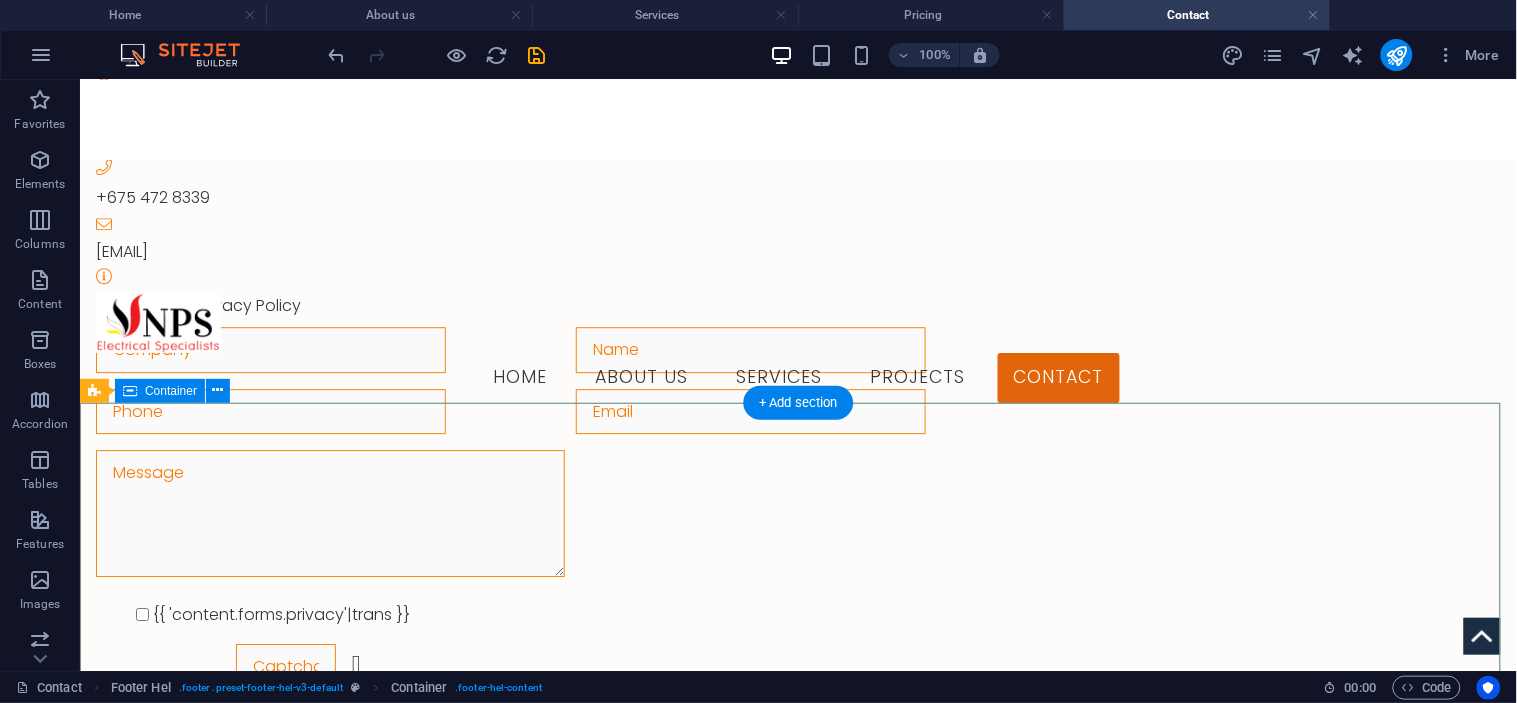 click on "Contact us Today npspng.com Montoro Street , Pagini Shed Lot B, 411   Lae +[PHONE] [EMAIL] Submit" at bounding box center [797, 1616] 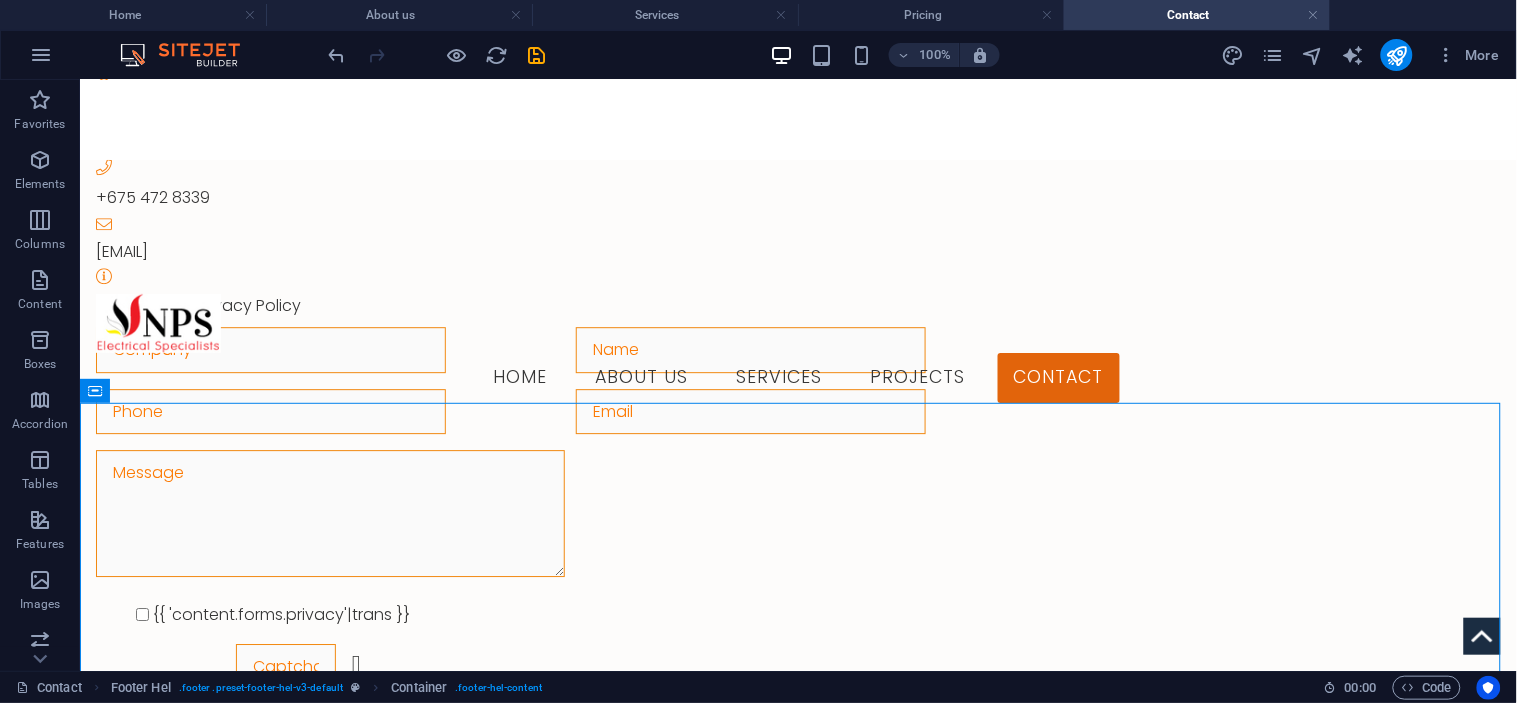 click at bounding box center (437, 55) 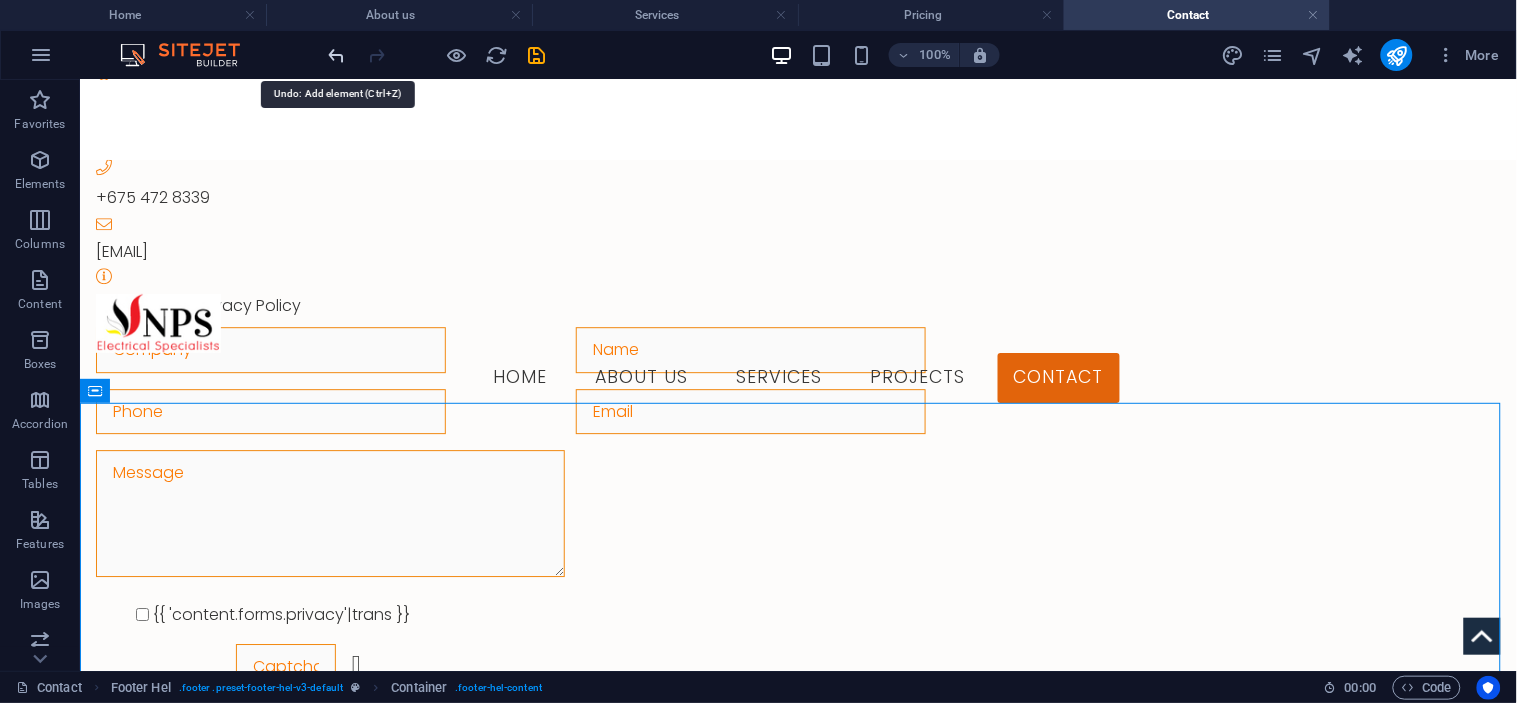 click at bounding box center (337, 55) 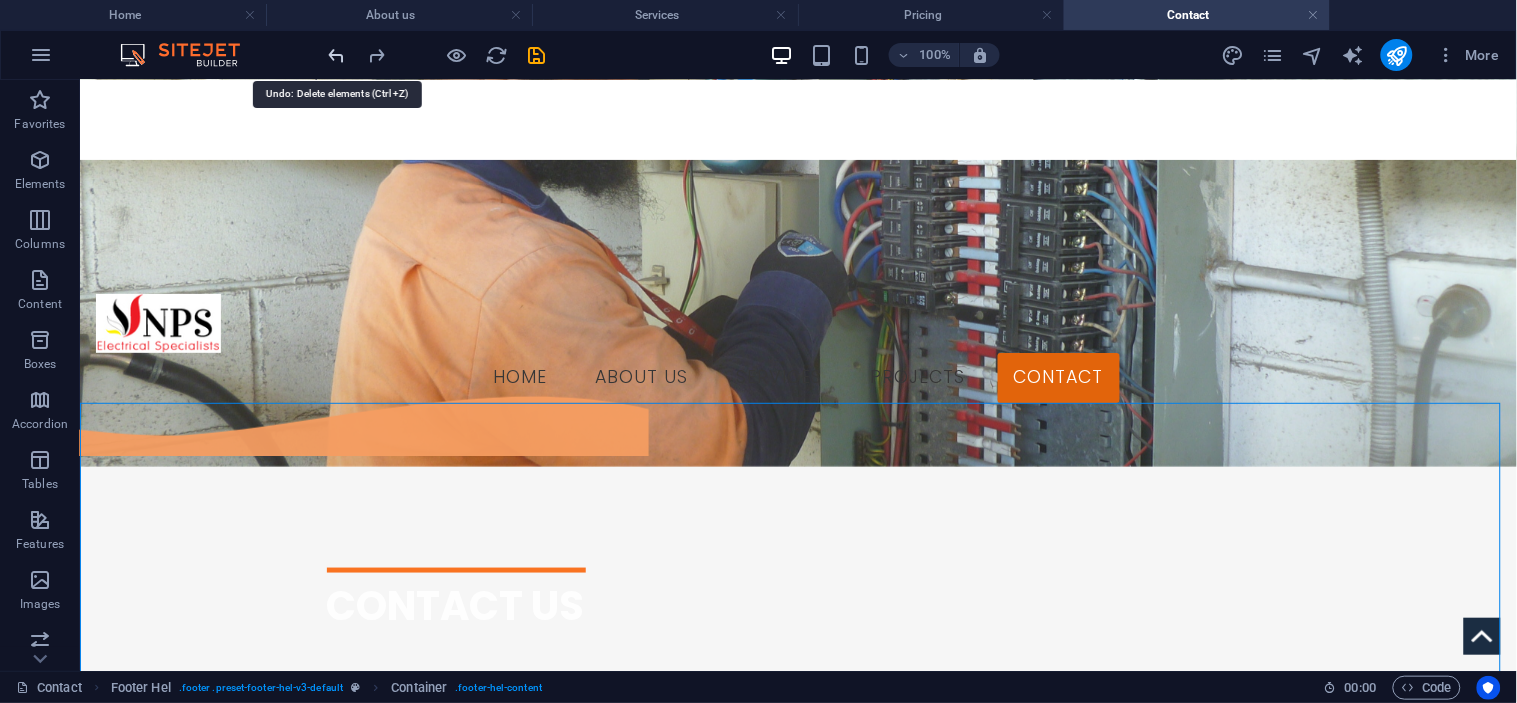 click at bounding box center (337, 55) 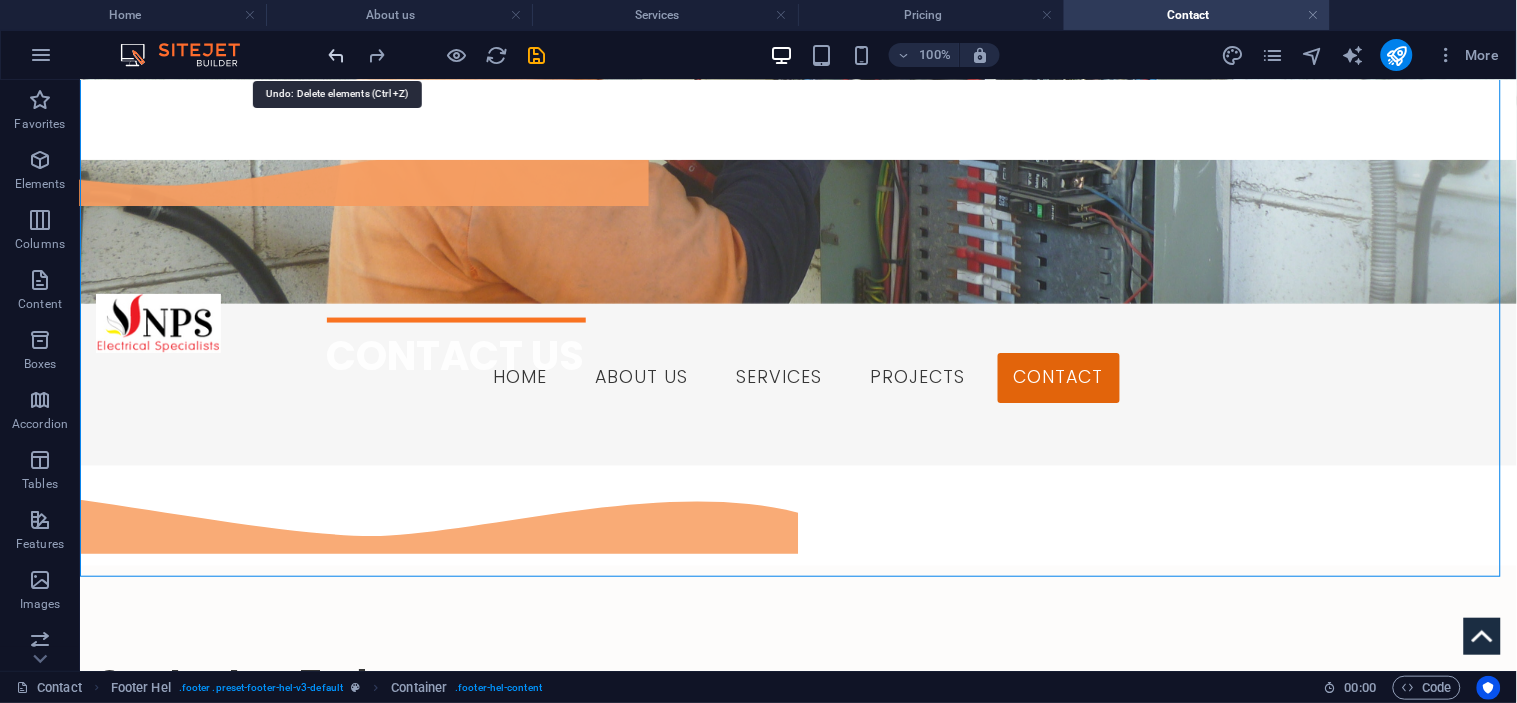 scroll, scrollTop: 775, scrollLeft: 0, axis: vertical 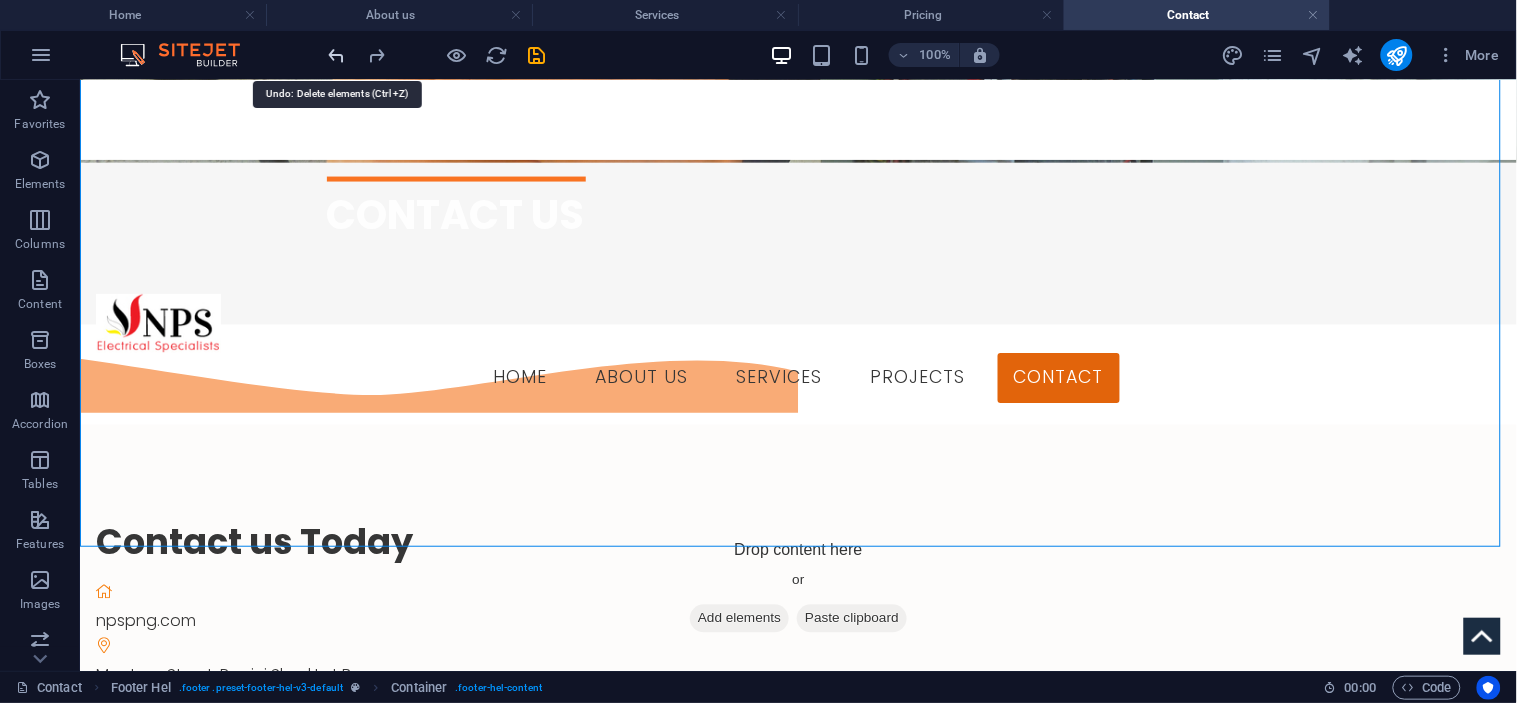 click at bounding box center [337, 55] 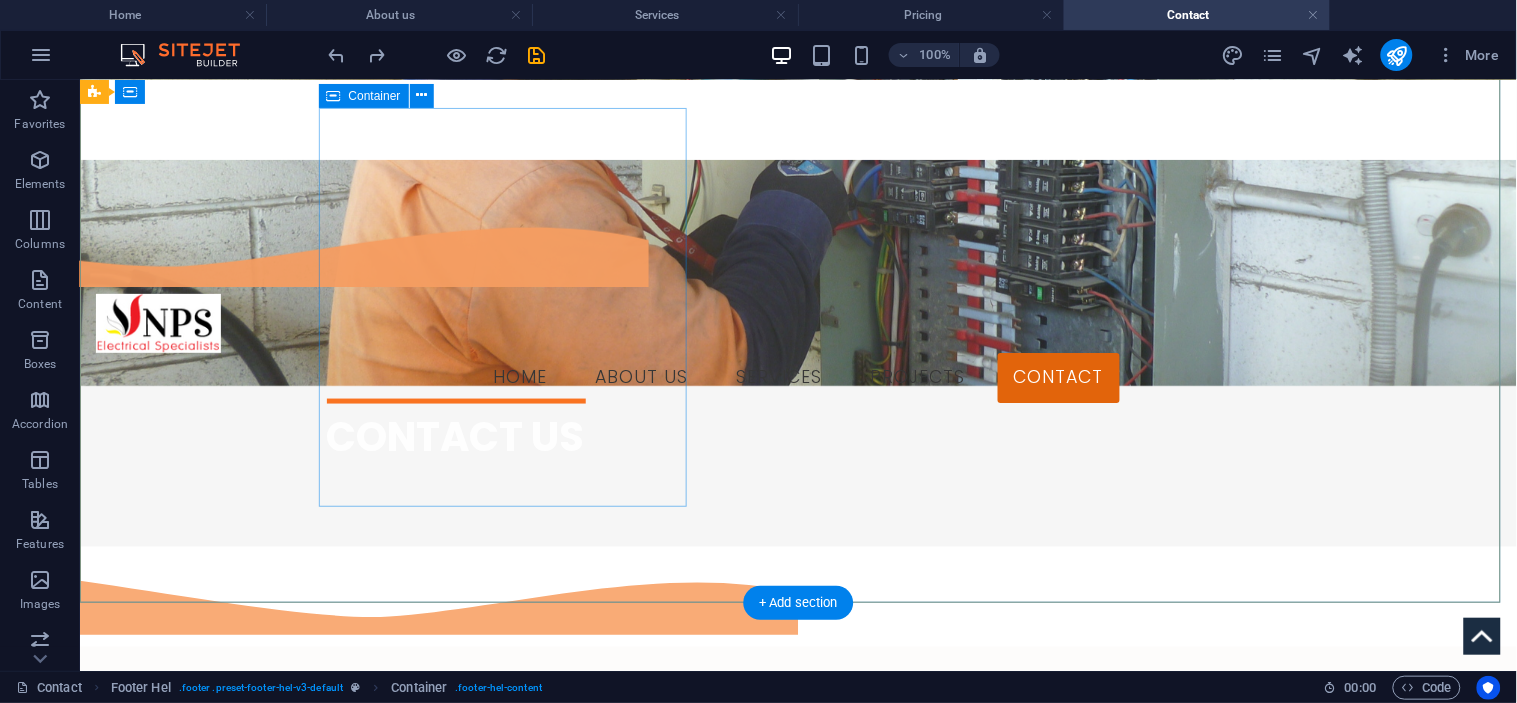 scroll, scrollTop: 775, scrollLeft: 0, axis: vertical 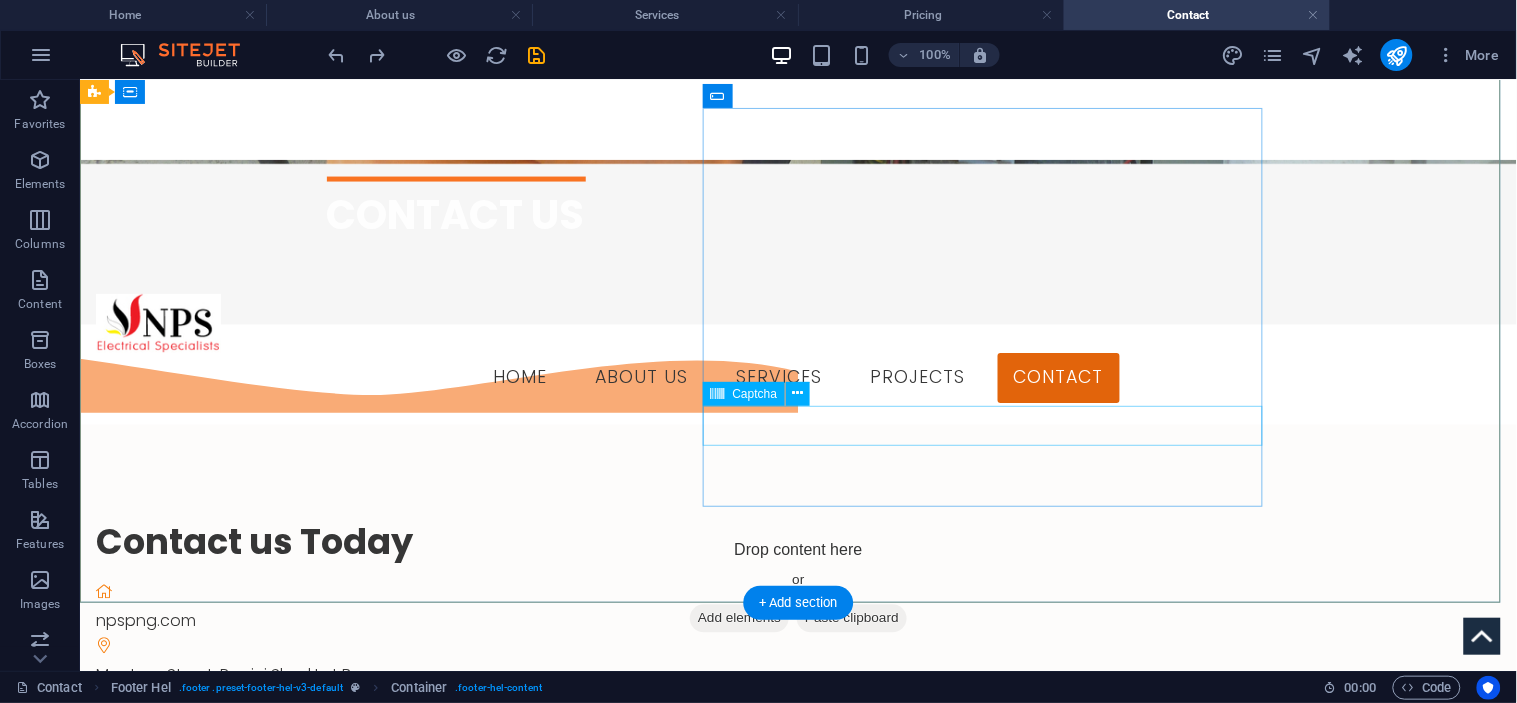 click on "Unreadable? Load new" at bounding box center [567, 1171] 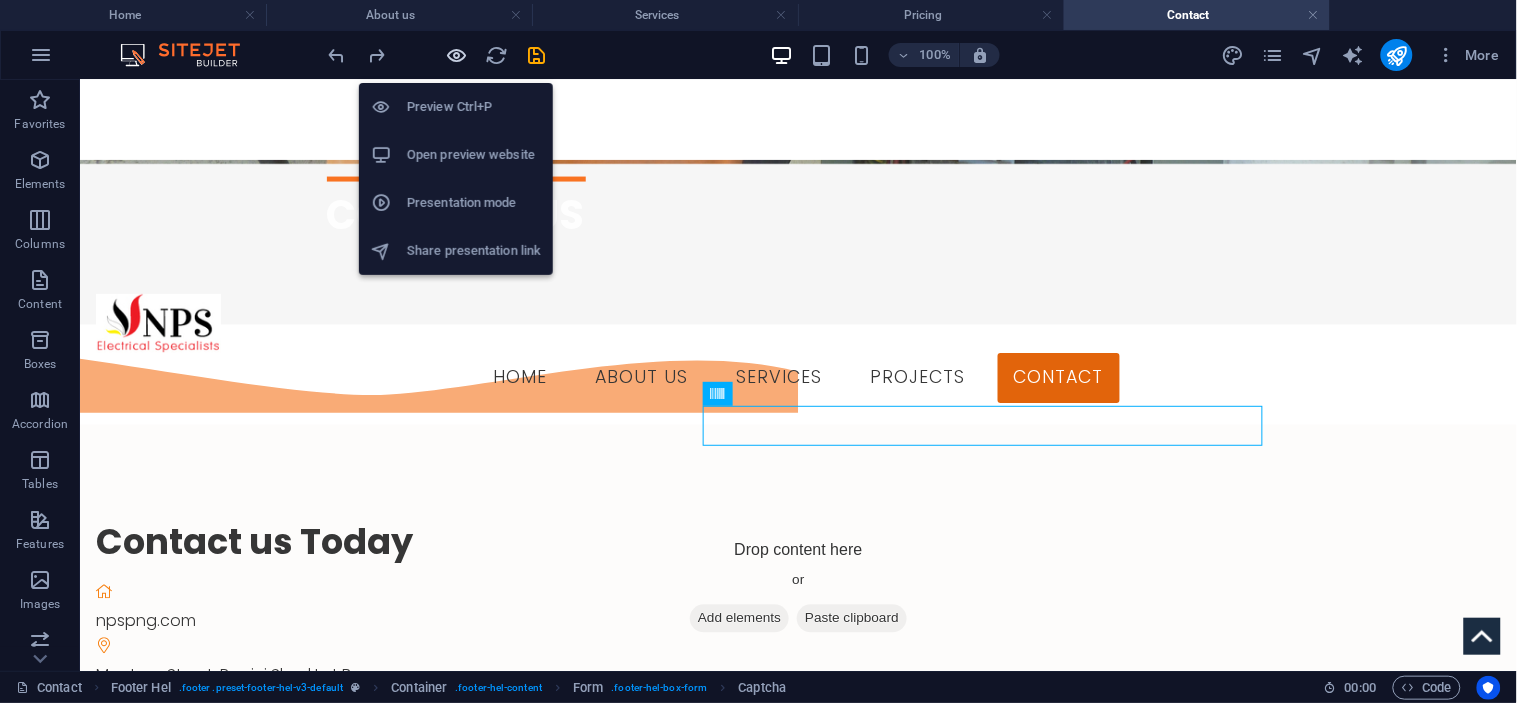 click at bounding box center [457, 55] 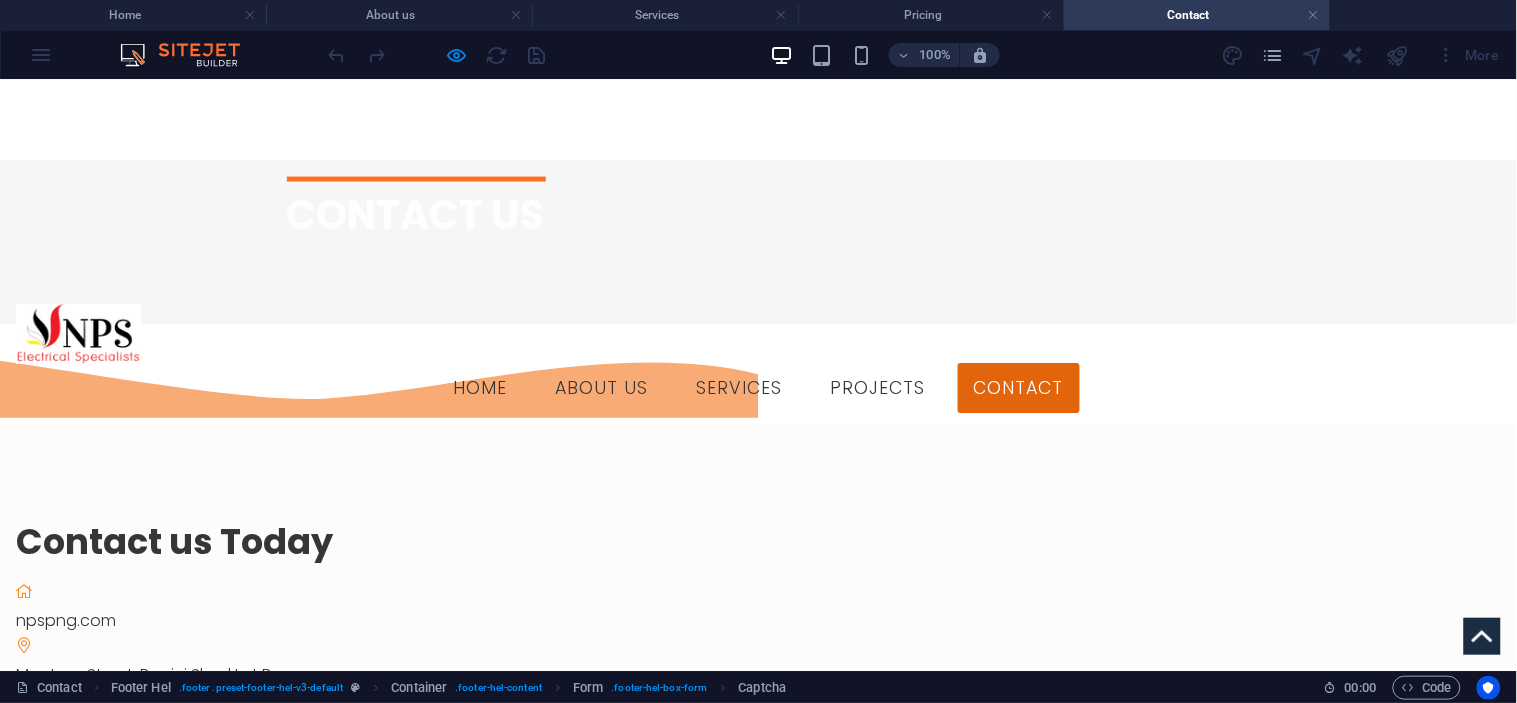 click on "{{ 'content.forms.privacy'|trans }}" at bounding box center [508, 1118] 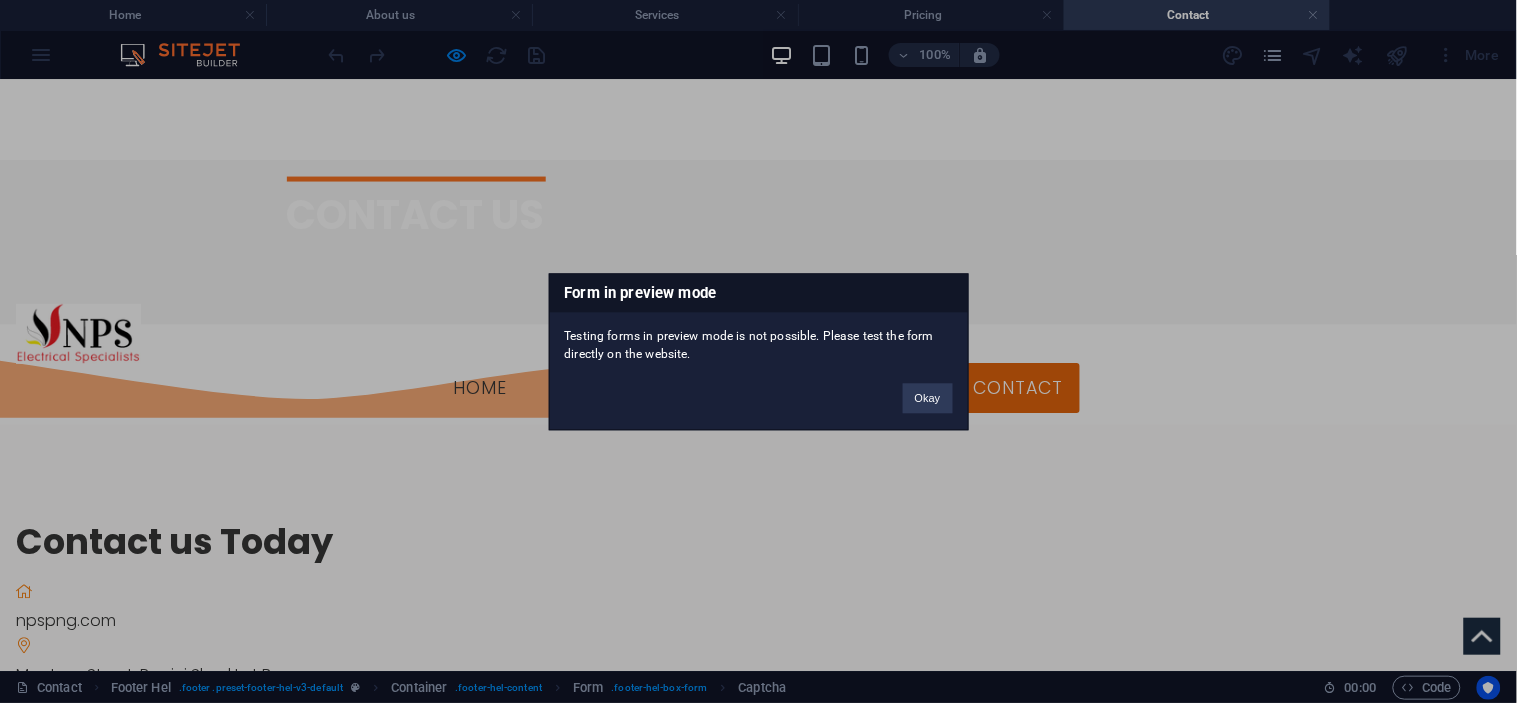 click on "Okay" at bounding box center (928, 388) 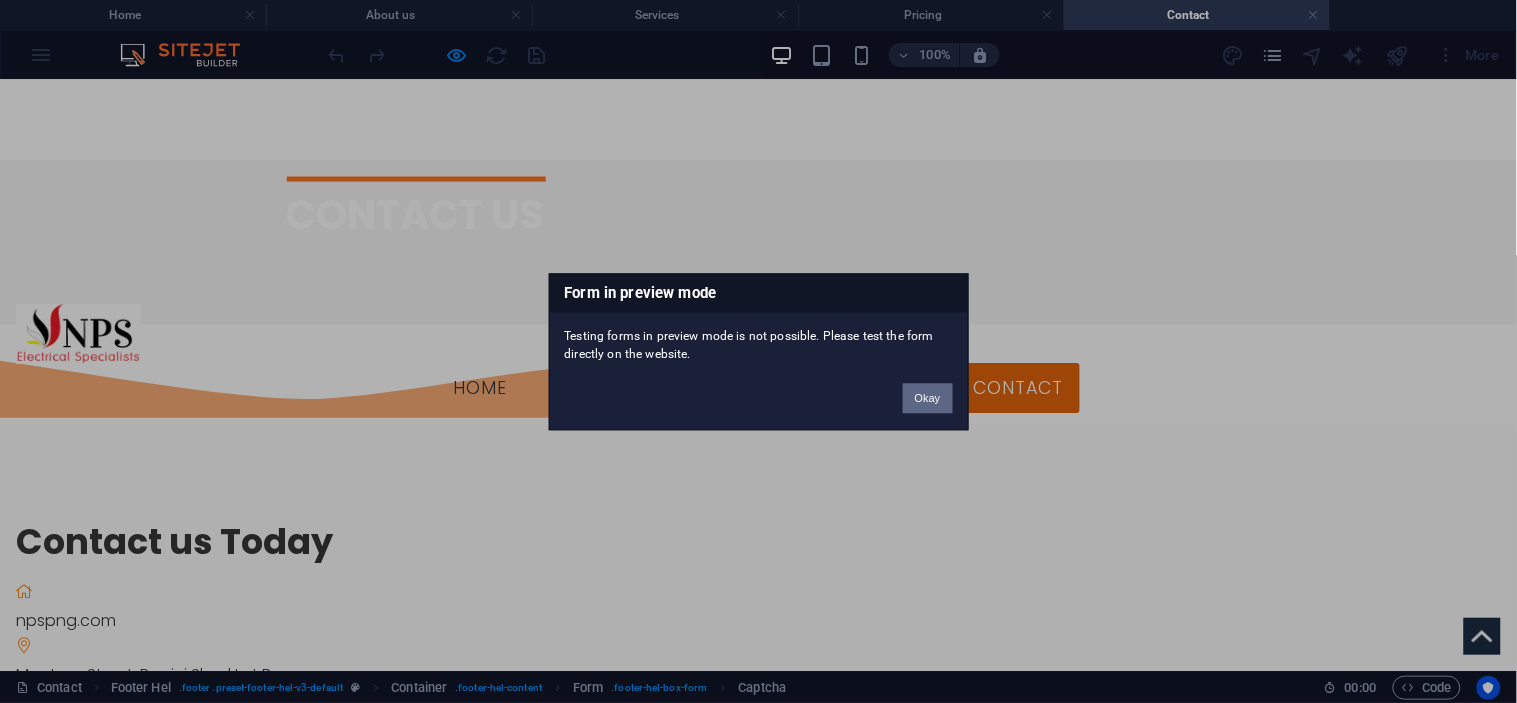 click on "Okay" at bounding box center (928, 398) 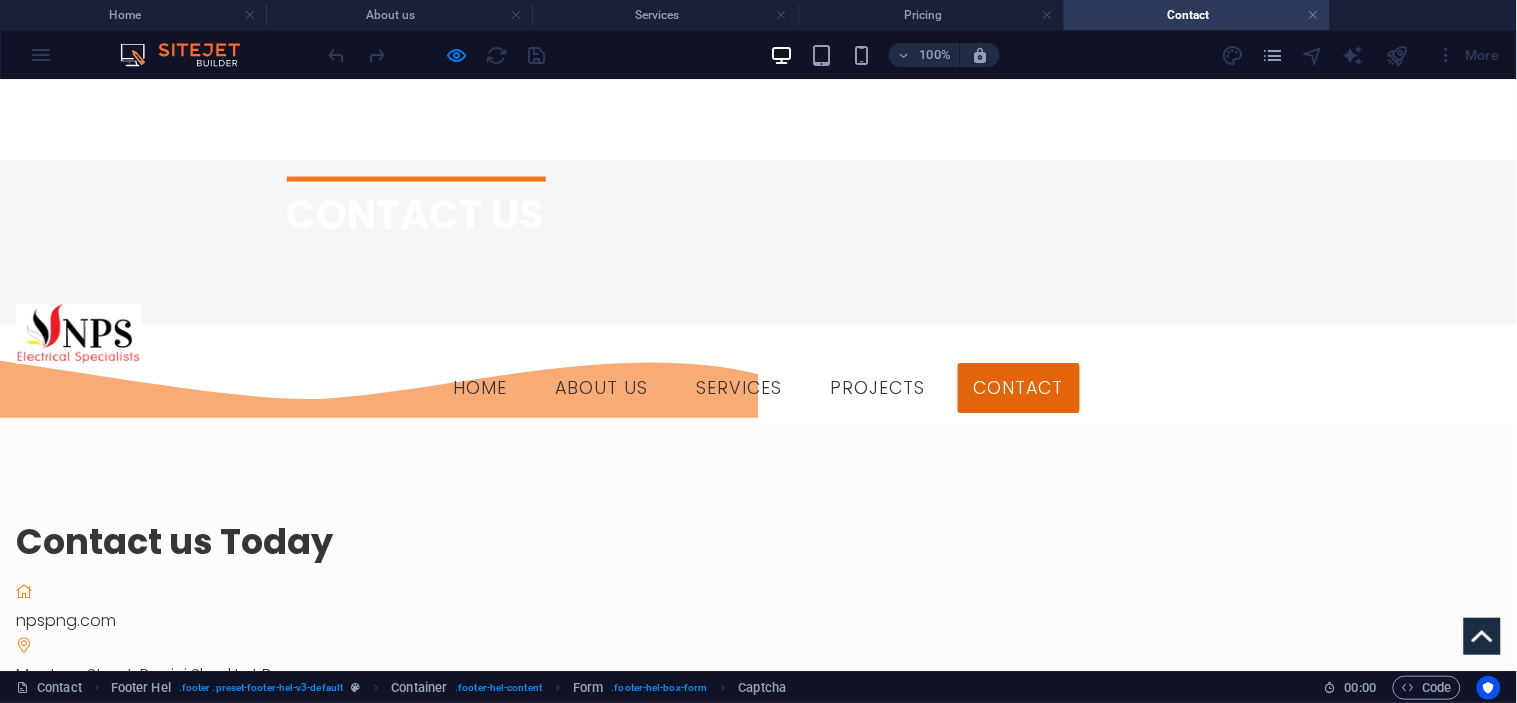 scroll, scrollTop: 1108, scrollLeft: 0, axis: vertical 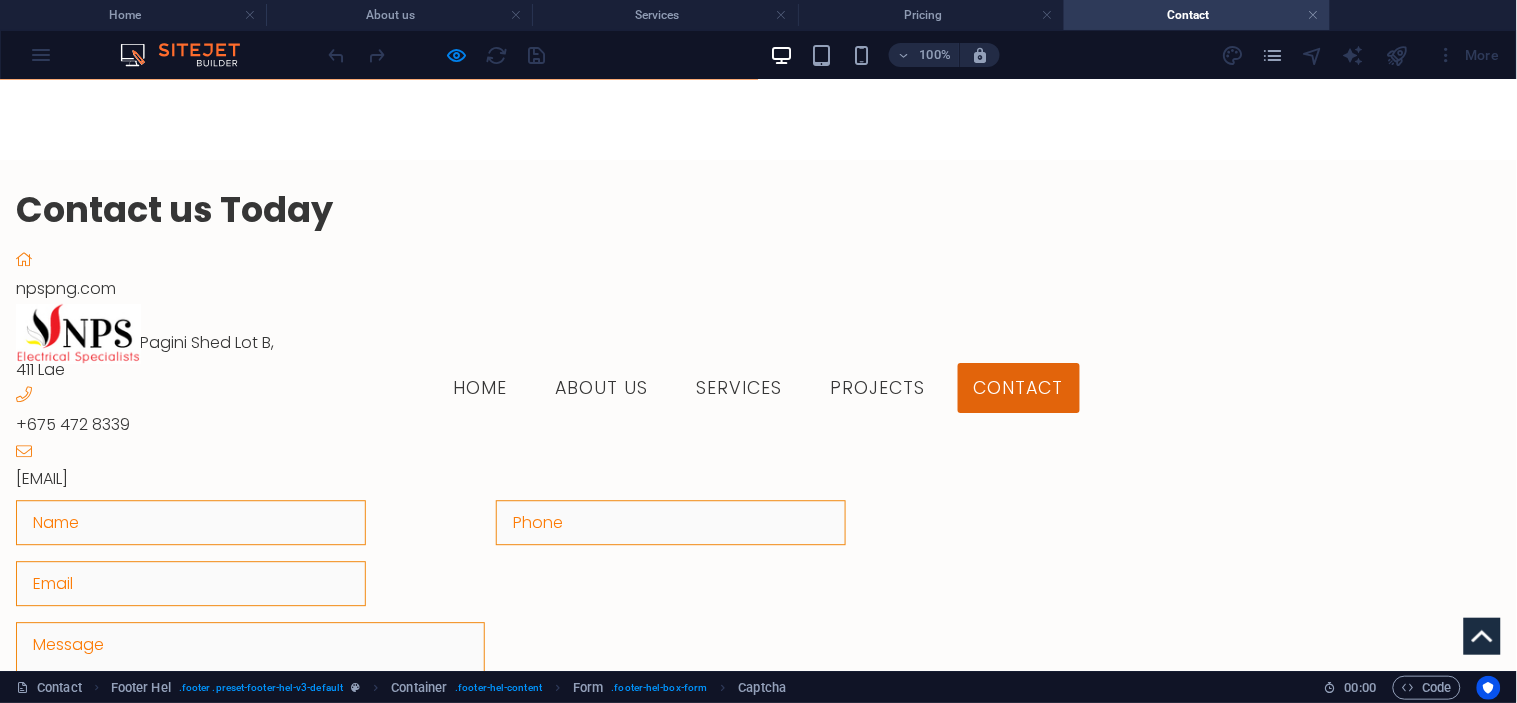 click at bounding box center [758, 1198] 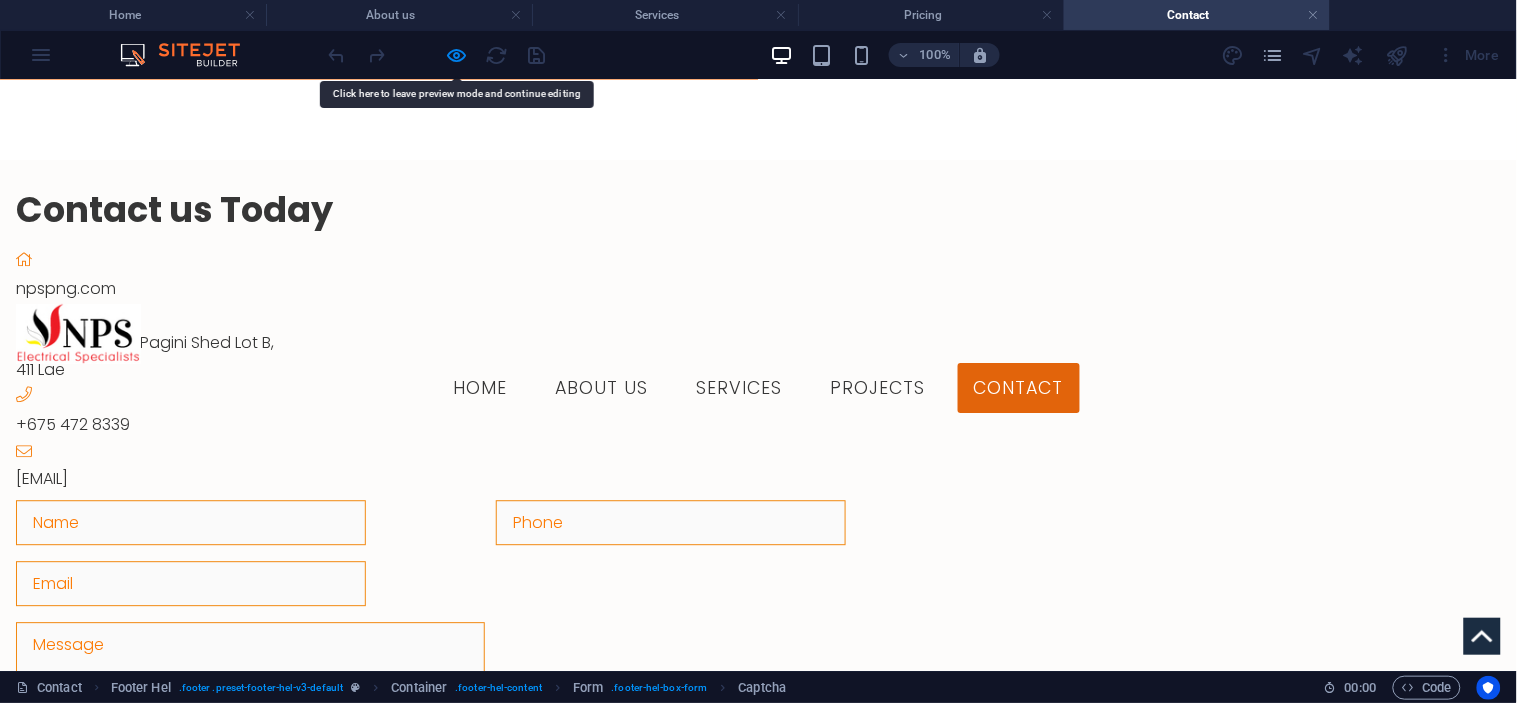 drag, startPoint x: 570, startPoint y: 360, endPoint x: 626, endPoint y: 451, distance: 106.850365 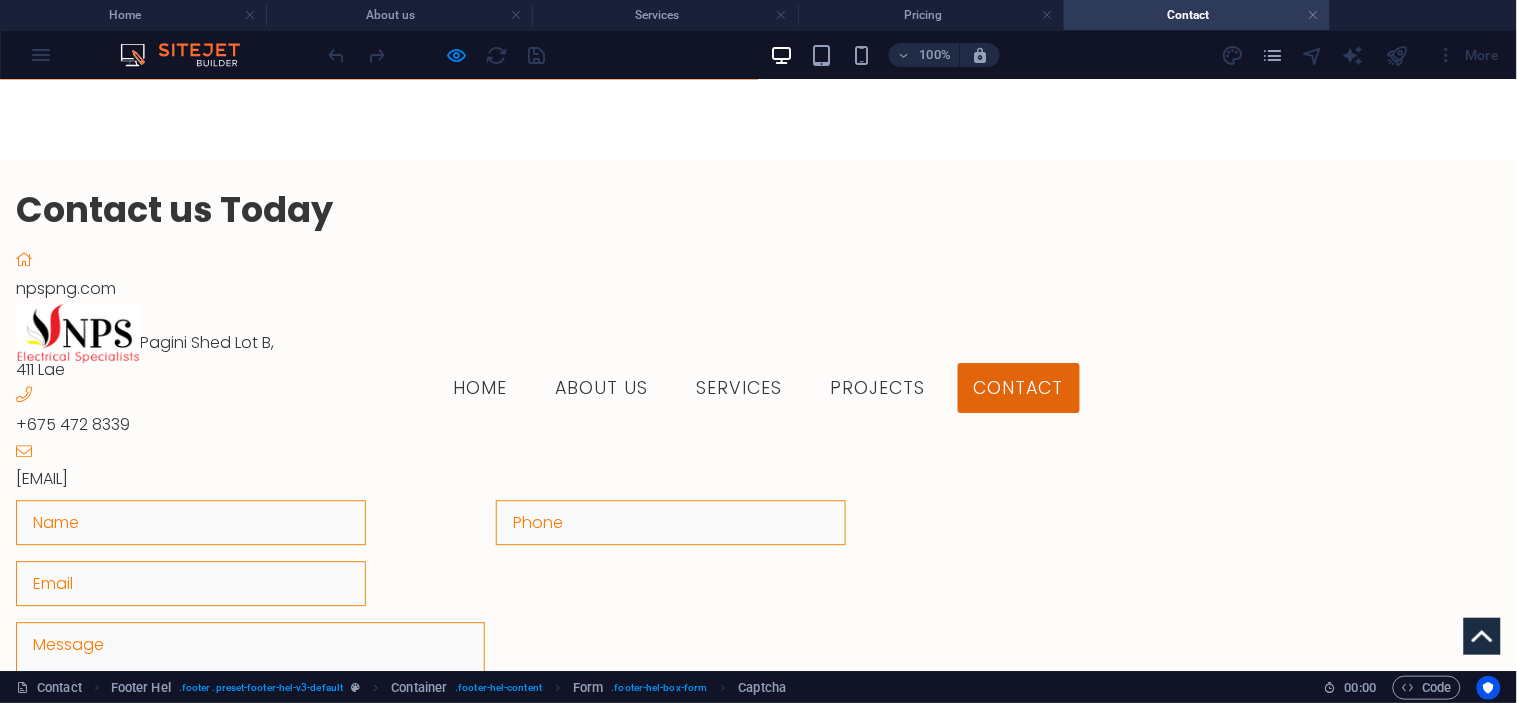 click at bounding box center [635, 1156] 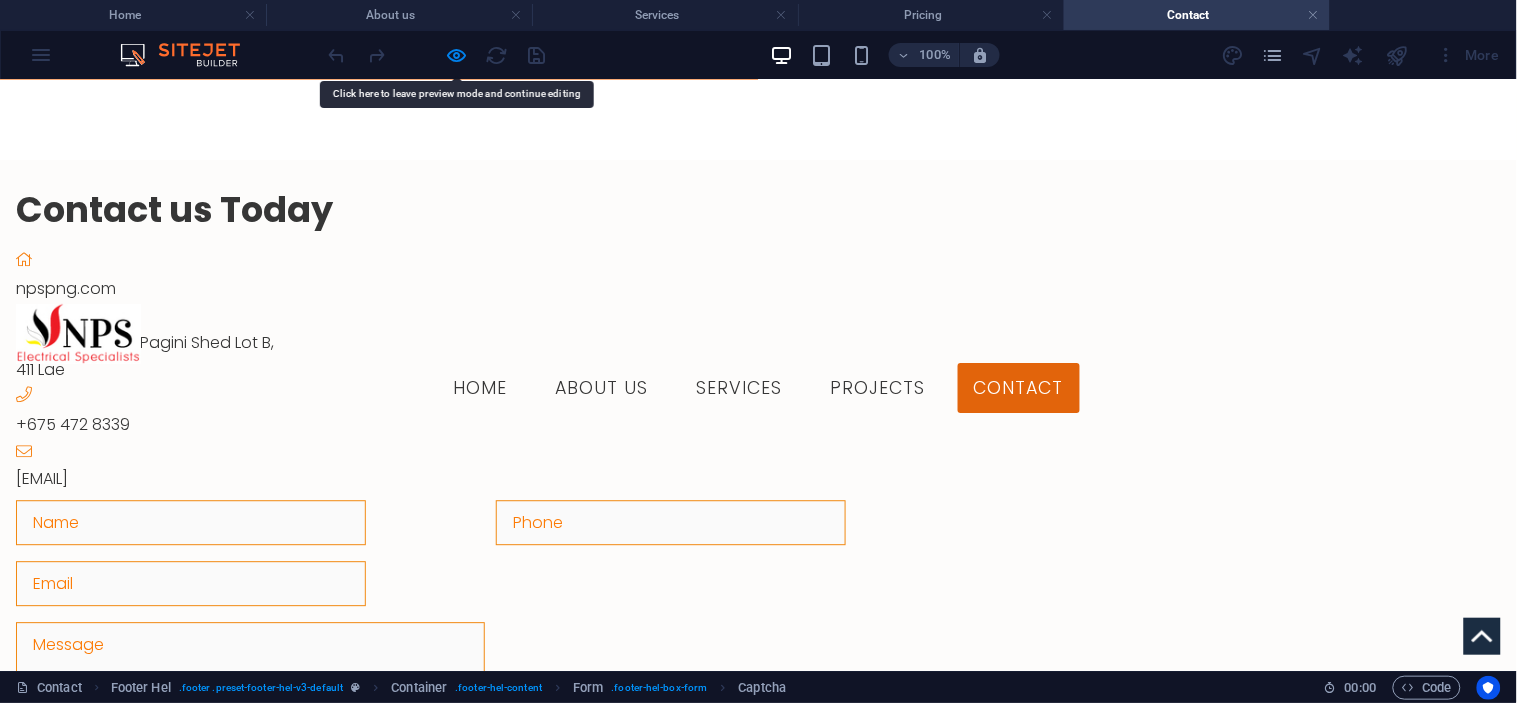 click at bounding box center (652, 1086) 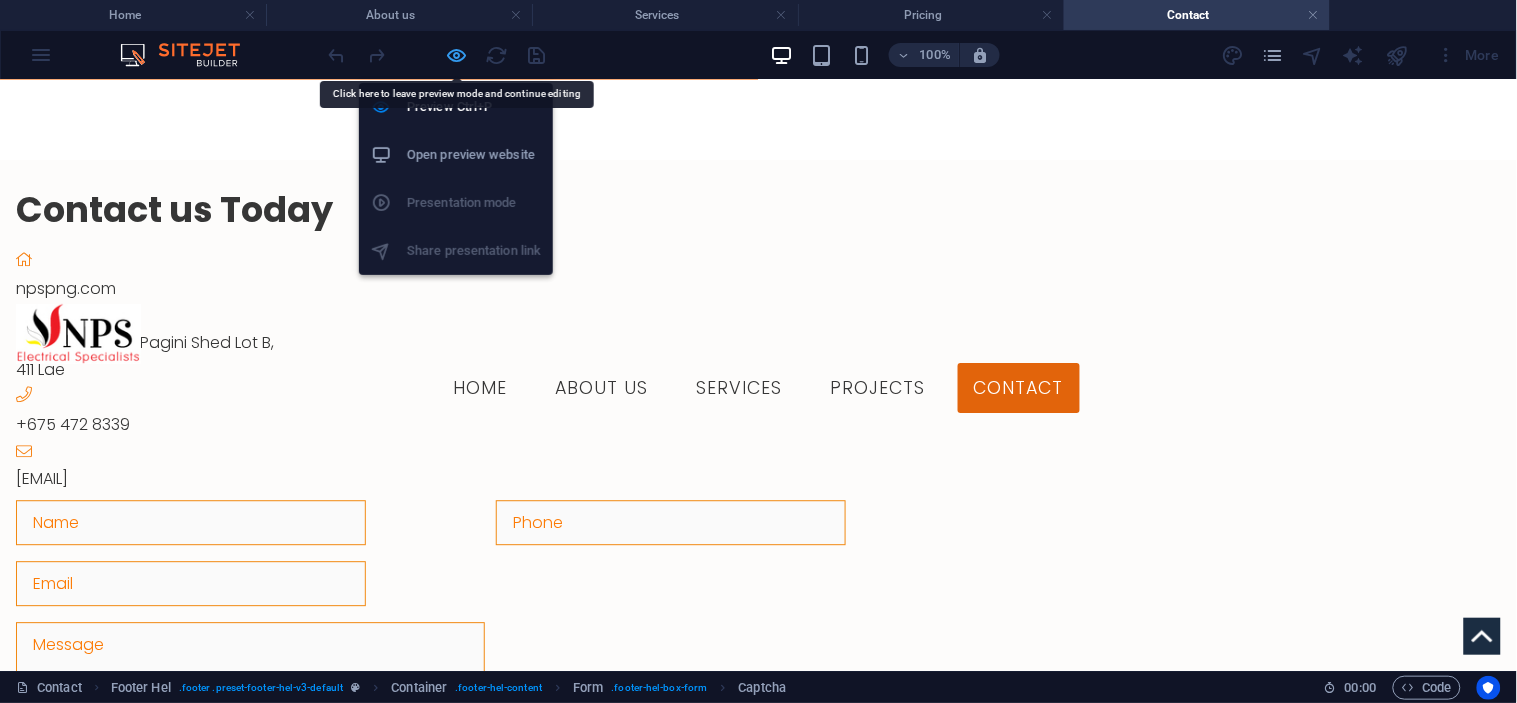 drag, startPoint x: 458, startPoint y: 53, endPoint x: 552, endPoint y: 178, distance: 156.40013 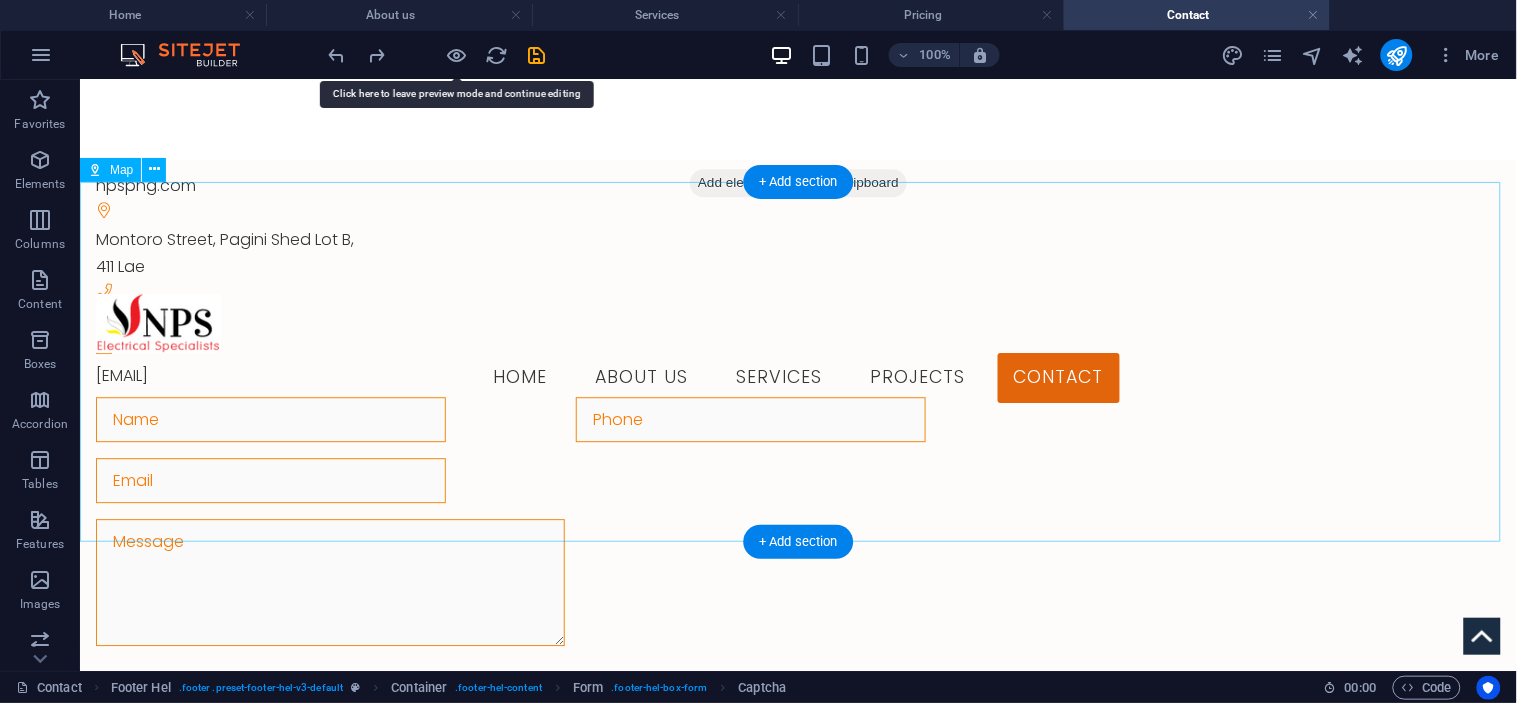 scroll, scrollTop: 1220, scrollLeft: 0, axis: vertical 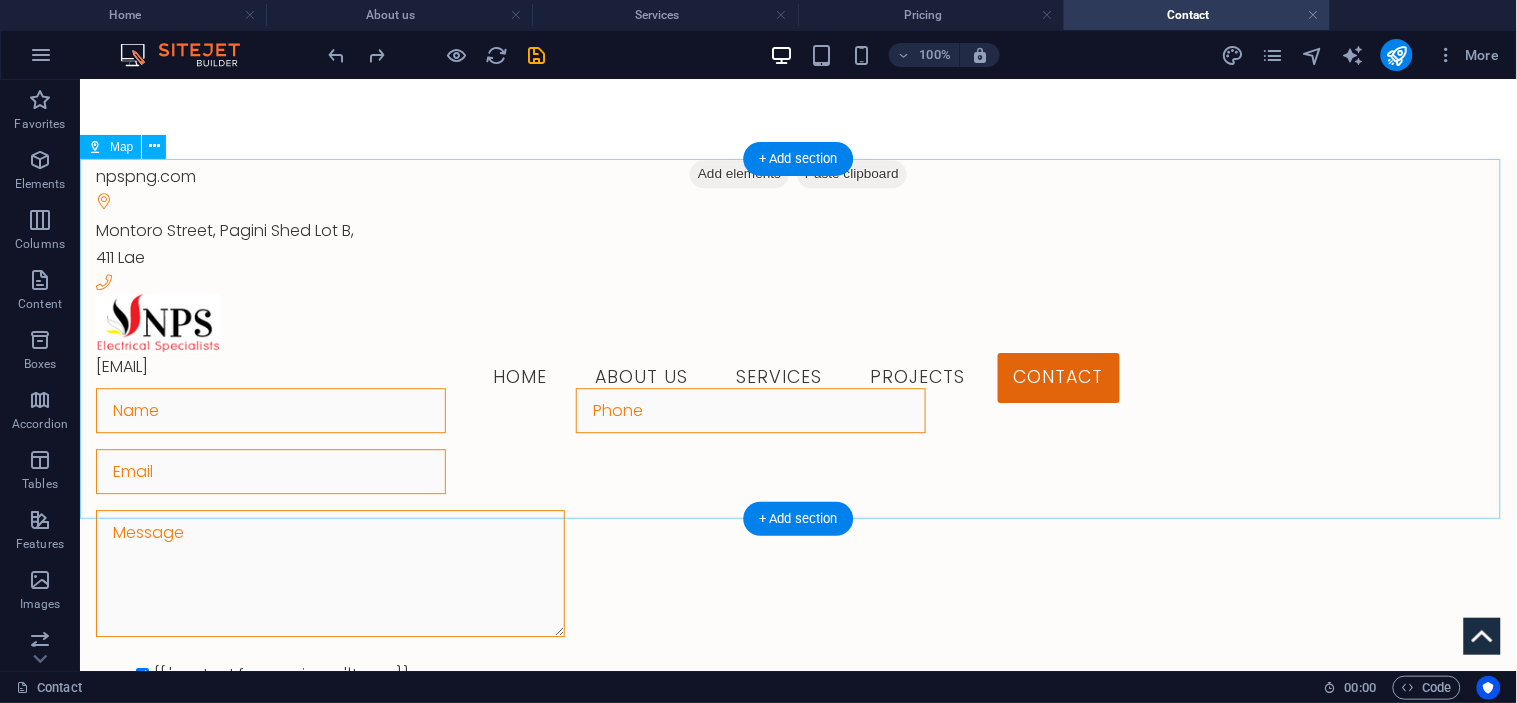 click on "← Move left → Move right ↑ Move up ↓ Move down + Zoom in - Zoom out Home Jump left by 75% End Jump right by 75% Page Up Jump up by 75% Page Down Jump down by 75% Map Terrain Satellite Labels Keyboard shortcuts Map Data Map data ©2025 Map data ©2025 50 m  Click to toggle between metric and imperial units Terms Report a map error" at bounding box center (797, 1086) 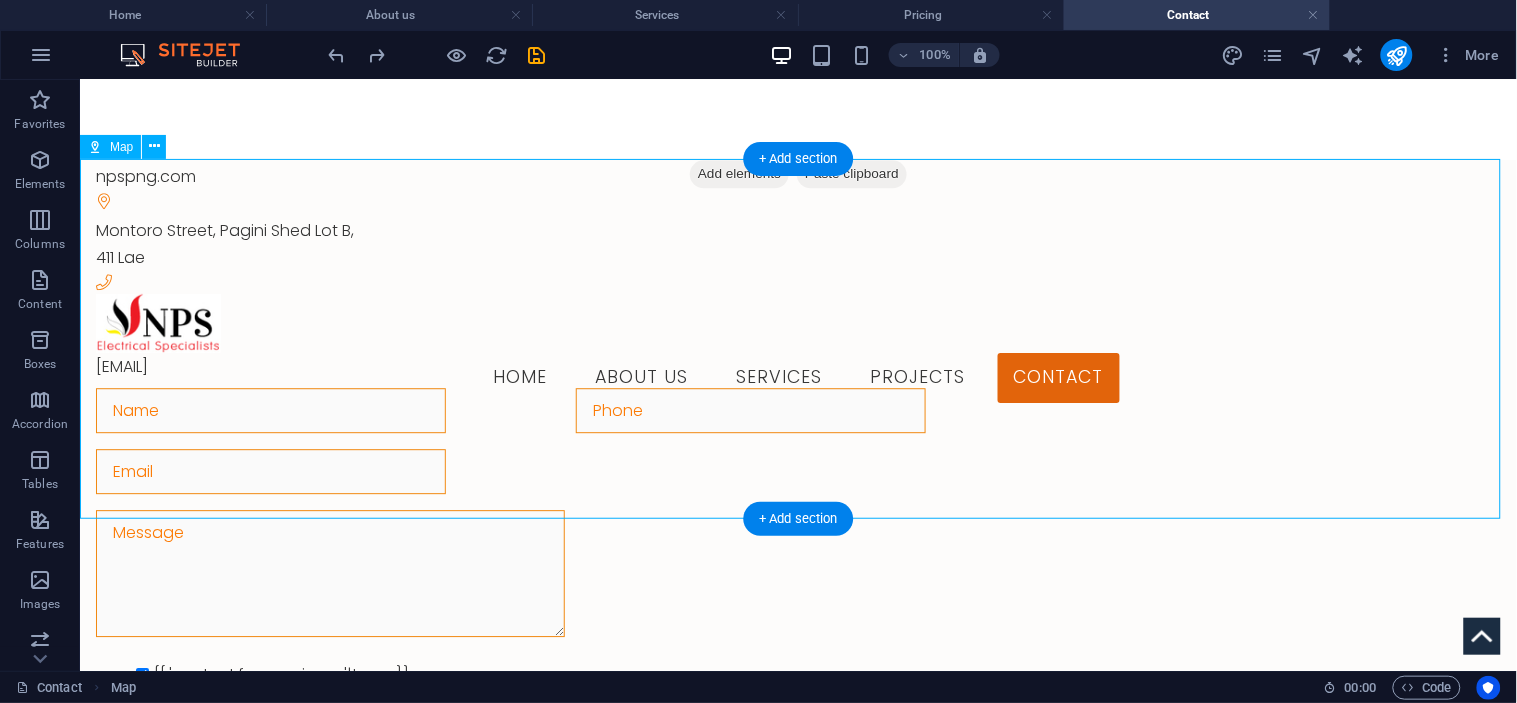 click on "← Move left → Move right ↑ Move up ↓ Move down + Zoom in - Zoom out Home Jump left by 75% End Jump right by 75% Page Up Jump up by 75% Page Down Jump down by 75% Map Terrain Satellite Labels Keyboard shortcuts Map Data Map data ©2025 Map data ©2025 50 m  Click to toggle between metric and imperial units Terms Report a map error" at bounding box center (797, 1086) 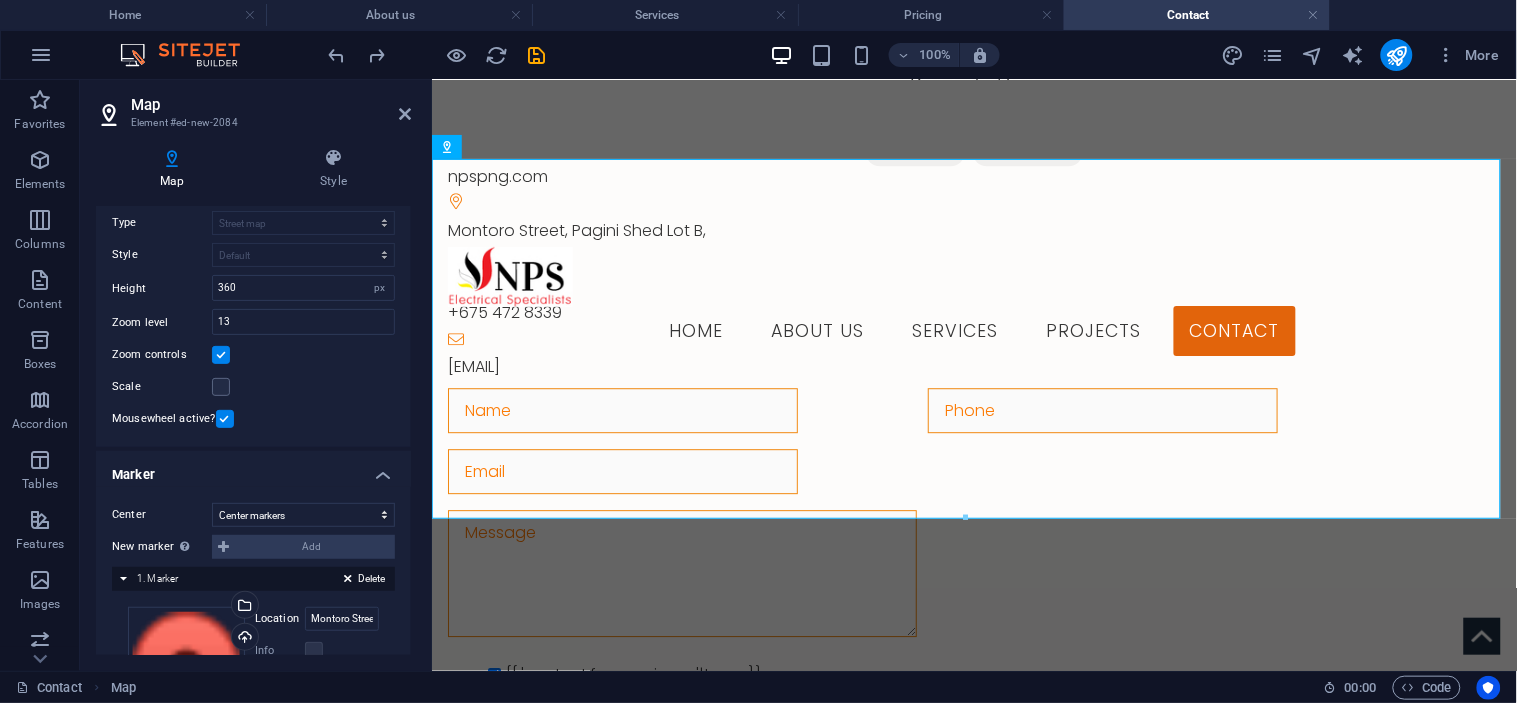 scroll, scrollTop: 185, scrollLeft: 0, axis: vertical 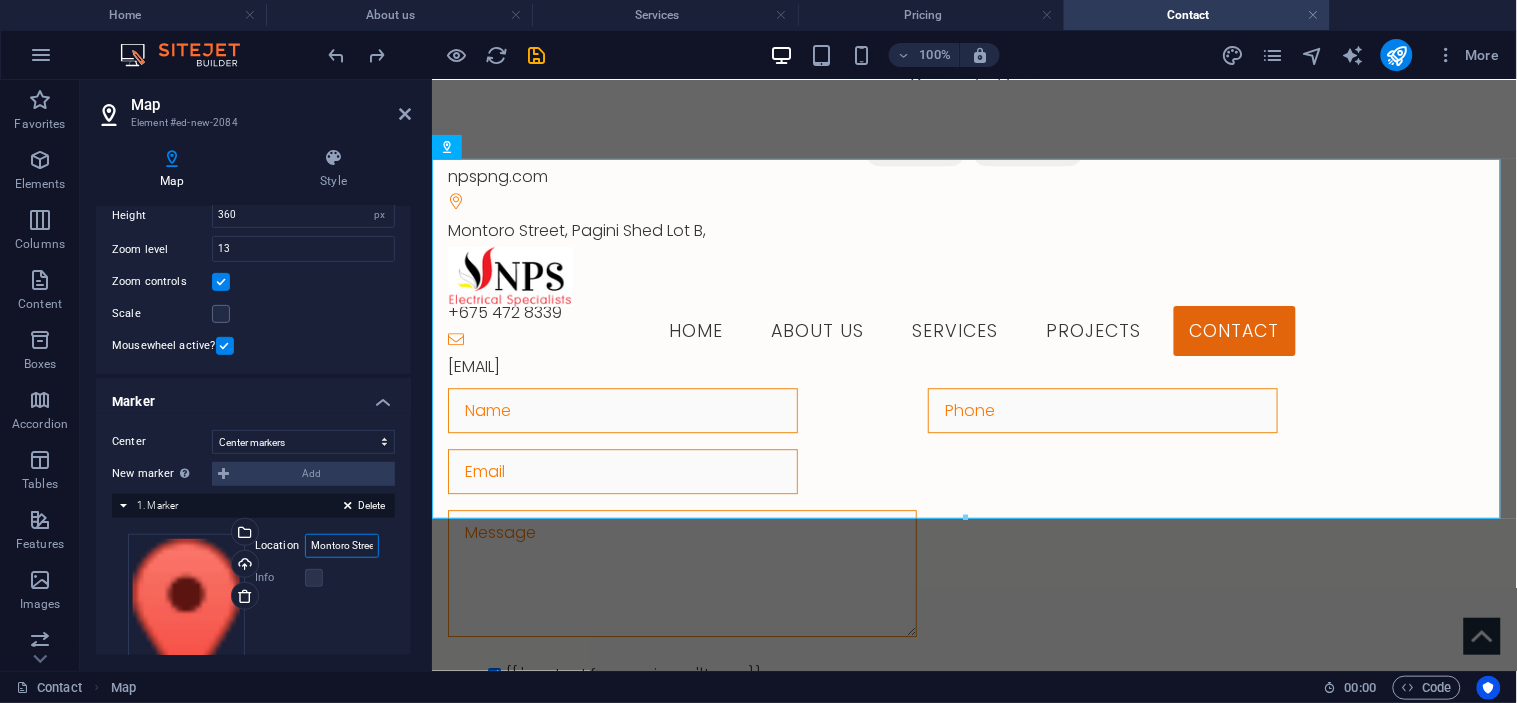 click on "Montoro Street, 411 Lae" at bounding box center (342, 546) 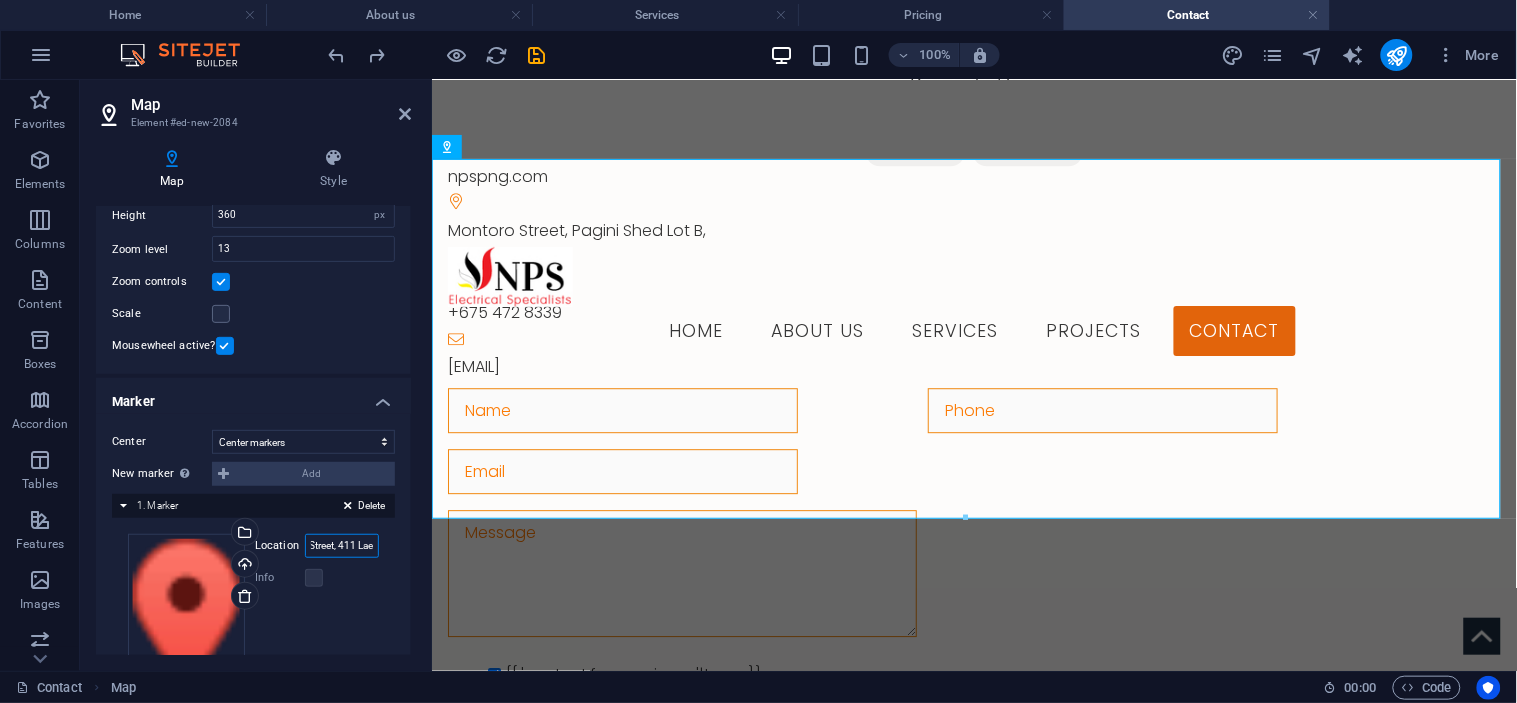 drag, startPoint x: 367, startPoint y: 545, endPoint x: 380, endPoint y: 551, distance: 14.3178215 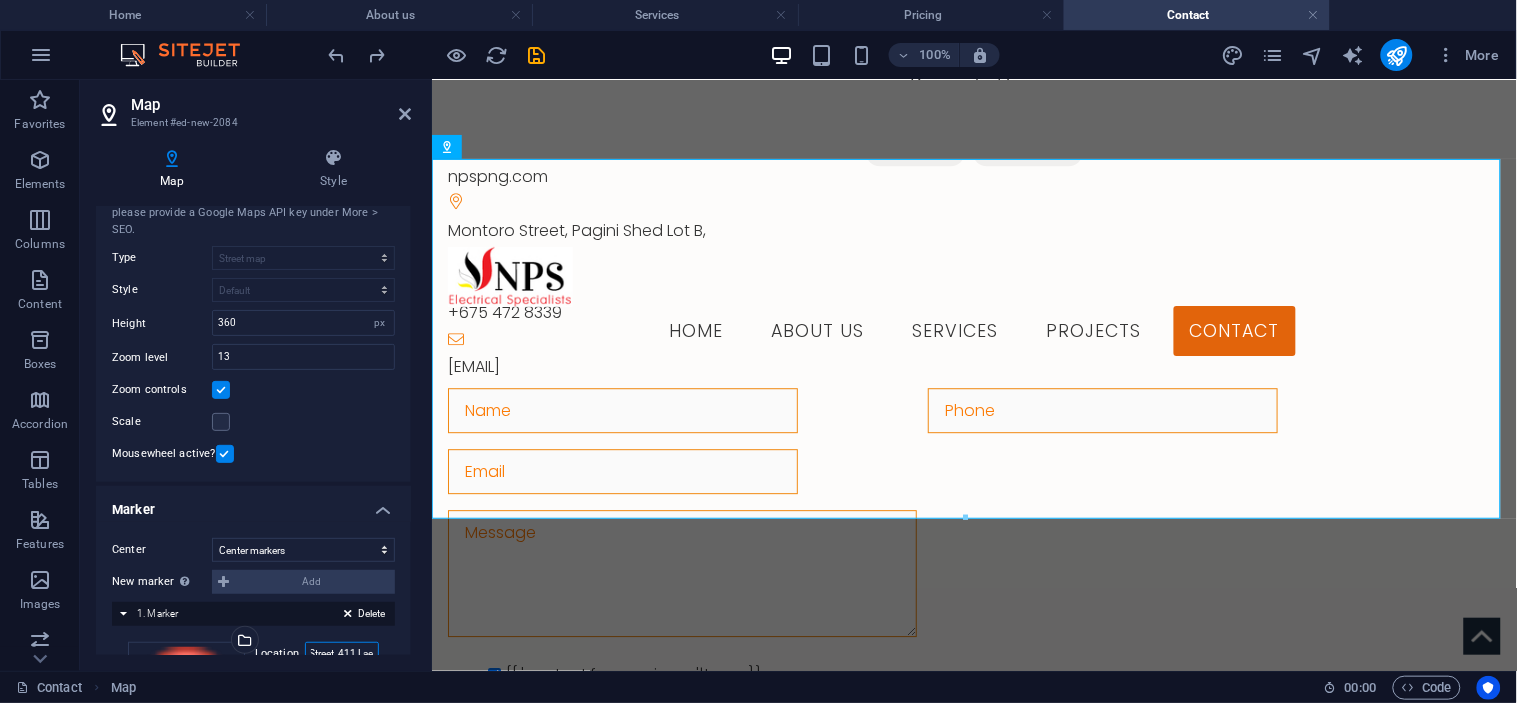 scroll, scrollTop: 111, scrollLeft: 0, axis: vertical 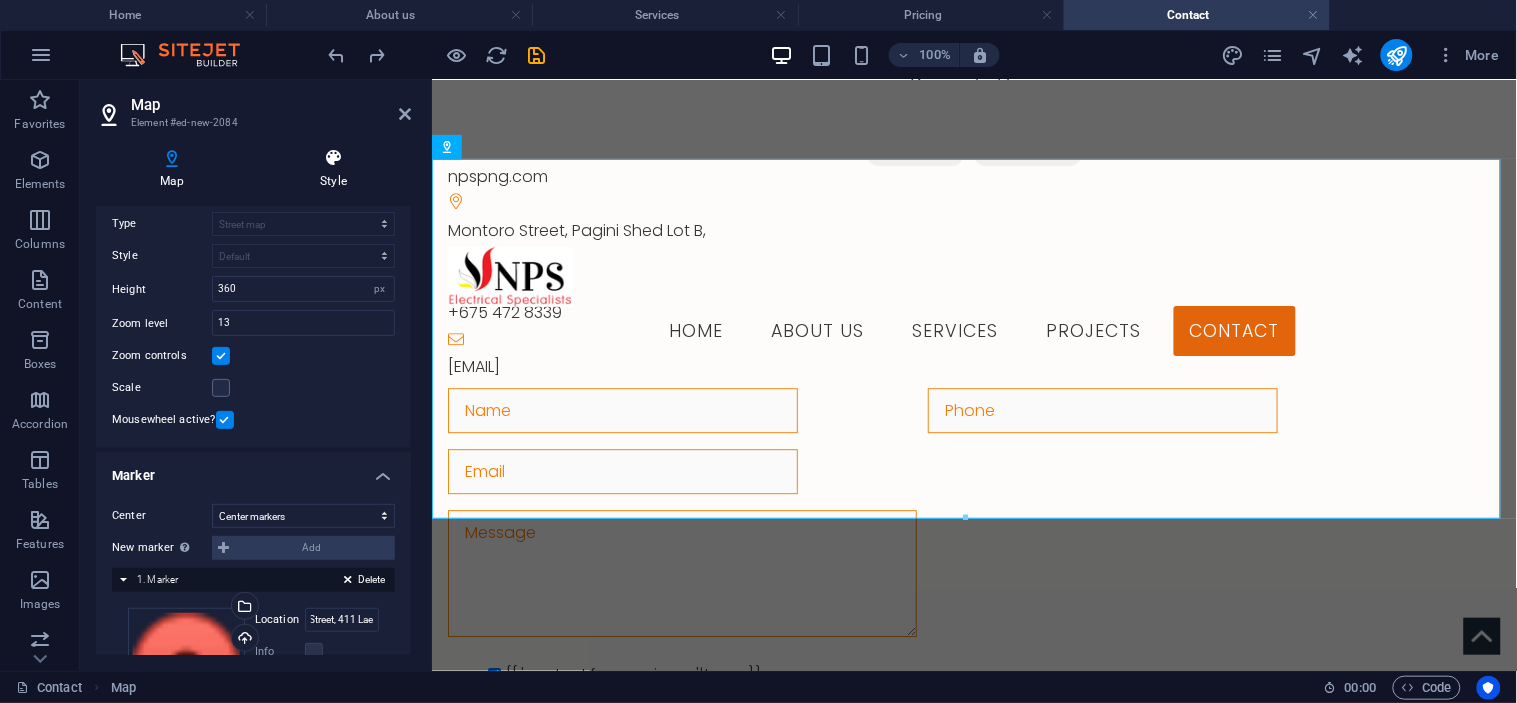 click on "Style" at bounding box center [333, 169] 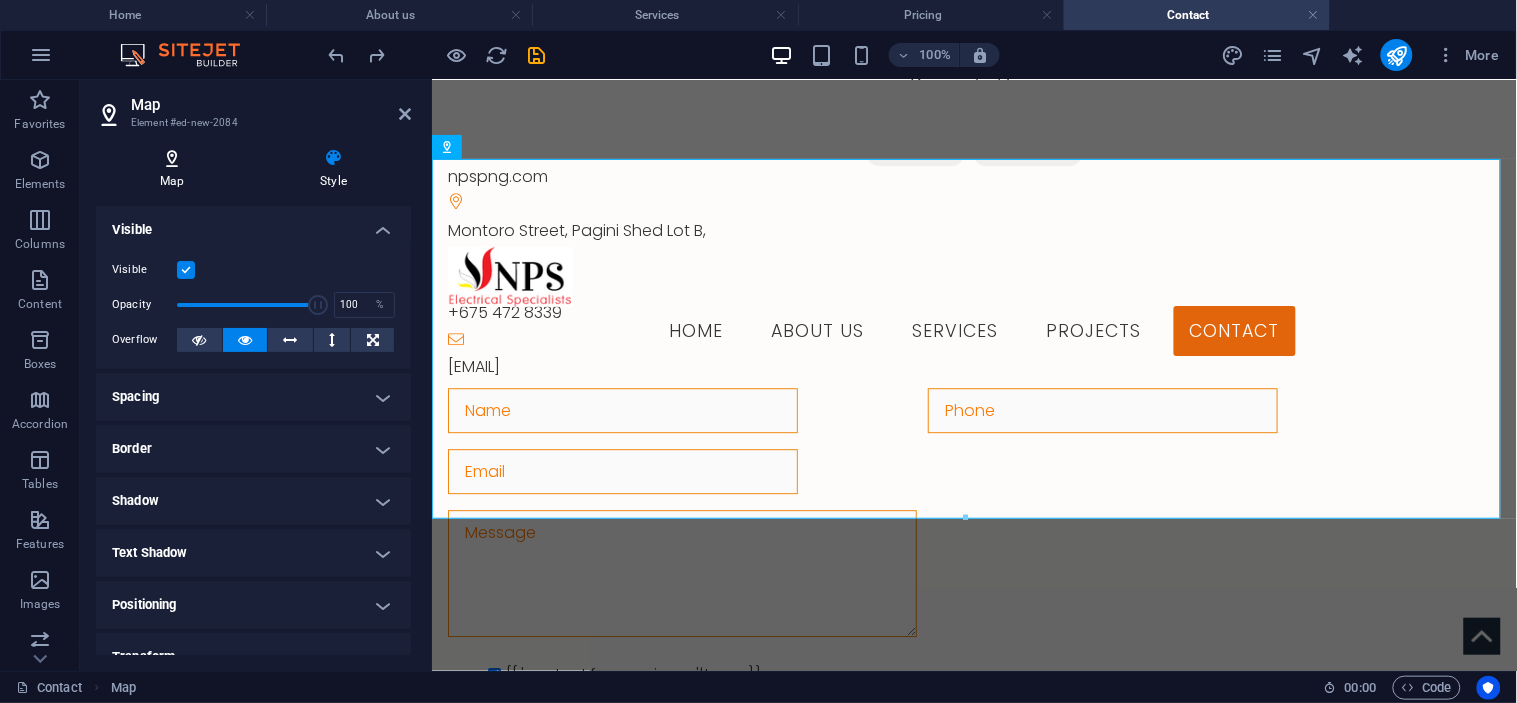 click on "Map" at bounding box center (176, 169) 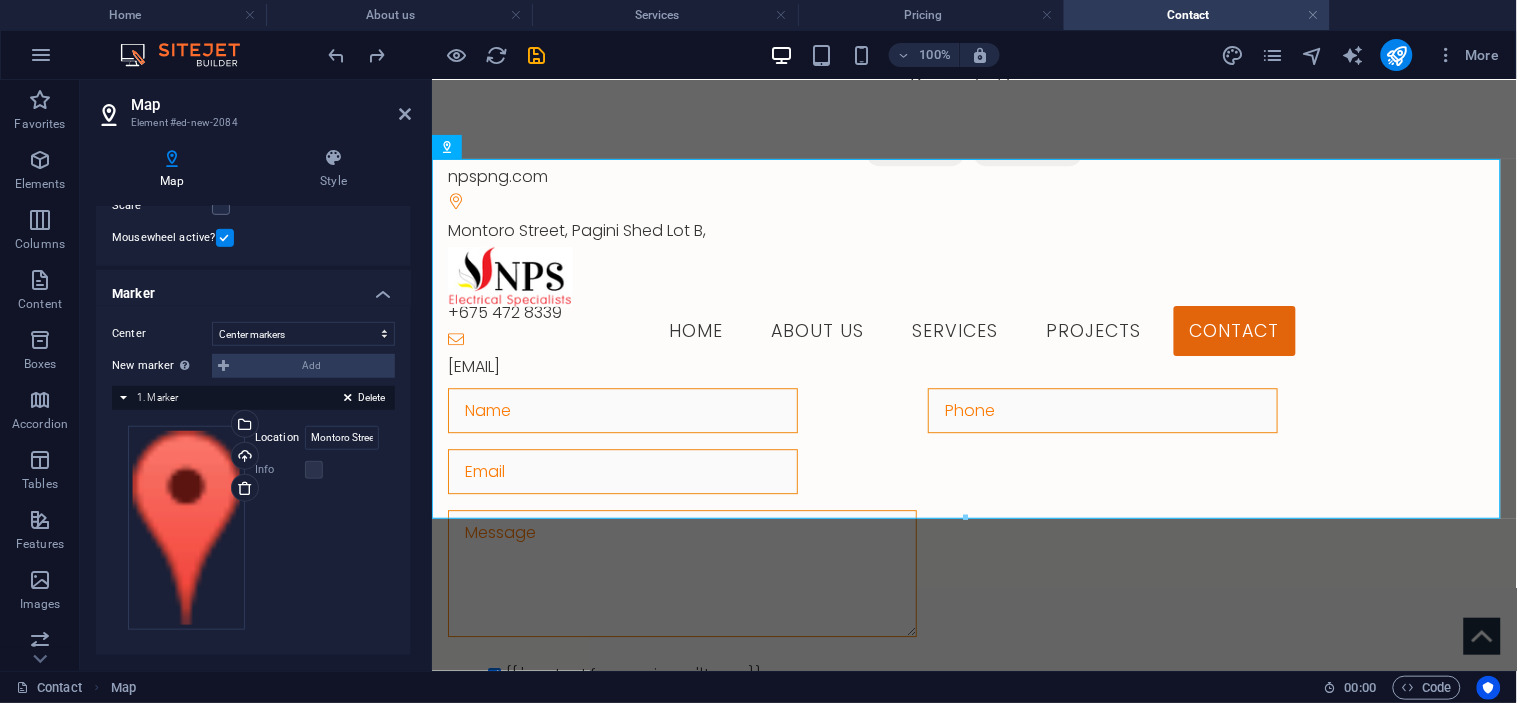 scroll, scrollTop: 296, scrollLeft: 0, axis: vertical 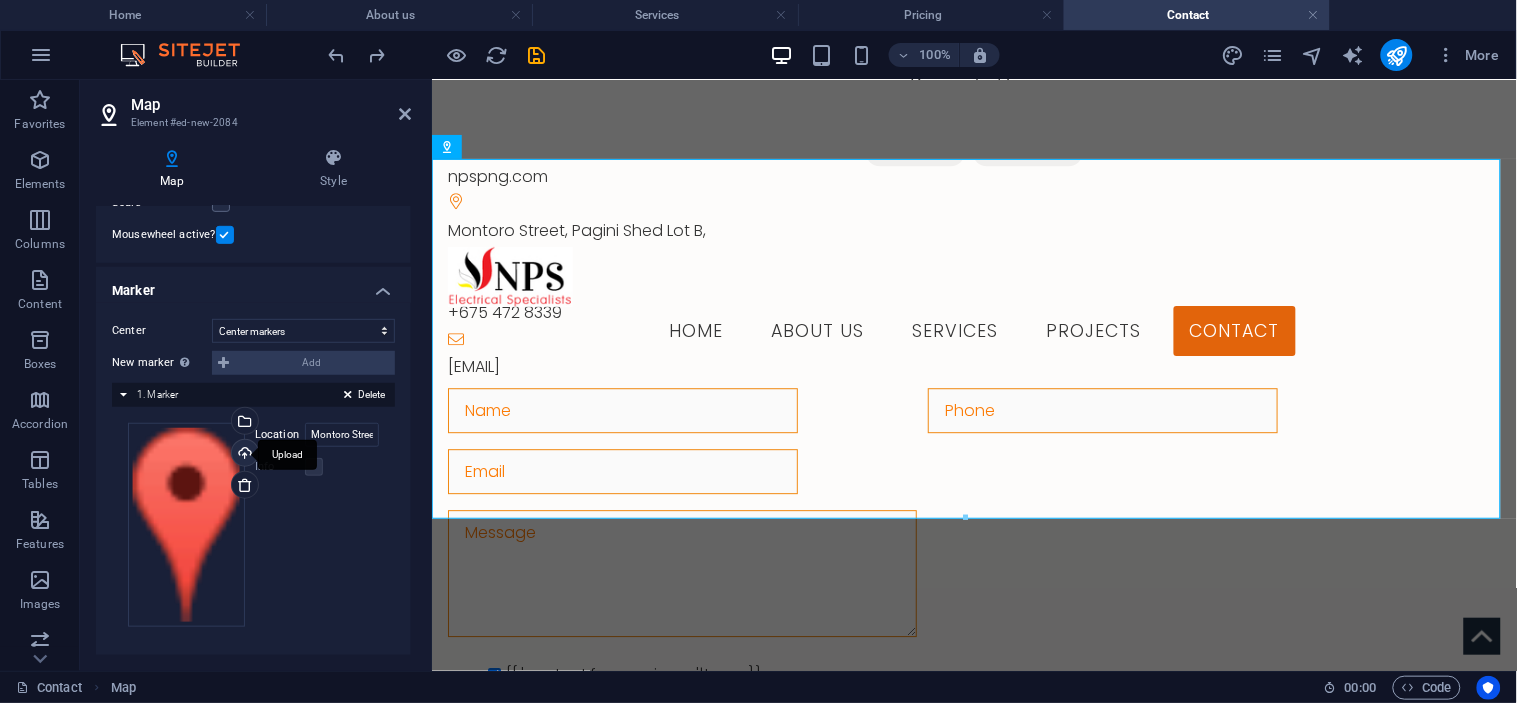 click on "Upload" at bounding box center [243, 455] 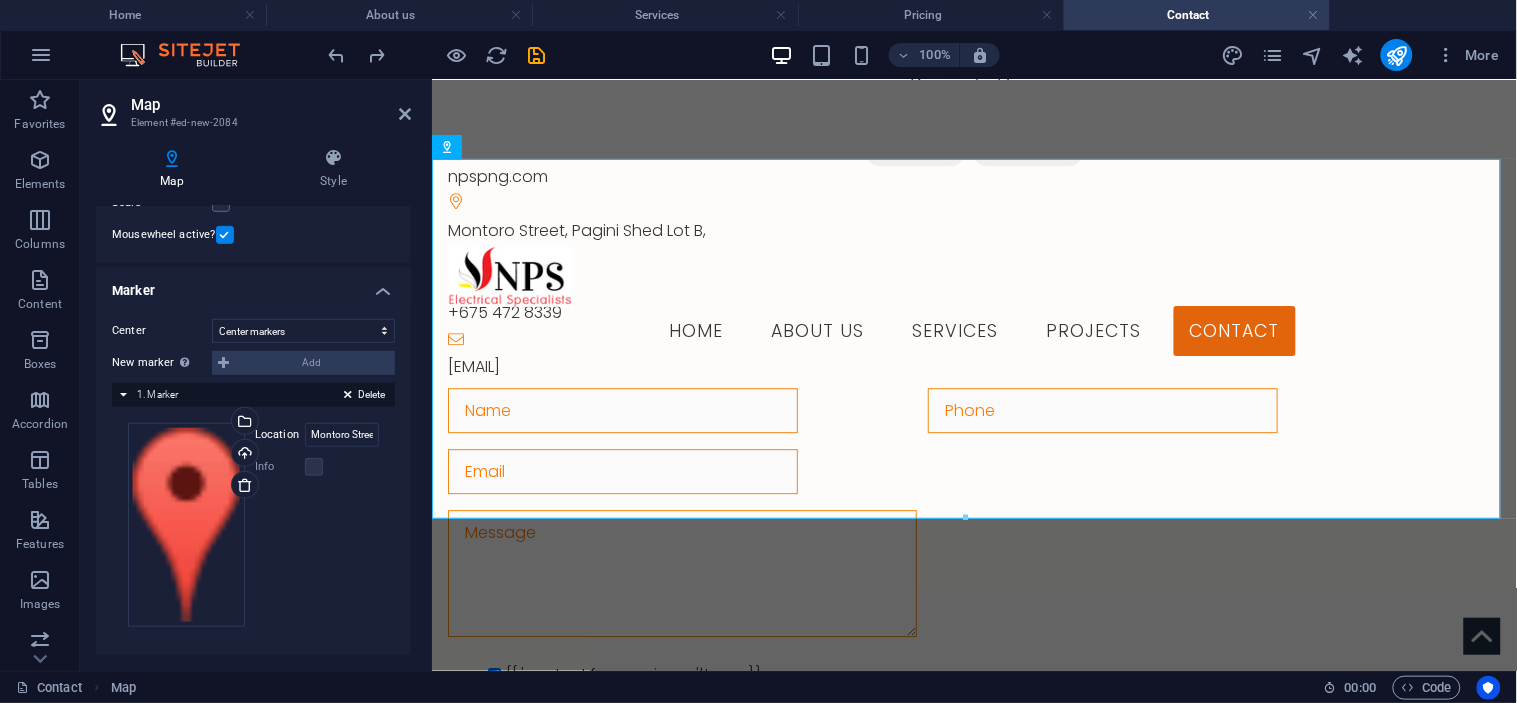 click on "1. Marker" at bounding box center [157, 394] 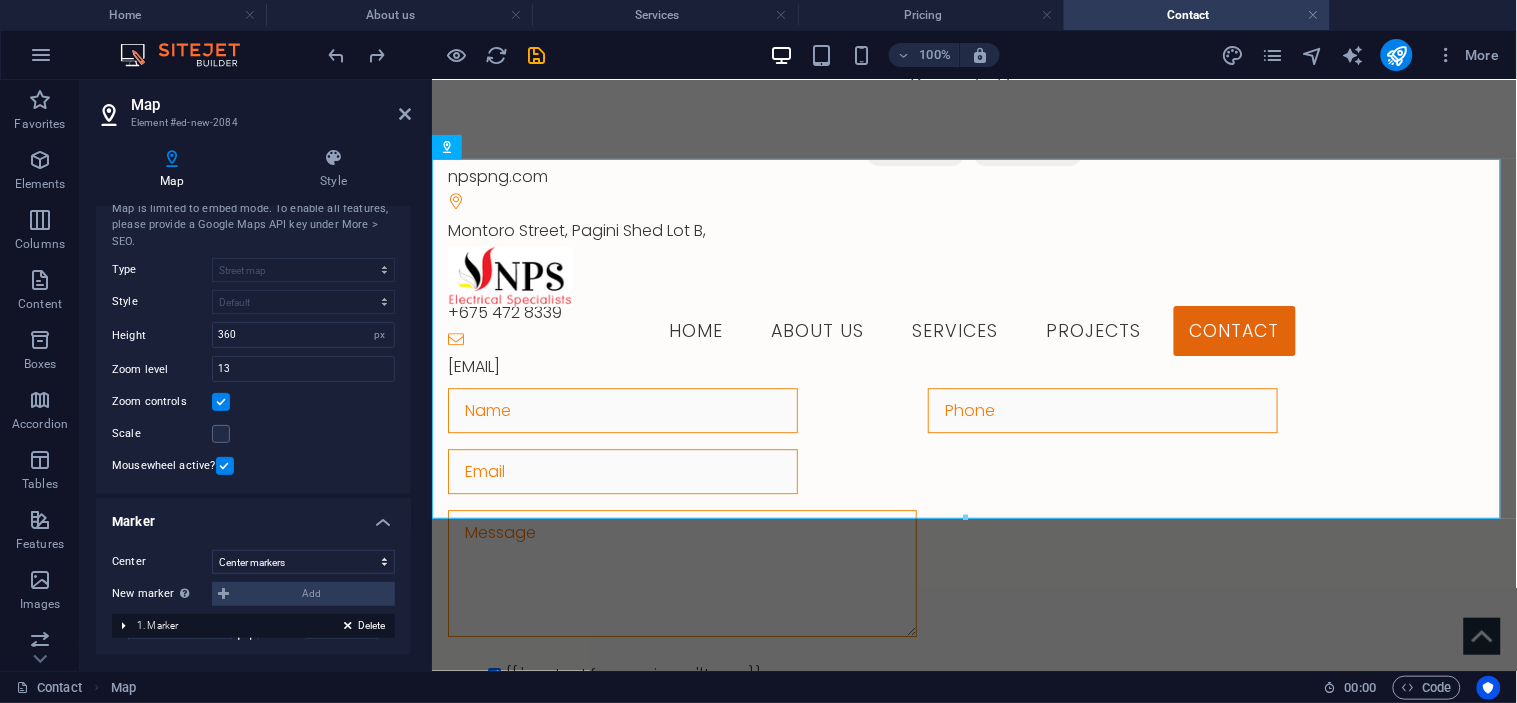 scroll, scrollTop: 63, scrollLeft: 0, axis: vertical 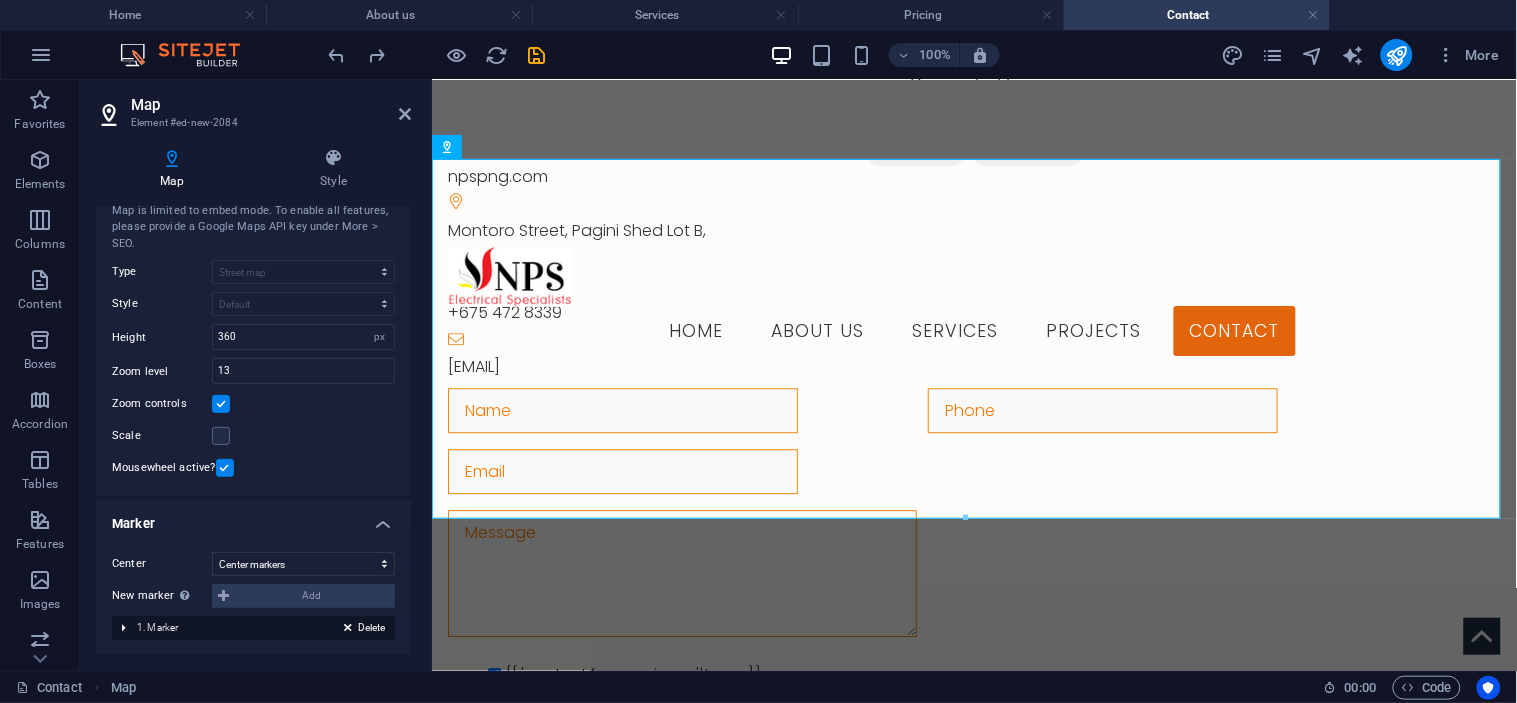 click on "New marker To enable this feature, please provide a Google Maps API key in the website settings. Add" at bounding box center [253, 596] 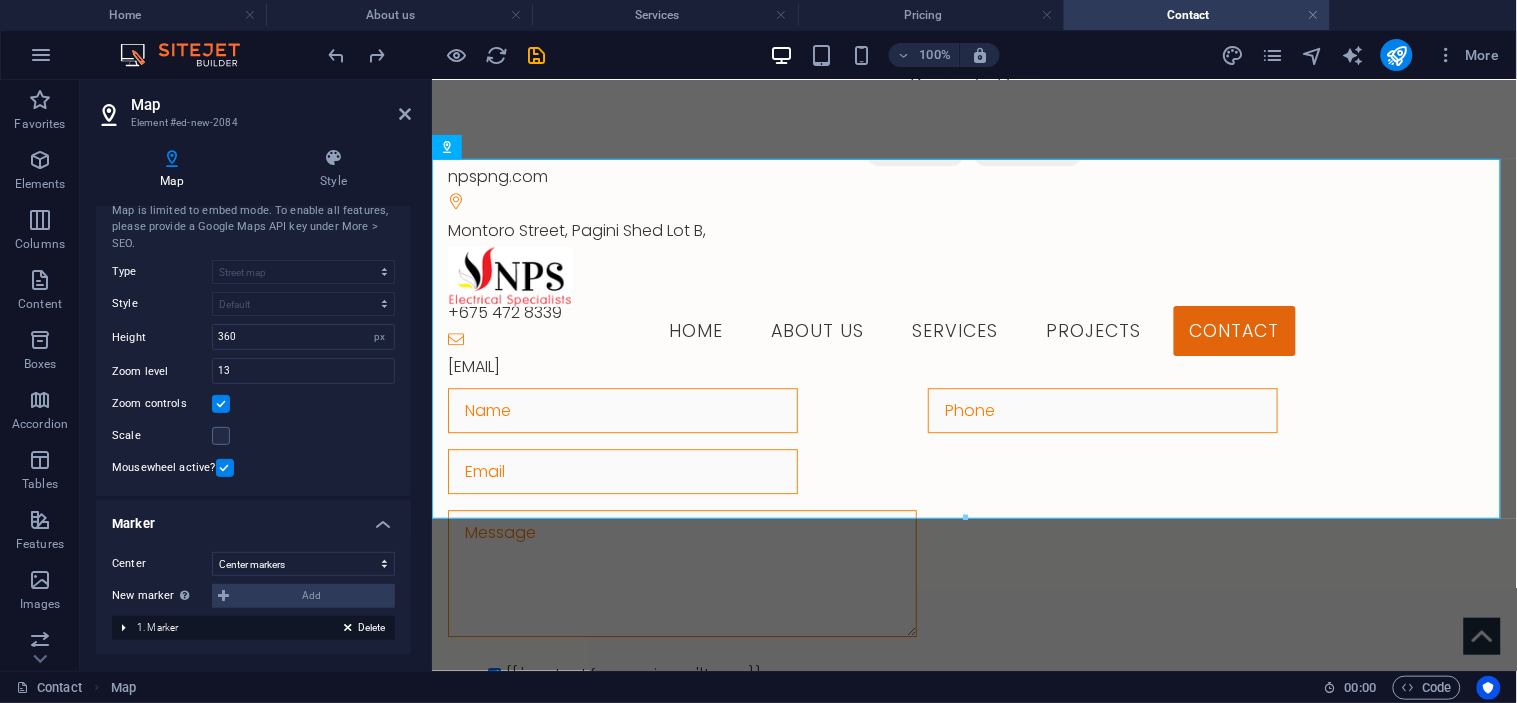click on "New marker To enable this feature, please provide a Google Maps API key in the website settings. Add" at bounding box center [253, 596] 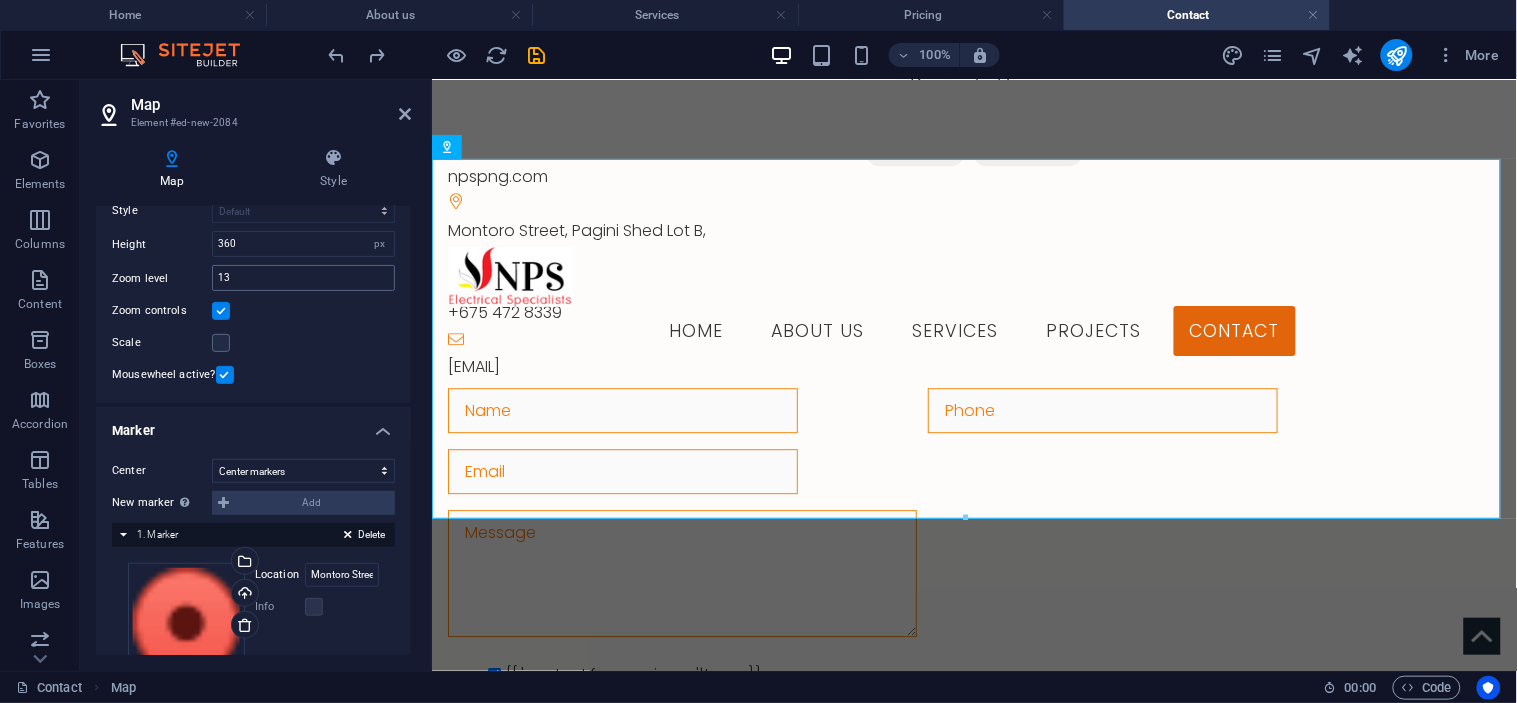 scroll, scrollTop: 296, scrollLeft: 0, axis: vertical 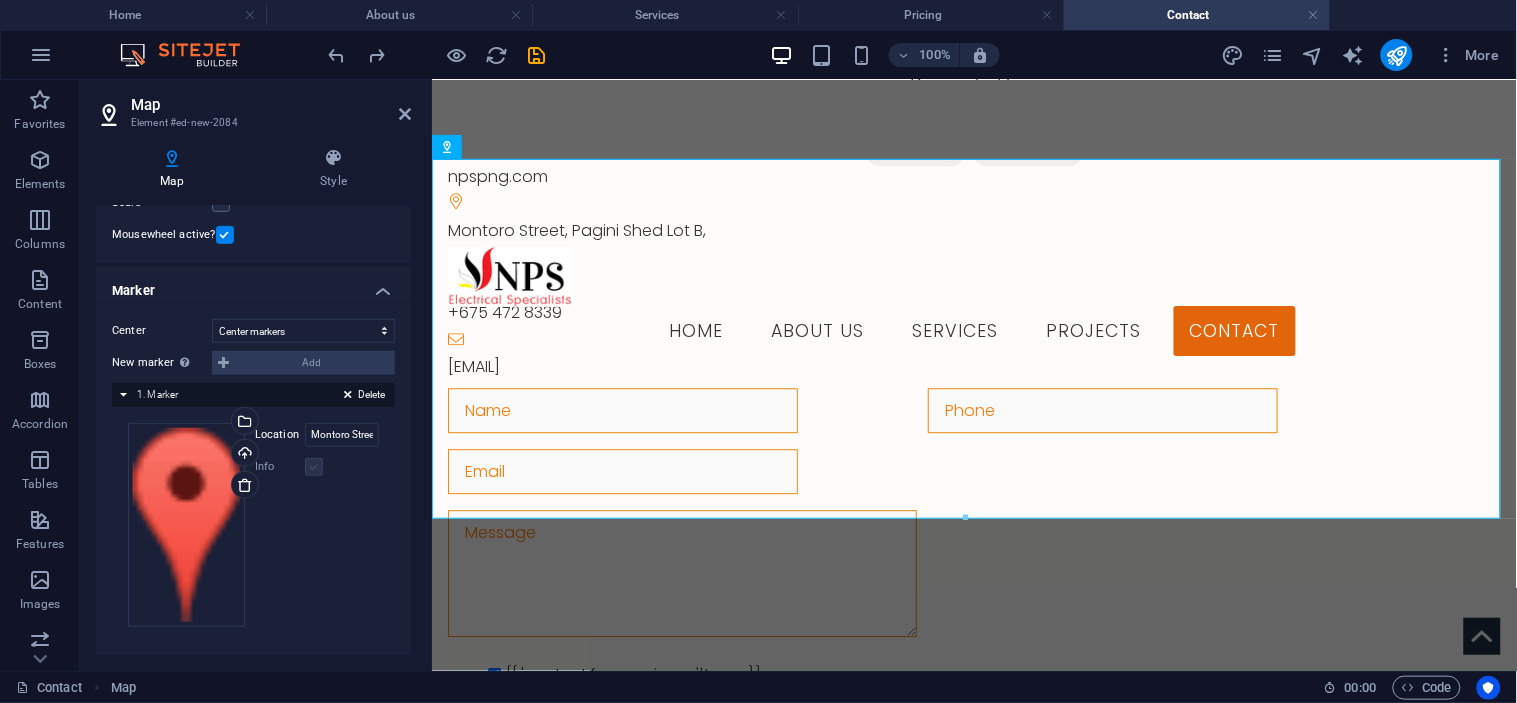 click at bounding box center [314, 467] 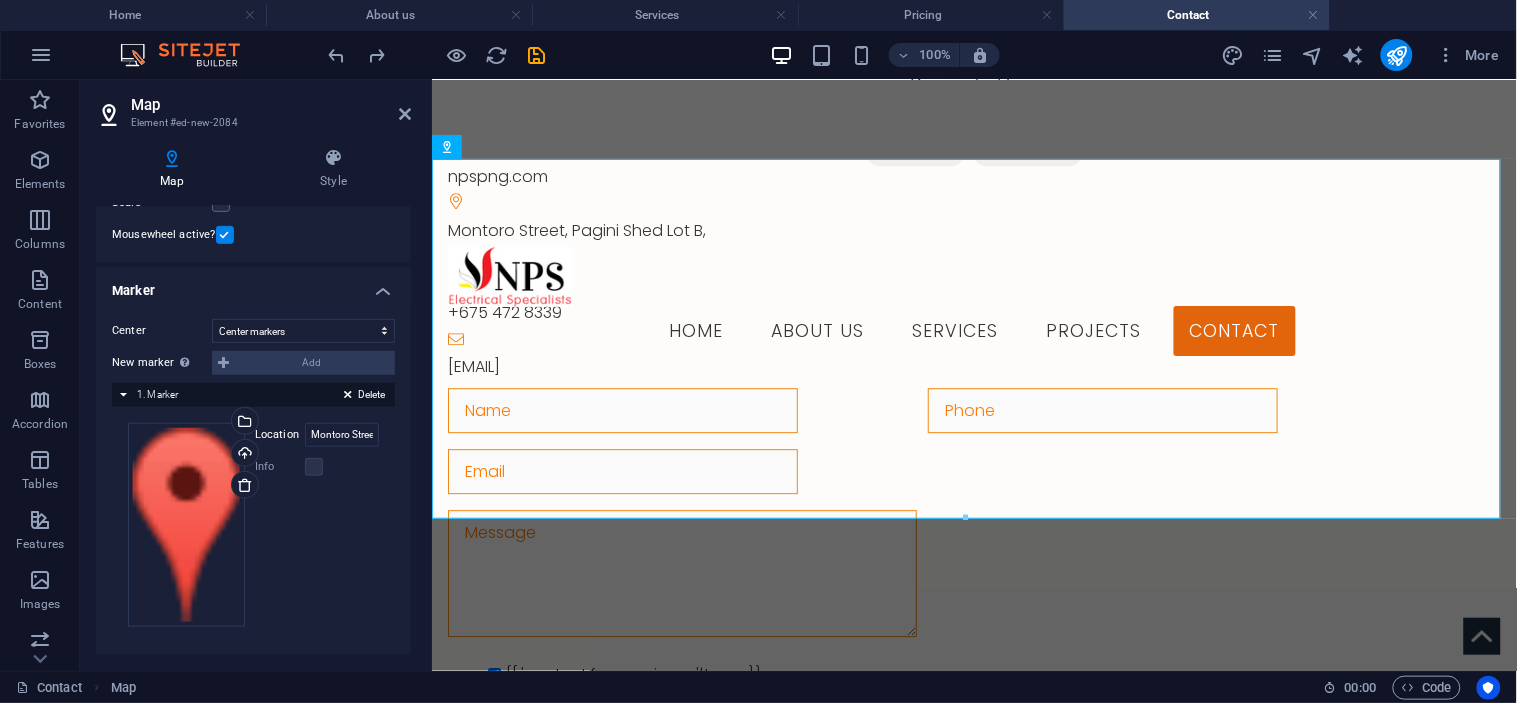 scroll, scrollTop: 0, scrollLeft: 0, axis: both 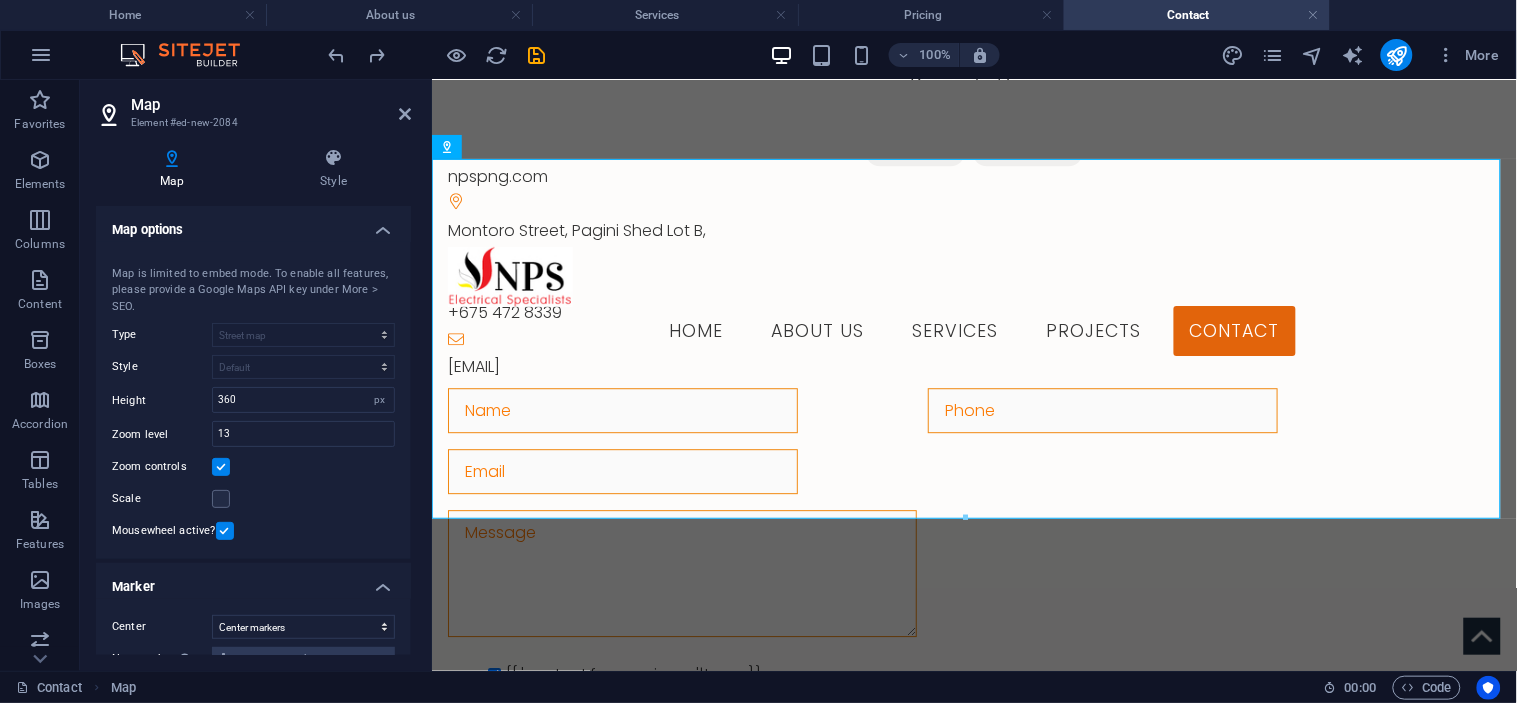 click on "Map options" at bounding box center (253, 224) 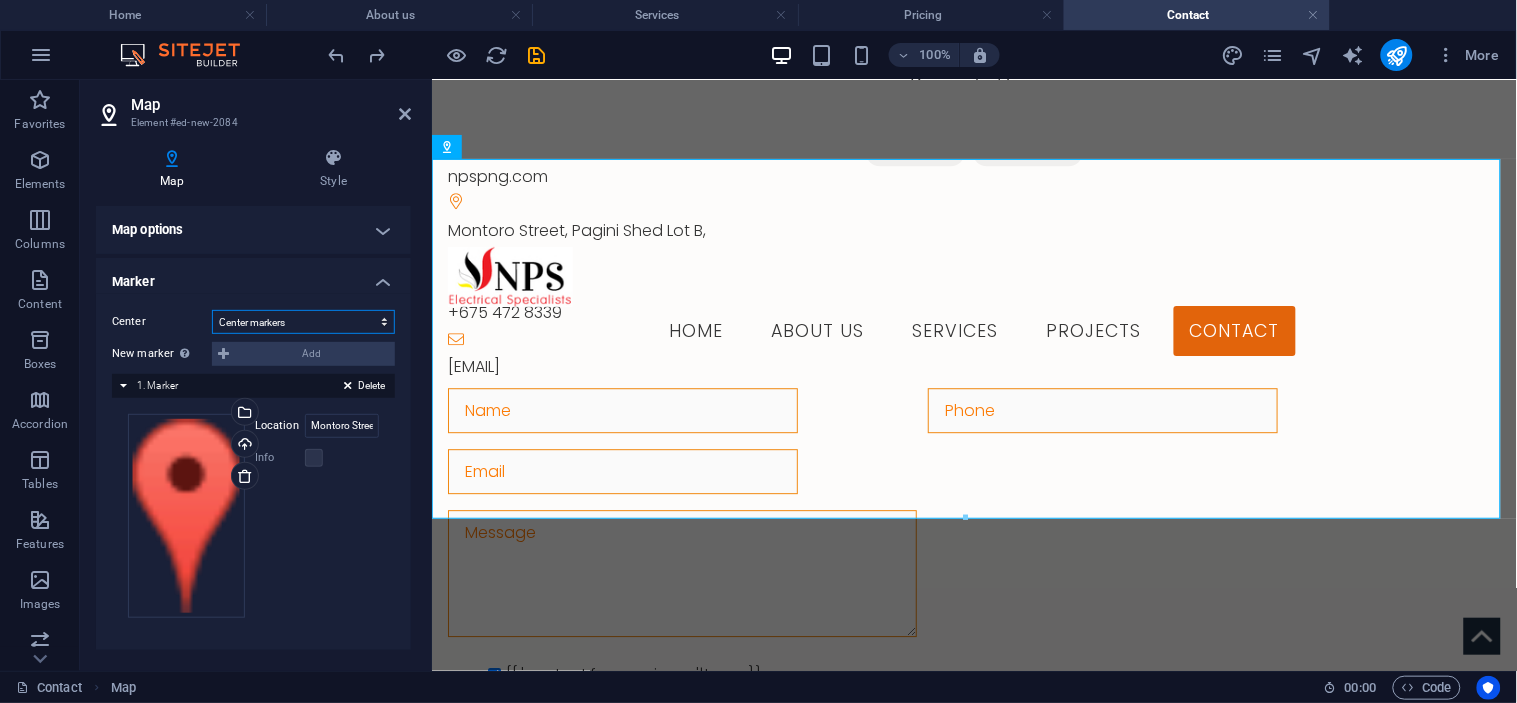 click on "Don't center Center markers Center and zoom markers" at bounding box center (303, 322) 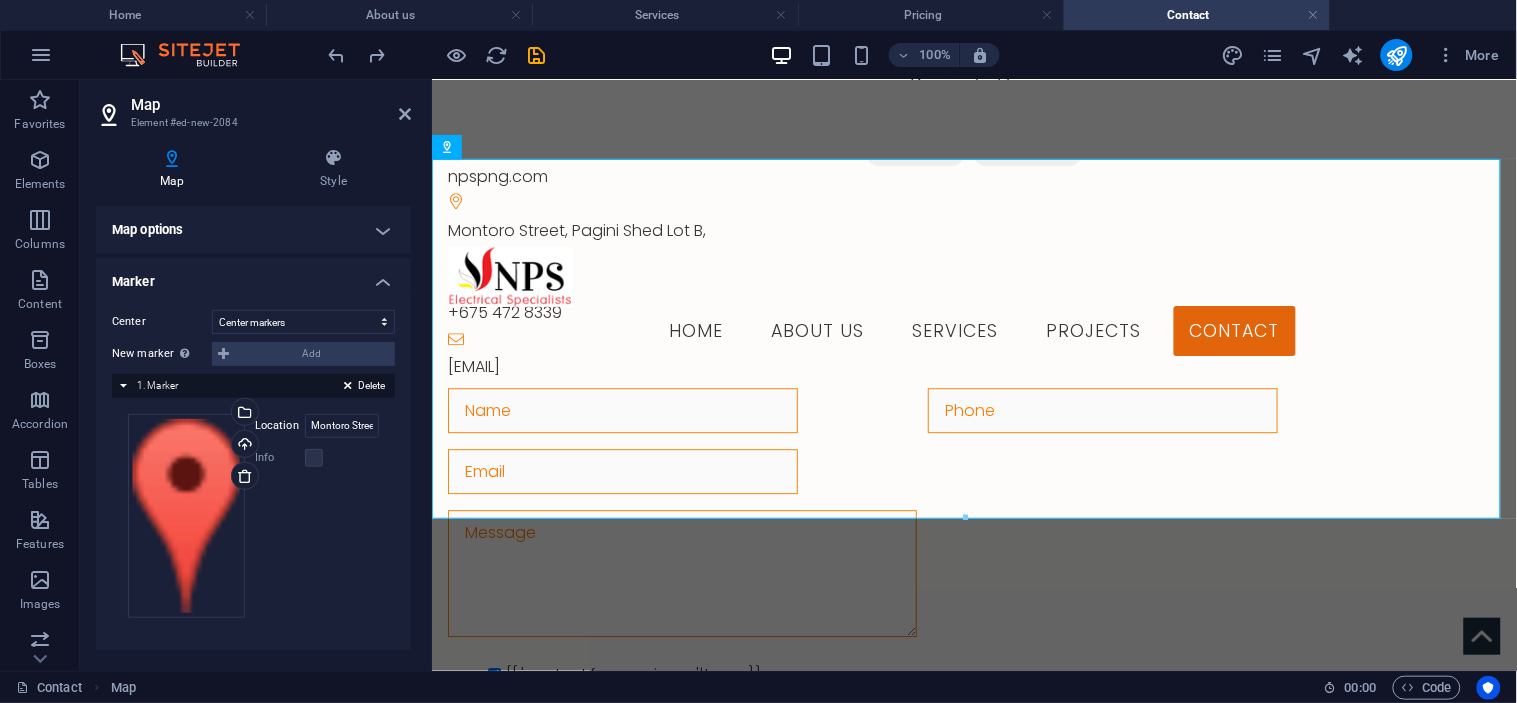 click on "Map options" at bounding box center (253, 230) 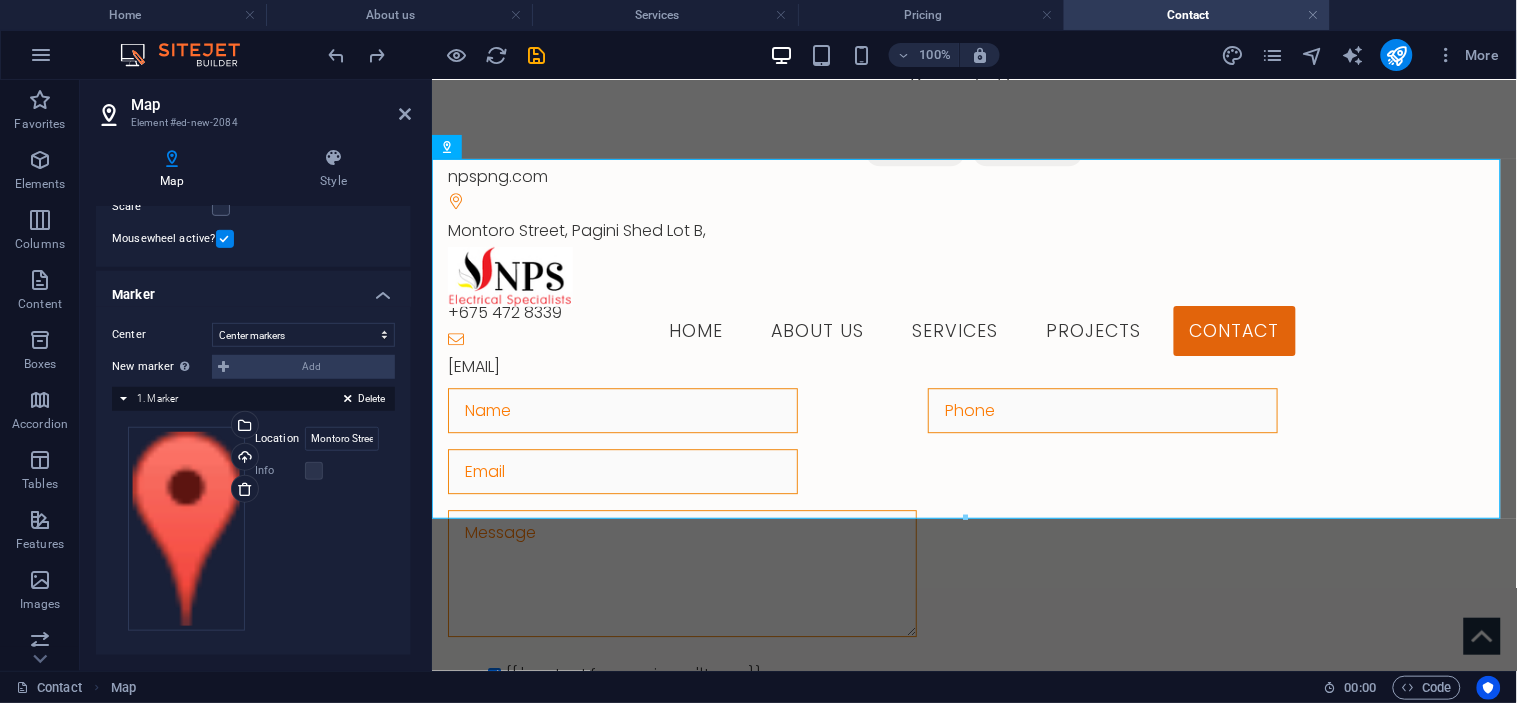 scroll, scrollTop: 296, scrollLeft: 0, axis: vertical 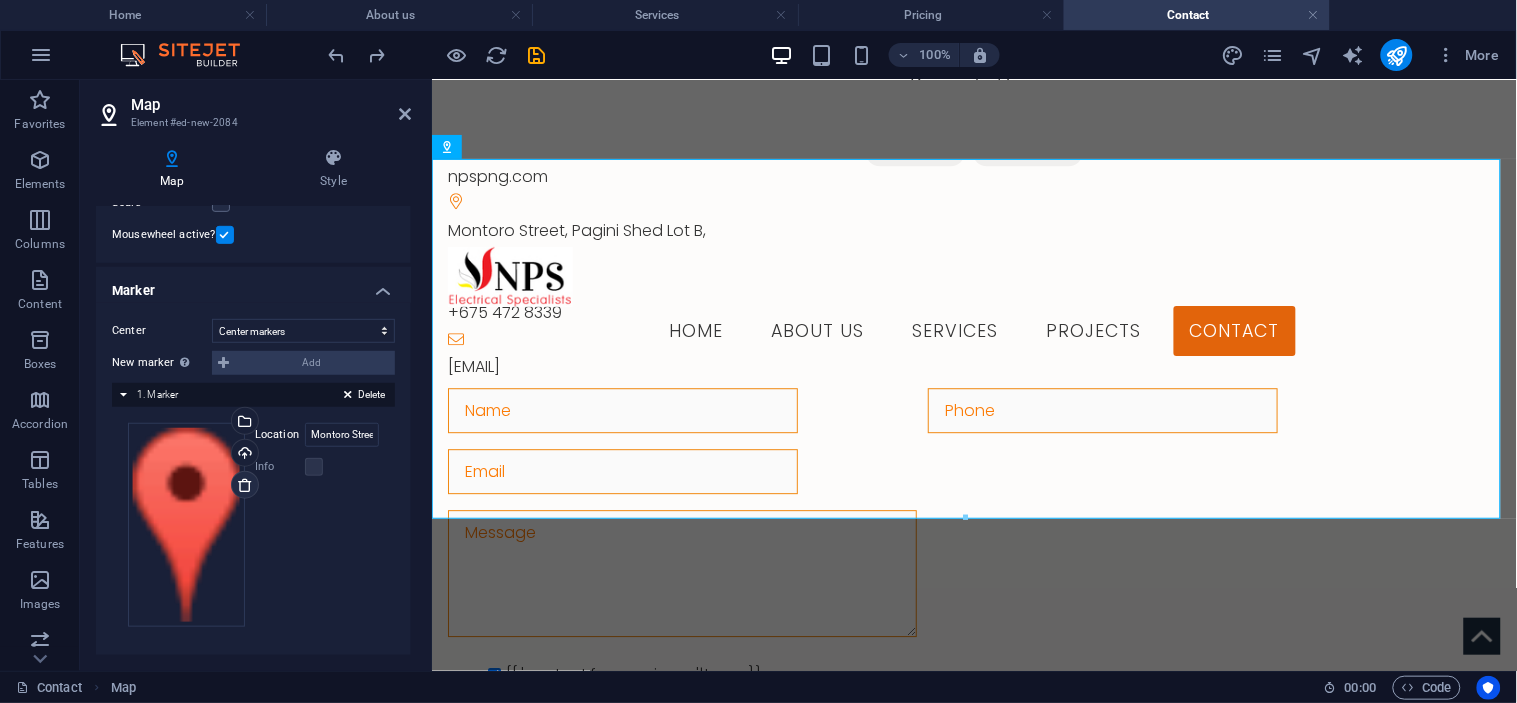 click at bounding box center (245, 485) 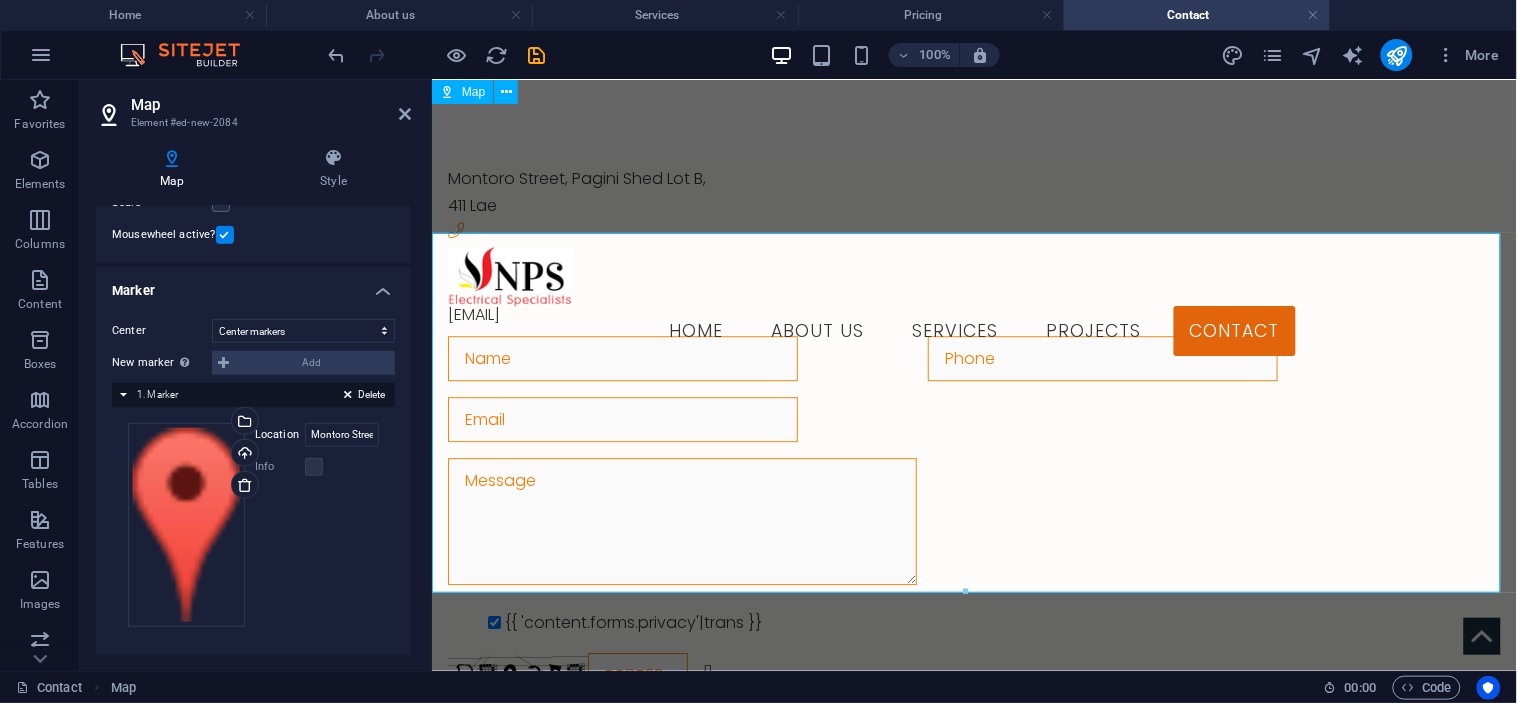 scroll, scrollTop: 1143, scrollLeft: 0, axis: vertical 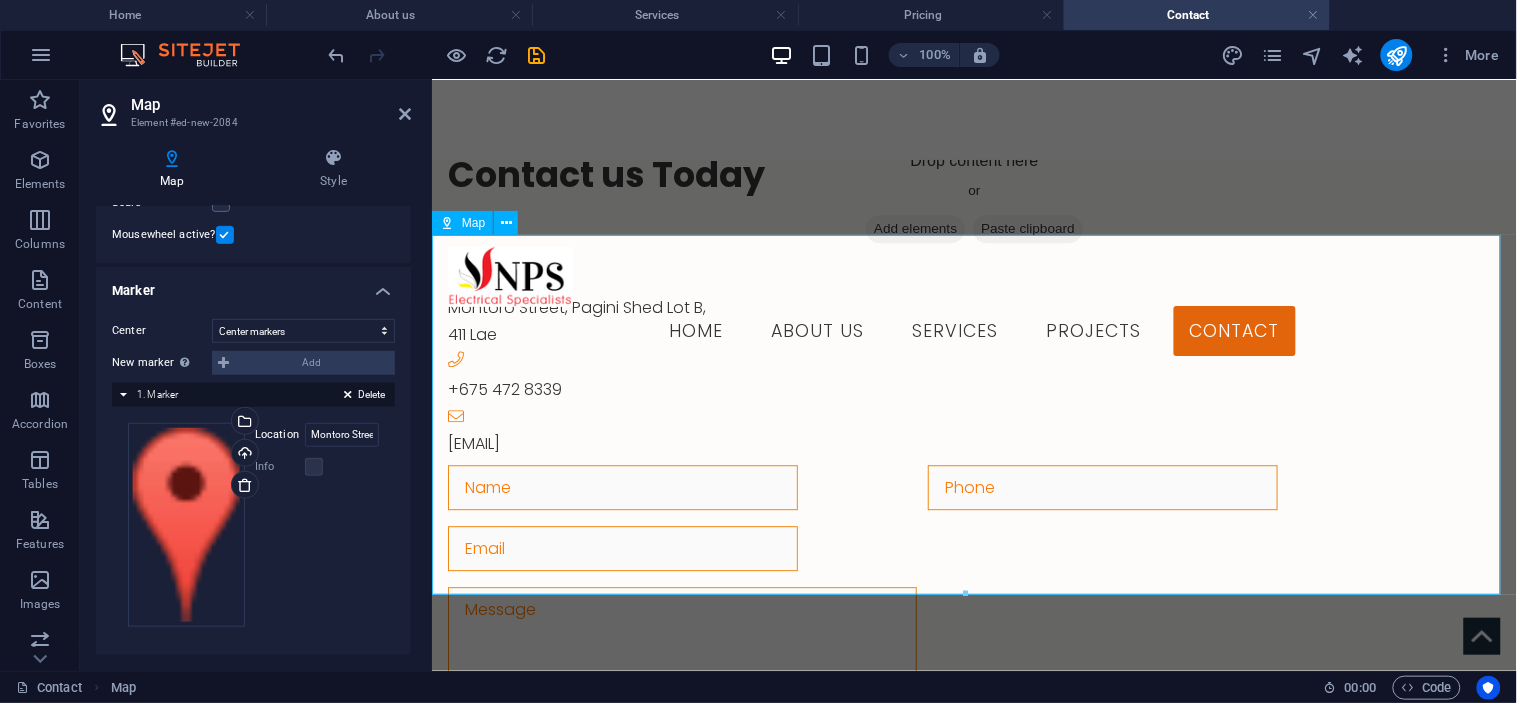 click on "← Move left → Move right ↑ Move up ↓ Move down + Zoom in - Zoom out Home Jump left by 75% End Jump right by 75% Page Up Jump up by 75% Page Down Jump down by 75% Map Terrain Satellite Labels Keyboard shortcuts Map Data Map data ©2025 Map data ©2025 1 km  Click to toggle between metric and imperial units Terms Report a map error" at bounding box center (973, 1163) 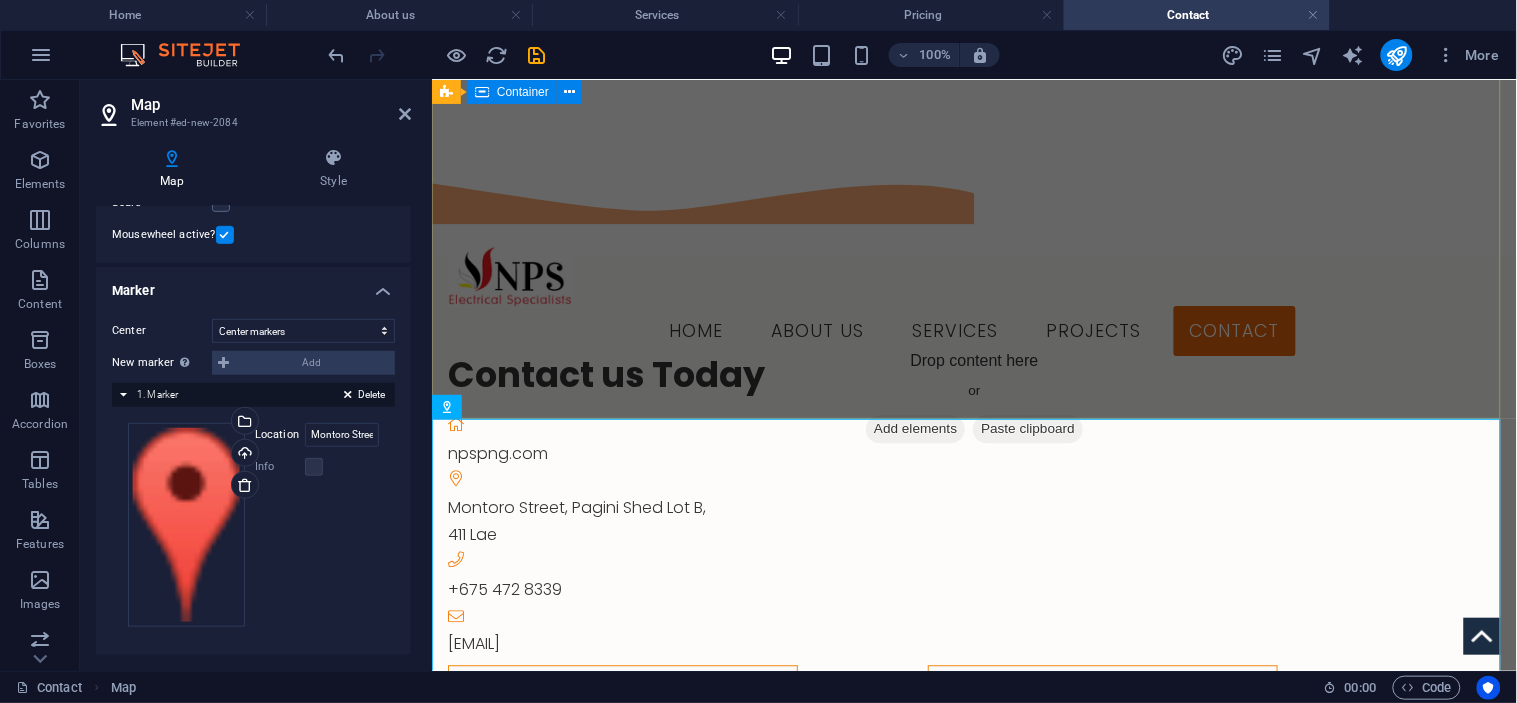 scroll, scrollTop: 921, scrollLeft: 0, axis: vertical 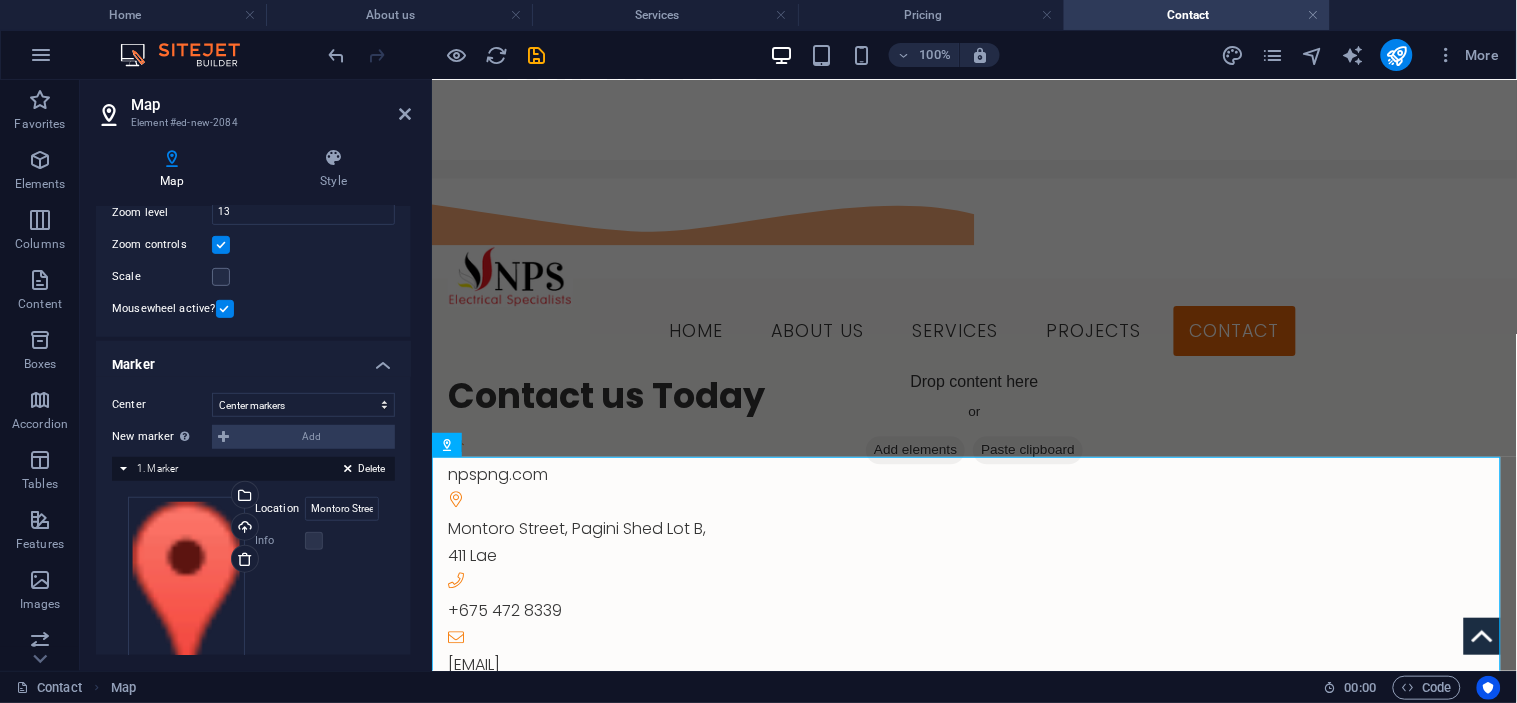 click on "New marker To enable this feature, please provide a Google Maps API key in the website settings. Add" at bounding box center (253, 437) 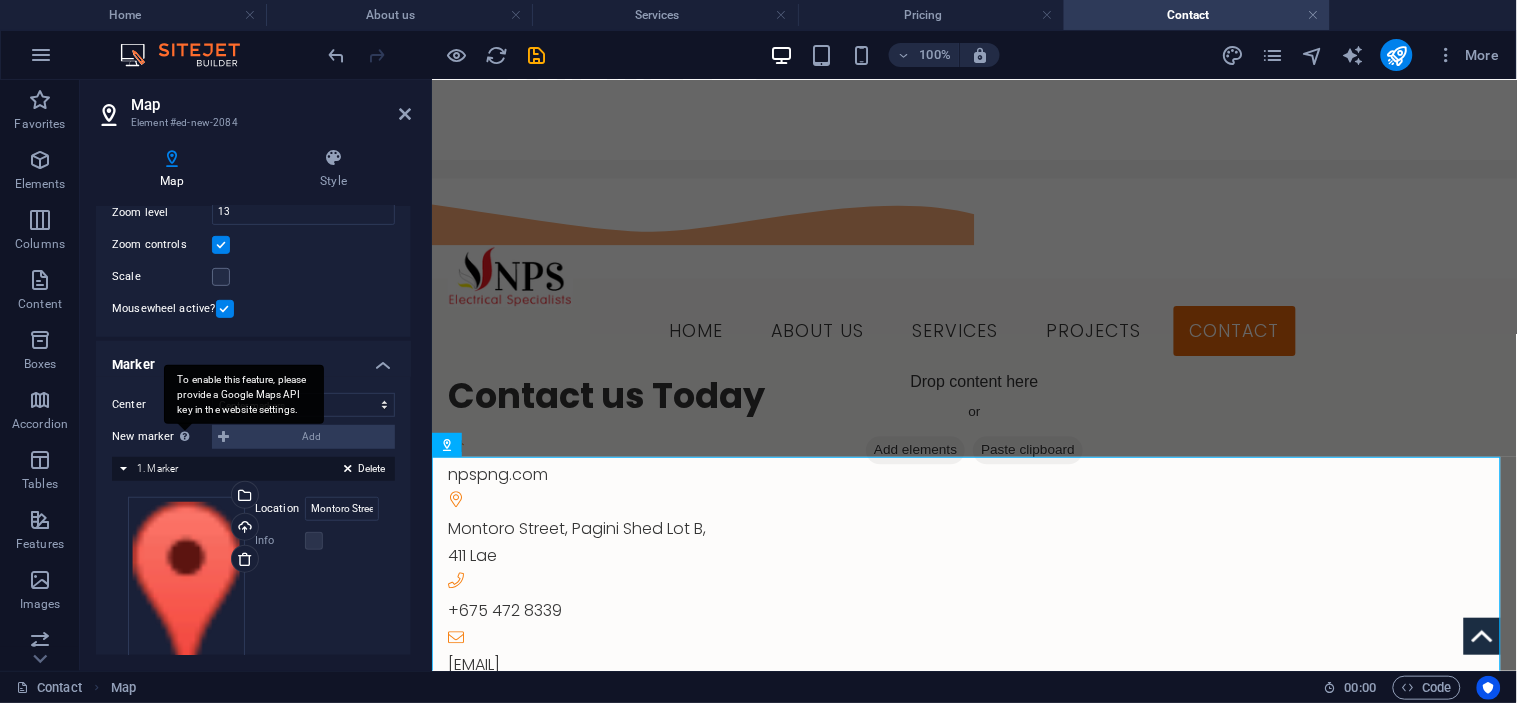 click on "To enable this feature, please provide a Google Maps API key in the website settings." at bounding box center [244, 395] 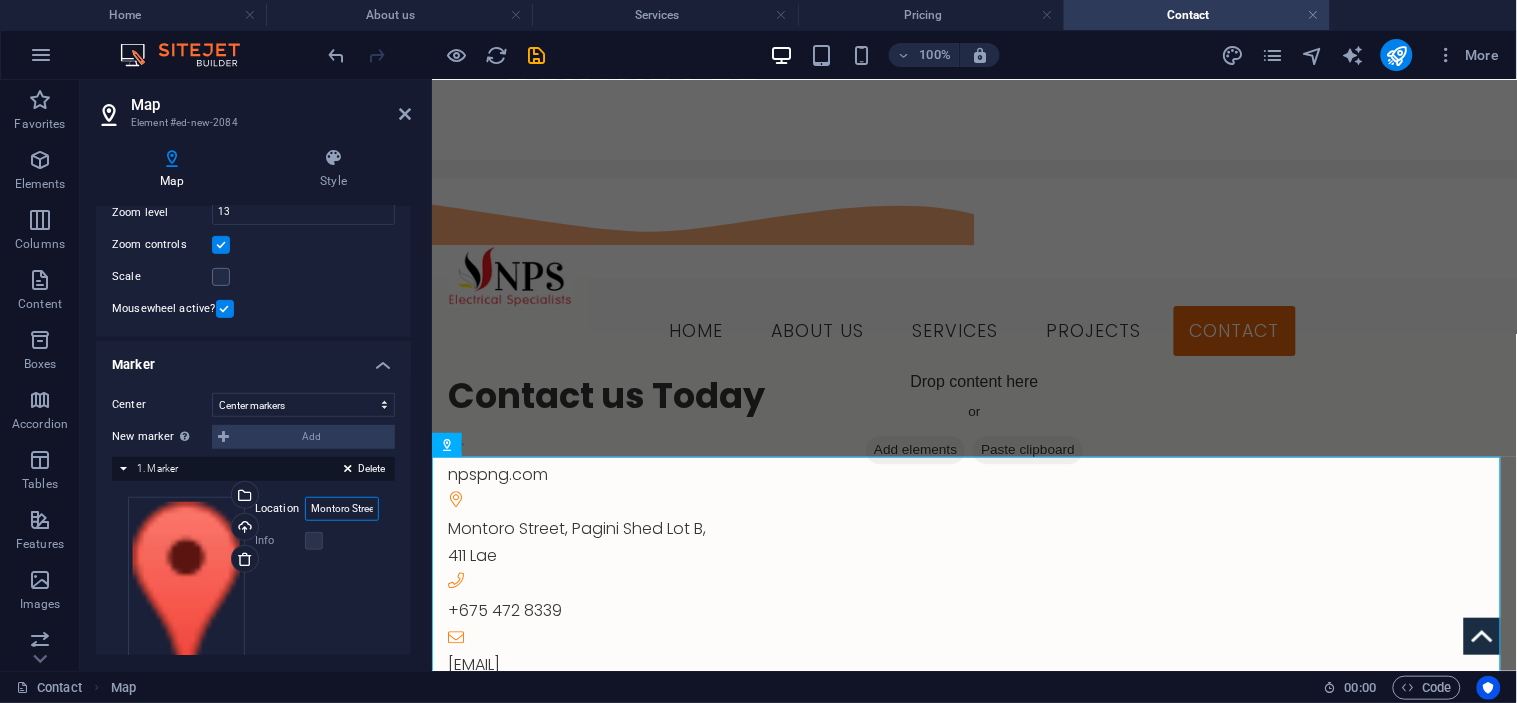 click on "Montoro Street, 411 Lae" at bounding box center (342, 509) 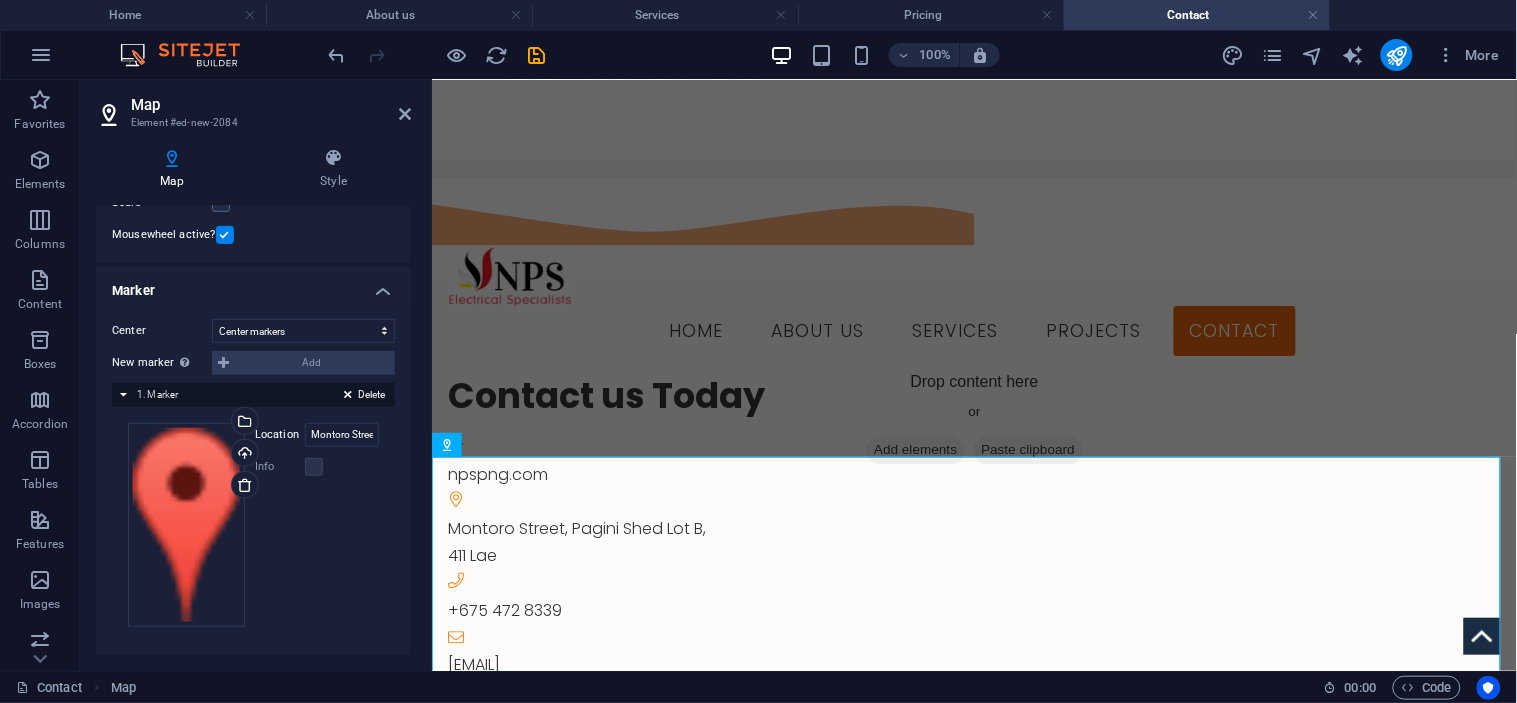 click on "1. Marker" at bounding box center [157, 394] 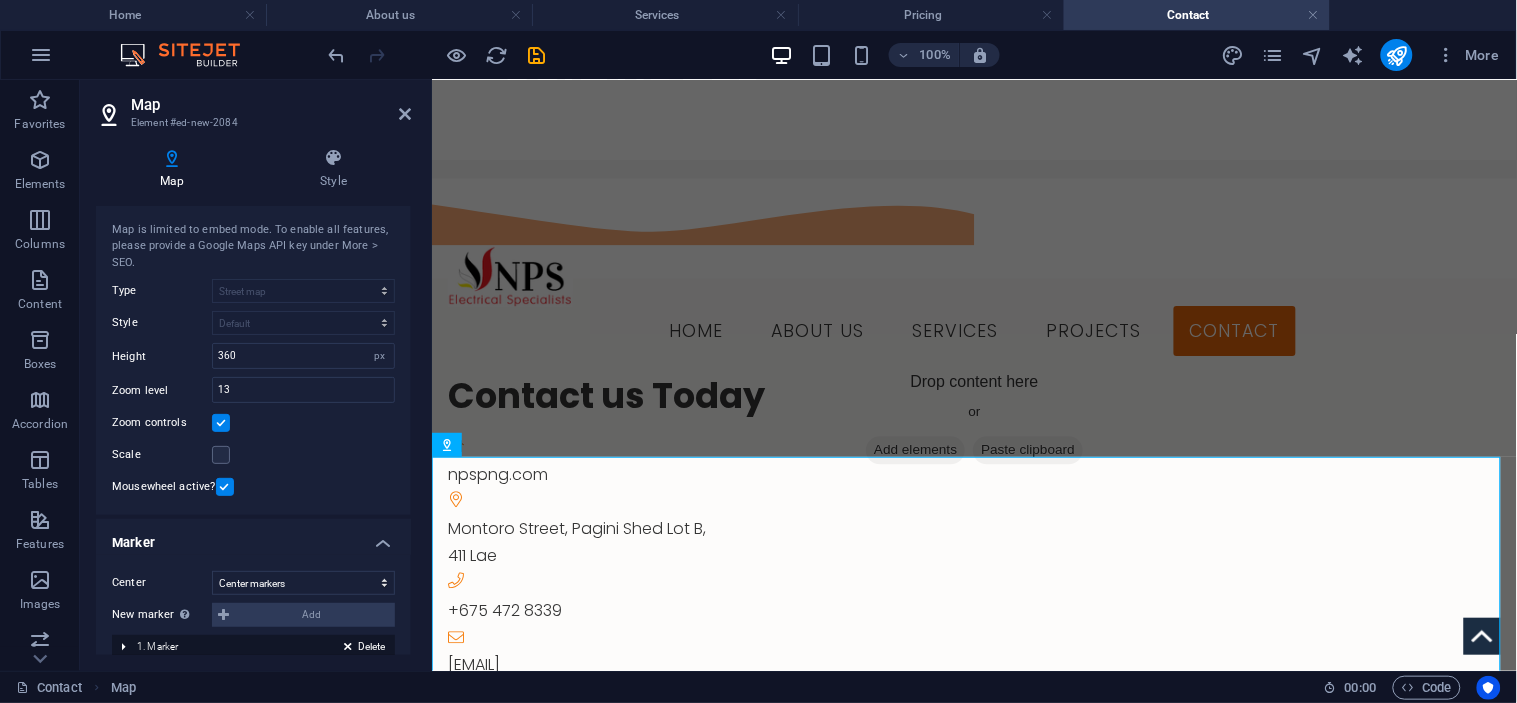 scroll, scrollTop: 63, scrollLeft: 0, axis: vertical 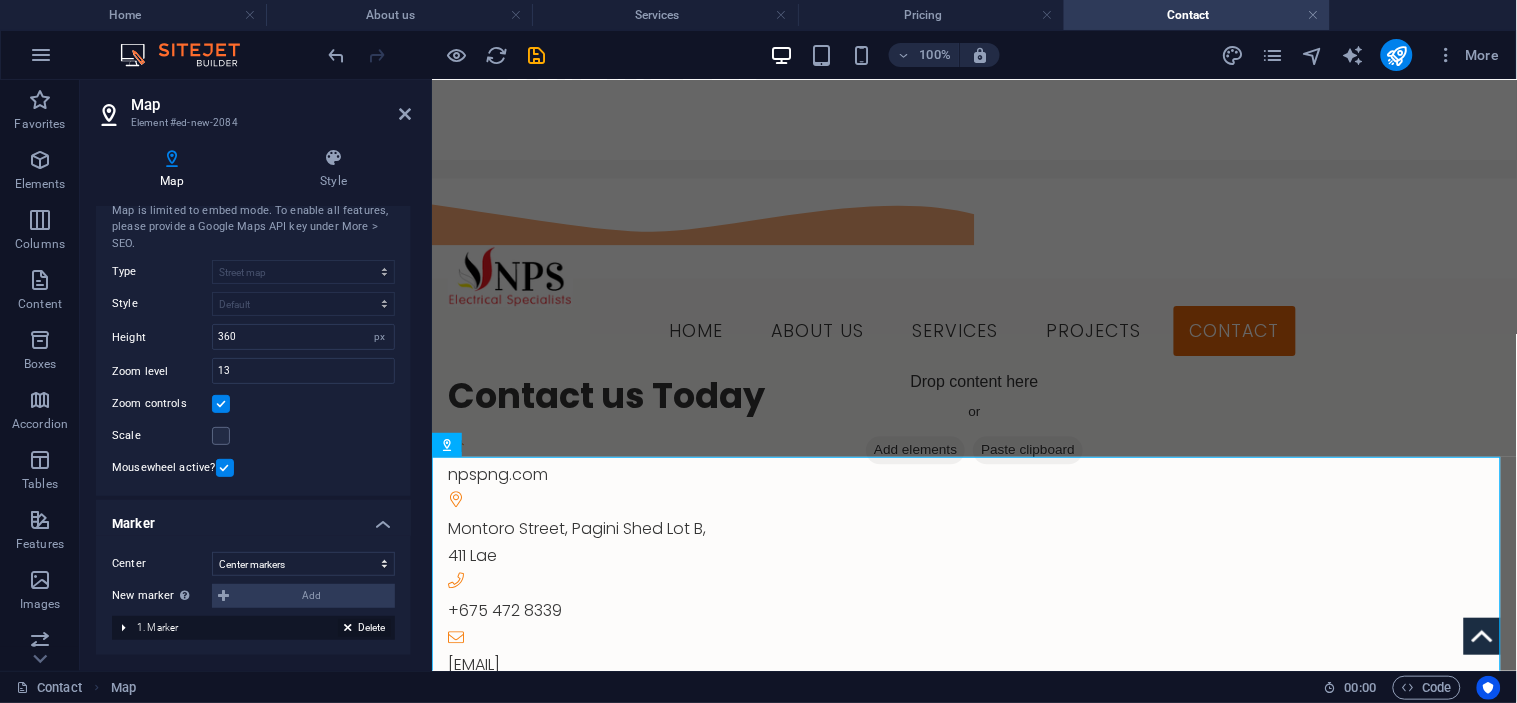 click on "Delete" at bounding box center [371, 628] 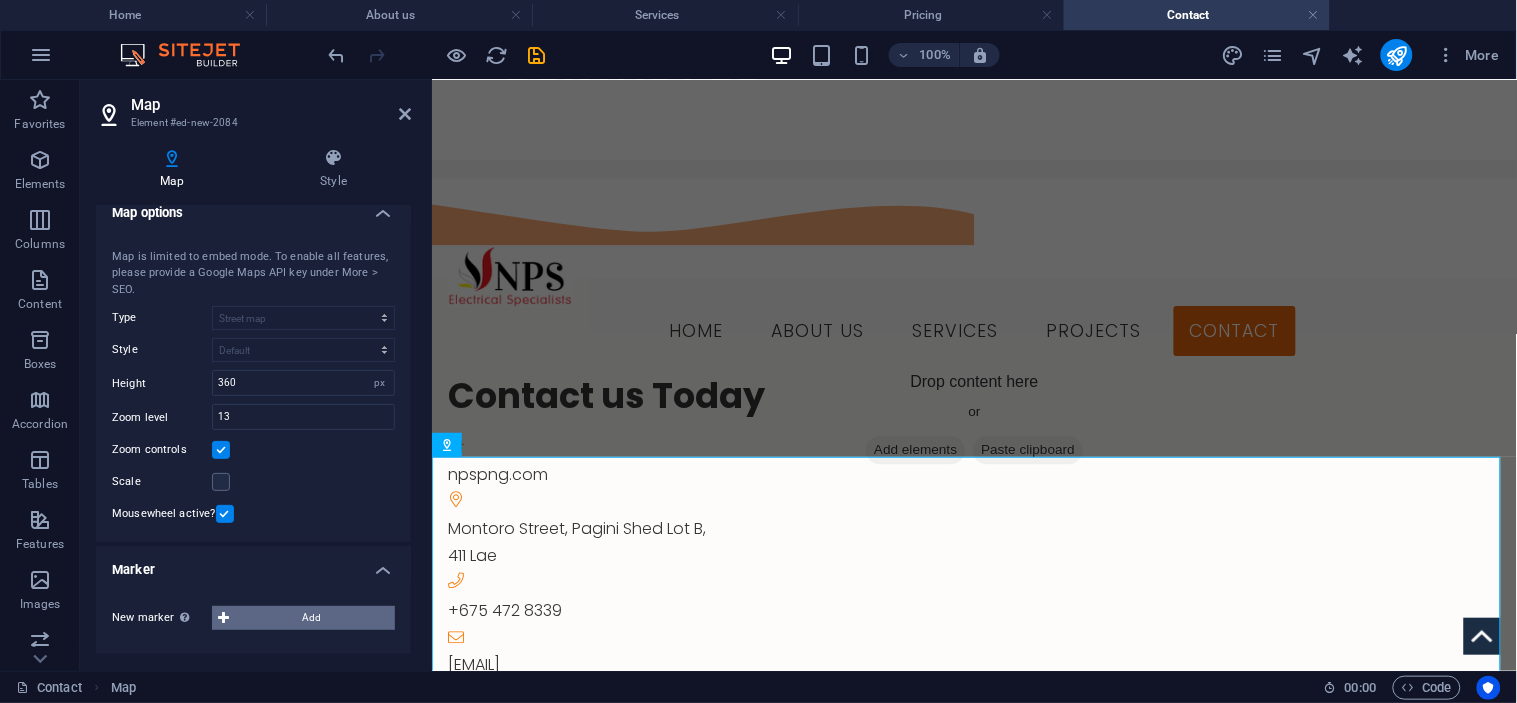 scroll, scrollTop: 15, scrollLeft: 0, axis: vertical 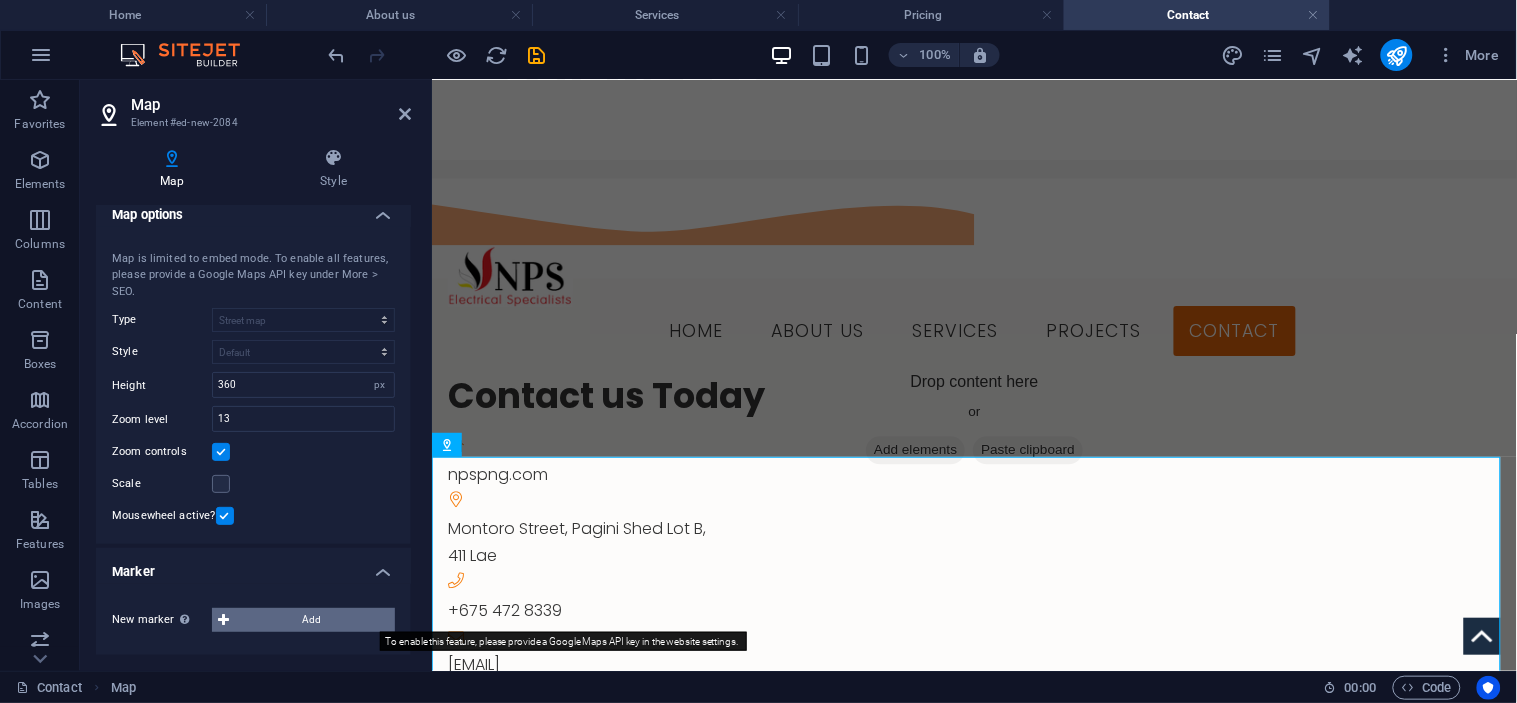 click on "Add" at bounding box center [303, 620] 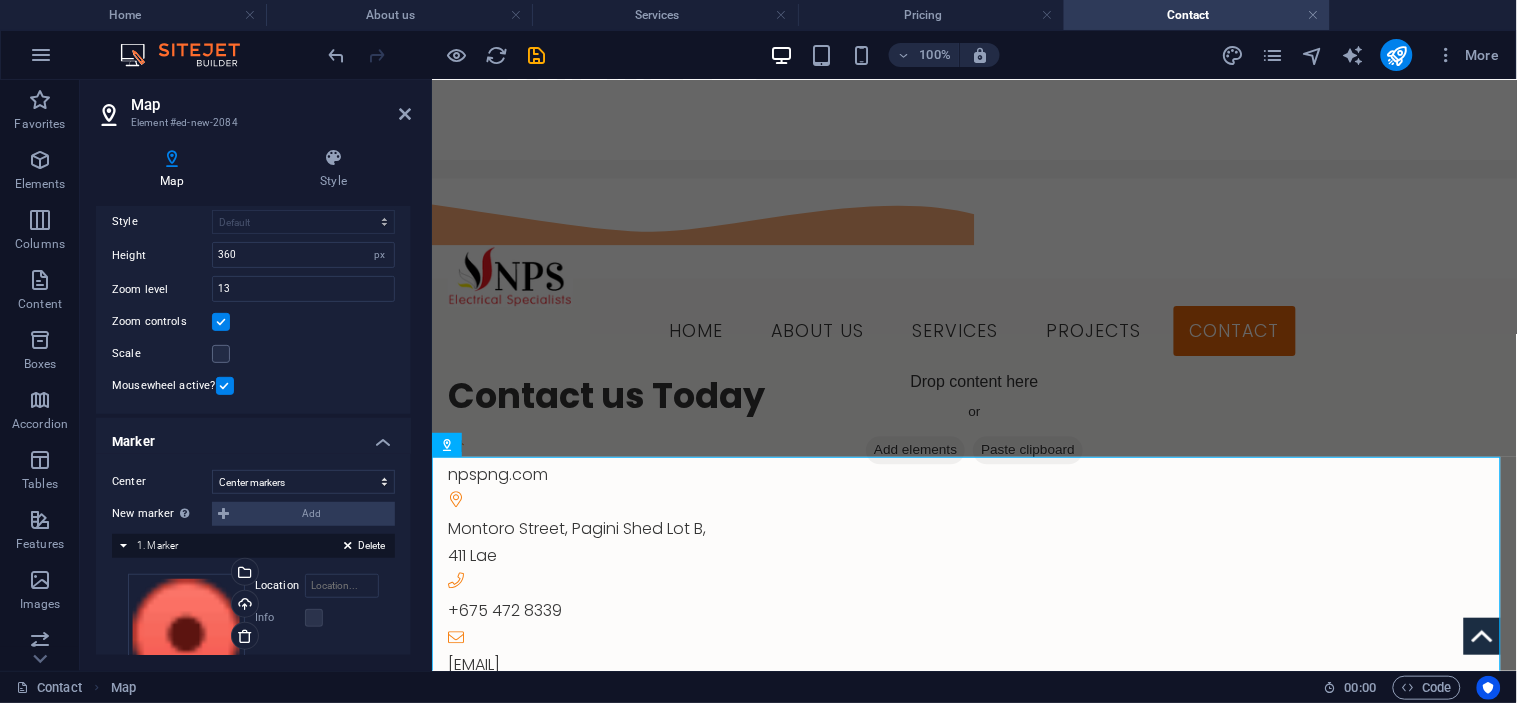 scroll, scrollTop: 296, scrollLeft: 0, axis: vertical 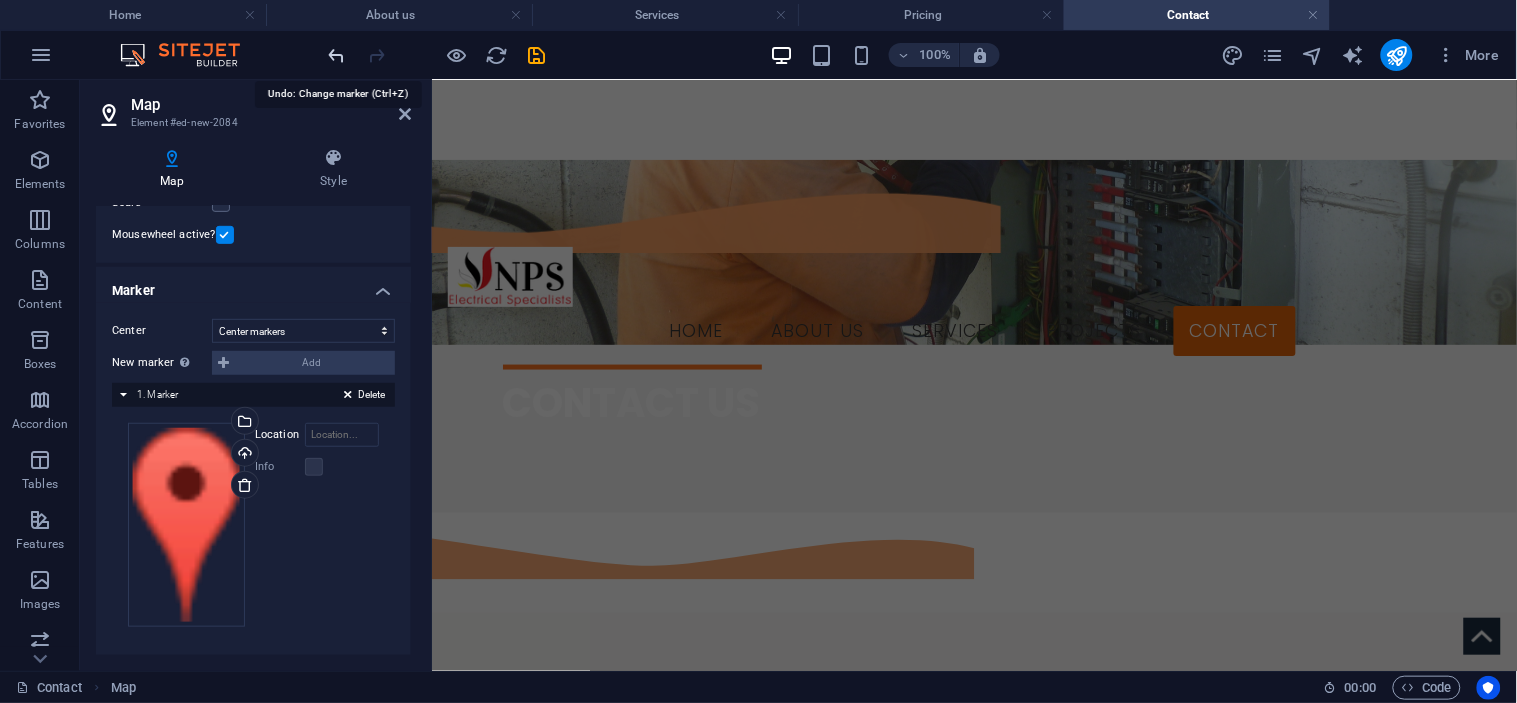 click at bounding box center (337, 55) 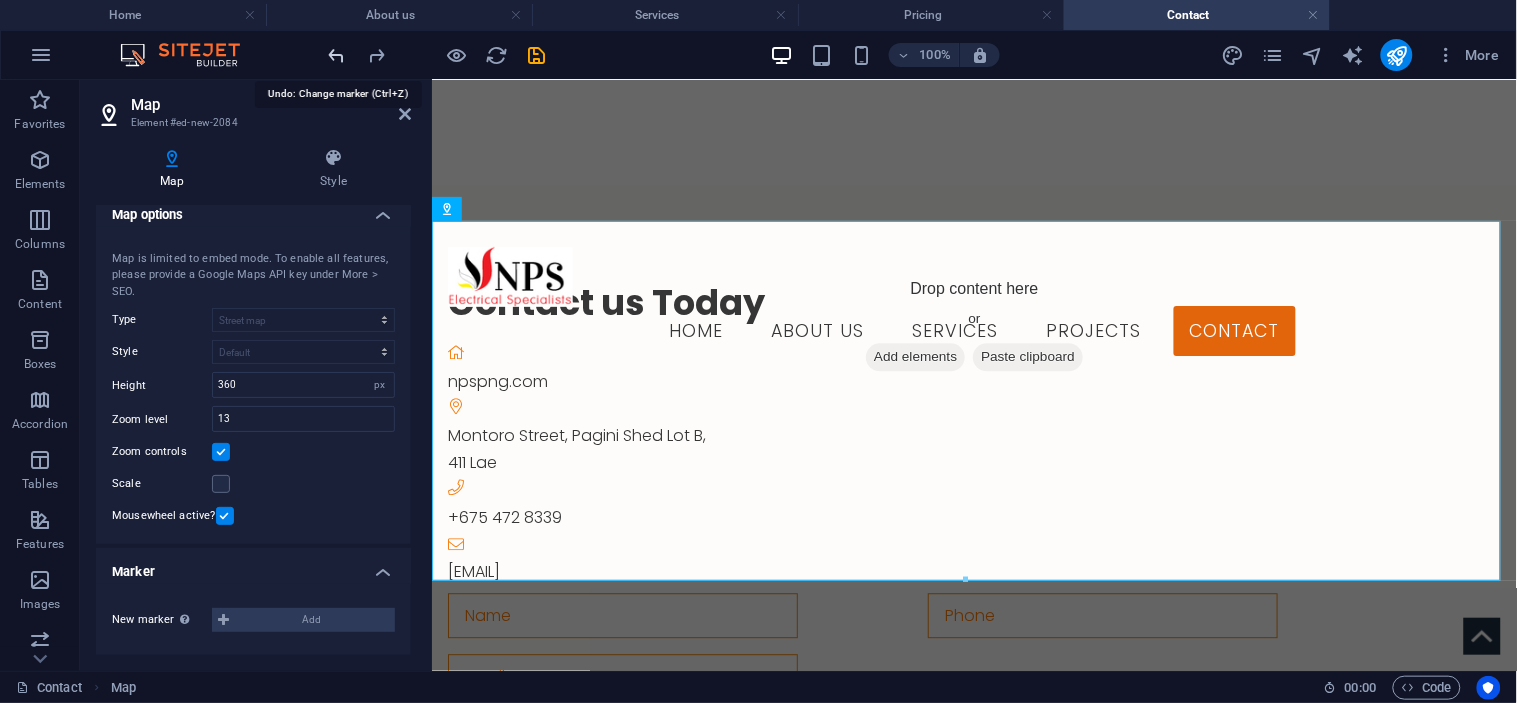 scroll, scrollTop: 1183, scrollLeft: 0, axis: vertical 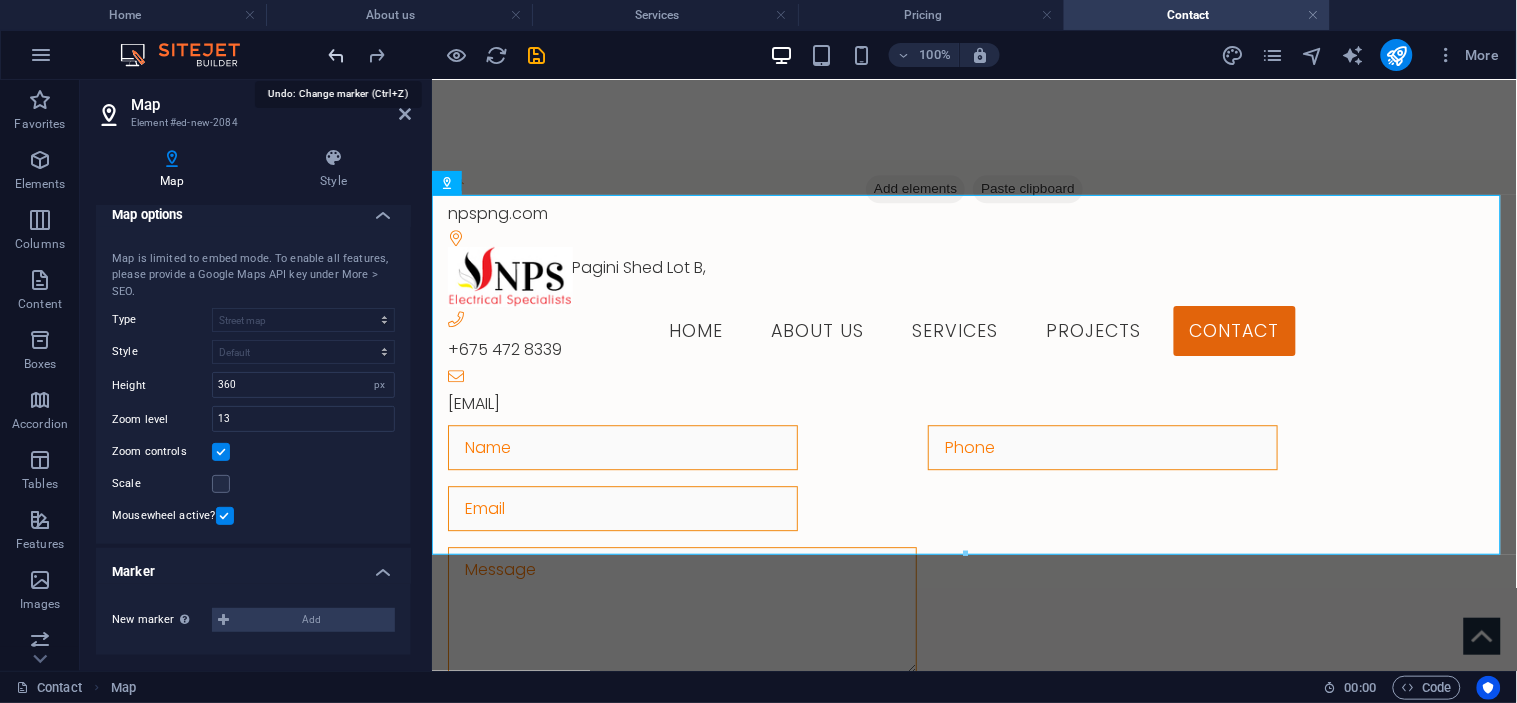 click at bounding box center (337, 55) 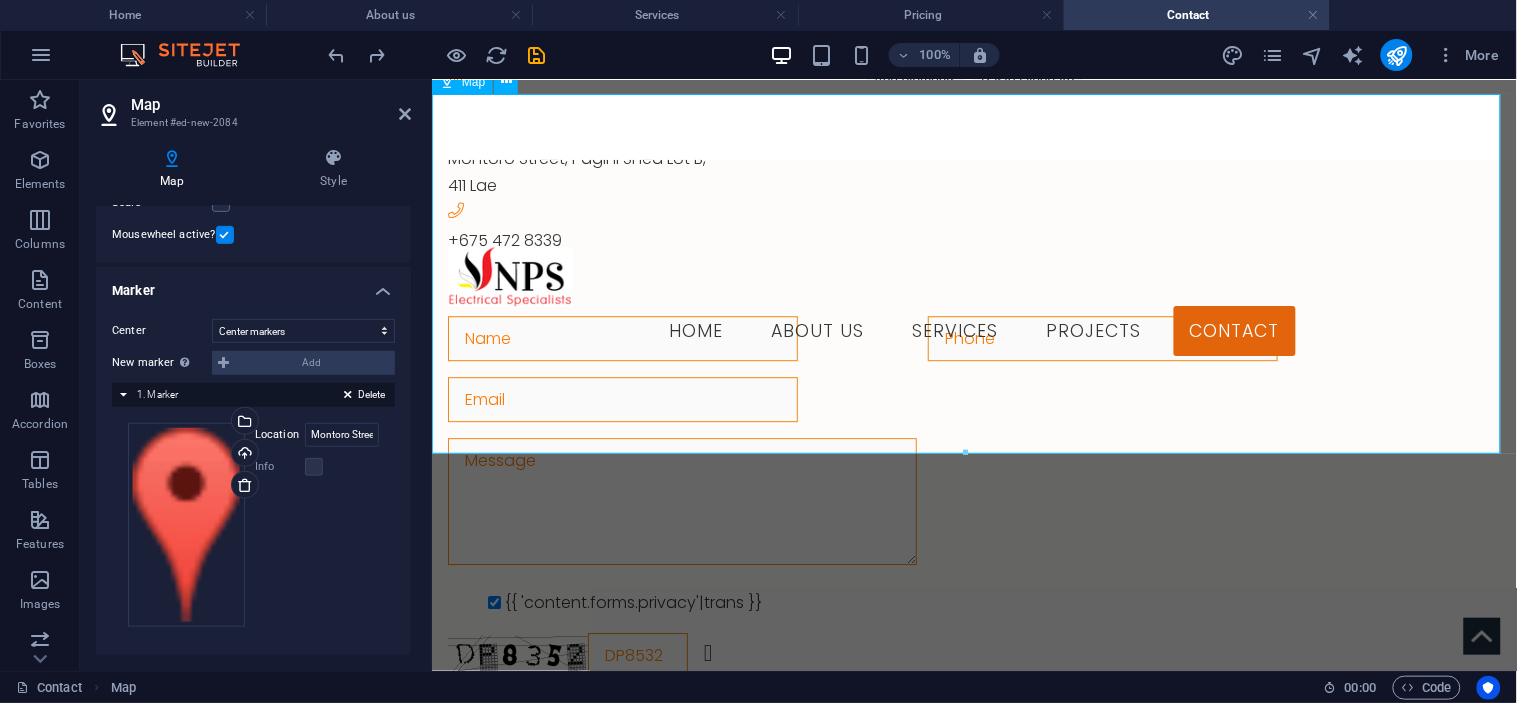 scroll, scrollTop: 1294, scrollLeft: 0, axis: vertical 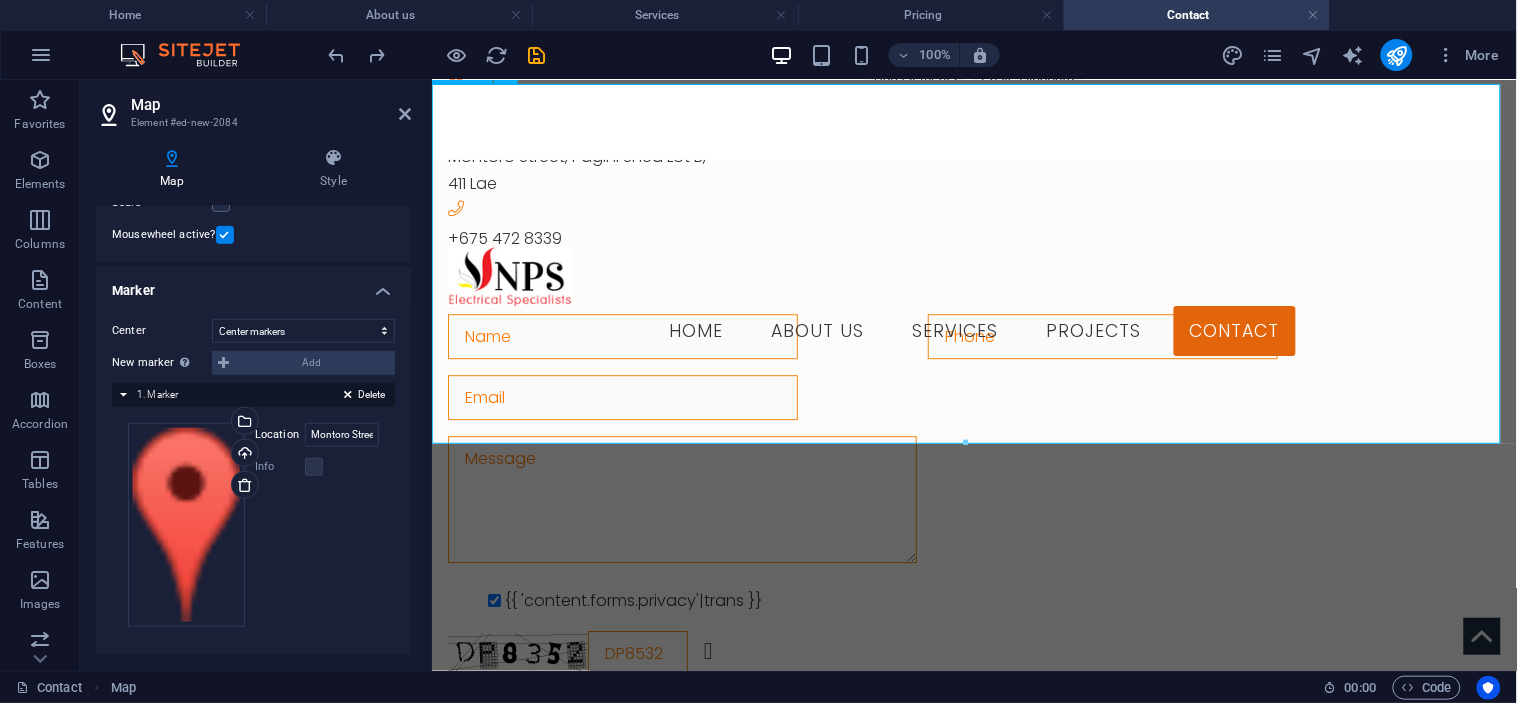 click on "← Move left → Move right ↑ Move up ↓ Move down + Zoom in - Zoom out Home Jump left by 75% End Jump right by 75% Page Up Jump up by 75% Page Down Jump down by 75% Map Terrain Satellite Labels Keyboard shortcuts Map Data Map data ©2025 Map data ©2025 1 km  Click to toggle between metric and imperial units Terms Report a map error" at bounding box center (973, 1012) 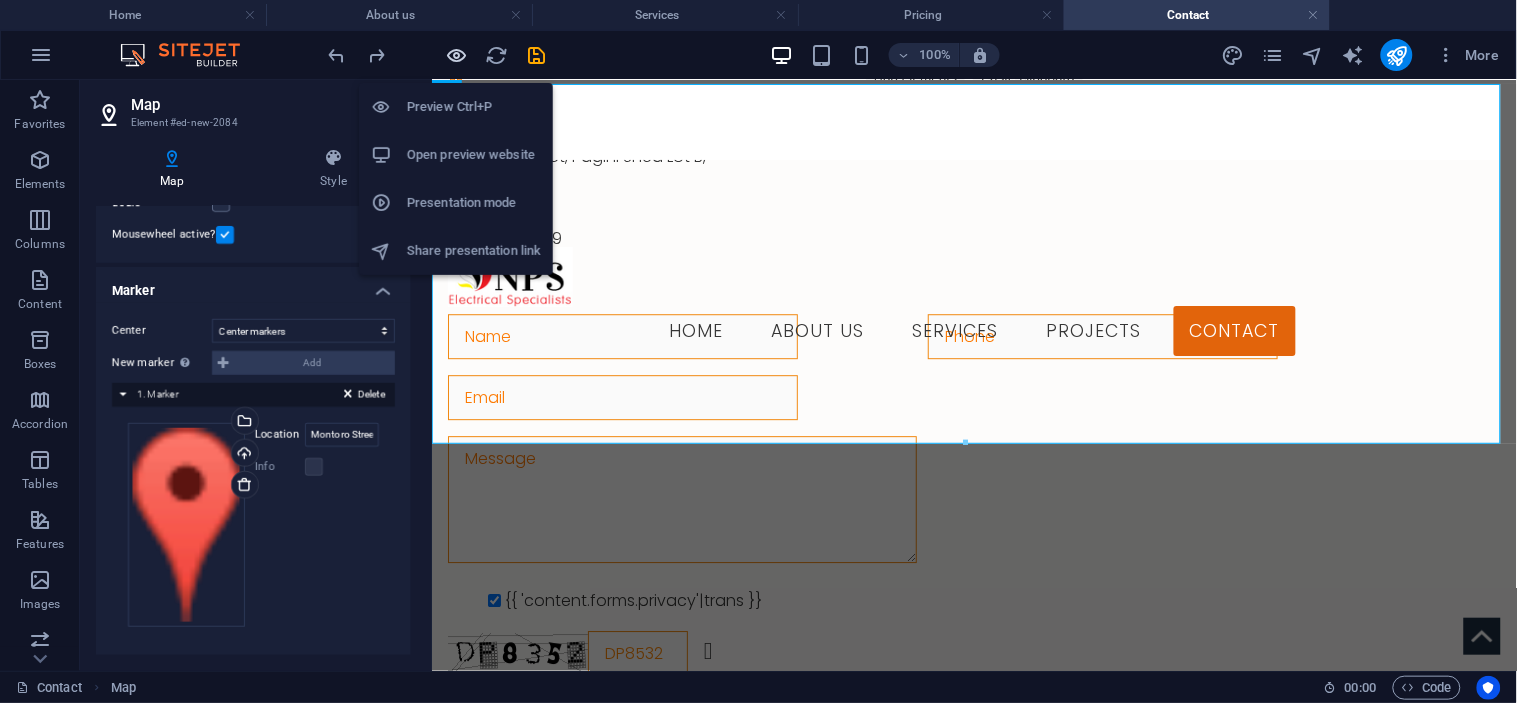 click at bounding box center [457, 55] 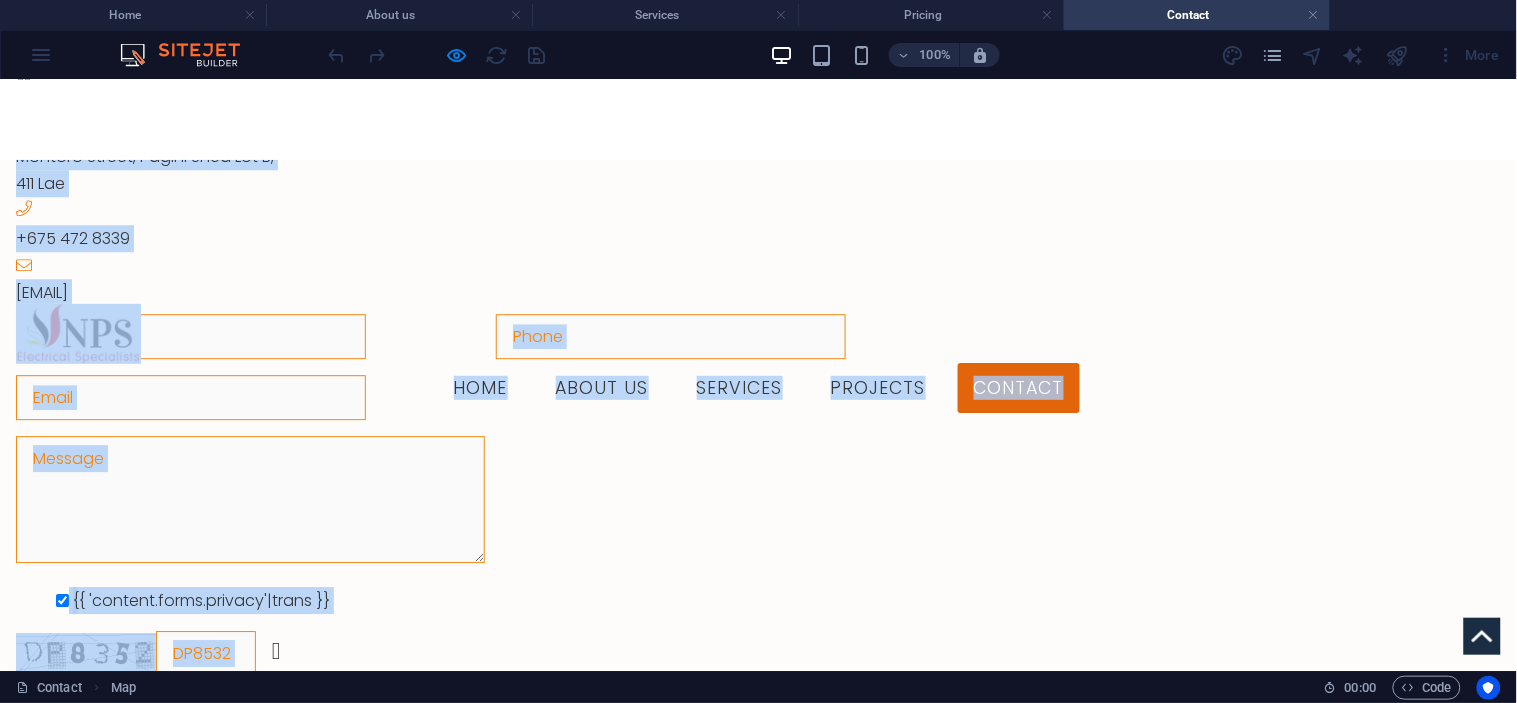 drag, startPoint x: 724, startPoint y: 257, endPoint x: 772, endPoint y: 329, distance: 86.53323 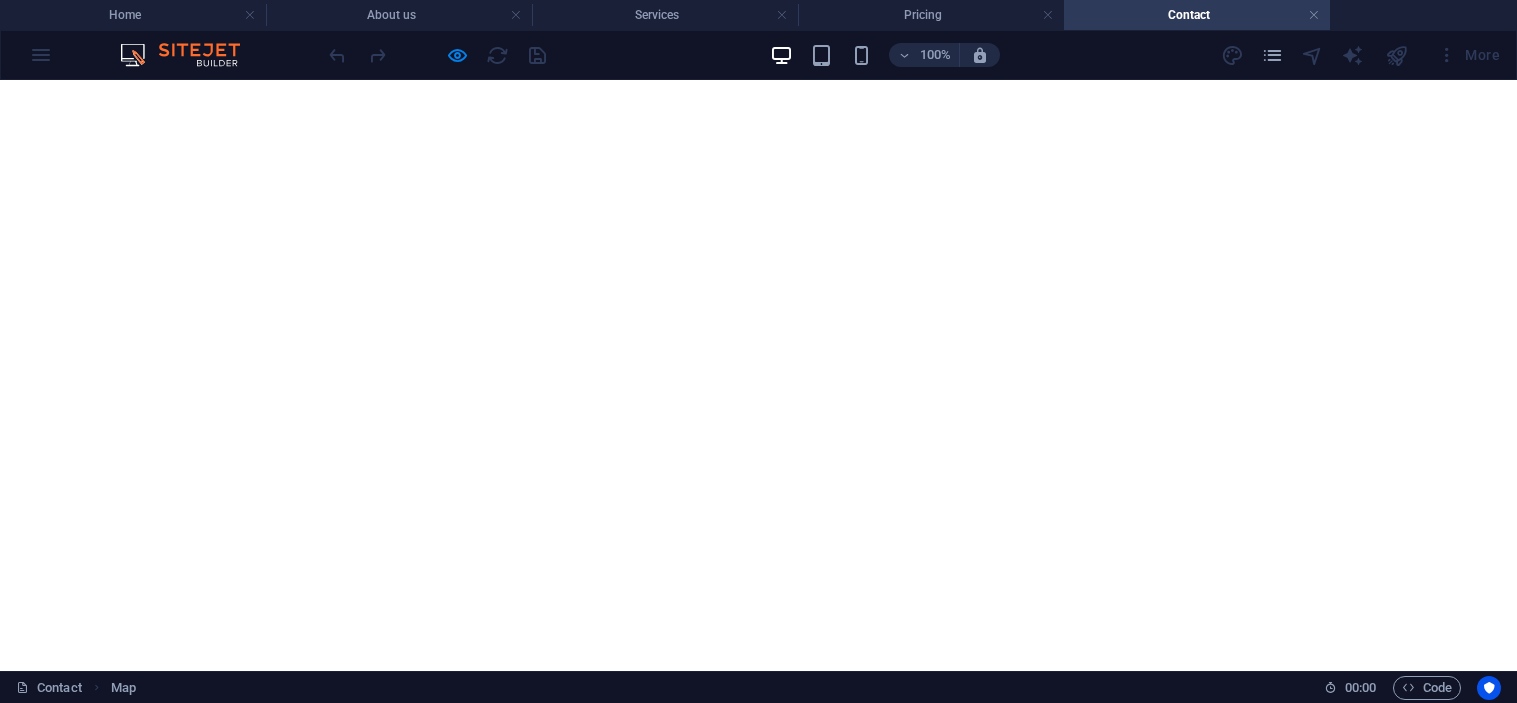scroll, scrollTop: 0, scrollLeft: 0, axis: both 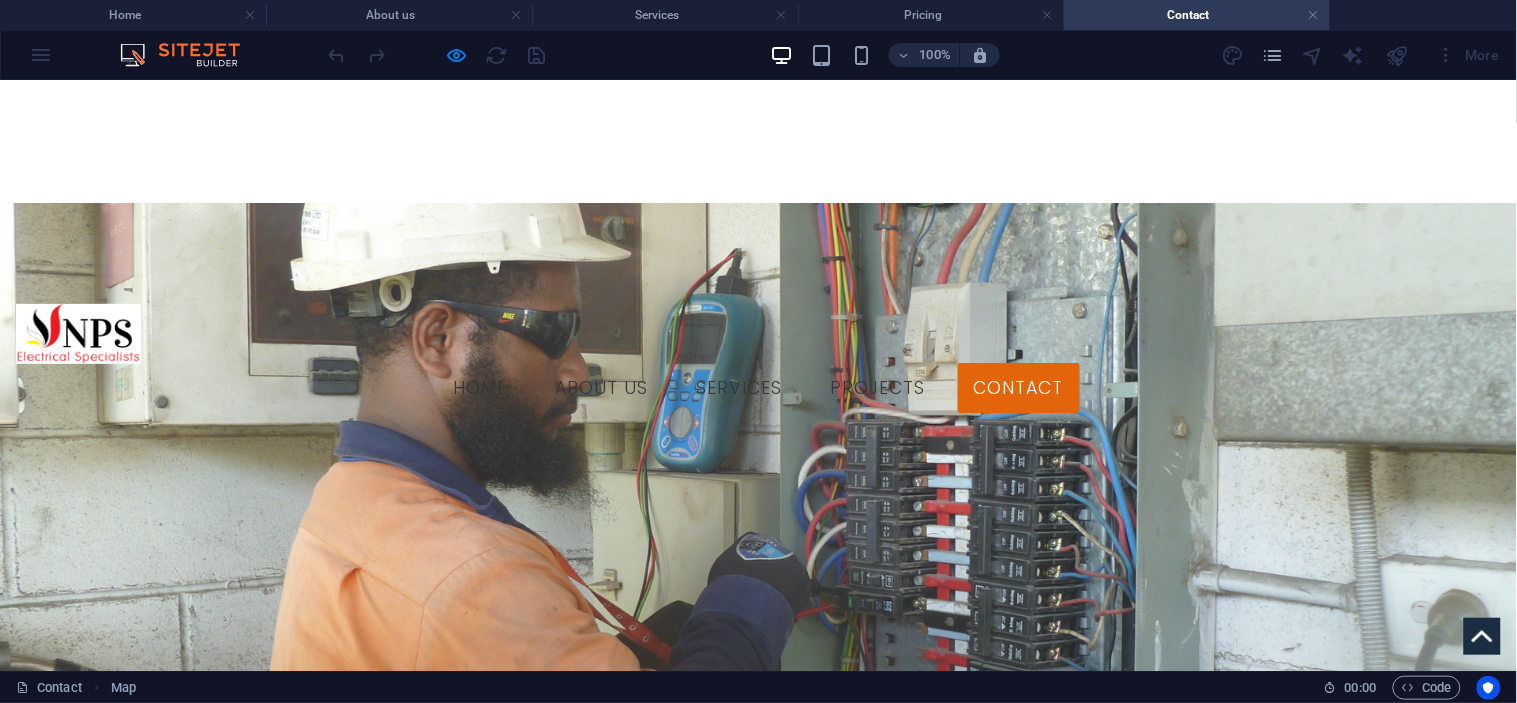click at bounding box center [758, 2306] 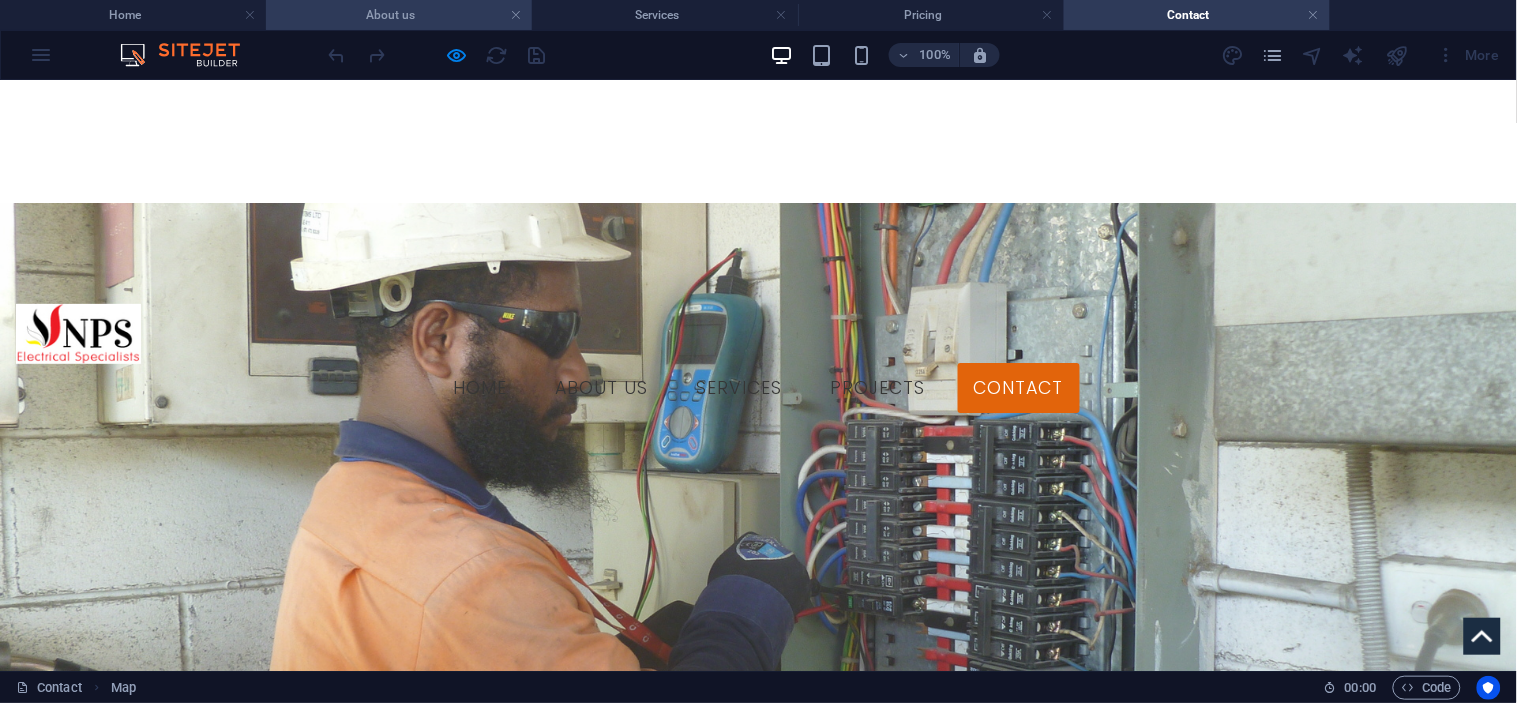scroll, scrollTop: 0, scrollLeft: 0, axis: both 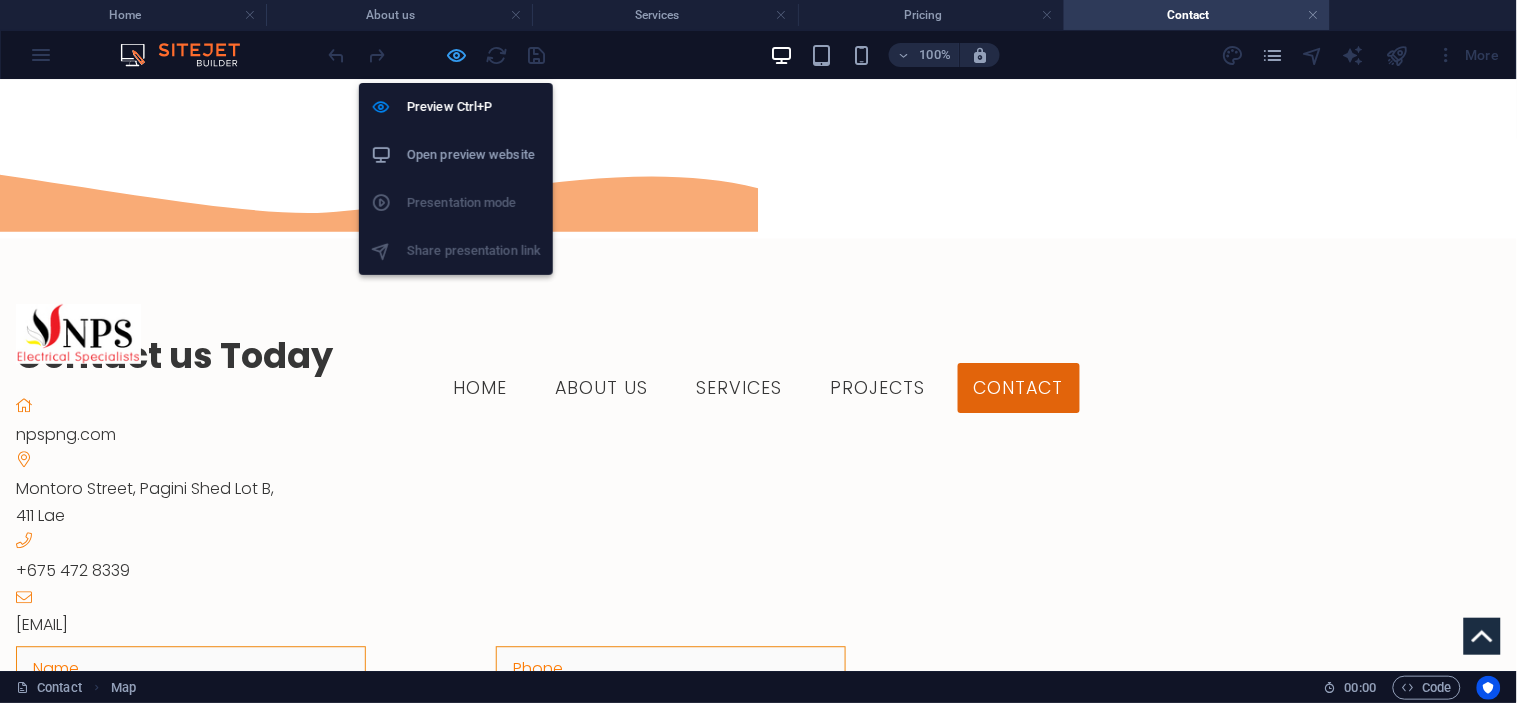 drag, startPoint x: 455, startPoint y: 61, endPoint x: 374, endPoint y: 291, distance: 243.84627 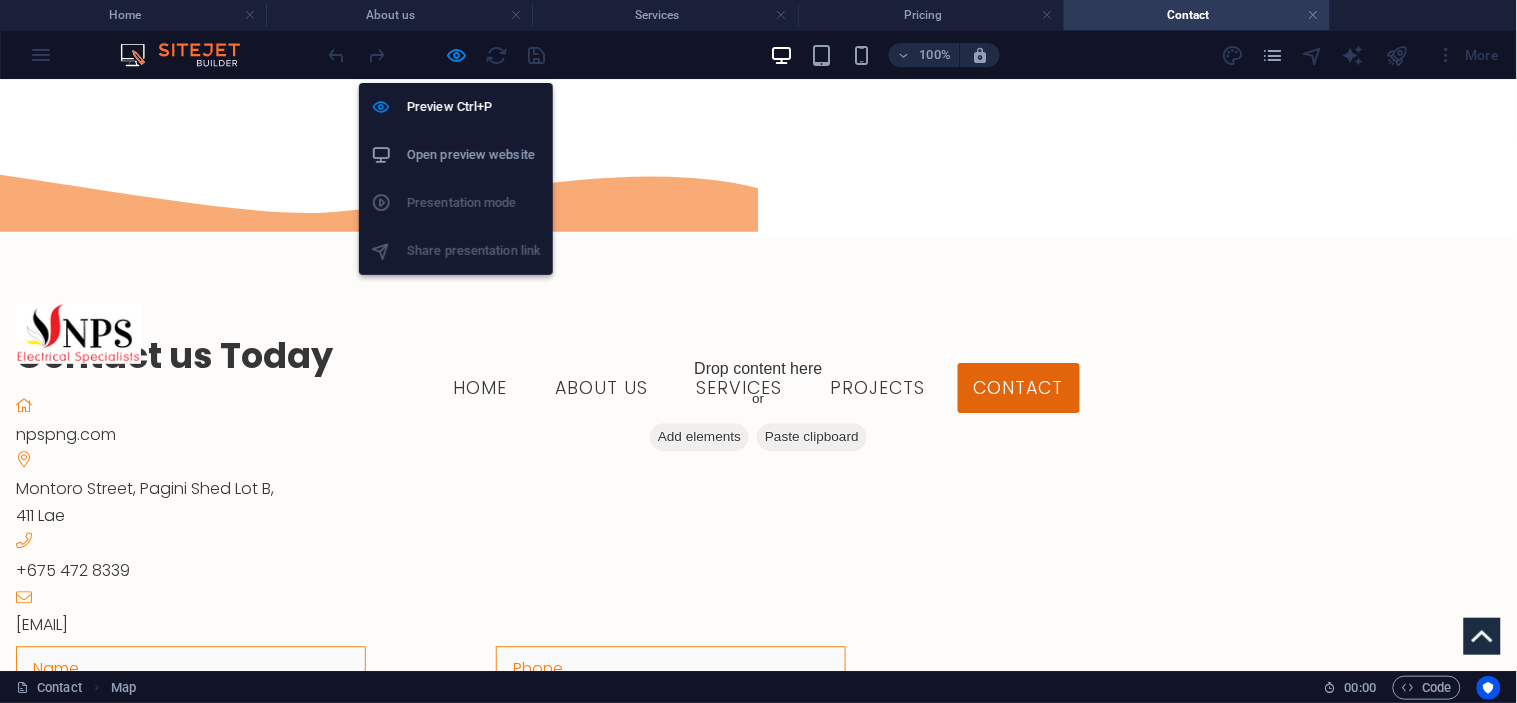 select on "1" 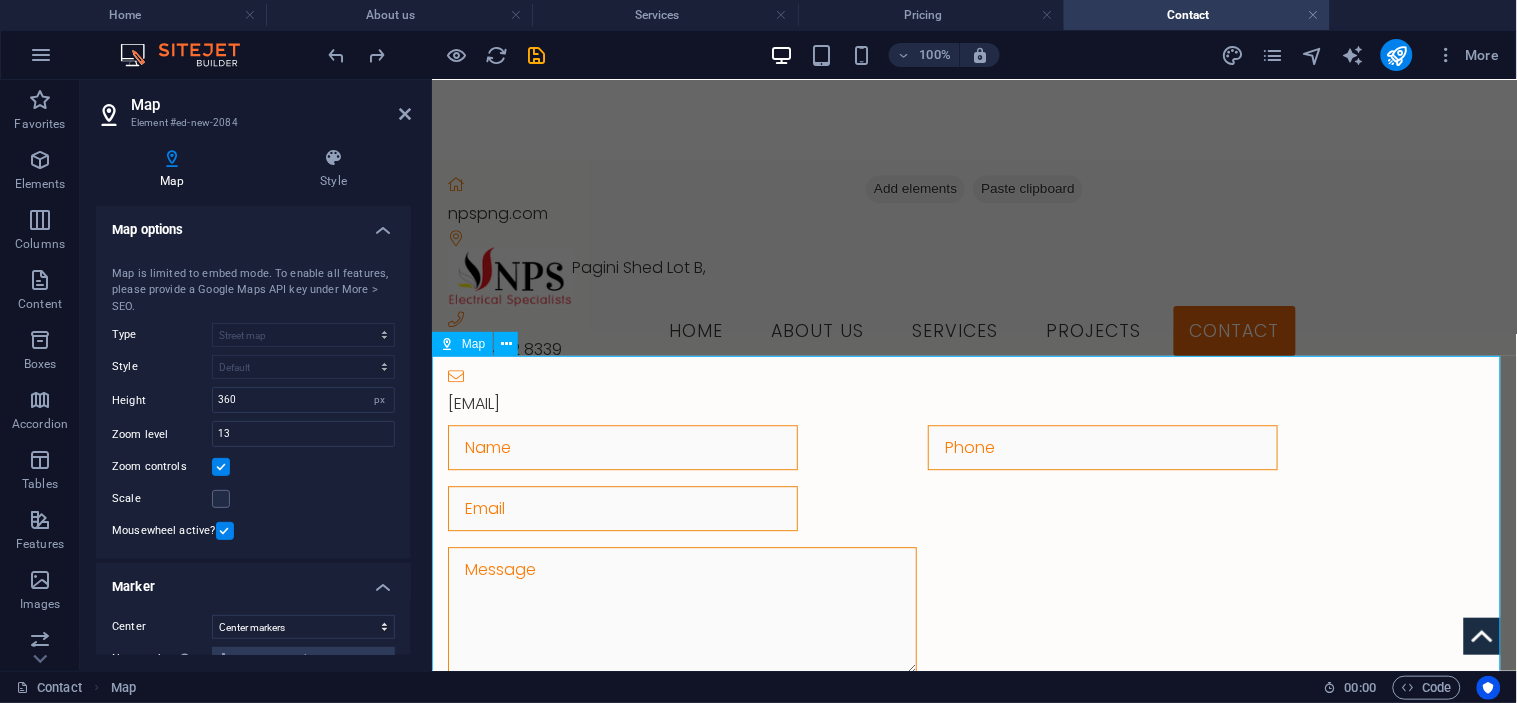 scroll, scrollTop: 961, scrollLeft: 0, axis: vertical 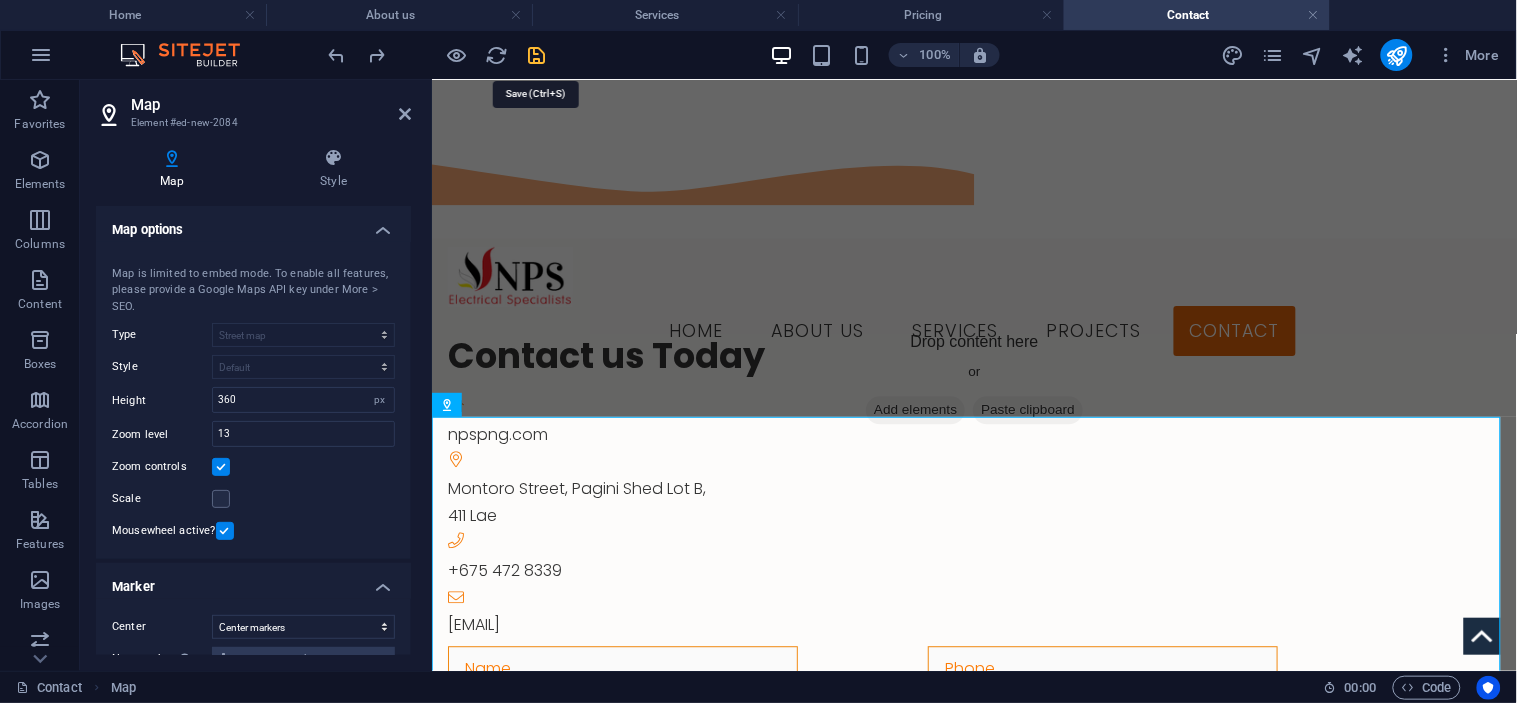 click at bounding box center (537, 55) 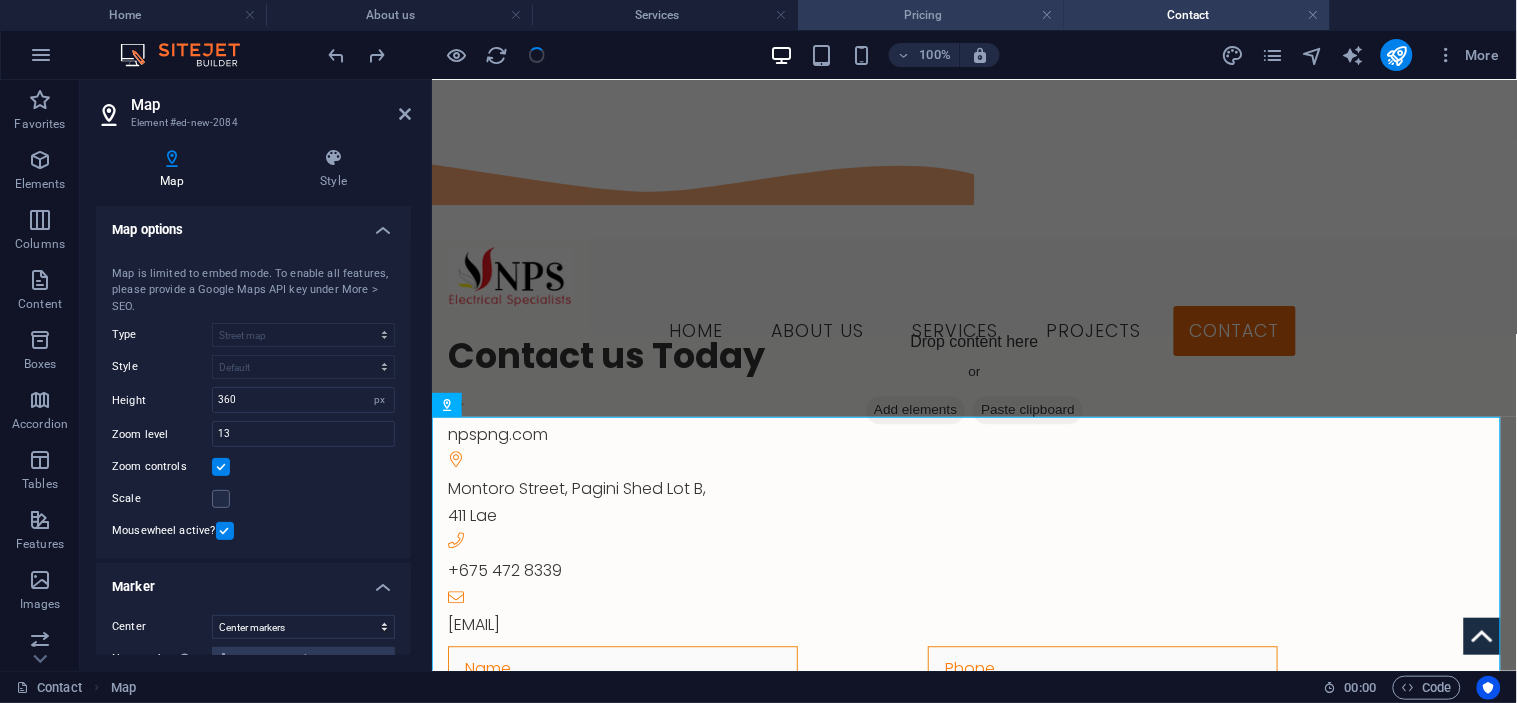 click on "Pricing" at bounding box center [931, 15] 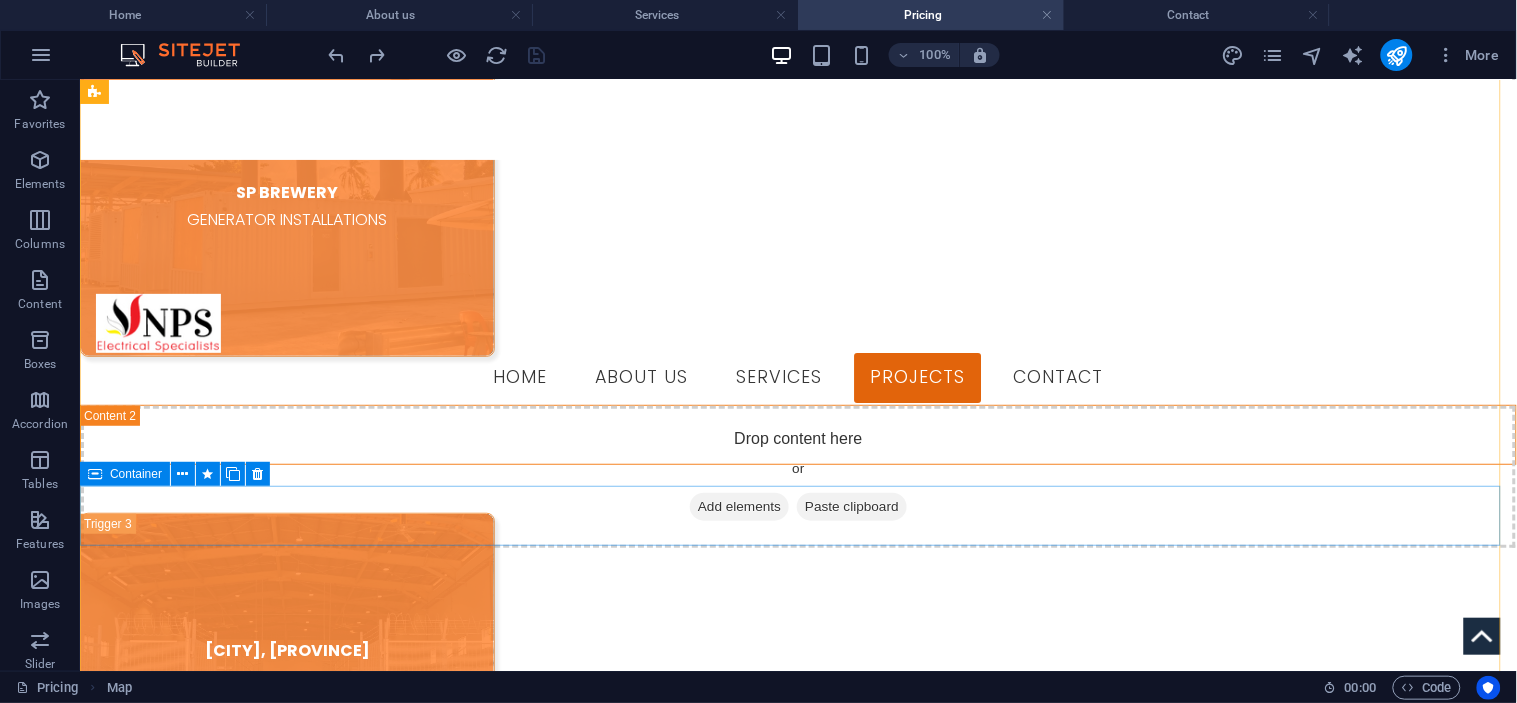 scroll, scrollTop: 2132, scrollLeft: 0, axis: vertical 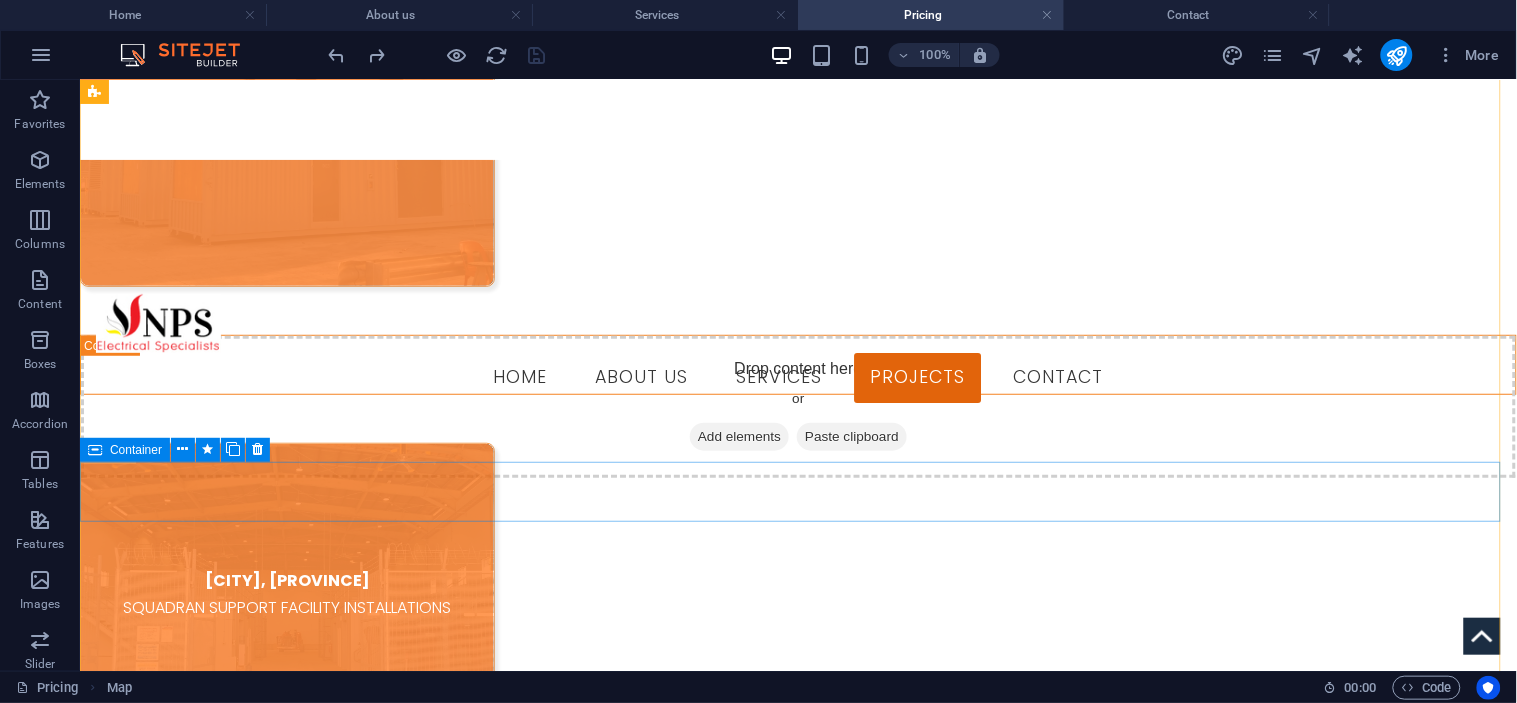 click on "Drop content here or  Add elements  Paste clipboard" at bounding box center [797, 864] 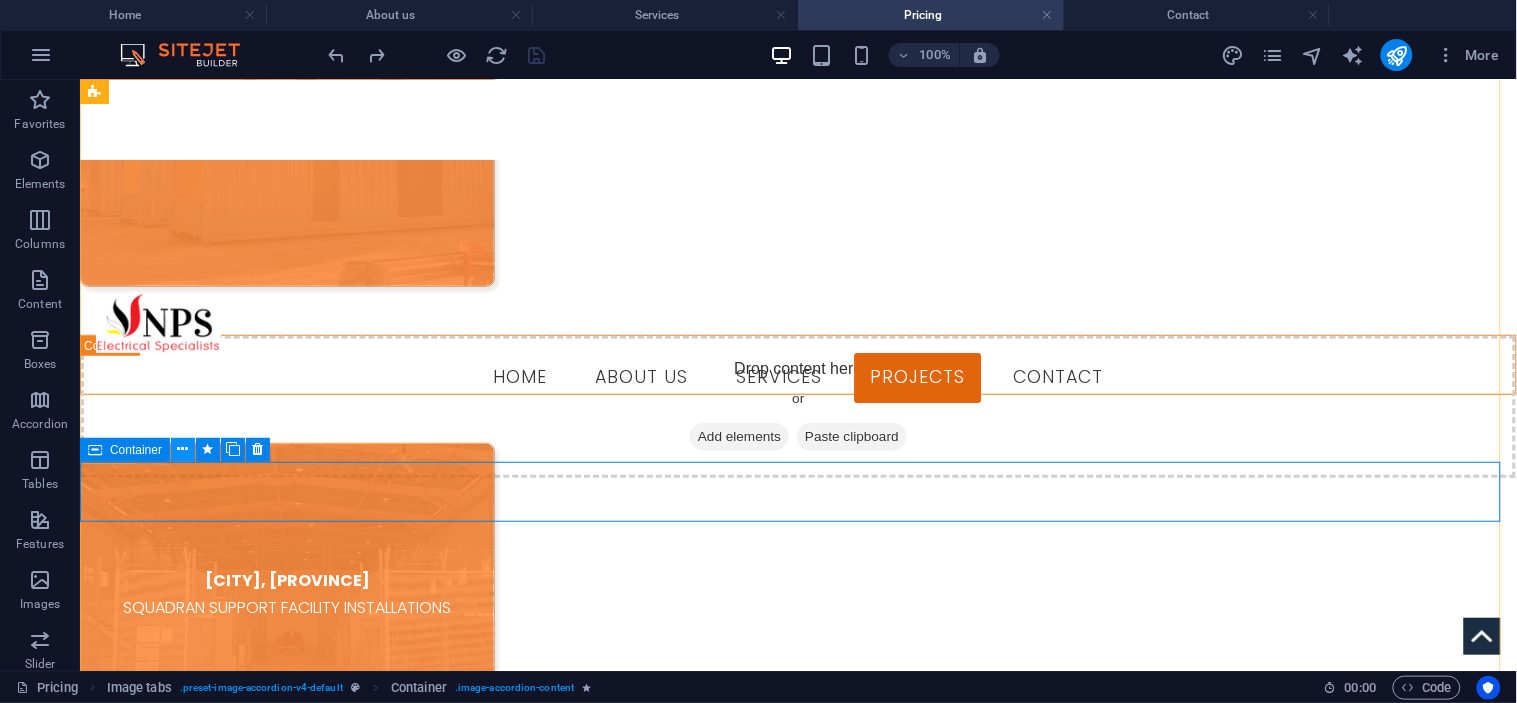click at bounding box center [183, 449] 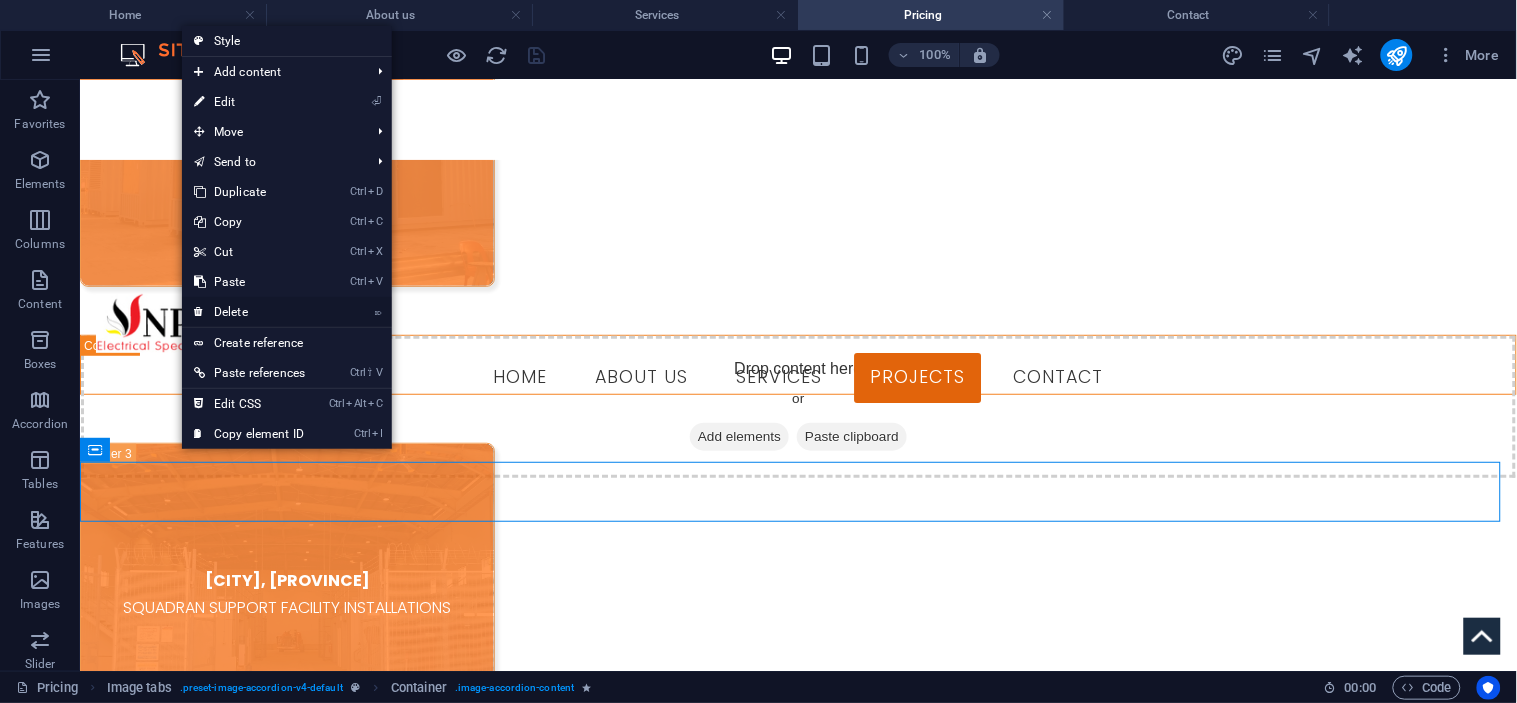 click on "⌦  Delete" at bounding box center [249, 312] 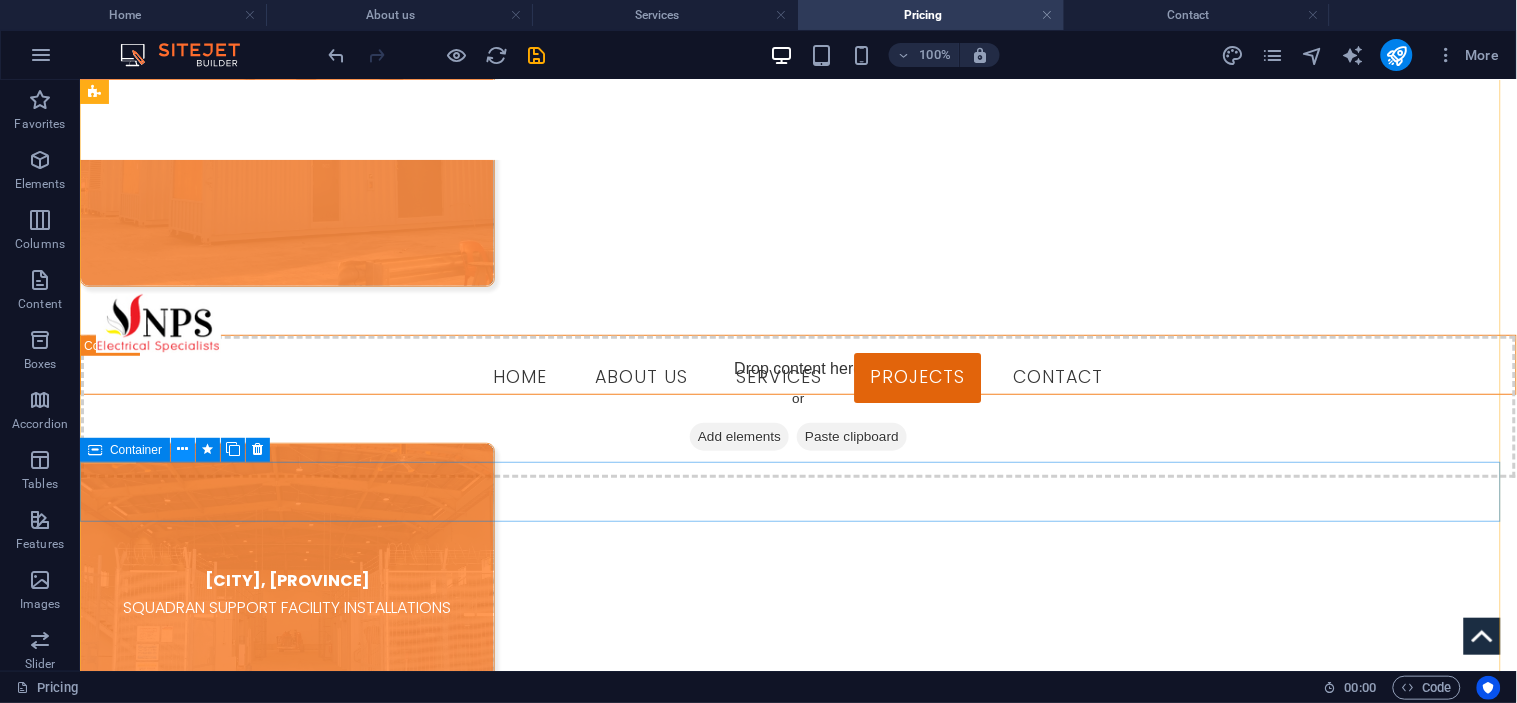 click at bounding box center [183, 449] 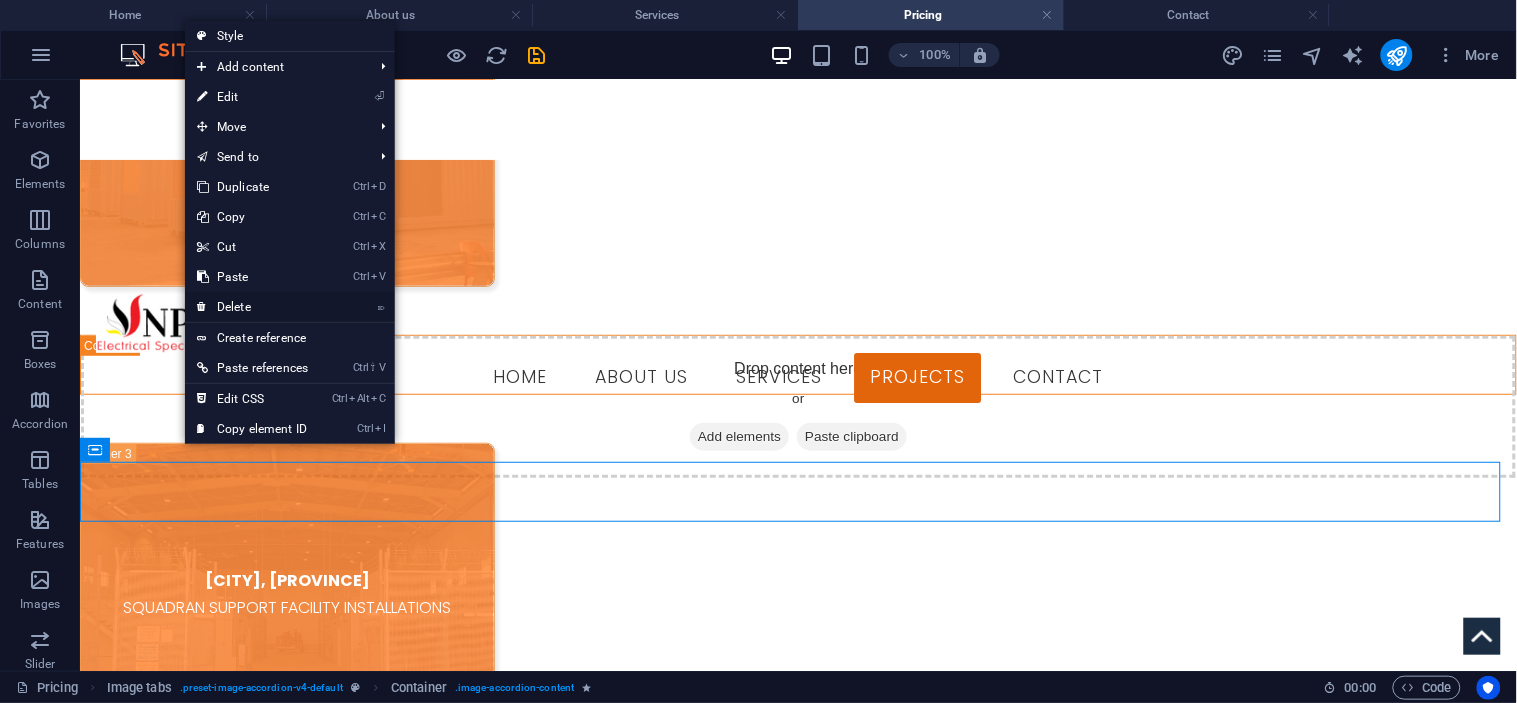 click on "⌦  Delete" at bounding box center (252, 307) 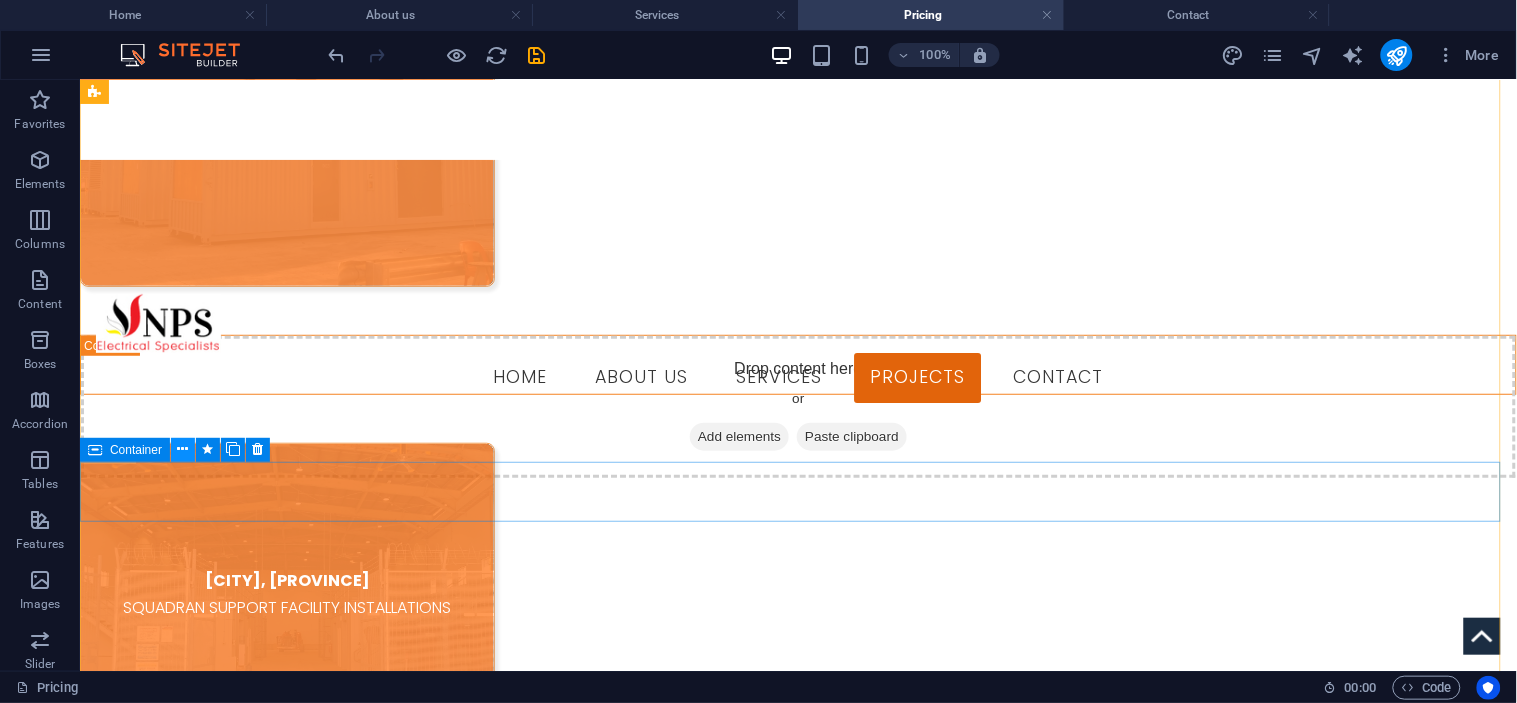 click at bounding box center (183, 450) 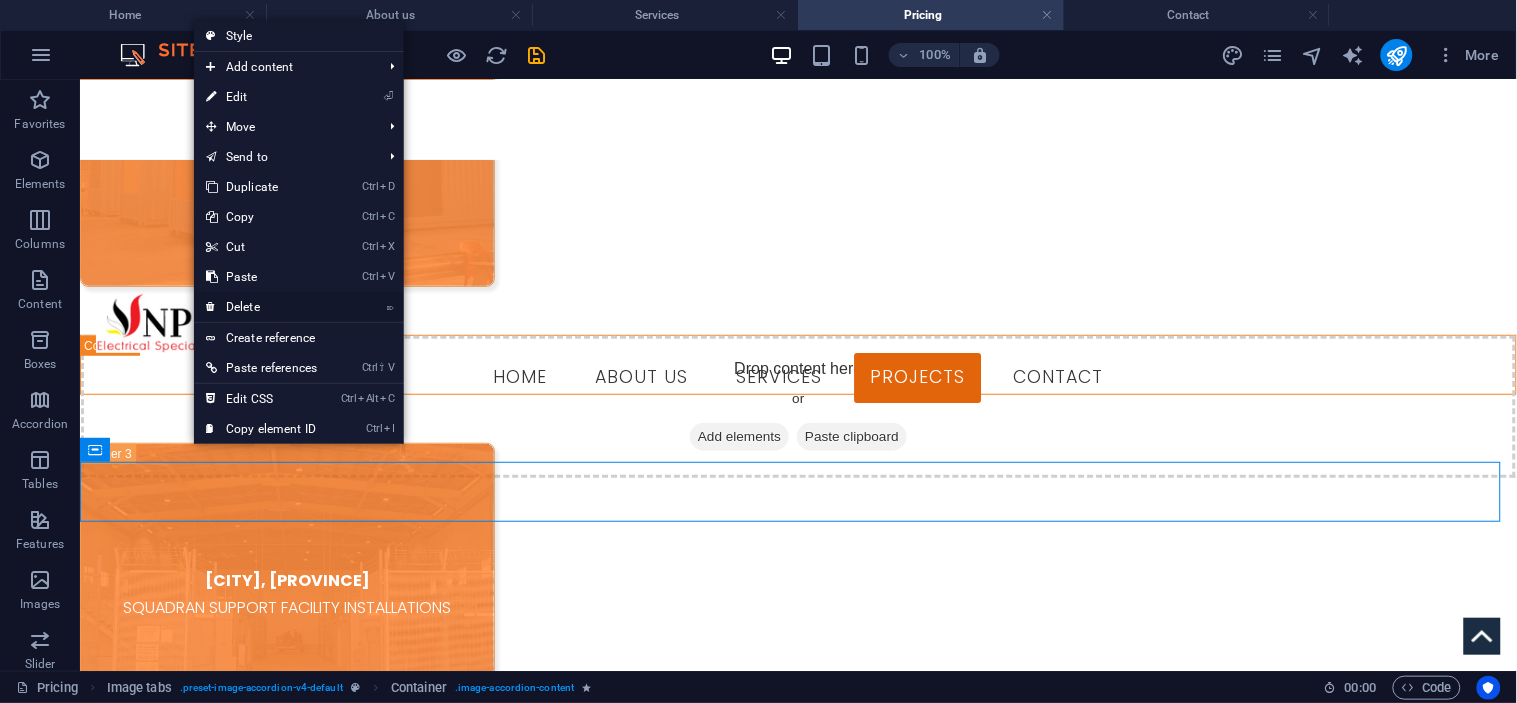 click on "⌦  Delete" at bounding box center [261, 307] 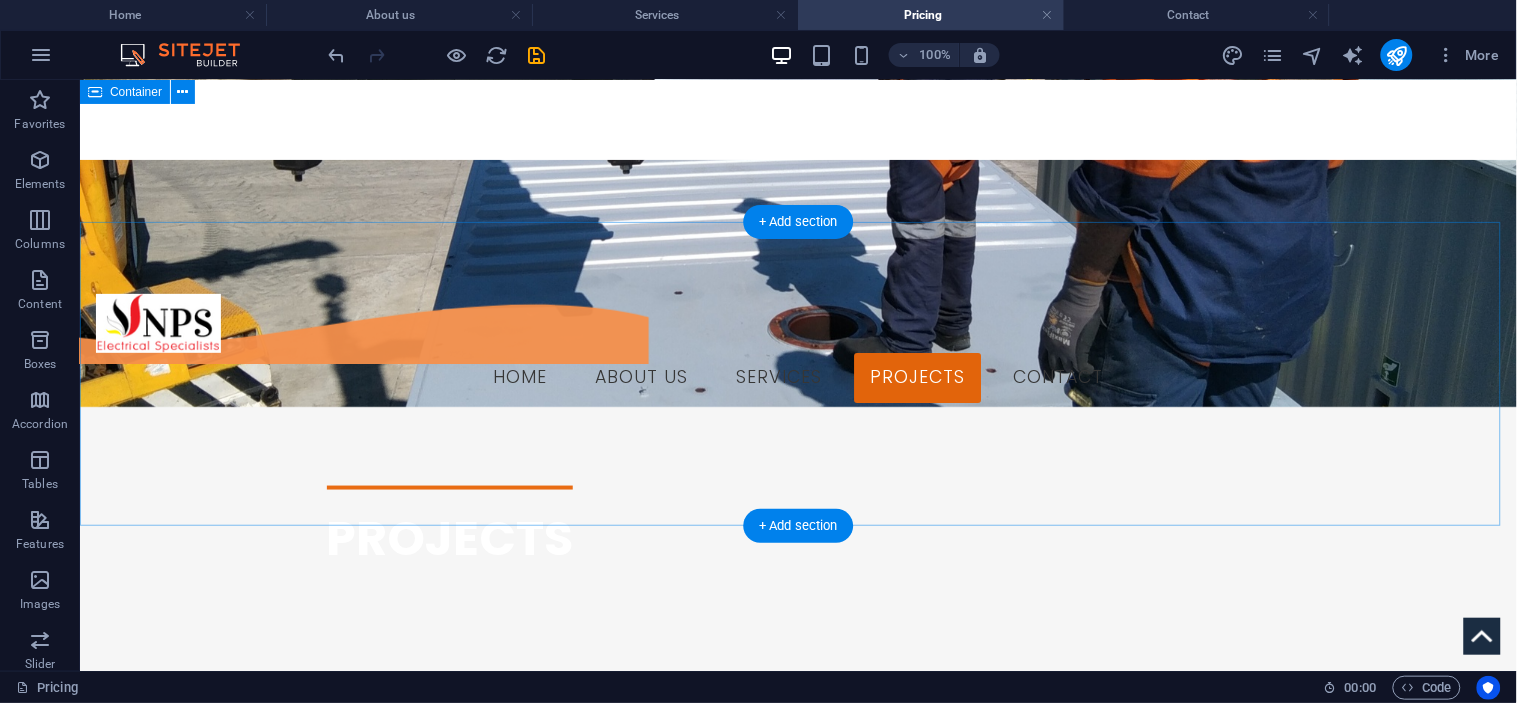 scroll, scrollTop: 465, scrollLeft: 0, axis: vertical 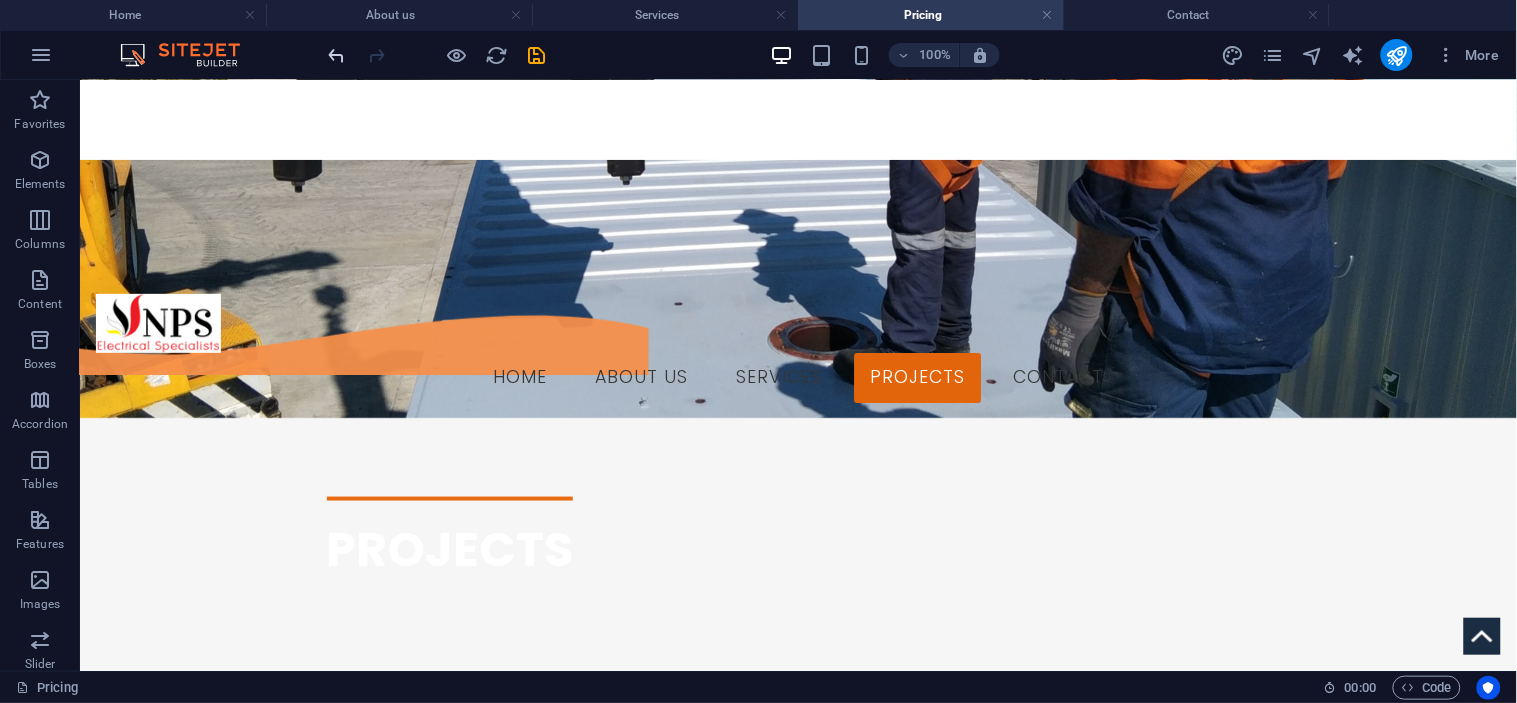 click at bounding box center [337, 55] 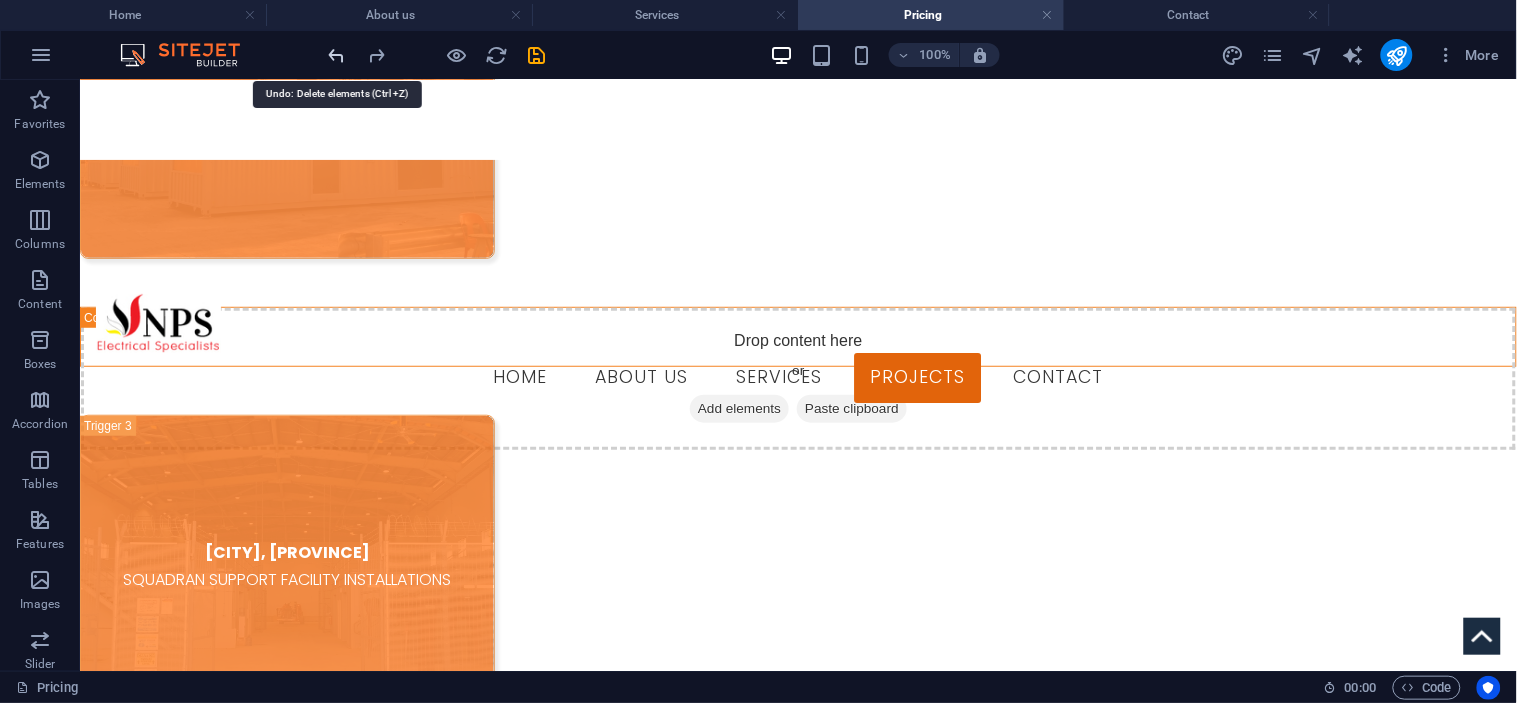 click at bounding box center (337, 55) 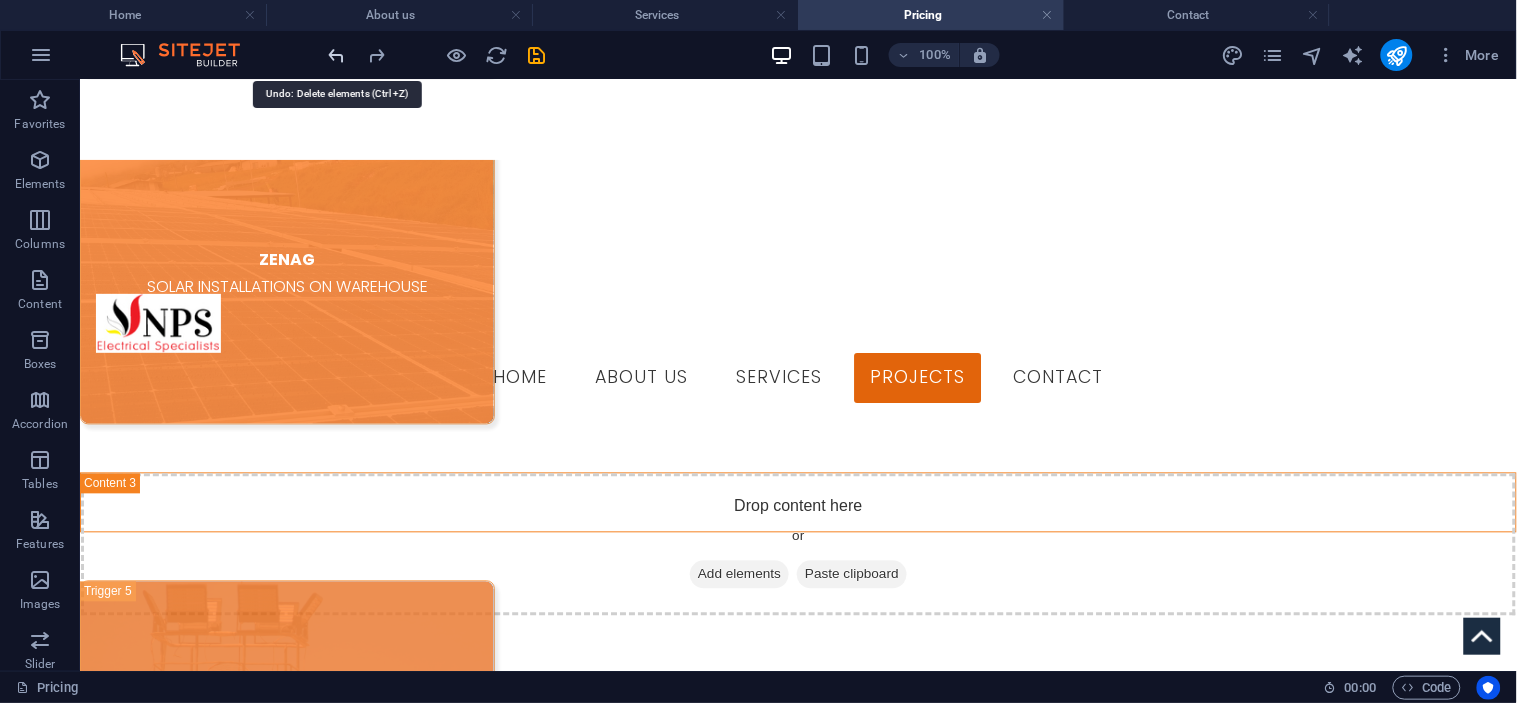 click at bounding box center [337, 55] 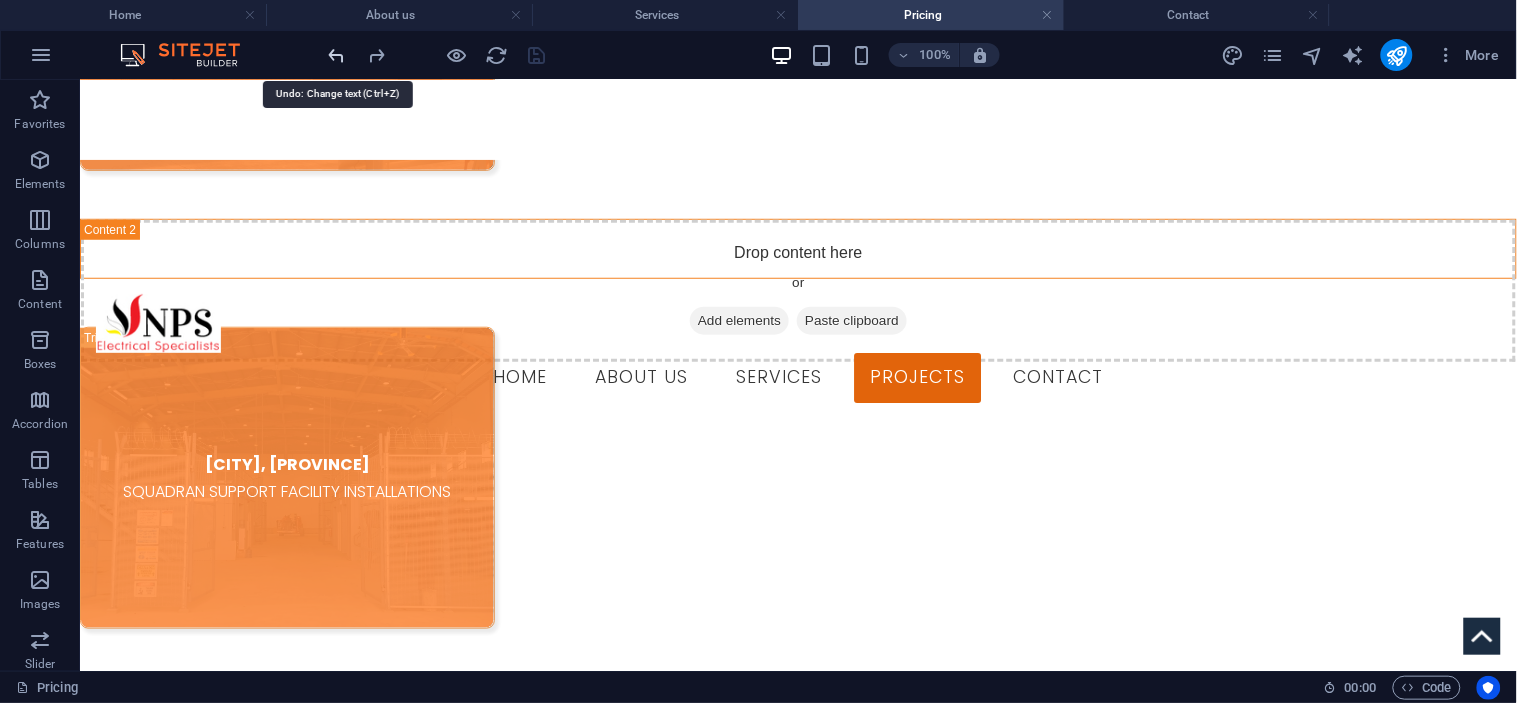 click at bounding box center (337, 55) 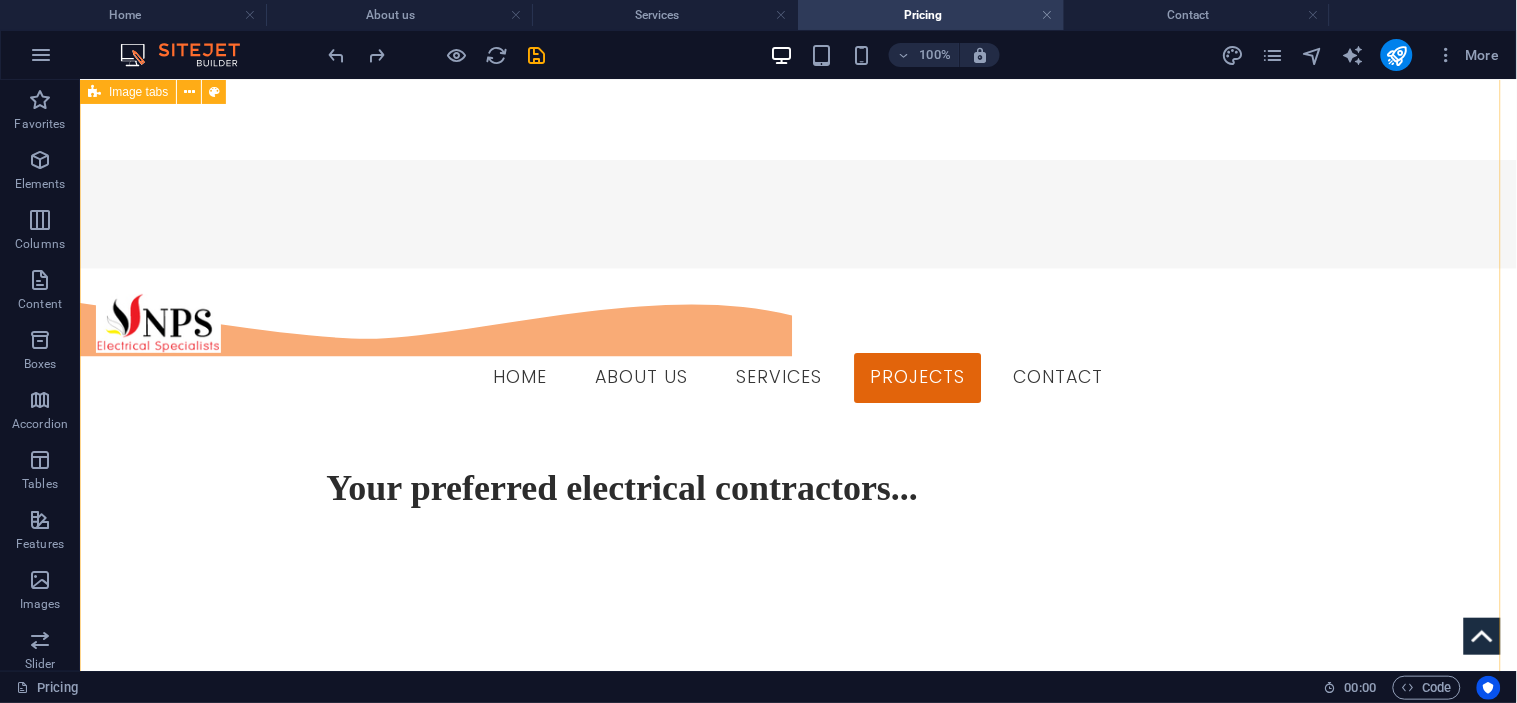 scroll, scrollTop: 1004, scrollLeft: 0, axis: vertical 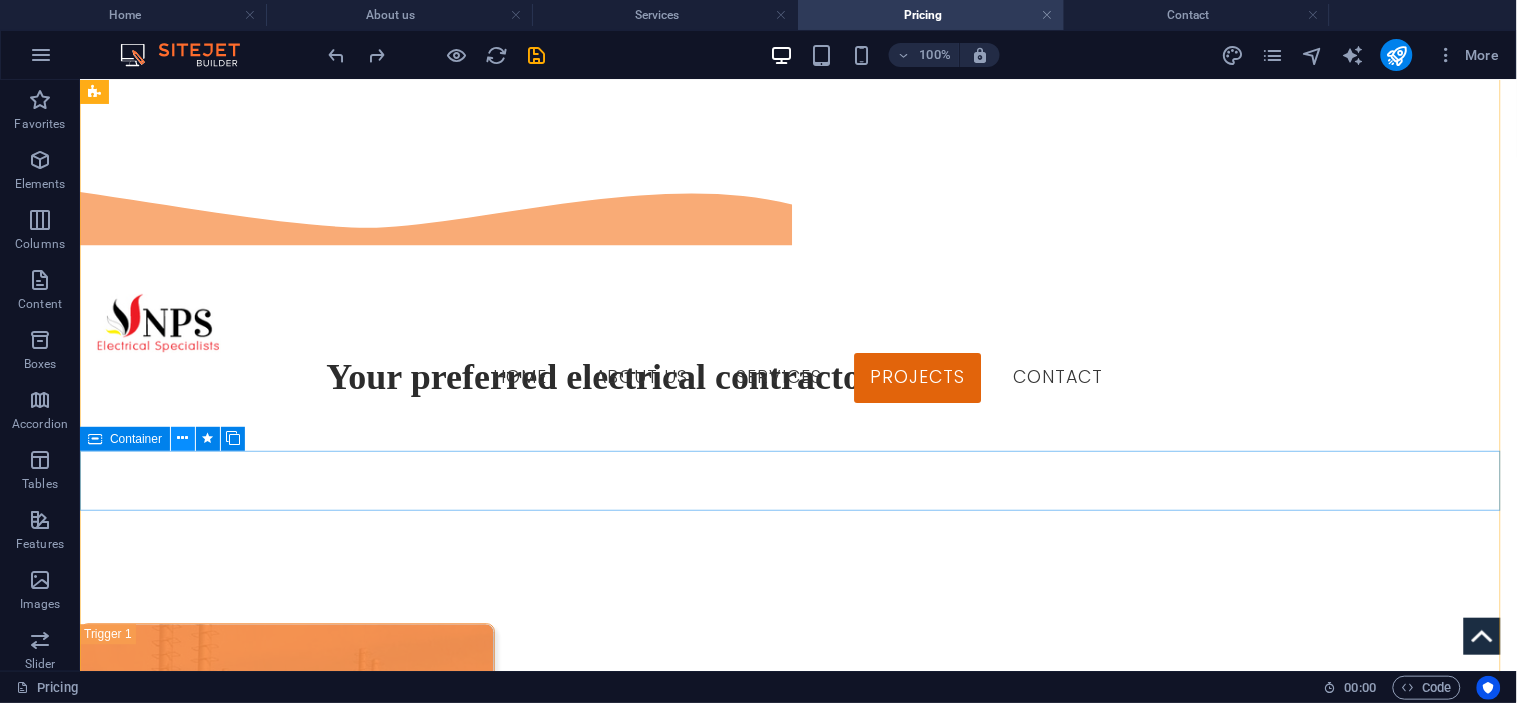 click at bounding box center [183, 438] 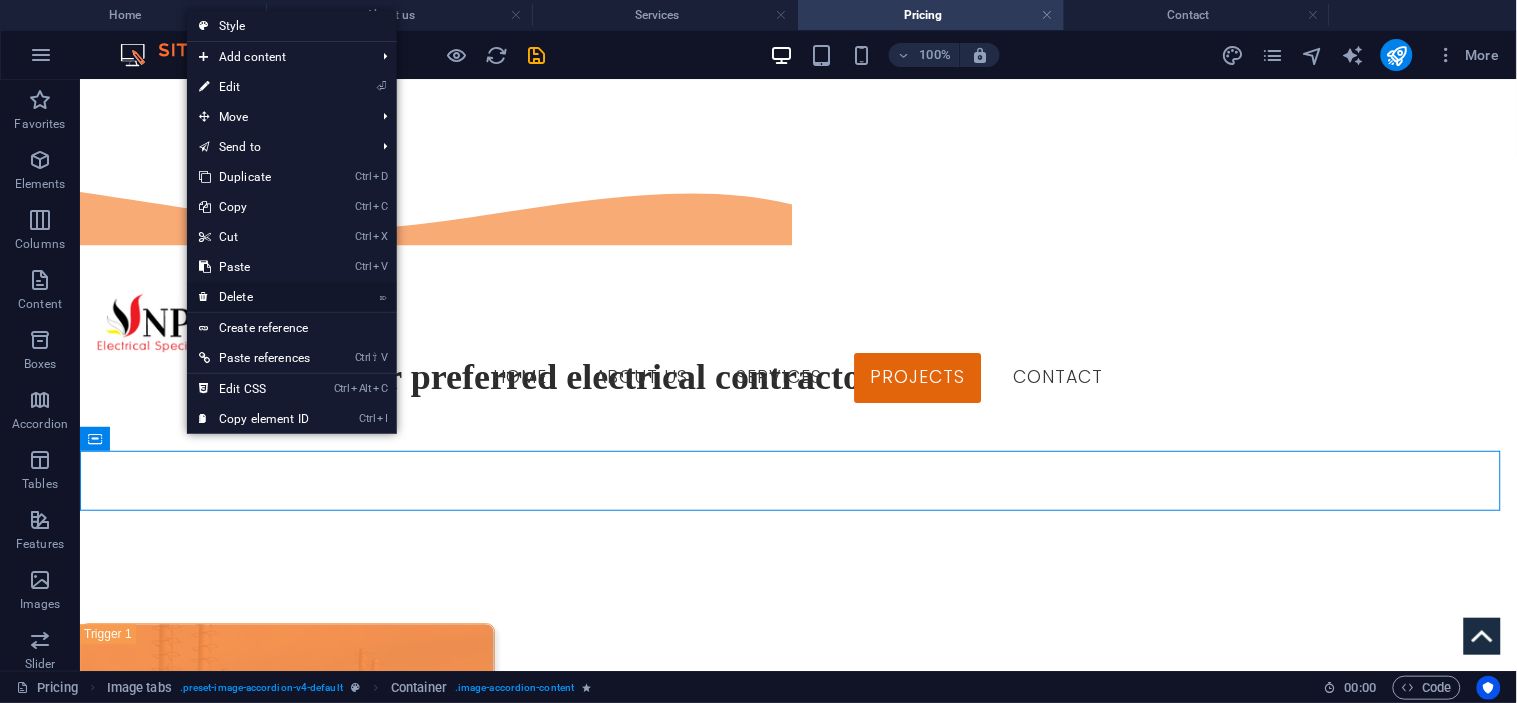 click on "⌦  Delete" at bounding box center (254, 297) 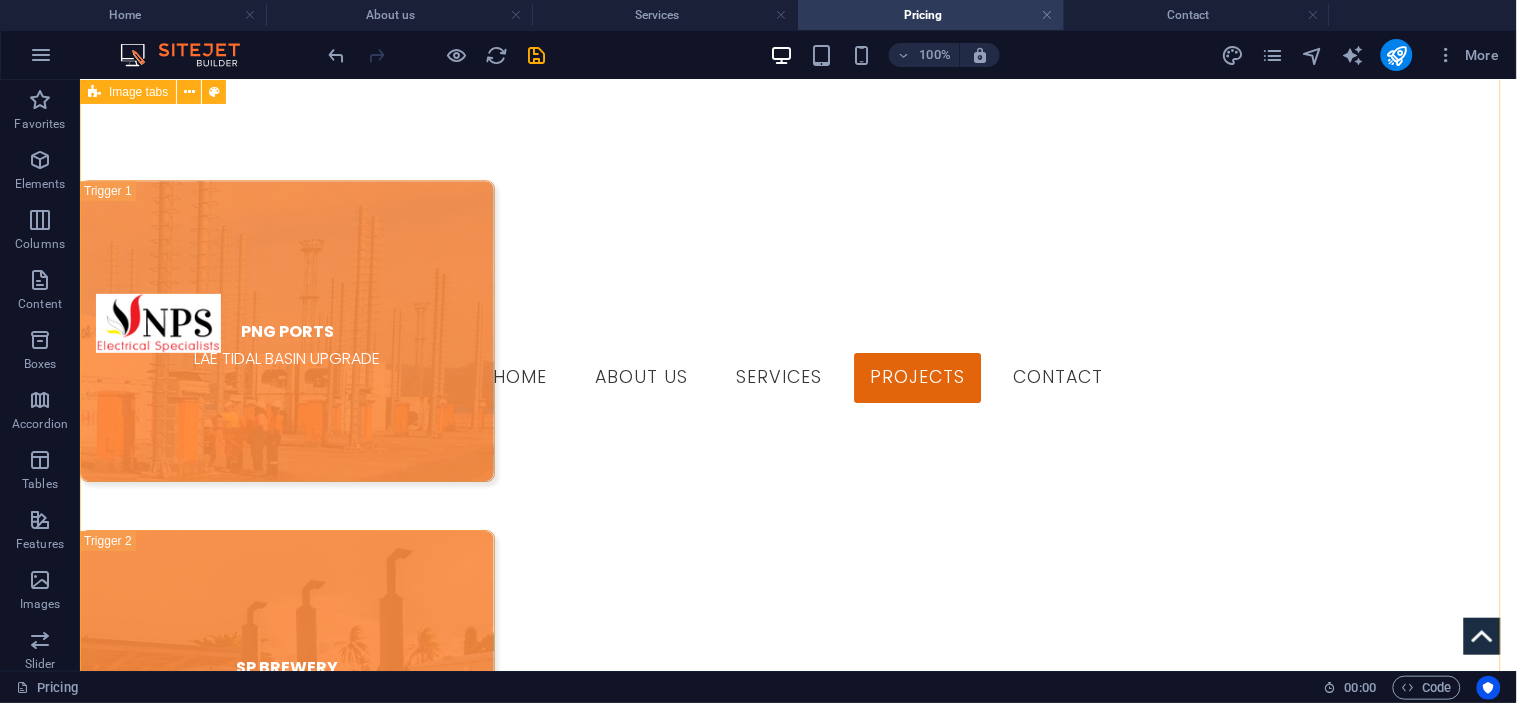 scroll, scrollTop: 1560, scrollLeft: 0, axis: vertical 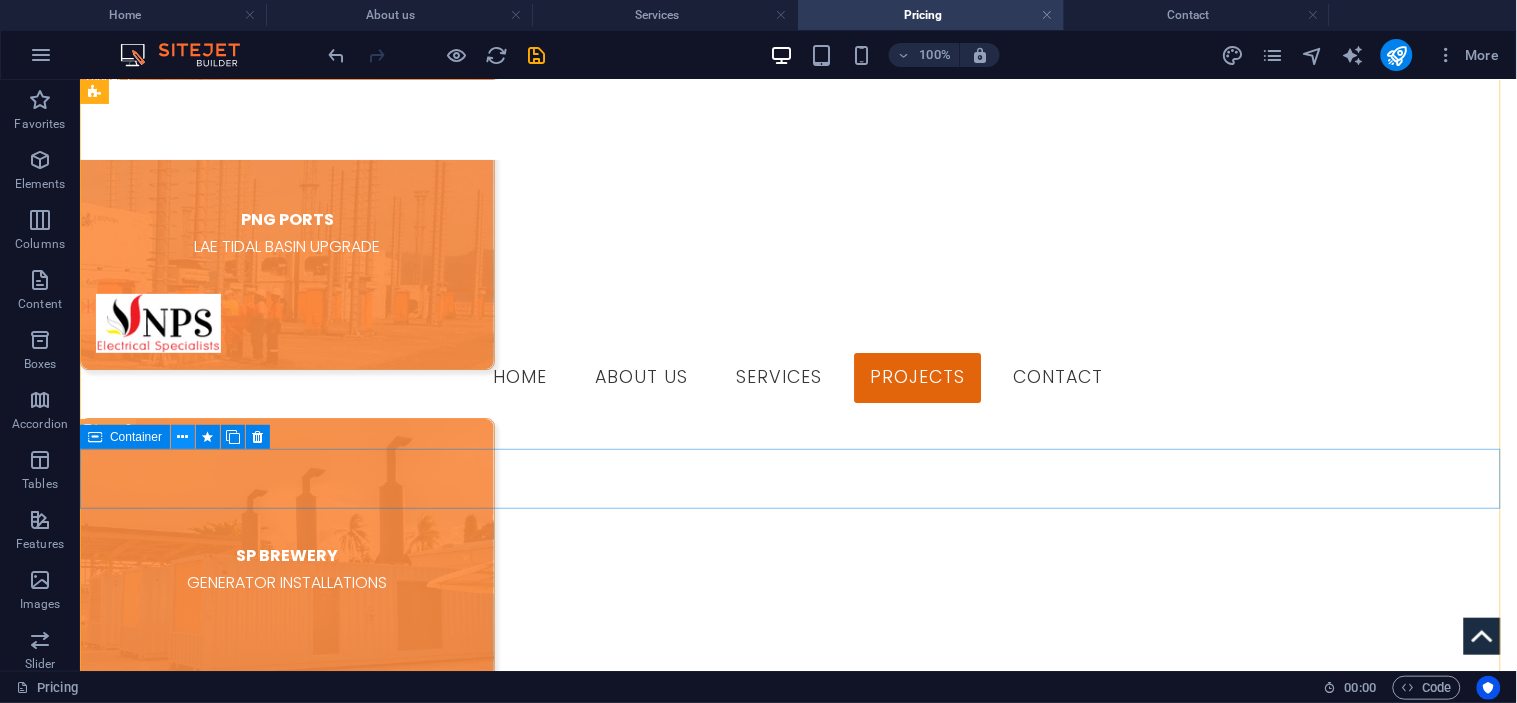 click at bounding box center [183, 437] 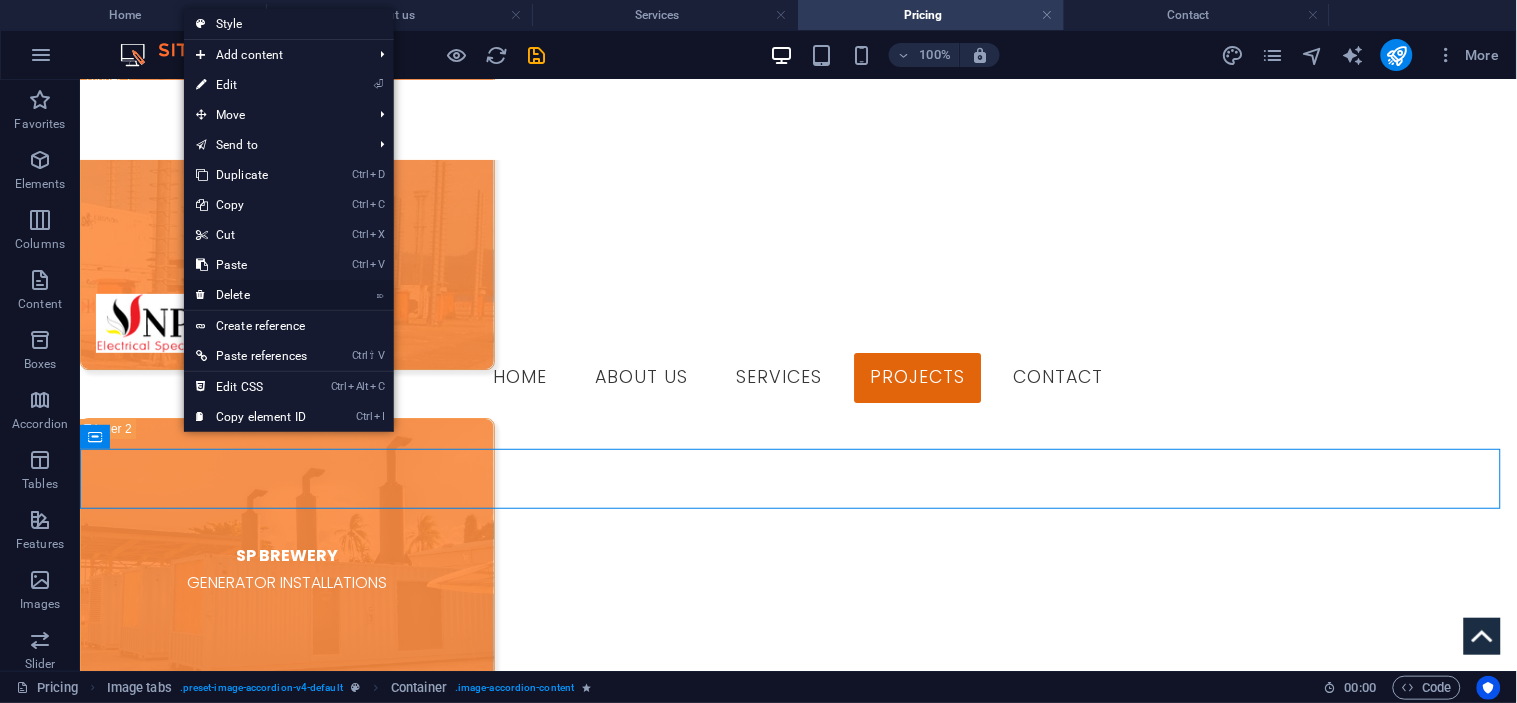 click on "⌦  Delete" at bounding box center [251, 295] 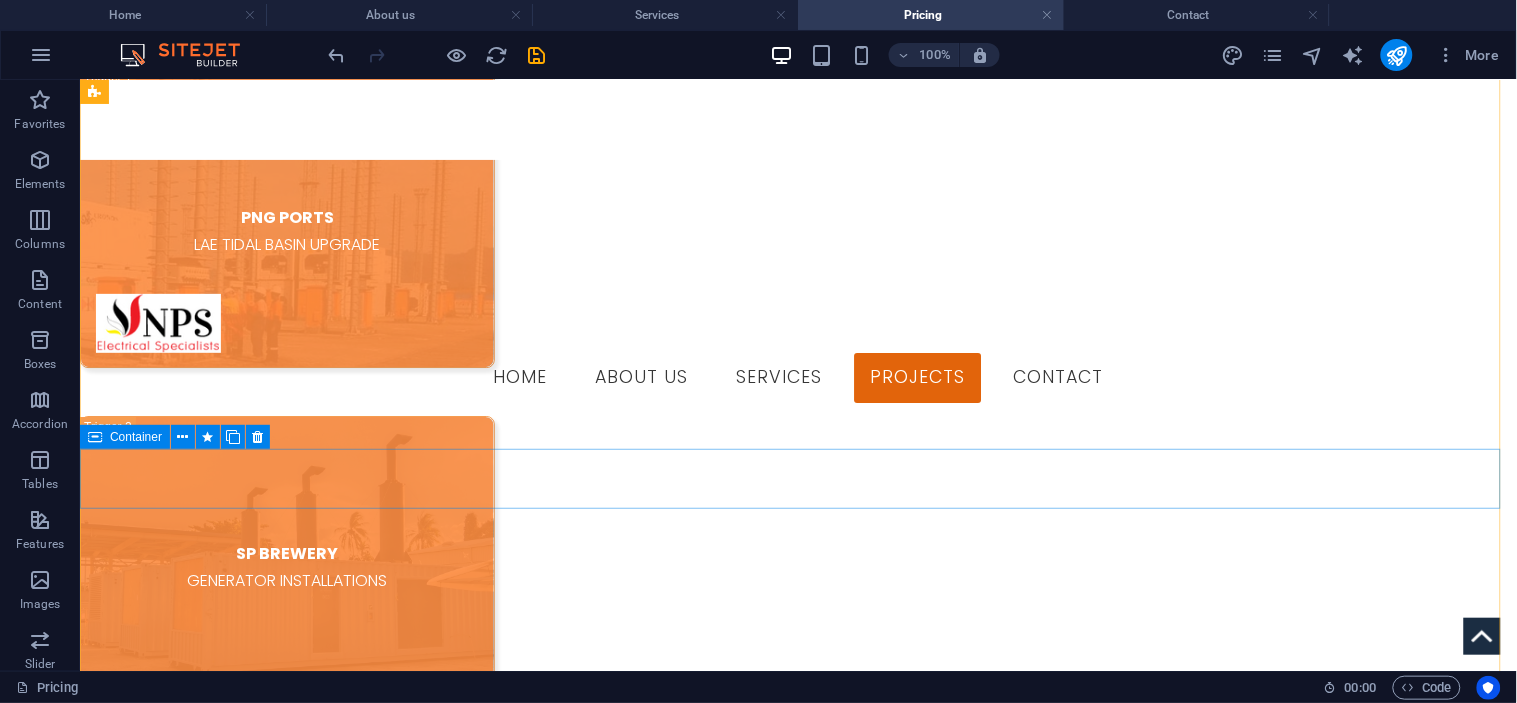 scroll, scrollTop: 1893, scrollLeft: 0, axis: vertical 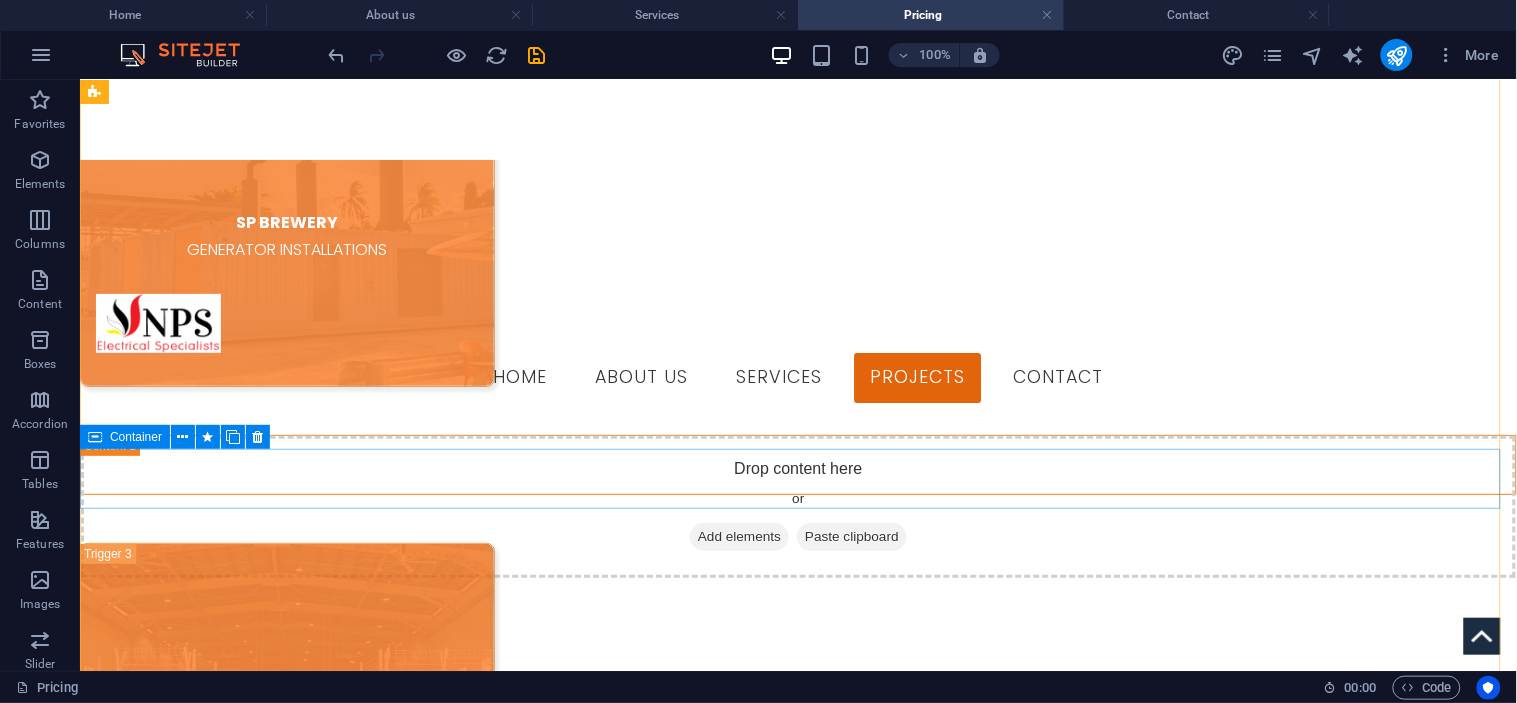 click on "EAST WEST TRANSPORT FLOOD LIGHTS SYSTEM UPGRADE" at bounding box center (286, 1501) 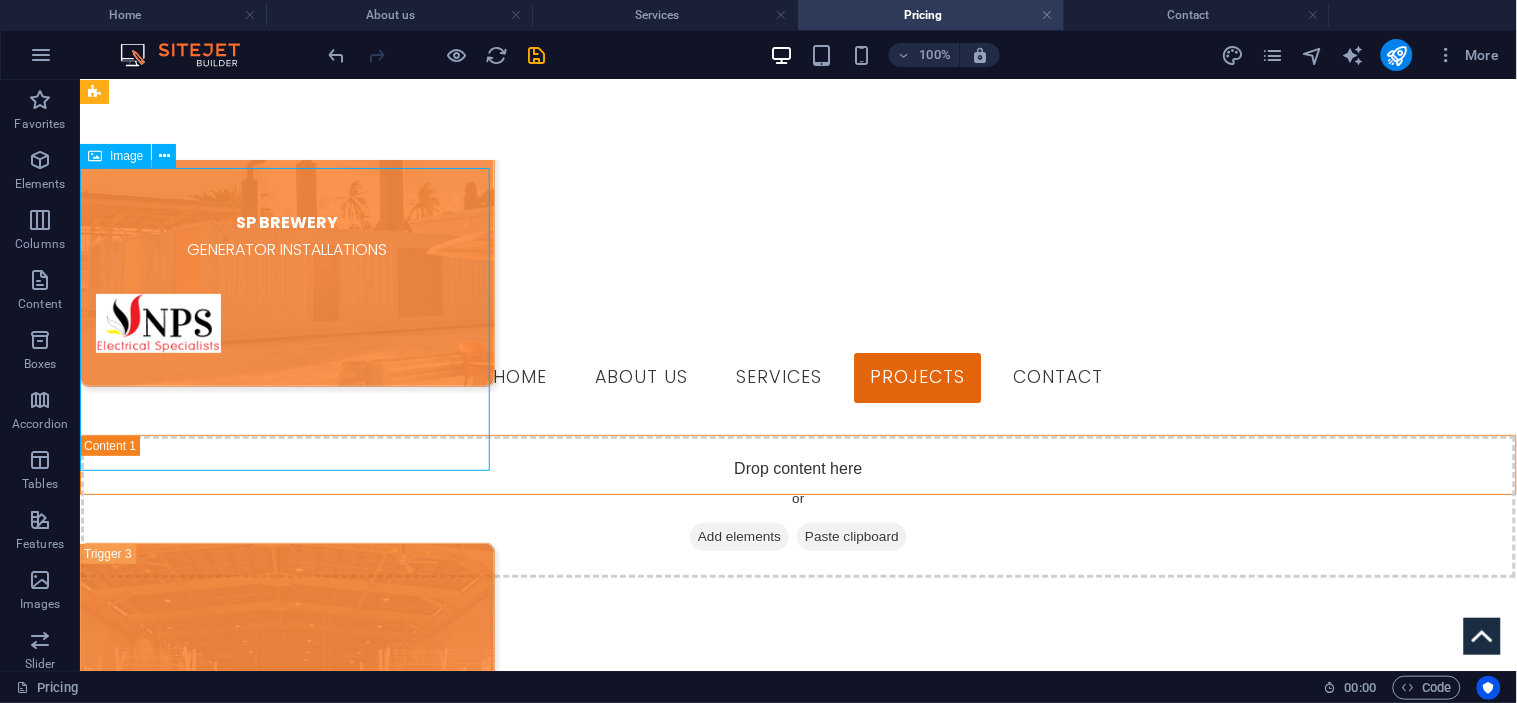 scroll, scrollTop: 2226, scrollLeft: 0, axis: vertical 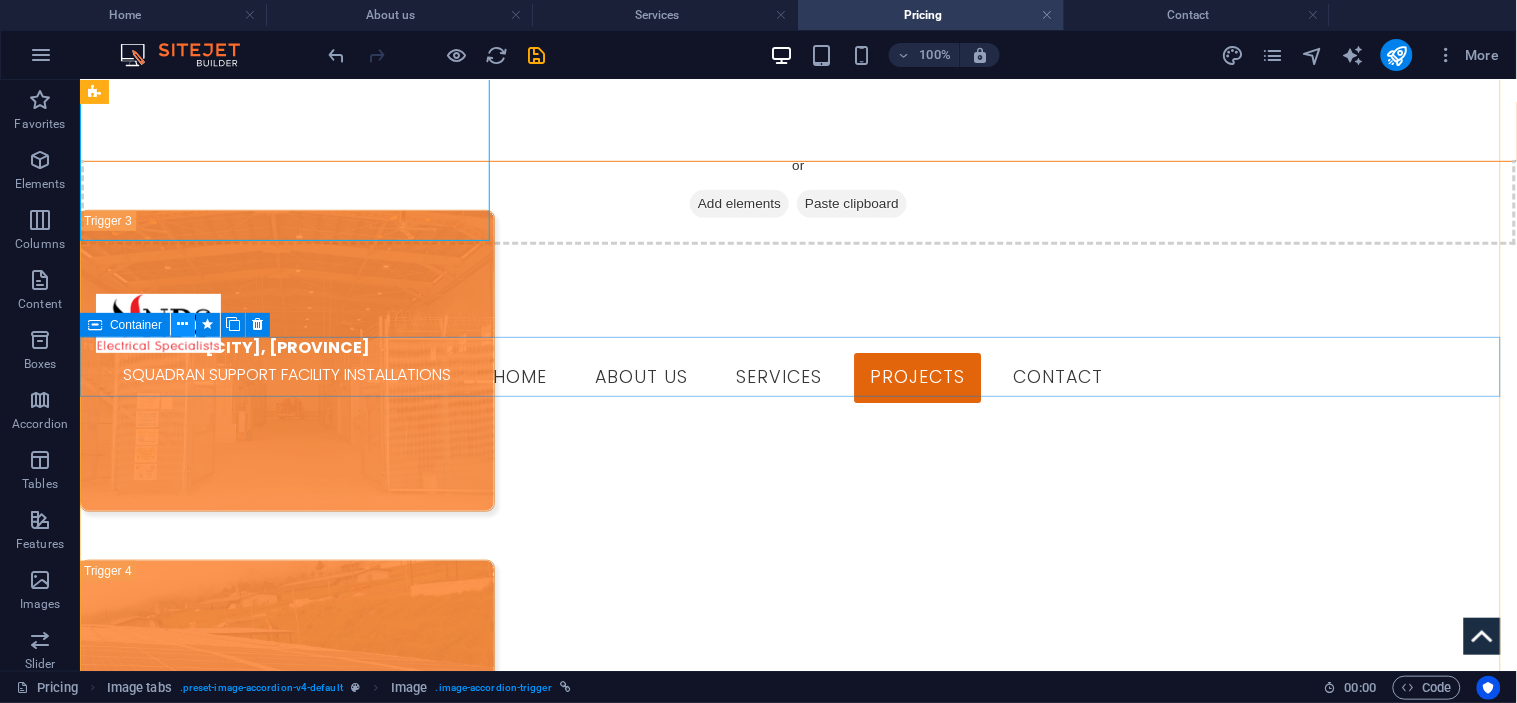 click at bounding box center (183, 324) 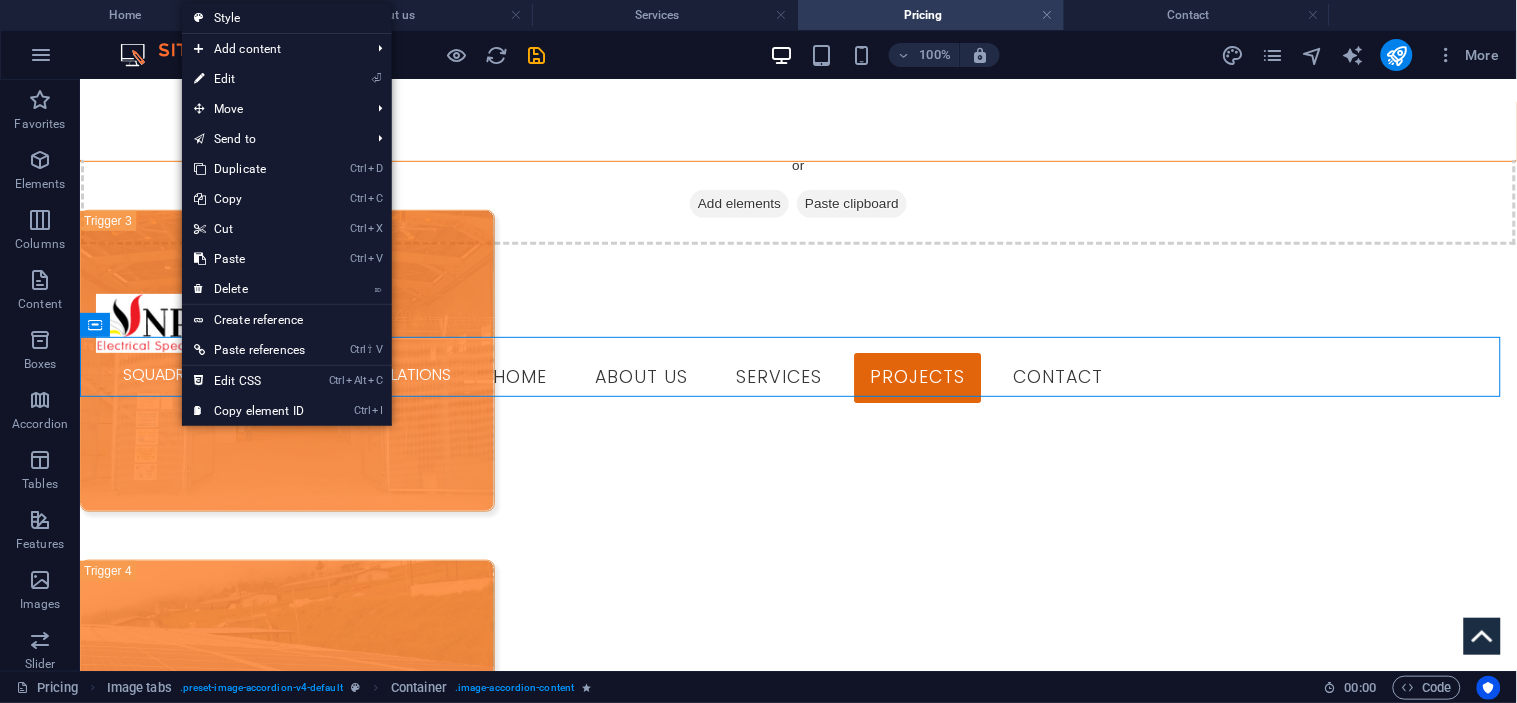 click on "PNG PORTS LAE TIDAL BASIN UPGRADE SP BREWERY GENERATOR INSTALLATIONS Drop content here or  Add elements  Paste clipboard NKW, MANUS SQUADRAN SUPPORT FACILITY INSTALLATIONS ZENAG SOLAR INSTALLATIONS ON WAREHOUSE Drop content here or  Add elements  Paste clipboard EAST WEST TRANSPORT FLOOD LIGHTS SYSTEM UPGRADE Drop content here or  Add elements  Paste clipboard KAINANTU Drop content here or  Add elements  Paste clipboard" at bounding box center (797, 589) 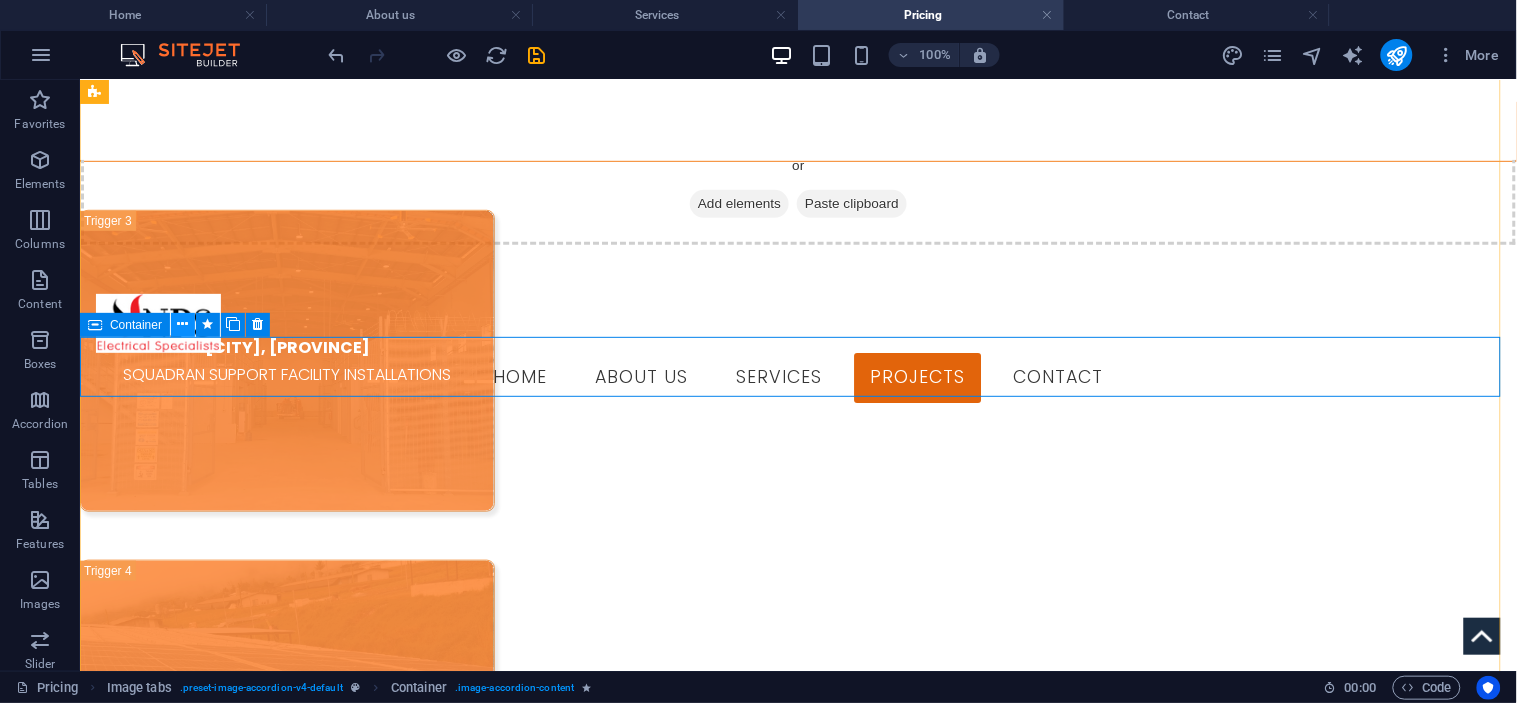 click at bounding box center (183, 324) 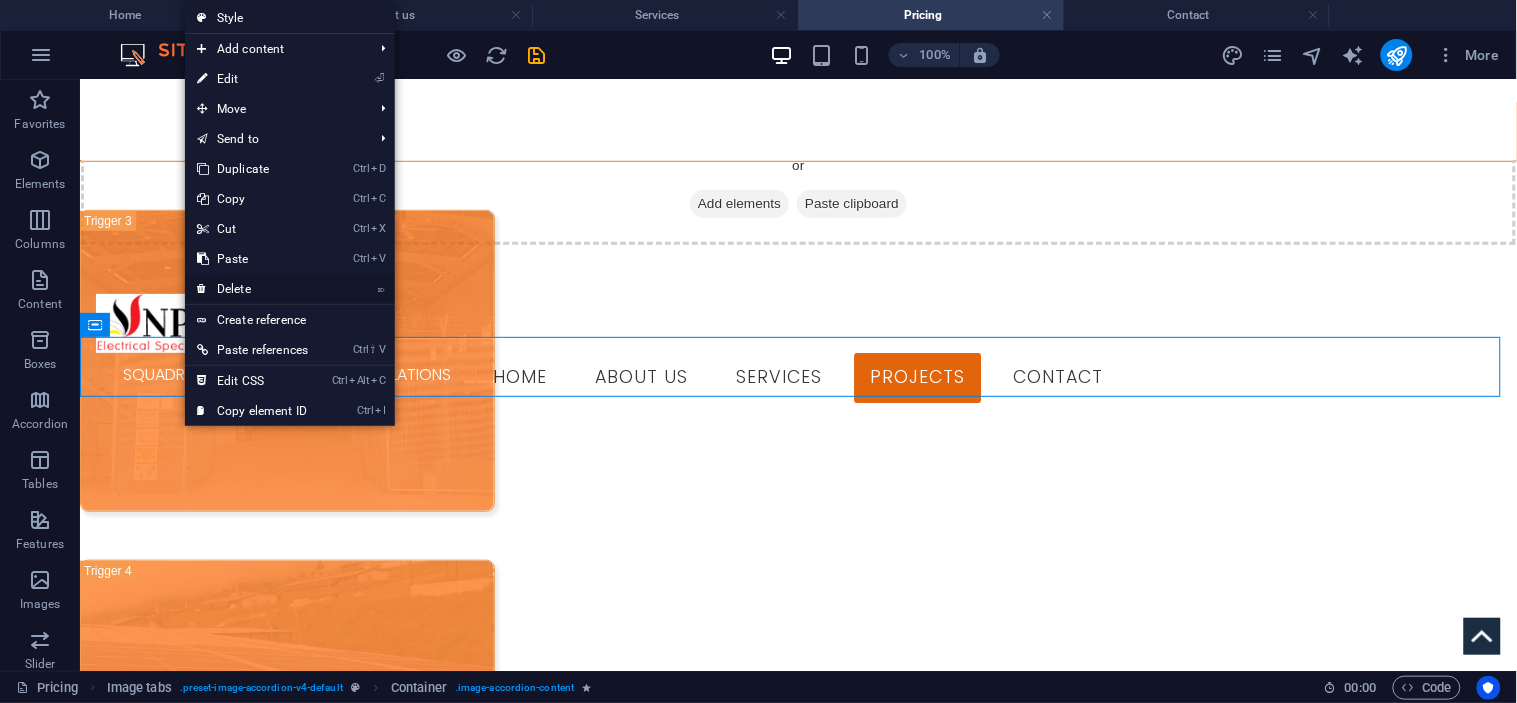 click on "⌦  Delete" at bounding box center (252, 289) 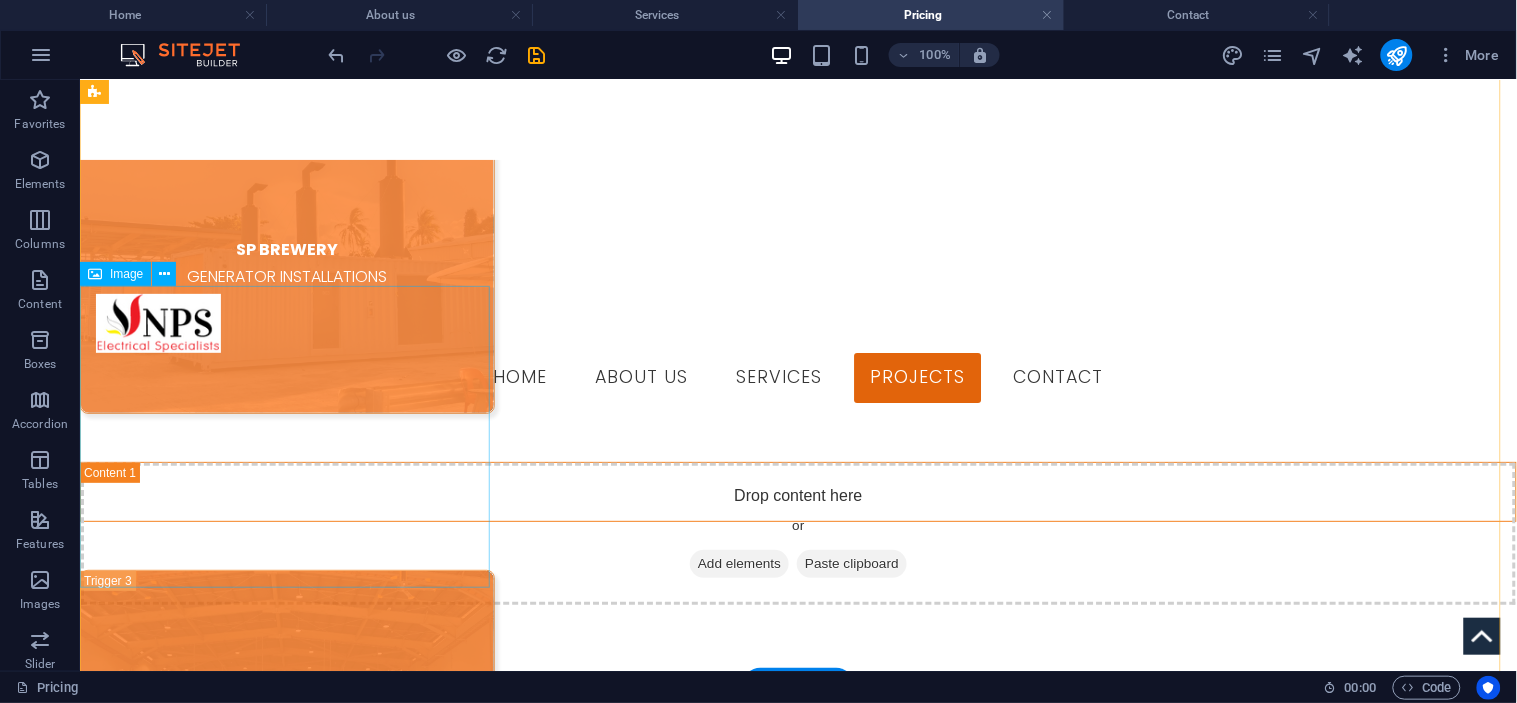 scroll, scrollTop: 1550, scrollLeft: 0, axis: vertical 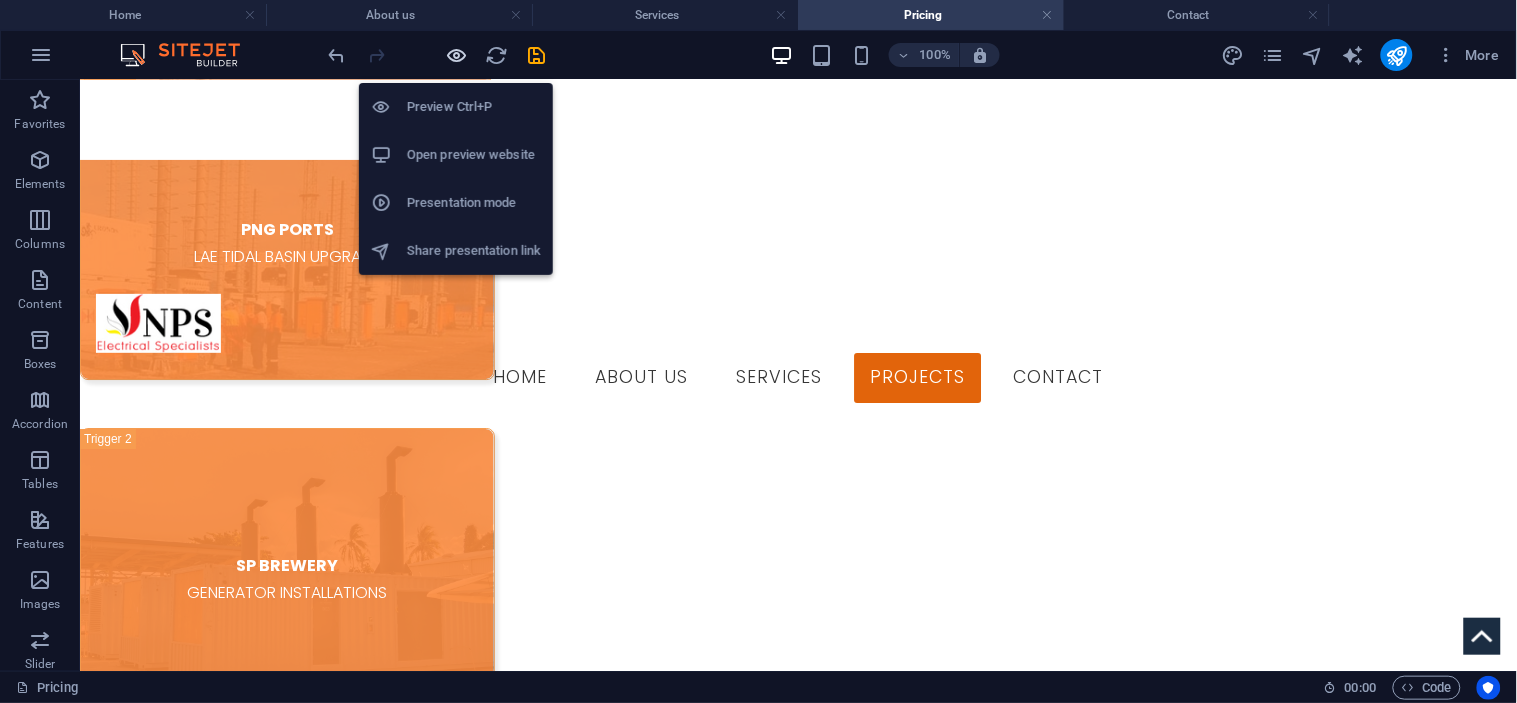 click at bounding box center [457, 55] 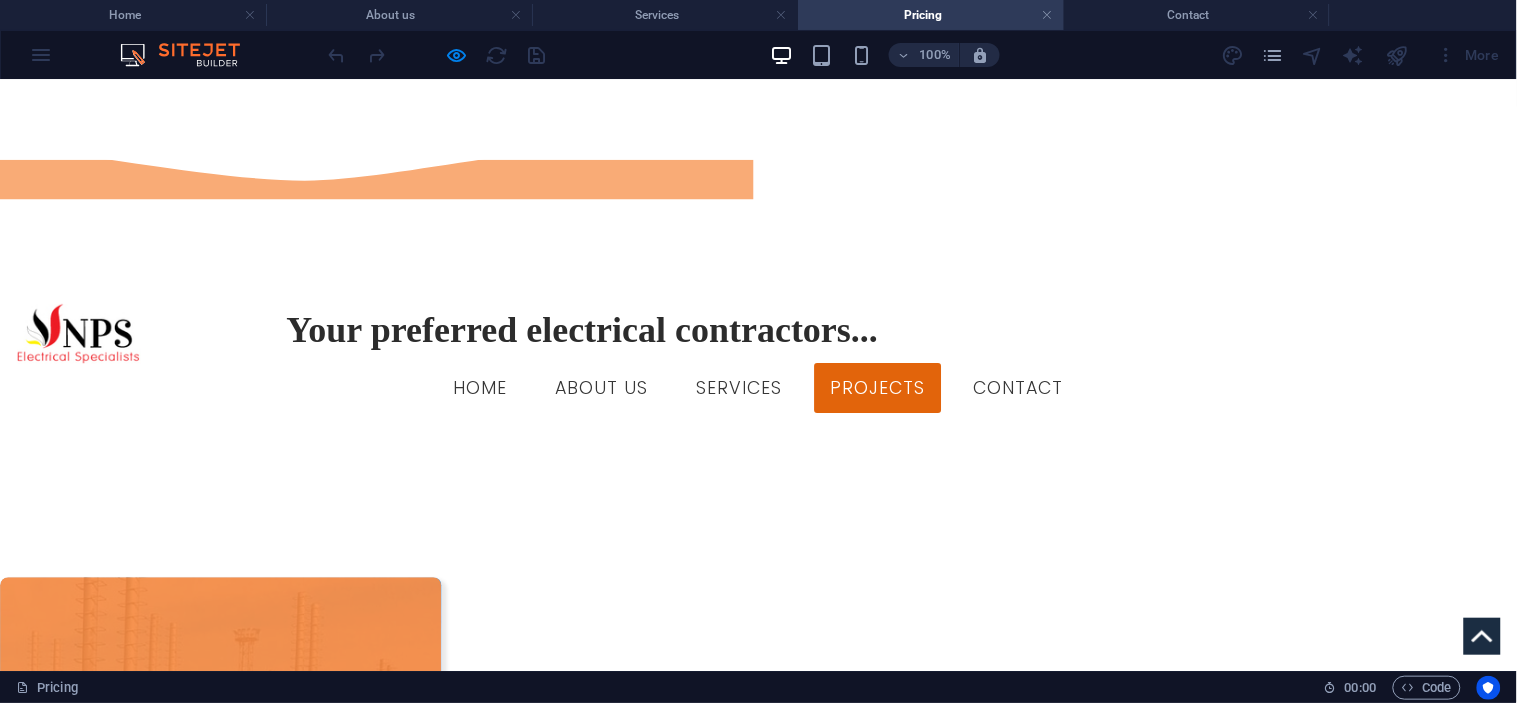 scroll, scrollTop: 834, scrollLeft: 0, axis: vertical 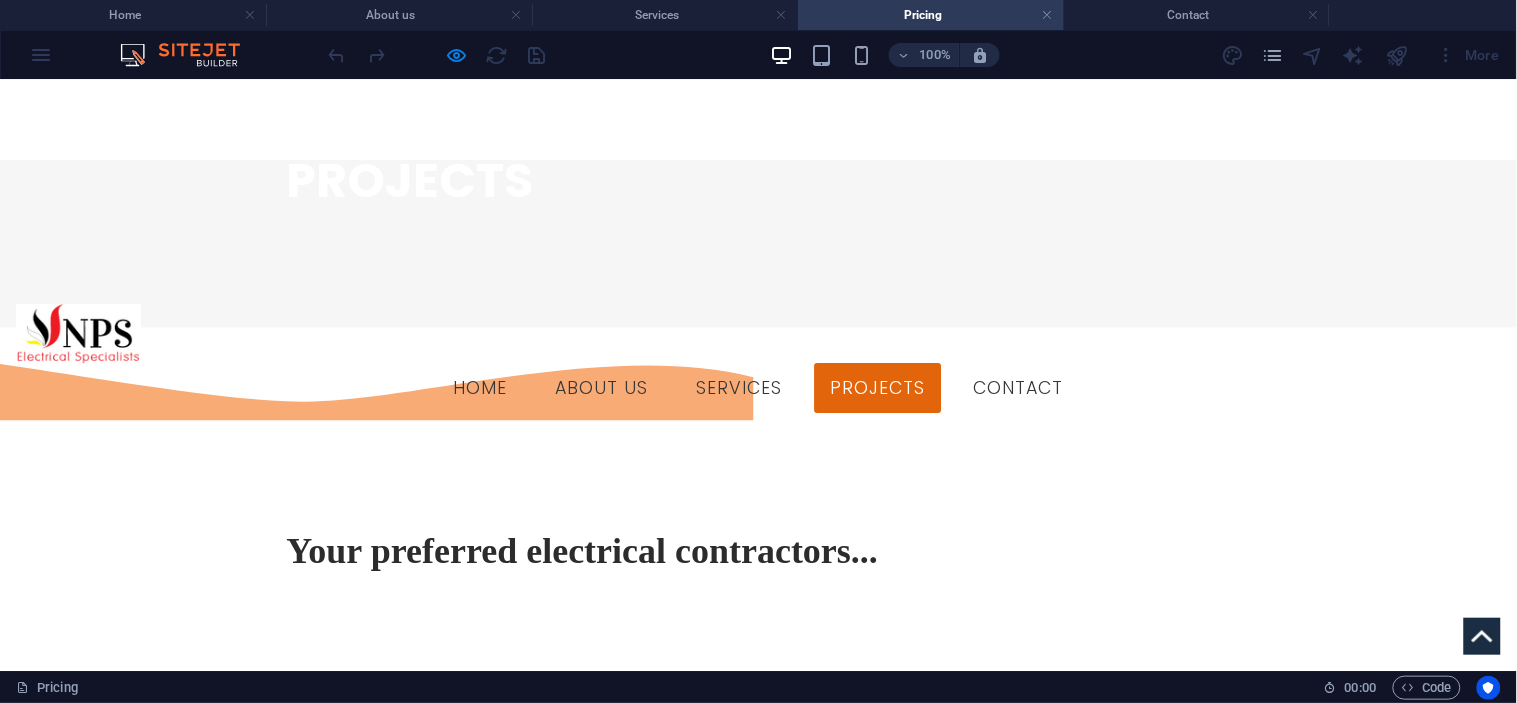 click at bounding box center [437, 55] 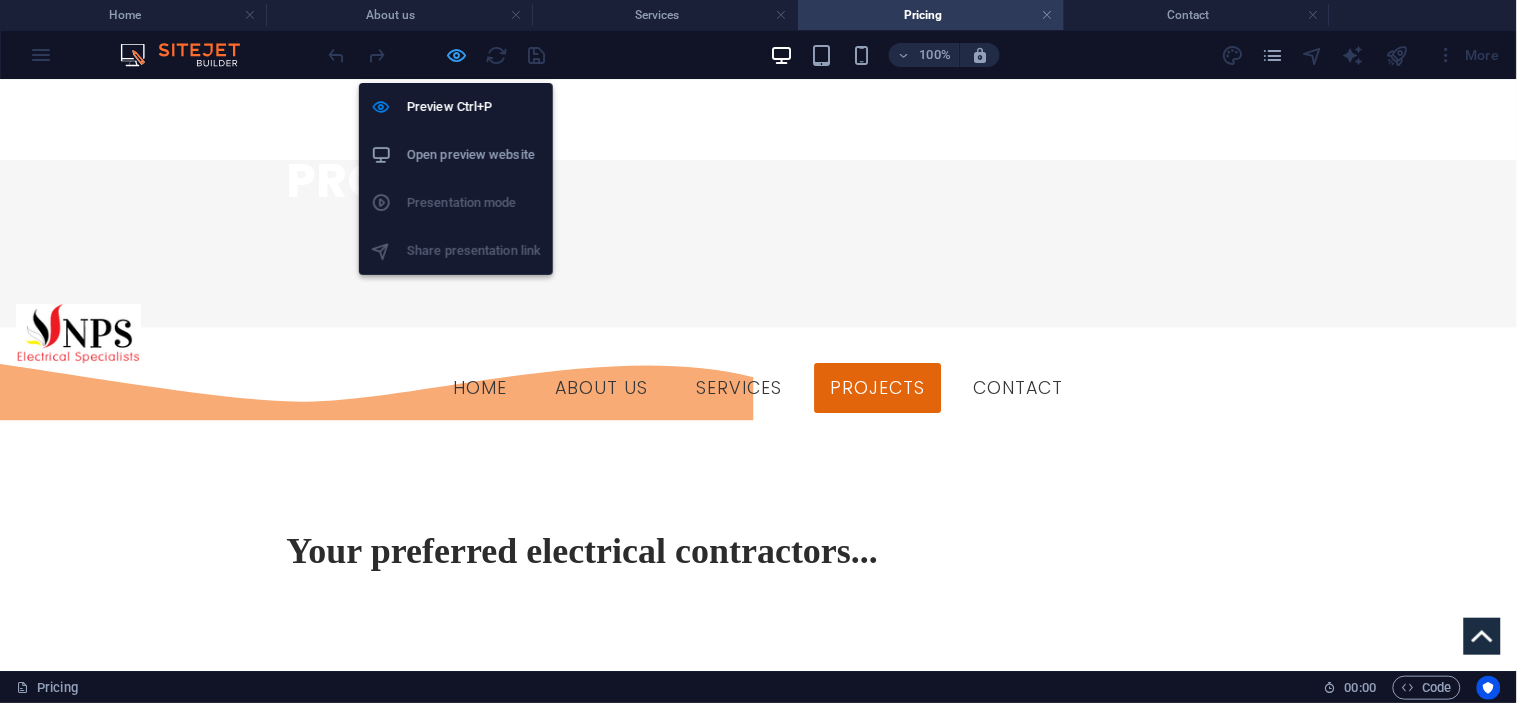 click at bounding box center (457, 55) 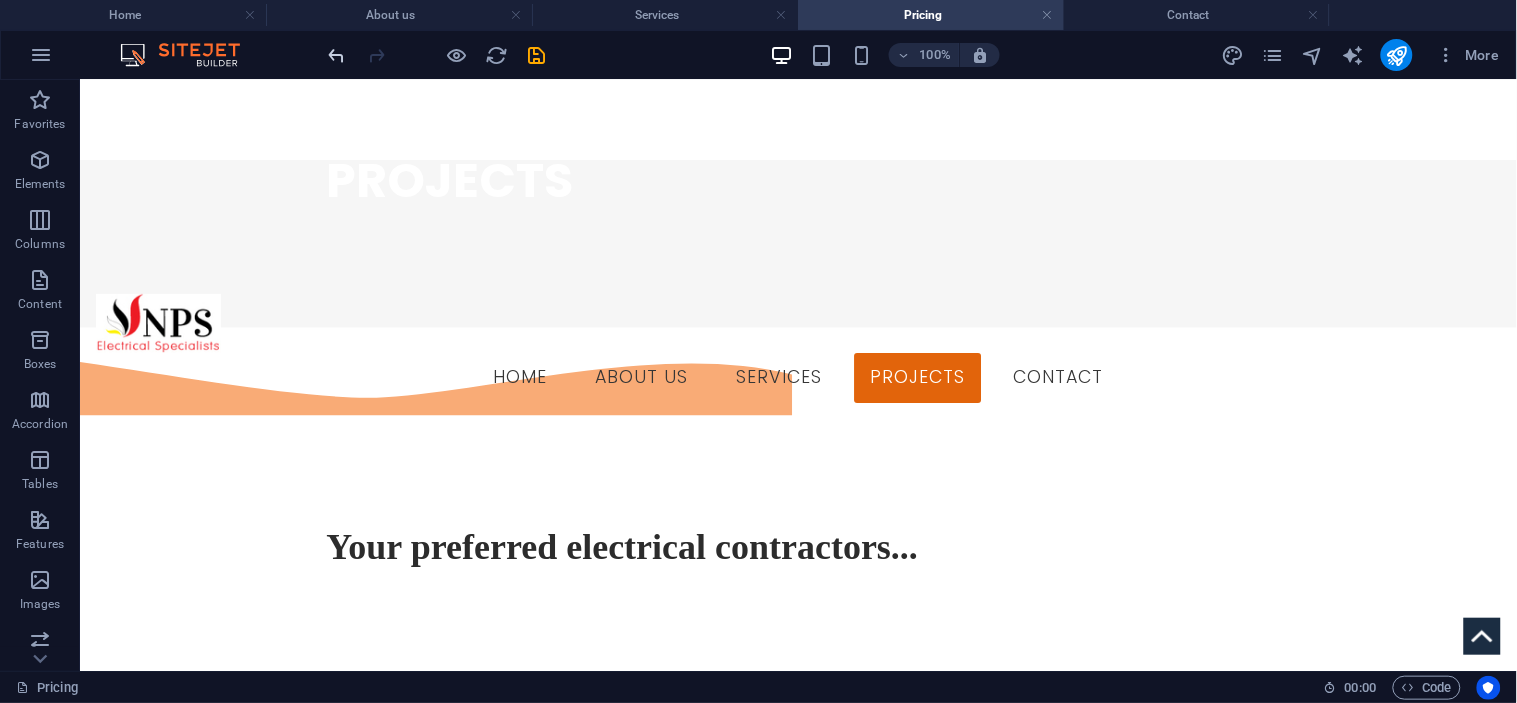 click at bounding box center (337, 55) 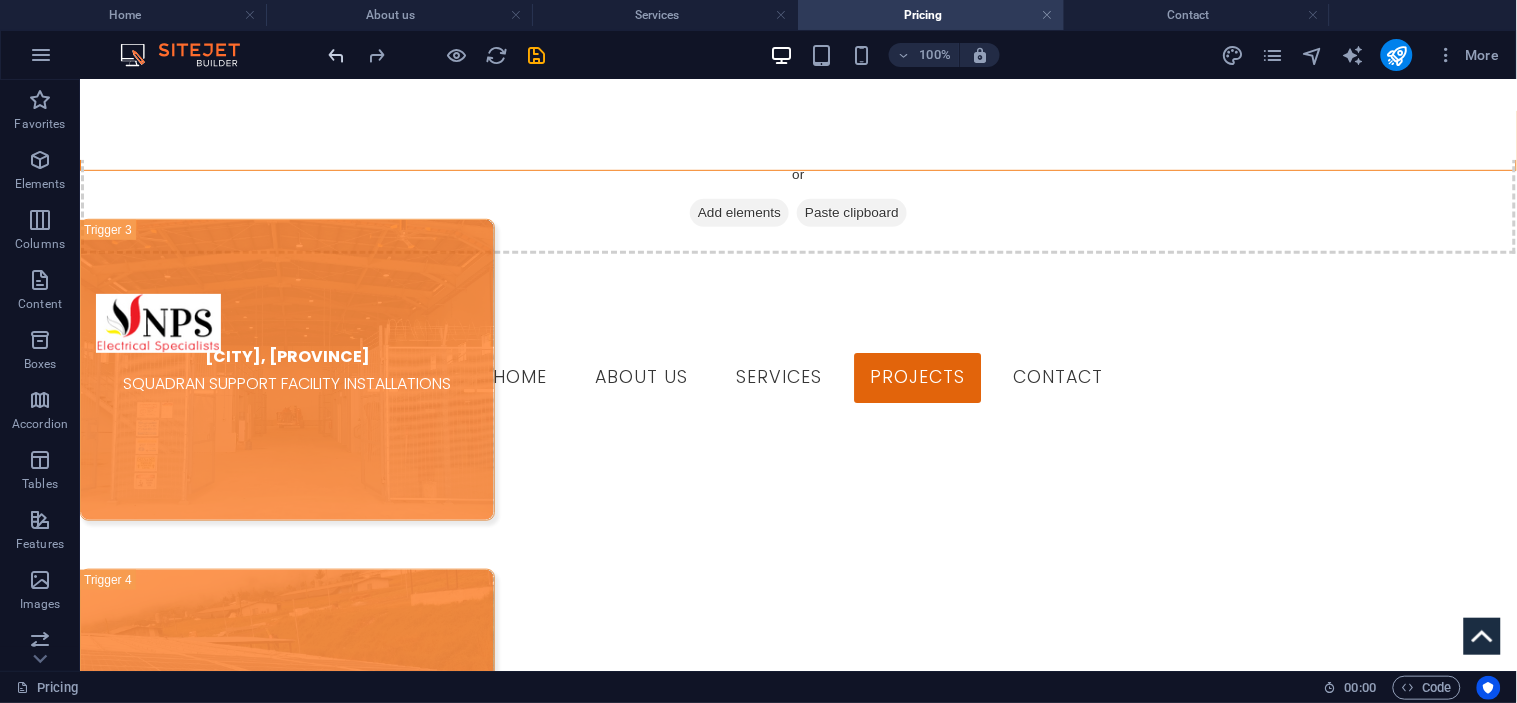 click at bounding box center [337, 55] 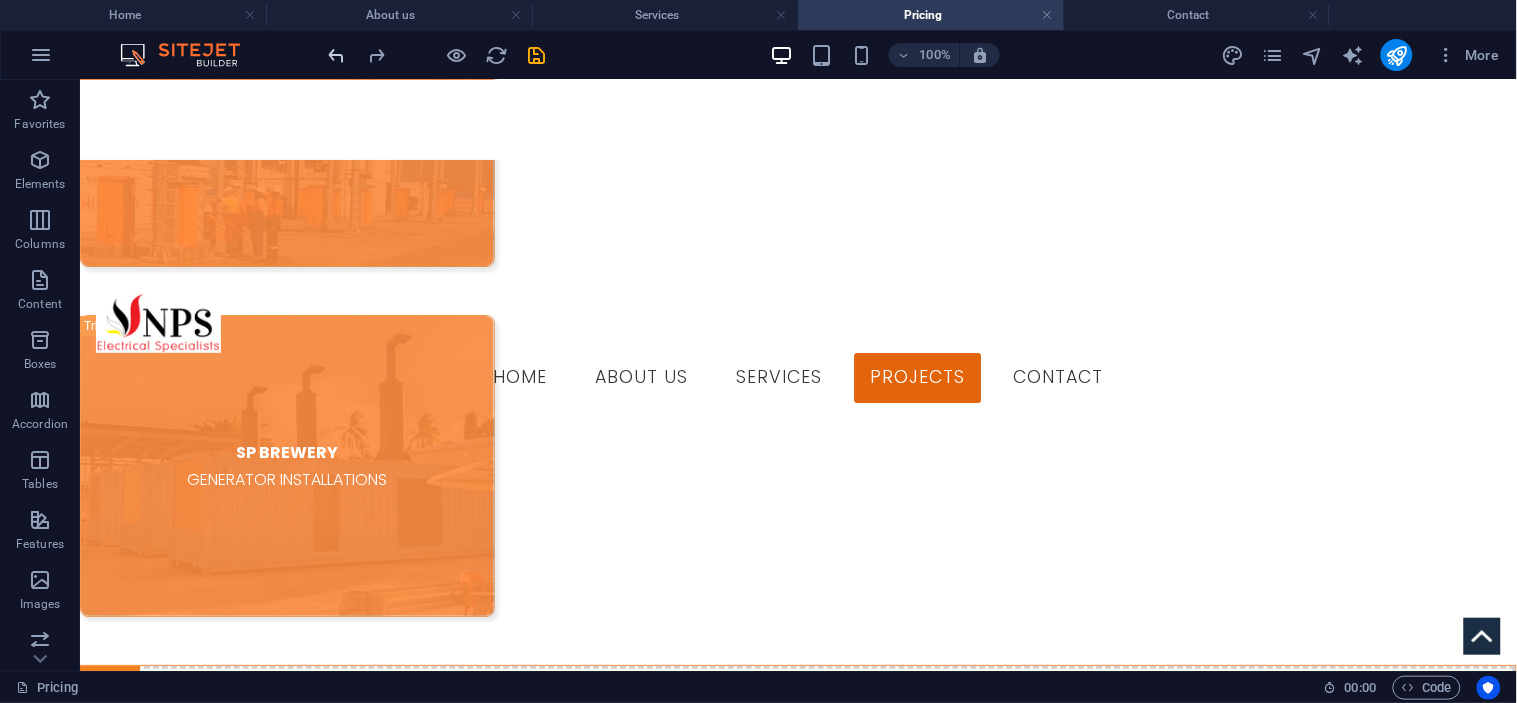 click at bounding box center (337, 55) 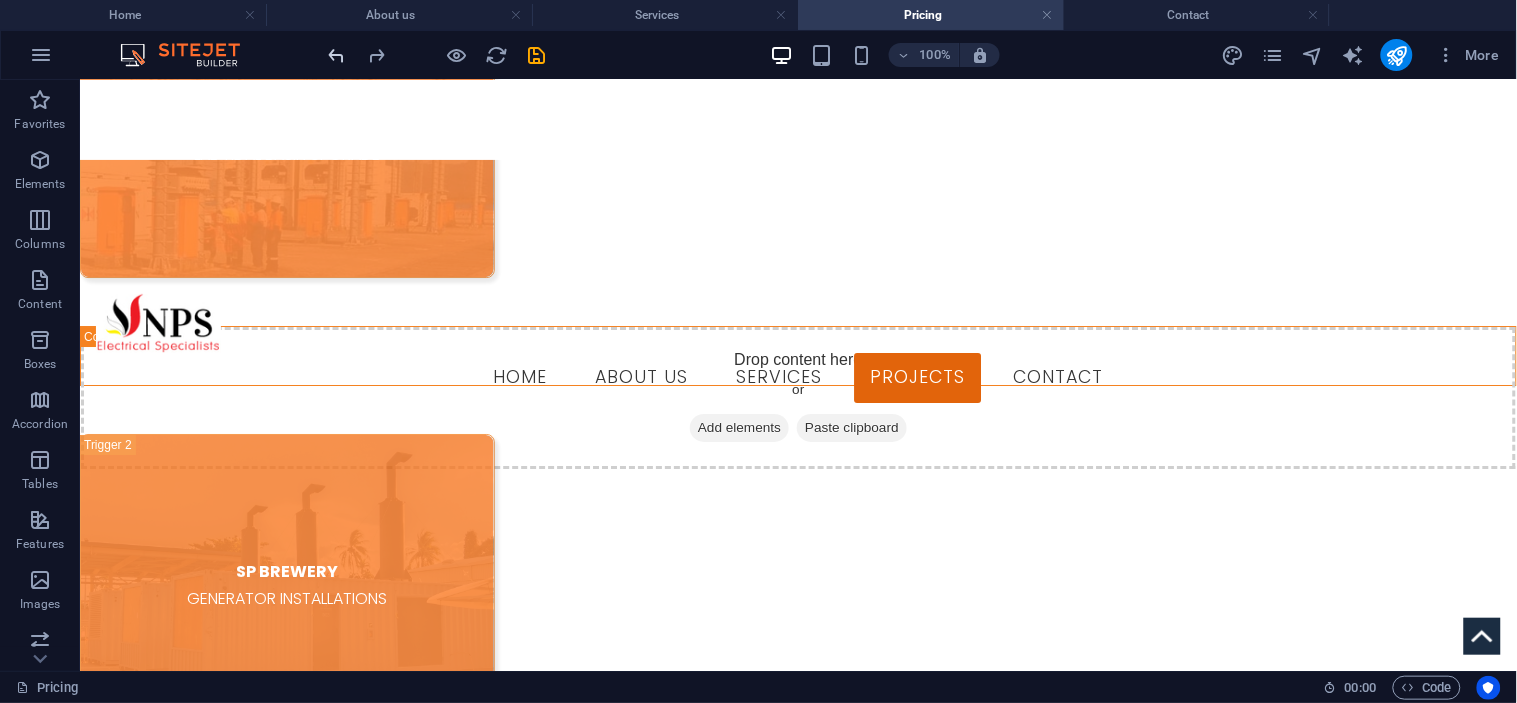scroll, scrollTop: 1110, scrollLeft: 0, axis: vertical 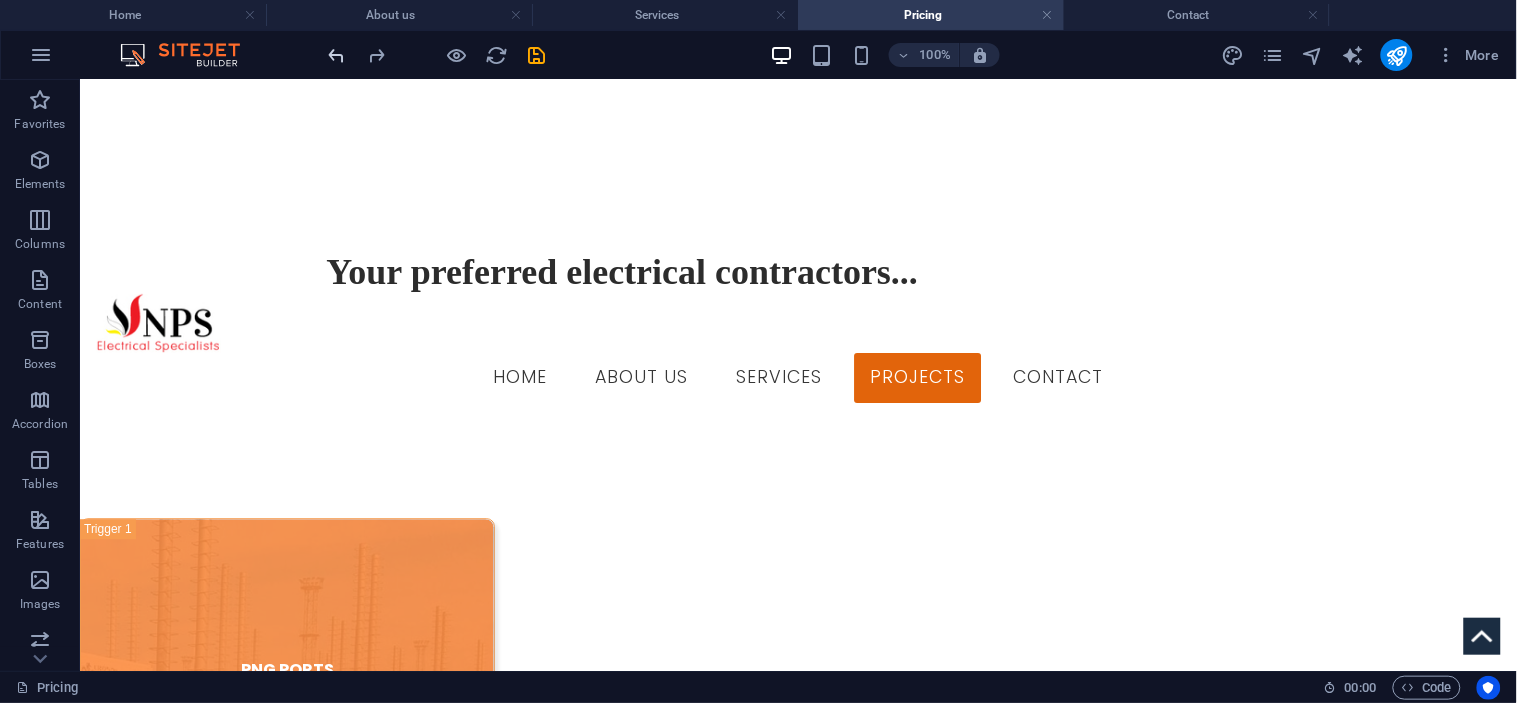 click at bounding box center (337, 55) 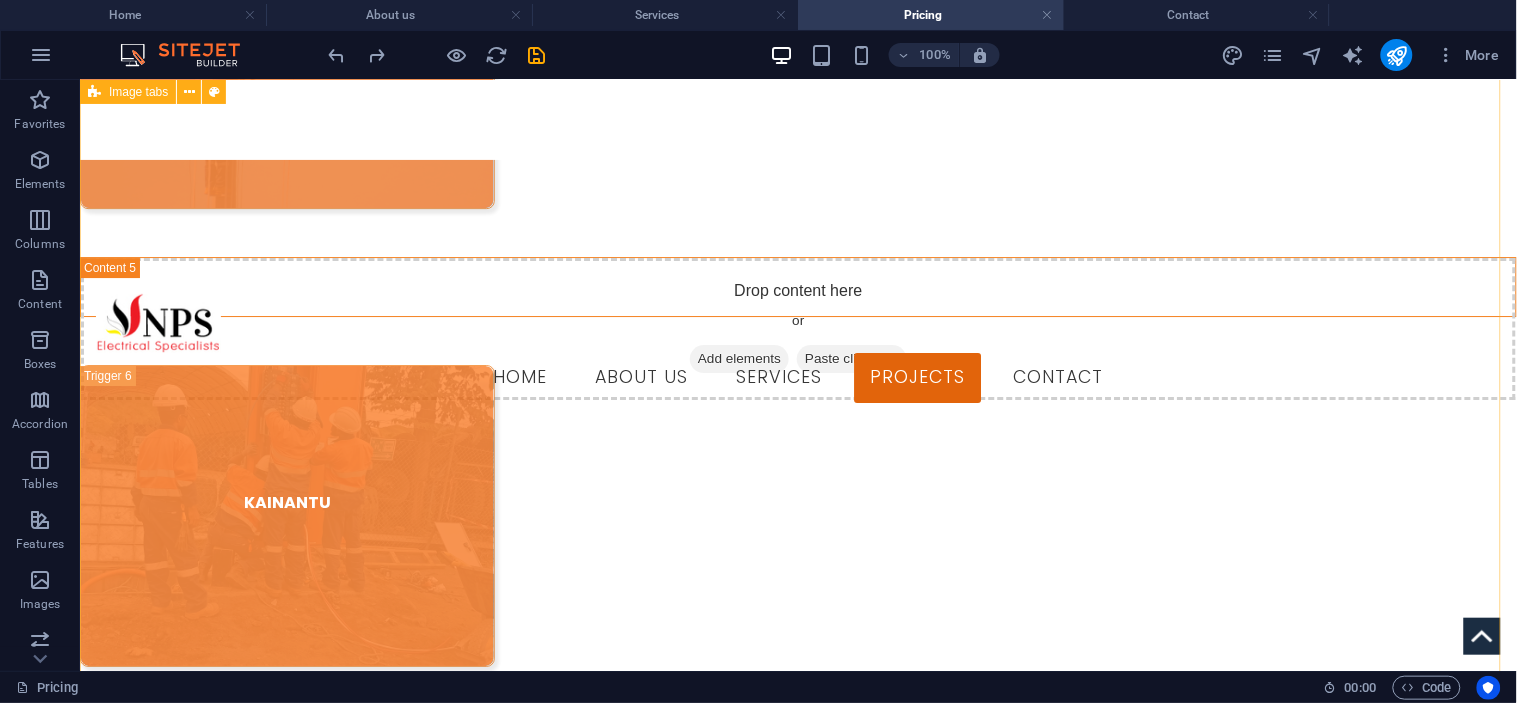 scroll, scrollTop: 3448, scrollLeft: 0, axis: vertical 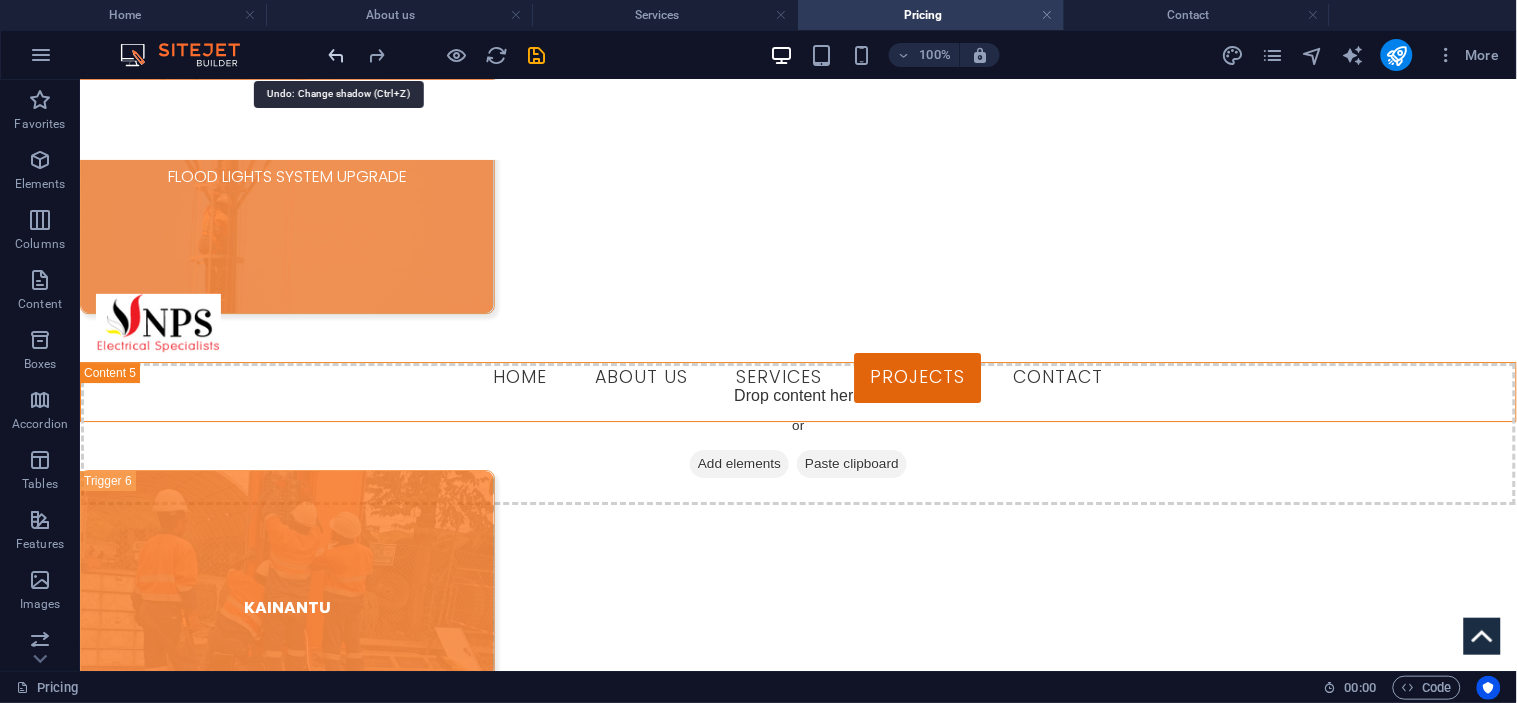 click at bounding box center [337, 55] 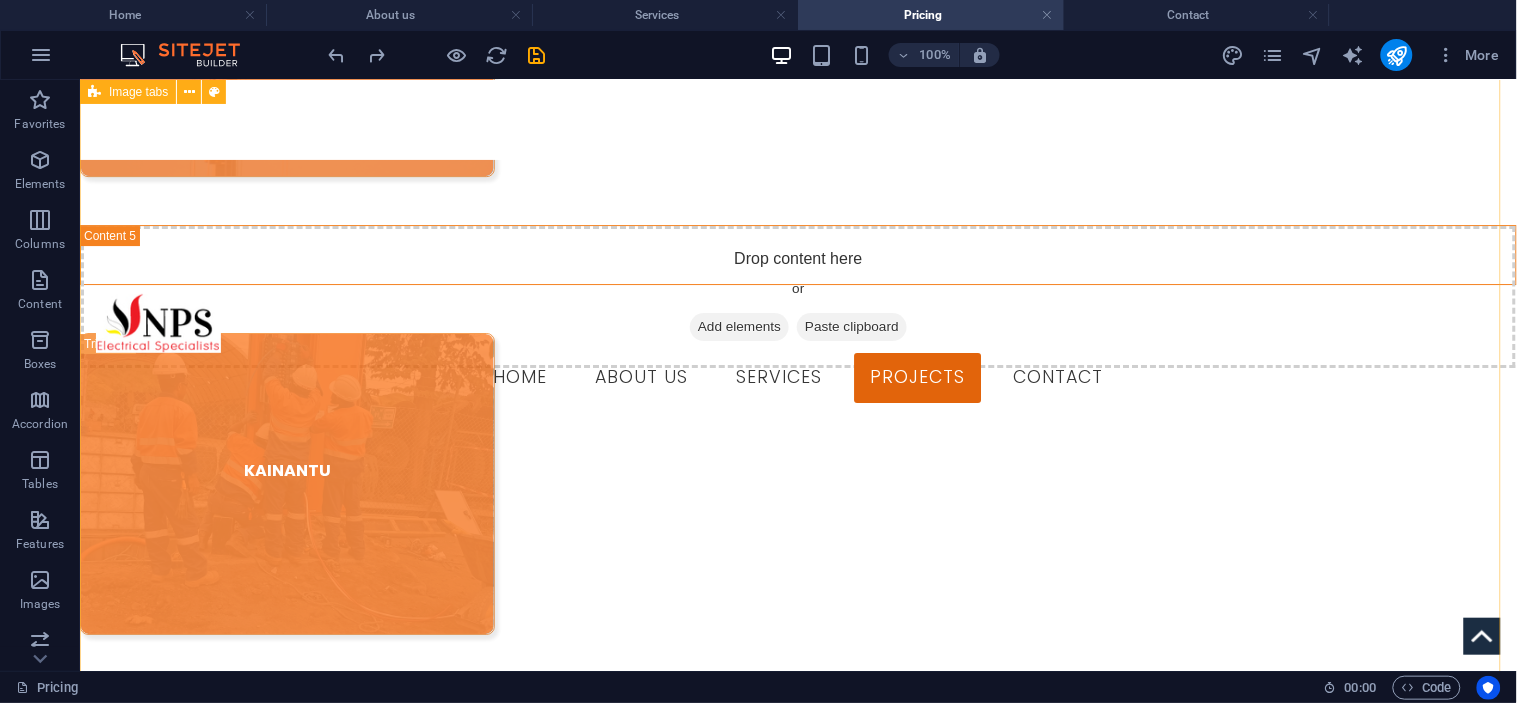 scroll, scrollTop: 3448, scrollLeft: 0, axis: vertical 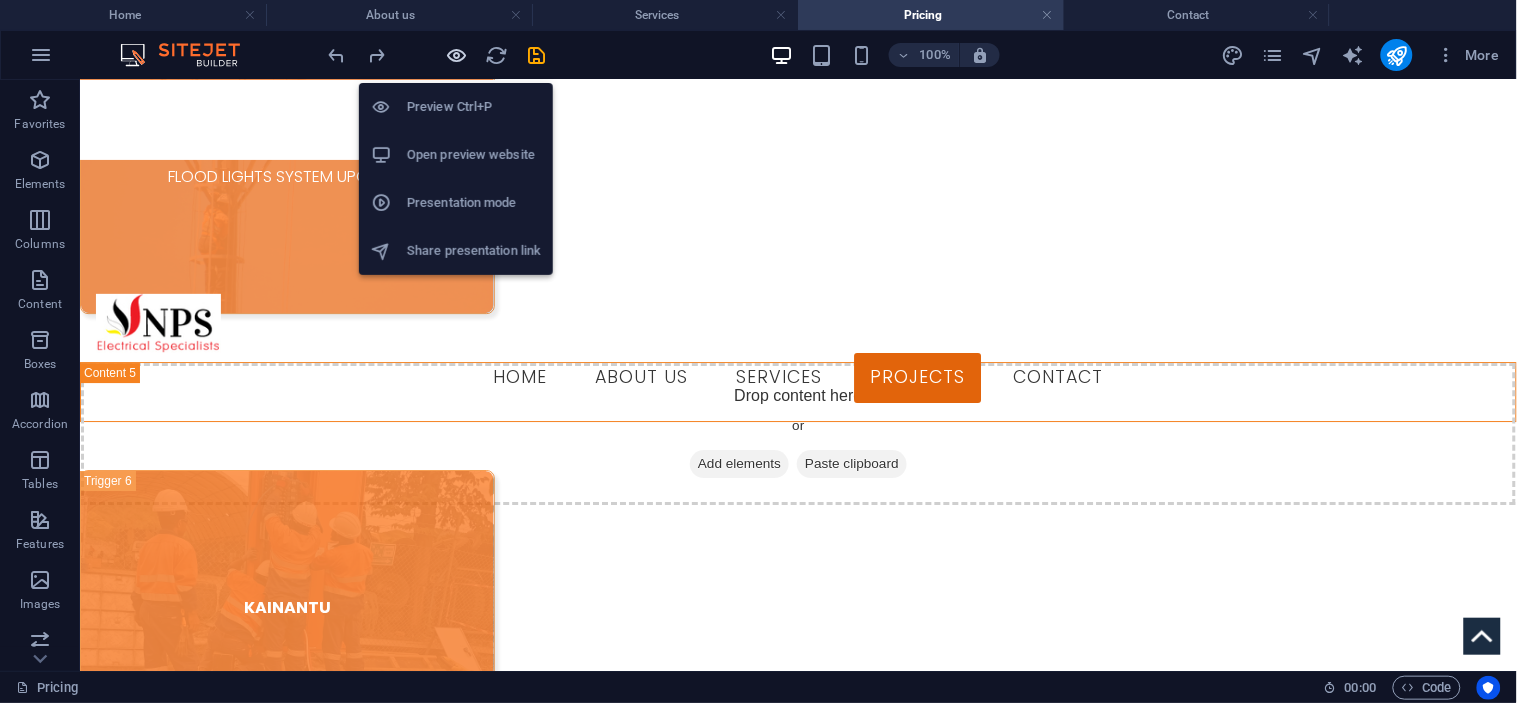 click at bounding box center (457, 55) 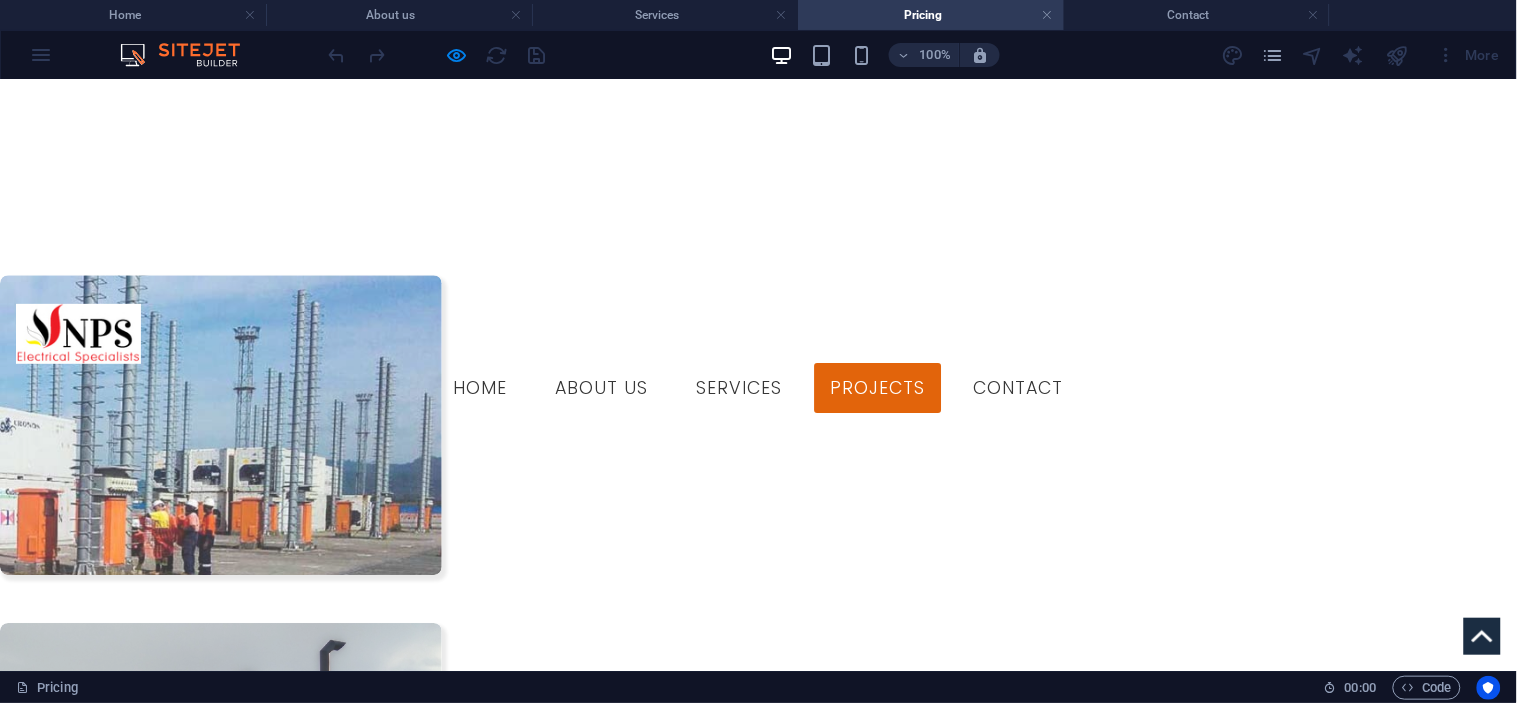 scroll, scrollTop: 1057, scrollLeft: 0, axis: vertical 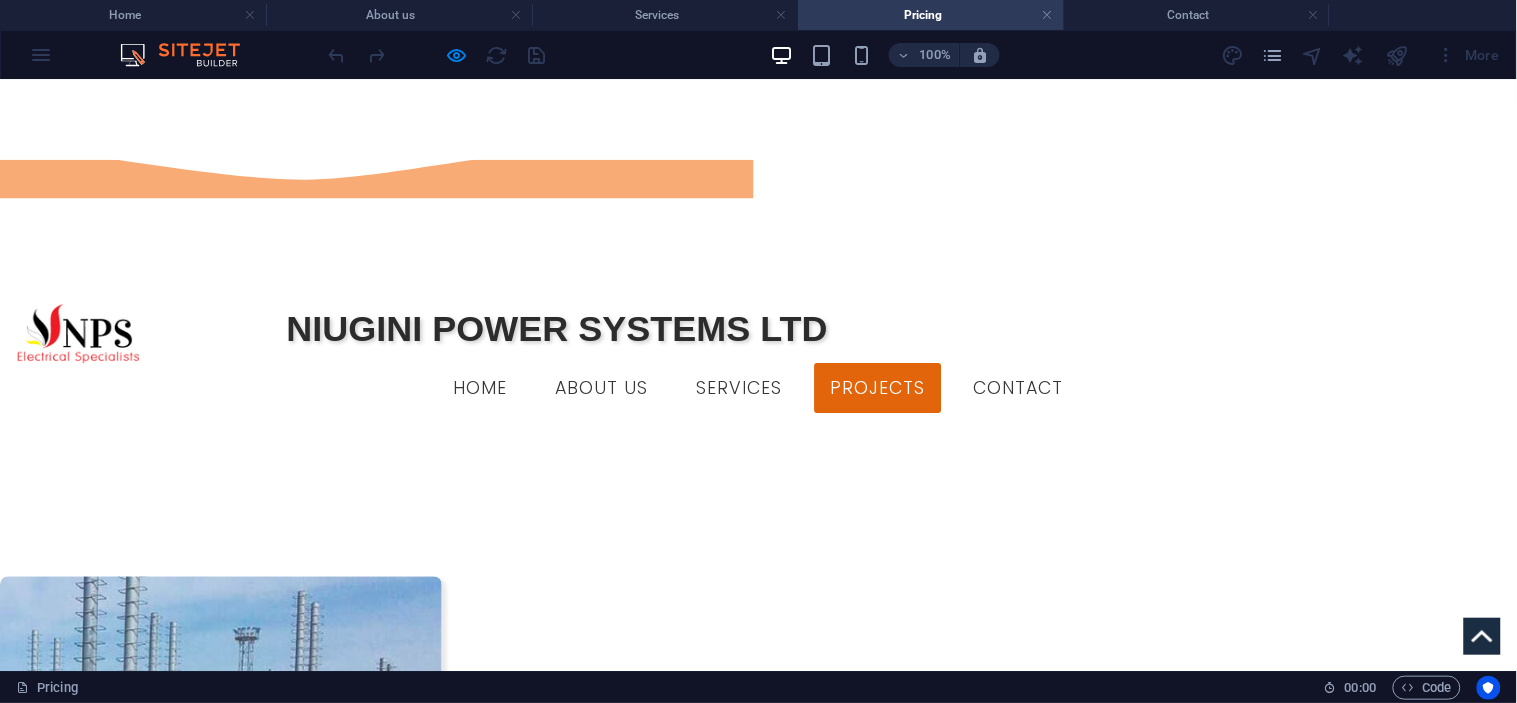 click at bounding box center [758, 183] 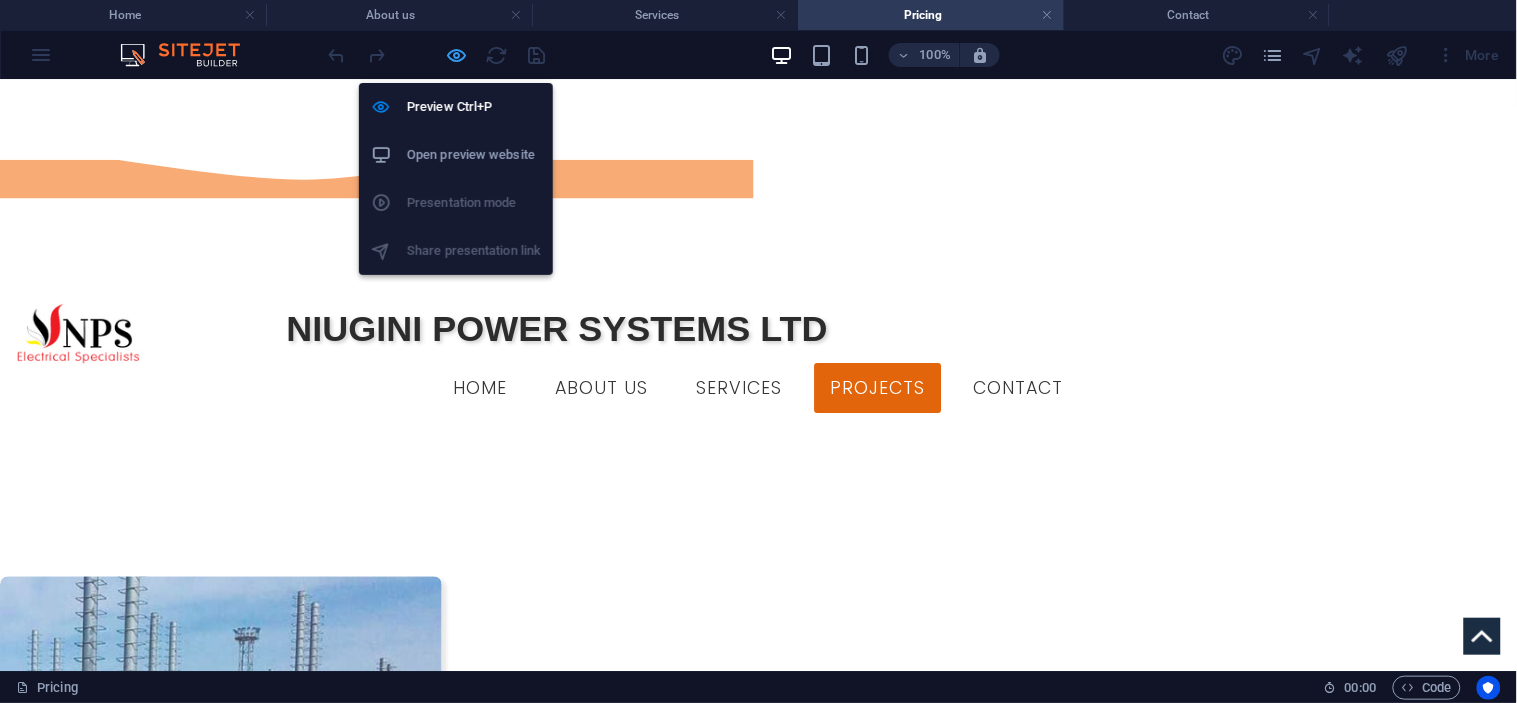 click at bounding box center [457, 55] 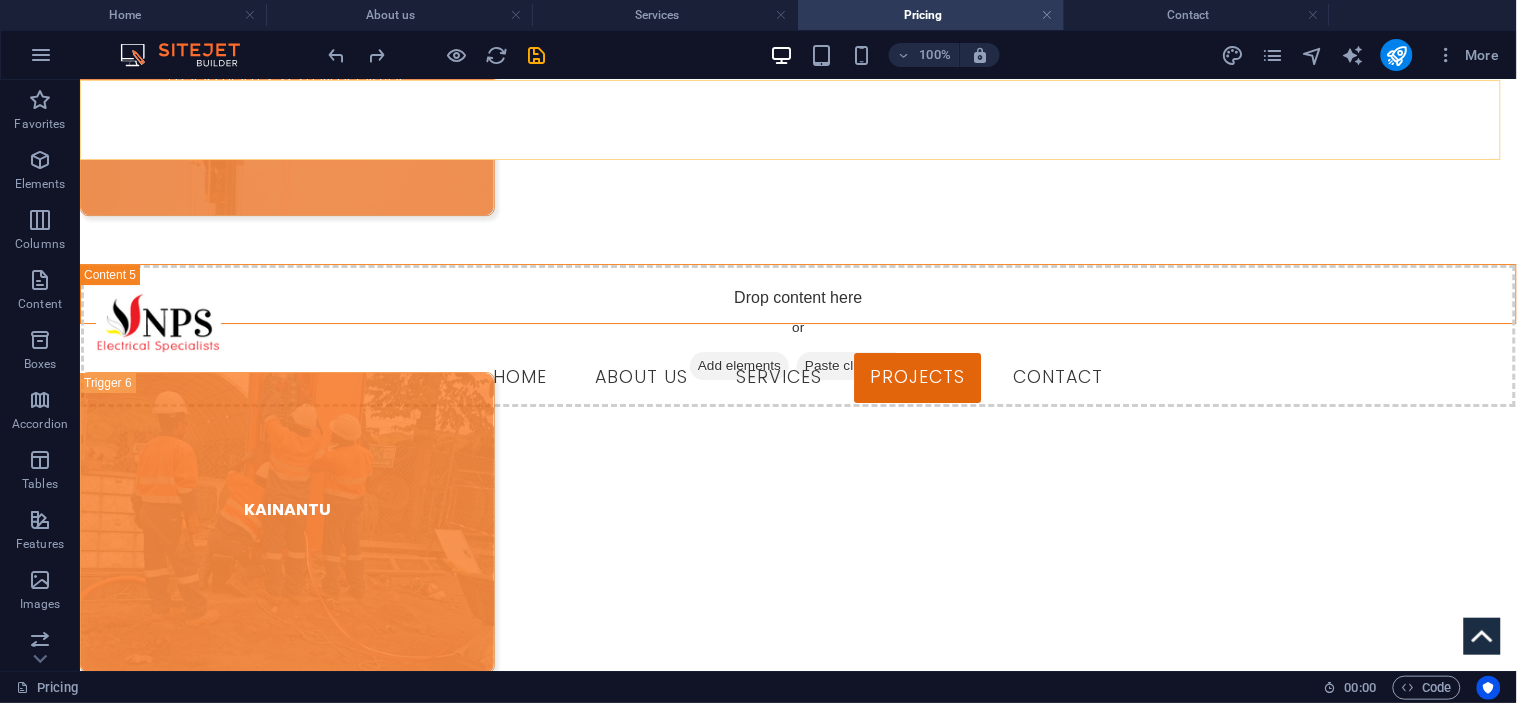scroll, scrollTop: 3324, scrollLeft: 0, axis: vertical 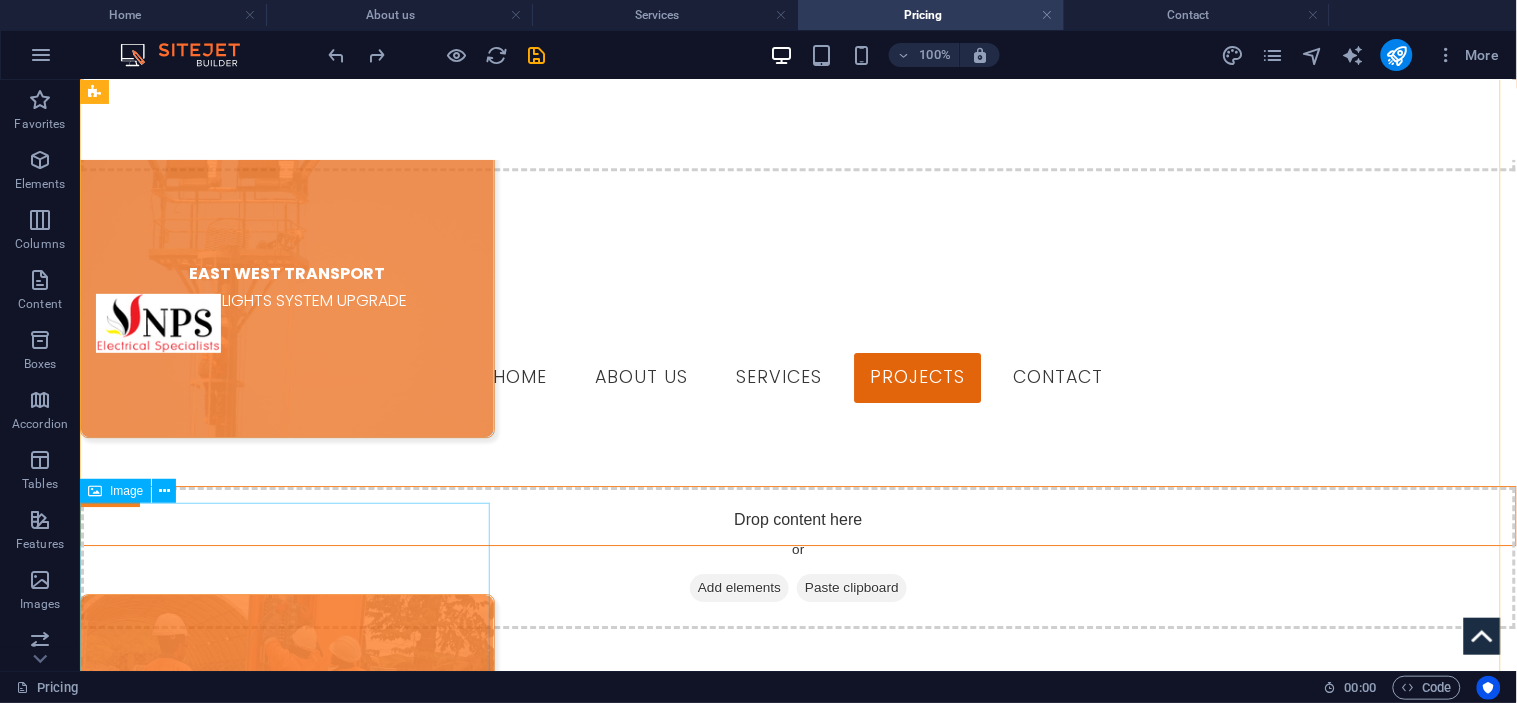 click on "KAINANTU" at bounding box center (286, 744) 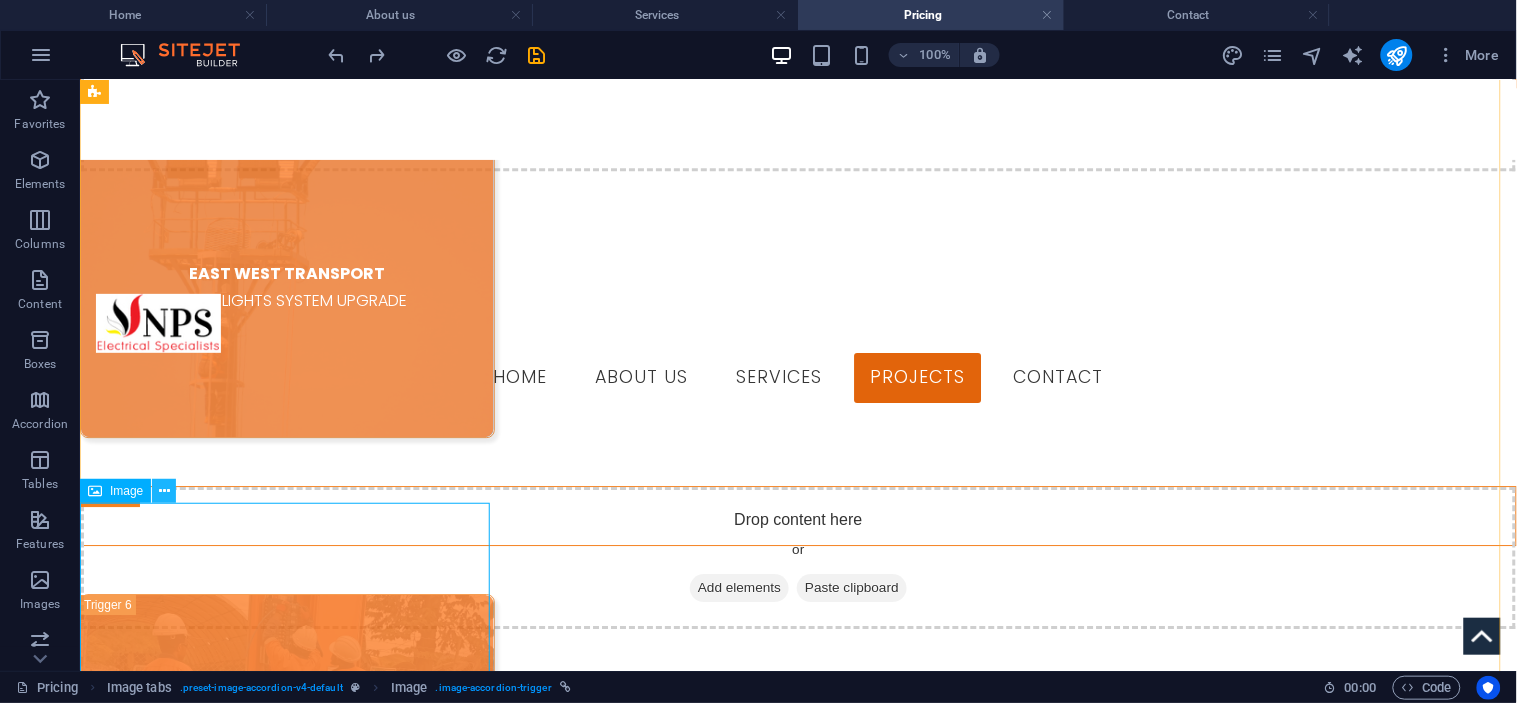 click at bounding box center (164, 491) 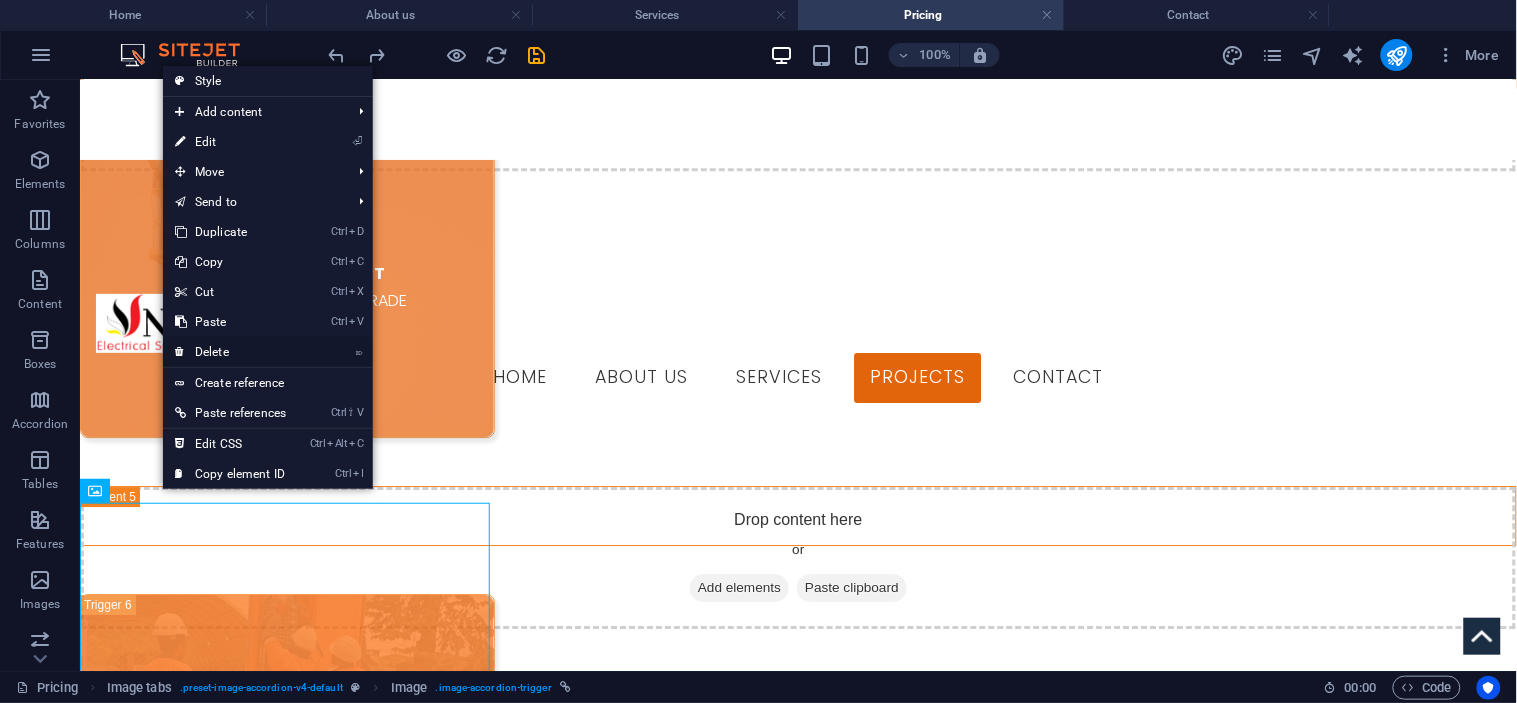 click on "⌦  Delete" at bounding box center (230, 352) 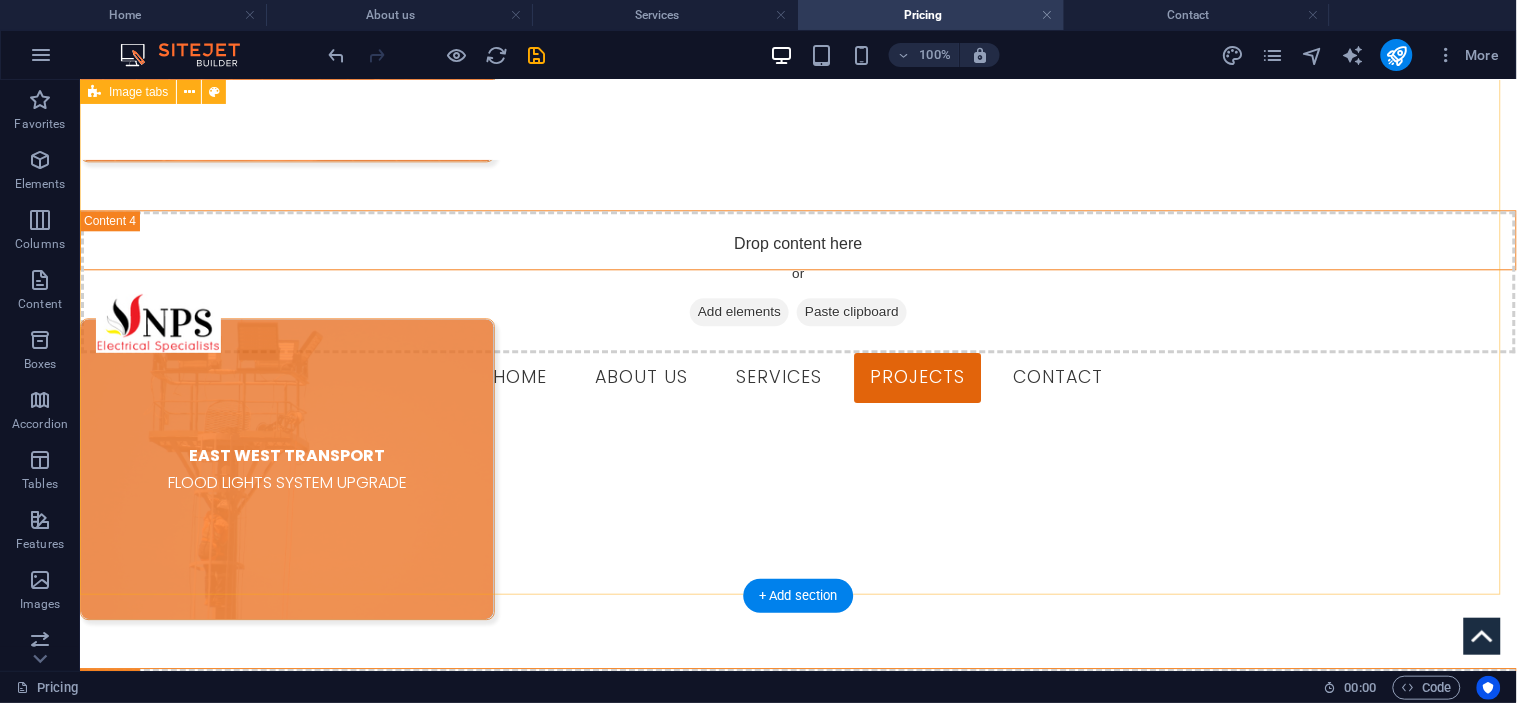 scroll, scrollTop: 3102, scrollLeft: 0, axis: vertical 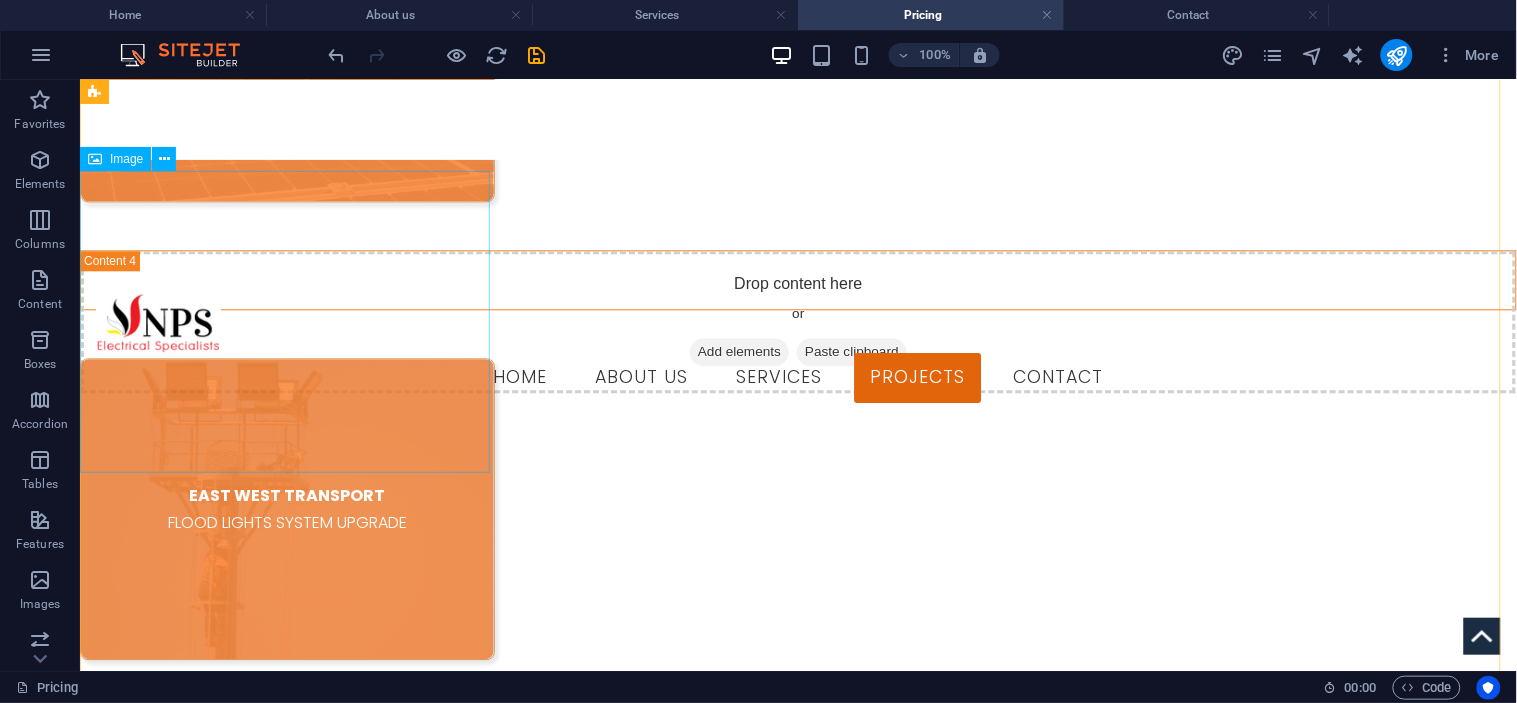 click on "EAST WEST TRANSPORT FLOOD LIGHTS SYSTEM UPGRADE" at bounding box center [286, 508] 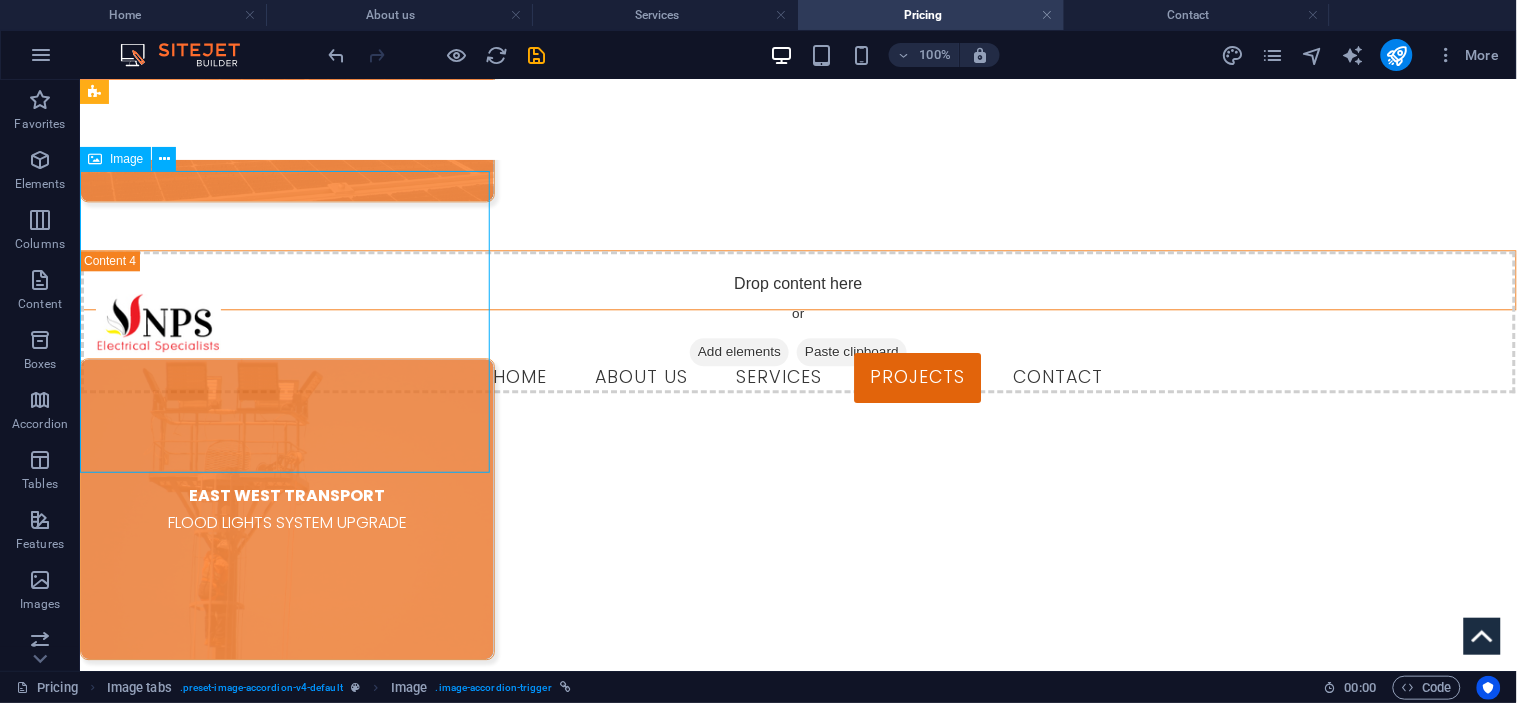 click on "EAST WEST TRANSPORT FLOOD LIGHTS SYSTEM UPGRADE" at bounding box center (286, 508) 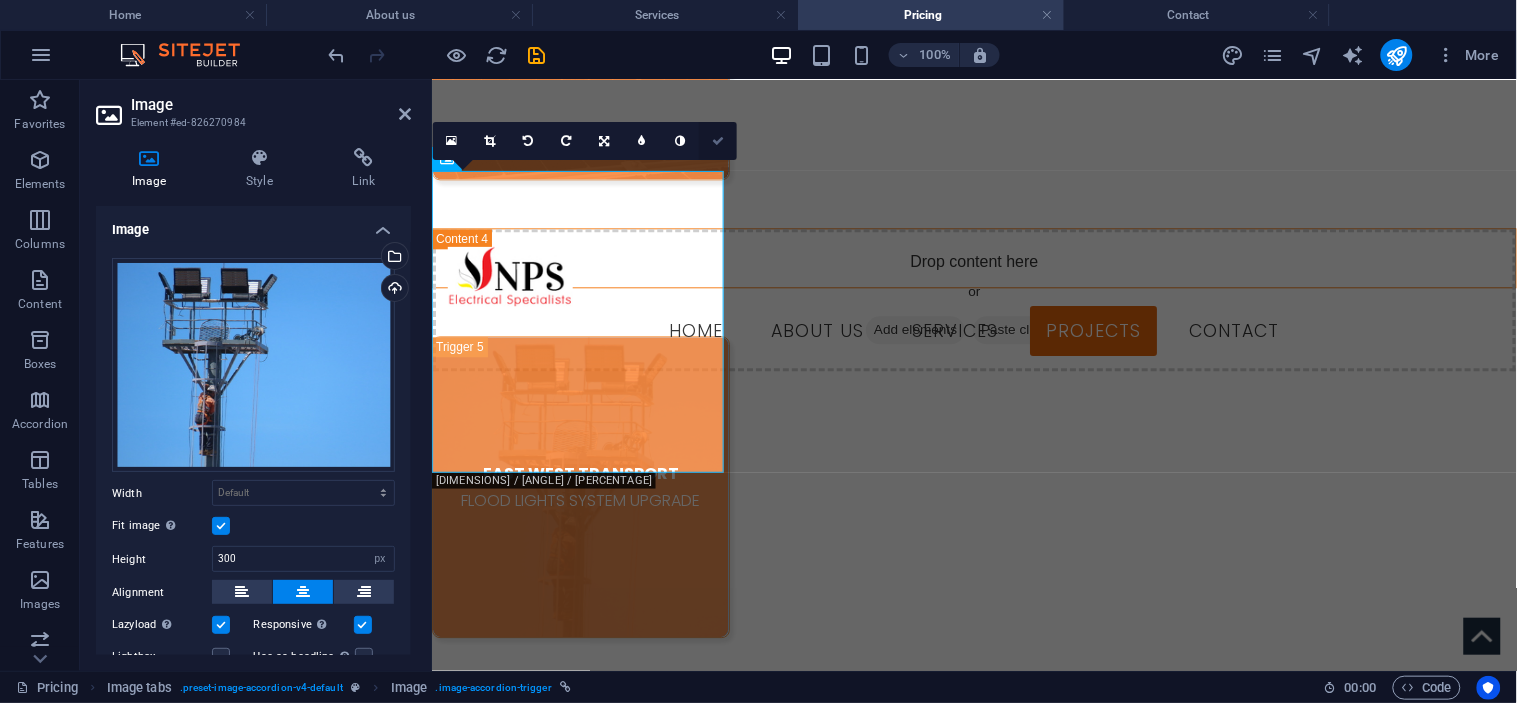 click at bounding box center [718, 141] 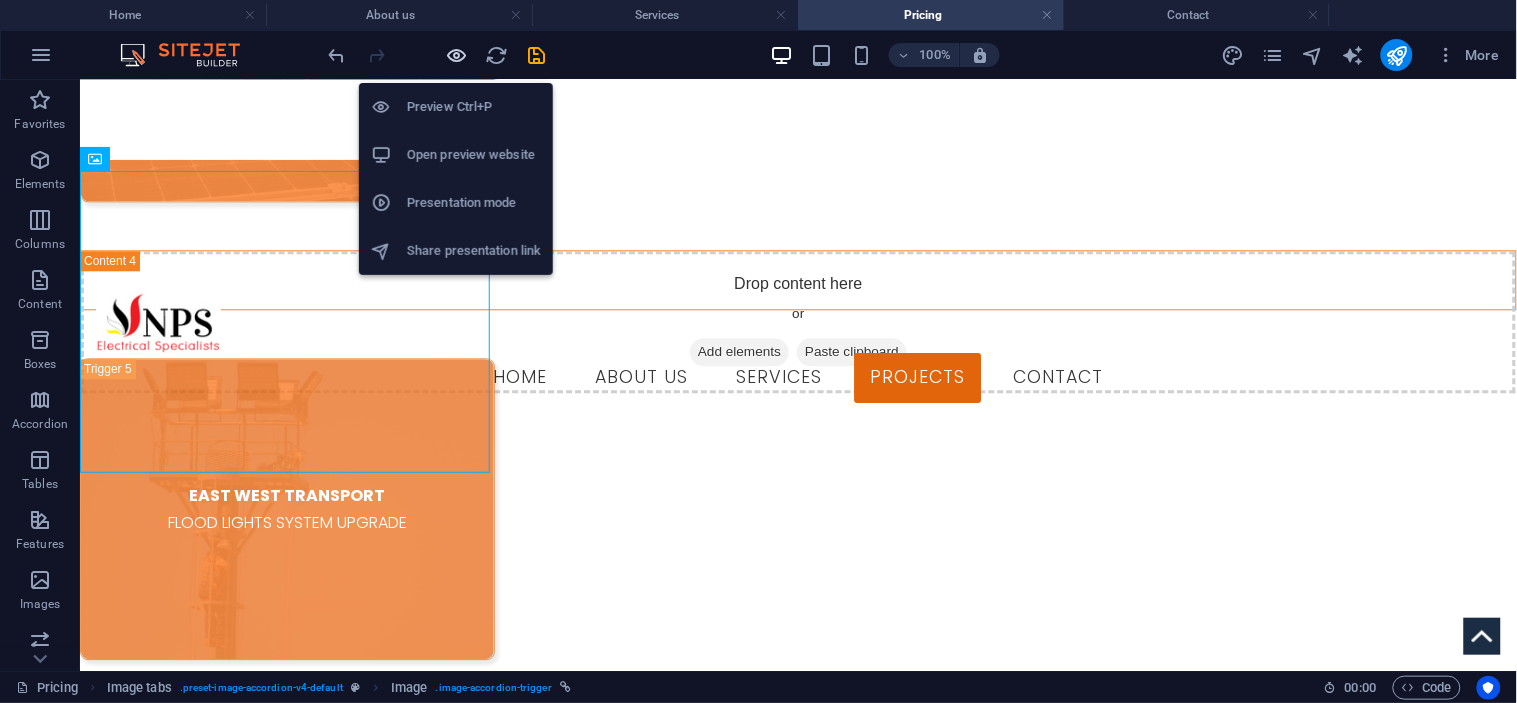 click at bounding box center [457, 55] 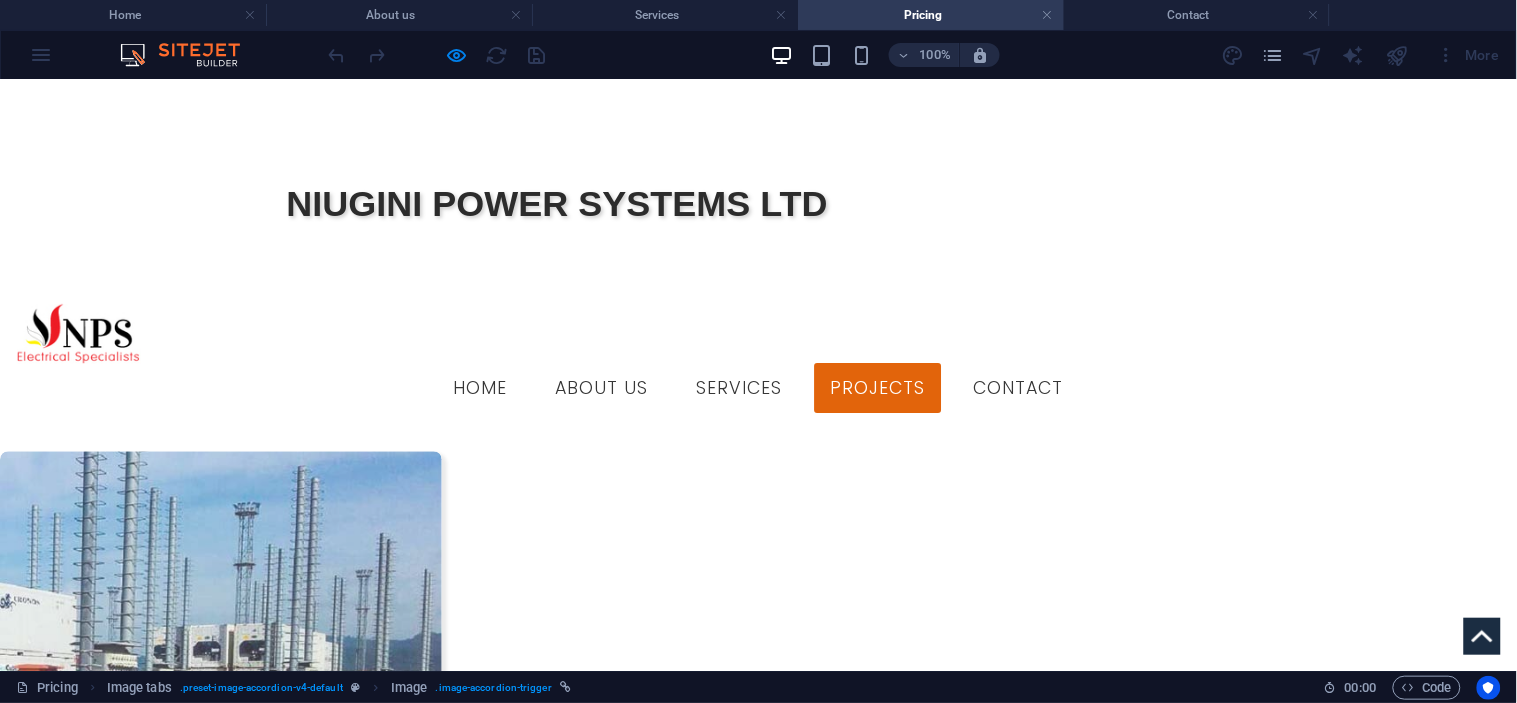 scroll, scrollTop: 1281, scrollLeft: 0, axis: vertical 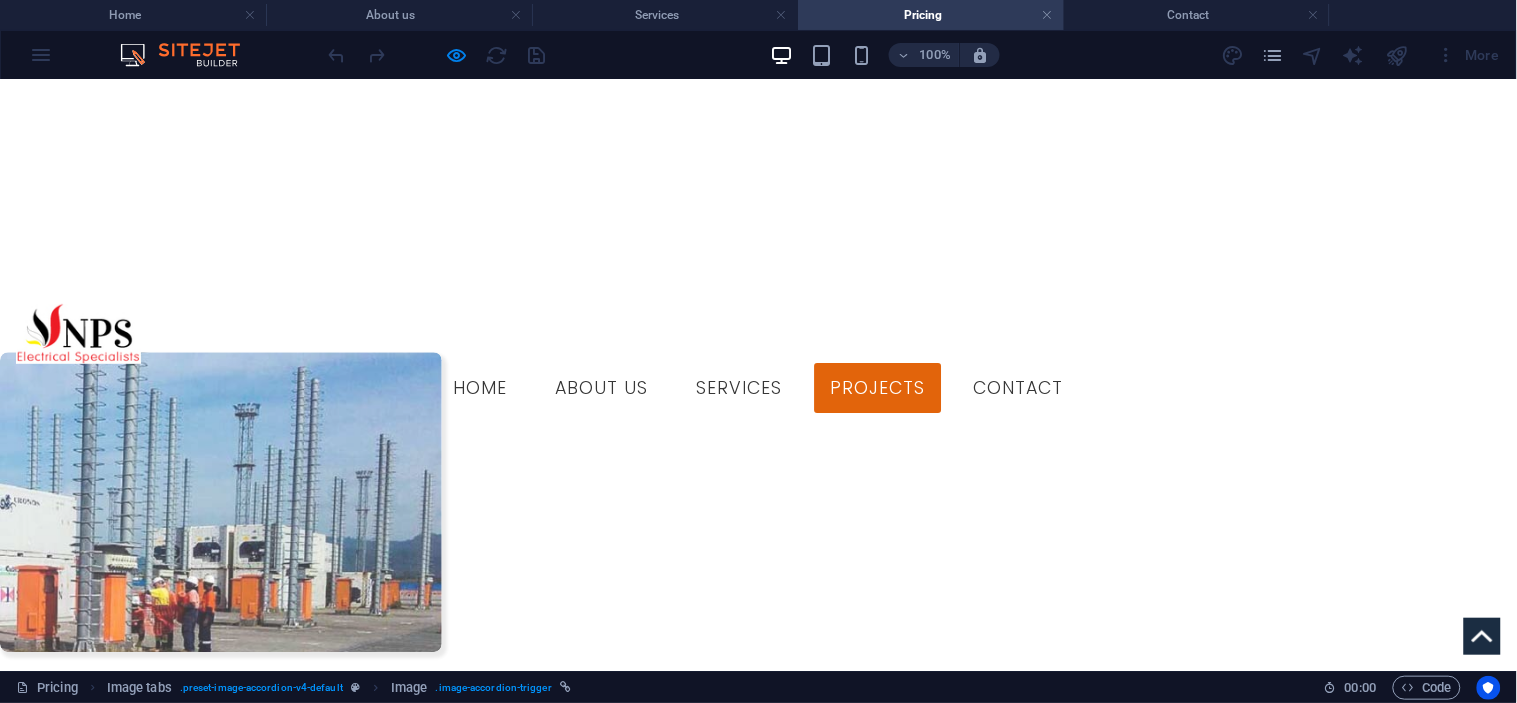 click on "ZENAG SOLAR INSTALLATIONS ON WAREHOUSE" at bounding box center [221, 1545] 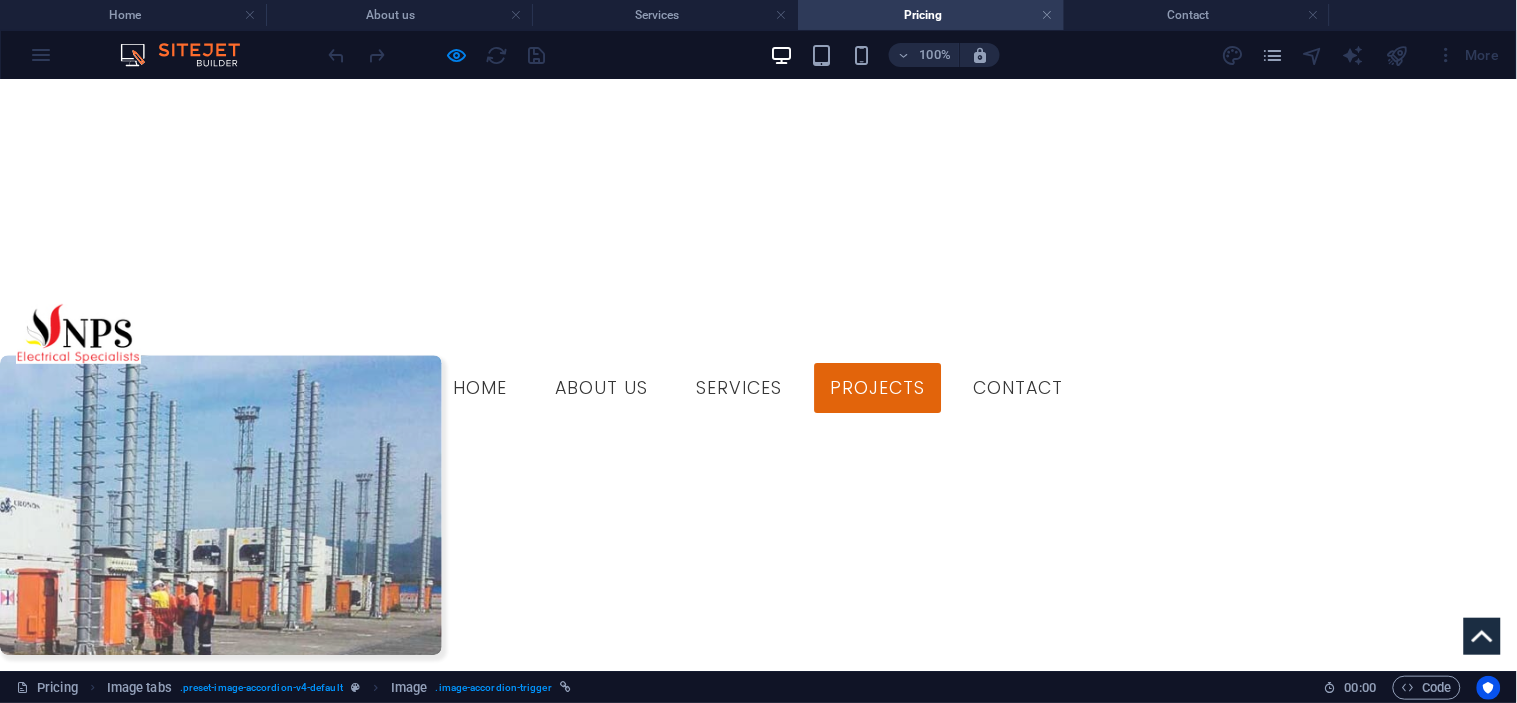 scroll, scrollTop: 947, scrollLeft: 0, axis: vertical 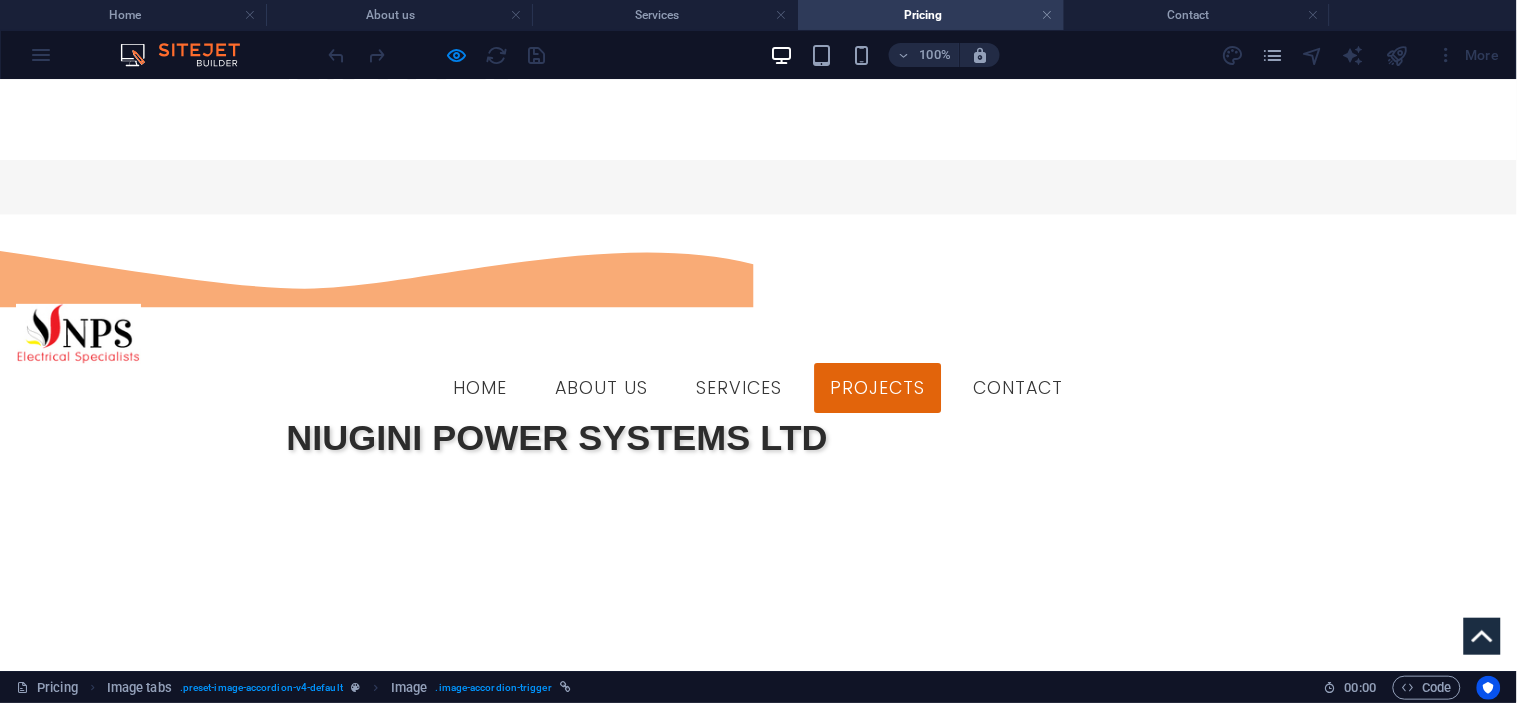 click at bounding box center [221, 916] 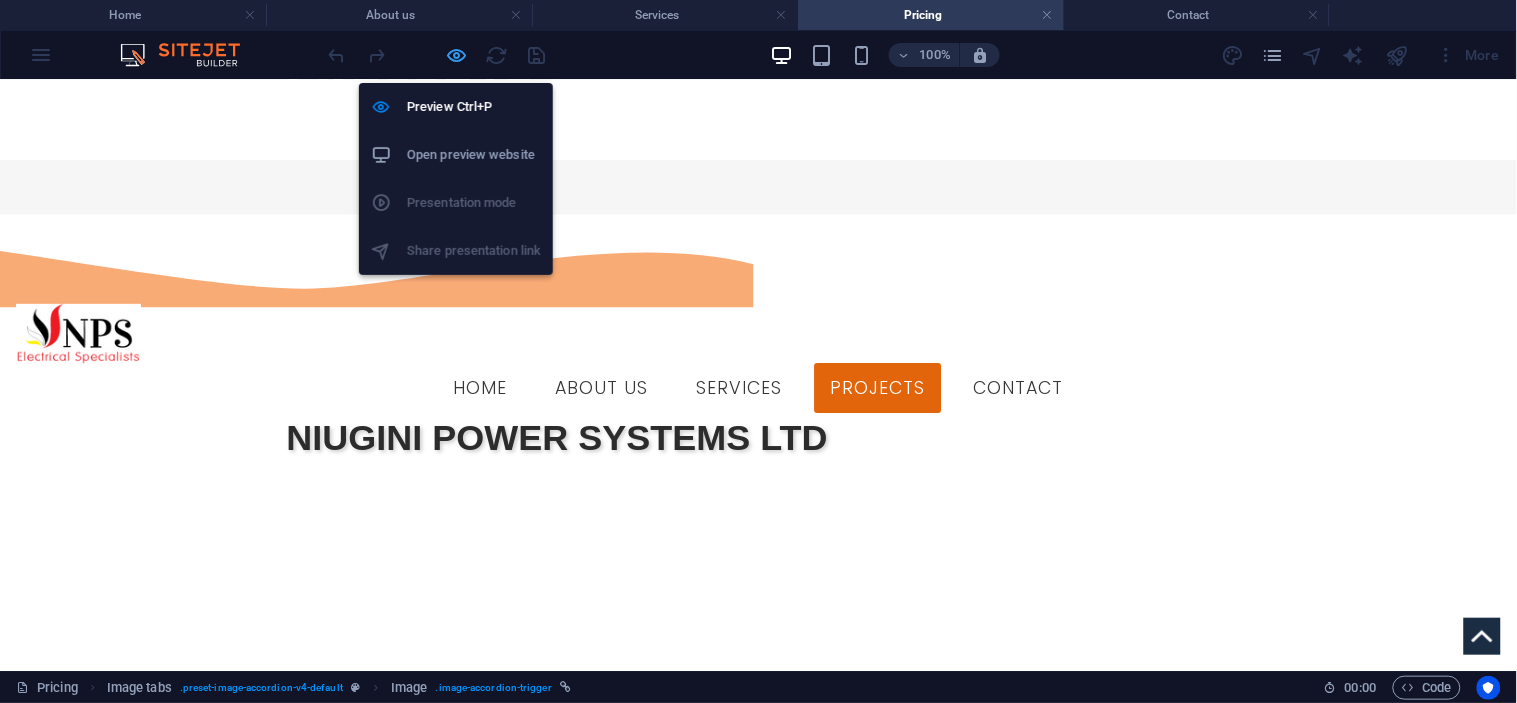 click at bounding box center (457, 55) 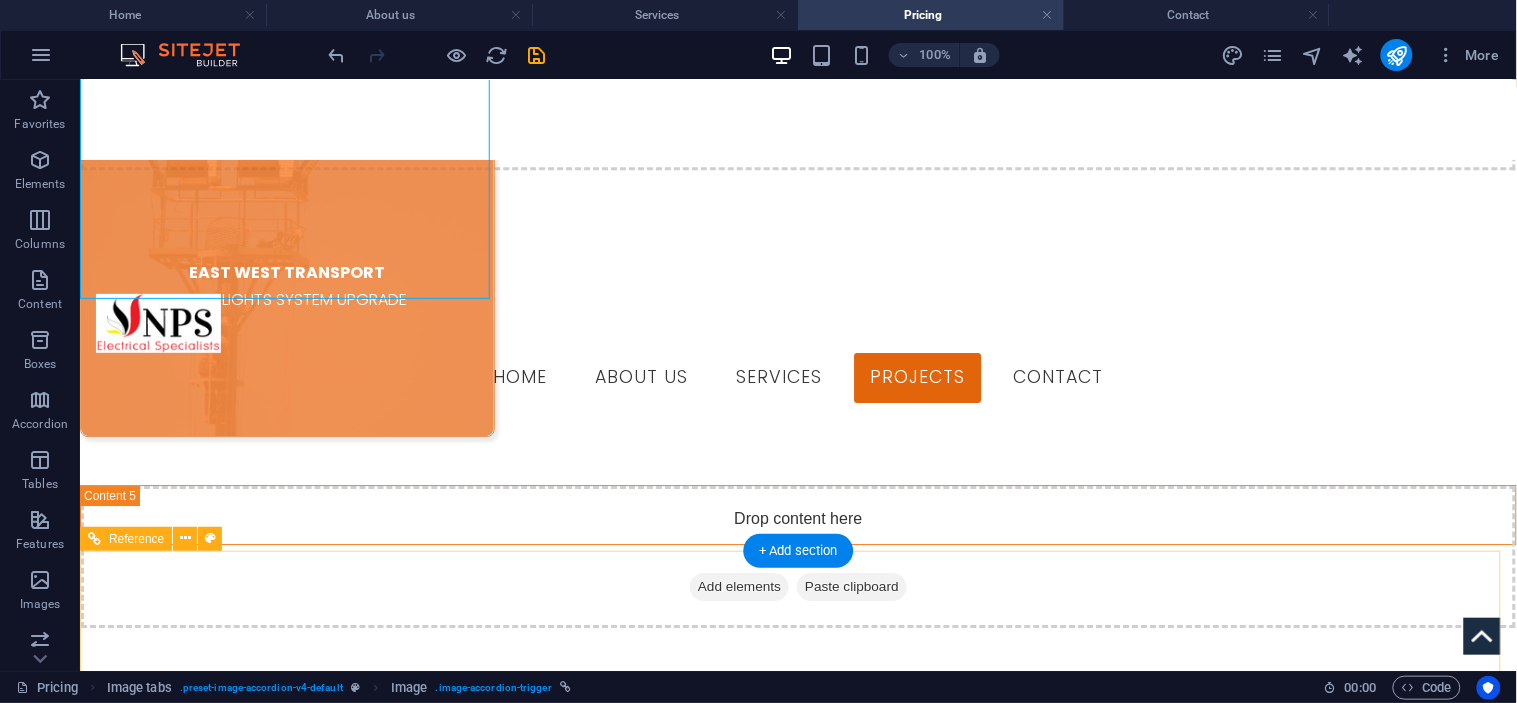 scroll, scrollTop: 3258, scrollLeft: 0, axis: vertical 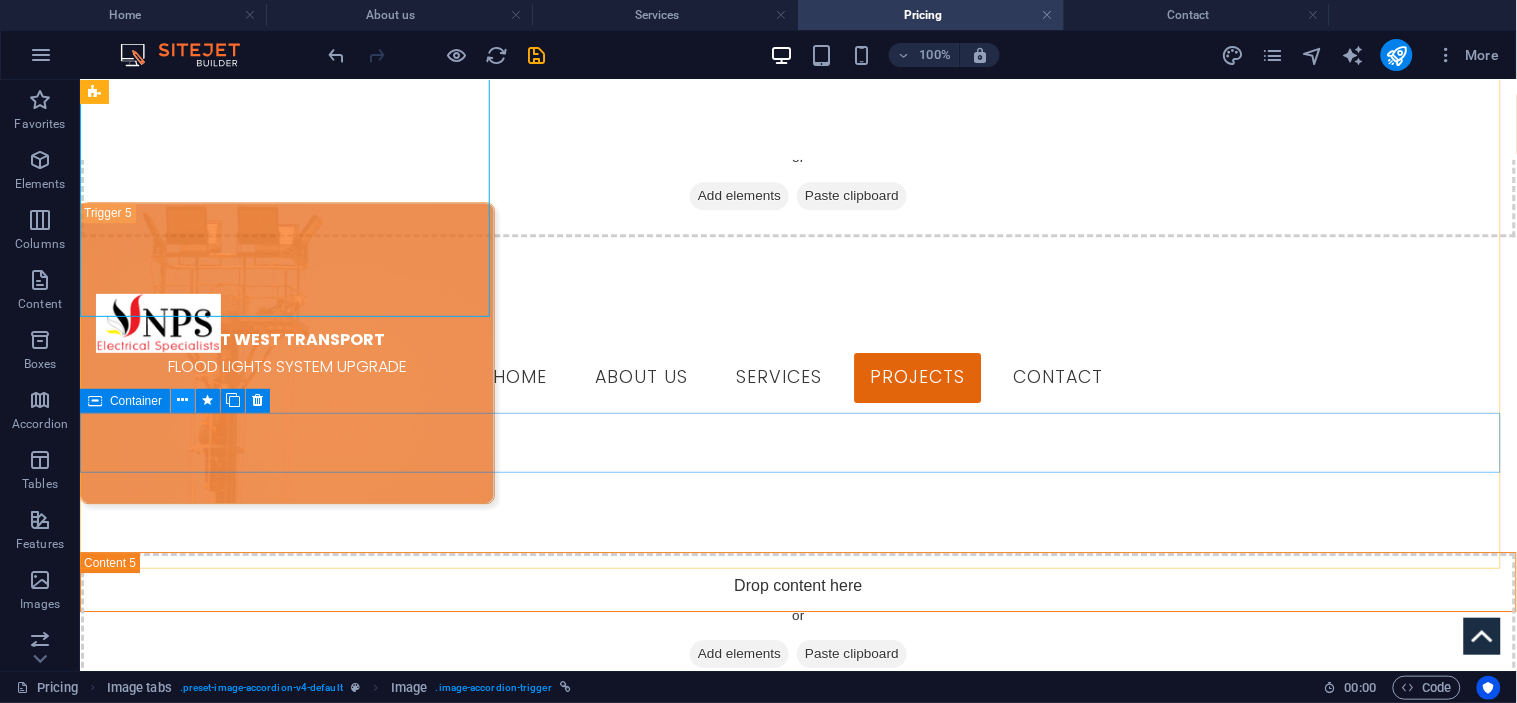 click at bounding box center (183, 400) 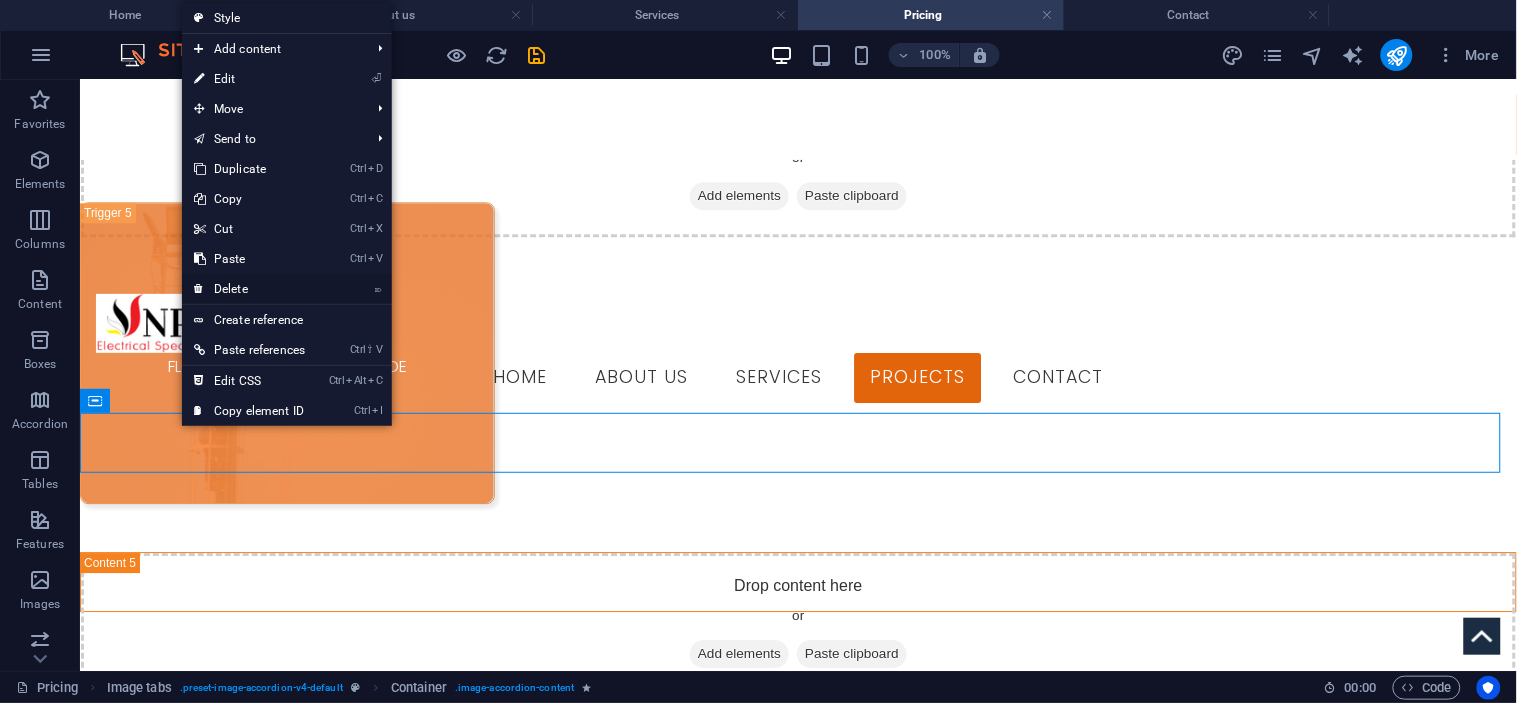 click on "⌦  Delete" at bounding box center [249, 289] 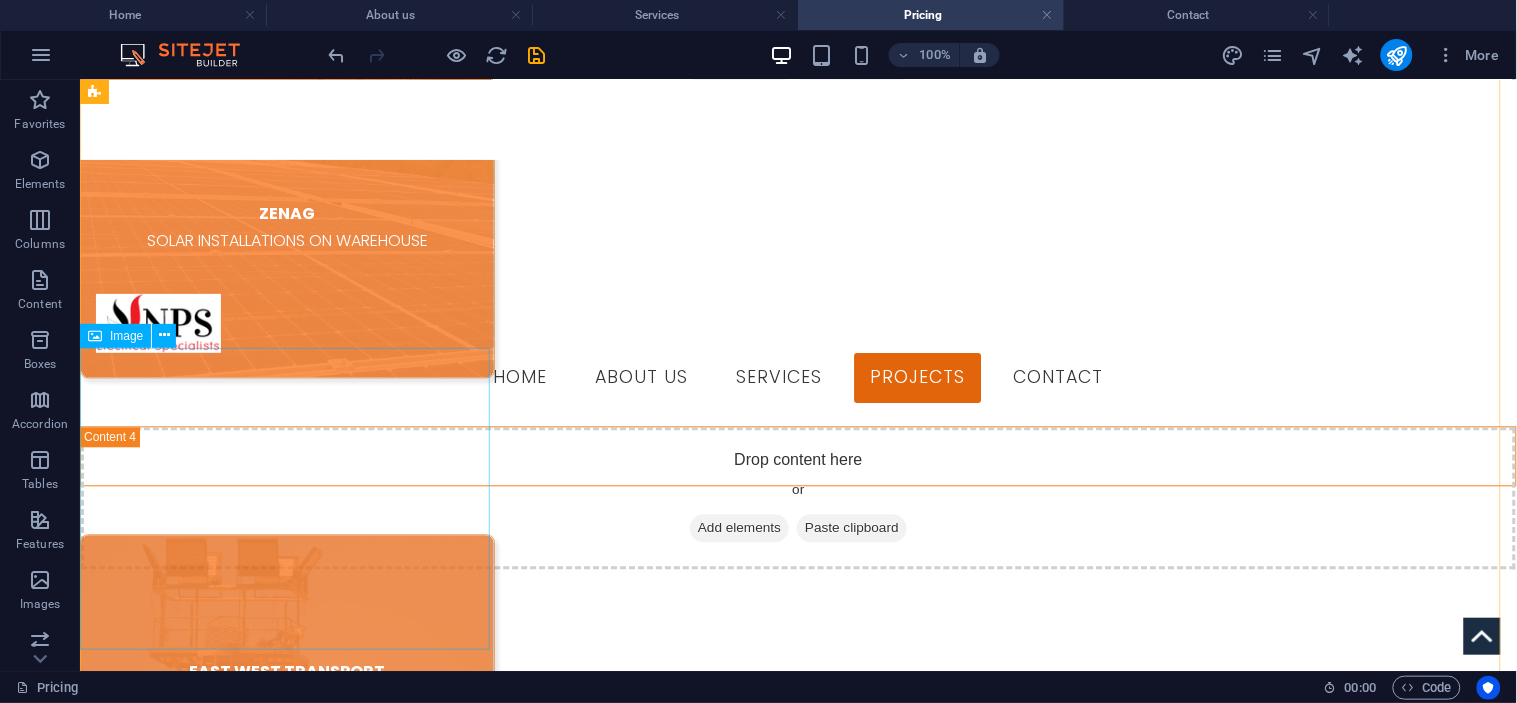 scroll, scrollTop: 2814, scrollLeft: 0, axis: vertical 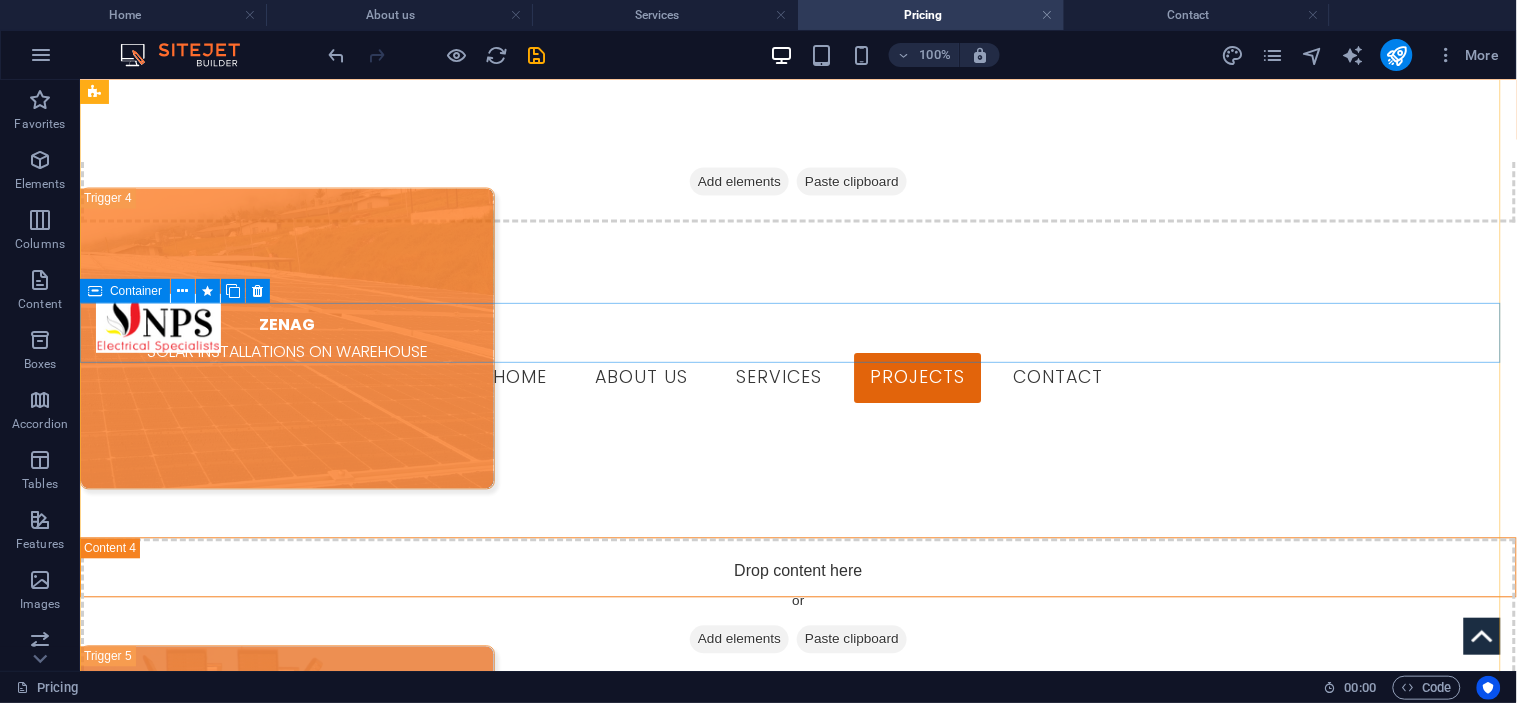click at bounding box center [183, 291] 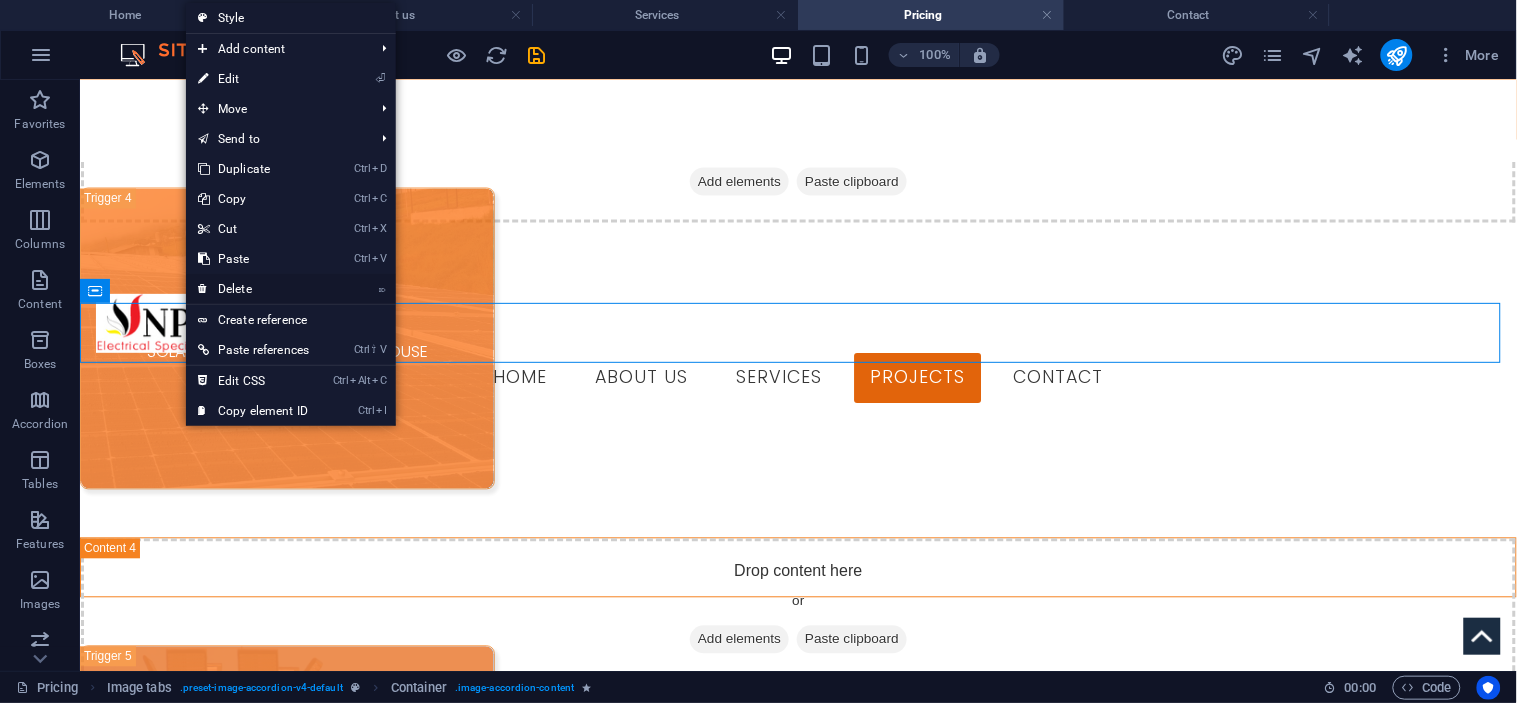 click on "⌦  Delete" at bounding box center (253, 289) 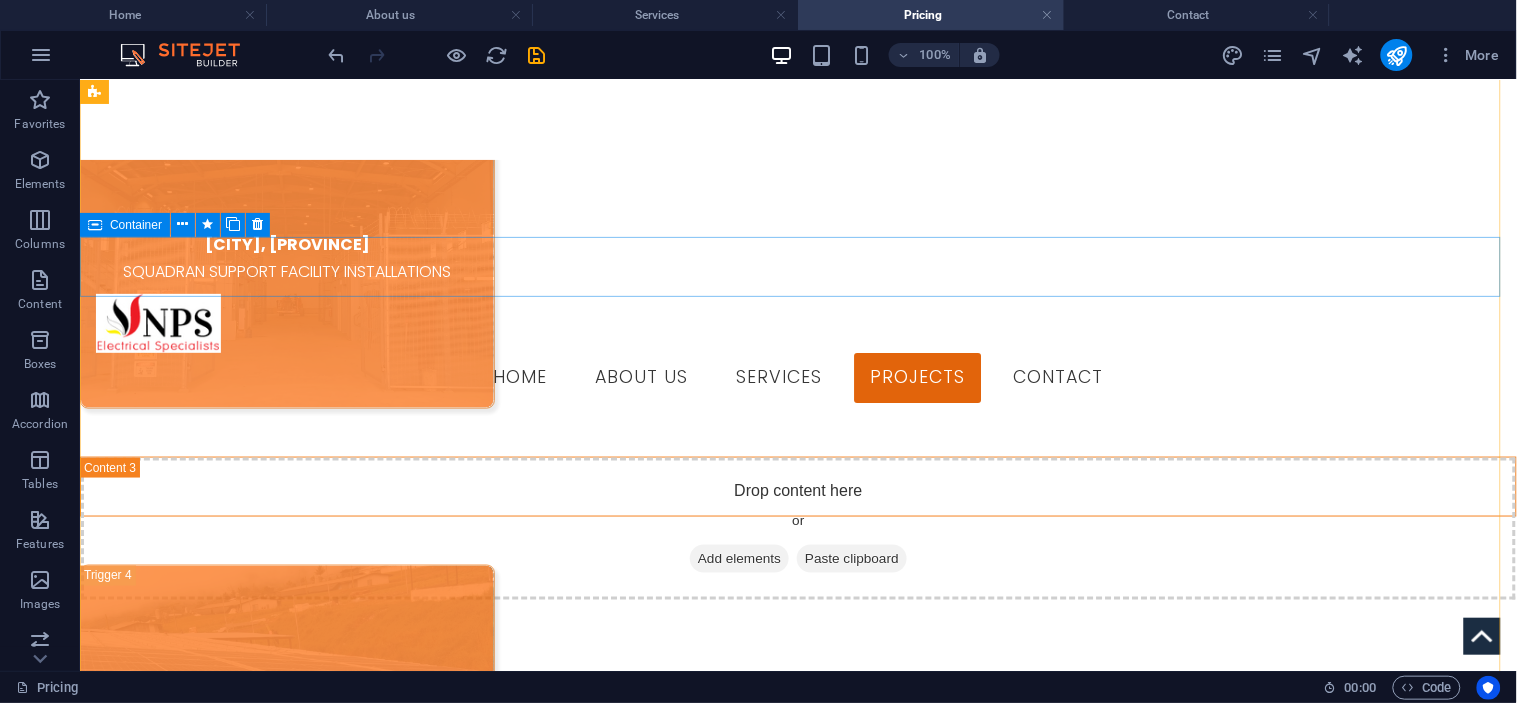 scroll, scrollTop: 2326, scrollLeft: 0, axis: vertical 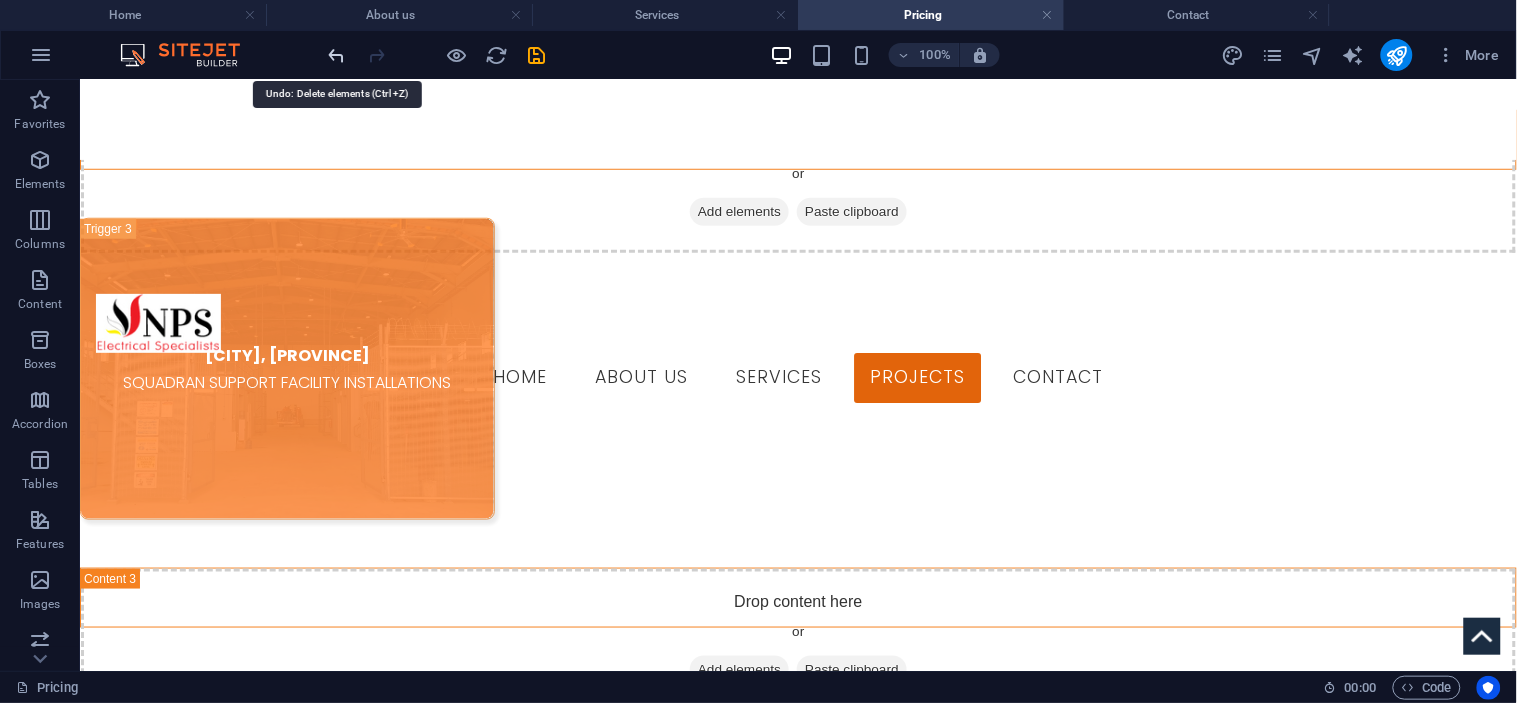 click at bounding box center [337, 55] 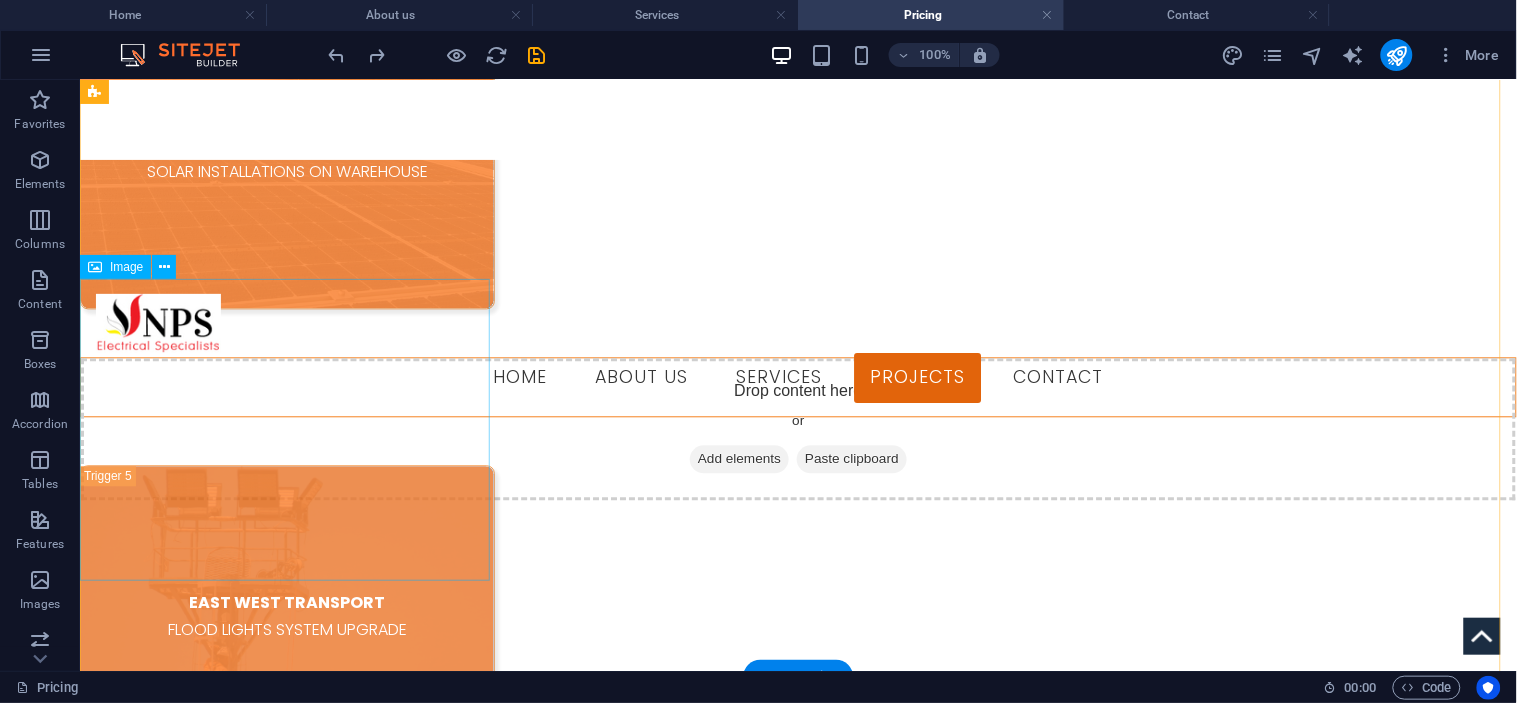 scroll, scrollTop: 2772, scrollLeft: 0, axis: vertical 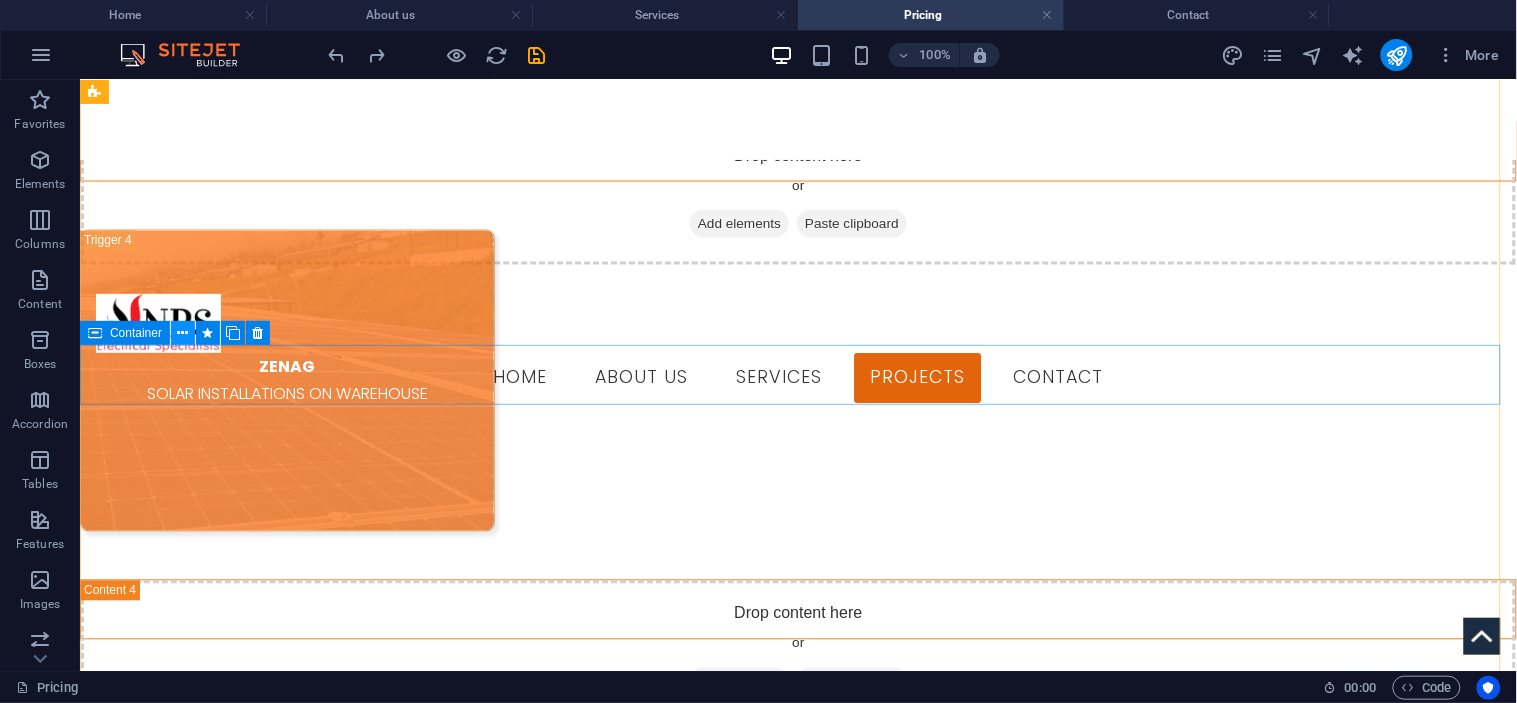 click at bounding box center (183, 333) 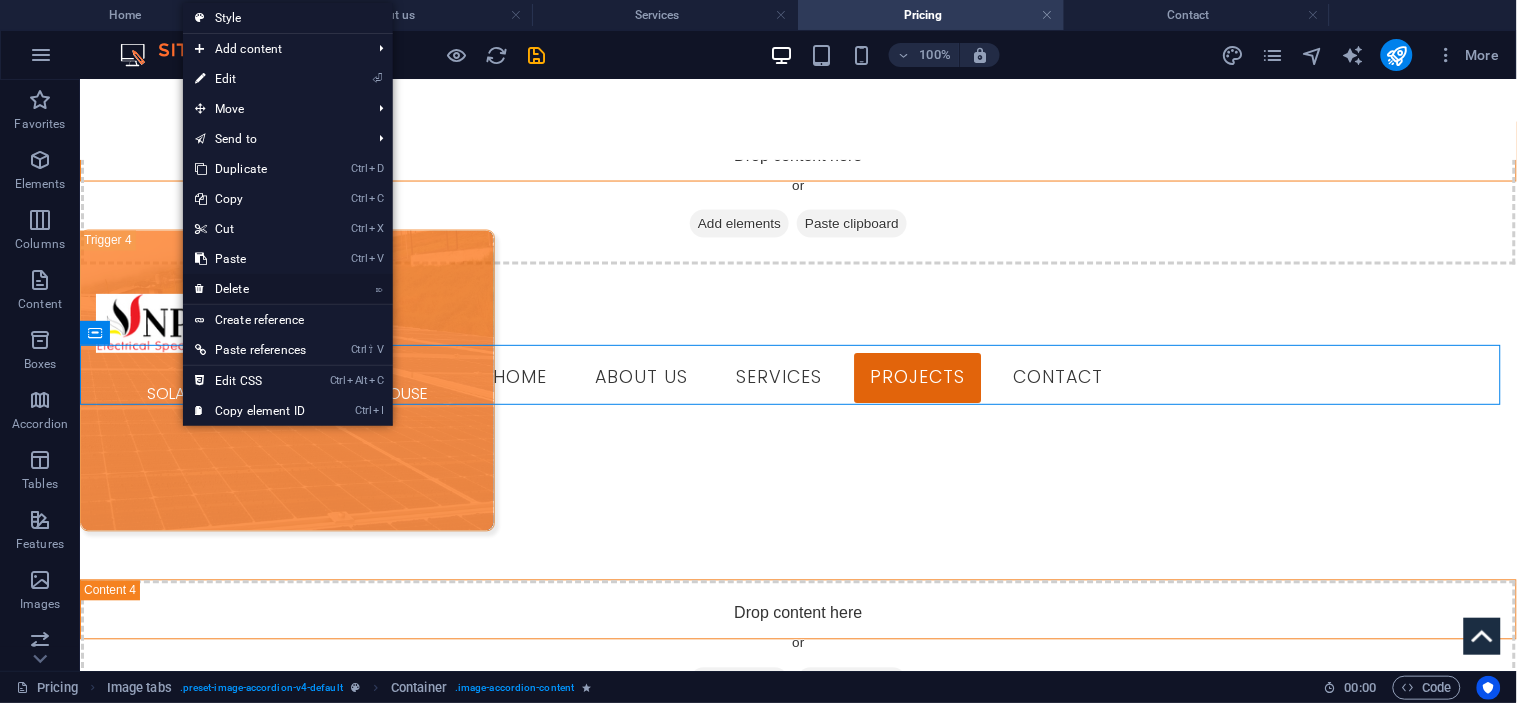 click on "⌦  Delete" at bounding box center [250, 289] 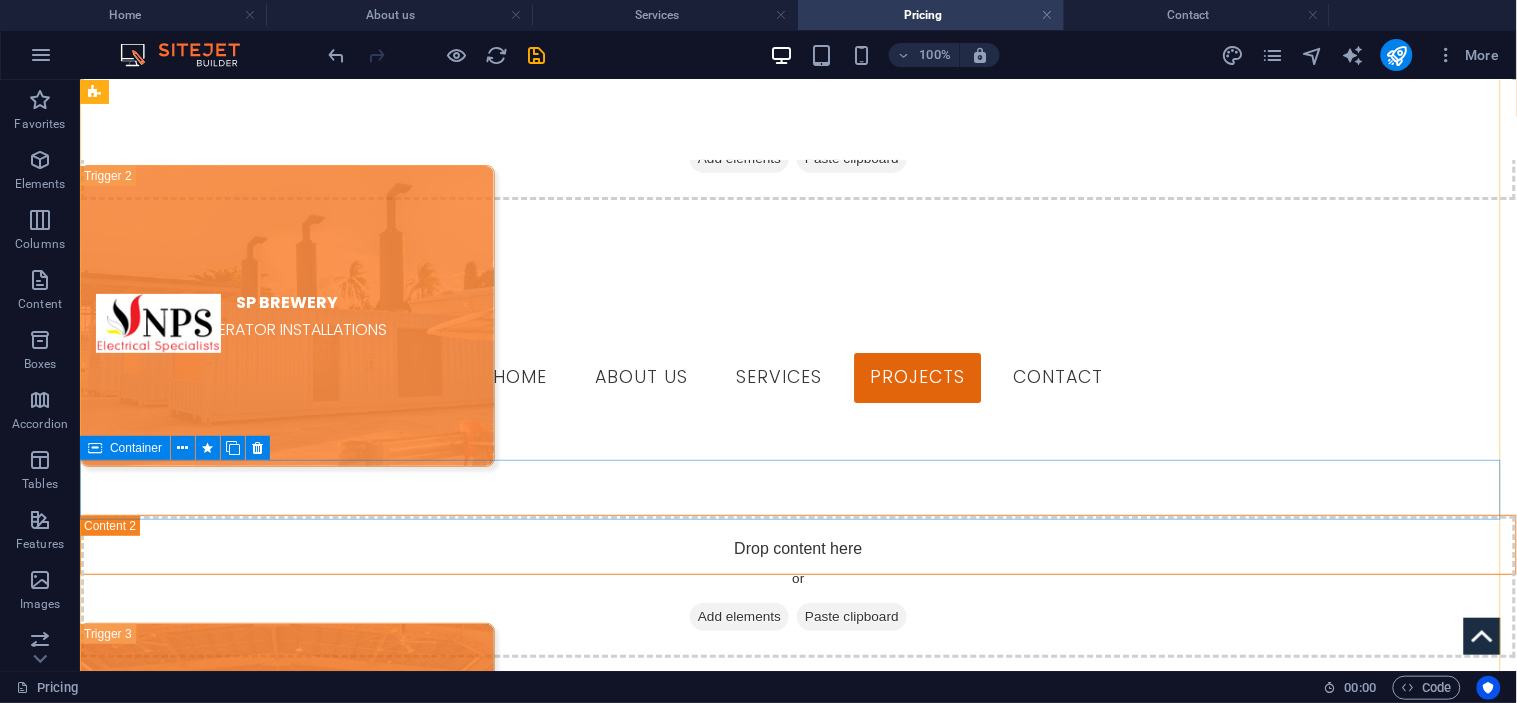 scroll, scrollTop: 1548, scrollLeft: 0, axis: vertical 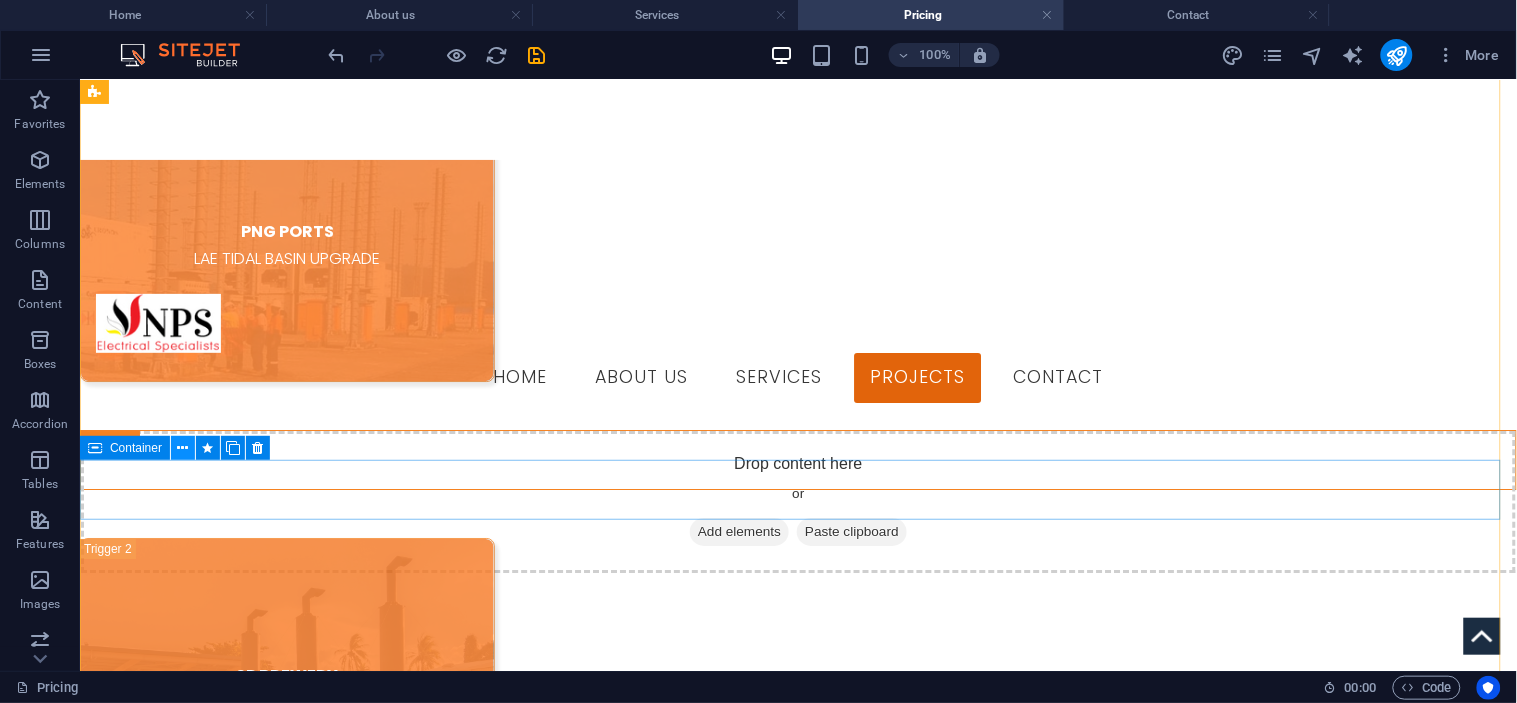 click at bounding box center (183, 448) 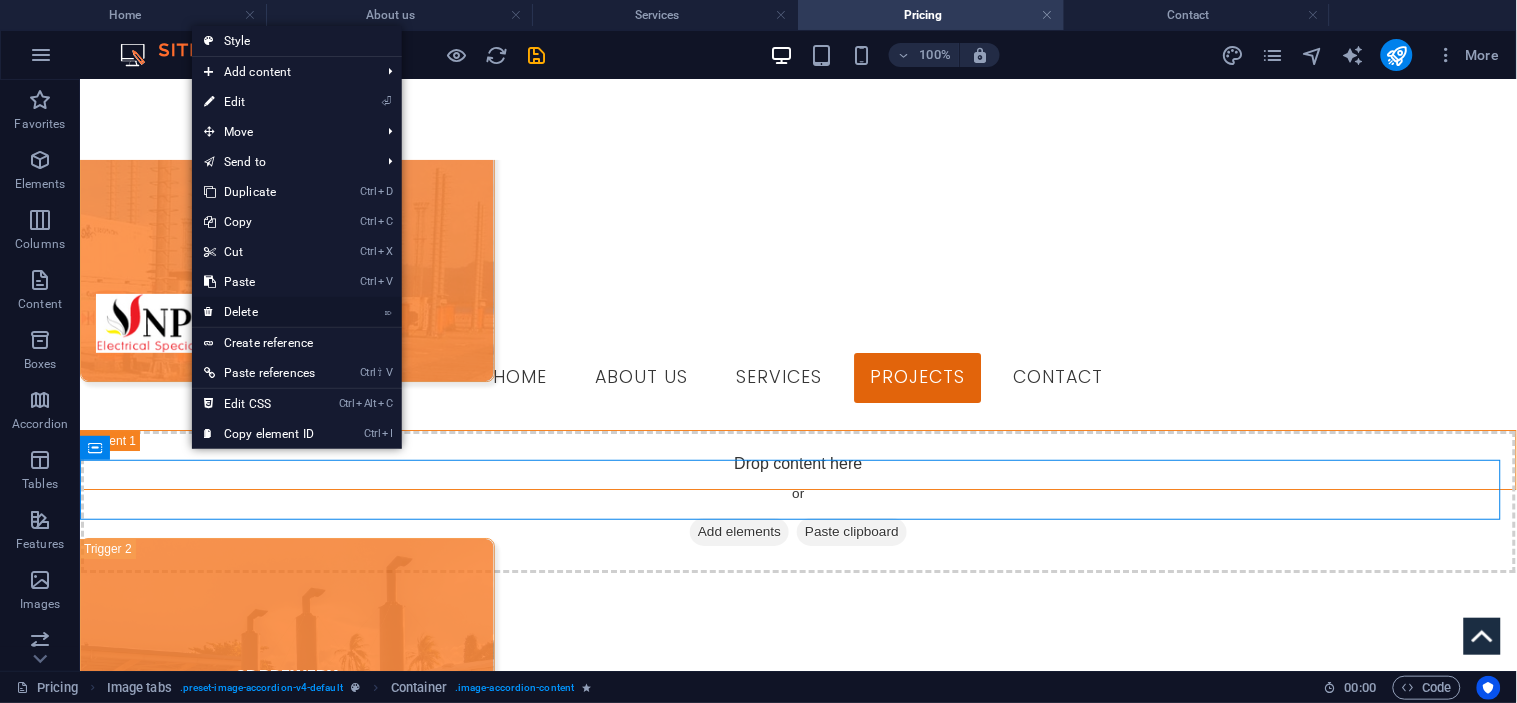 click on "⌦  Delete" at bounding box center [259, 312] 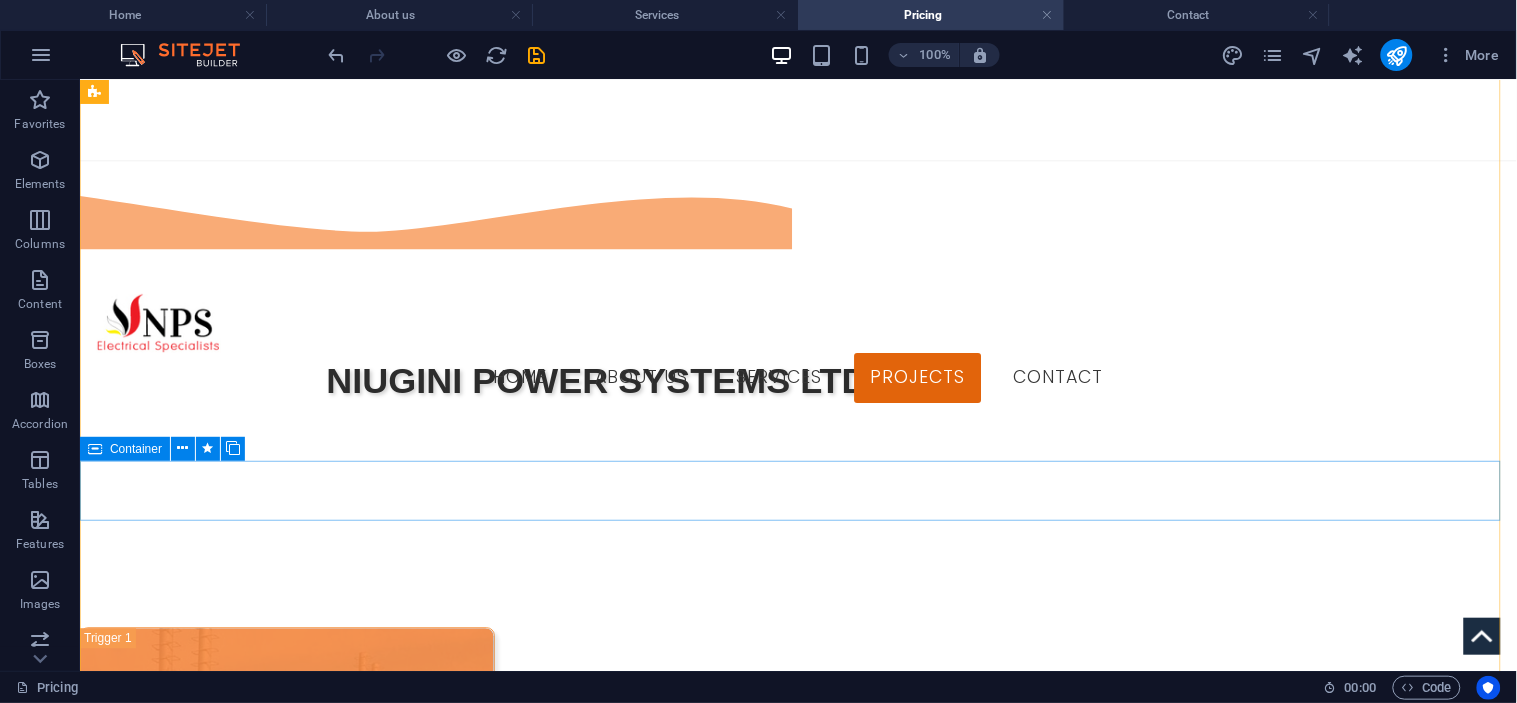 scroll, scrollTop: 994, scrollLeft: 0, axis: vertical 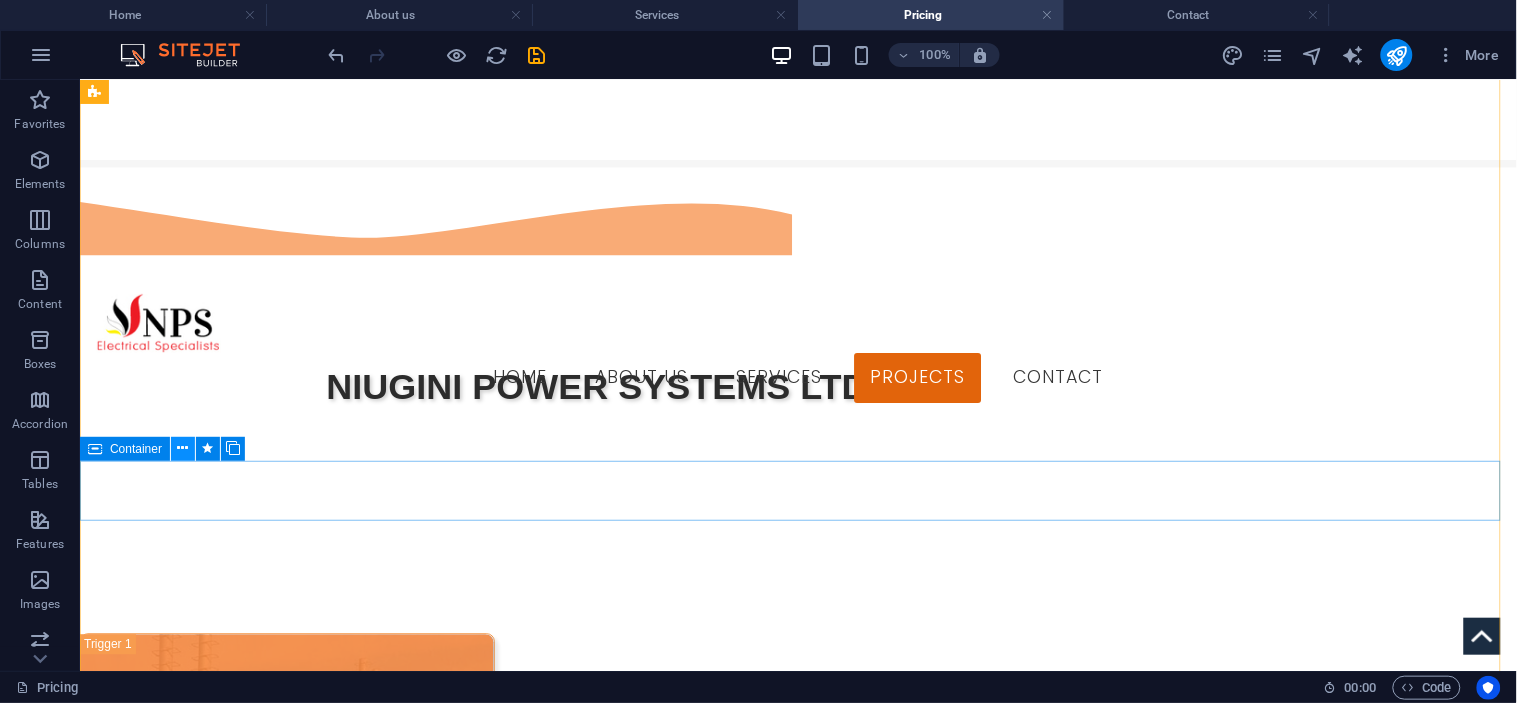 click at bounding box center (183, 448) 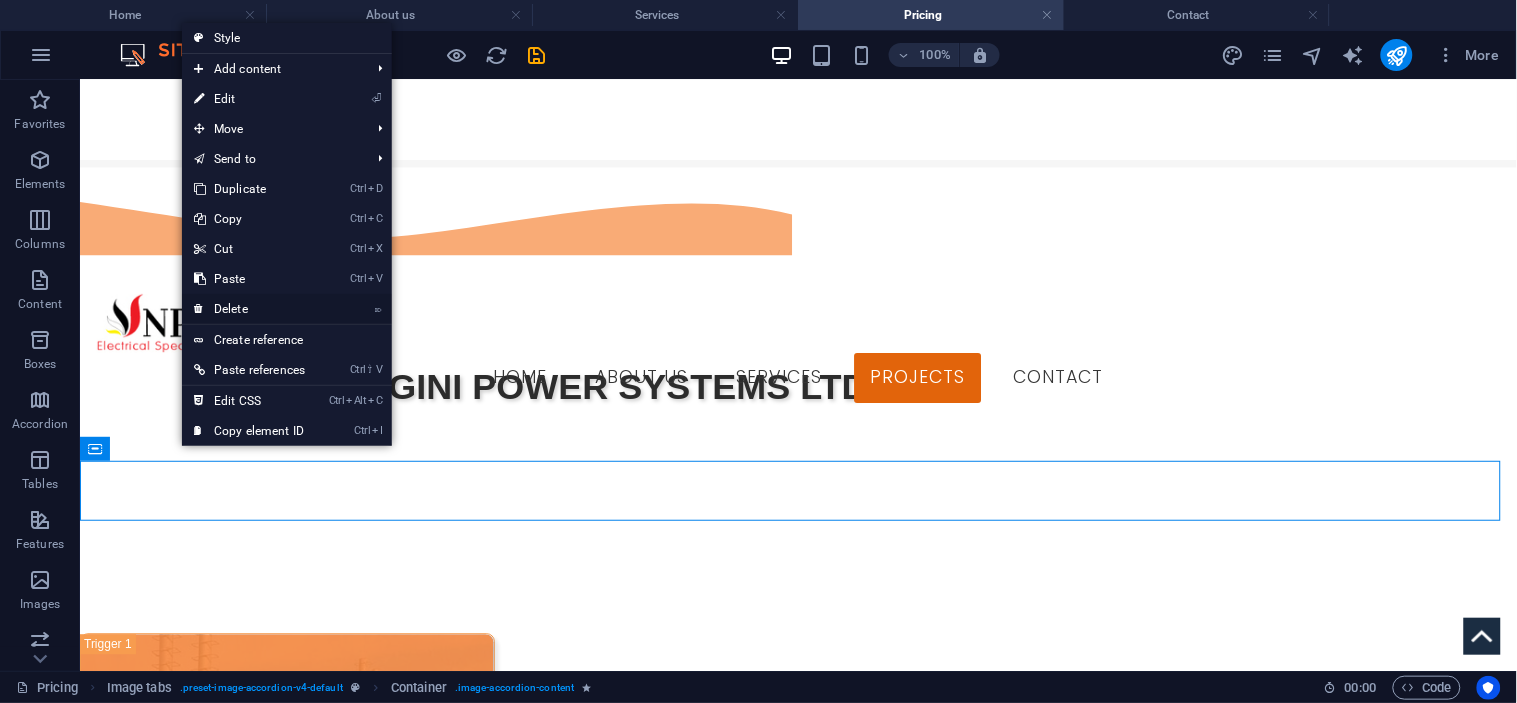 click on "⌦  Delete" at bounding box center [249, 309] 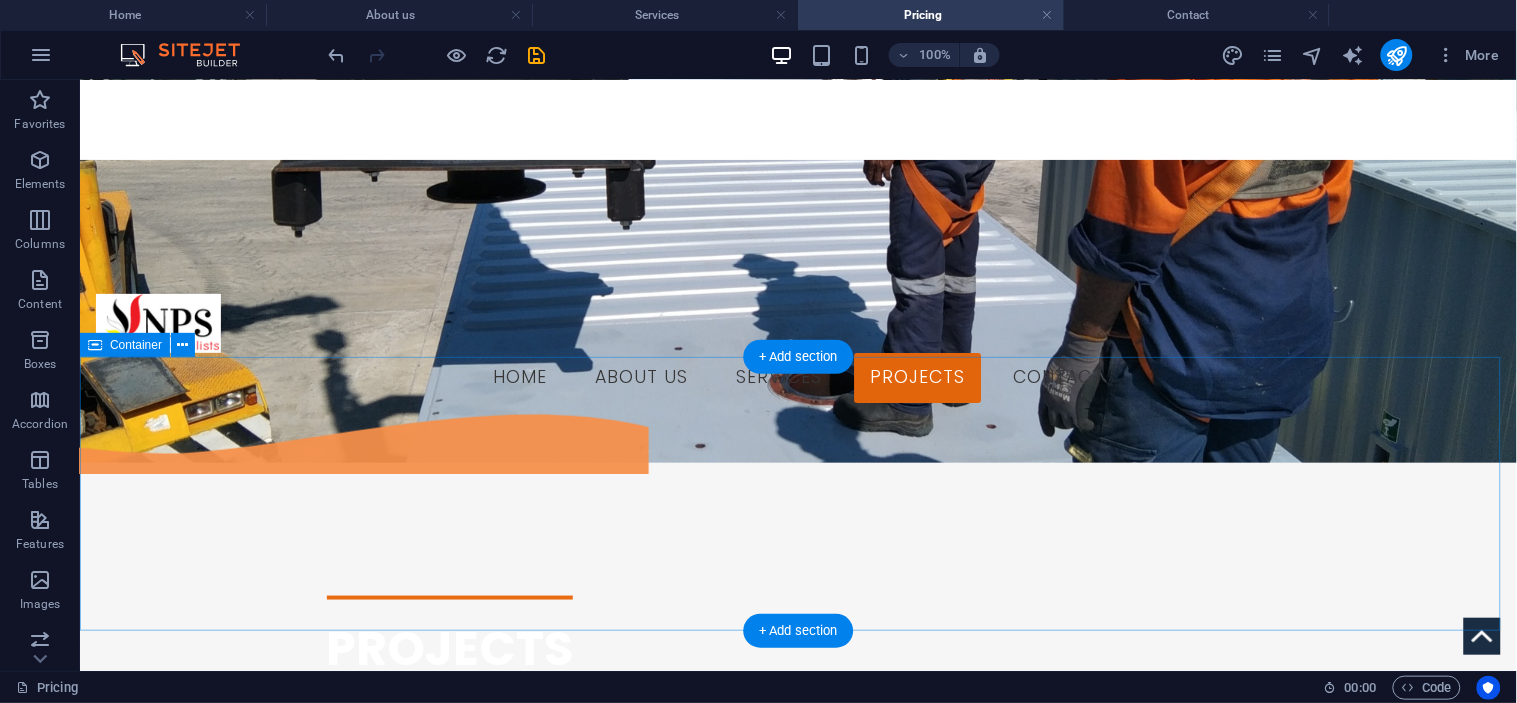 scroll, scrollTop: 330, scrollLeft: 0, axis: vertical 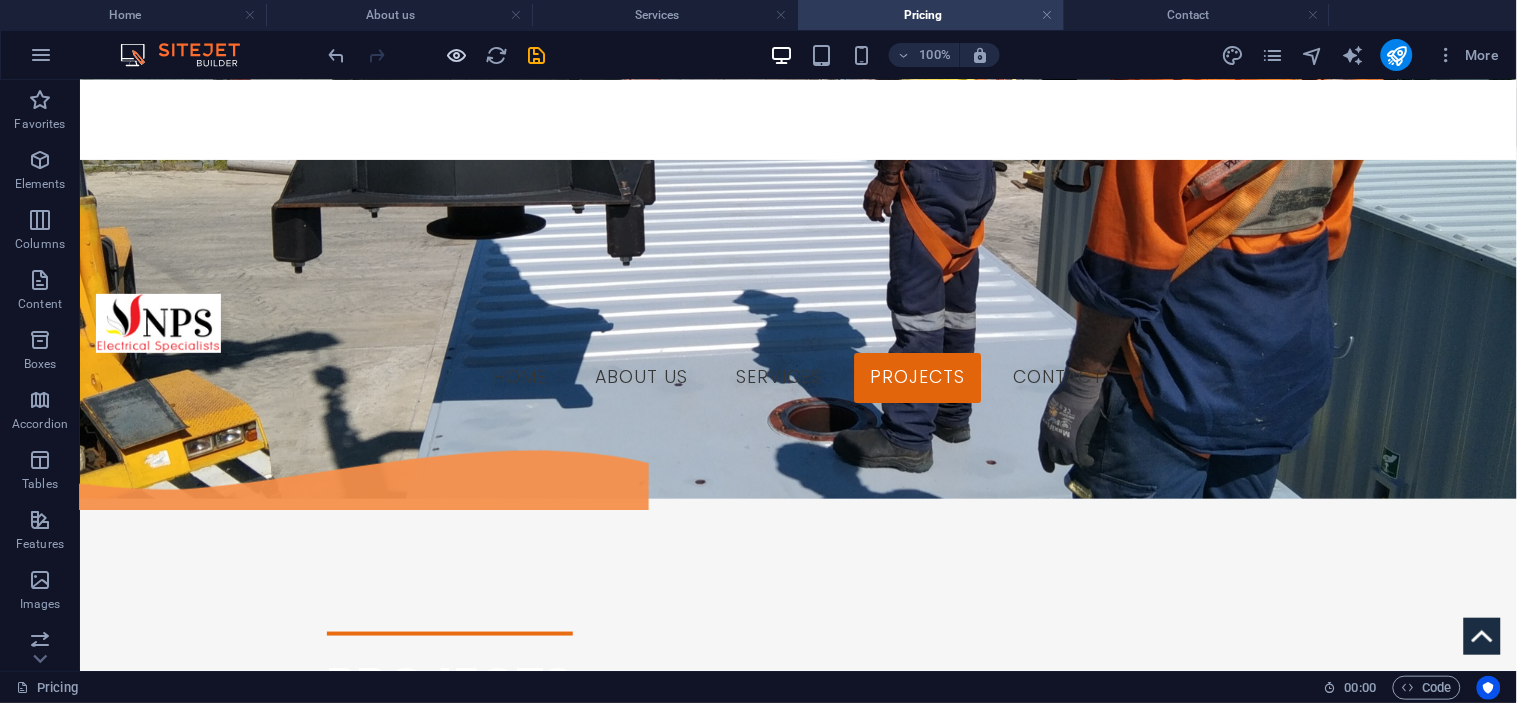 click at bounding box center (457, 55) 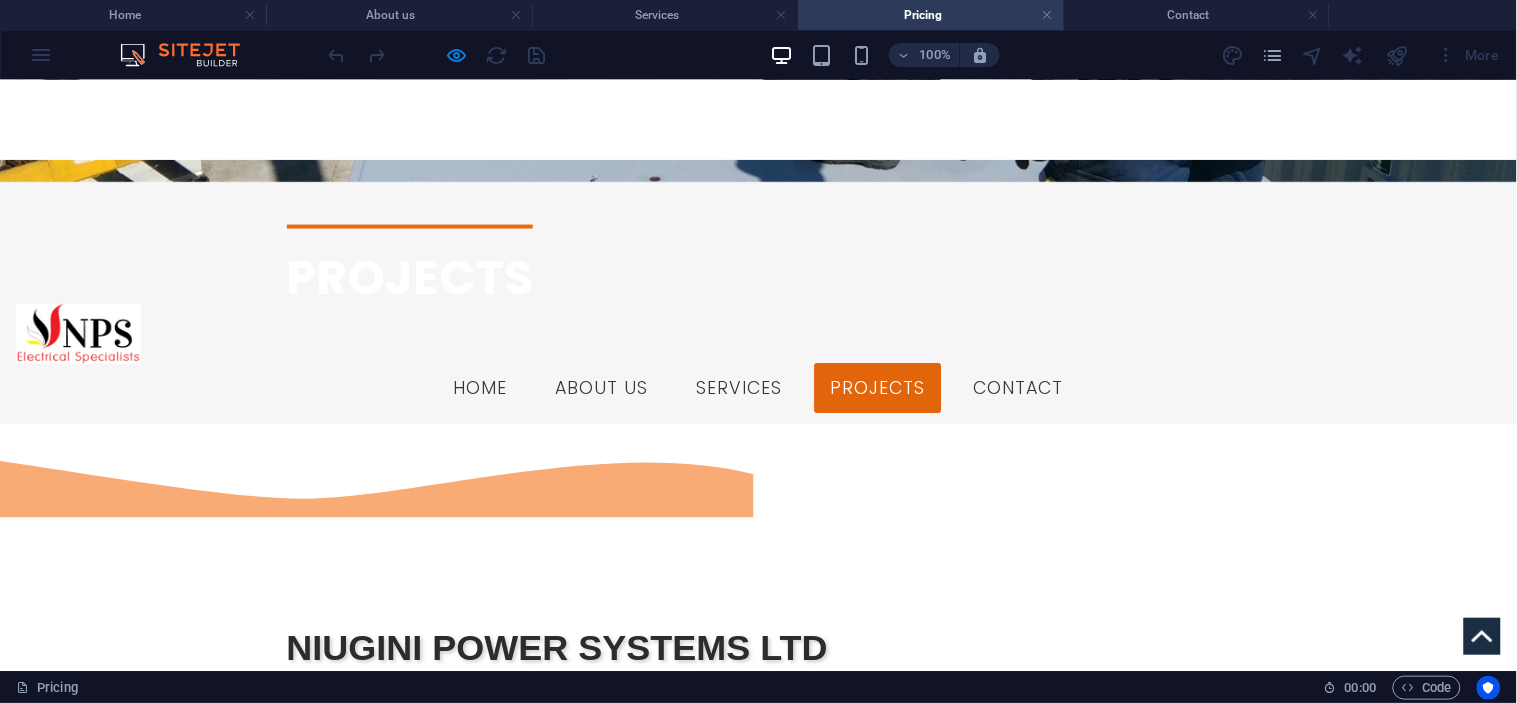 scroll, scrollTop: 774, scrollLeft: 0, axis: vertical 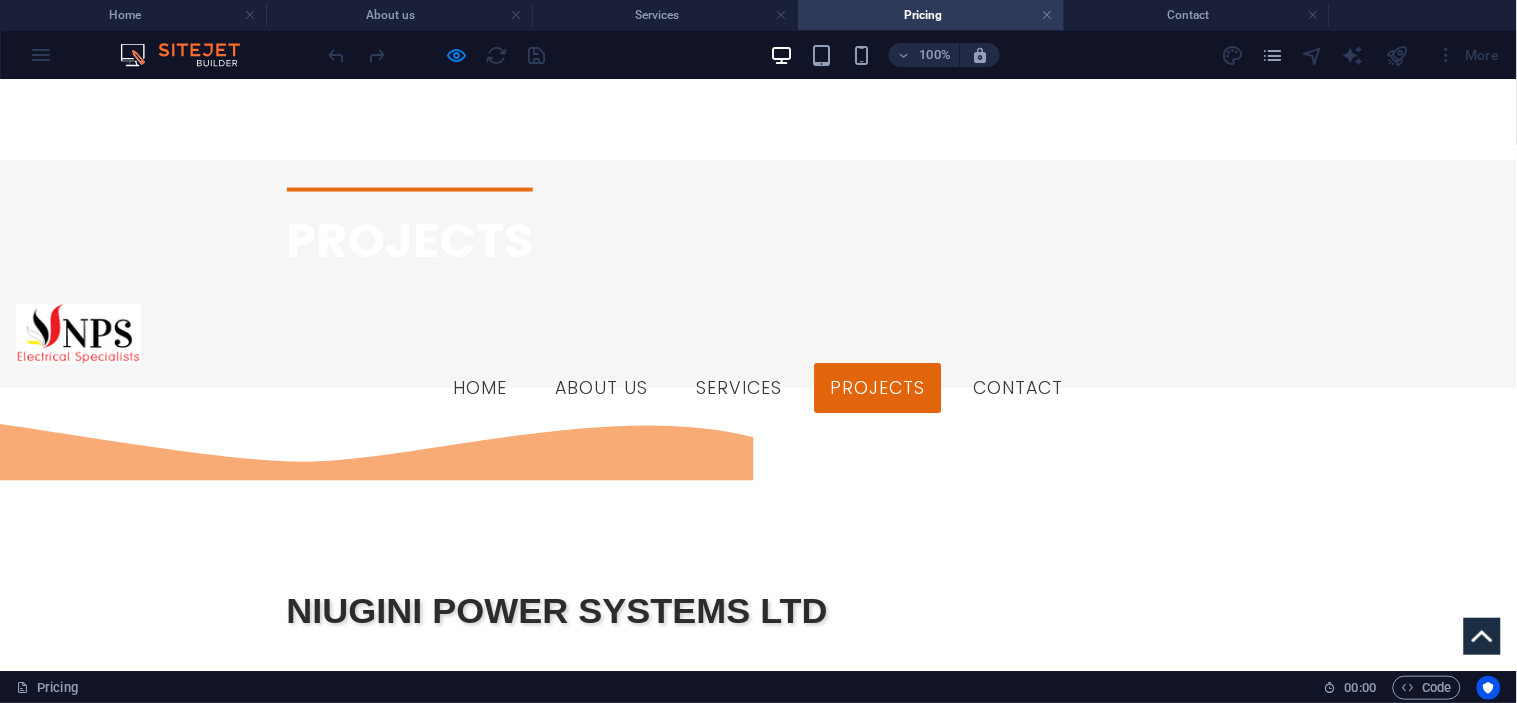 click on "LAE TIDAL BASIN UPGRADE" at bounding box center (221, 1035) 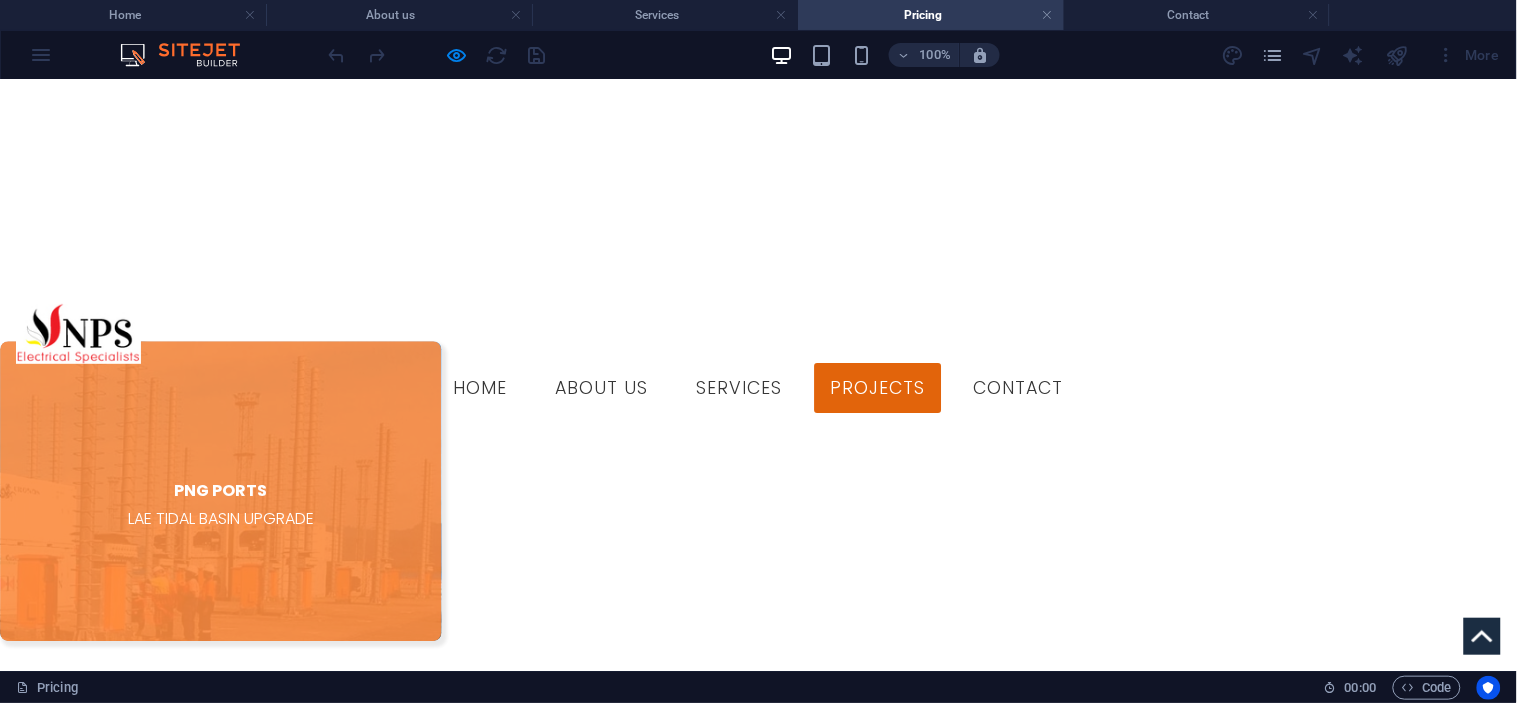 click on "EAST WEST TRANSPORT FLOOD LIGHTS SYSTEM UPGRADE" at bounding box center (221, 1882) 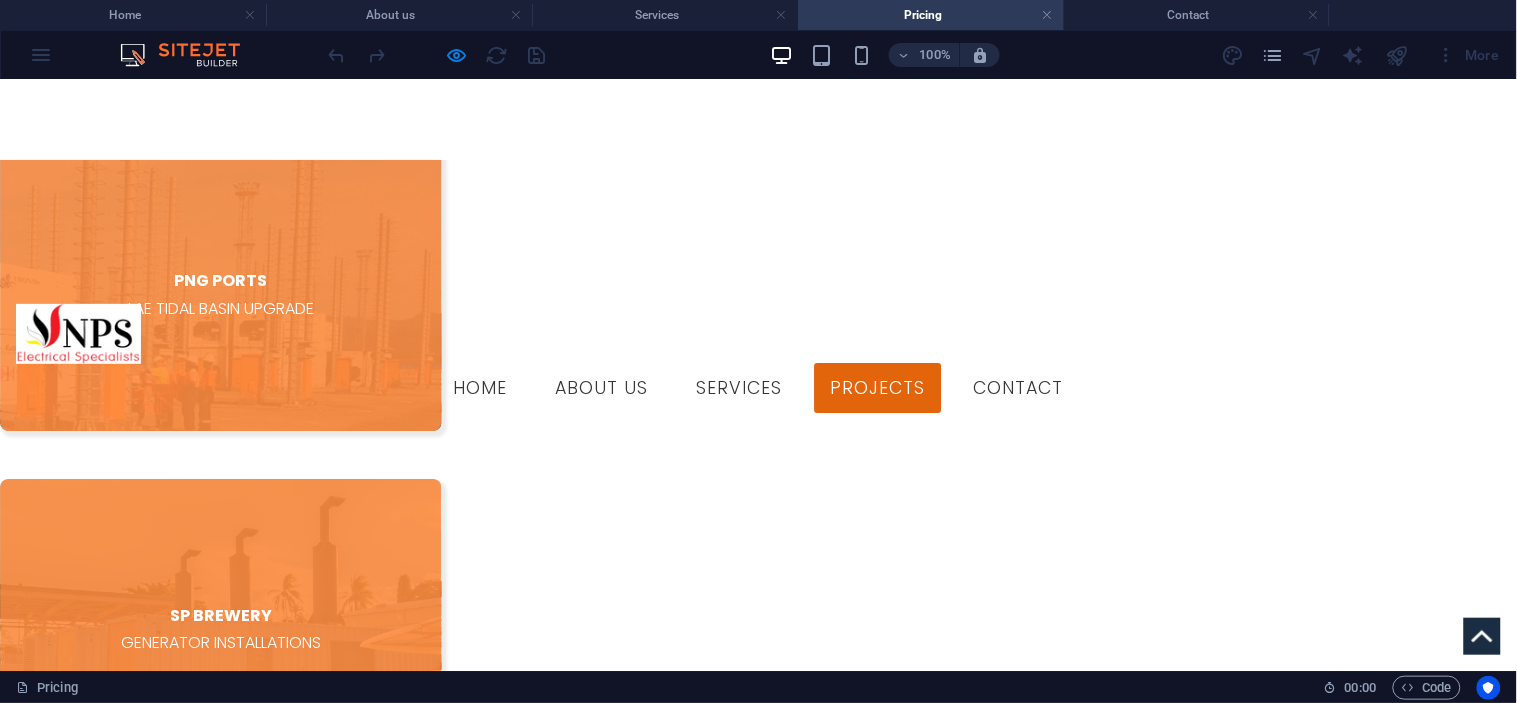 click at bounding box center (758, 183) 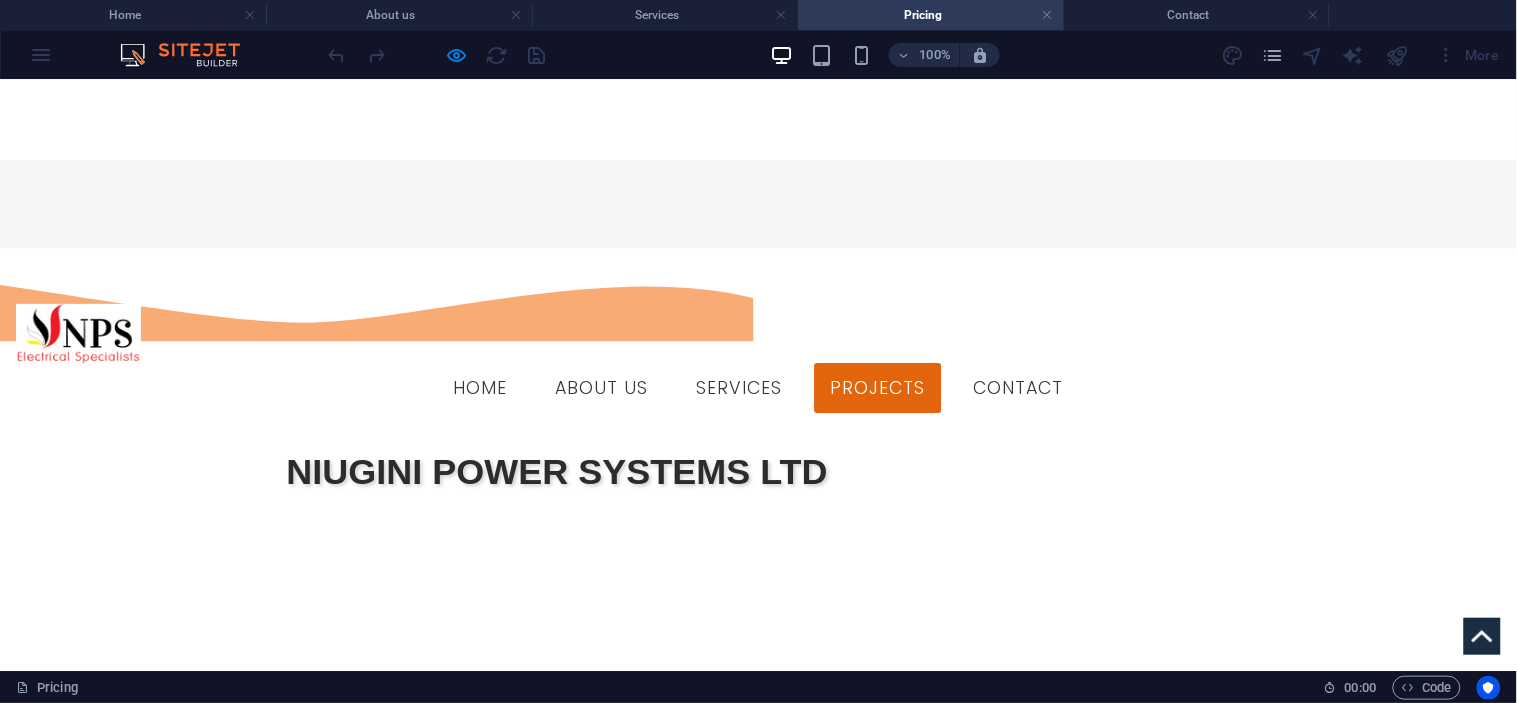scroll, scrollTop: 724, scrollLeft: 0, axis: vertical 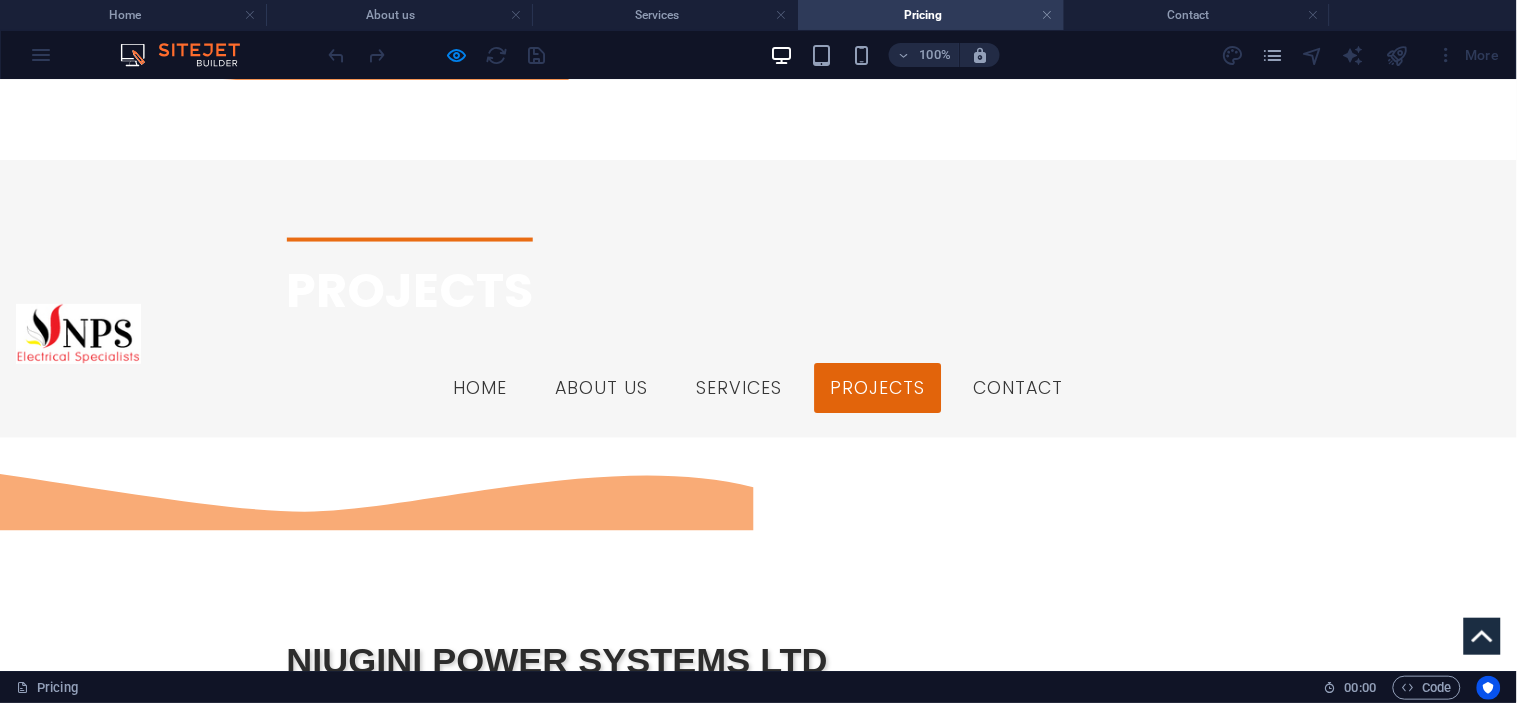click at bounding box center (221, 1754) 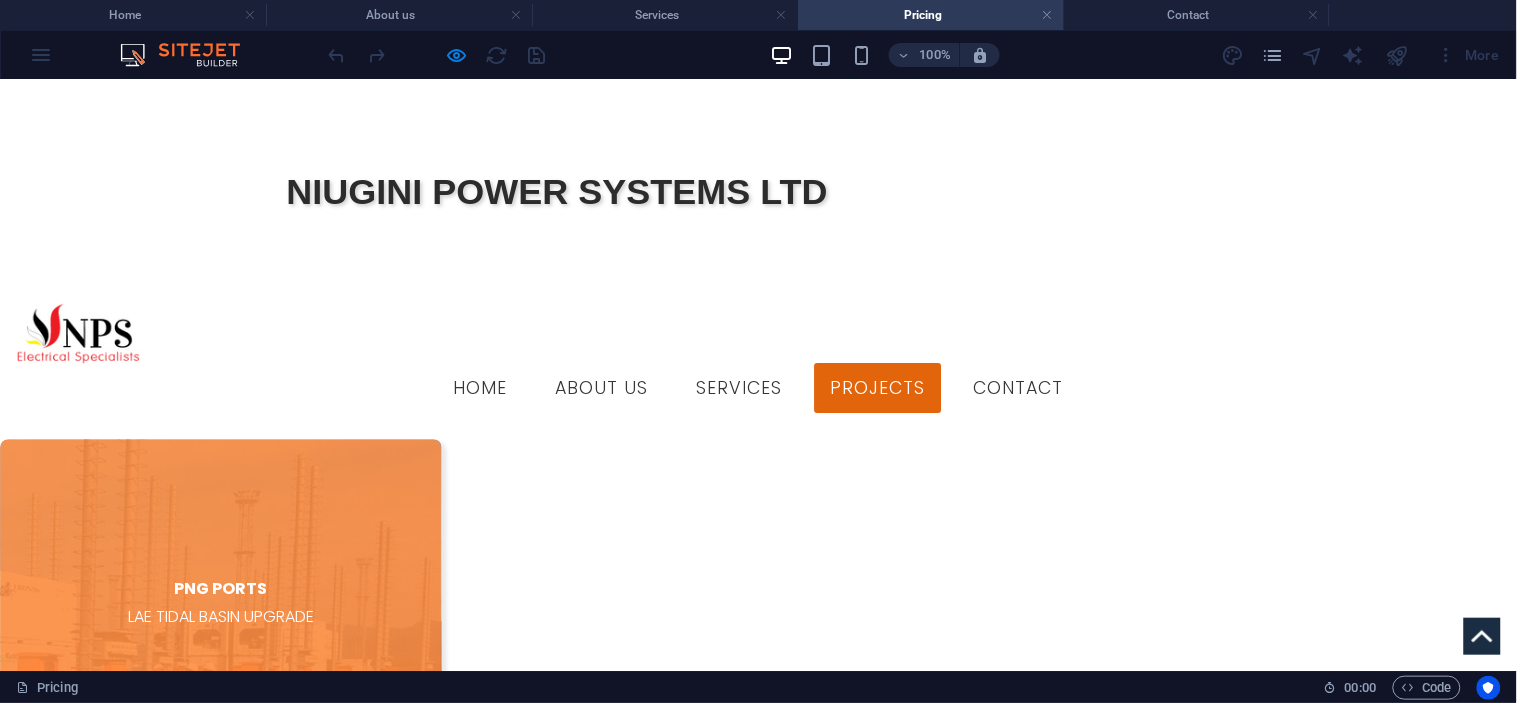 click on "PNG PORTS LAE TIDAL BASIN UPGRADE SP BREWERY GENERATOR INSTALLATIONS NKW, MANUS SQUADRAN SUPPORT FACILITY INSTALLATIONS Drop content here or  Add elements  Paste clipboard ZENAG SOLAR INSTALLATIONS ON WAREHOUSE EAST WEST TRANSPORT FLOOD LIGHTS SYSTEM UPGRADE" at bounding box center [758, 1338] 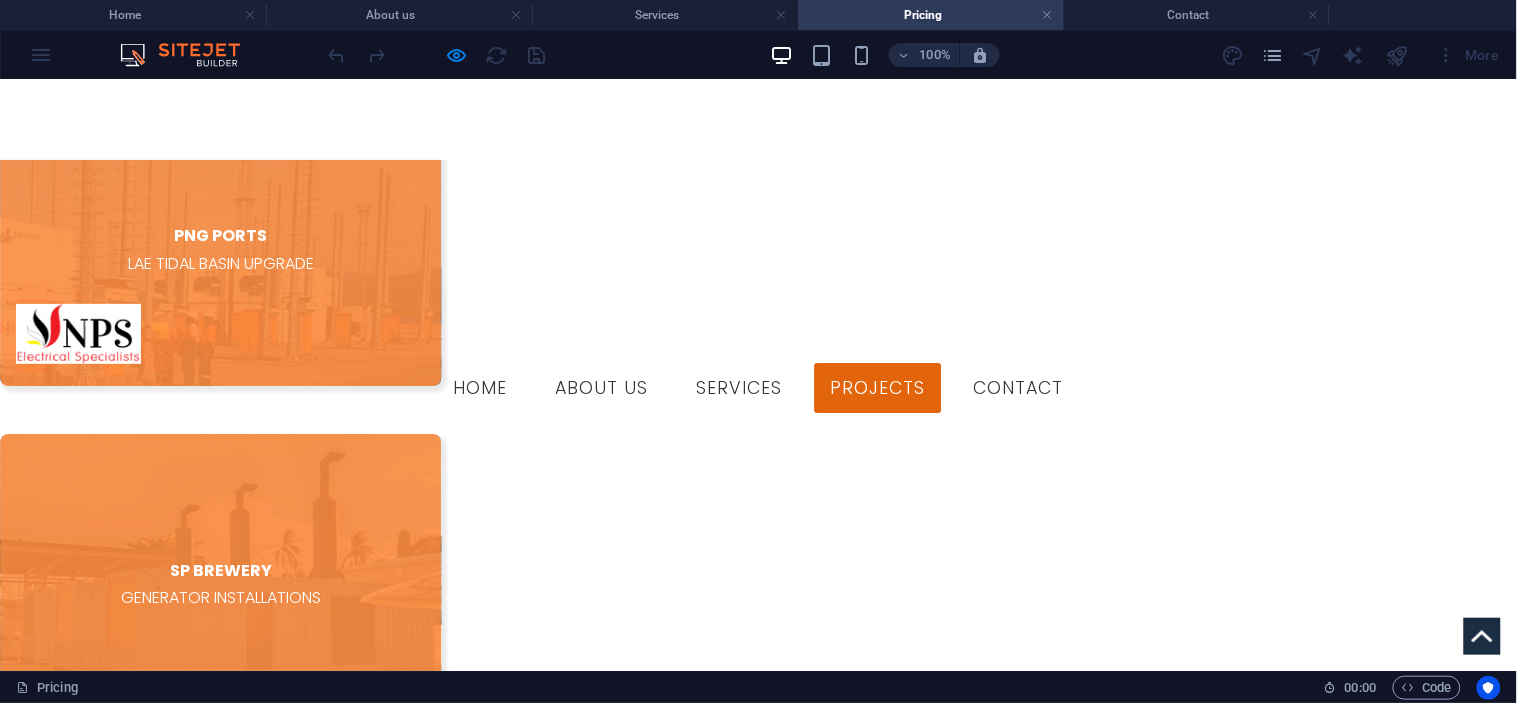 scroll, scrollTop: 1144, scrollLeft: 0, axis: vertical 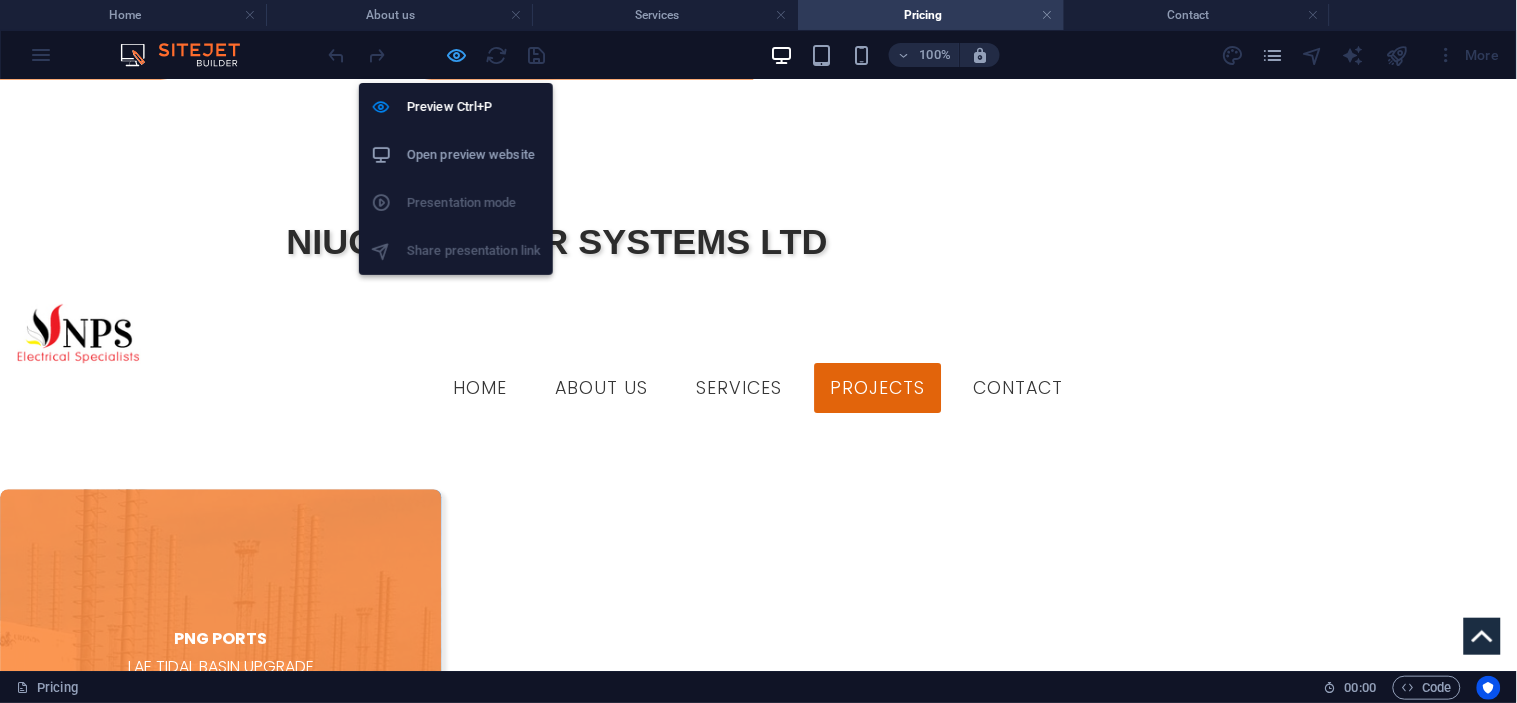 click at bounding box center (457, 55) 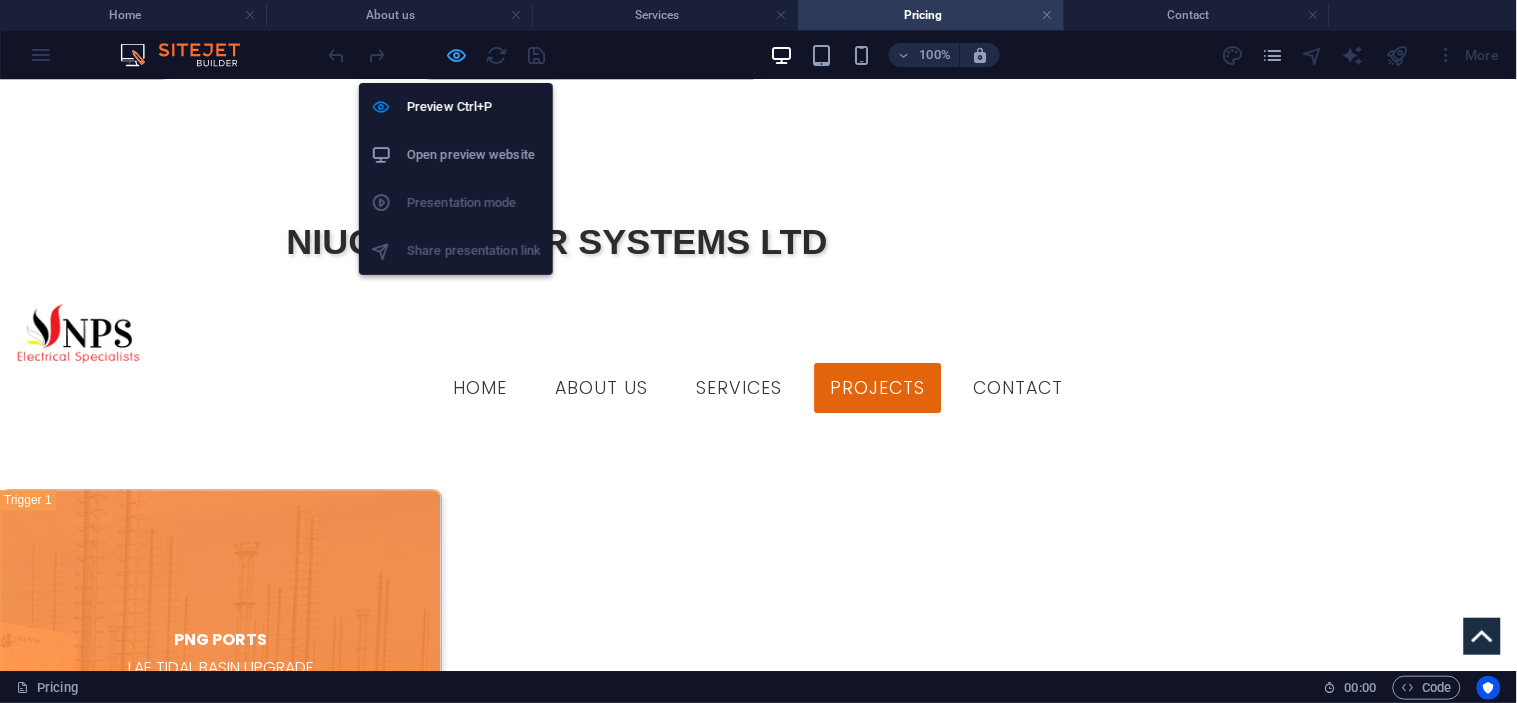 scroll, scrollTop: 1145, scrollLeft: 0, axis: vertical 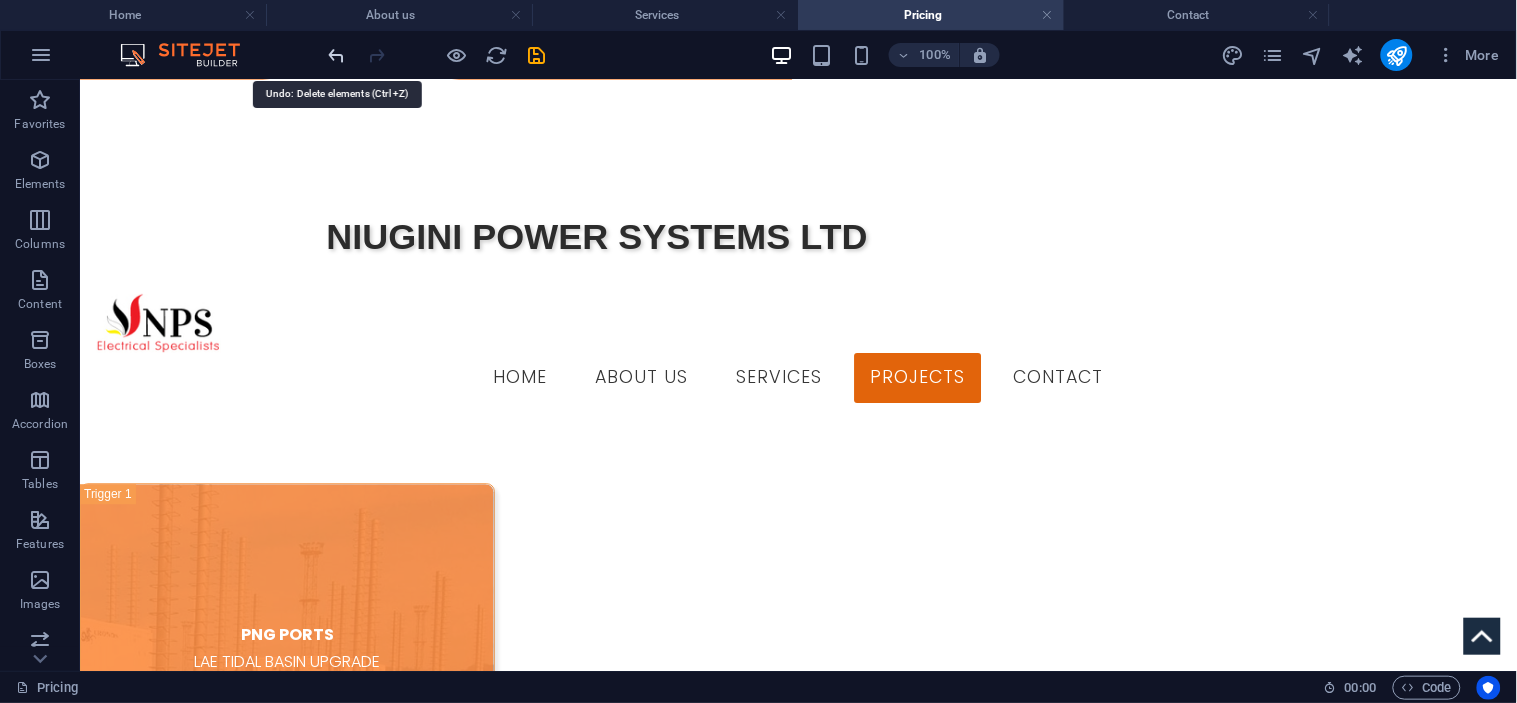 drag, startPoint x: 336, startPoint y: 56, endPoint x: 247, endPoint y: 5, distance: 102.5768 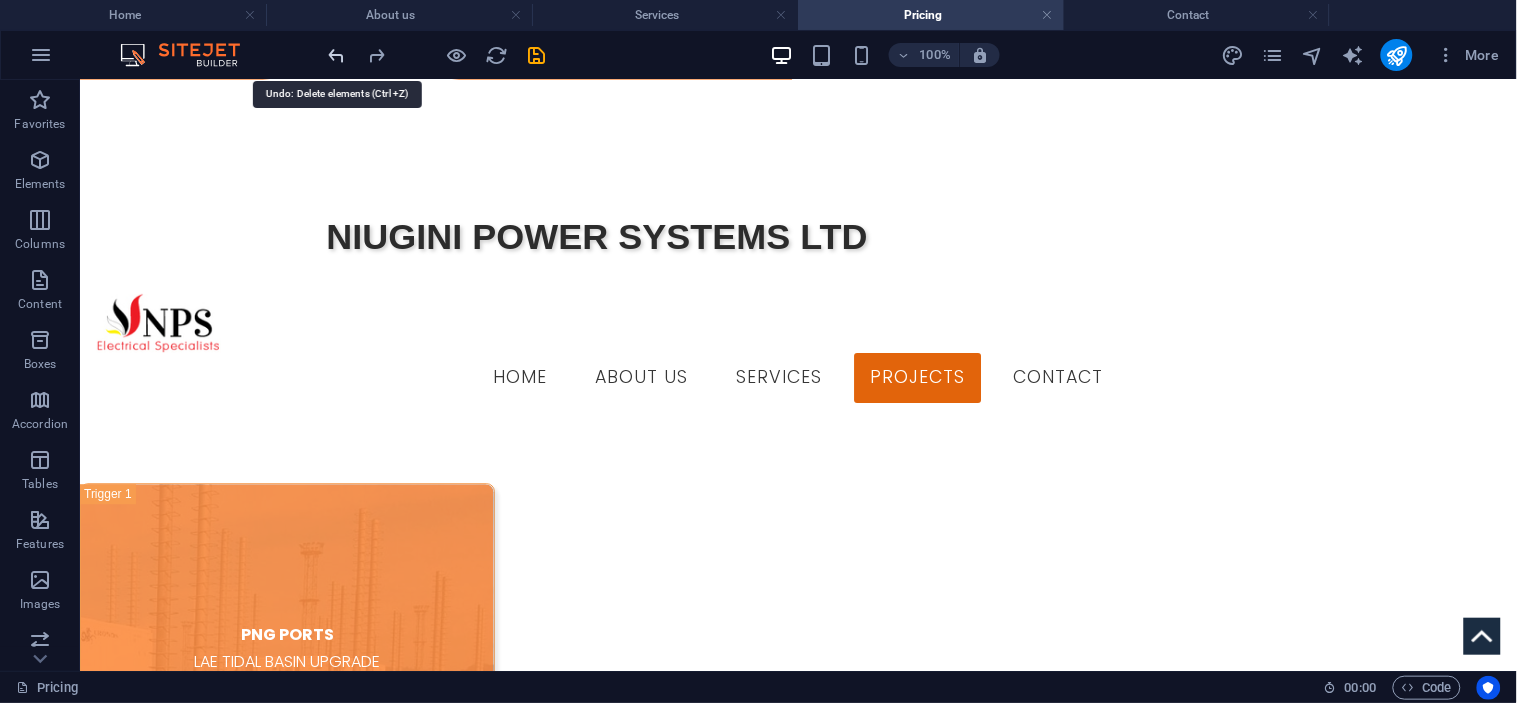 click at bounding box center (337, 55) 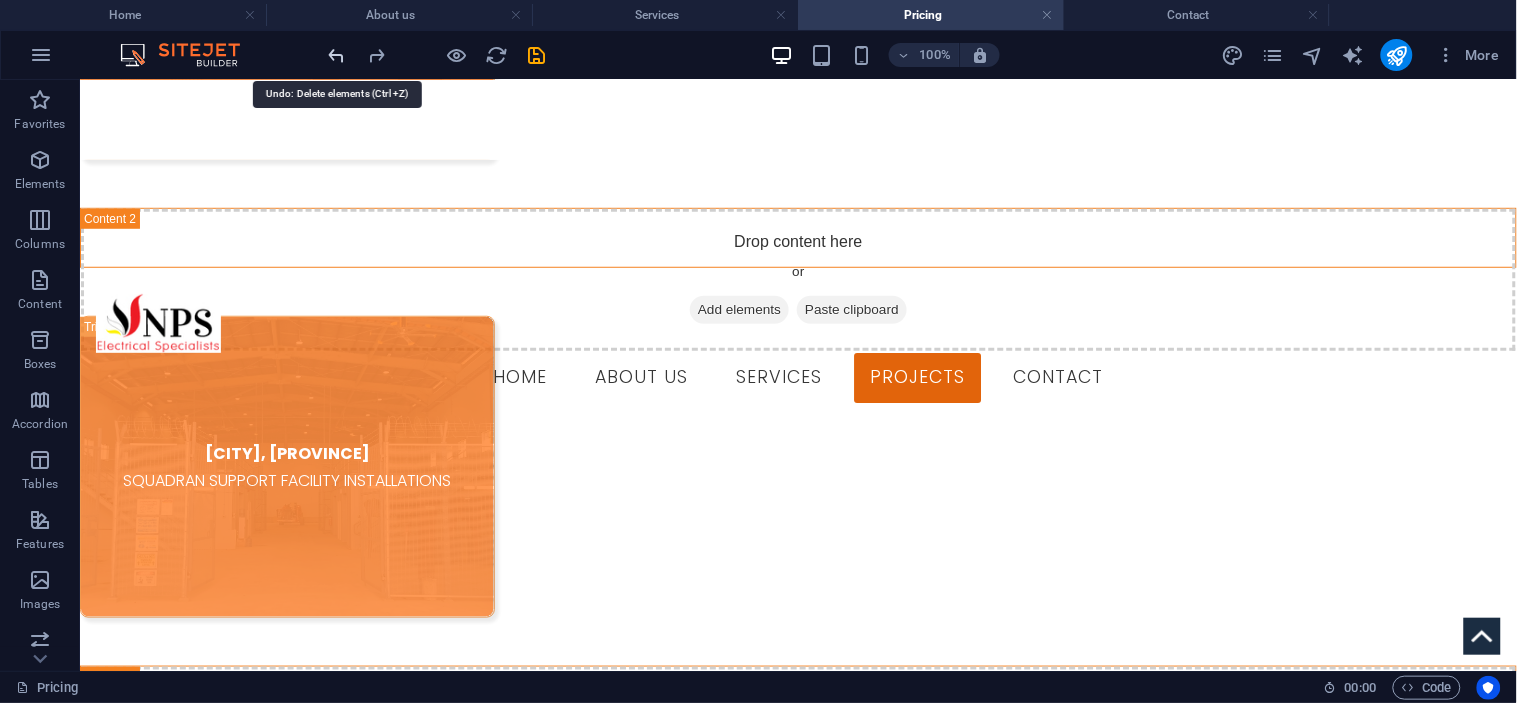 click at bounding box center [337, 55] 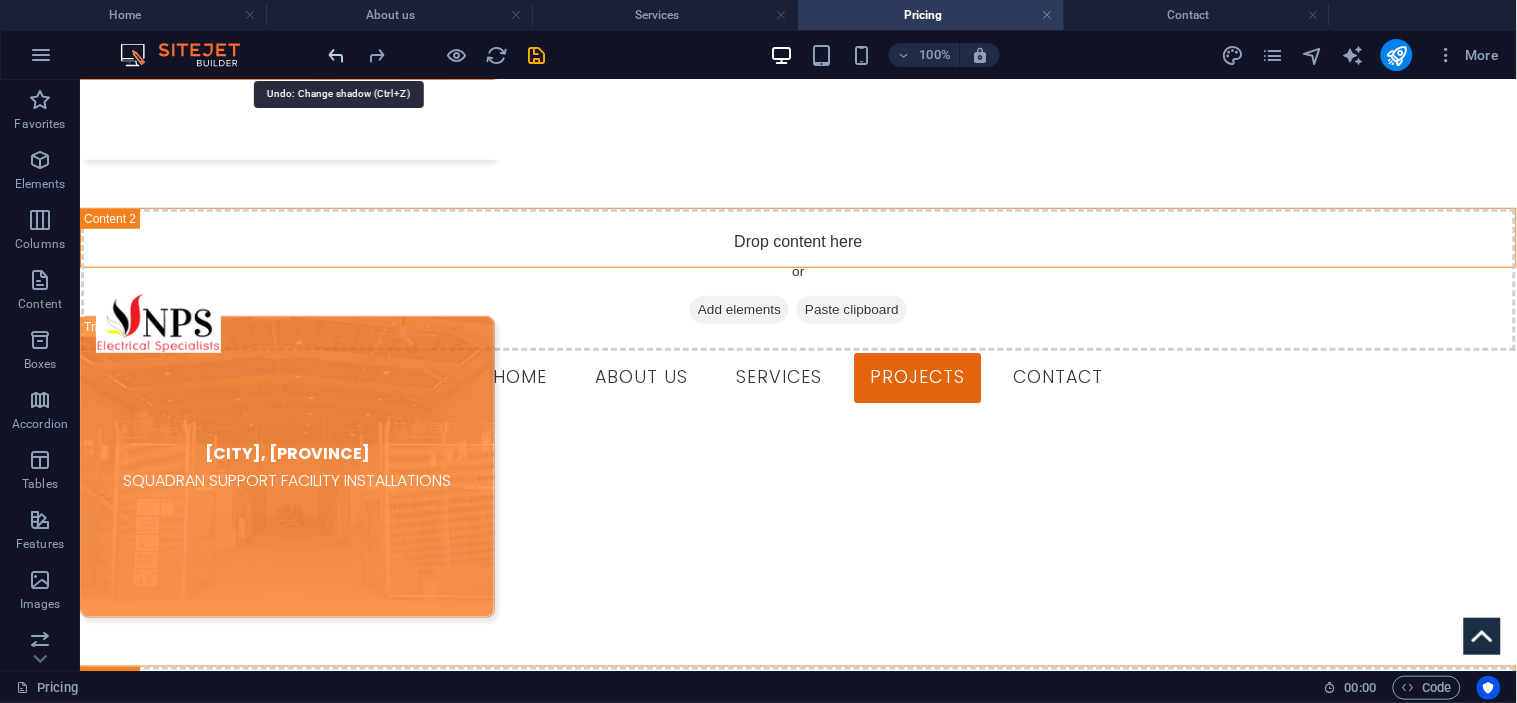 scroll, scrollTop: 3326, scrollLeft: 0, axis: vertical 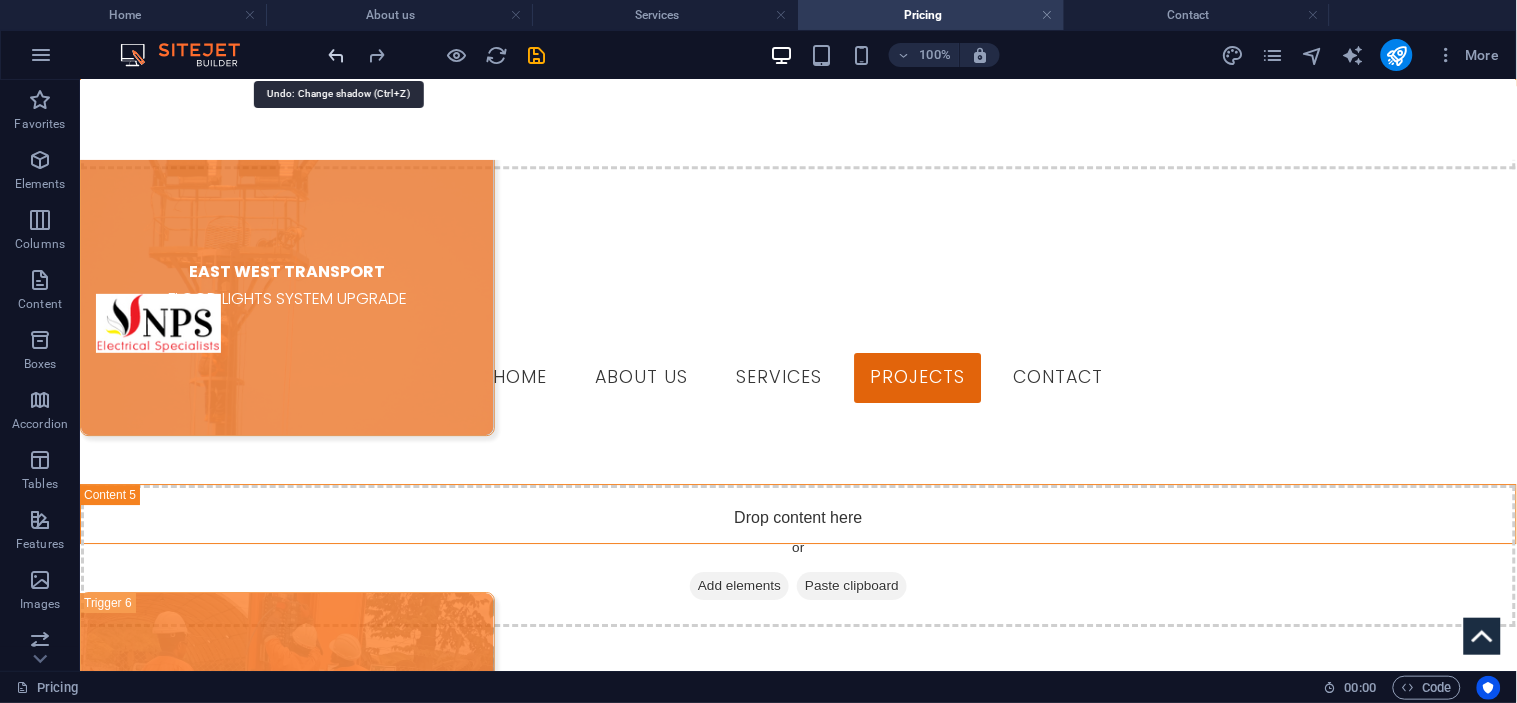 click at bounding box center (337, 55) 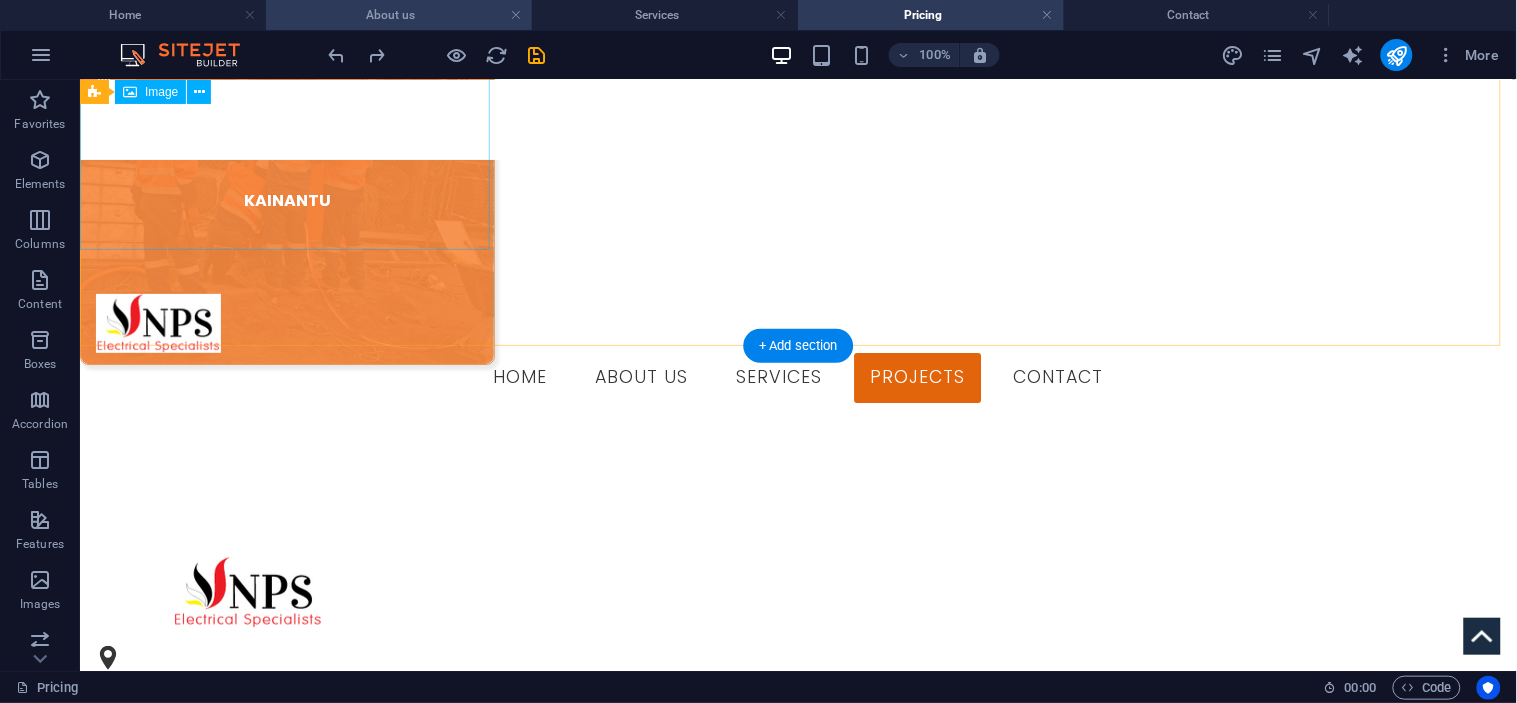 scroll, scrollTop: 3880, scrollLeft: 0, axis: vertical 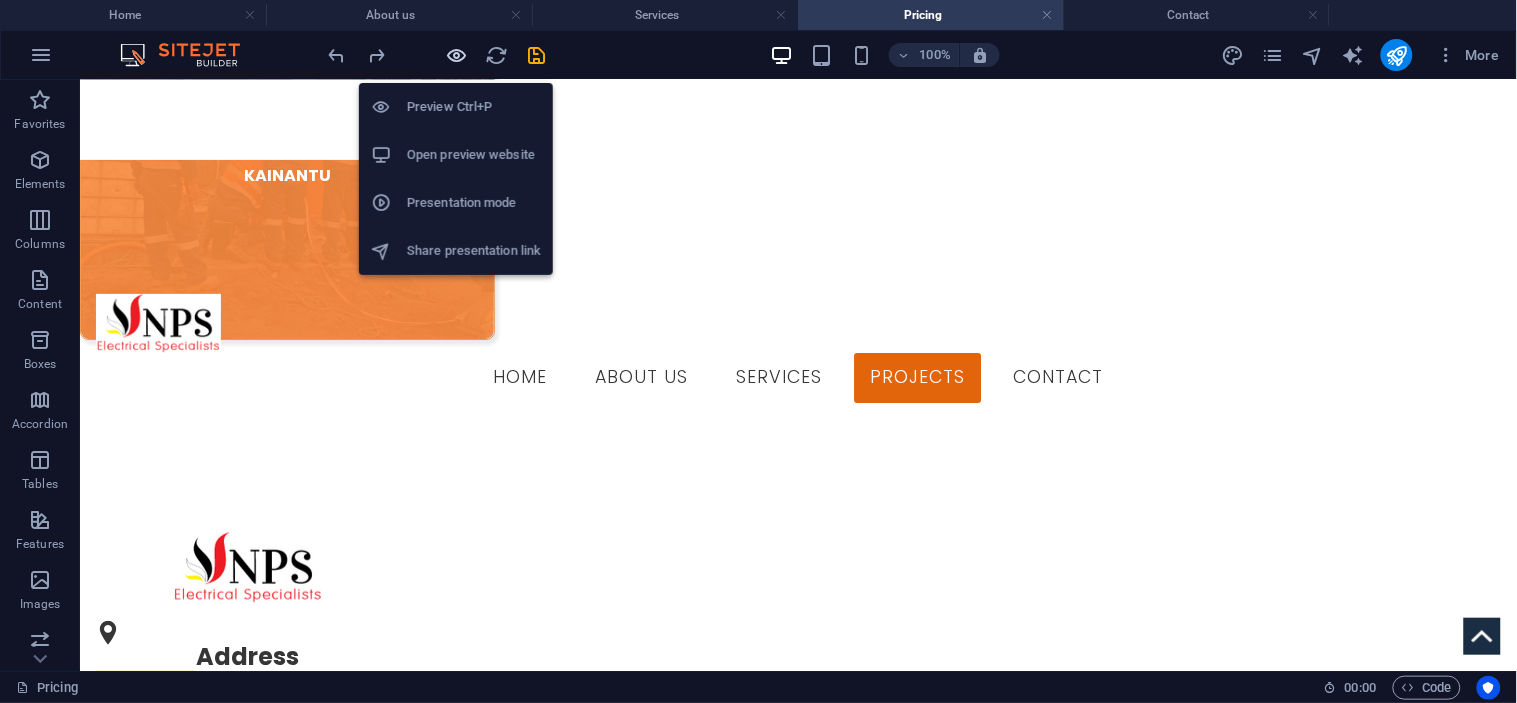 click at bounding box center (457, 55) 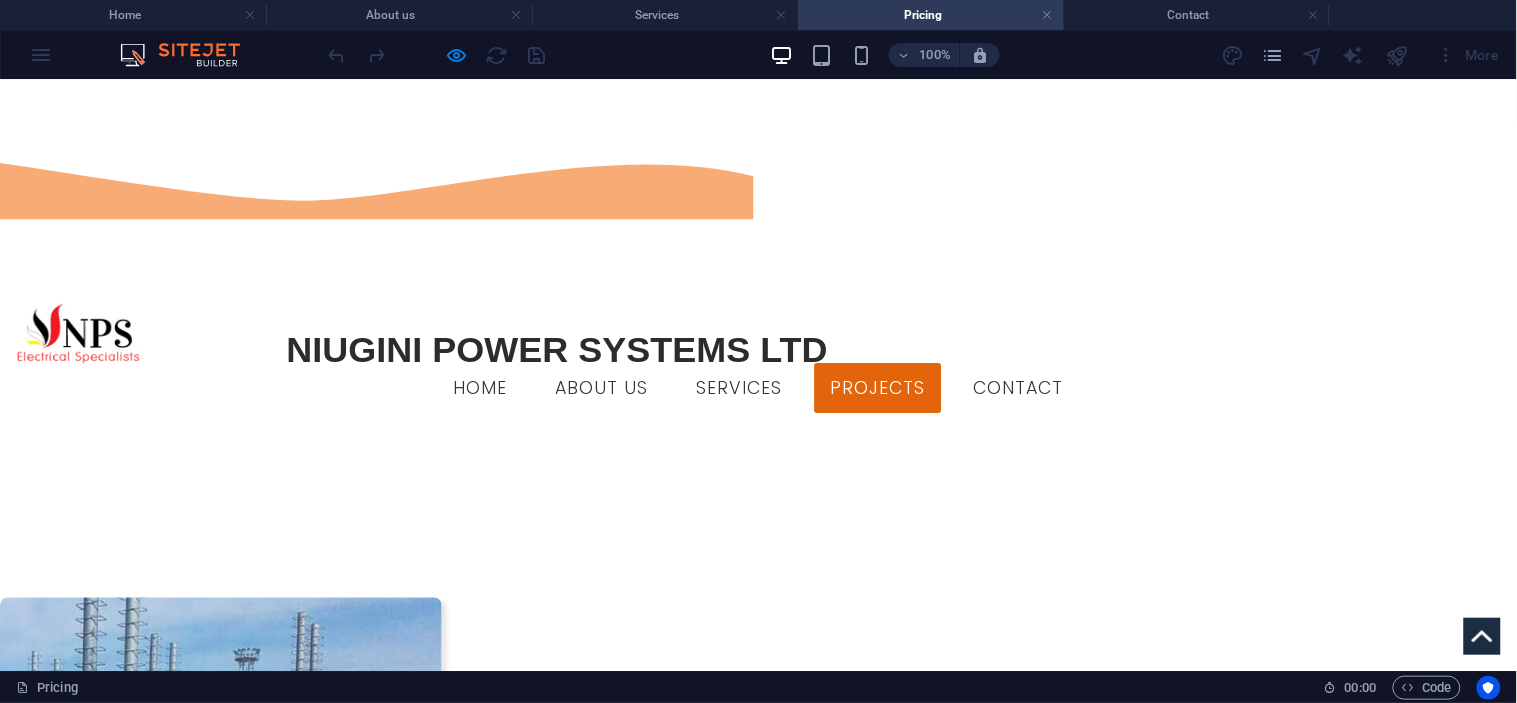 scroll, scrollTop: 946, scrollLeft: 0, axis: vertical 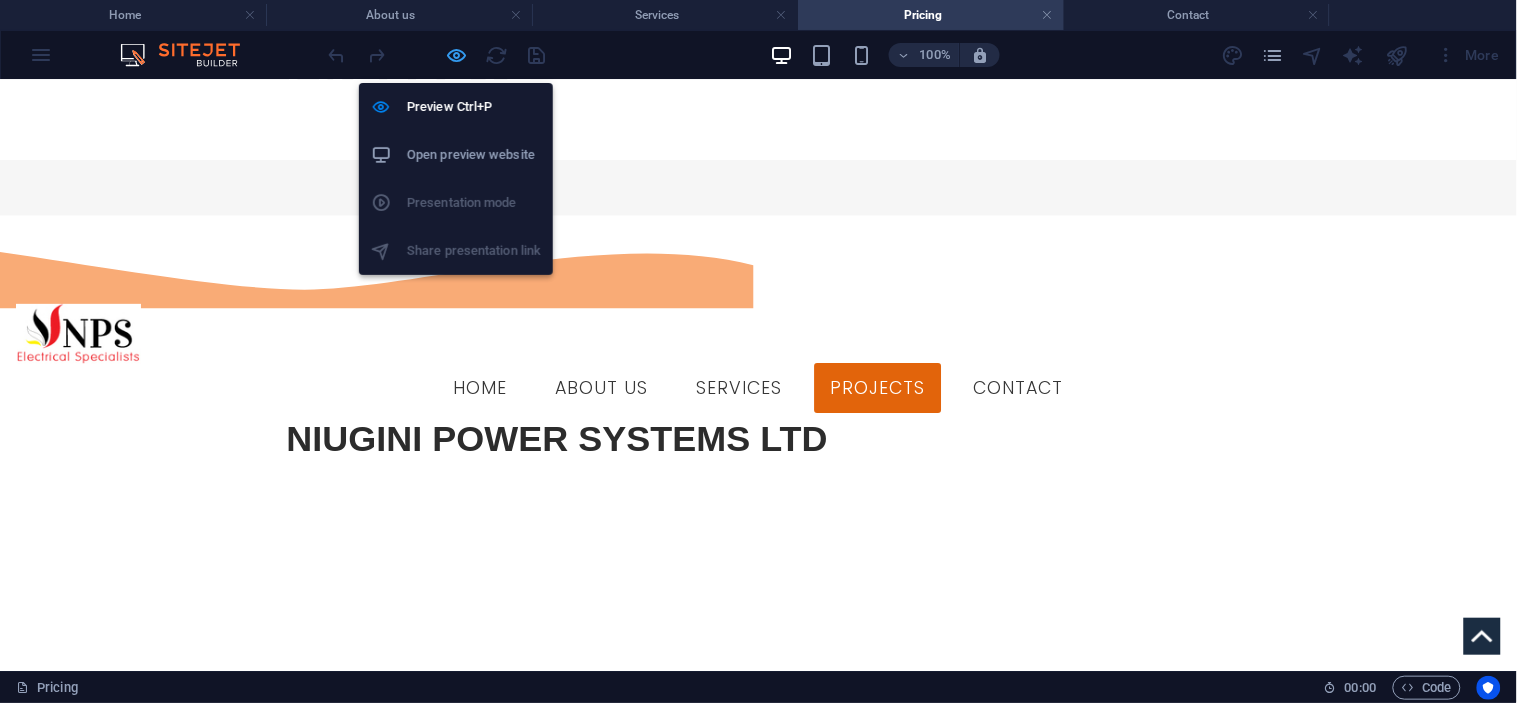 click at bounding box center (457, 55) 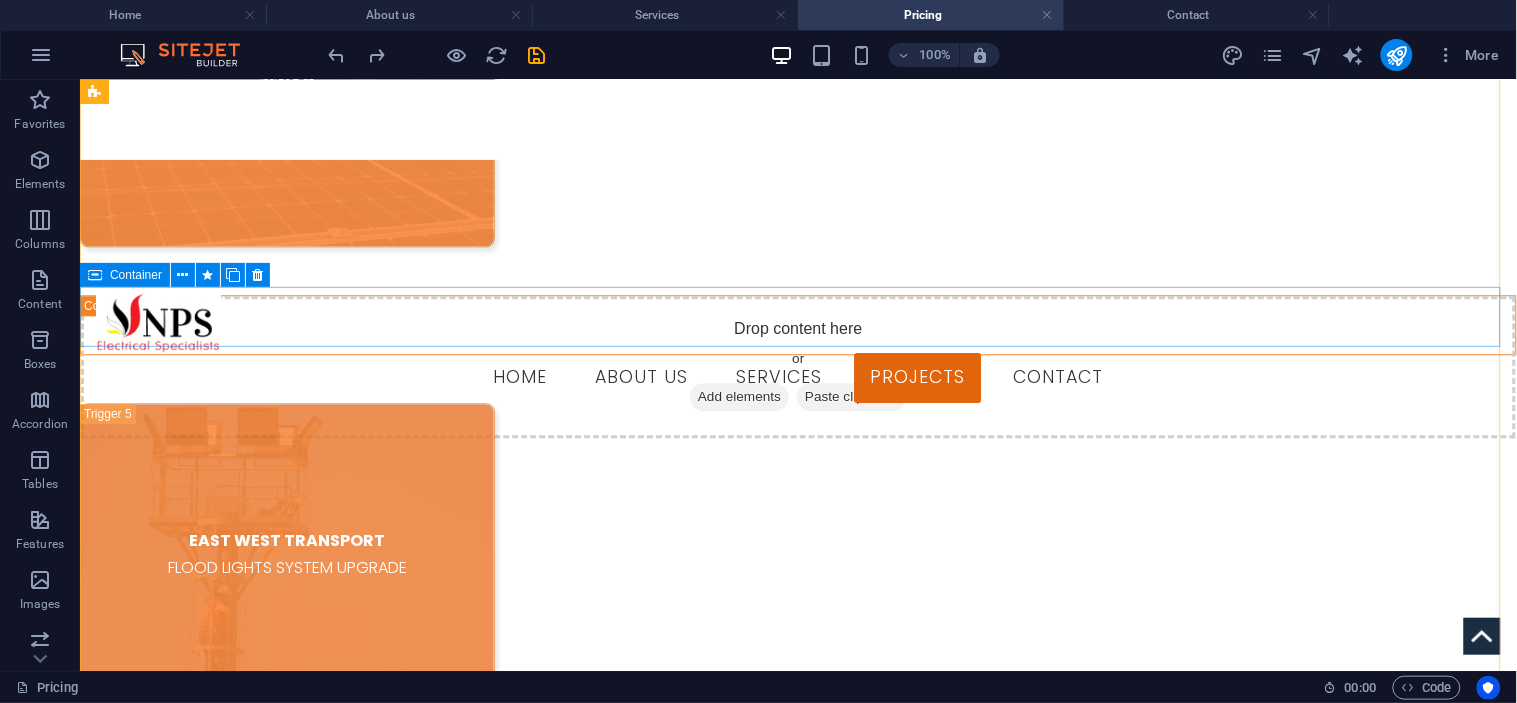 scroll, scrollTop: 3391, scrollLeft: 0, axis: vertical 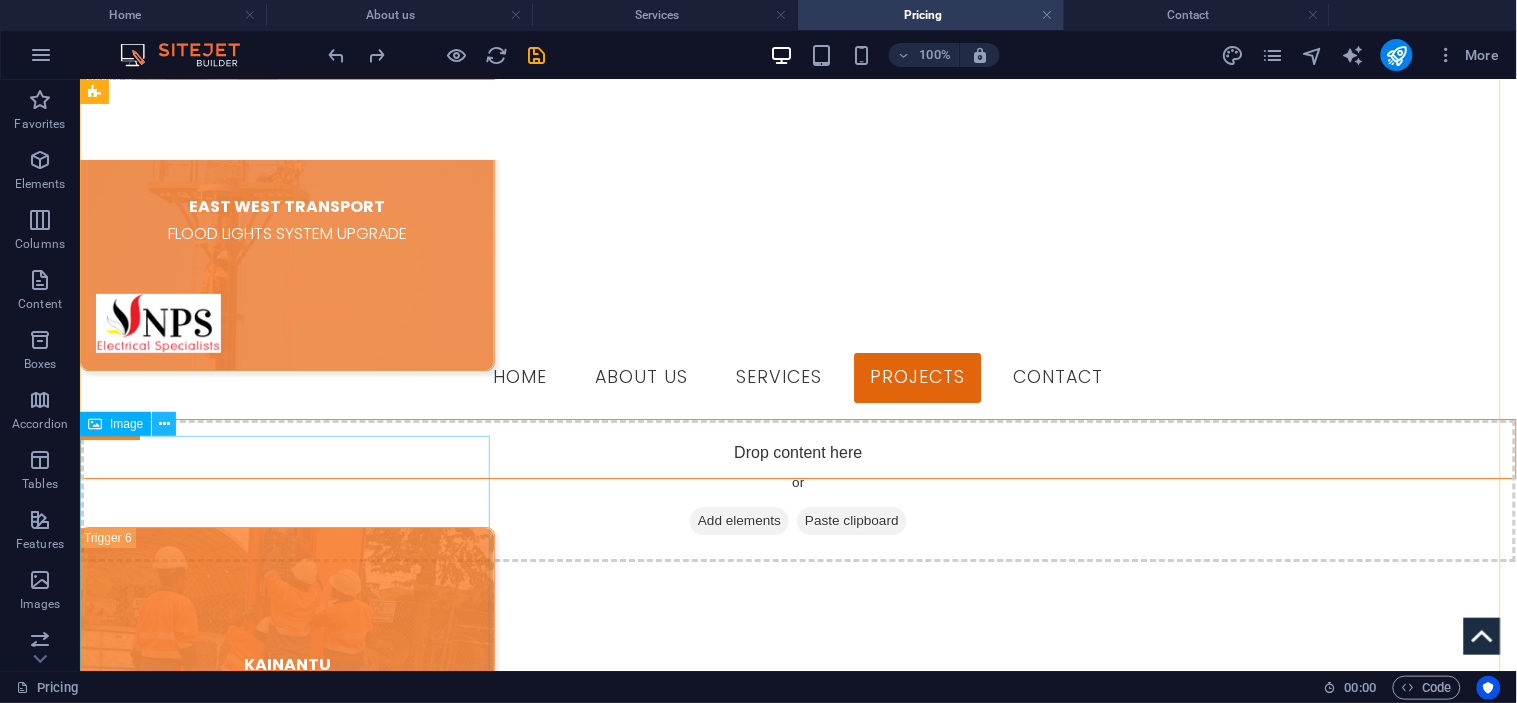 click at bounding box center [164, 424] 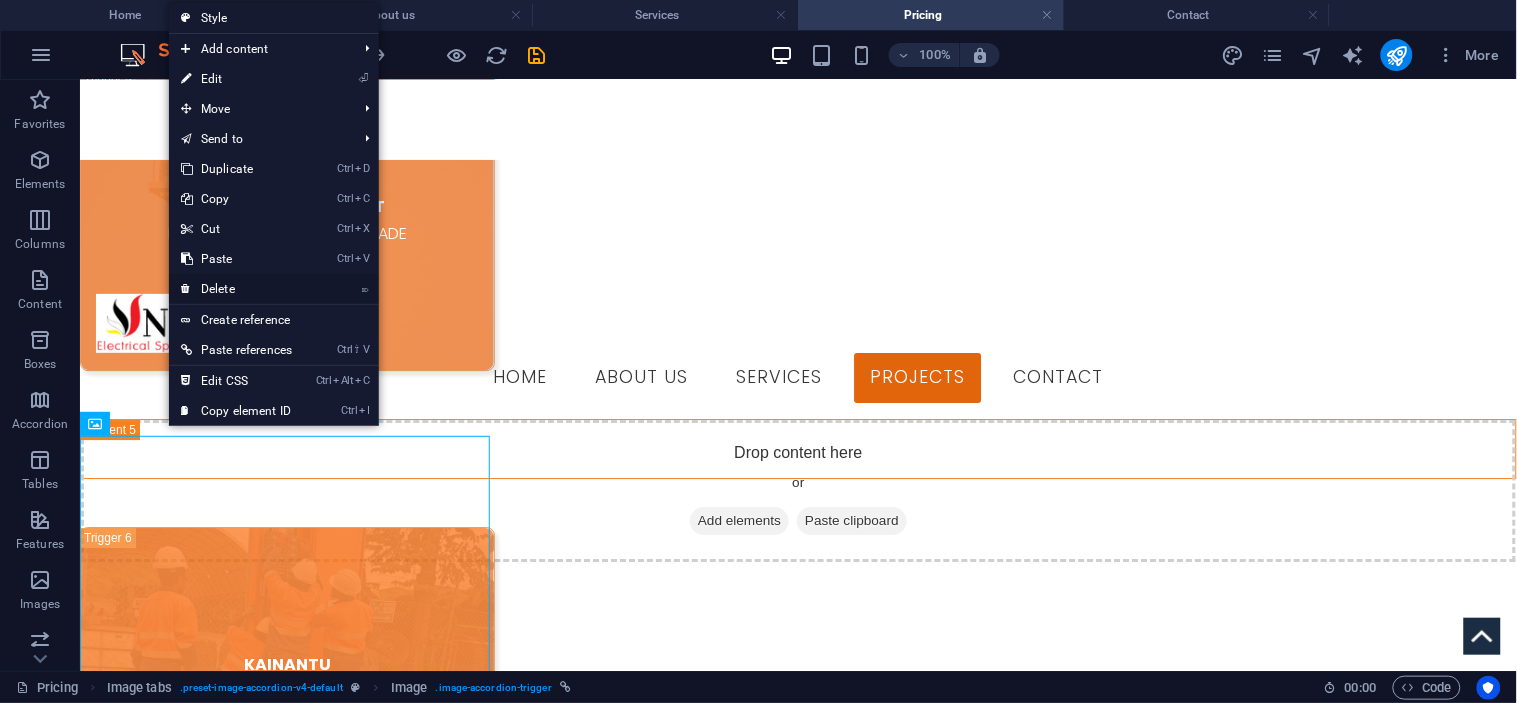 drag, startPoint x: 245, startPoint y: 293, endPoint x: 164, endPoint y: 213, distance: 113.84639 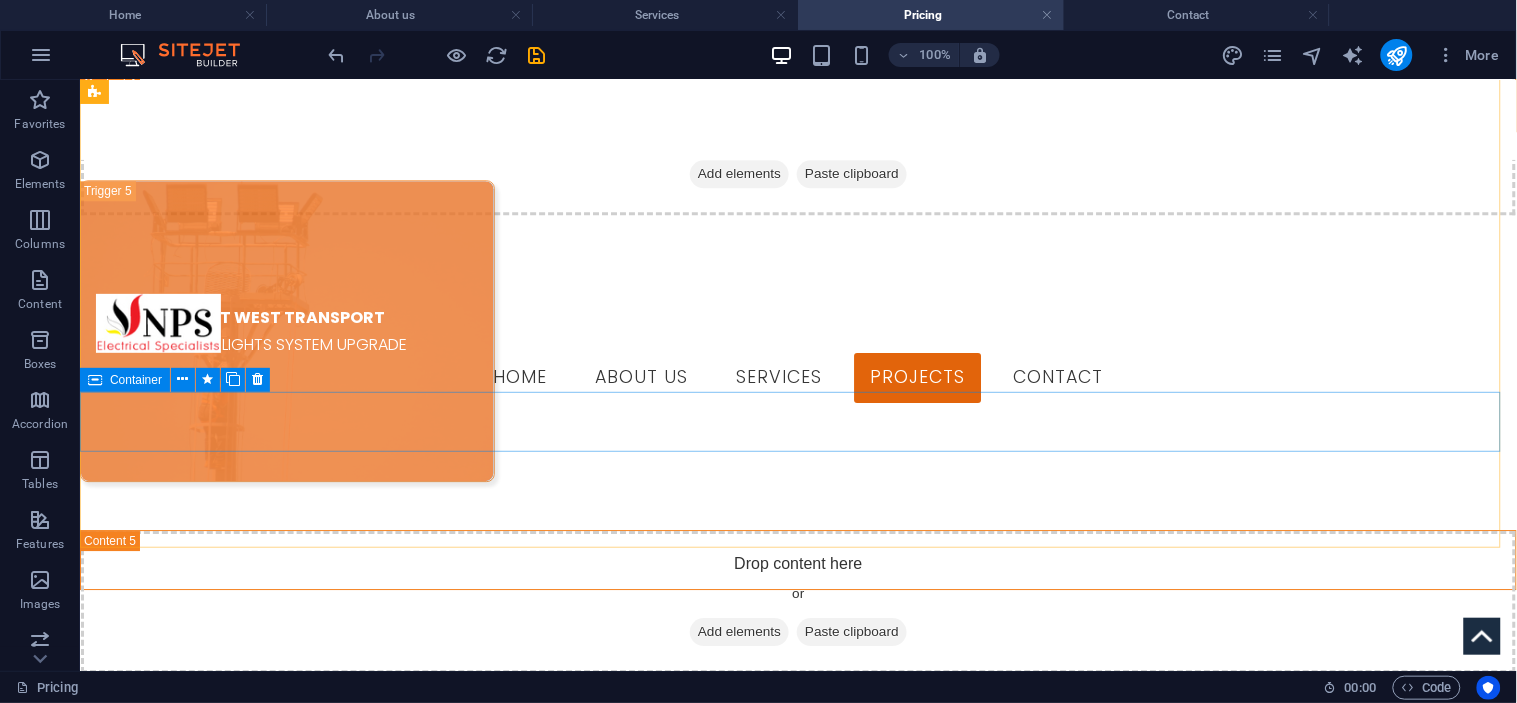scroll, scrollTop: 3057, scrollLeft: 0, axis: vertical 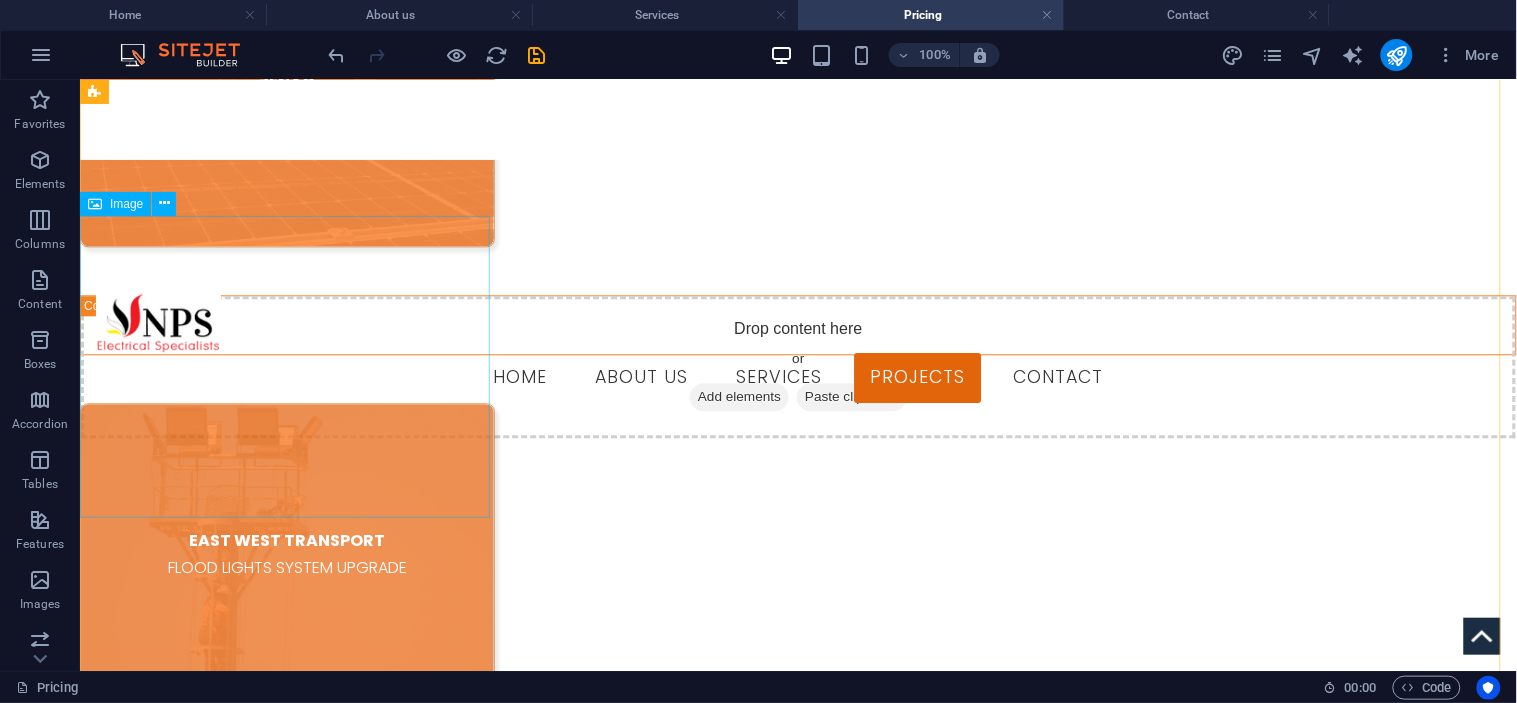 click on "EAST WEST TRANSPORT FLOOD LIGHTS SYSTEM UPGRADE" at bounding box center [286, 553] 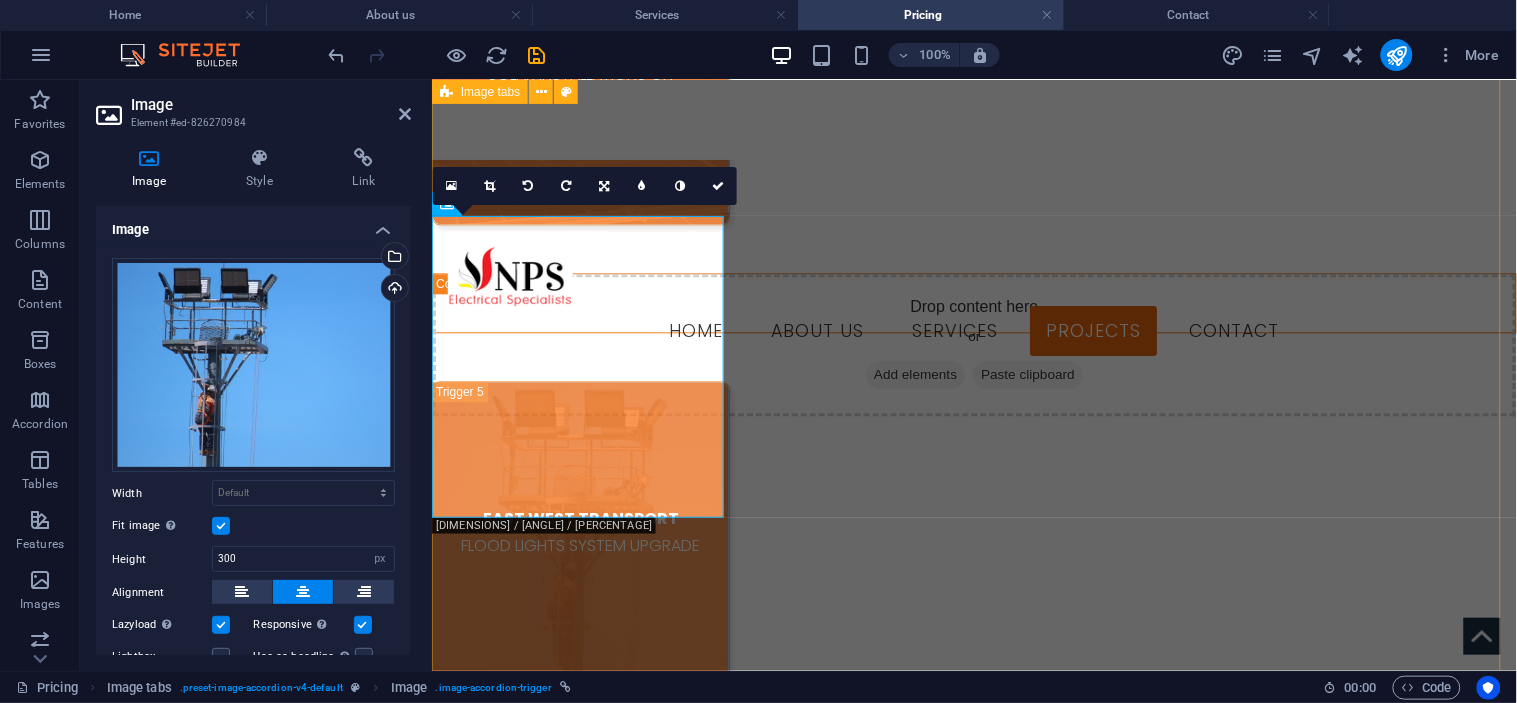 click on "PNG PORTS LAE TIDAL BASIN UPGRADE Drop content here or  Add elements  Paste clipboard SP BREWERY GENERATOR INSTALLATIONS Drop content here or  Add elements  Paste clipboard NKW, MANUS SQUADRAN SUPPORT FACILITY INSTALLATIONS Drop content here or  Add elements  Paste clipboard ZENAG SOLAR INSTALLATIONS ON WAREHOUSE Drop content here or  Add elements  Paste clipboard EAST WEST TRANSPORT FLOOD LIGHTS SYSTEM UPGRADE Drop content here or  Add elements  Paste clipboard" at bounding box center (973, -331) 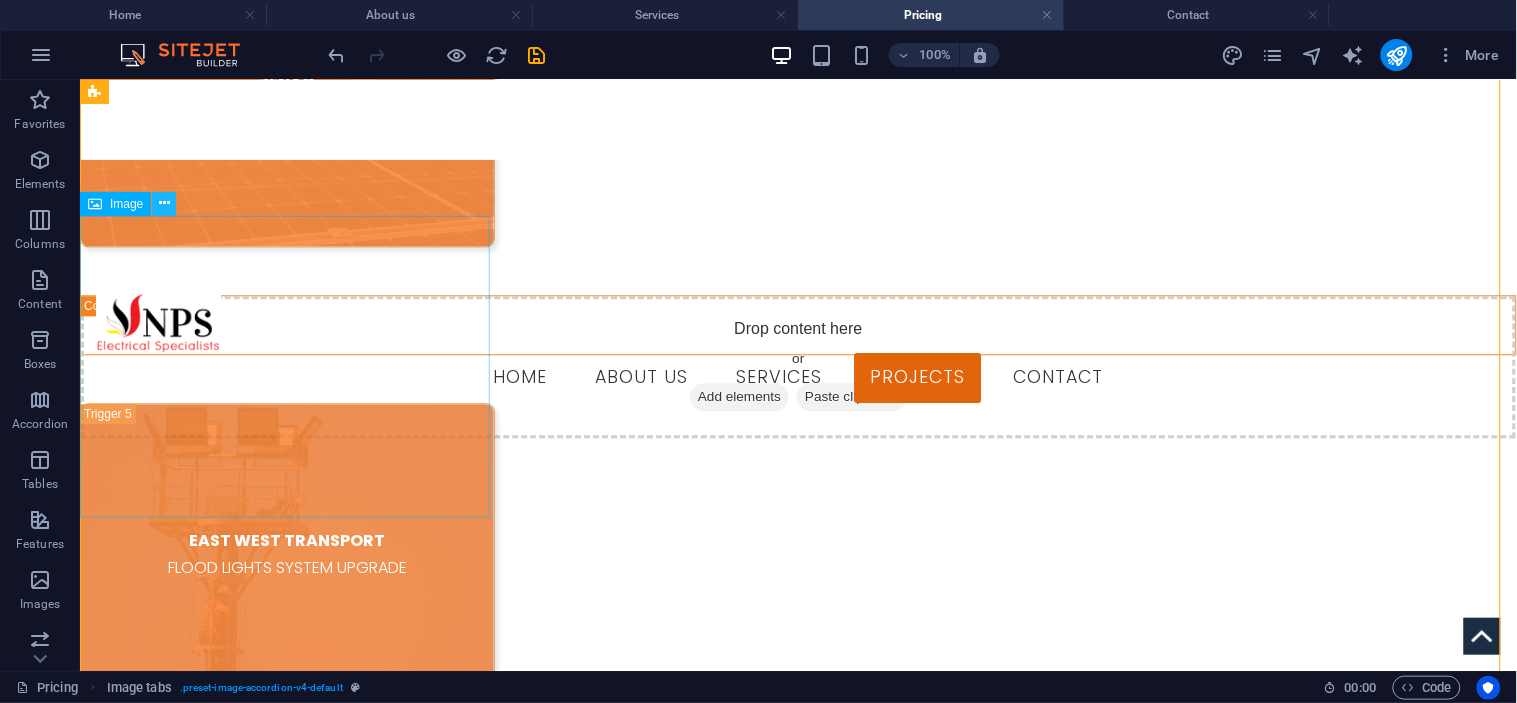 click at bounding box center (164, 204) 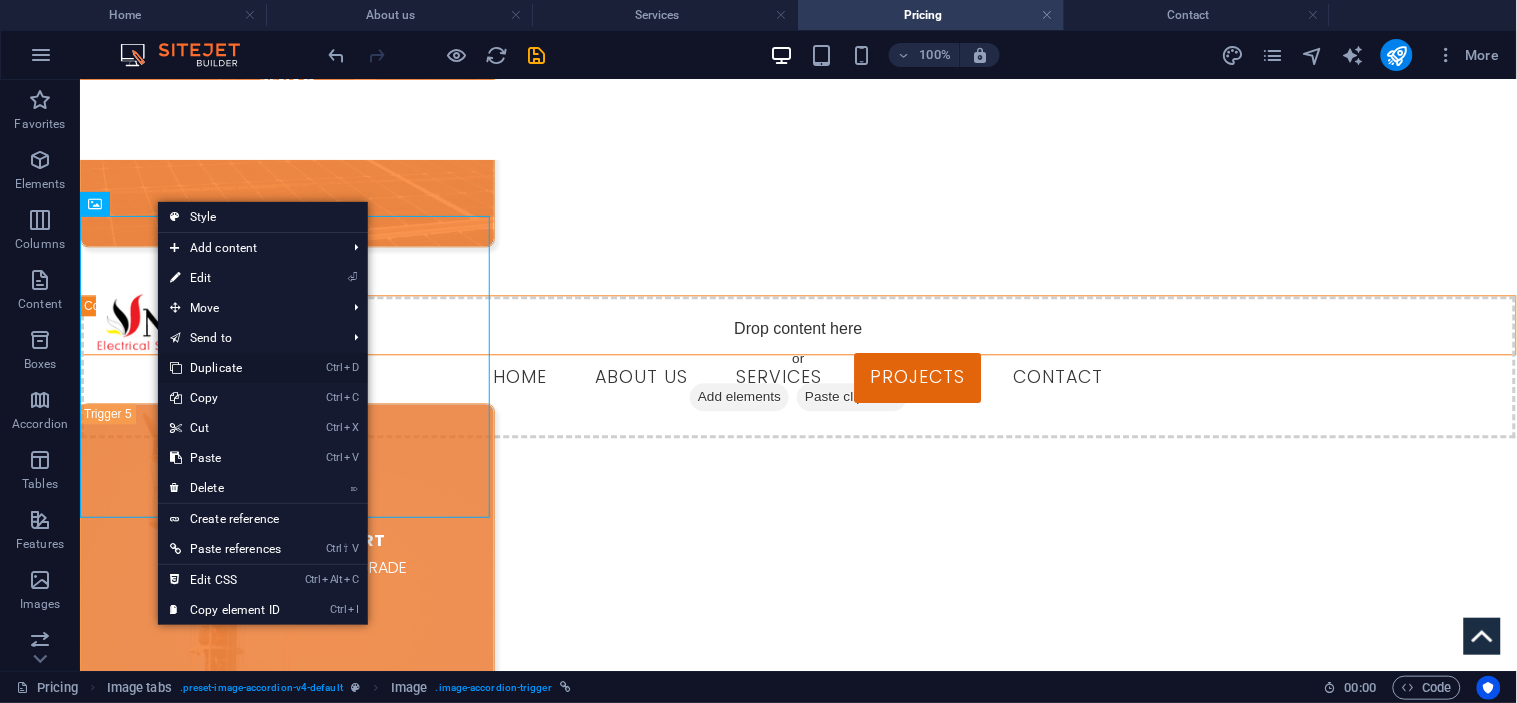 click on "Ctrl D  Duplicate" at bounding box center [225, 368] 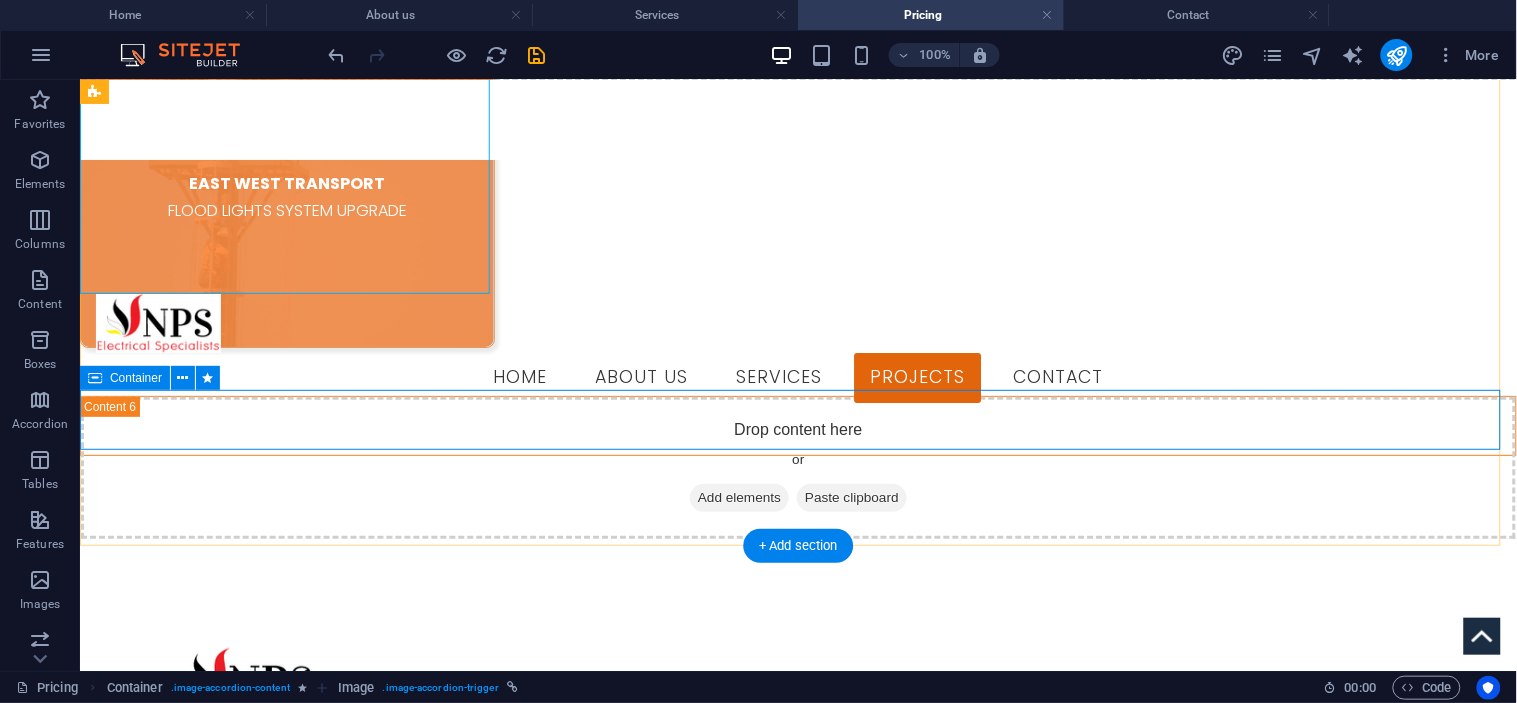 scroll, scrollTop: 3835, scrollLeft: 0, axis: vertical 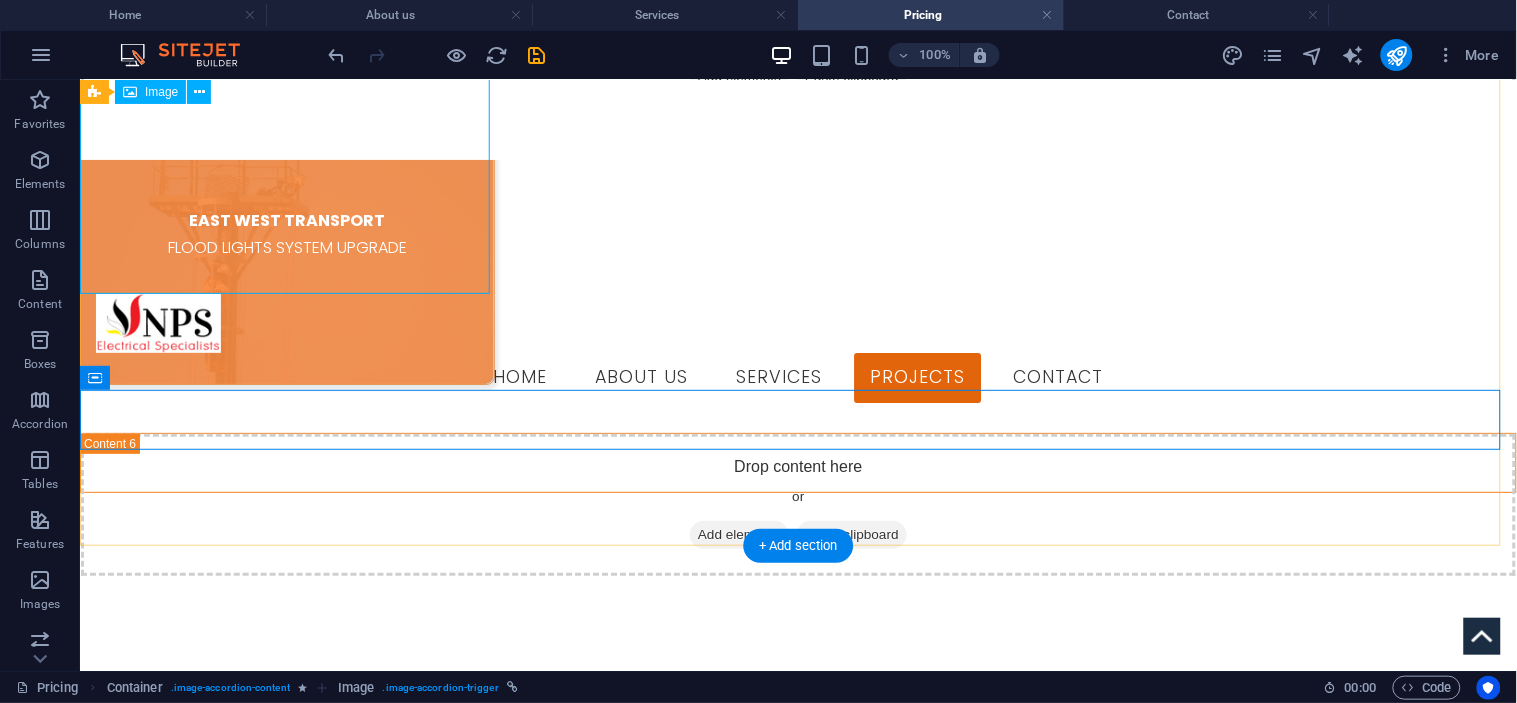 click on "EAST WEST TRANSPORT FLOOD LIGHTS SYSTEM UPGRADE" at bounding box center (286, 233) 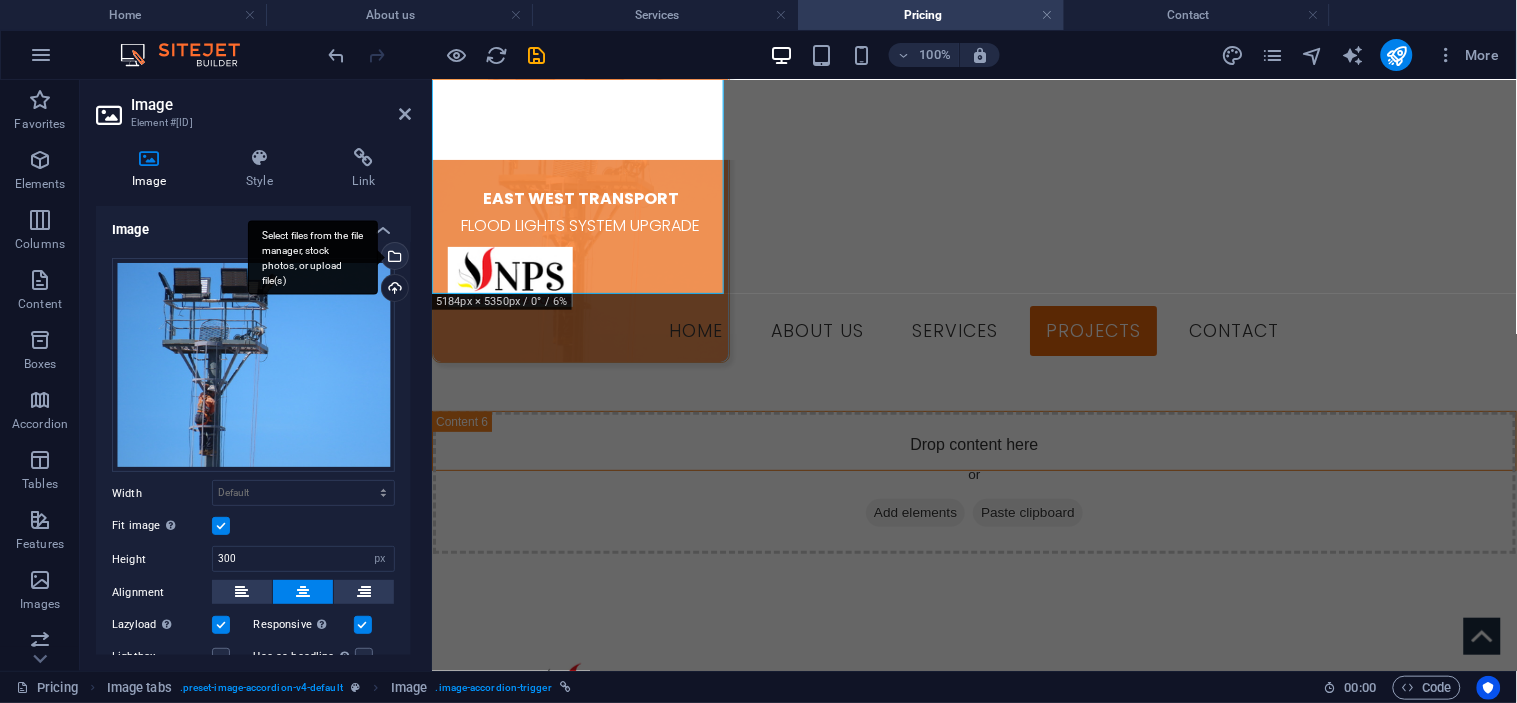 click on "Select files from the file manager, stock photos, or upload file(s)" at bounding box center (313, 257) 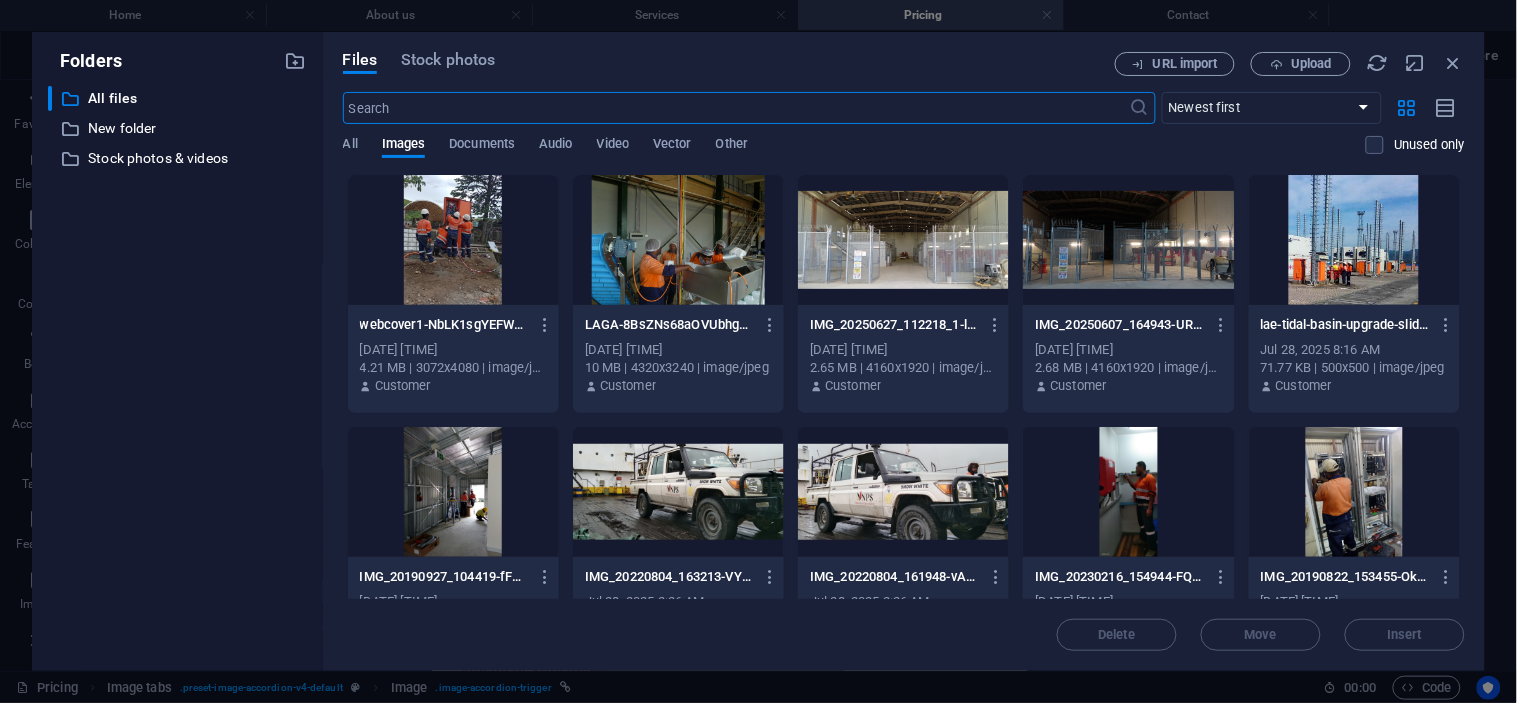 scroll, scrollTop: 3894, scrollLeft: 0, axis: vertical 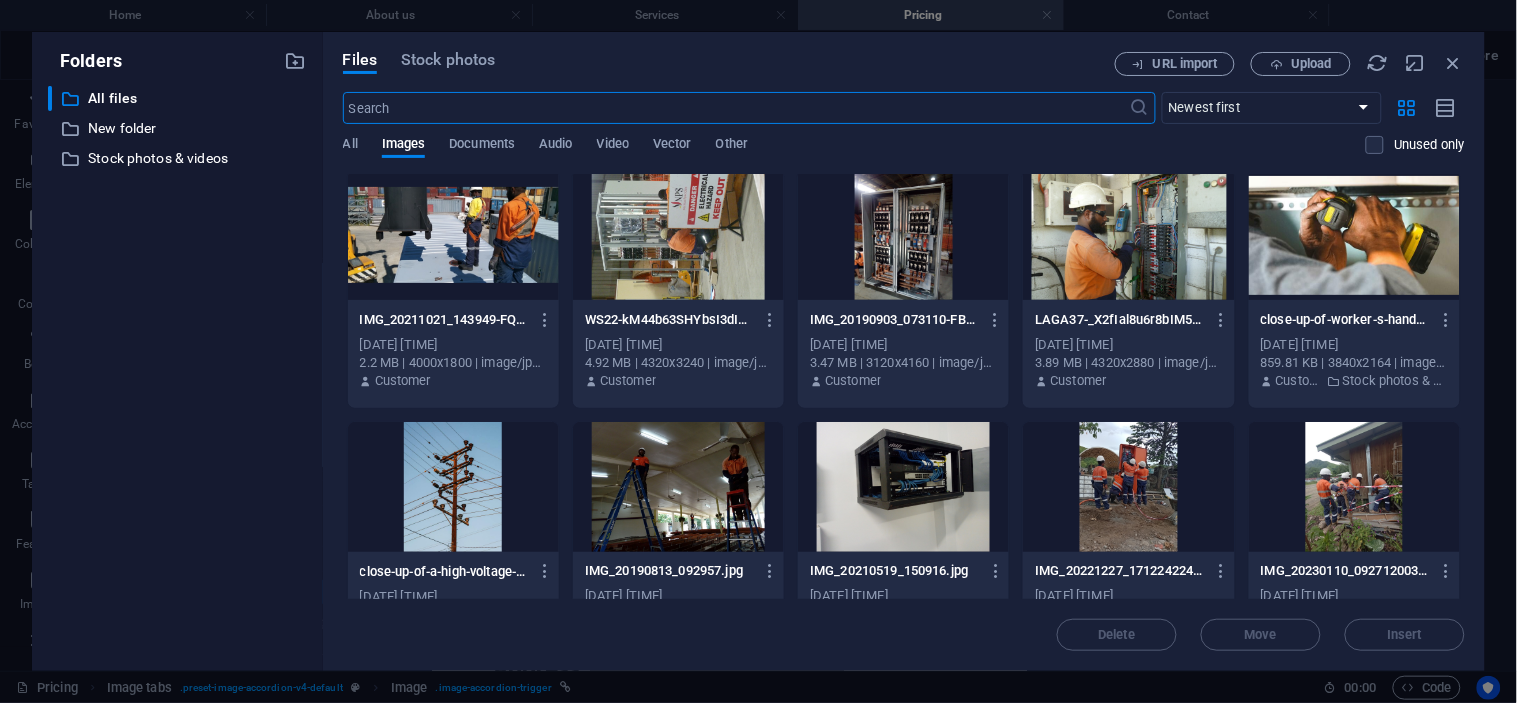 click at bounding box center [1128, 487] 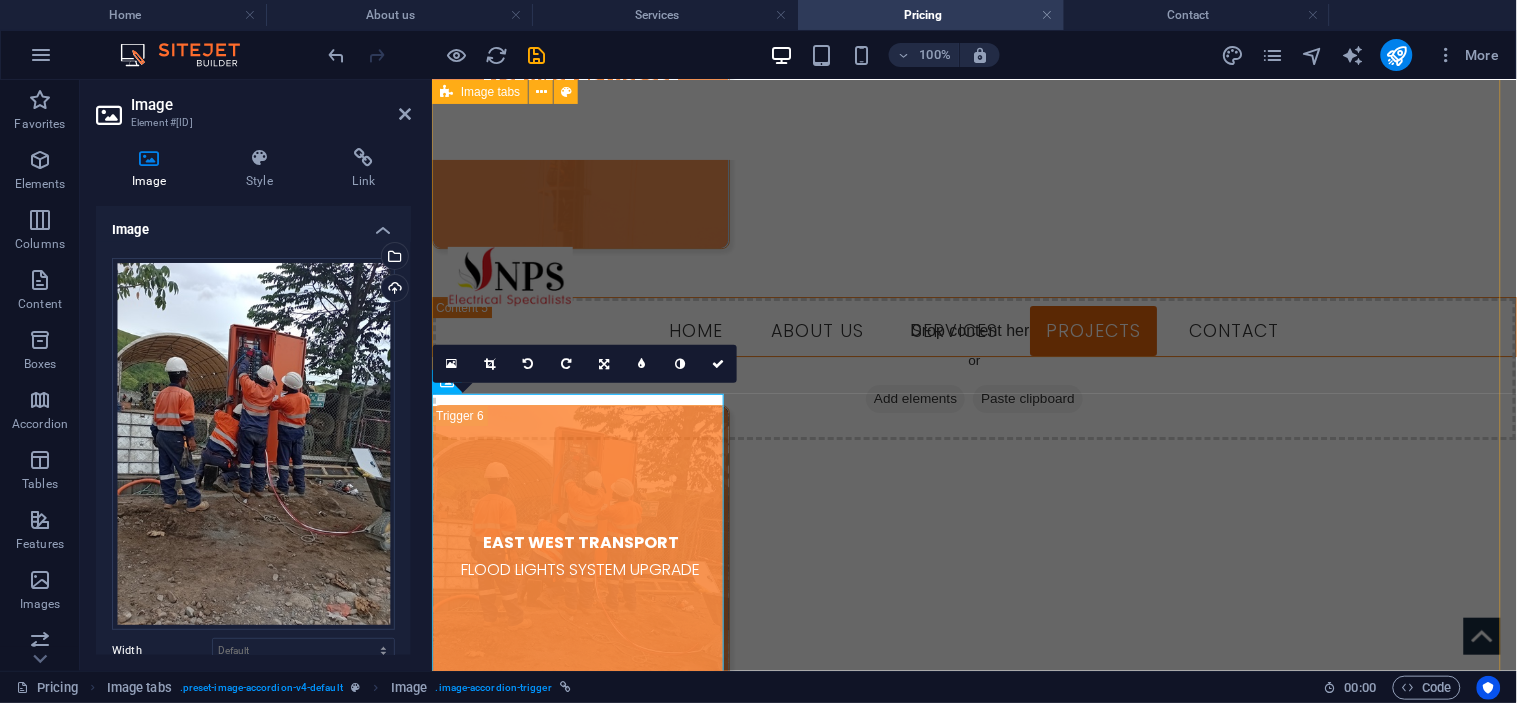 scroll, scrollTop: 3502, scrollLeft: 0, axis: vertical 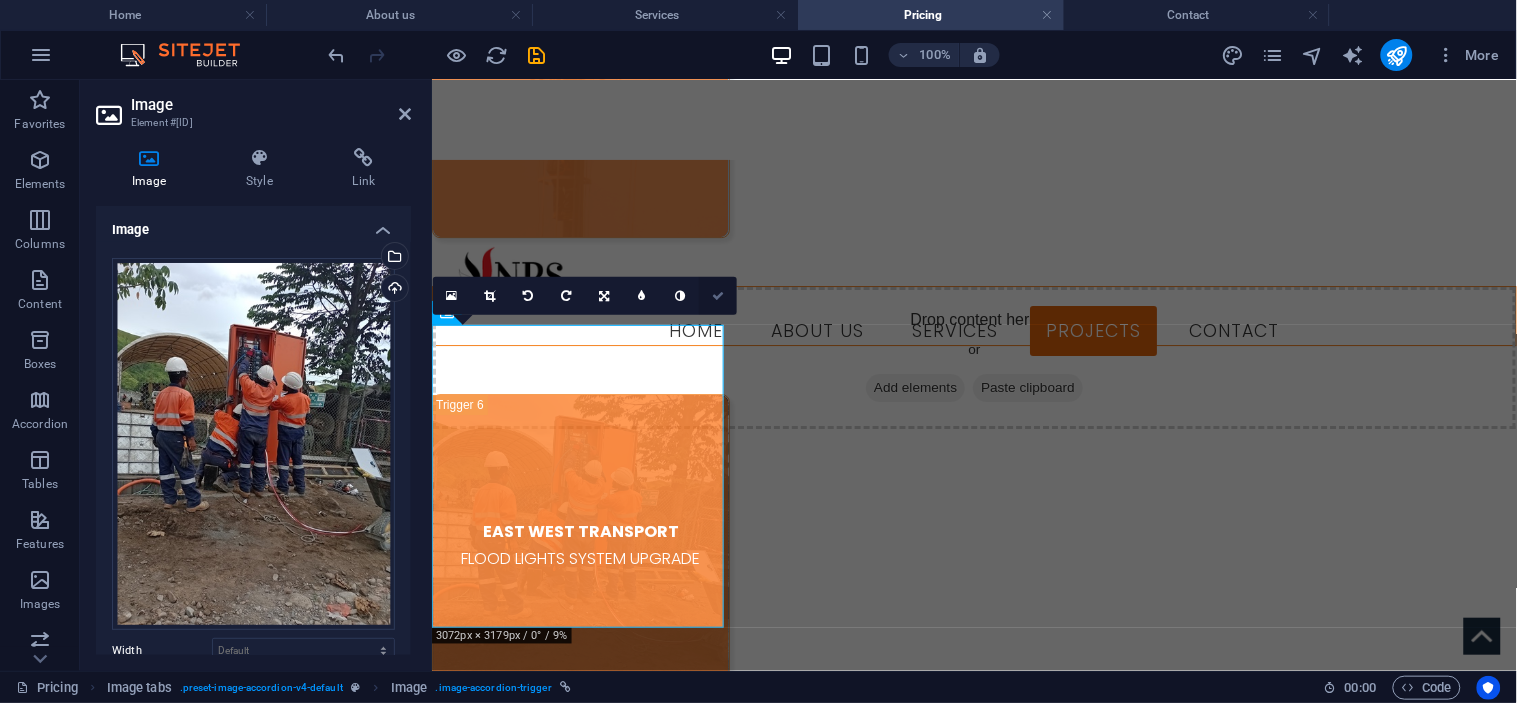 click at bounding box center (718, 296) 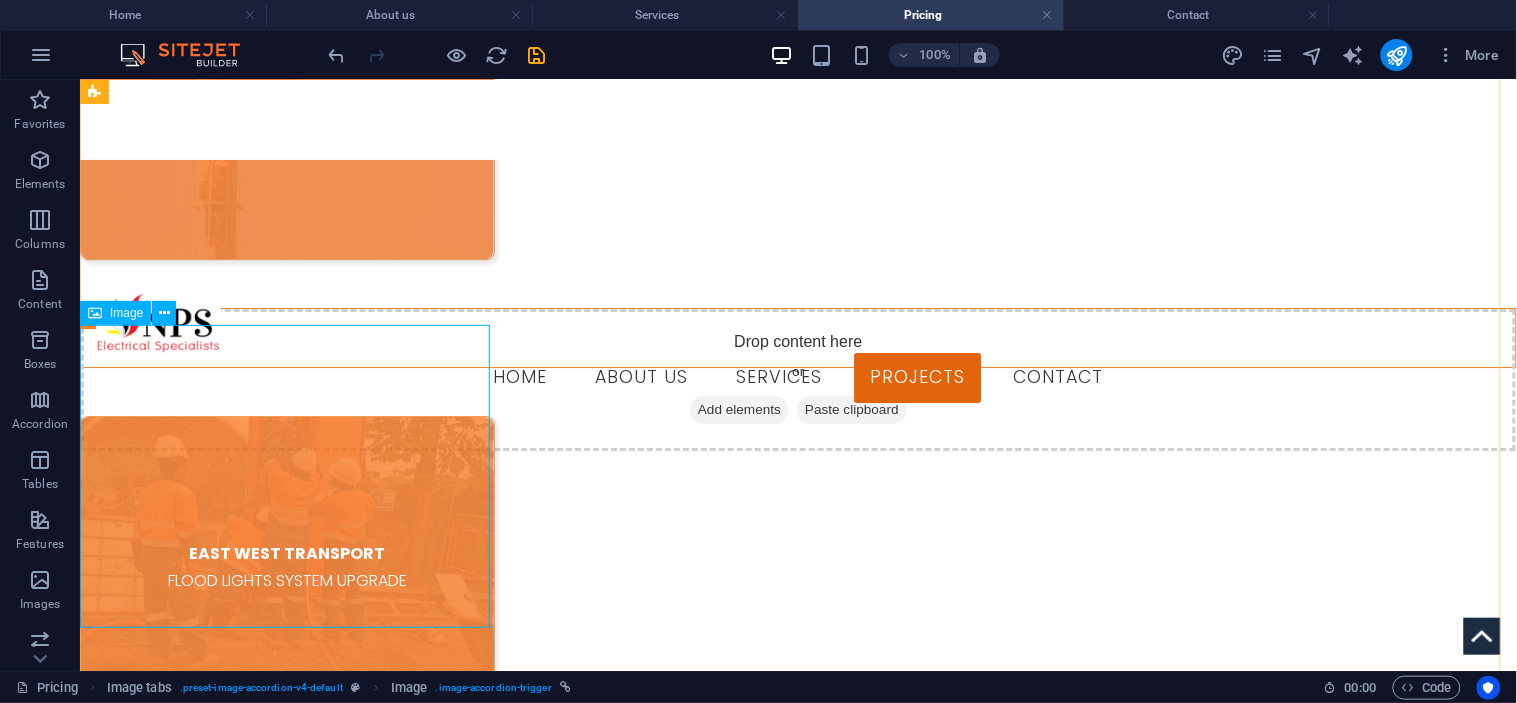 click on "EAST WEST TRANSPORT FLOOD LIGHTS SYSTEM UPGRADE" at bounding box center (286, 566) 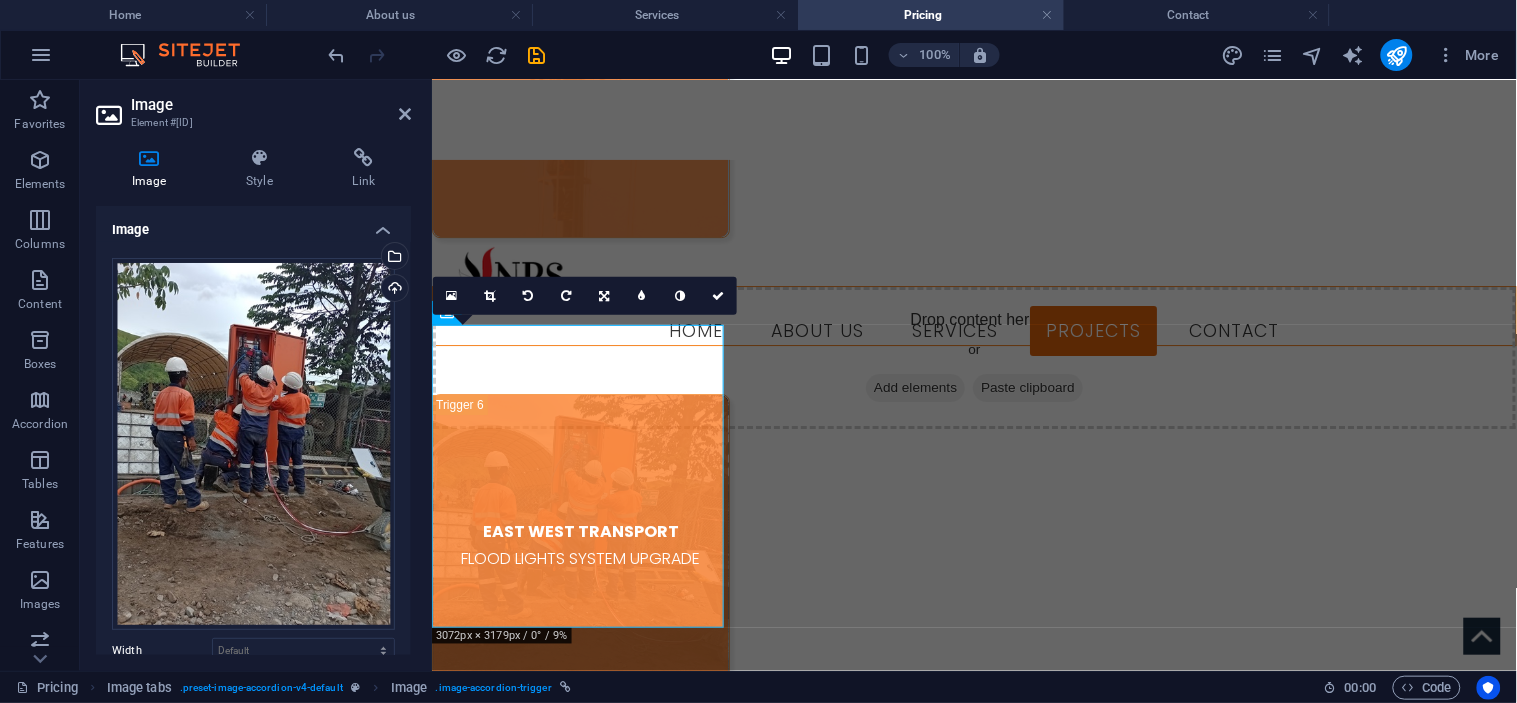 scroll, scrollTop: 364, scrollLeft: 0, axis: vertical 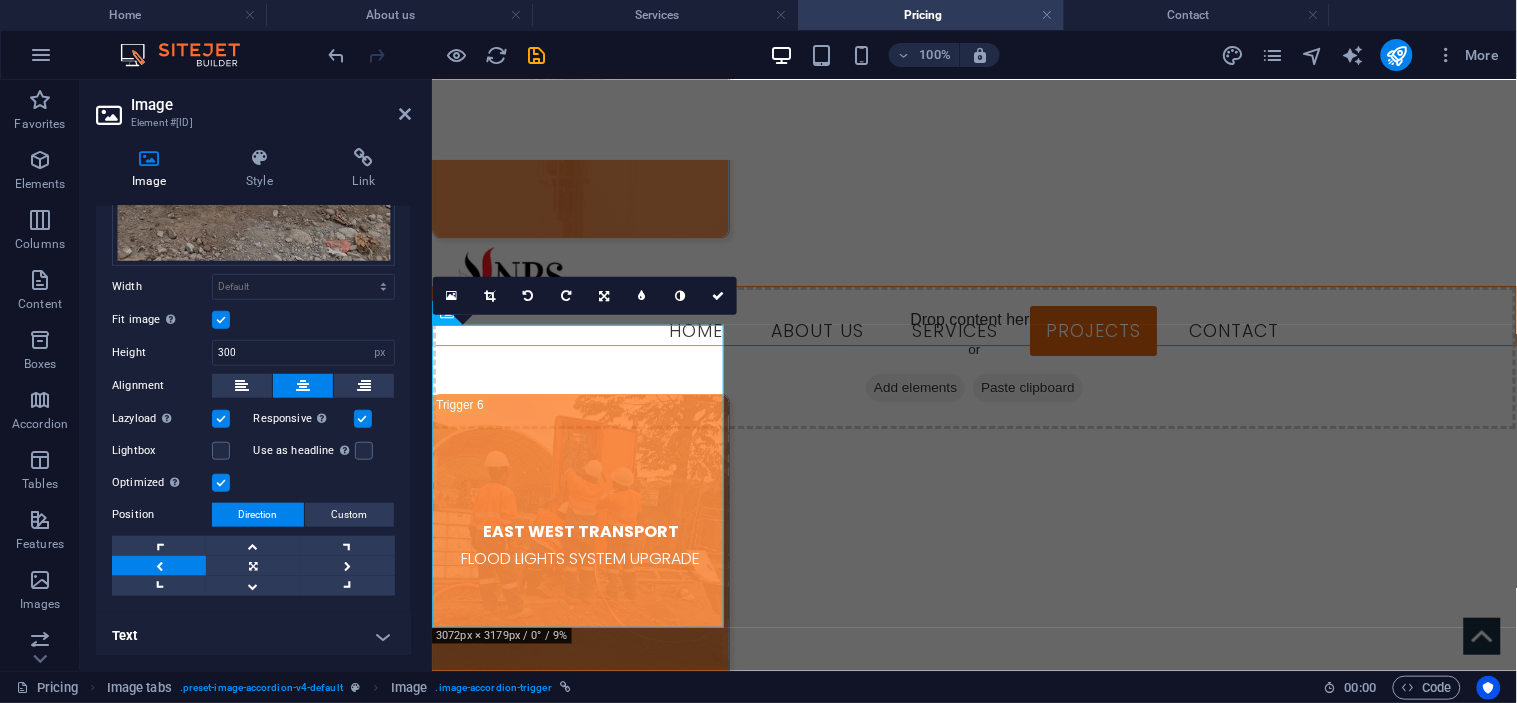 click on "Text" at bounding box center [253, 636] 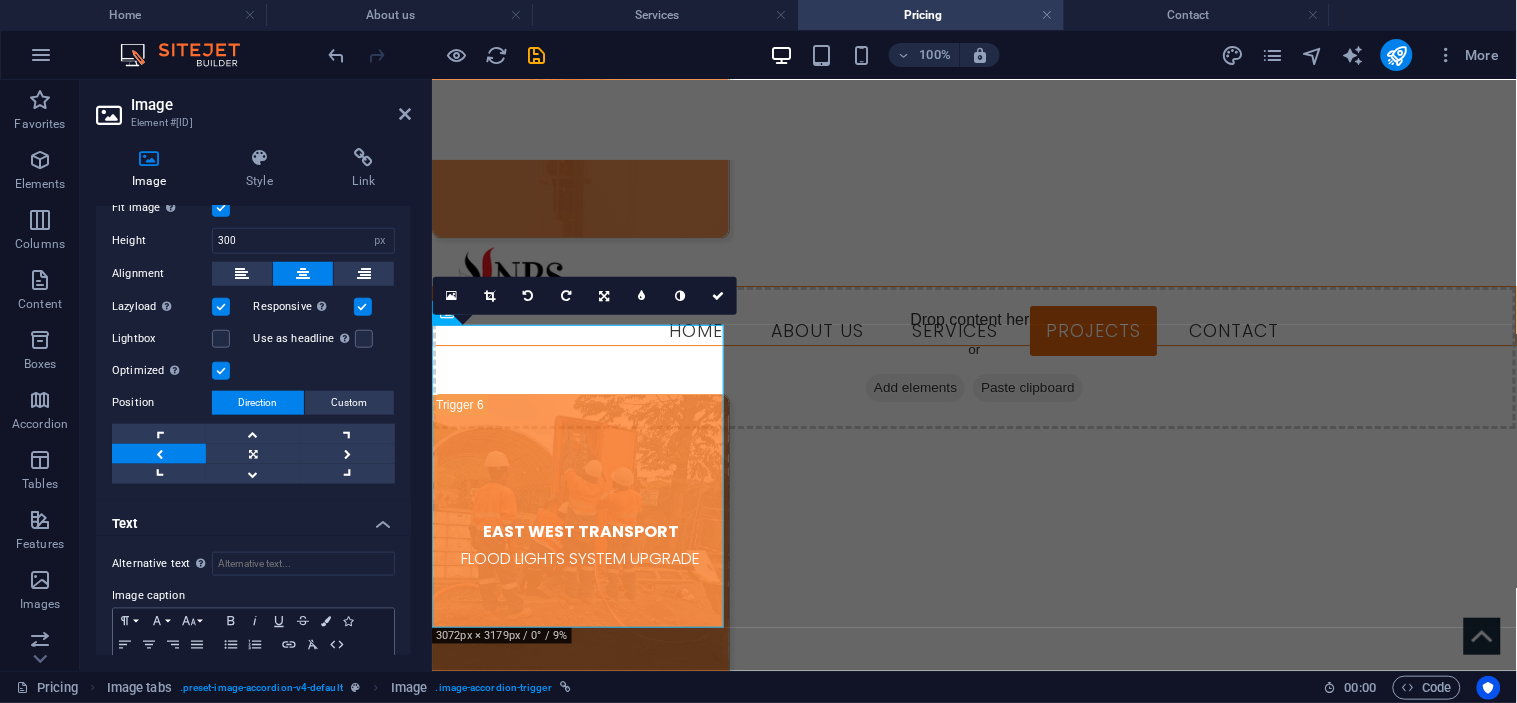 scroll, scrollTop: 552, scrollLeft: 0, axis: vertical 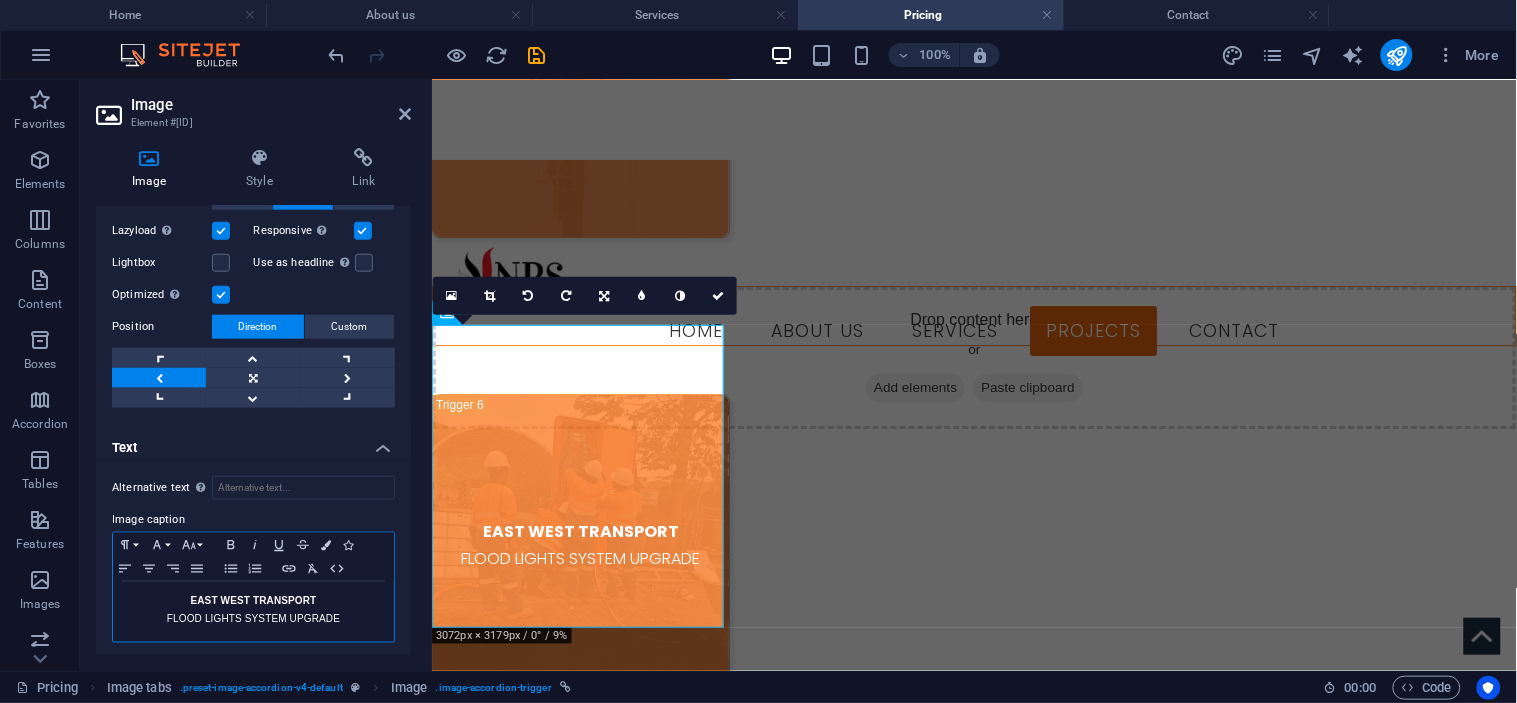 click on "EAST WEST TRANSPORT" at bounding box center [253, 601] 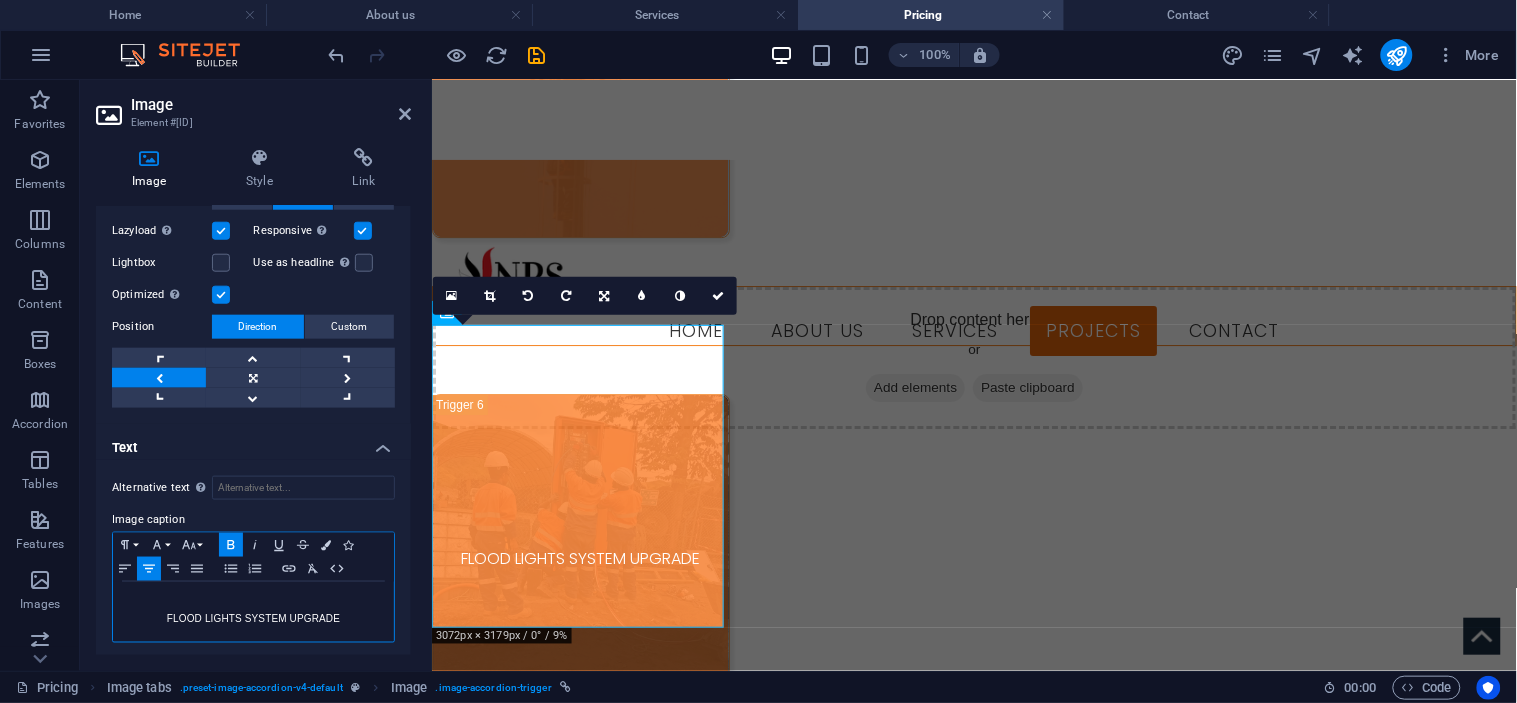 type 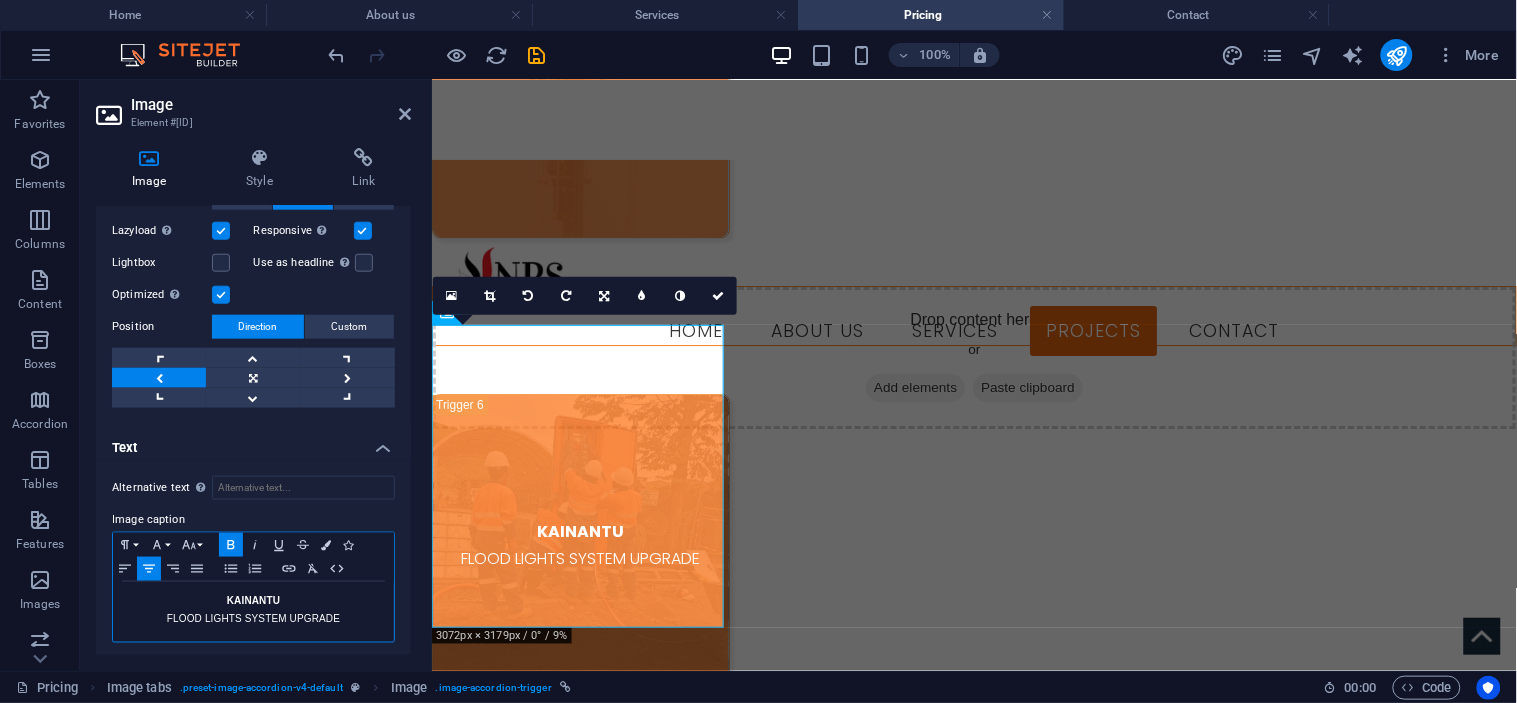 click on "FLOOD LIGHTS SYSTEM UPGRADE" at bounding box center (253, 619) 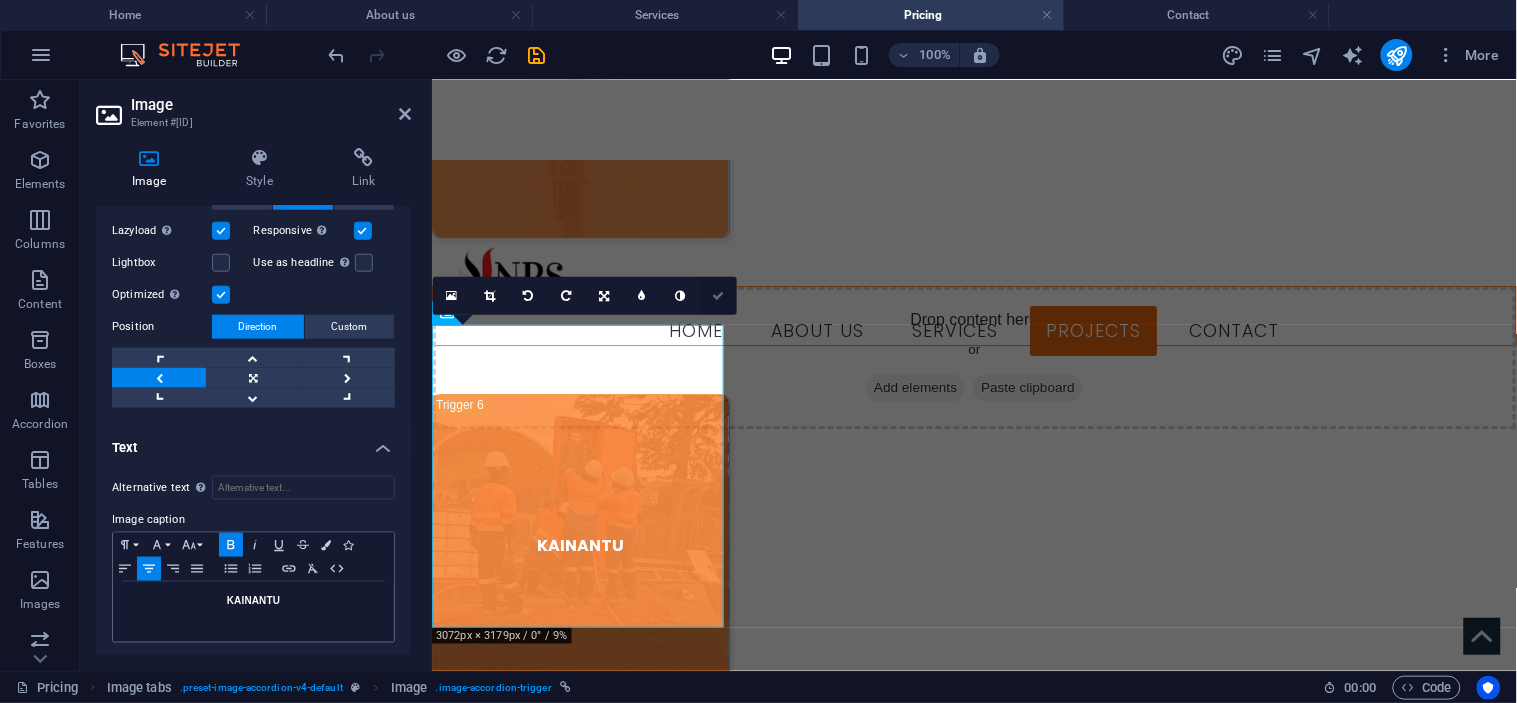 click at bounding box center (718, 296) 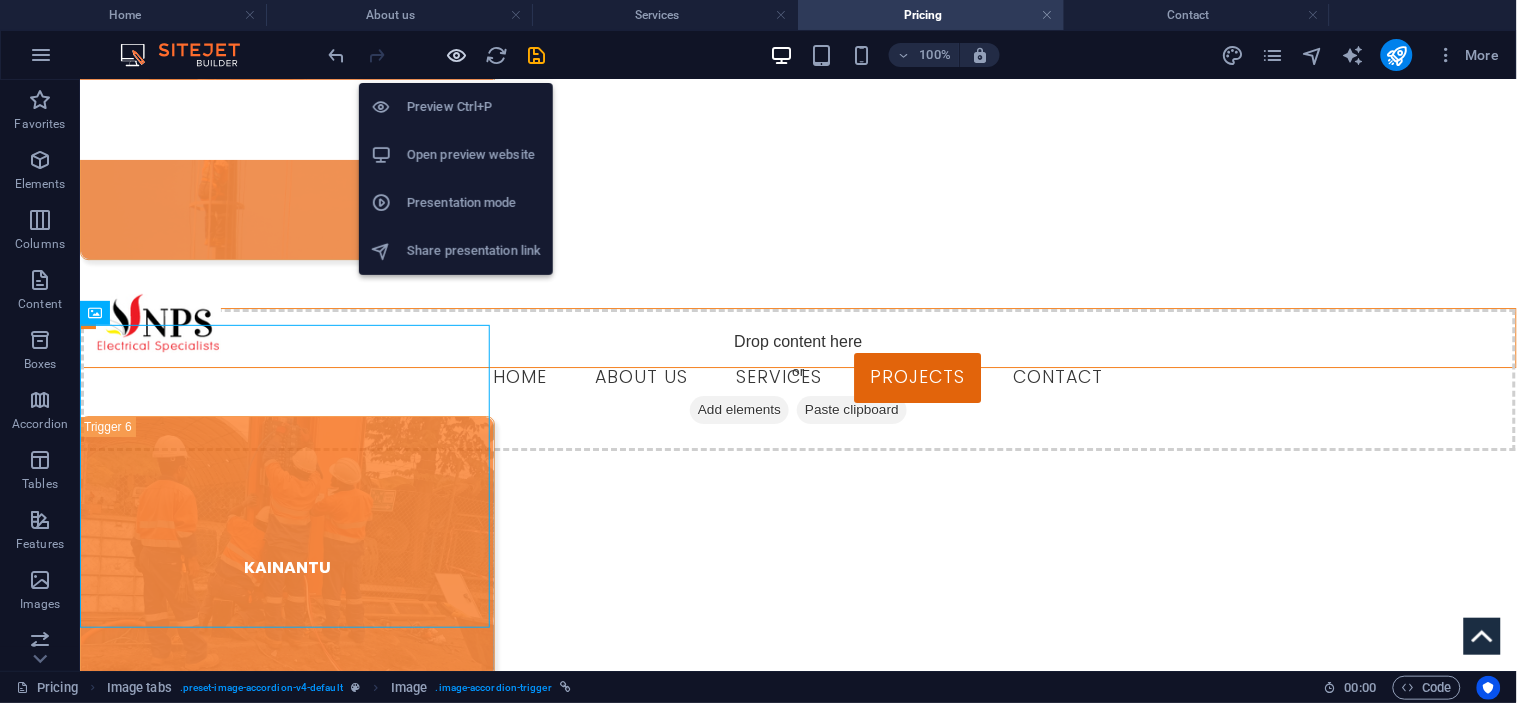 click at bounding box center [457, 55] 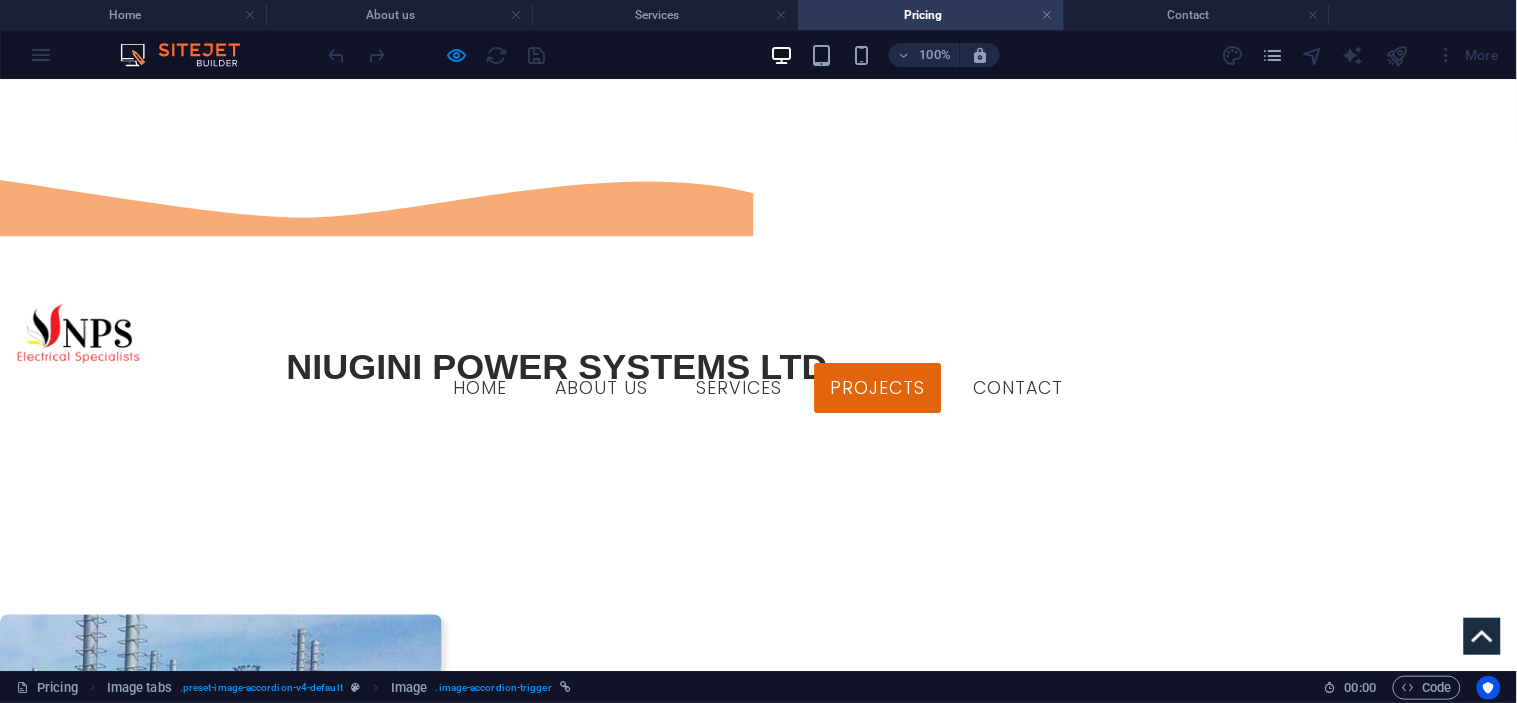 scroll, scrollTop: 793, scrollLeft: 0, axis: vertical 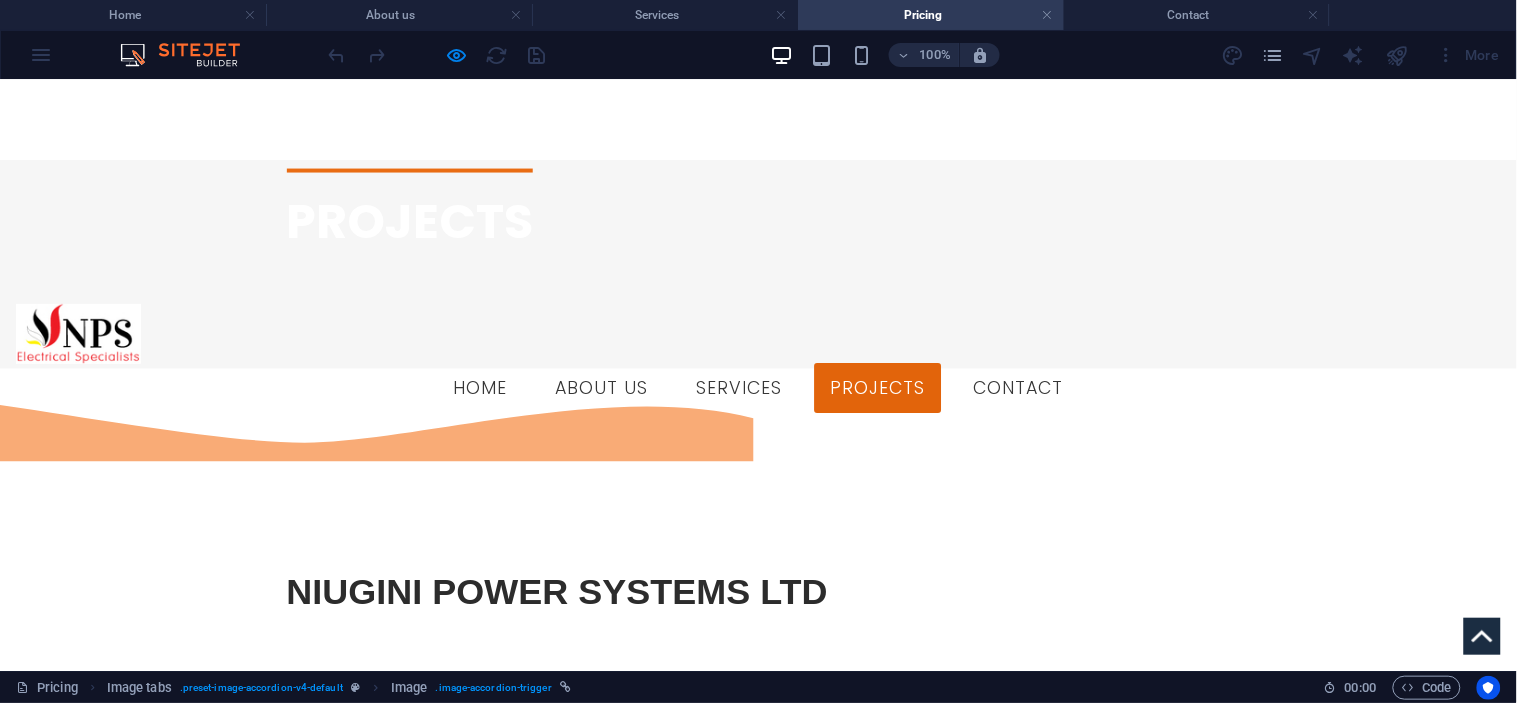 click on "NKW, MANUS SQUADRAN SUPPORT FACILITY INSTALLATIONS" at bounding box center [221, 1685] 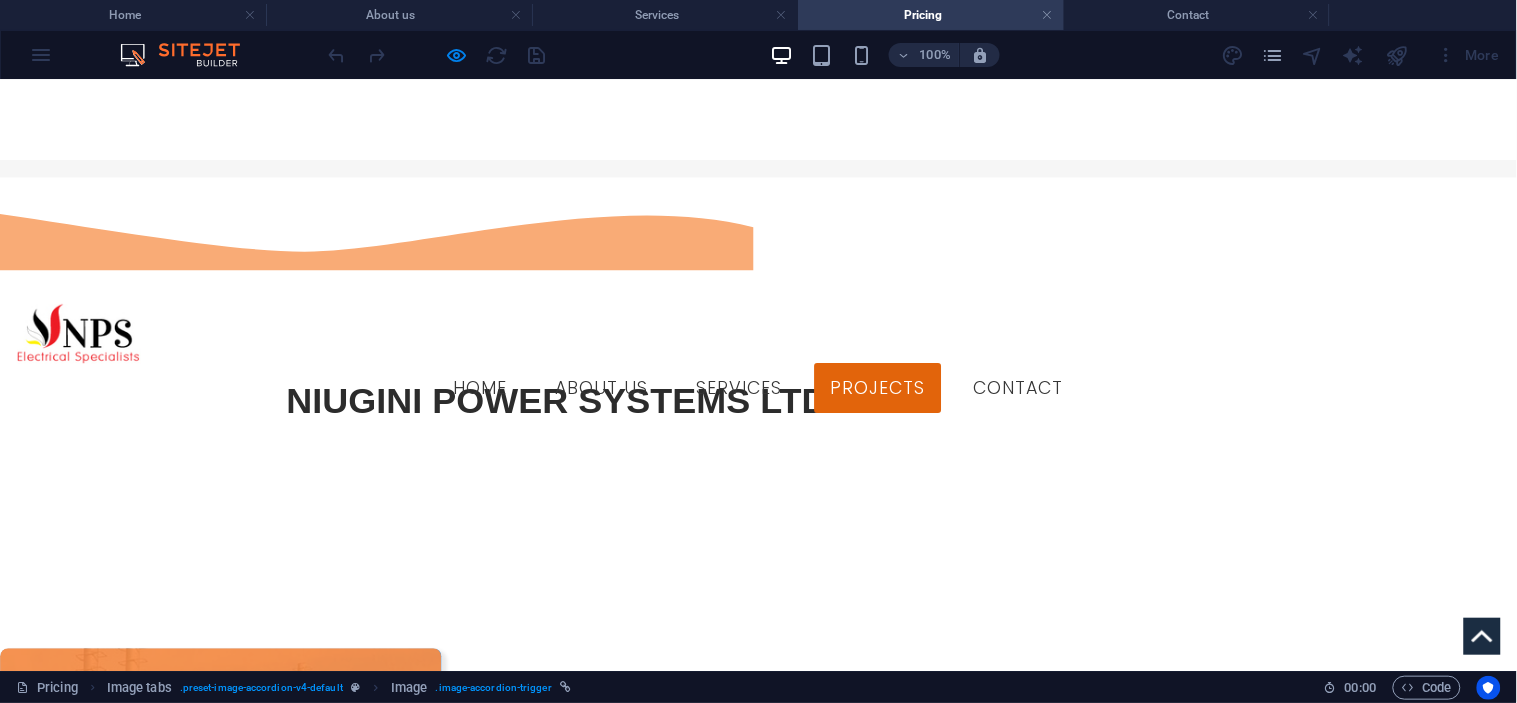 scroll, scrollTop: 904, scrollLeft: 0, axis: vertical 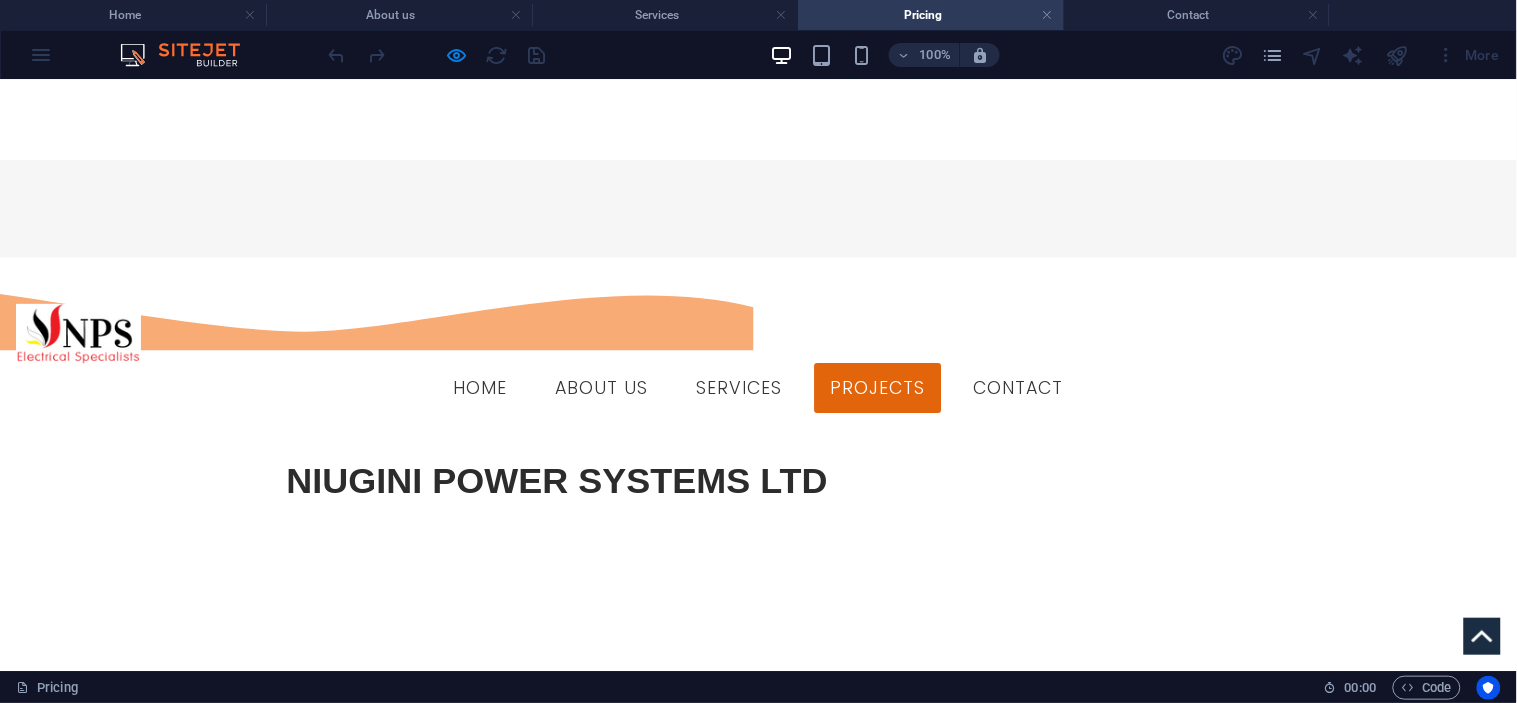 click on "SP BREWERY GENERATOR INSTALLATIONS" at bounding box center (221, 1334) 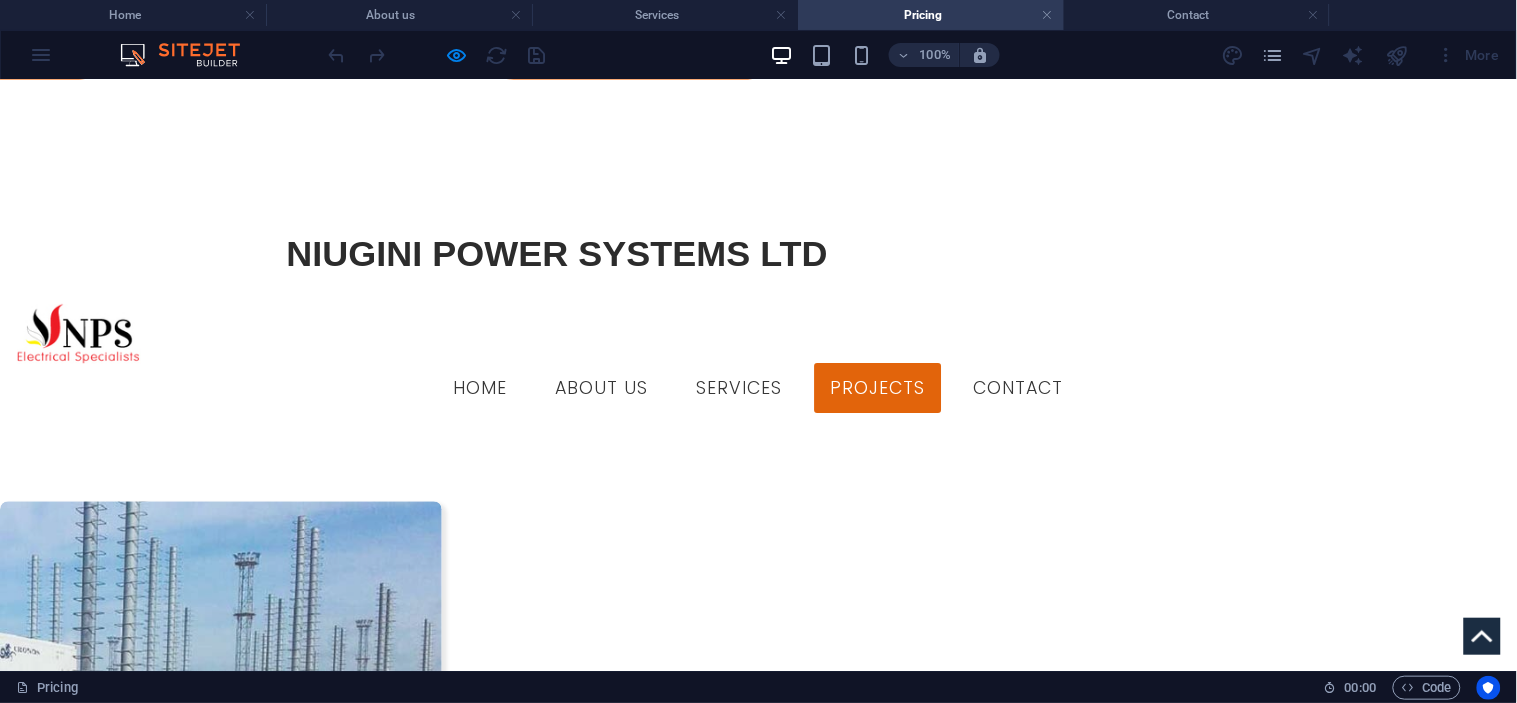scroll, scrollTop: 1237, scrollLeft: 0, axis: vertical 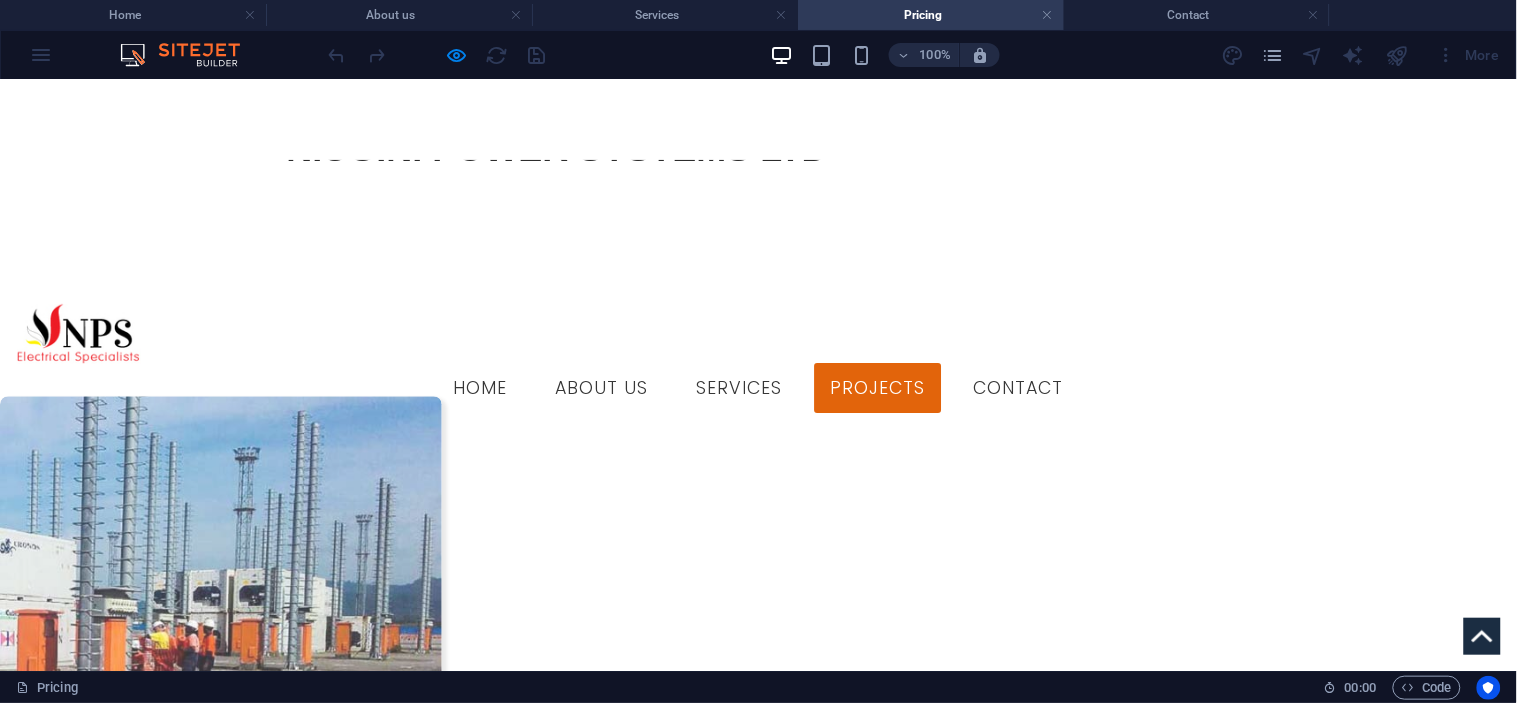 click on "ZENAG SOLAR INSTALLATIONS ON WAREHOUSE" at bounding box center (221, 1697) 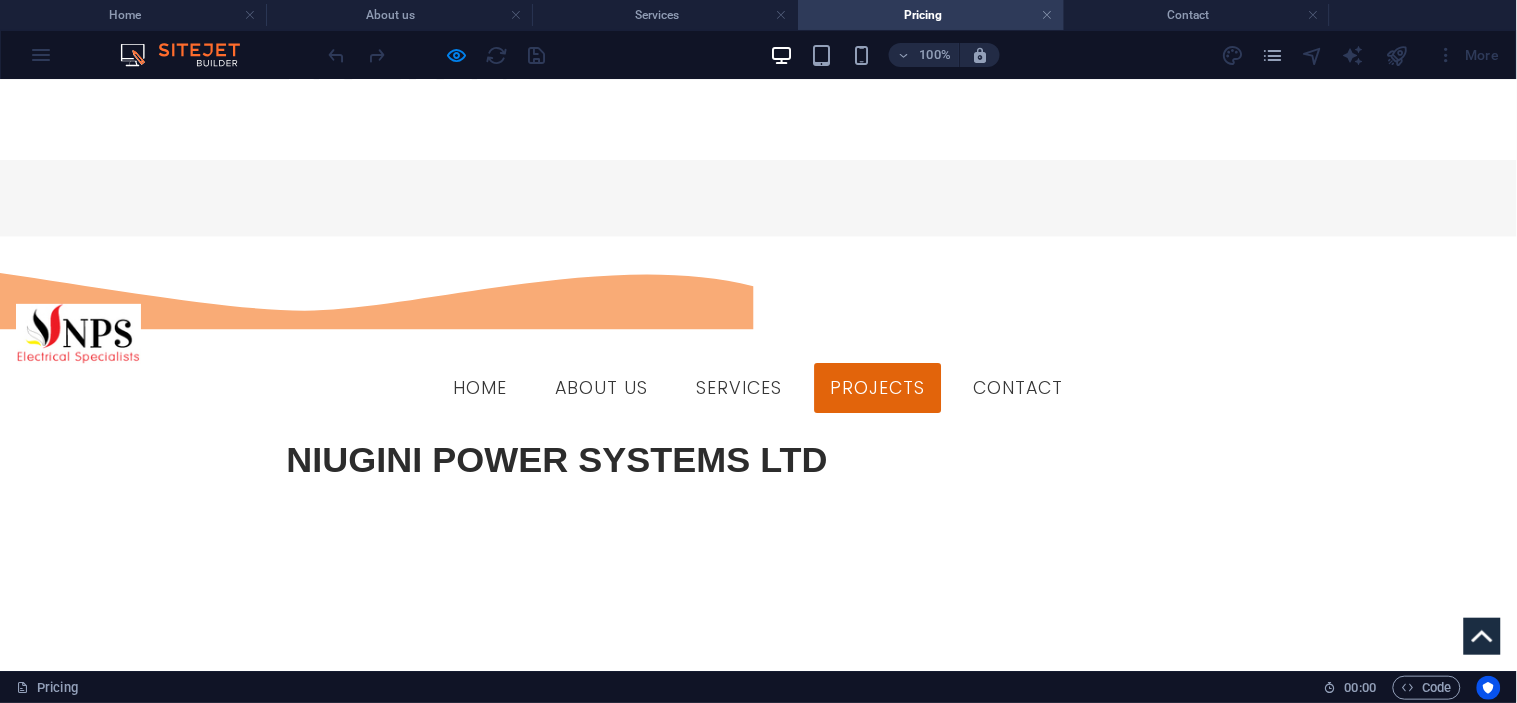 scroll, scrollTop: 1015, scrollLeft: 0, axis: vertical 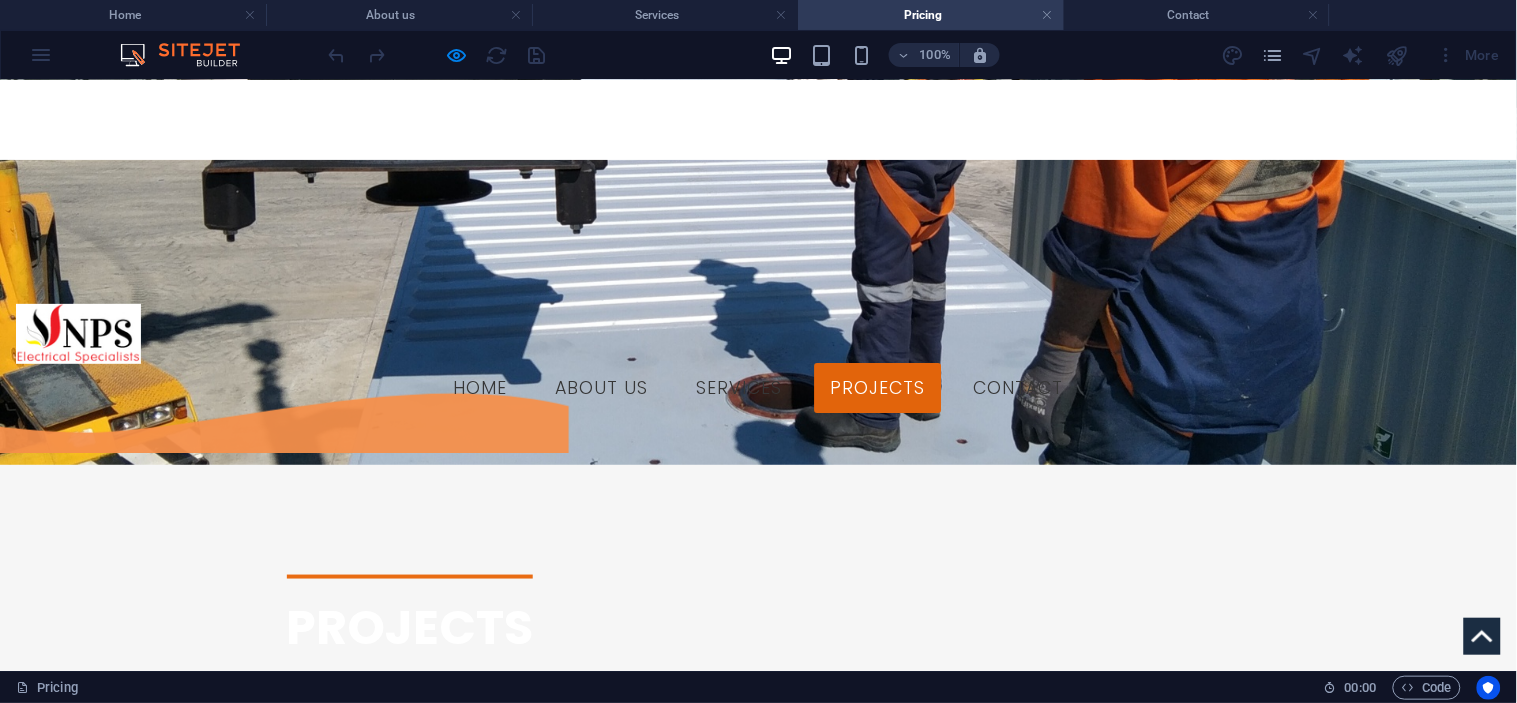 click on "PNG PORTS LAE TIDAL BASIN UPGRADE Drop content here or  Add elements  Paste clipboard SP BREWERY GENERATOR INSTALLATIONS Drop content here or  Add elements  Paste clipboard NKW, [PROVINCE] SQUADRAN SUPPORT FACILITY INSTALLATIONS Drop content here or  Add elements  Paste clipboard ZENAG SOLAR INSTALLATIONS ON WAREHOUSE Drop content here or  Add elements  Paste clipboard EAST WEST TRANSPORT FLOOD LIGHTS SYSTEM UPGRADE Drop content here or  Add elements  Paste clipboard KAINANTU Drop content here or  Add elements  Paste clipboard" at bounding box center [758, 2265] 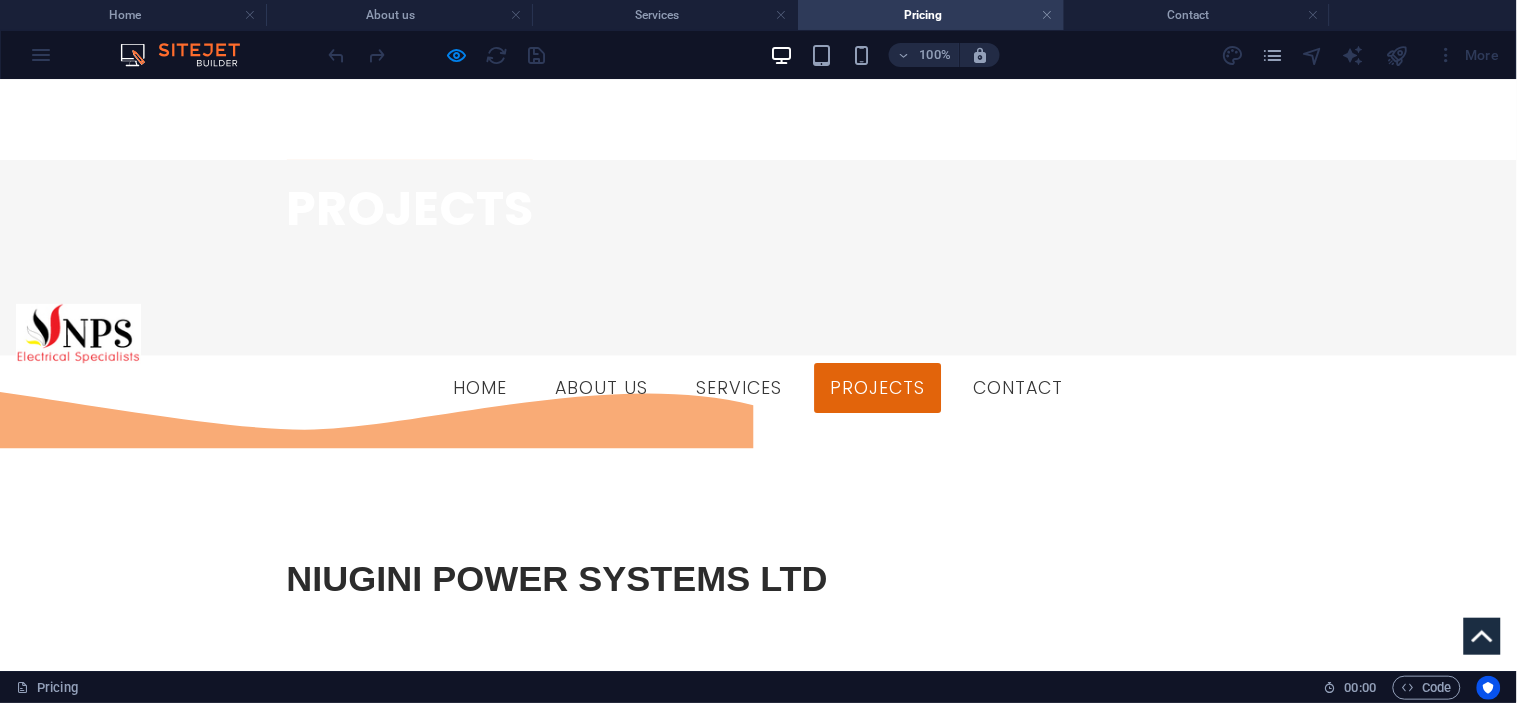 scroll, scrollTop: 832, scrollLeft: 0, axis: vertical 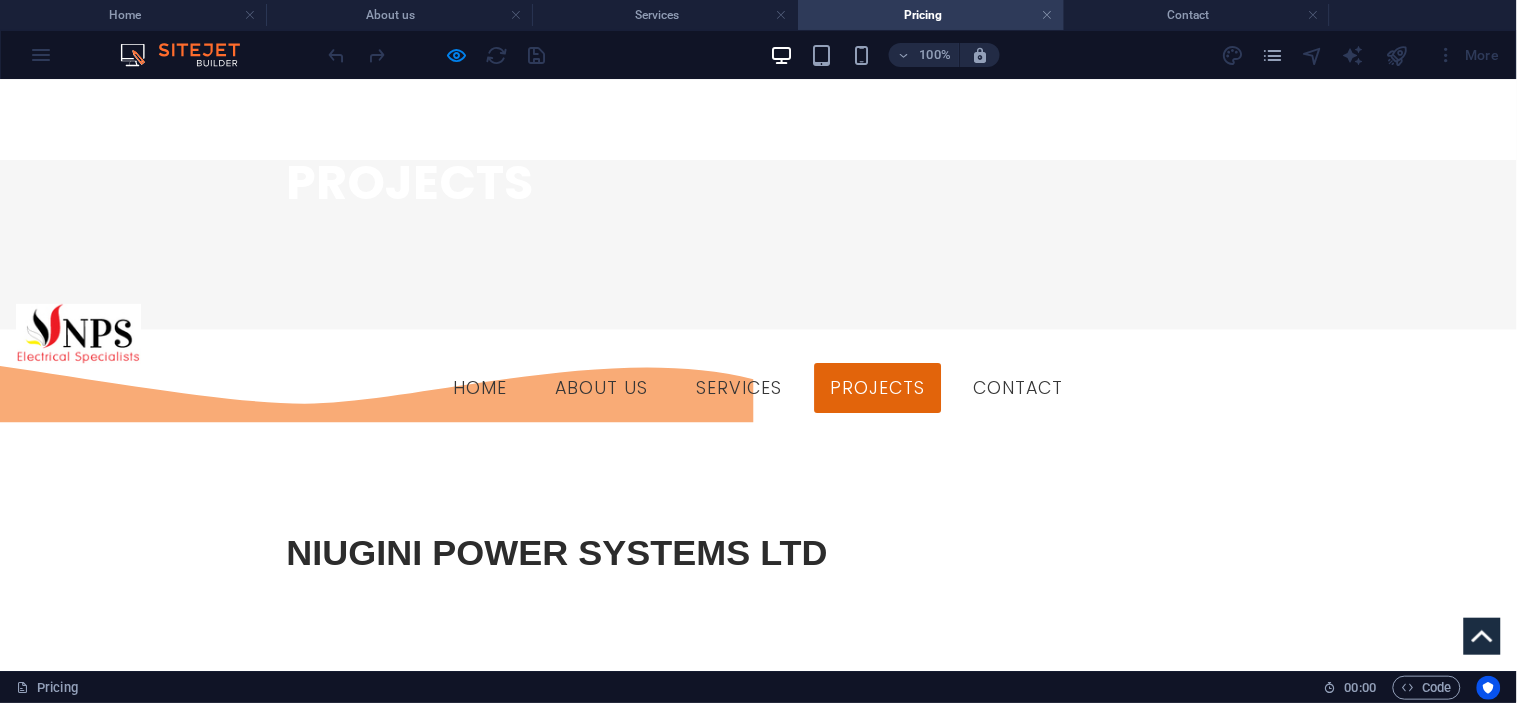 click on "[CITY], [PROVINCE]" at bounding box center (221, 1632) 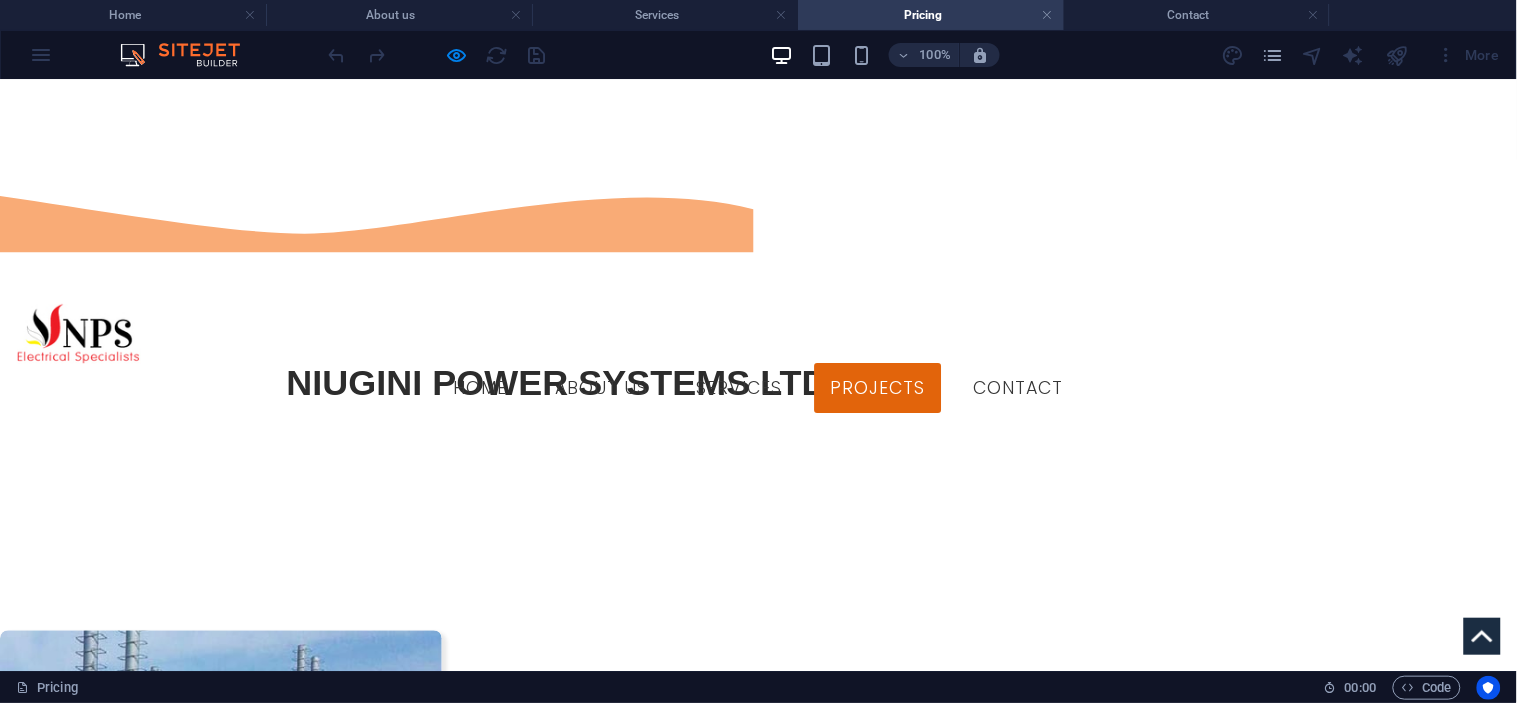 scroll, scrollTop: 1165, scrollLeft: 0, axis: vertical 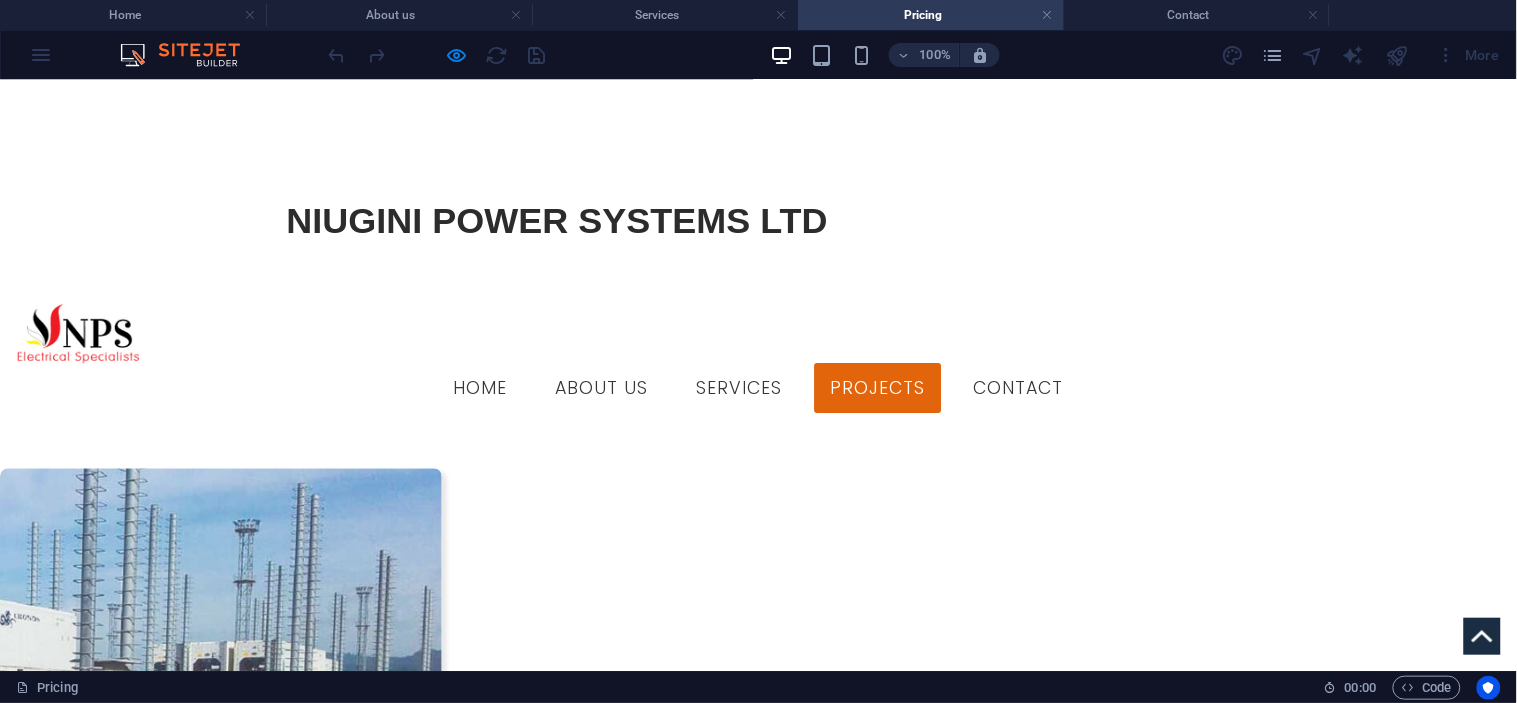 click on "ZENAG SOLAR INSTALLATIONS ON WAREHOUSE" at bounding box center [221, 1769] 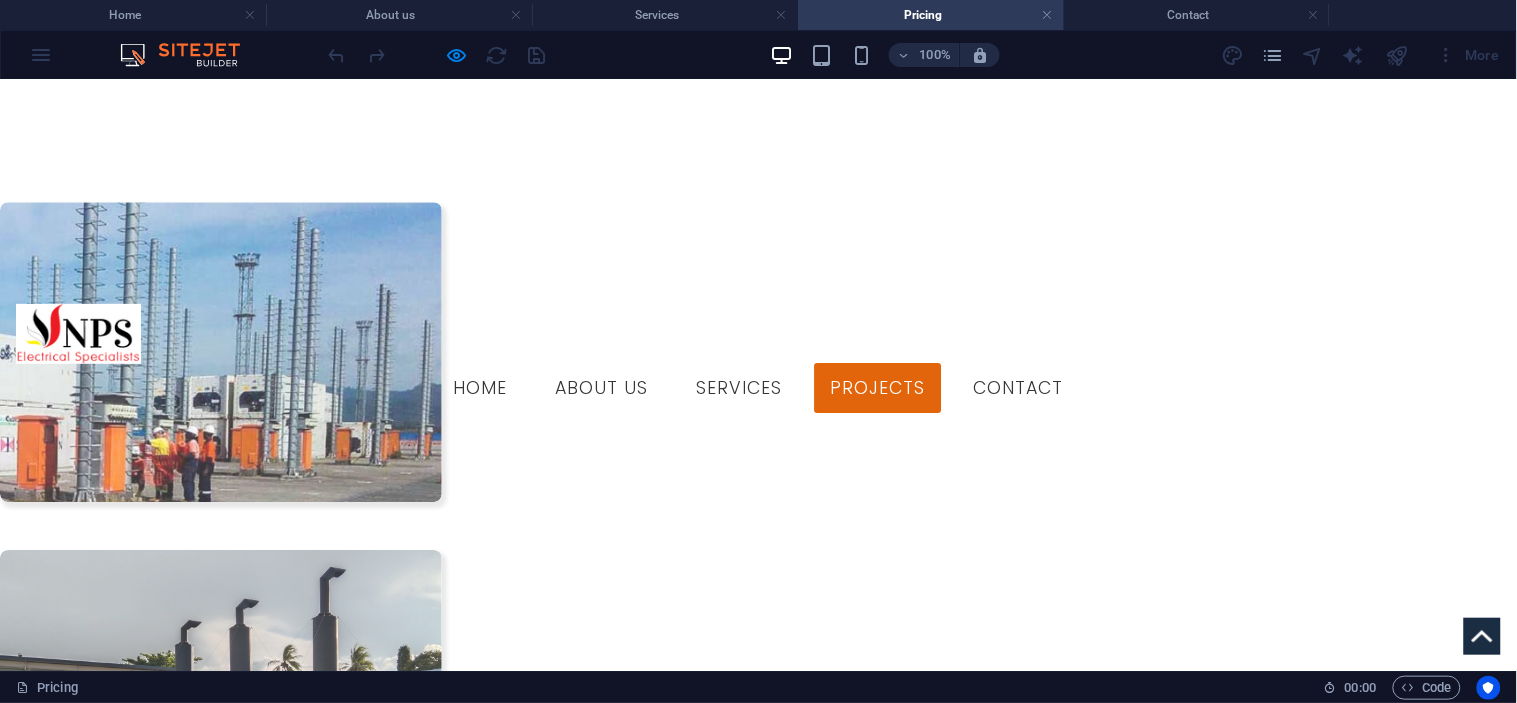 scroll, scrollTop: 1324, scrollLeft: 0, axis: vertical 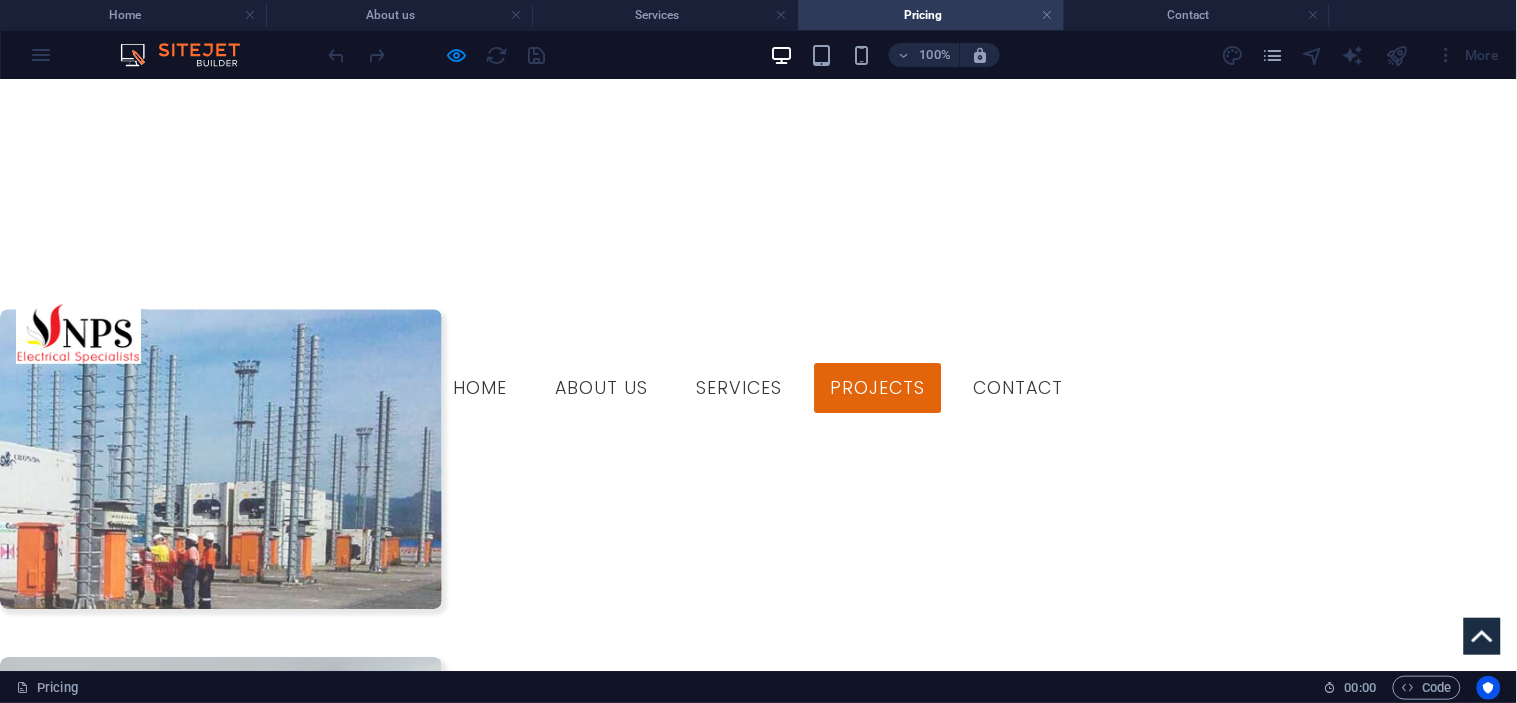 click on "KAINANTU" at bounding box center [221, 2306] 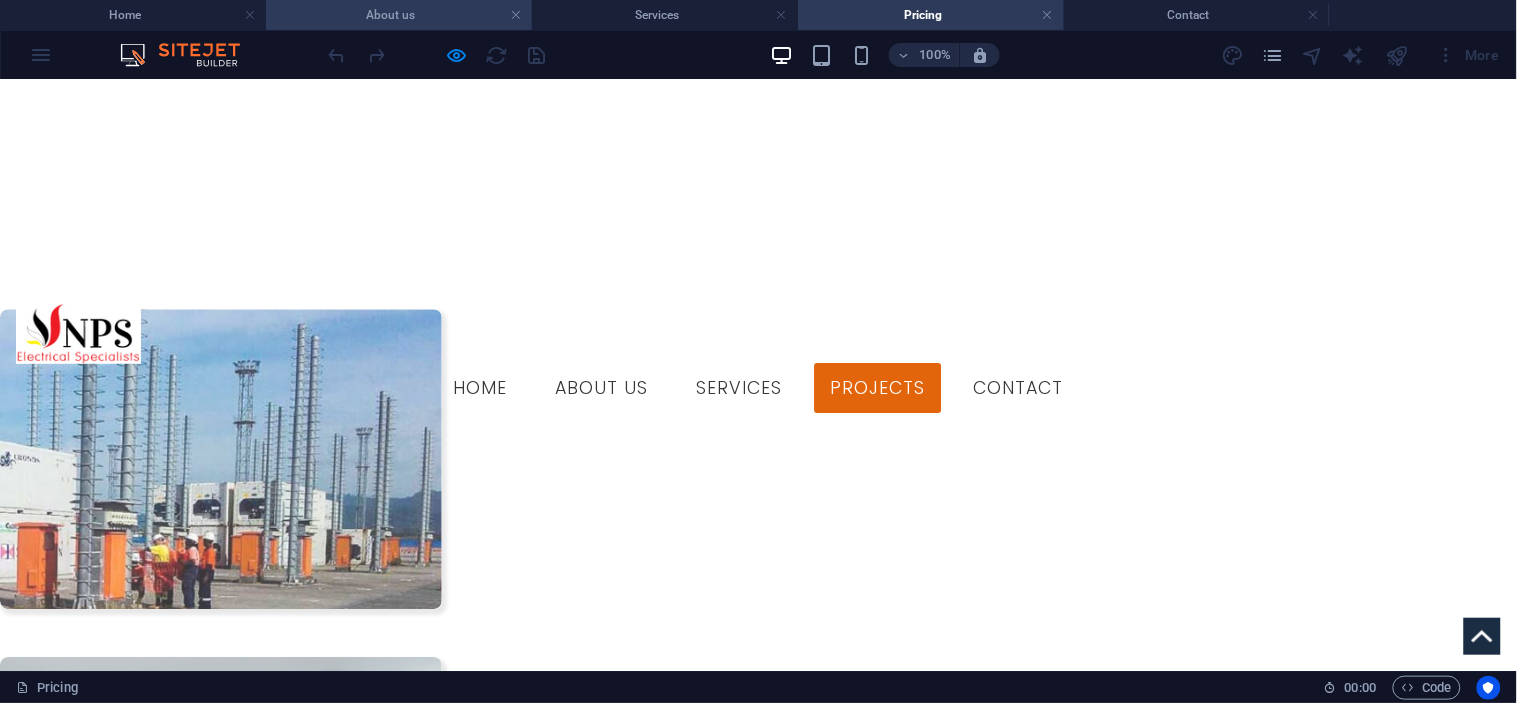 click on "About us" at bounding box center [399, 15] 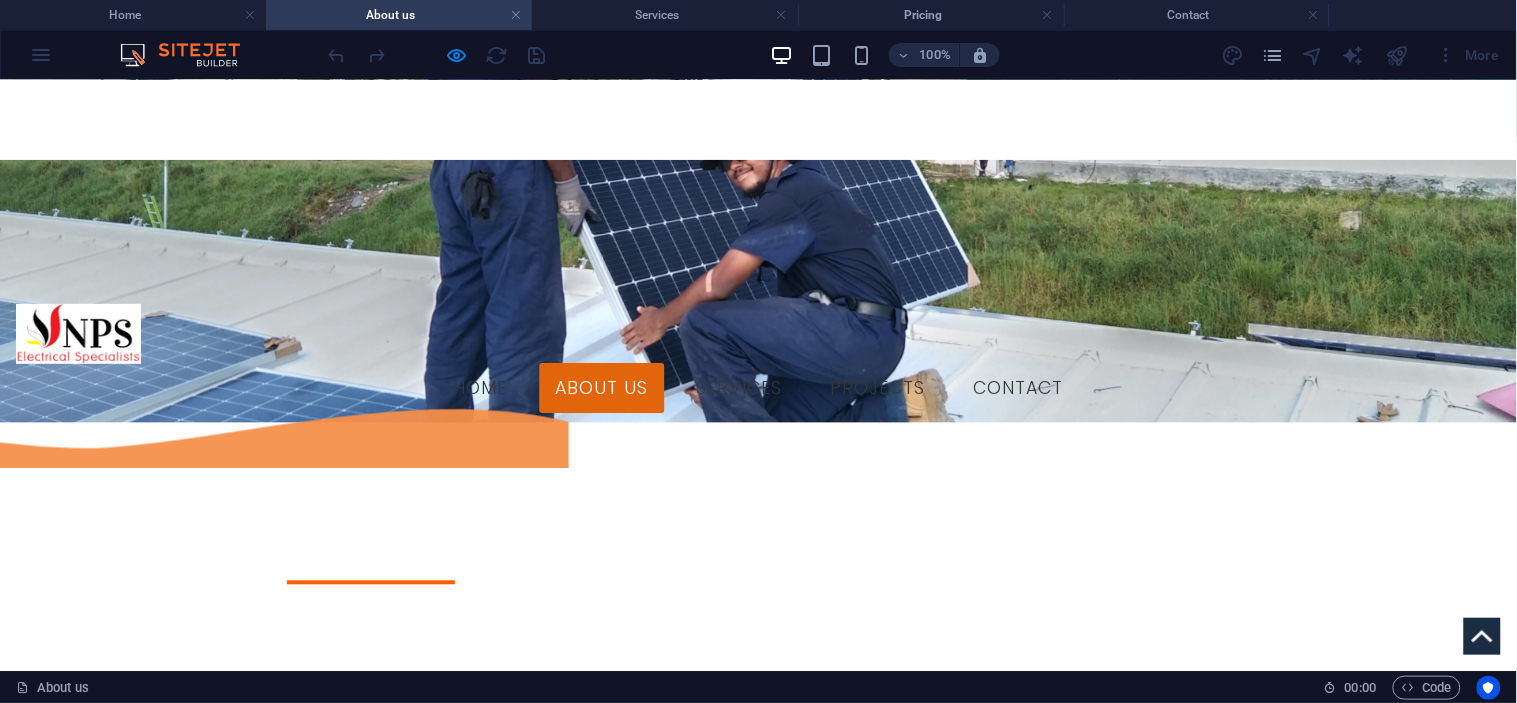scroll, scrollTop: 1104, scrollLeft: 0, axis: vertical 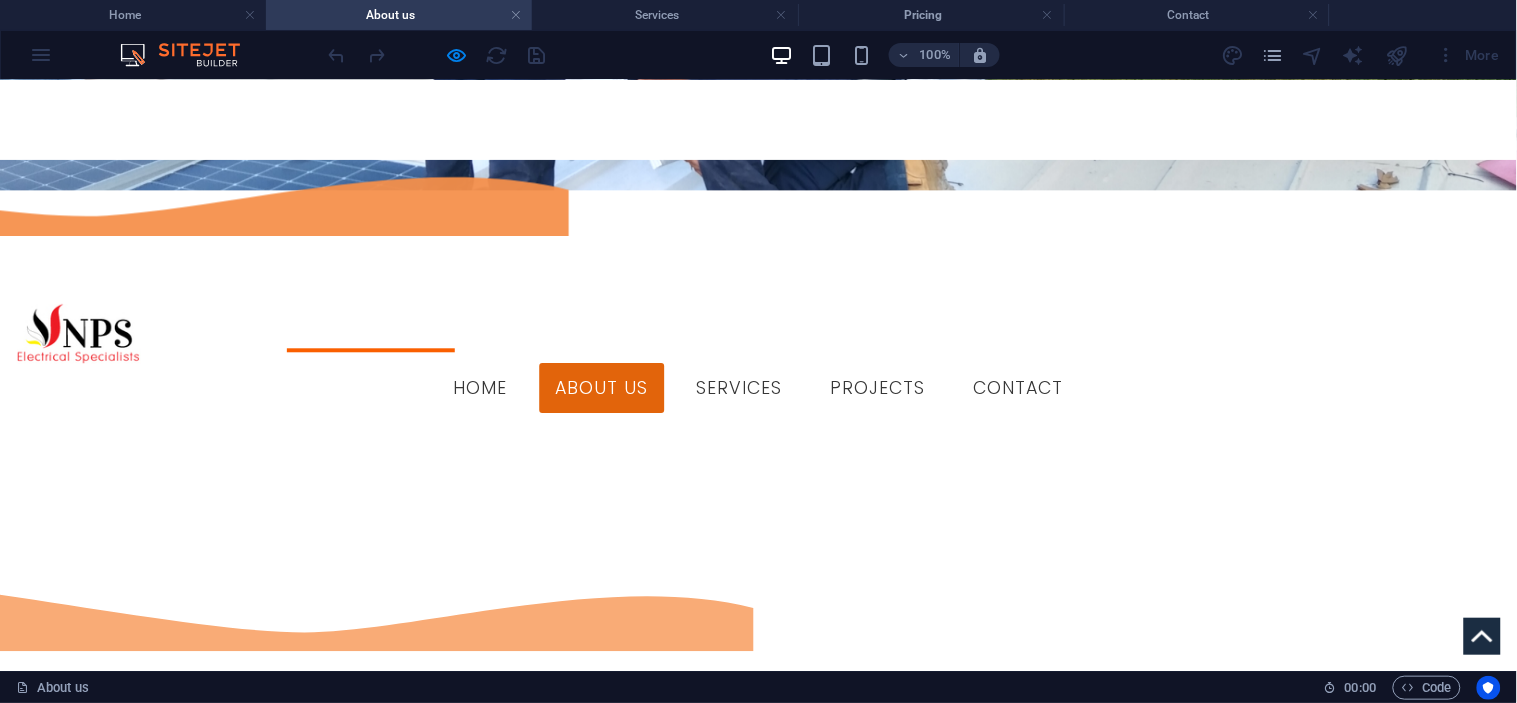 click at bounding box center (119, 2244) 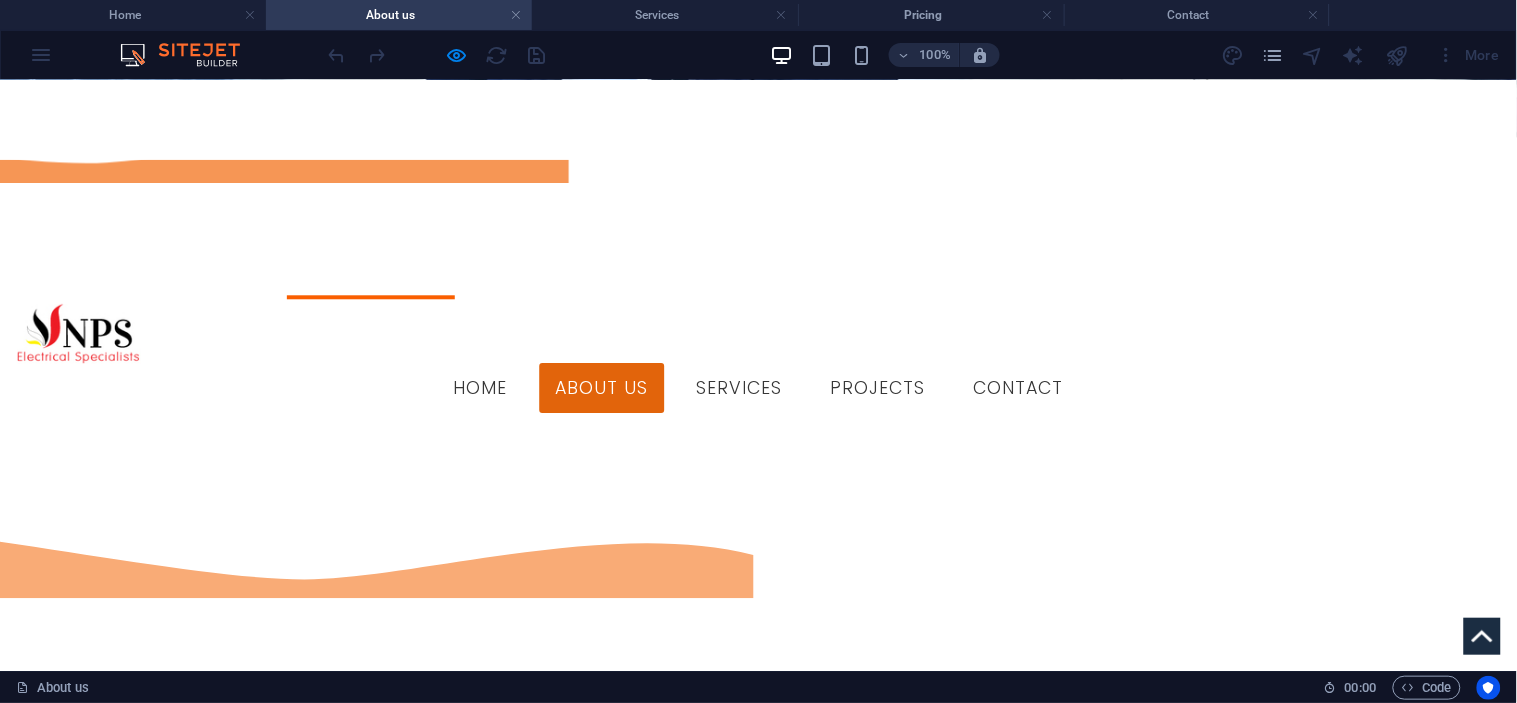 click on "Renewable Energy, Voice/Data, Fire/ Alarm Systems" at bounding box center (119, 2556) 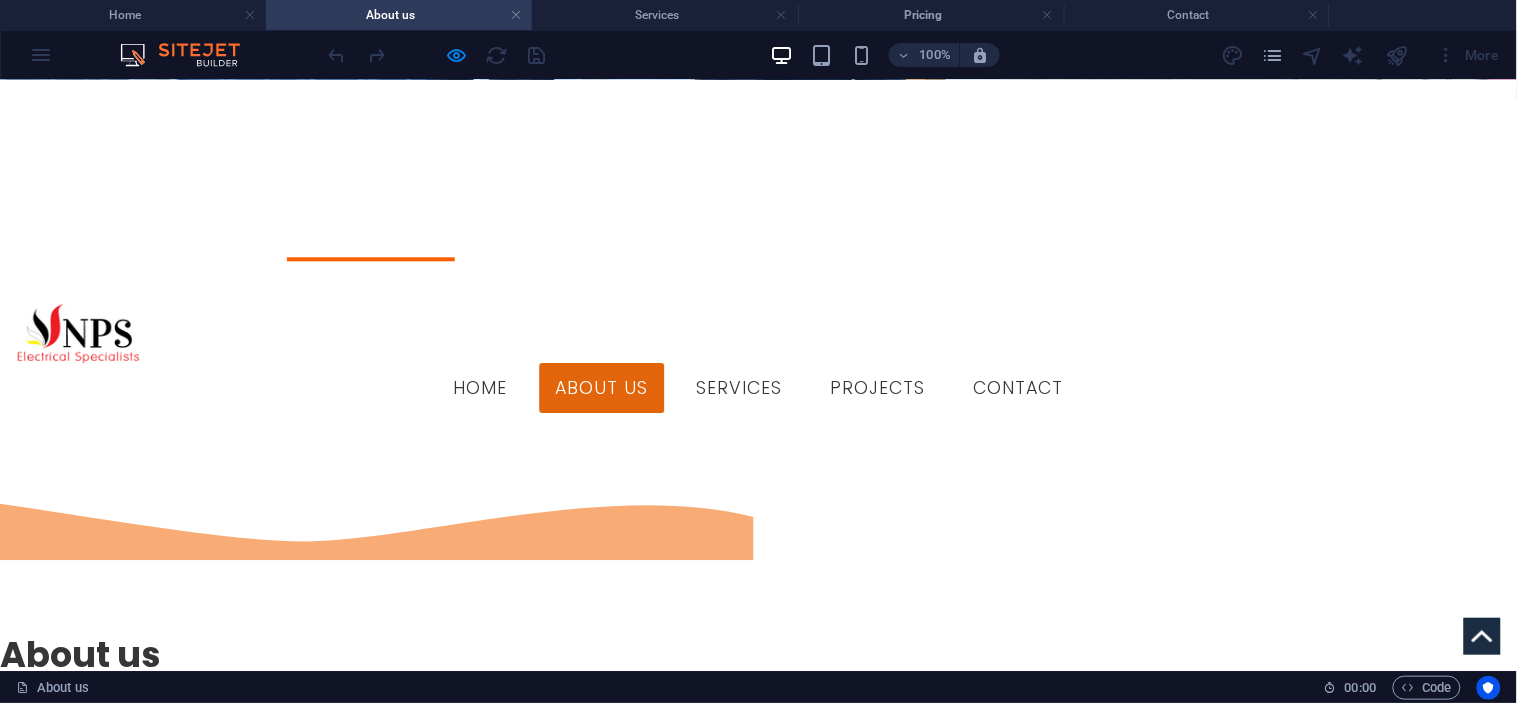 scroll, scrollTop: 1180, scrollLeft: 0, axis: vertical 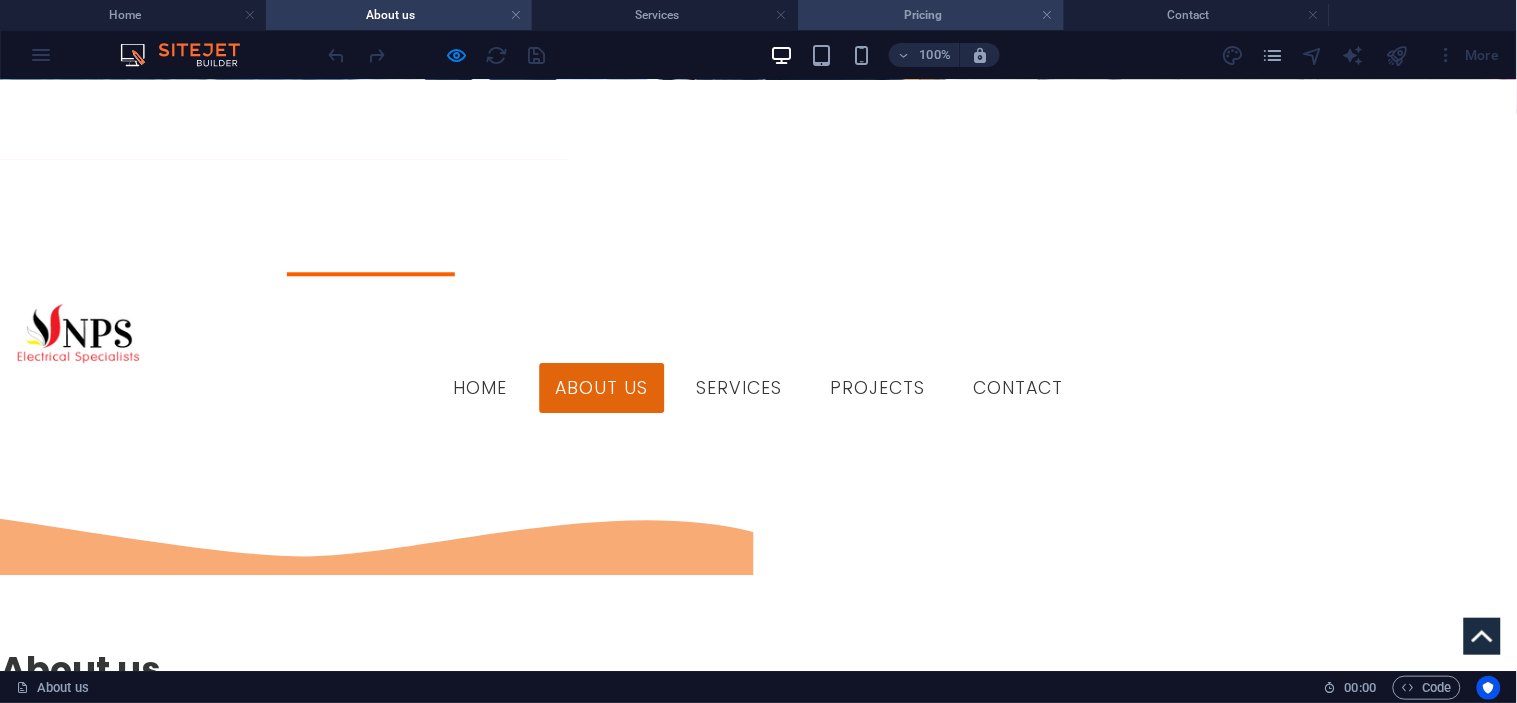 click on "Pricing" at bounding box center [931, 15] 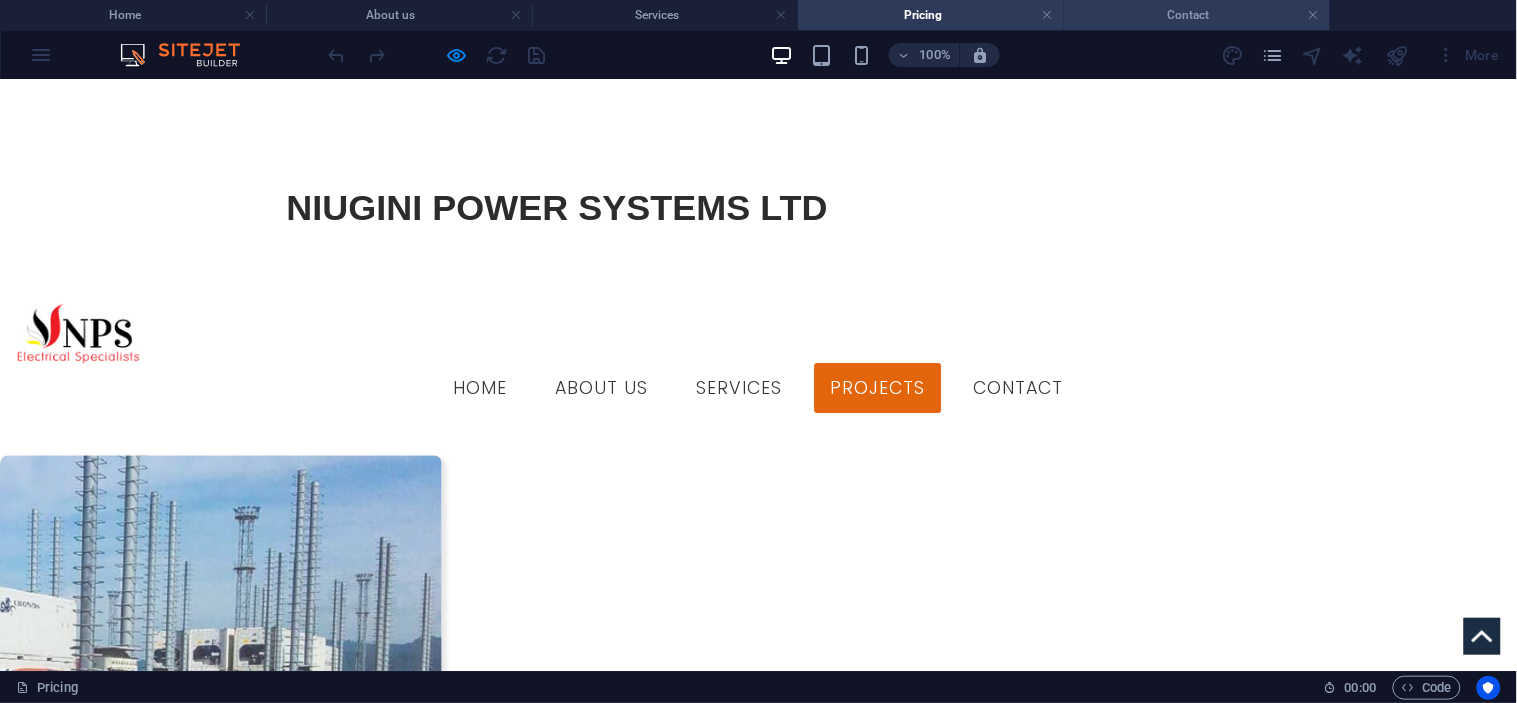 scroll, scrollTop: 1102, scrollLeft: 0, axis: vertical 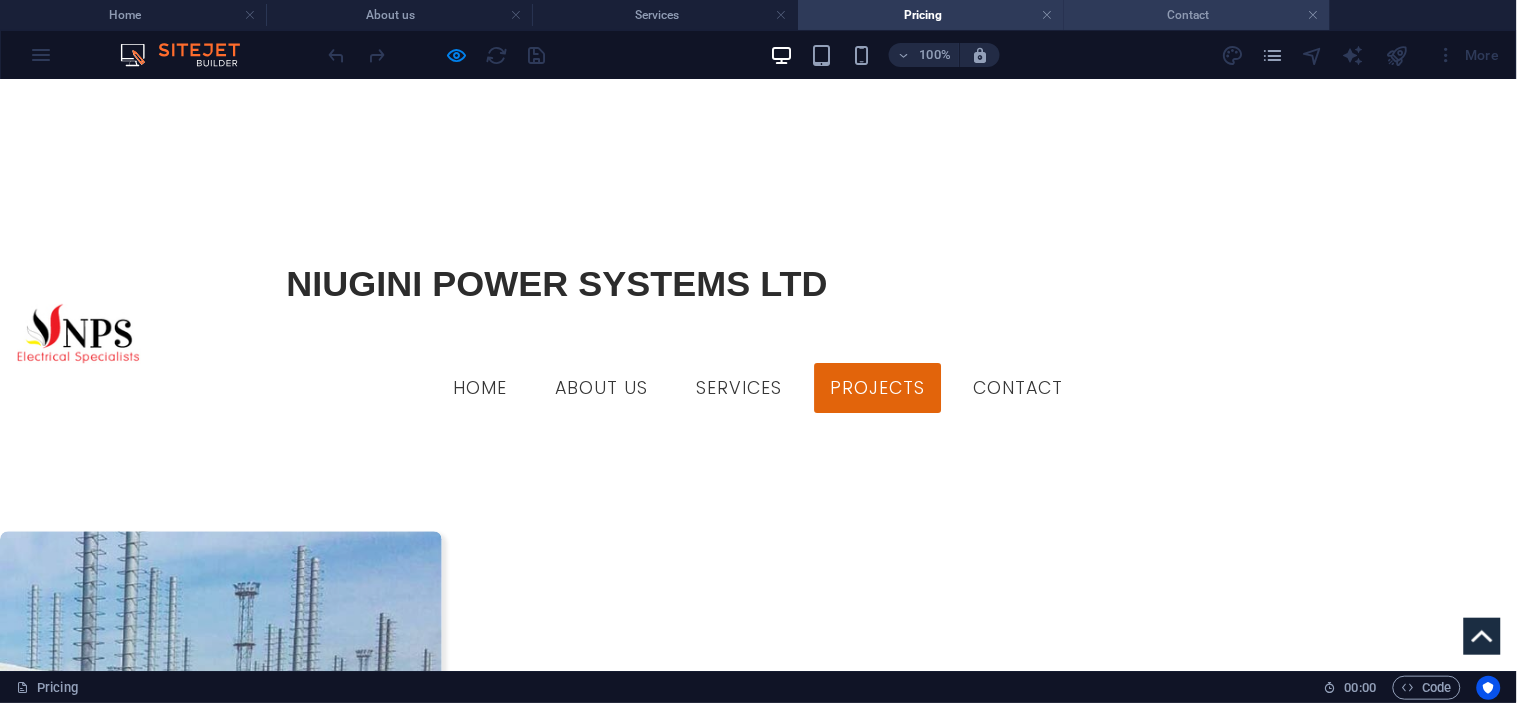 click on "Contact" at bounding box center (1197, 15) 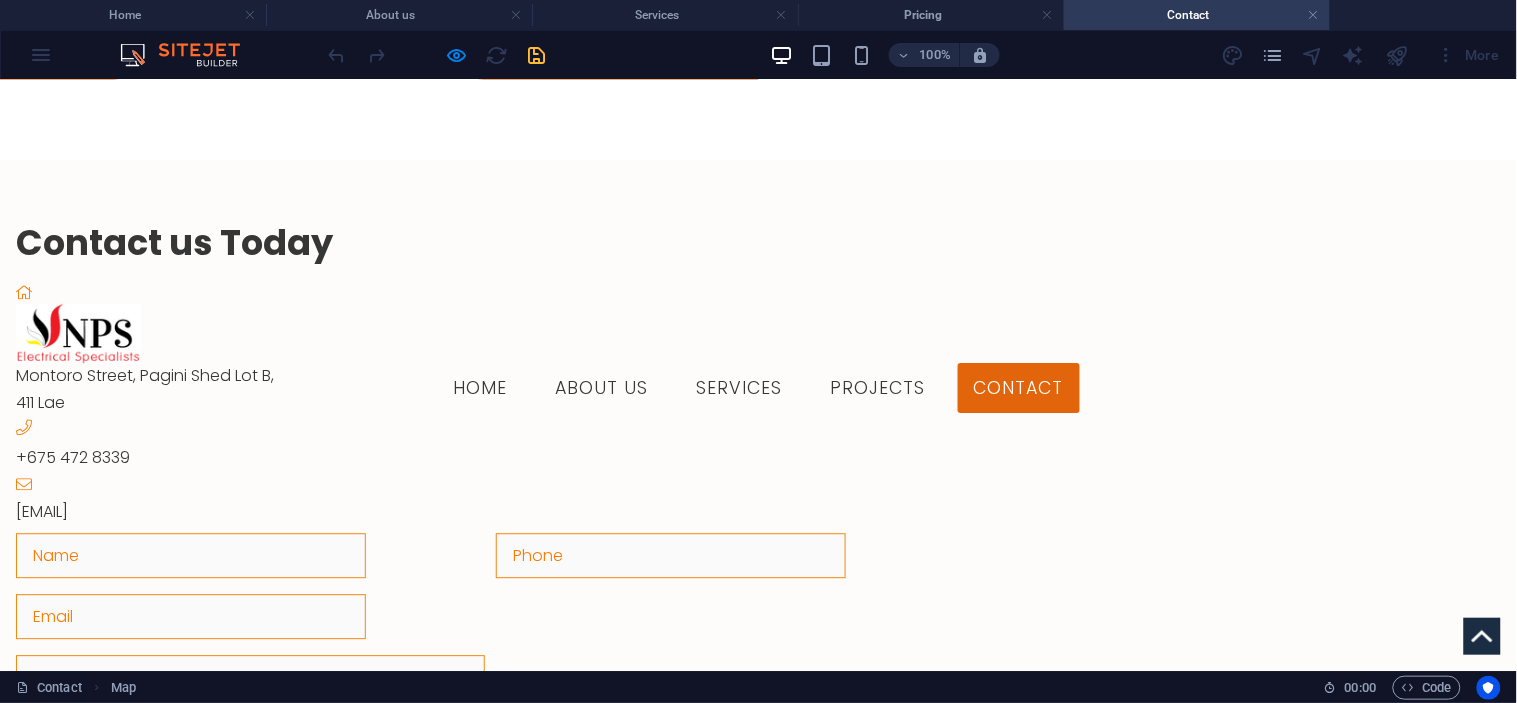 scroll, scrollTop: 1072, scrollLeft: 0, axis: vertical 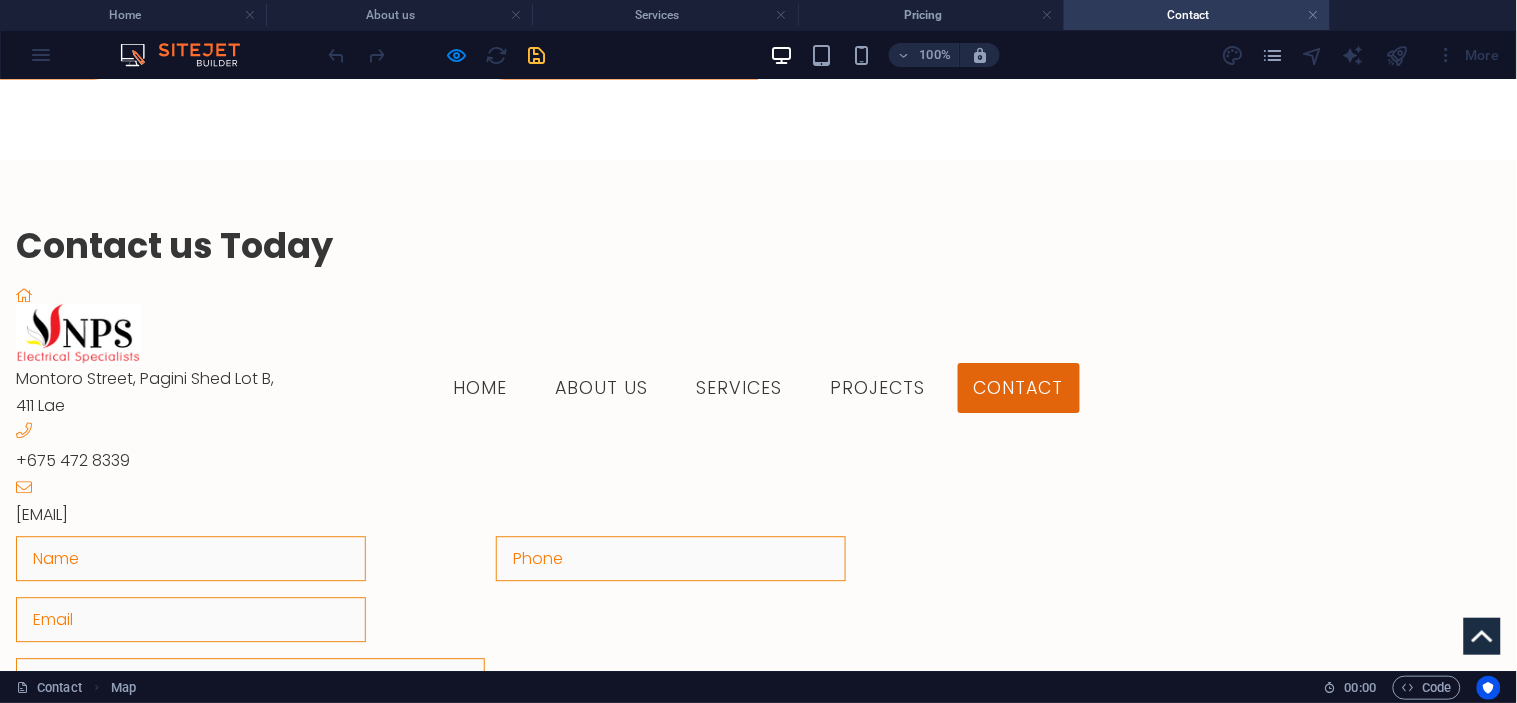 click at bounding box center [768, 1130] 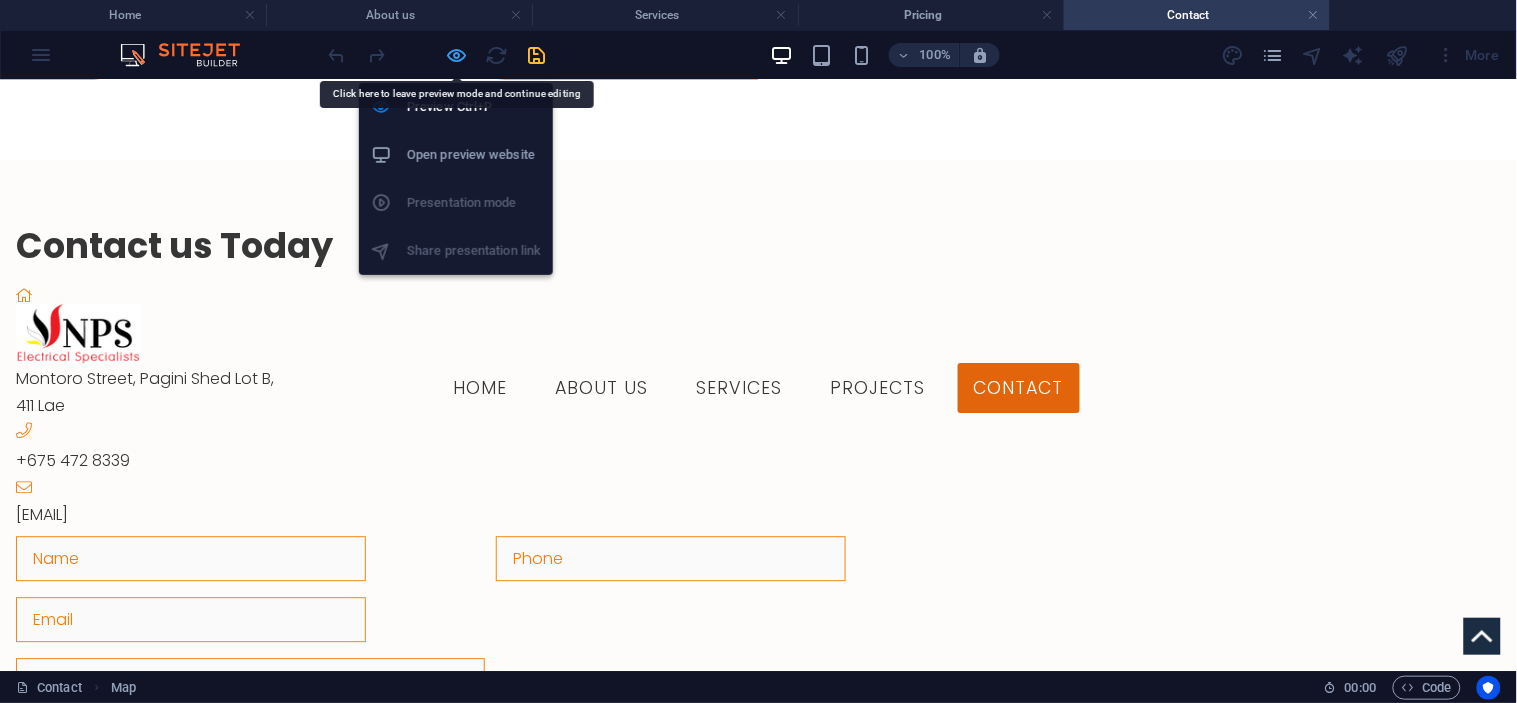 click at bounding box center (457, 55) 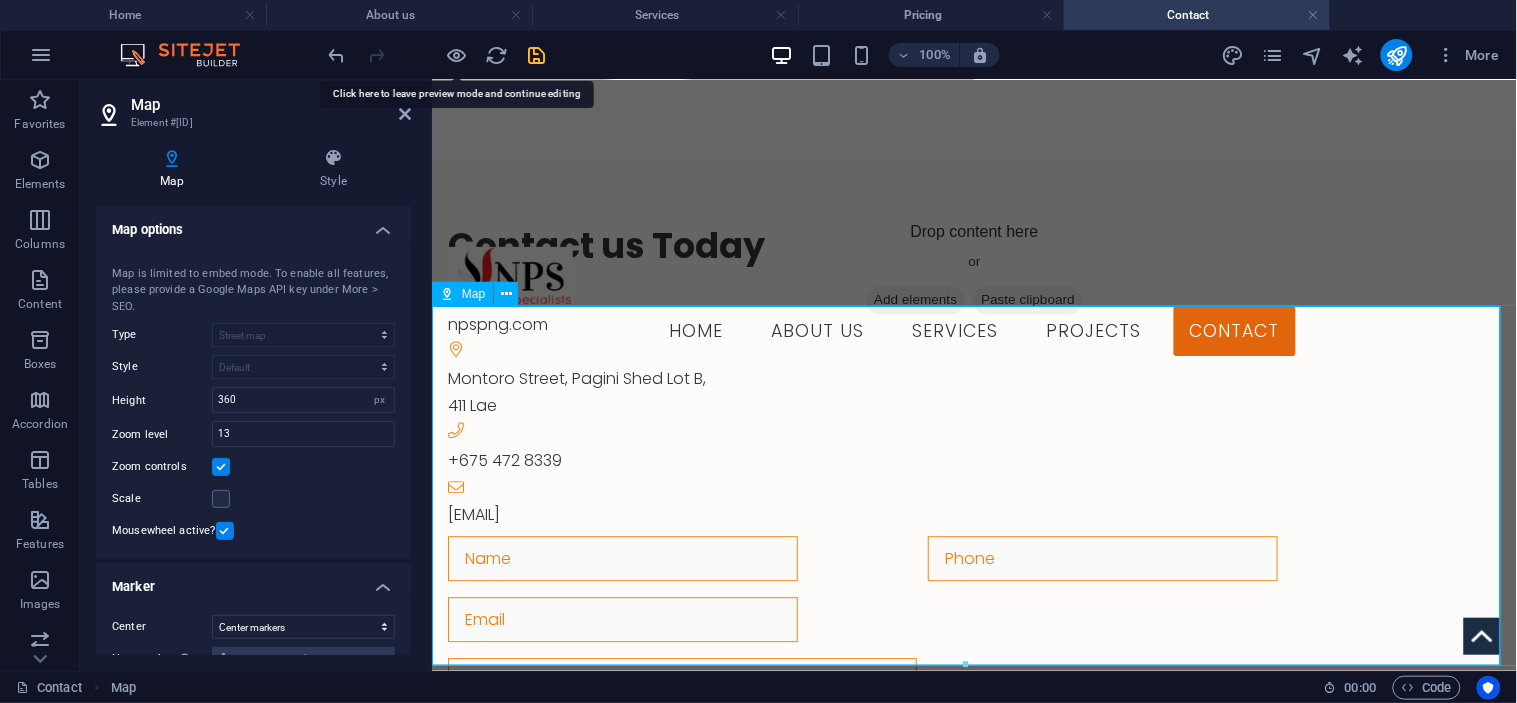 click on "← Move left → Move right ↑ Move up ↓ Move down + Zoom in - Zoom out Home Jump left by 75% End Jump right by 75% Page Up Jump up by 75% Page Down Jump down by 75% npspng.com Map Terrain Satellite Labels Keyboard shortcuts Map Data Map data ©2025 Map data ©2025 20 m  Click to toggle between metric and imperial units Terms Report a map error" at bounding box center (973, 1234) 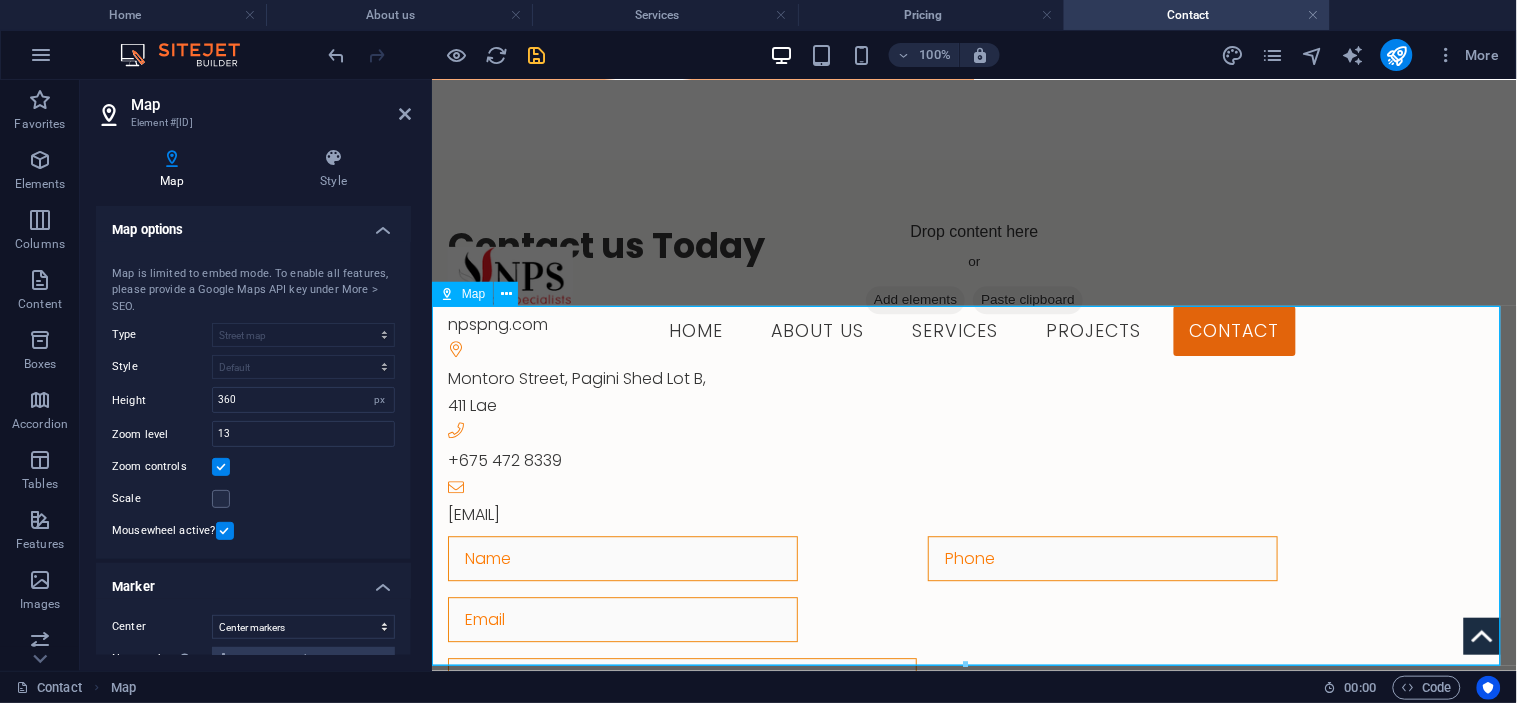 scroll, scrollTop: 1294, scrollLeft: 0, axis: vertical 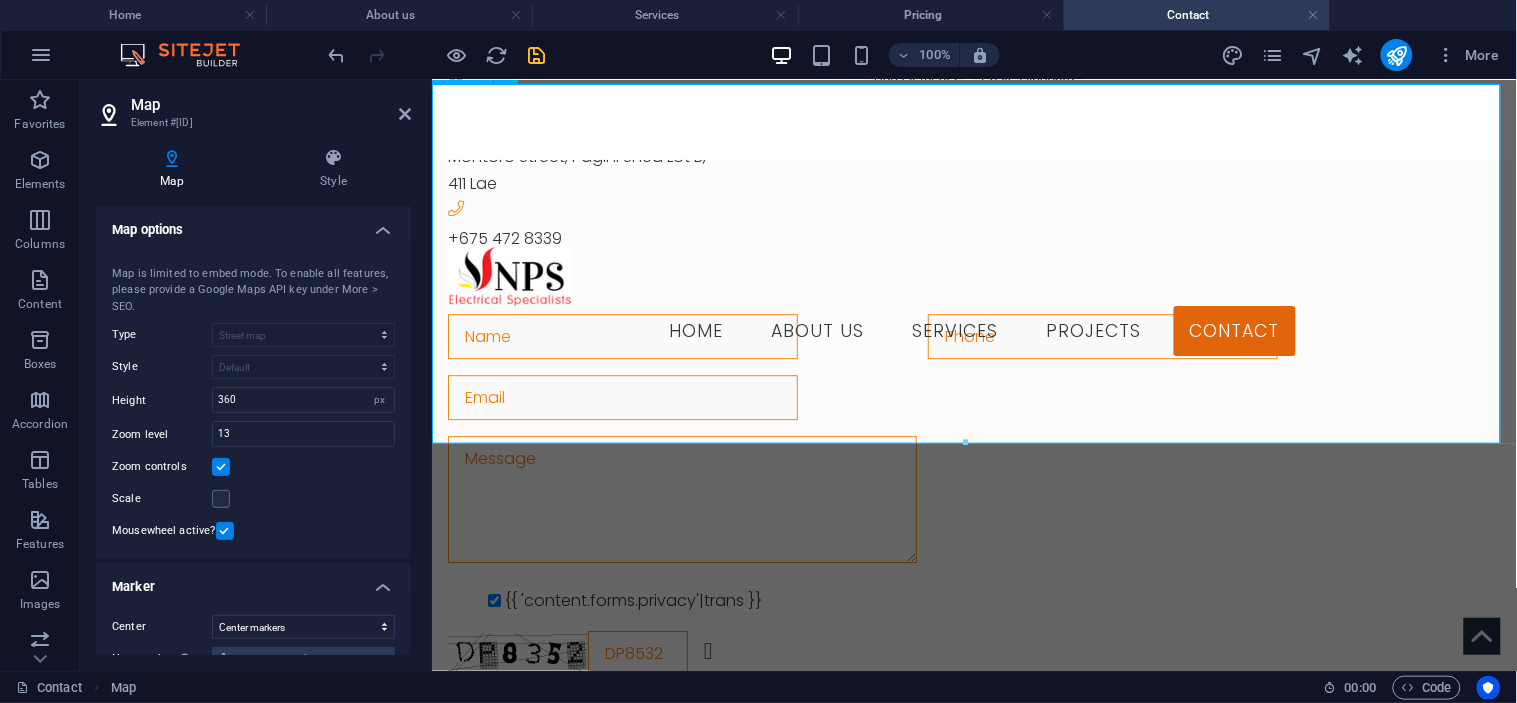 click on "← Move left → Move right ↑ Move up ↓ Move down + Zoom in - Zoom out Home Jump left by 75% End Jump right by 75% Page Up Jump up by 75% Page Down Jump down by 75% npspng.com Map Terrain Satellite Labels Keyboard shortcuts Map Data Map data ©2025 Map data ©2025 20 m  Click to toggle between metric and imperial units Terms Report a map error" at bounding box center [973, 1012] 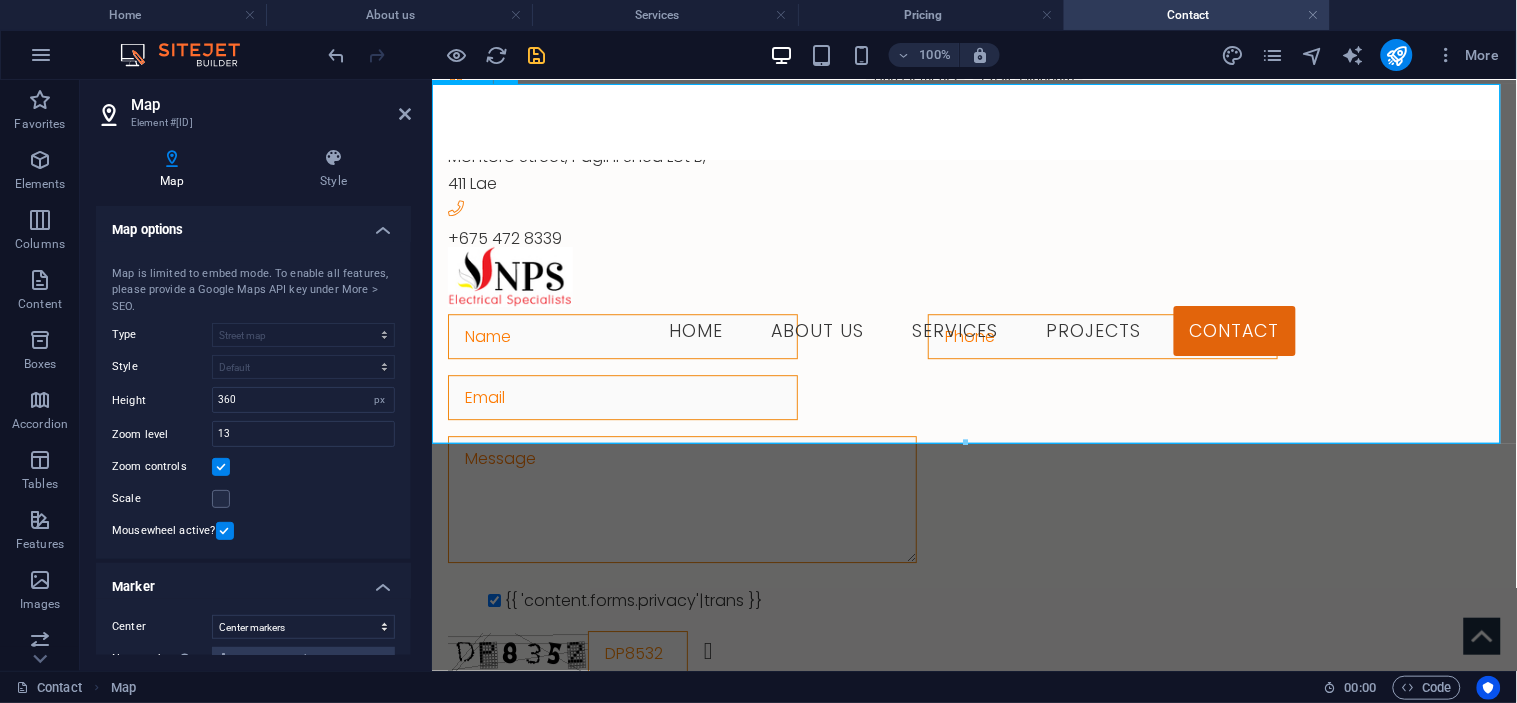 click on "← Move left → Move right ↑ Move up ↓ Move down + Zoom in - Zoom out Home Jump left by 75% End Jump right by 75% Page Up Jump up by 75% Page Down Jump down by 75% npspng.com Map Terrain Satellite Labels Keyboard shortcuts Map Data Map data ©2025 Map data ©2025 20 m  Click to toggle between metric and imperial units Terms Report a map error" at bounding box center (973, 1012) 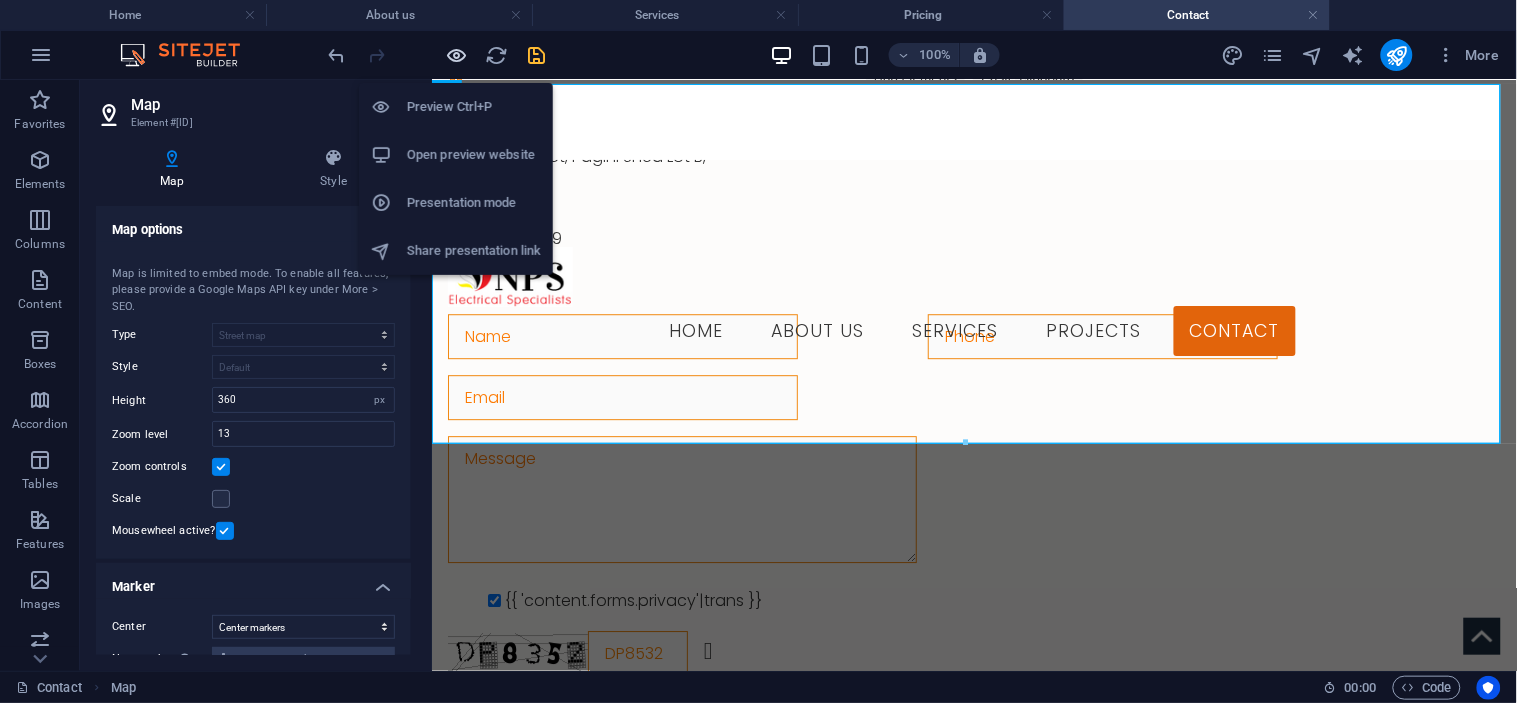 click at bounding box center [457, 55] 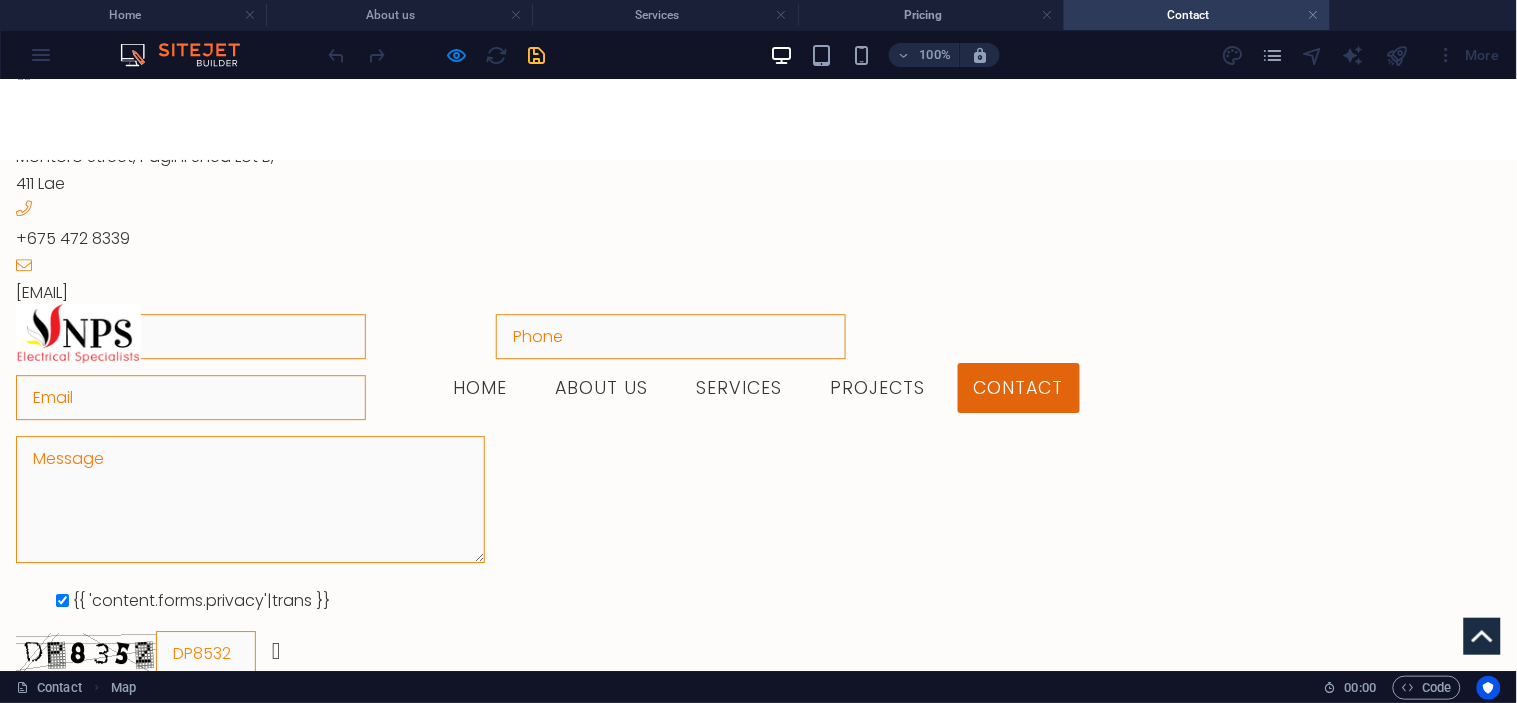 drag, startPoint x: 646, startPoint y: 349, endPoint x: 672, endPoint y: 300, distance: 55.470715 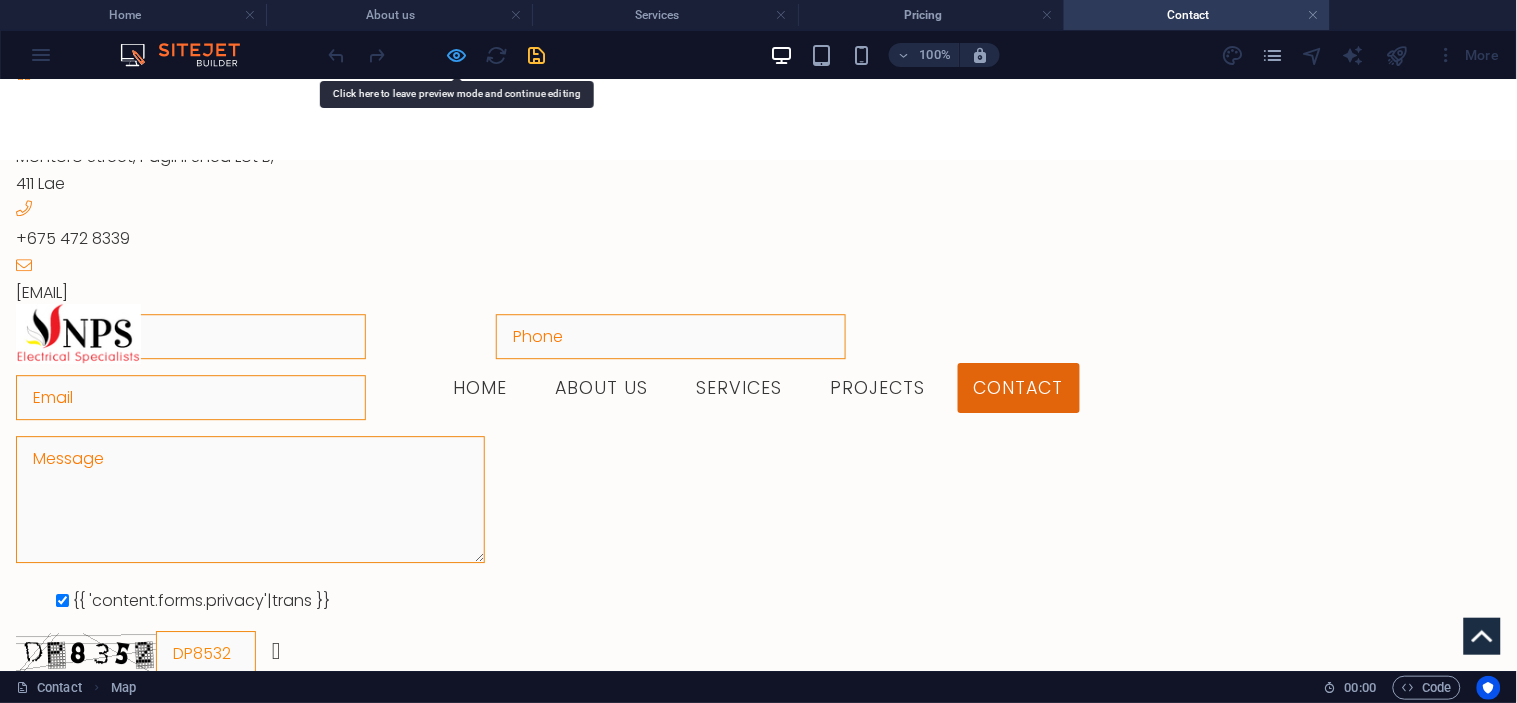 click at bounding box center (457, 55) 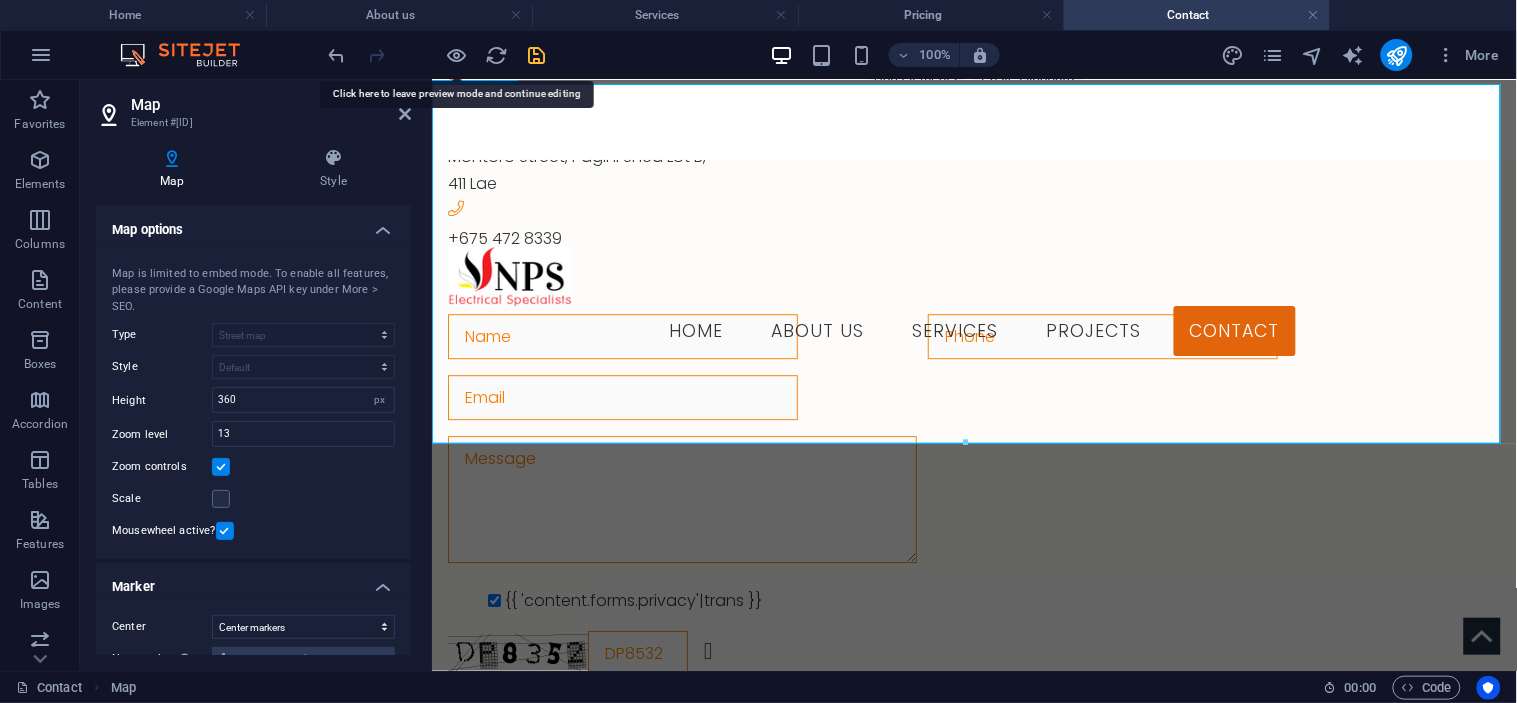 scroll, scrollTop: 1183, scrollLeft: 0, axis: vertical 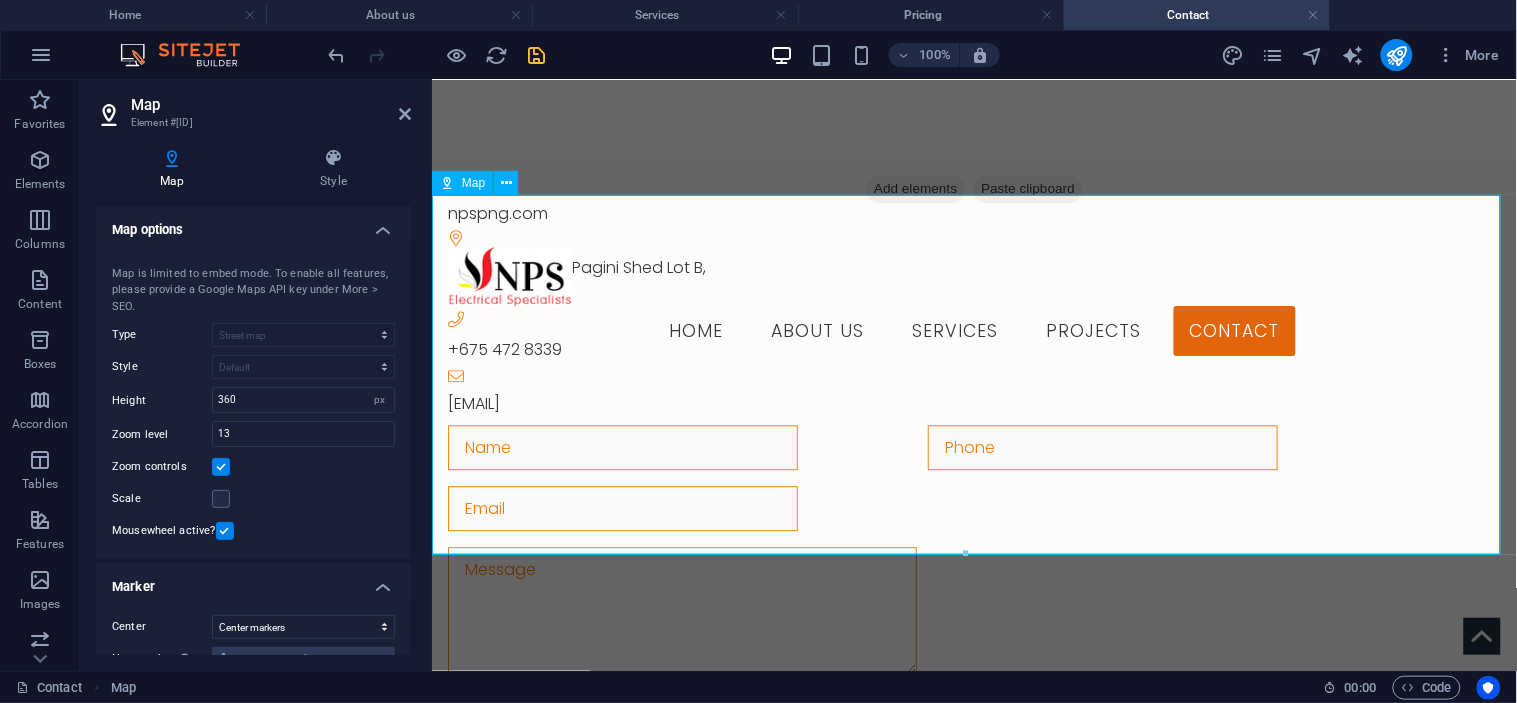 click on "← Move left → Move right ↑ Move up ↓ Move down + Zoom in - Zoom out Home Jump left by 75% End Jump right by 75% Page Up Jump up by 75% Page Down Jump down by 75% npspng.com Map Terrain Satellite Labels Keyboard shortcuts Map Data Map data ©2025 Map data ©2025 10 m  Click to toggle between metric and imperial units Terms Report a map error" at bounding box center (973, 1123) 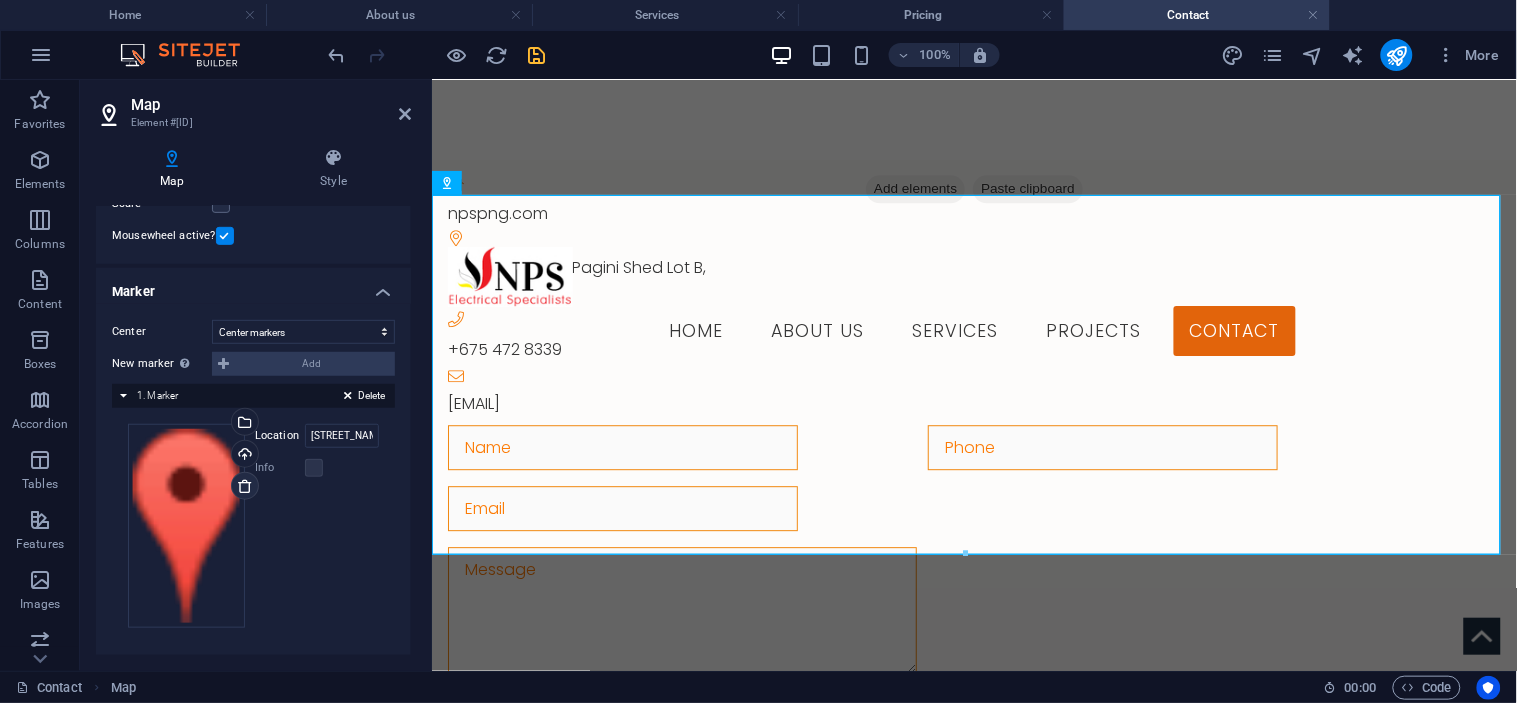 scroll, scrollTop: 296, scrollLeft: 0, axis: vertical 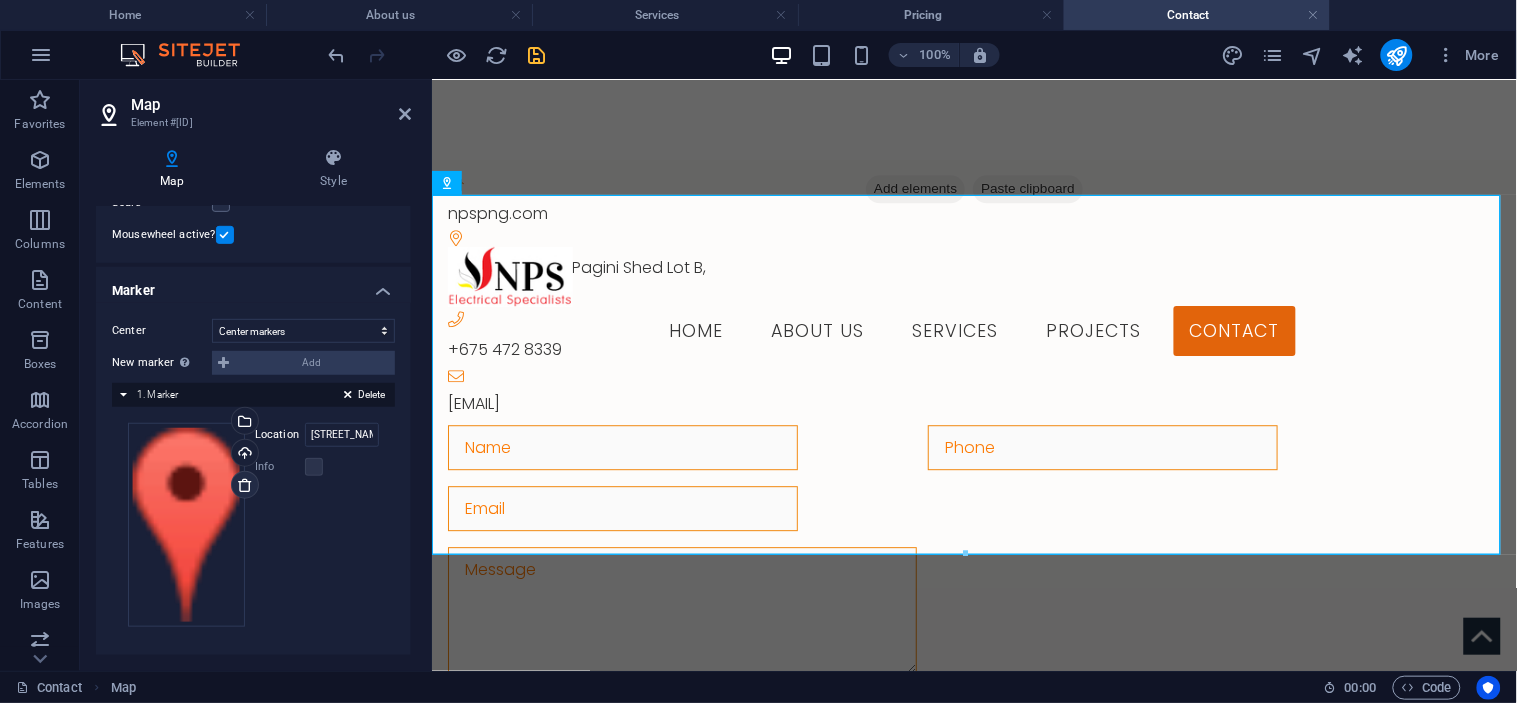click at bounding box center (245, 485) 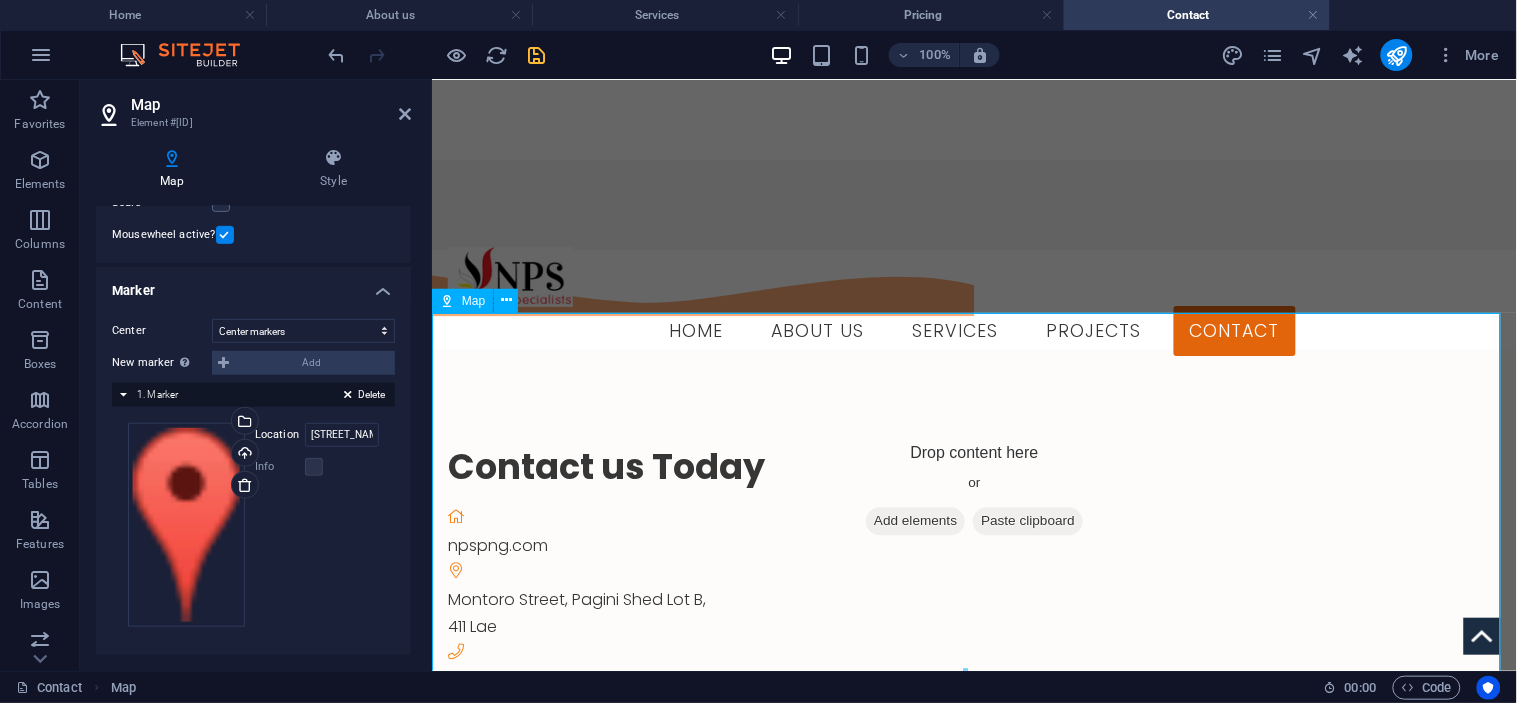 scroll, scrollTop: 1183, scrollLeft: 0, axis: vertical 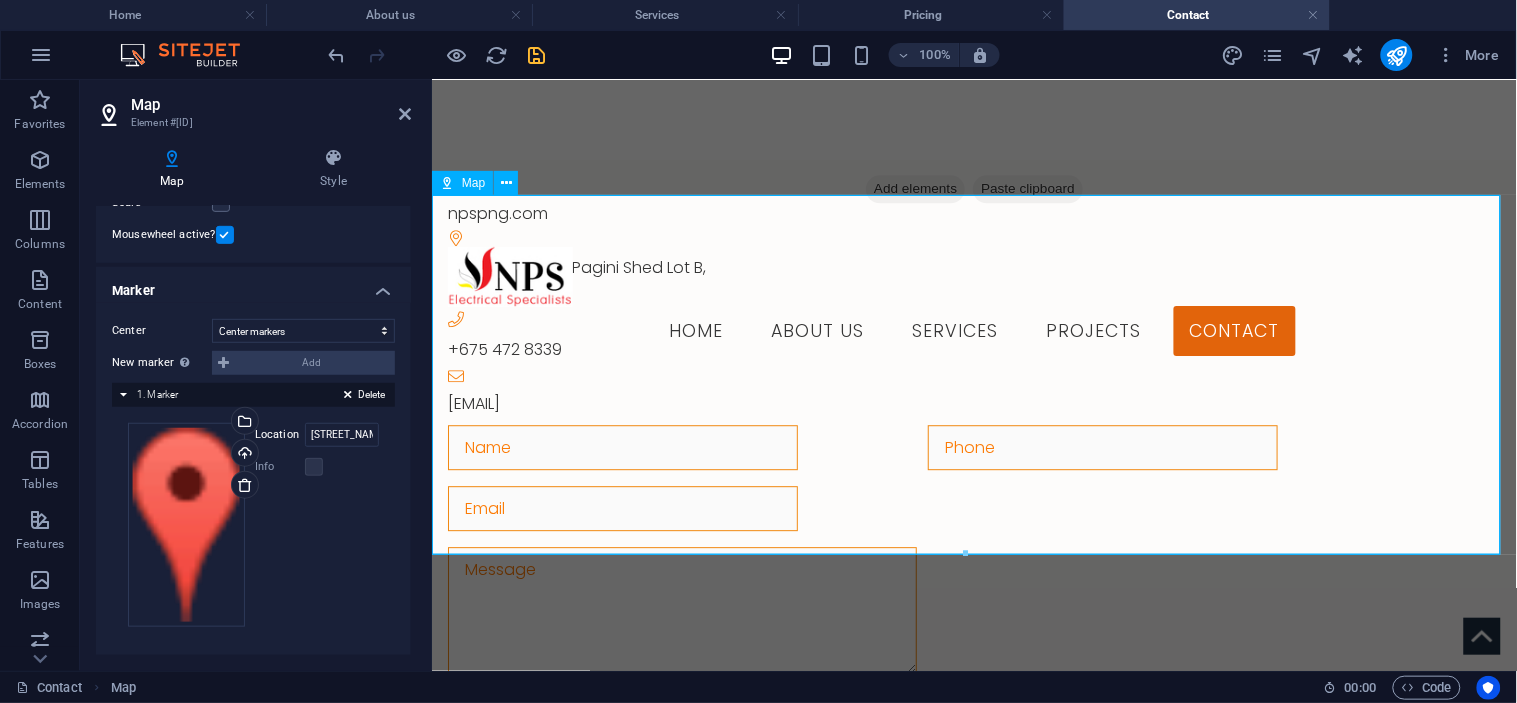 click on "← Move left → Move right ↑ Move up ↓ Move down + Zoom in - Zoom out Home Jump left by 75% End Jump right by 75% Page Up Jump up by 75% Page Down Jump down by 75% Map Terrain Satellite Labels Keyboard shortcuts Map Data Map data ©2025 Map data ©2025 1 km  Click to toggle between metric and imperial units Terms Report a map error" at bounding box center [973, 1123] 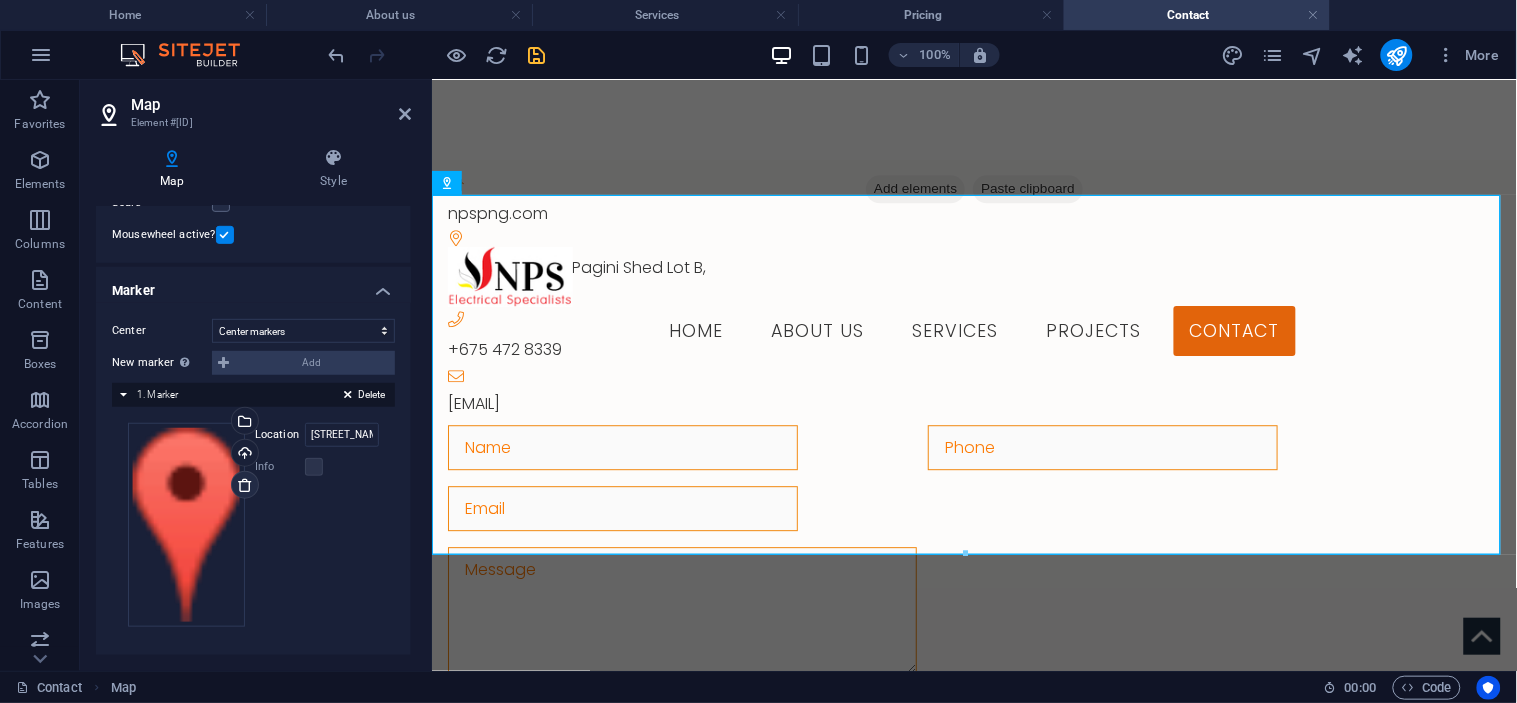 click at bounding box center [245, 485] 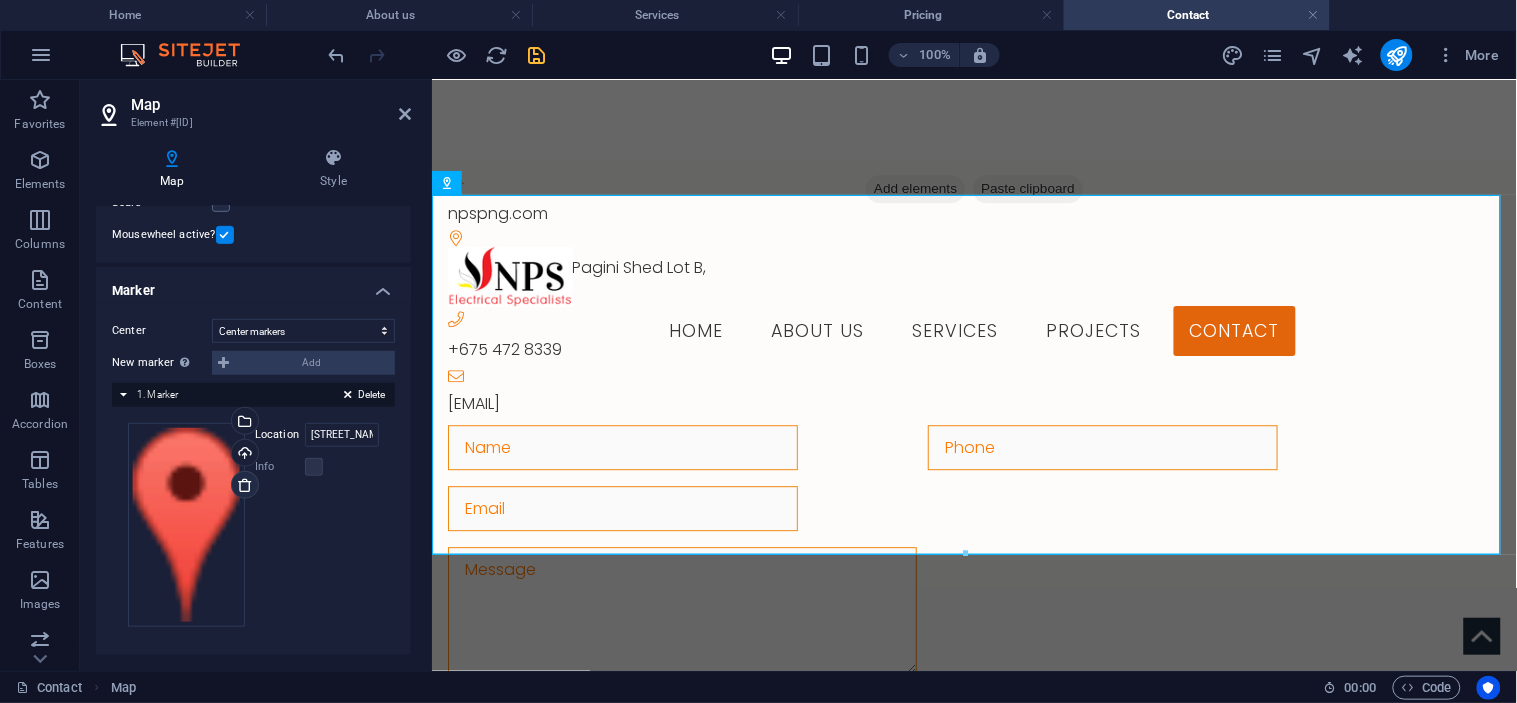 click at bounding box center (245, 485) 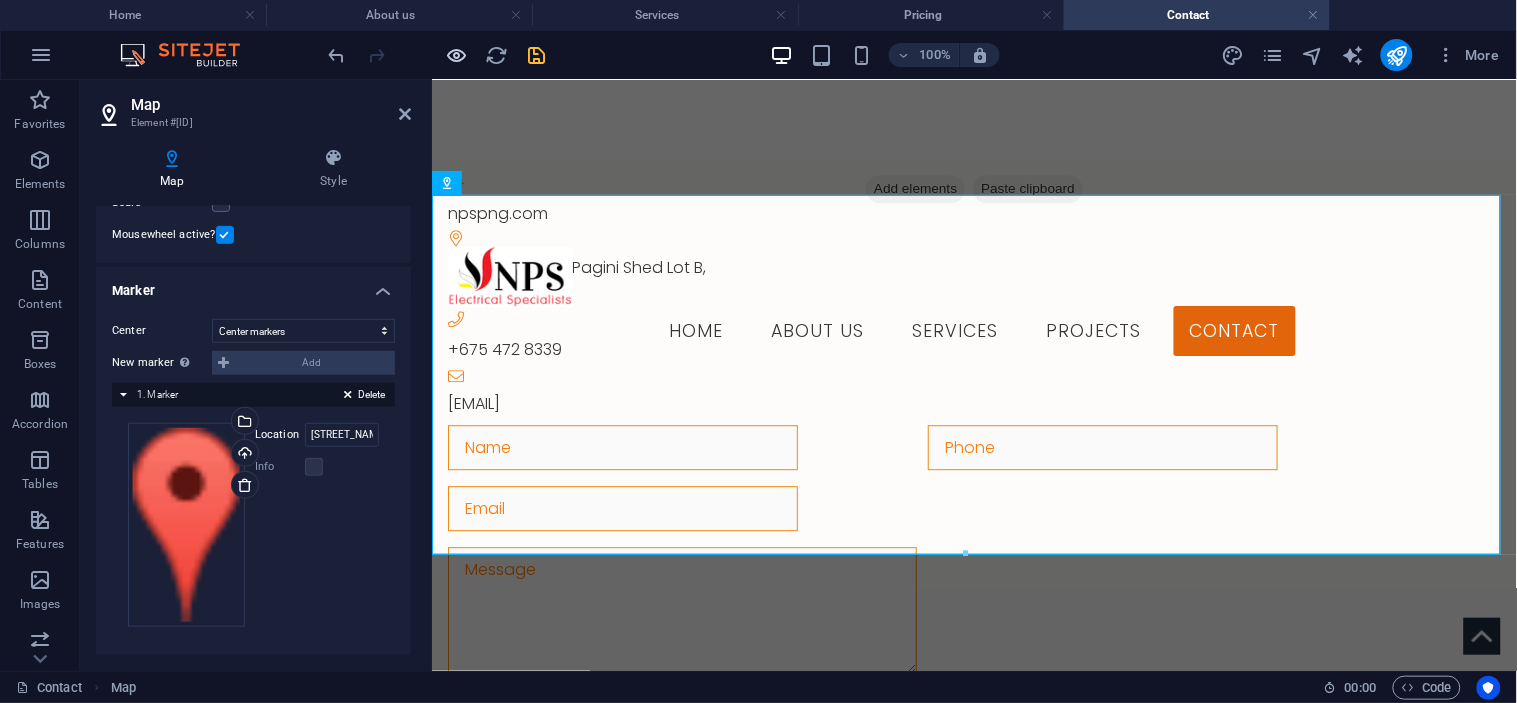 click at bounding box center [457, 55] 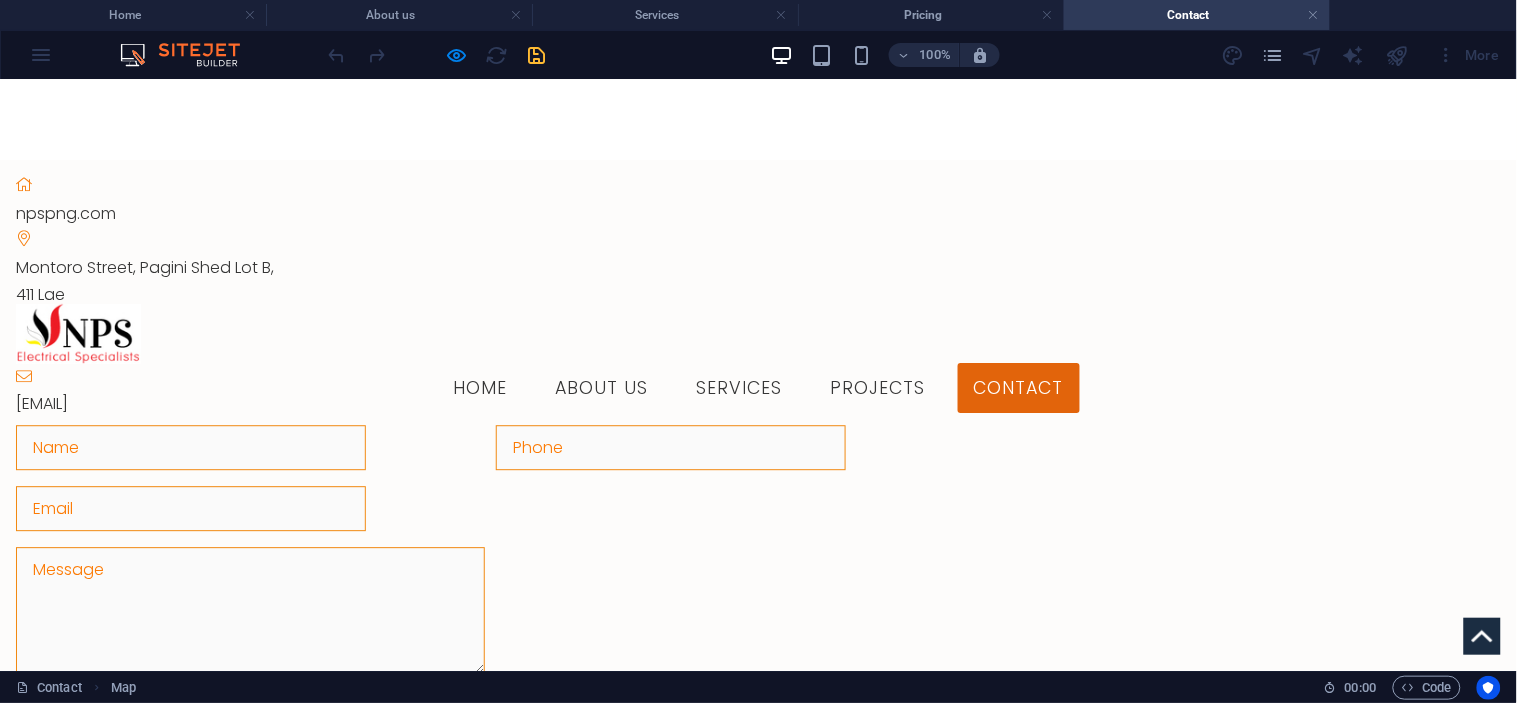 click at bounding box center (758, 1123) 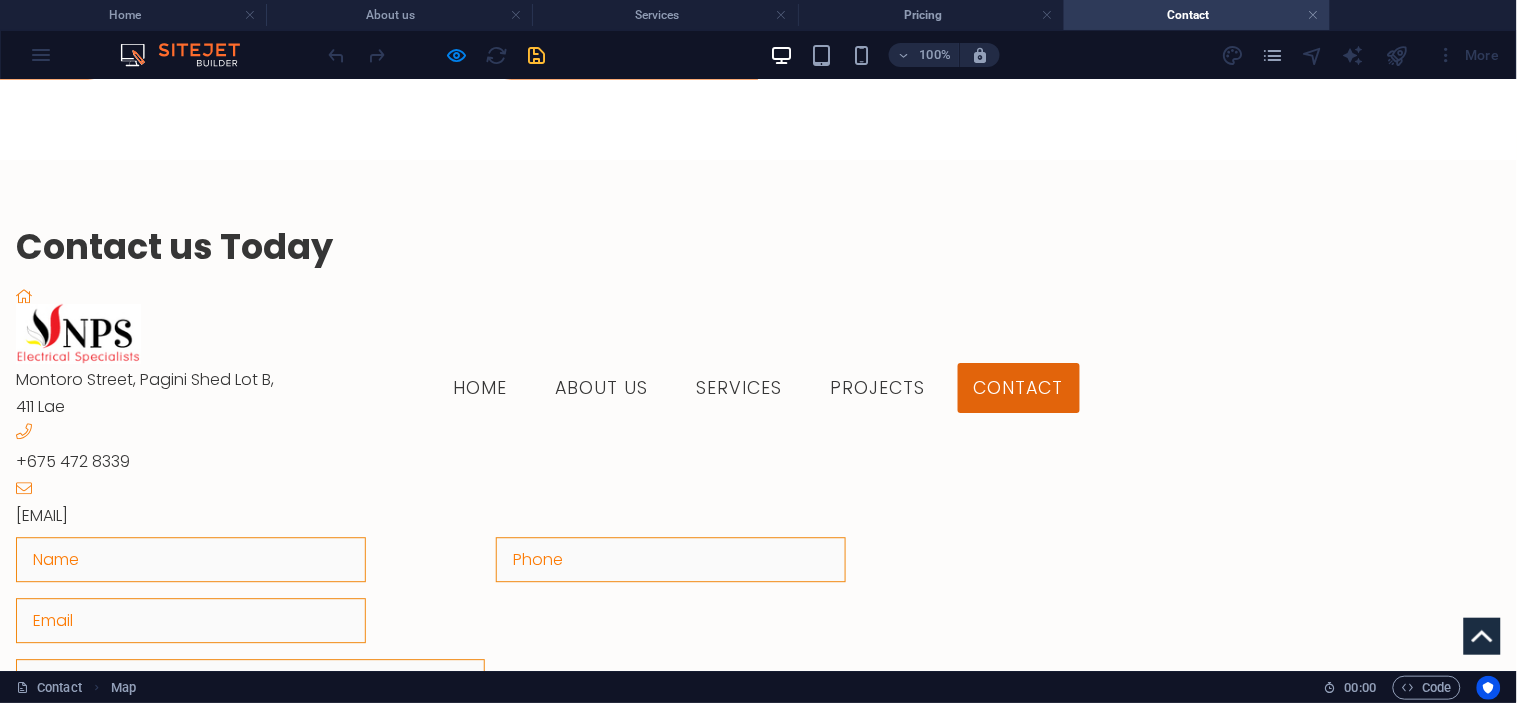 scroll, scrollTop: 1032, scrollLeft: 0, axis: vertical 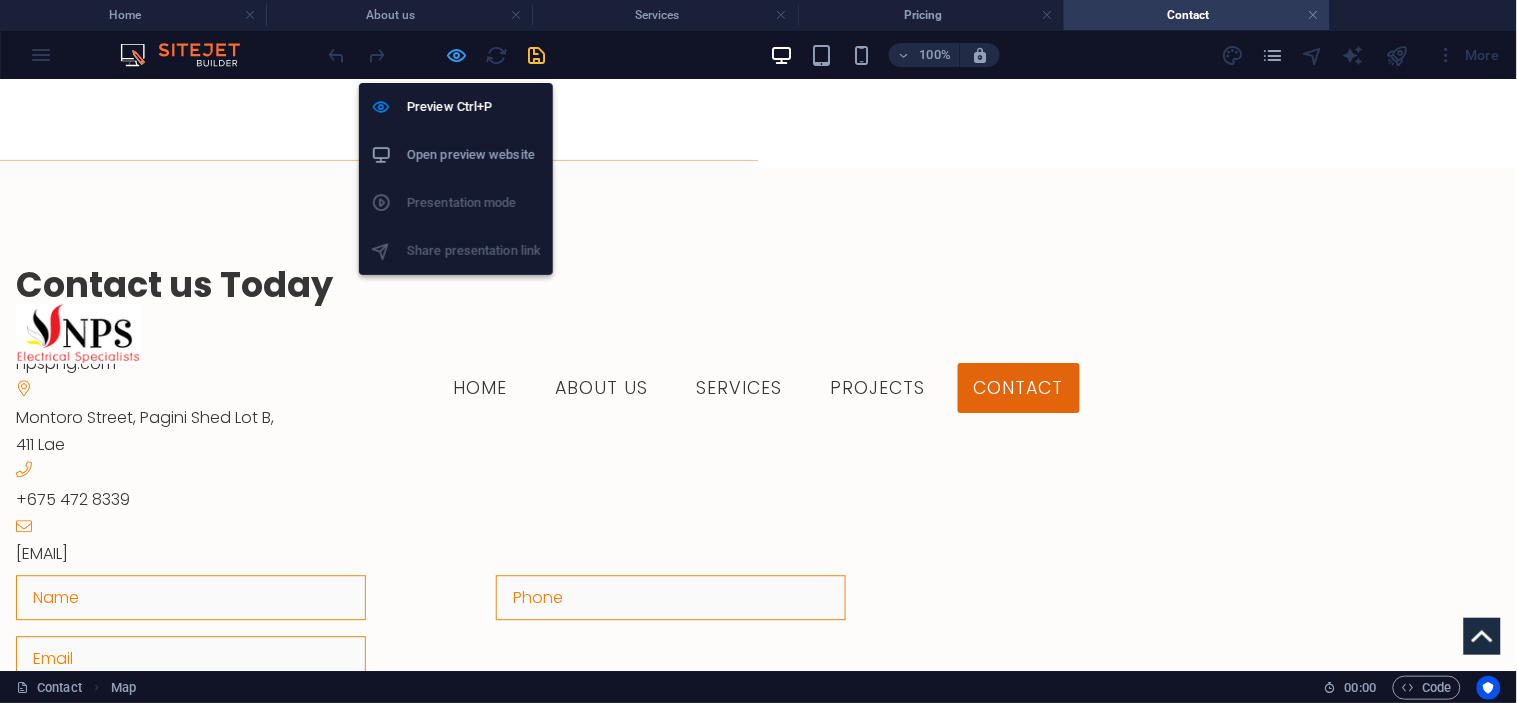 click at bounding box center [457, 55] 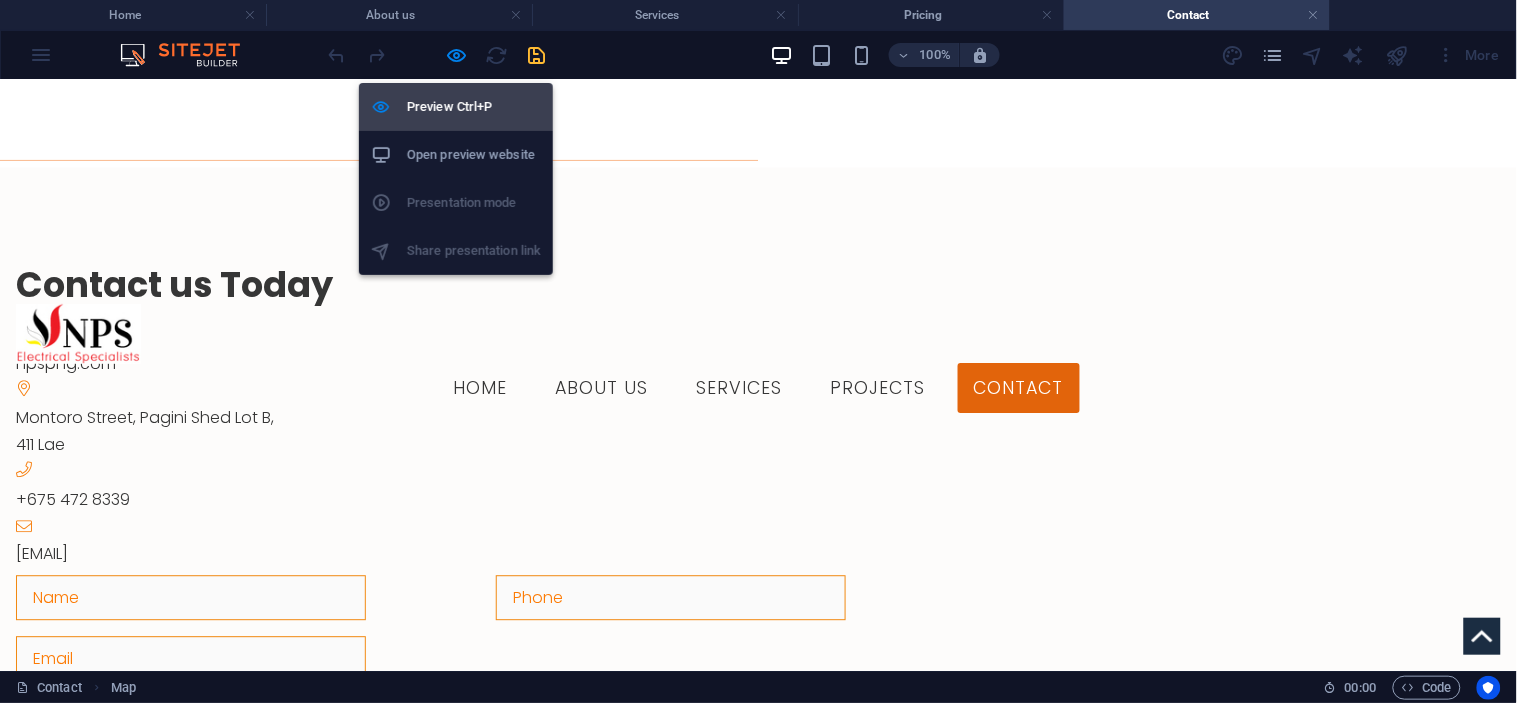 select on "1" 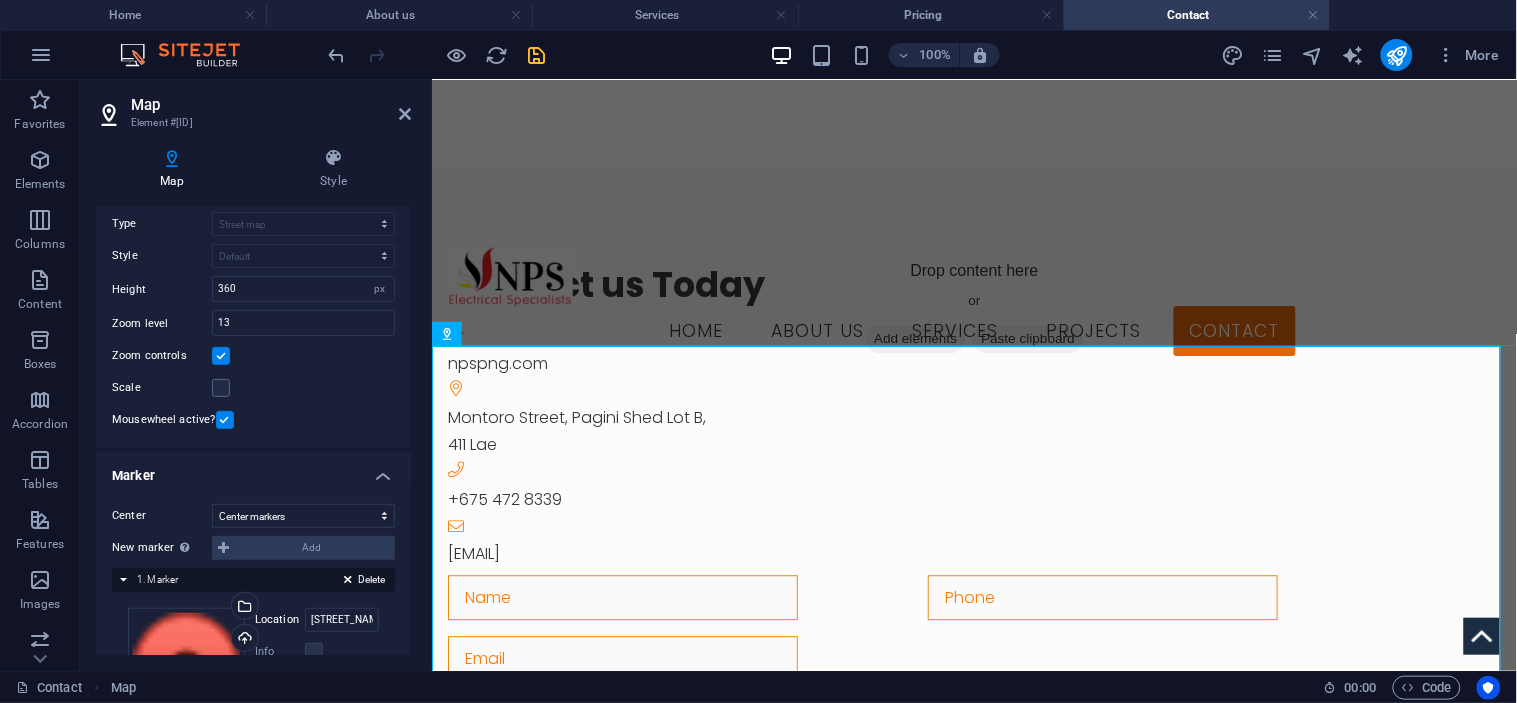scroll, scrollTop: 0, scrollLeft: 0, axis: both 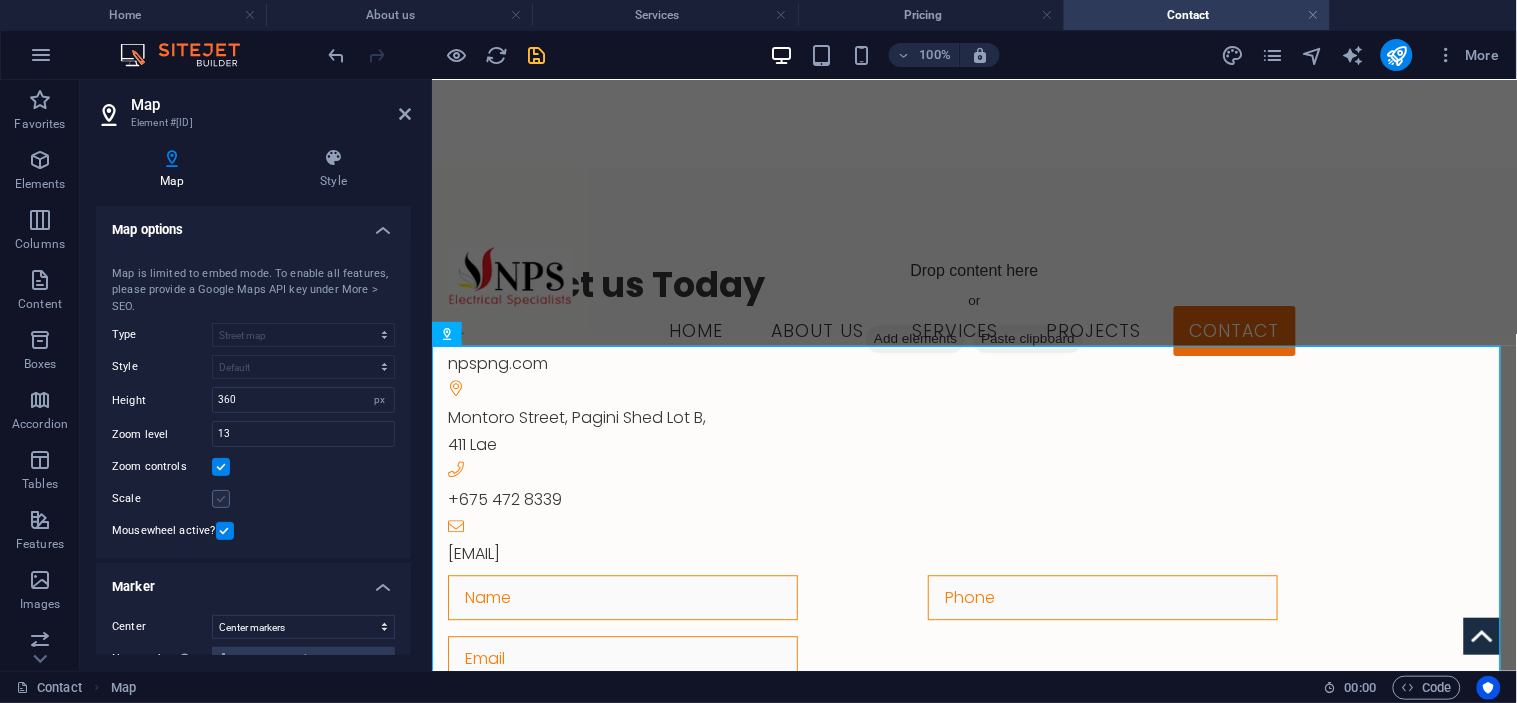 click at bounding box center (221, 499) 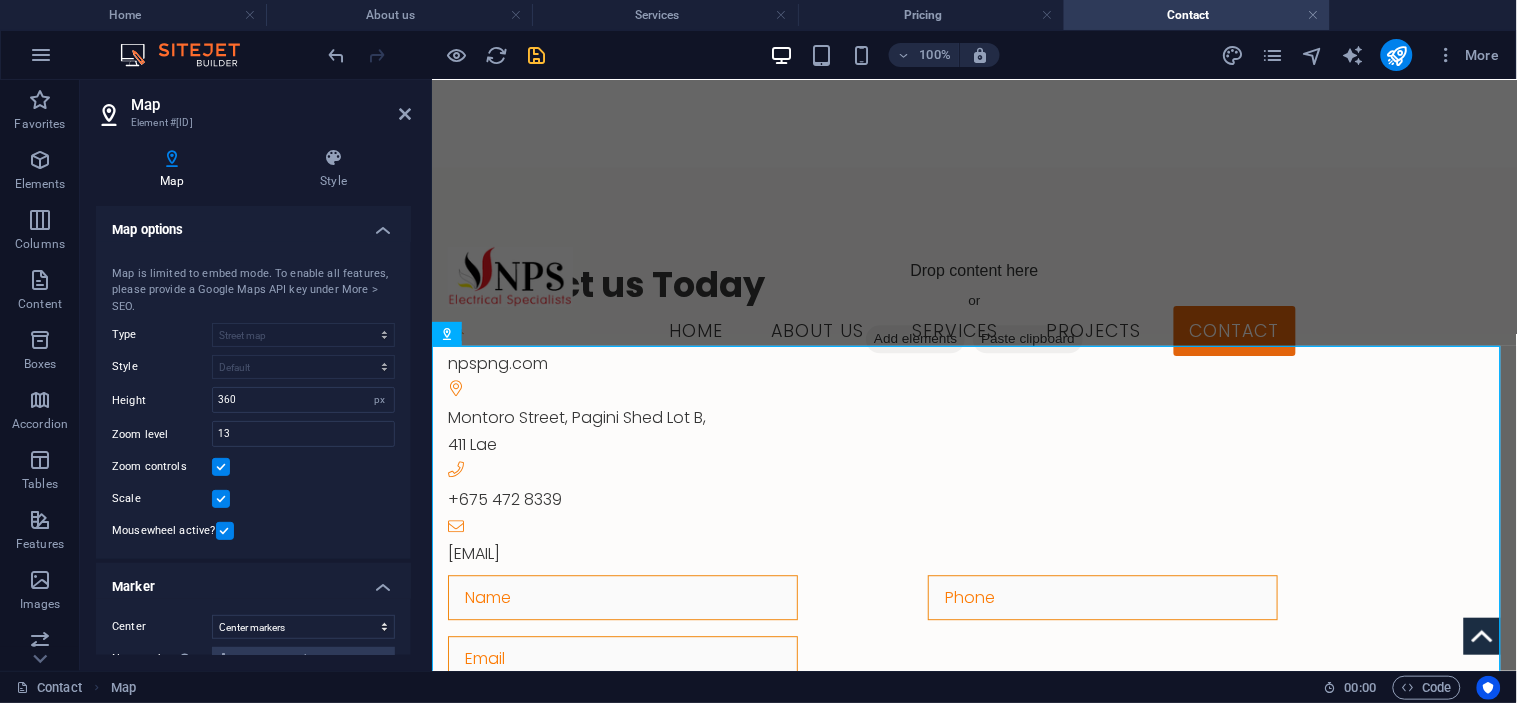 click at bounding box center (221, 499) 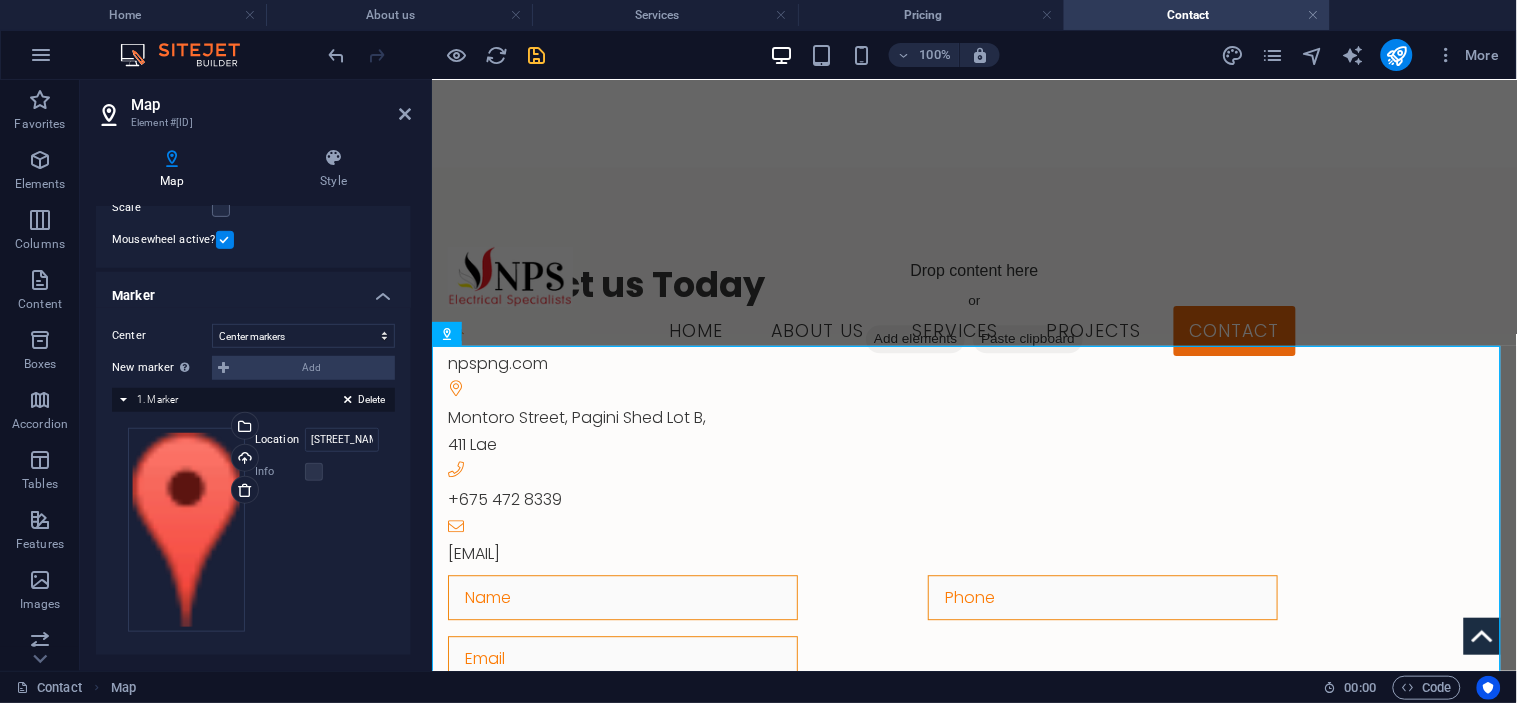 scroll, scrollTop: 296, scrollLeft: 0, axis: vertical 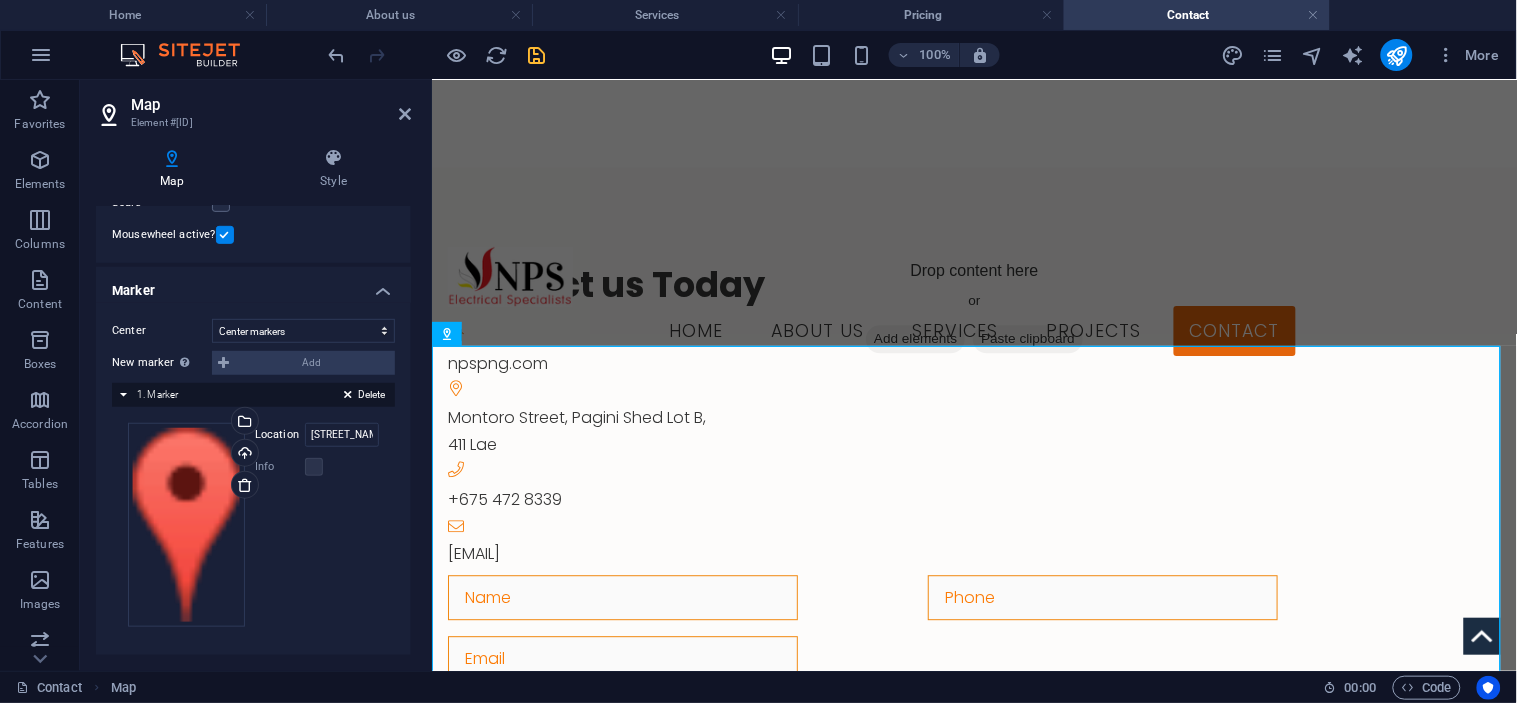 click on "New marker To enable this feature, please provide a Google Maps API key in the website settings. Add" at bounding box center [253, 363] 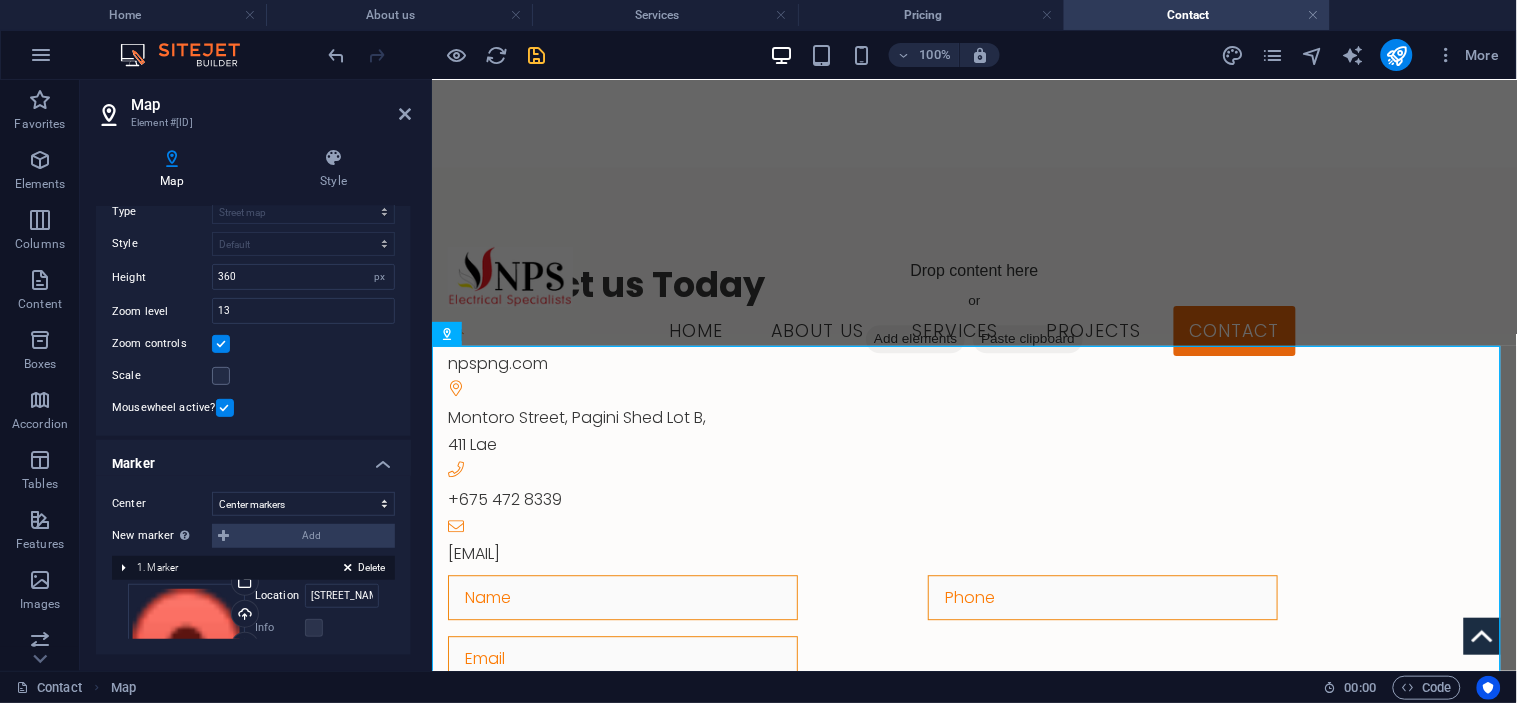 scroll, scrollTop: 63, scrollLeft: 0, axis: vertical 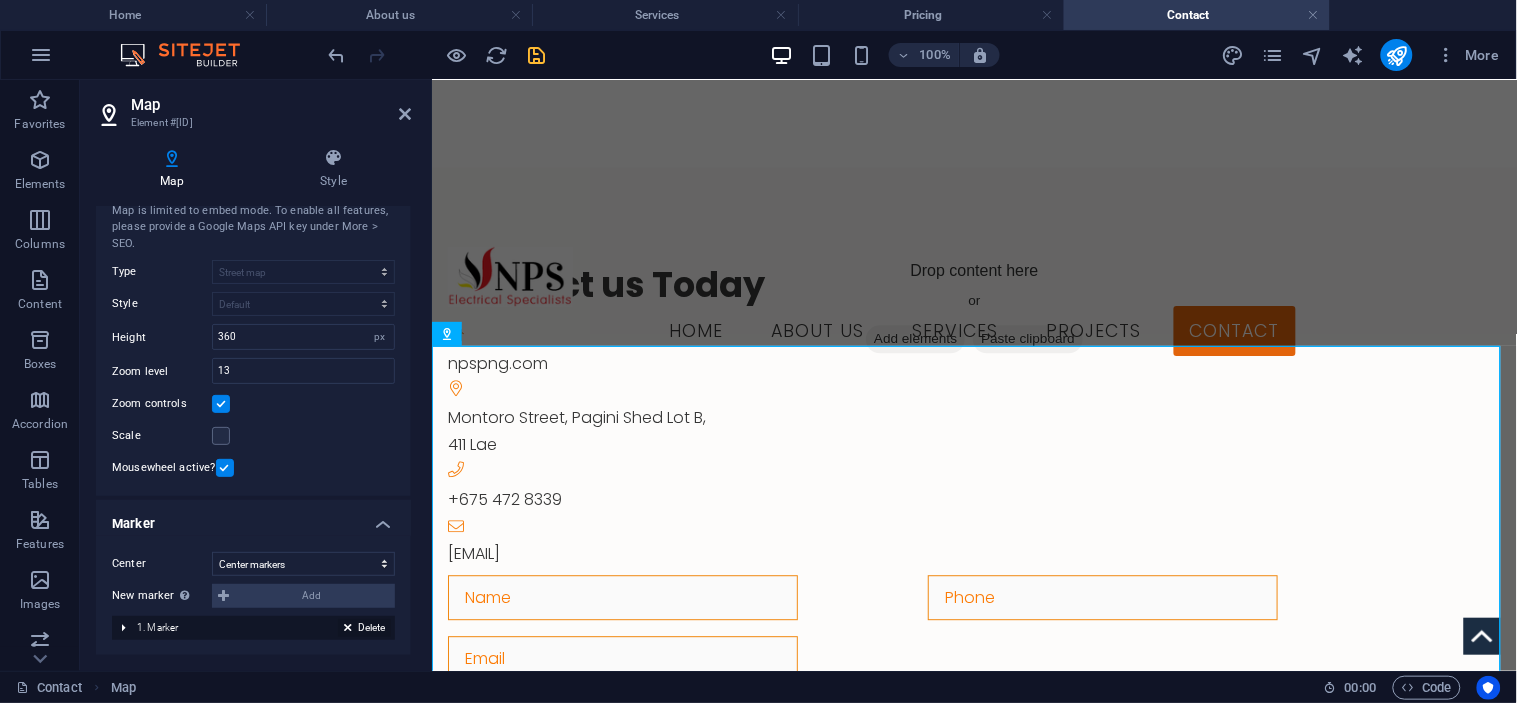 click on "Delete" at bounding box center (364, 628) 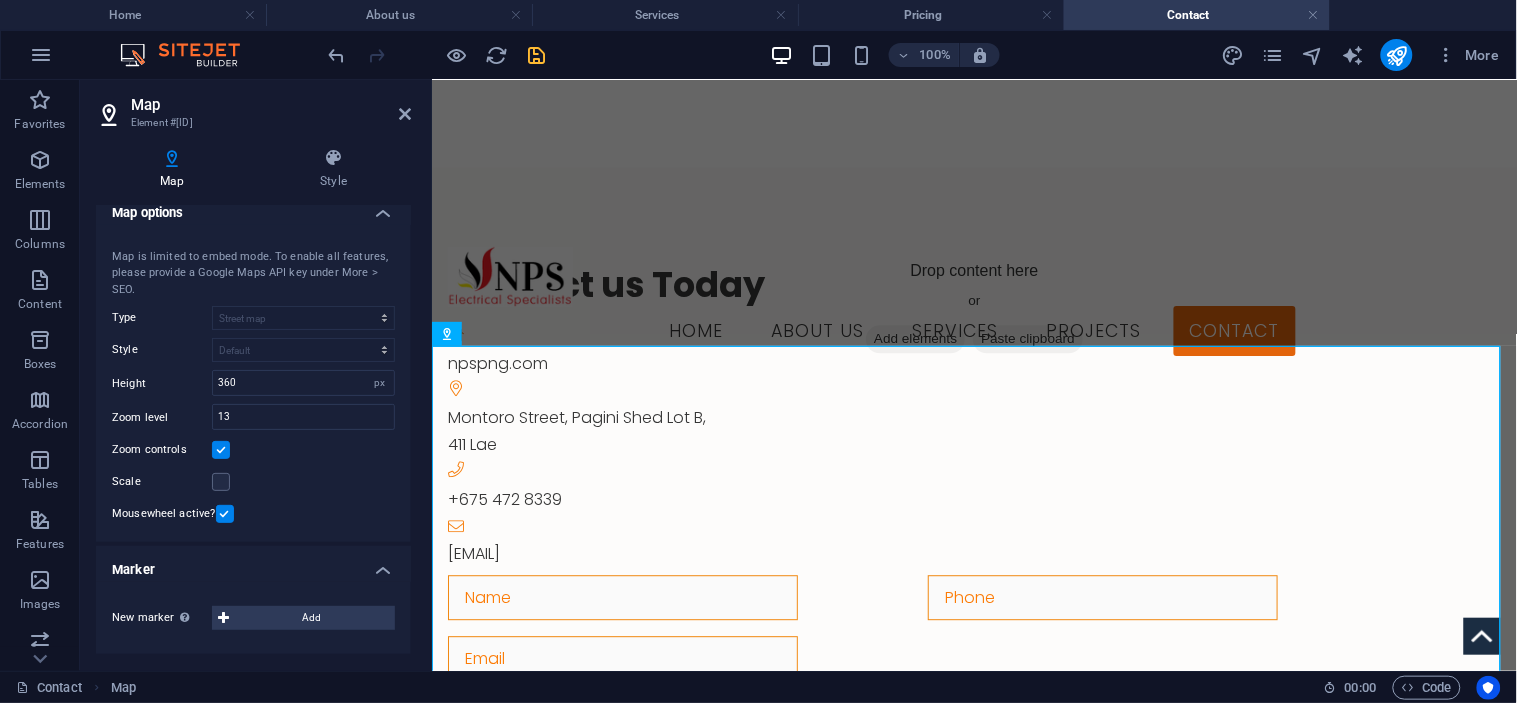 scroll, scrollTop: 15, scrollLeft: 0, axis: vertical 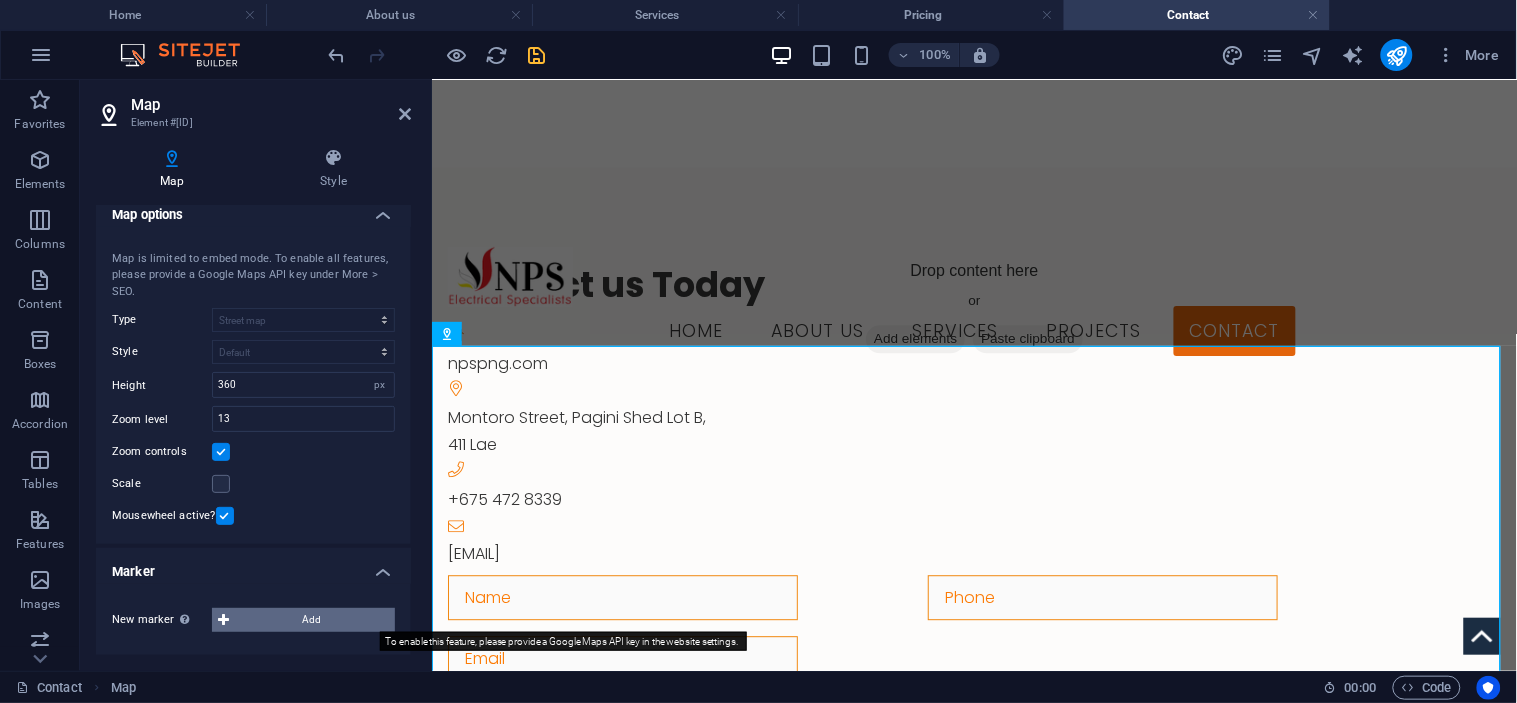 click on "Add" at bounding box center [312, 620] 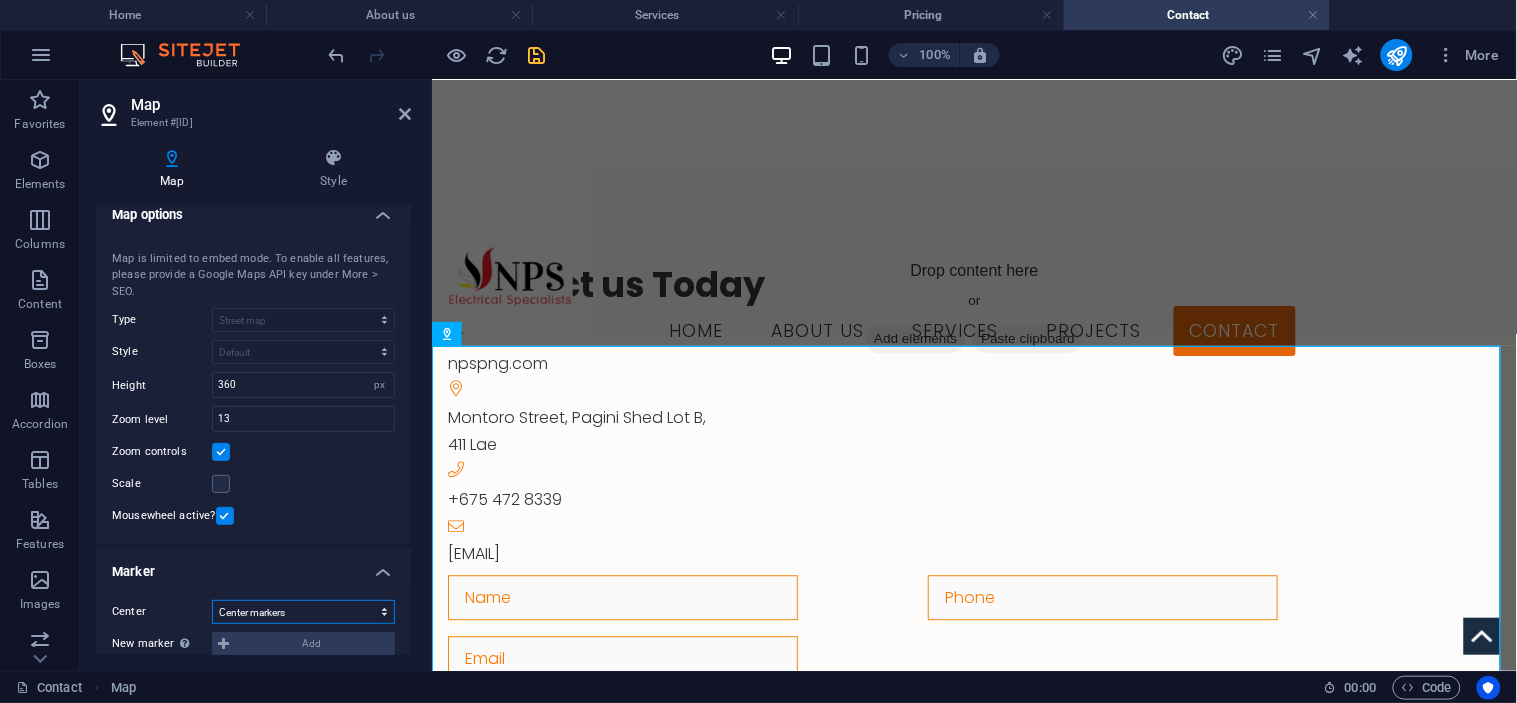 click on "Don't center Center markers Center and zoom markers" at bounding box center (303, 612) 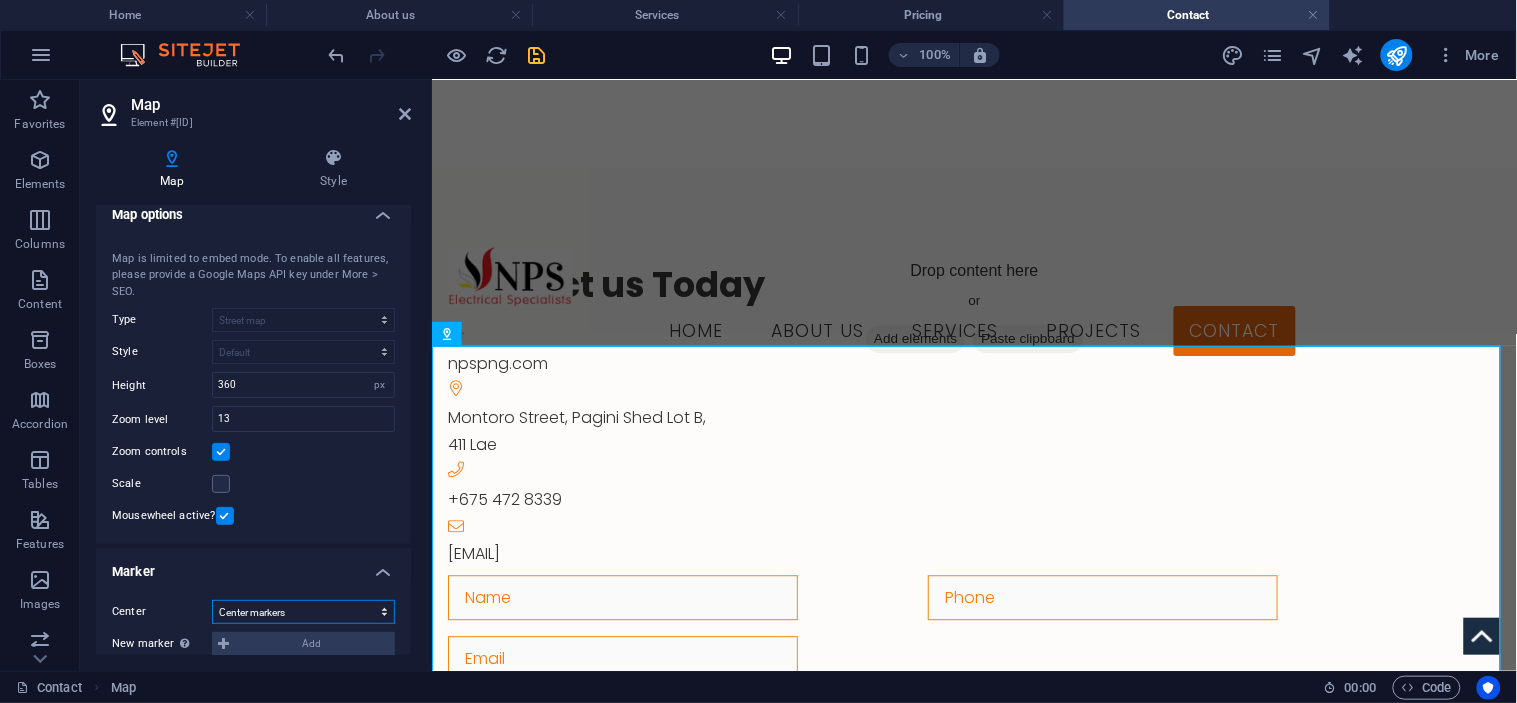 scroll, scrollTop: 126, scrollLeft: 0, axis: vertical 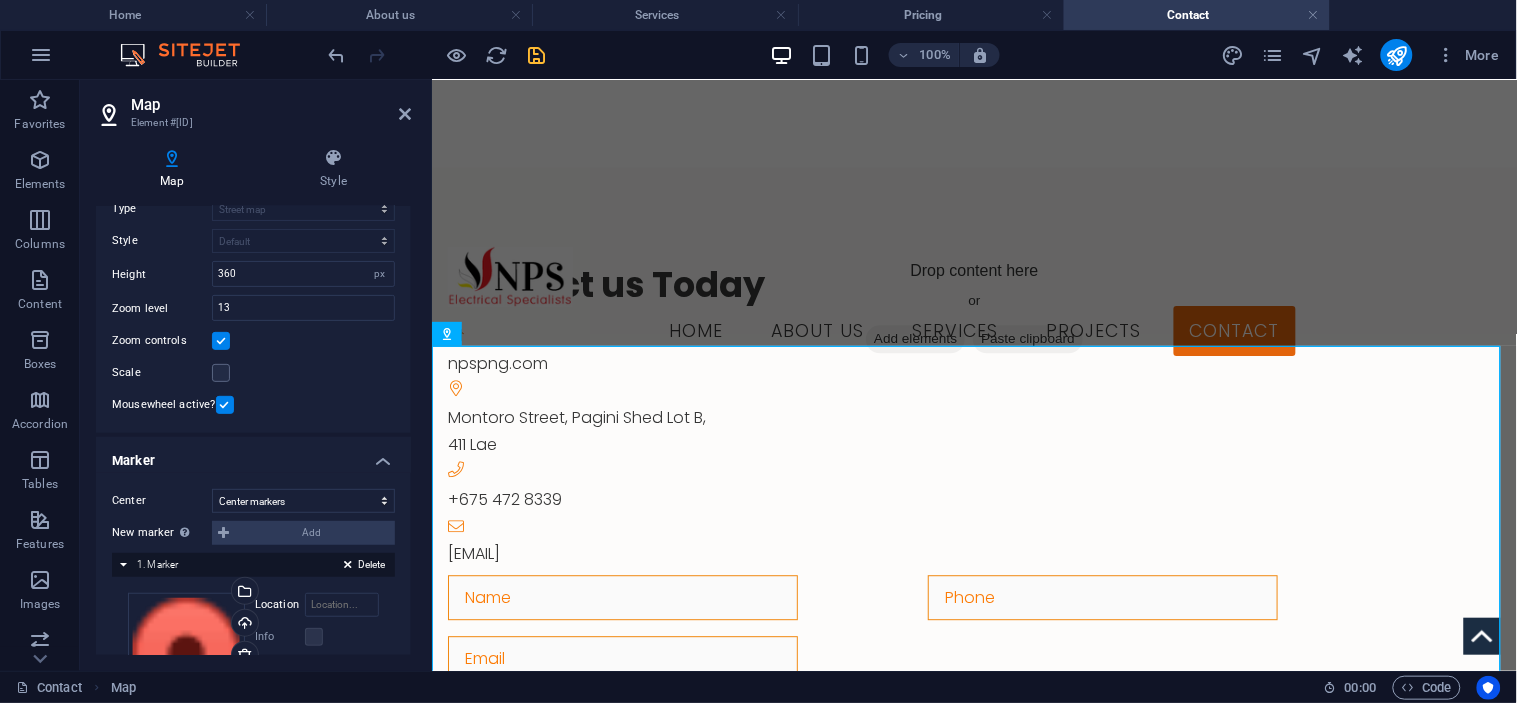 click on "Center Don't center Center markers Center and zoom markers New marker To enable this feature, please provide a Google Maps API key in the website settings. Add Delete 1. Marker Drag files here, click to choose files or select files from Files or our free stock photos & videos Select files from the file manager, stock photos, or upload file(s) Upload Location Width auto px Info Opened? Headline SEO Description Paragraph Format Normal Heading 1 Heading 2 Heading 3 Heading 4 Heading 5 Heading 6 Code Font Family Arial Georgia Impact Tahoma Times New Roman Verdana Poppins Font Size 8 9 10 11 12 14 18 24 30 36 48 60 72 96 Bold Italic Underline Strikethrough Colors Icons Align Left Align Center Align Right Align Justify Unordered List Ordered List Insert Link Clear Formatting HTML" at bounding box center [253, 651] 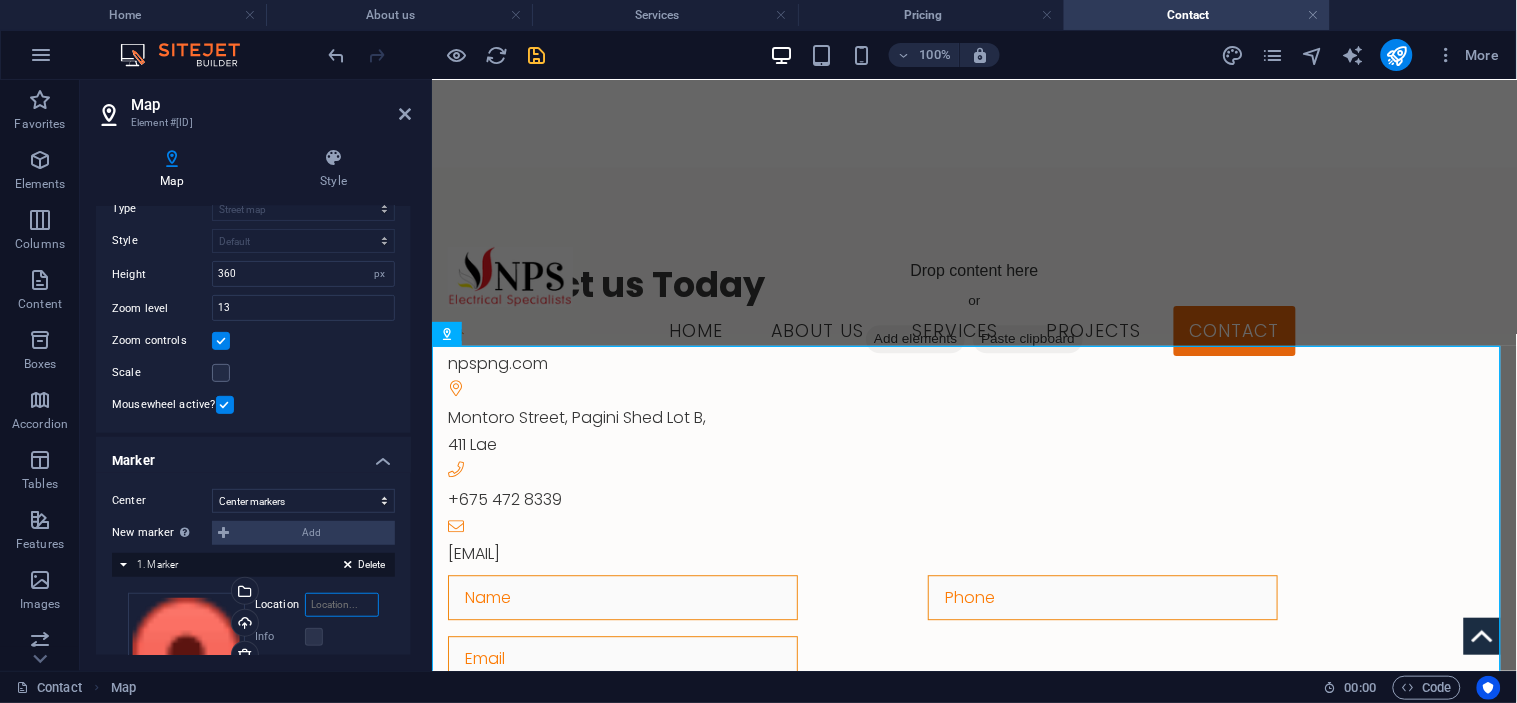 click on "Location" at bounding box center (342, 605) 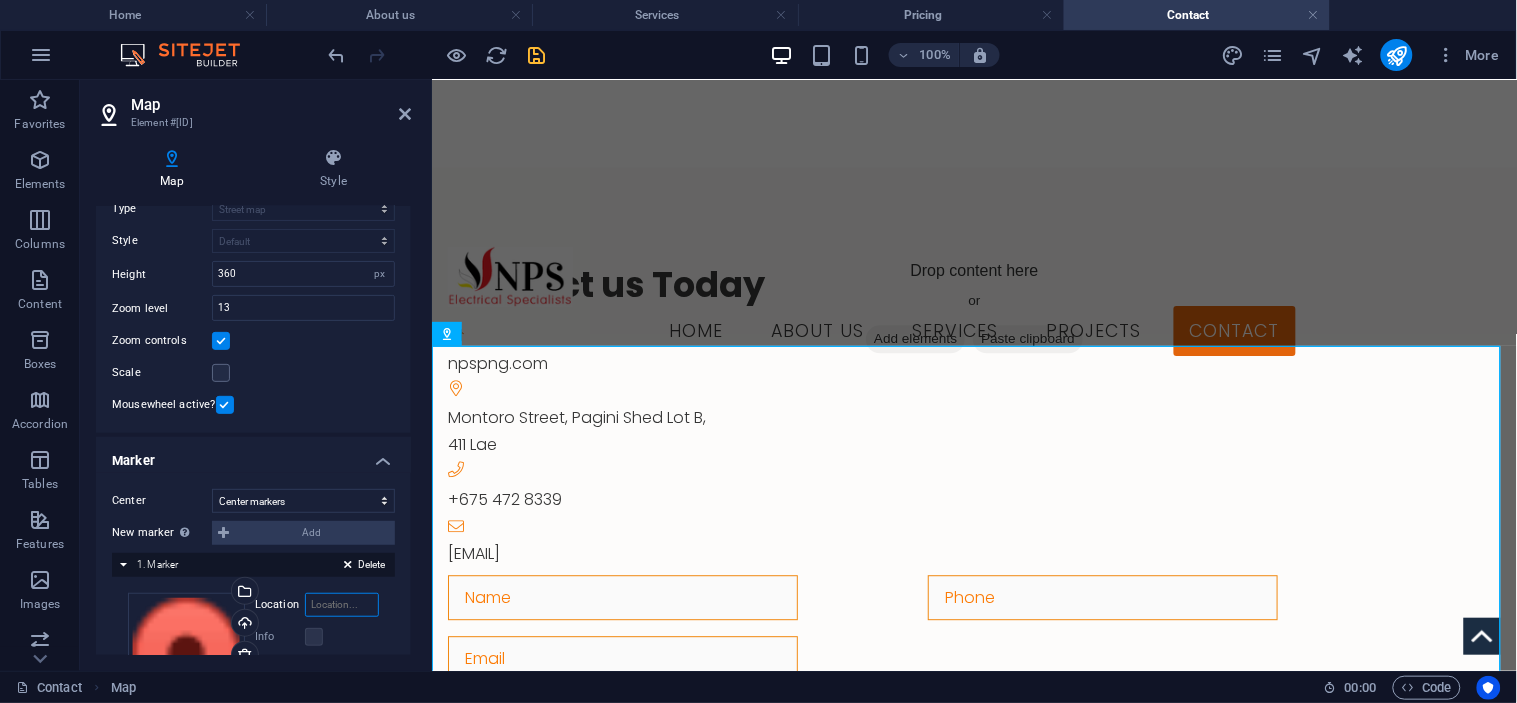 paste on "-6.731853391046044, 146.98208053667773" 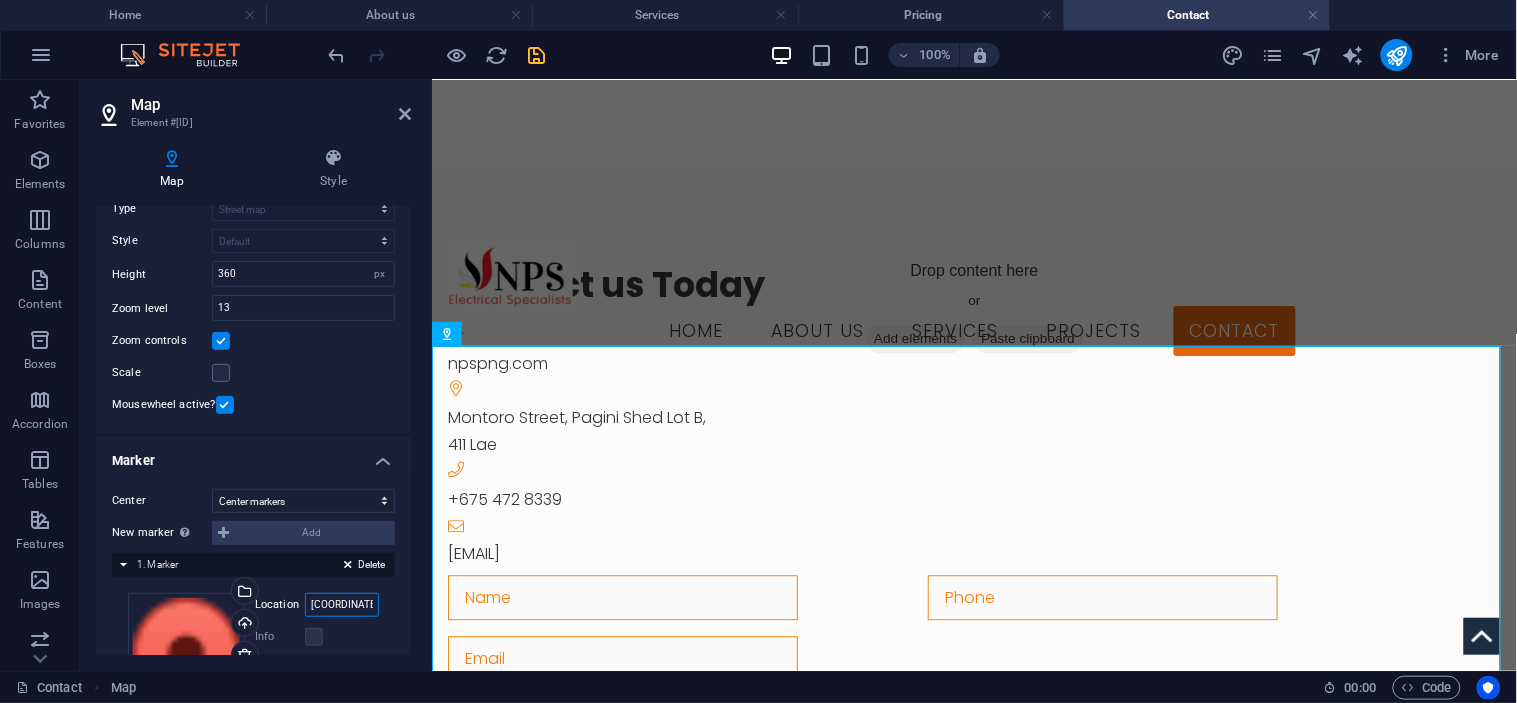 scroll, scrollTop: 0, scrollLeft: 136, axis: horizontal 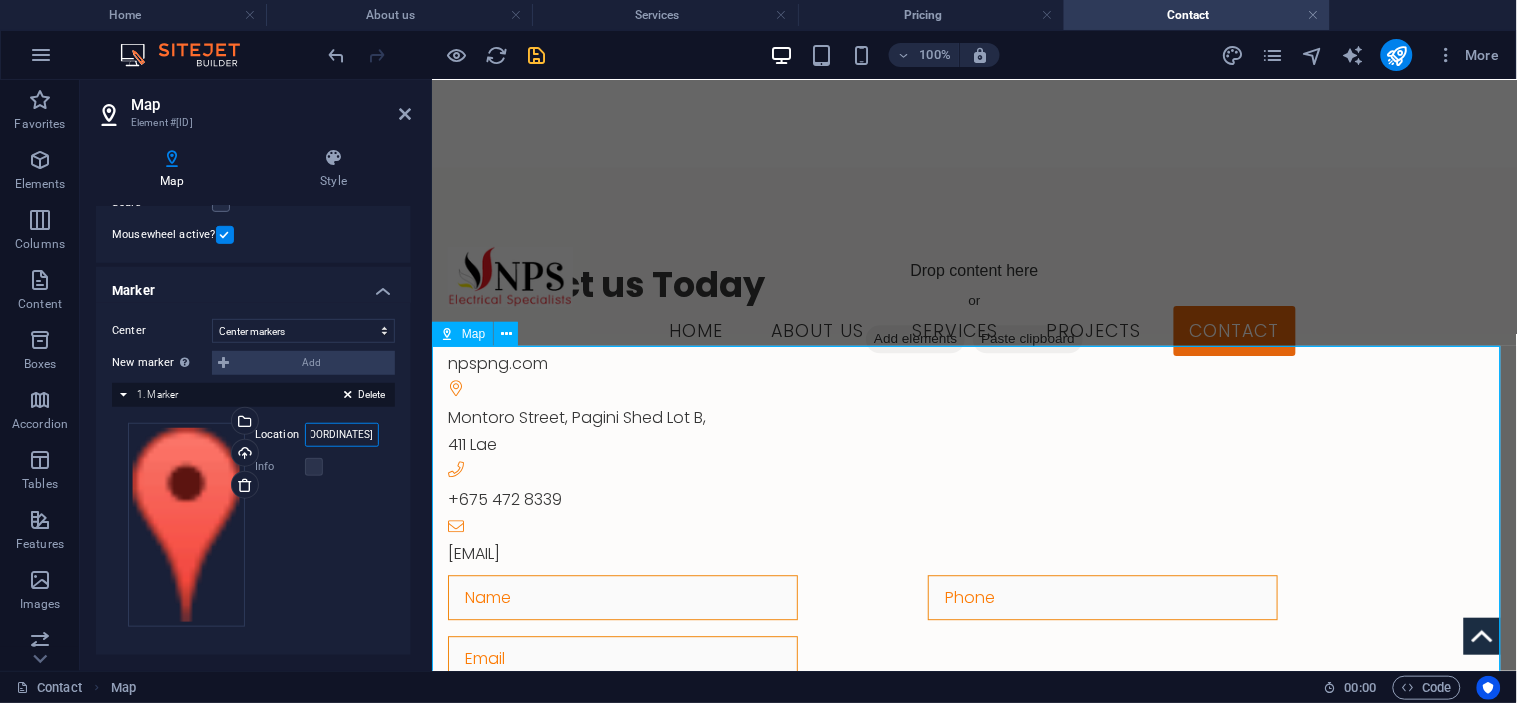 type on "-6.731853391046044, 146.98208053667773" 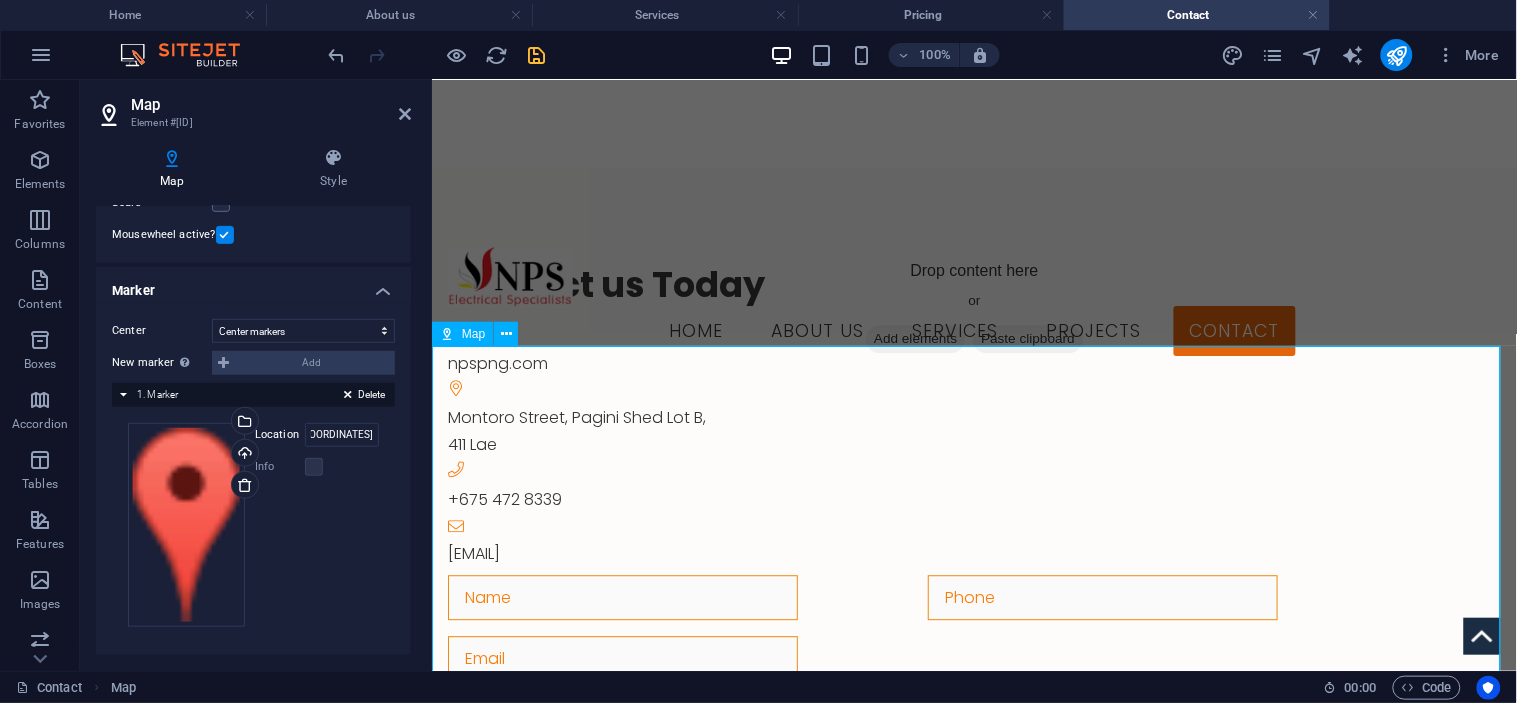 scroll, scrollTop: 0, scrollLeft: 0, axis: both 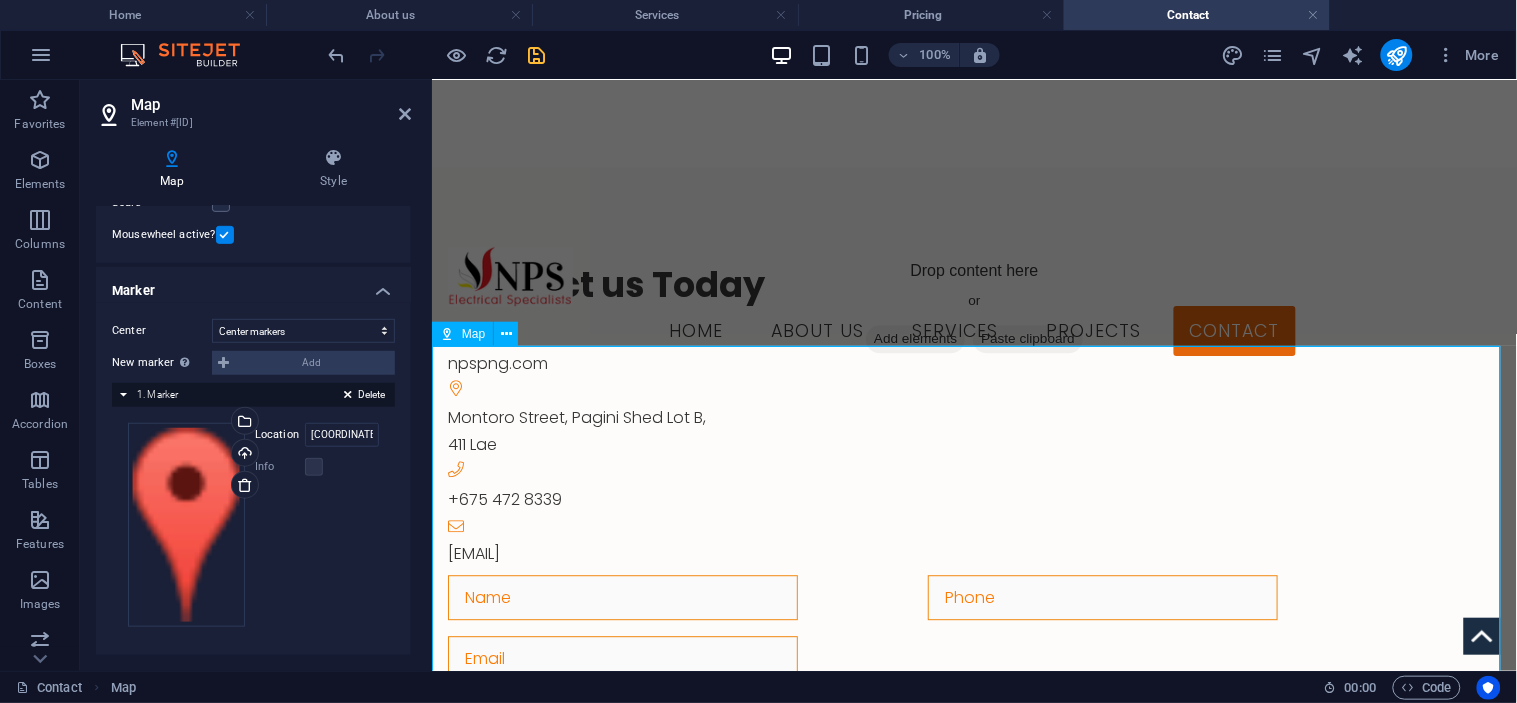 click on "← Move left → Move right ↑ Move up ↓ Move down + Zoom in - Zoom out Home Jump left by 75% End Jump right by 75% Page Up Jump up by 75% Page Down Jump down by 75% Map Terrain Satellite Labels Keyboard shortcuts Map Data Map data ©2025 Map data ©2025 1 km  Click to toggle between metric and imperial units Terms Report a map error" at bounding box center [973, 1274] 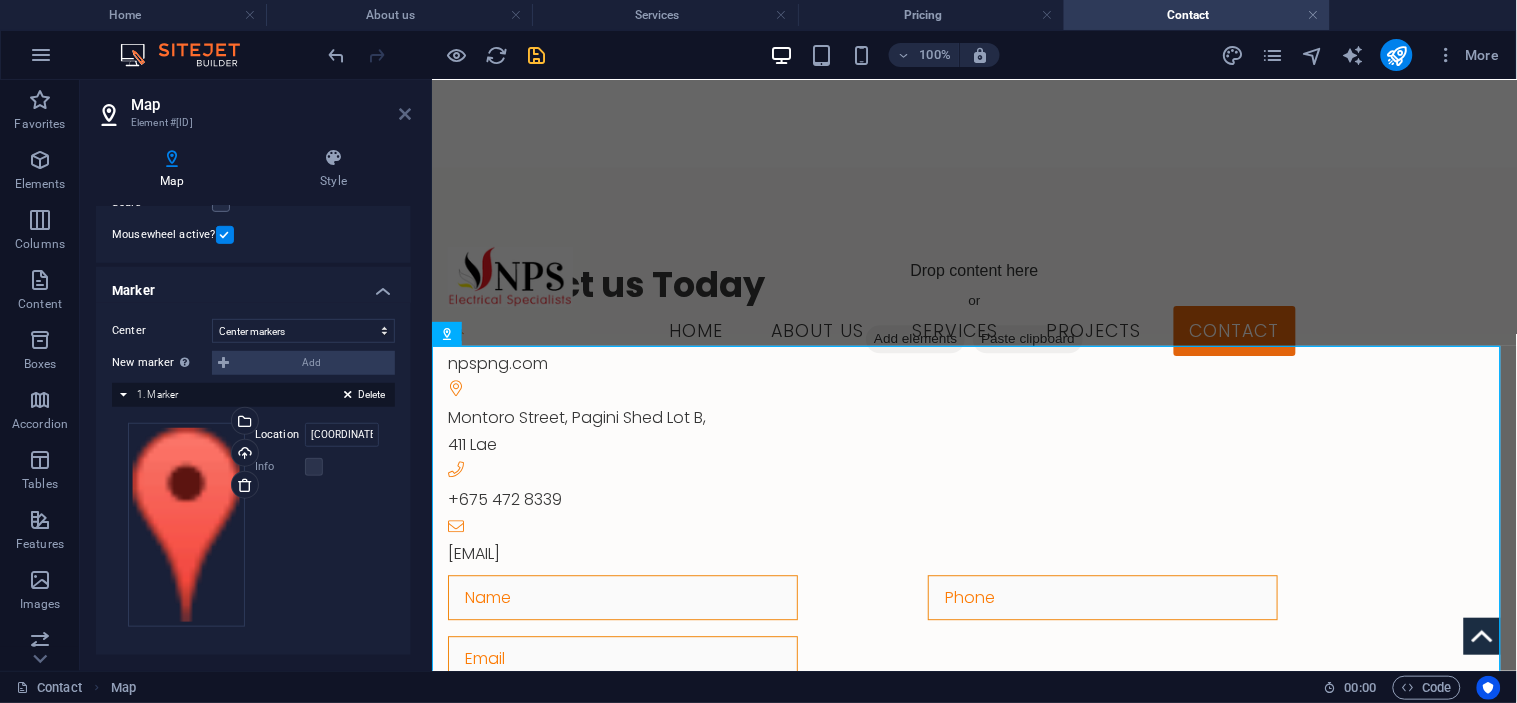 click at bounding box center (405, 114) 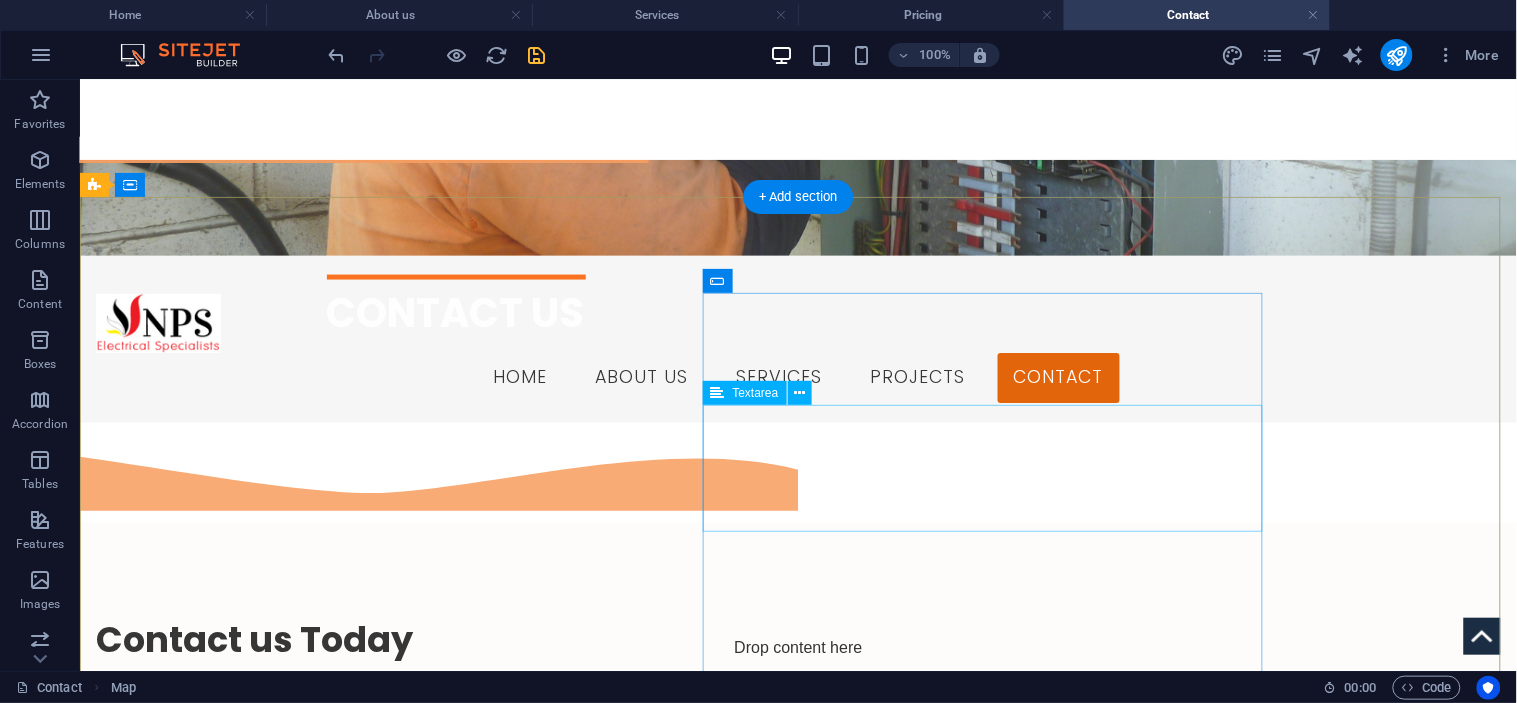 scroll, scrollTop: 1032, scrollLeft: 0, axis: vertical 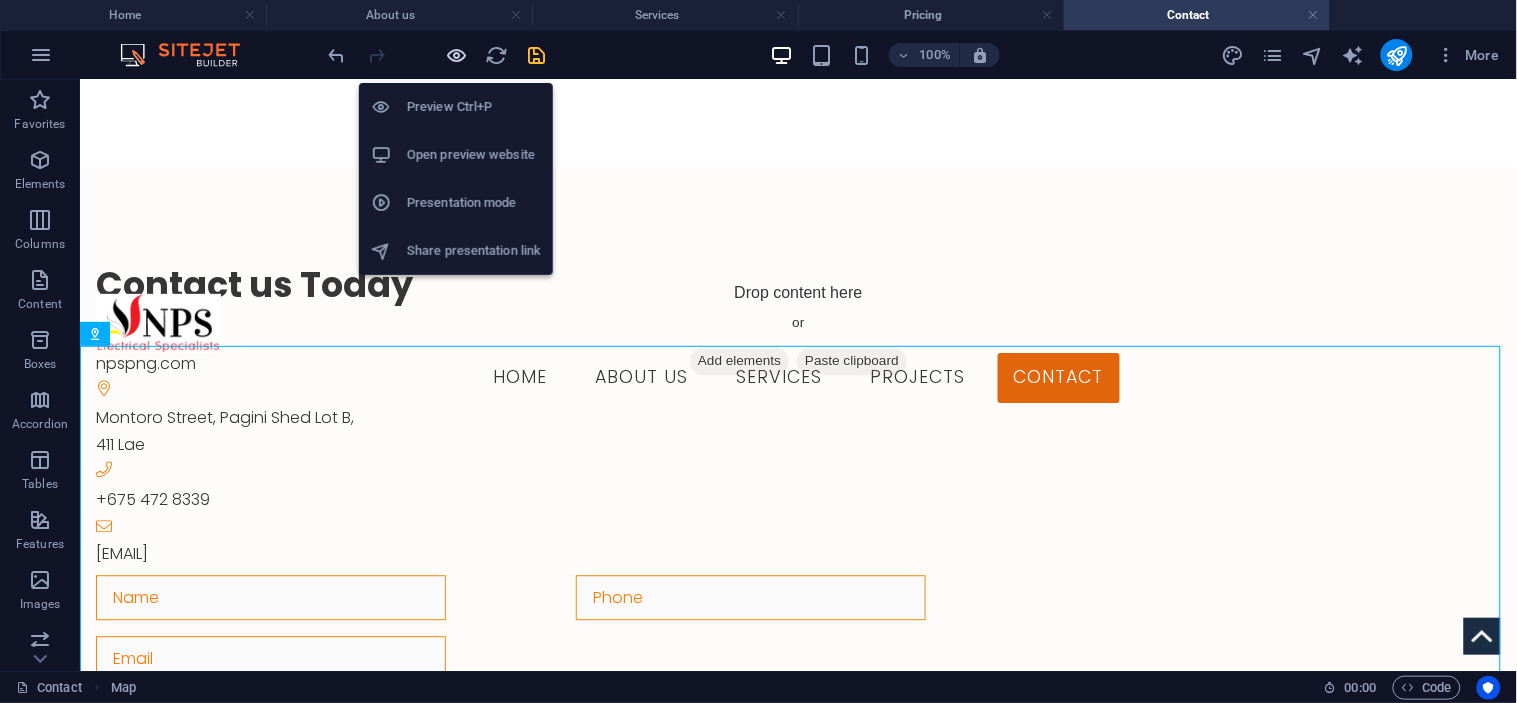 drag, startPoint x: 461, startPoint y: 54, endPoint x: 591, endPoint y: 110, distance: 141.54858 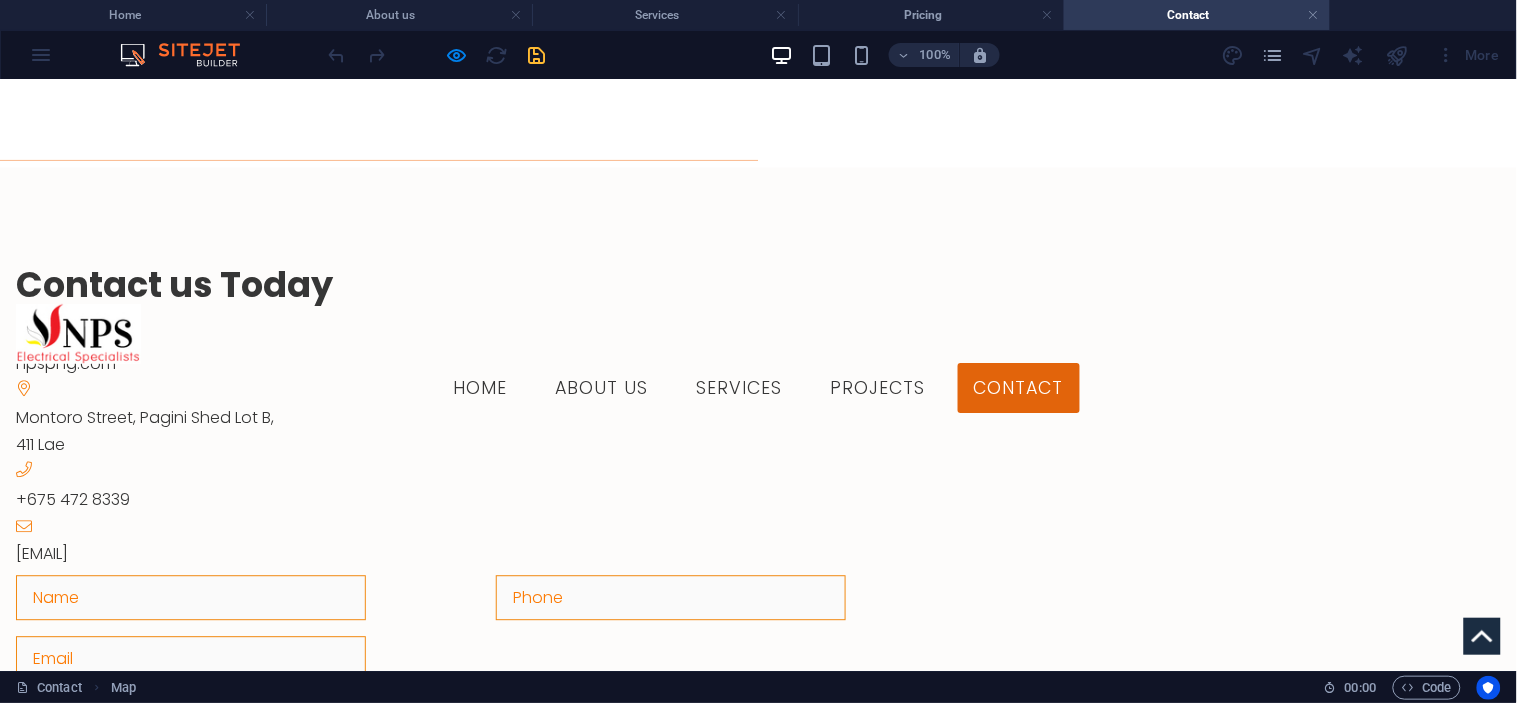 drag, startPoint x: 753, startPoint y: 450, endPoint x: 735, endPoint y: 540, distance: 91.78235 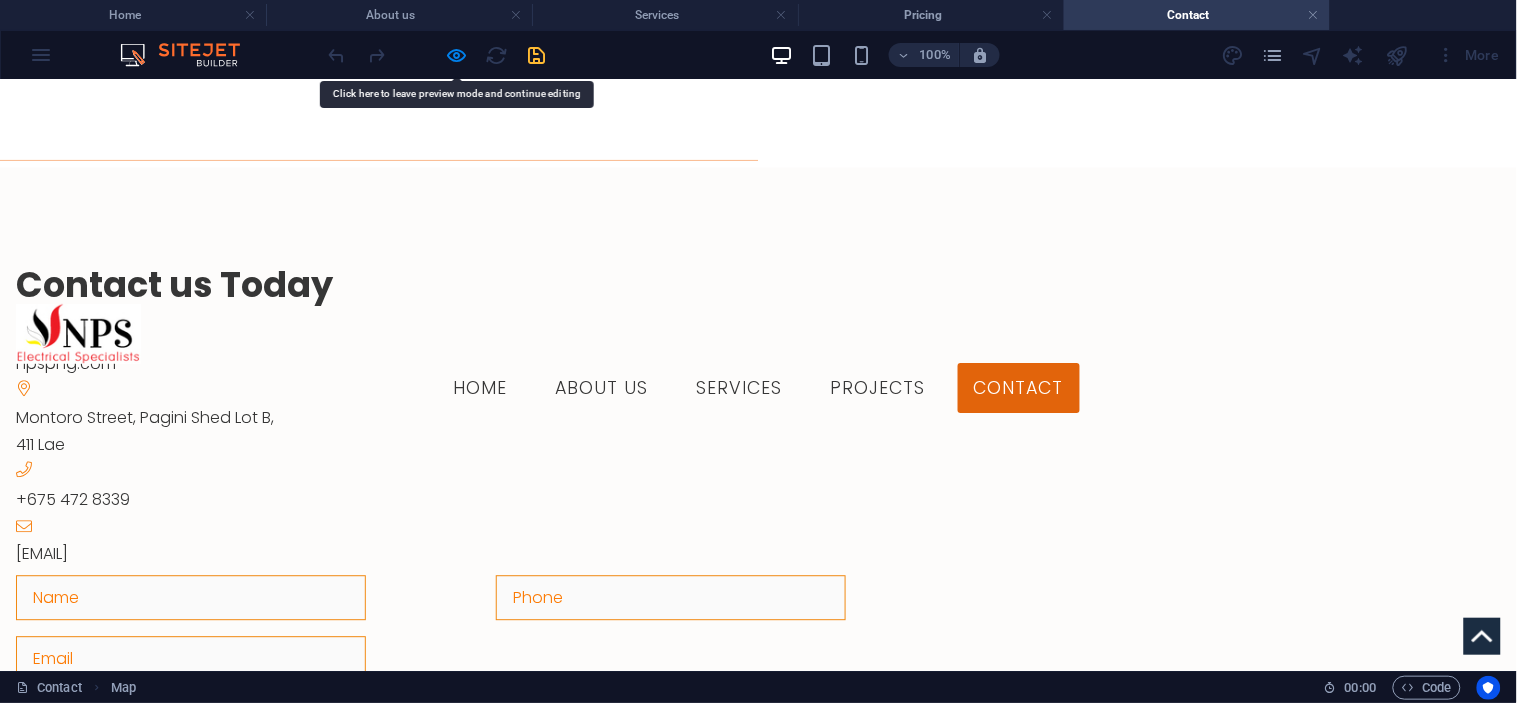 click at bounding box center (758, 1274) 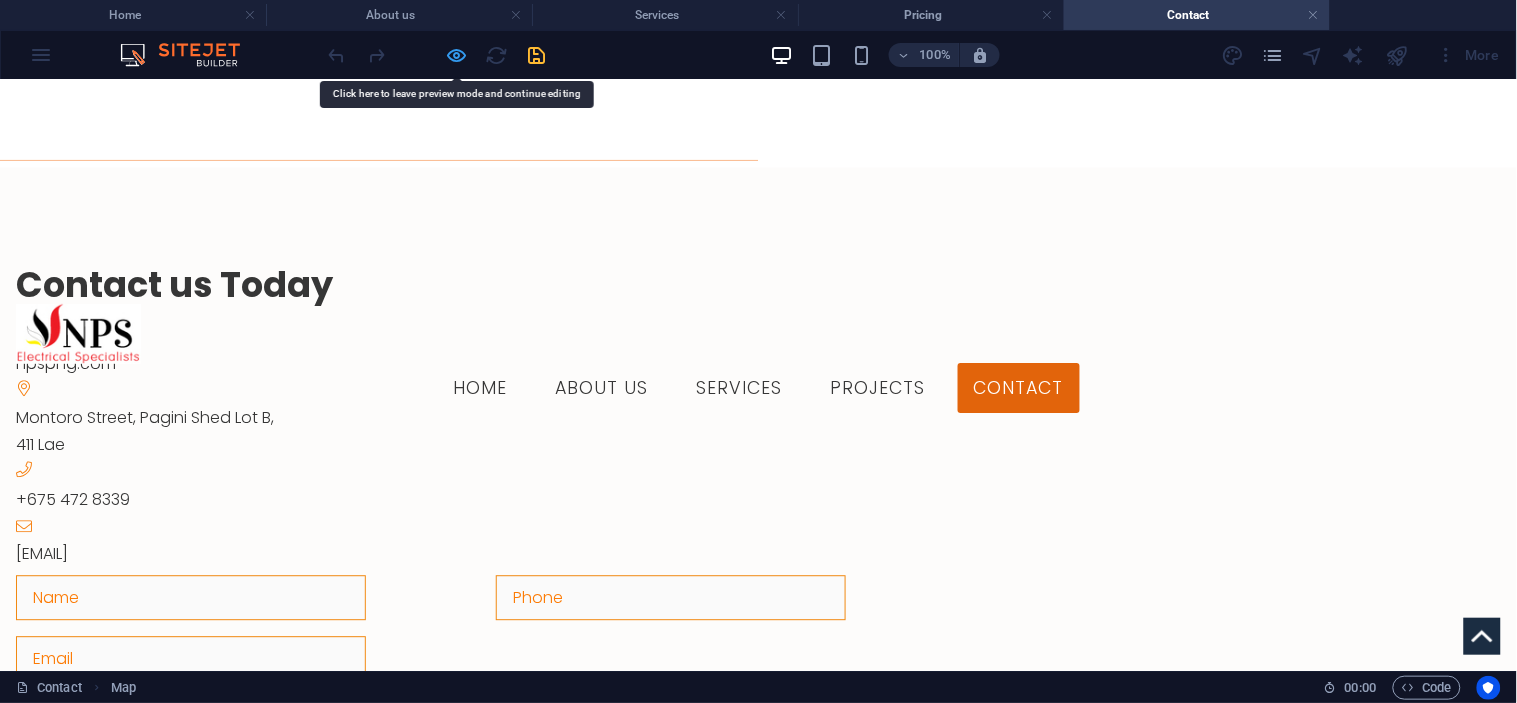 click at bounding box center (457, 55) 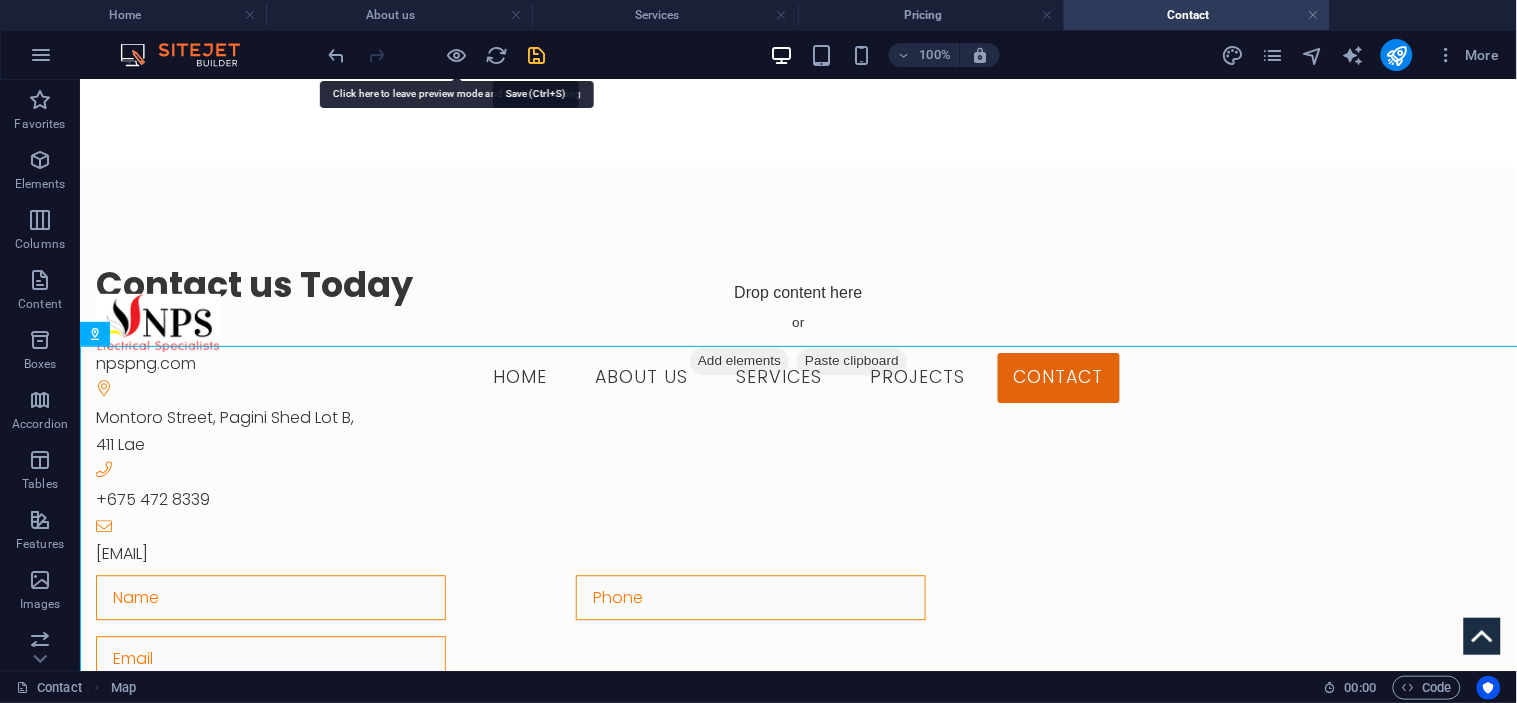 click at bounding box center (537, 55) 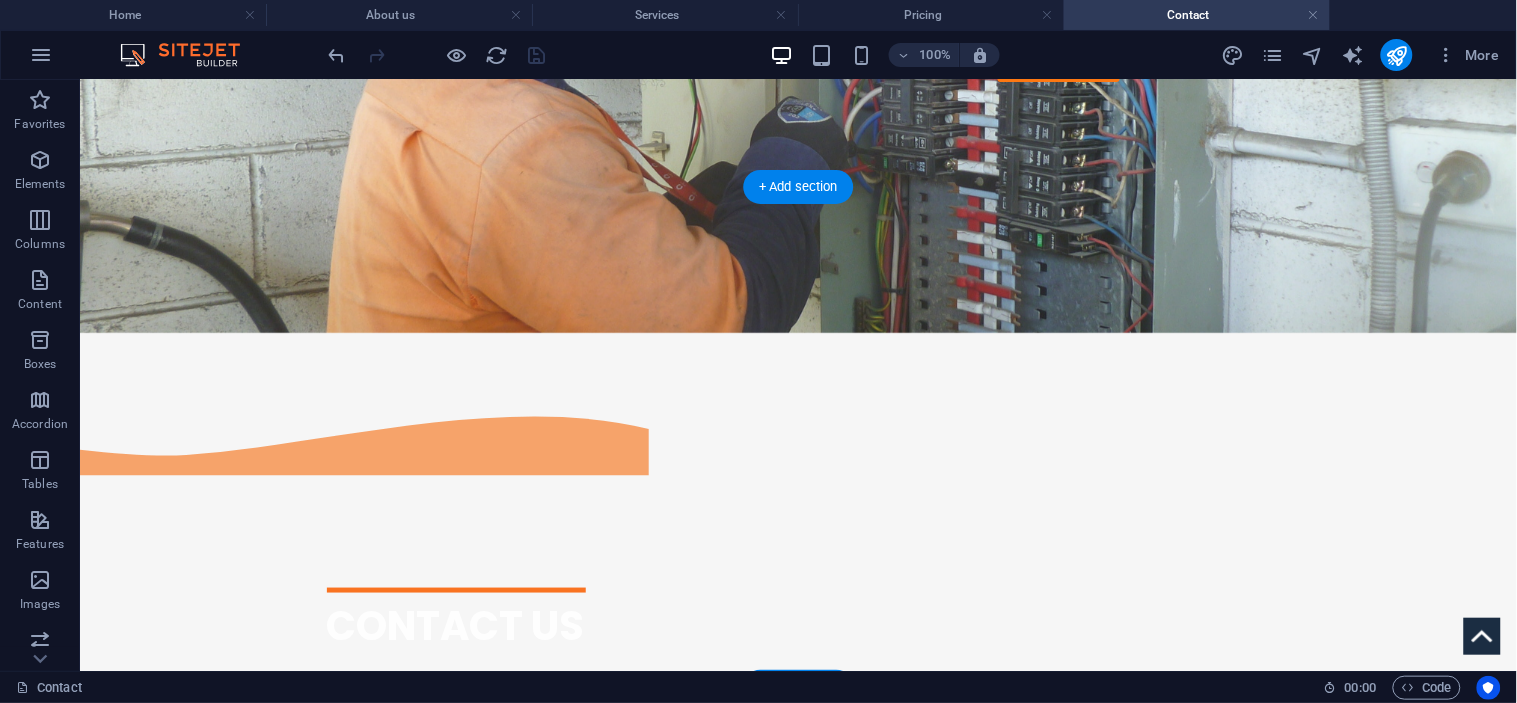 scroll, scrollTop: 0, scrollLeft: 0, axis: both 